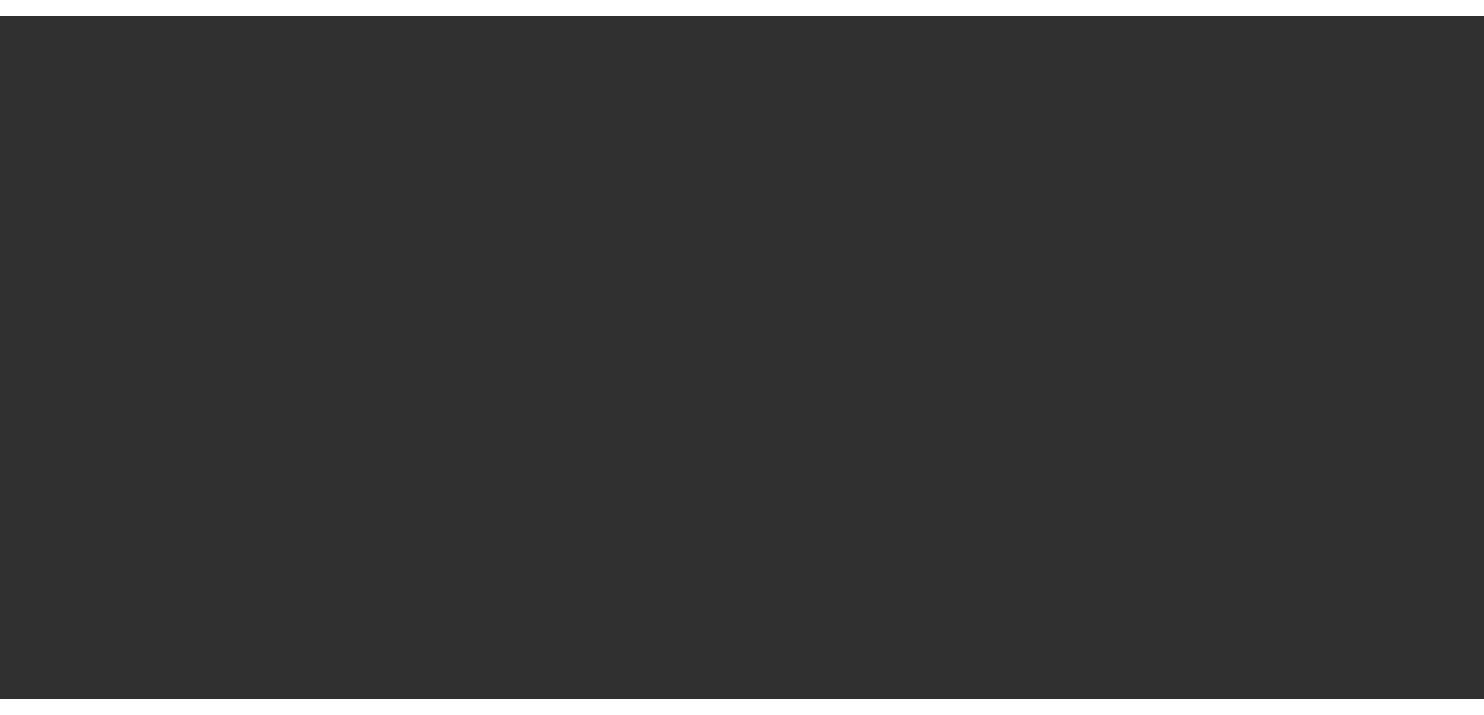 scroll, scrollTop: 0, scrollLeft: 0, axis: both 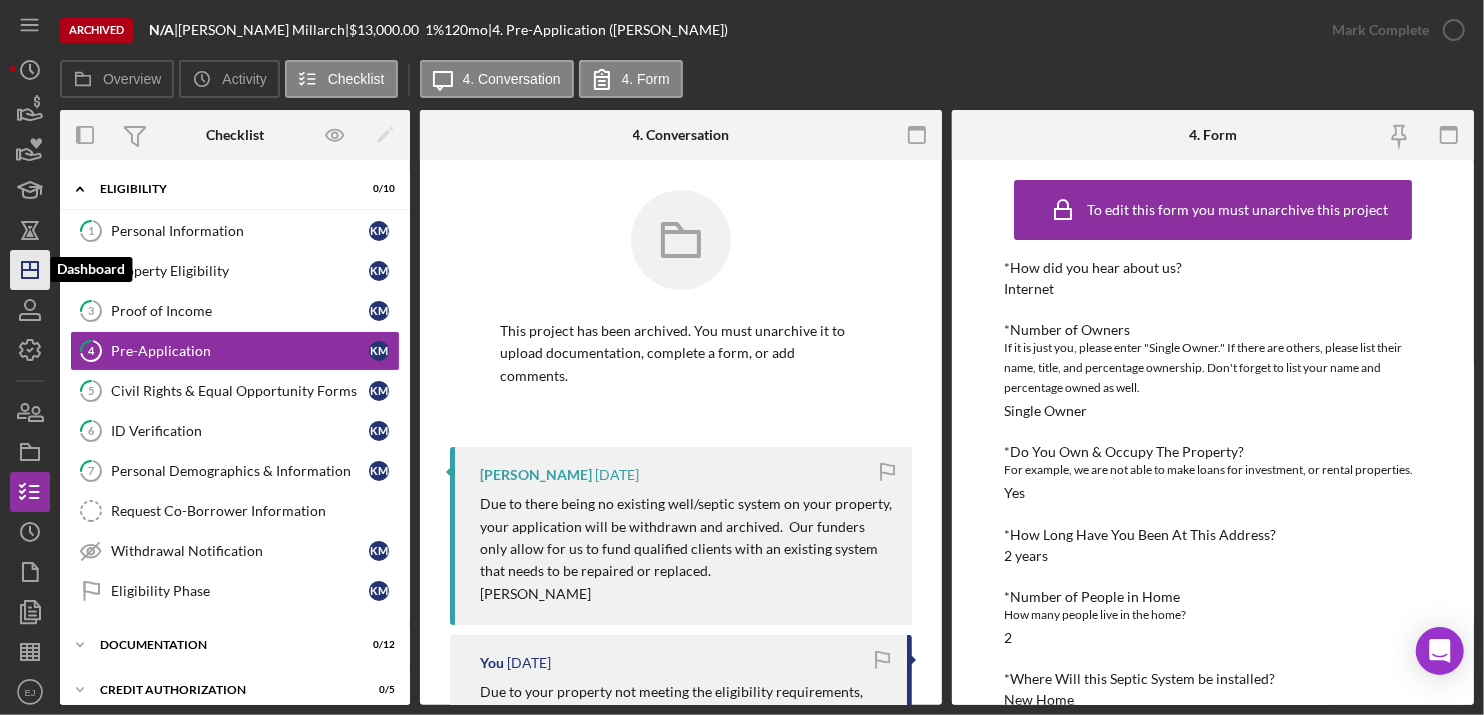 click on "Icon/Dashboard" 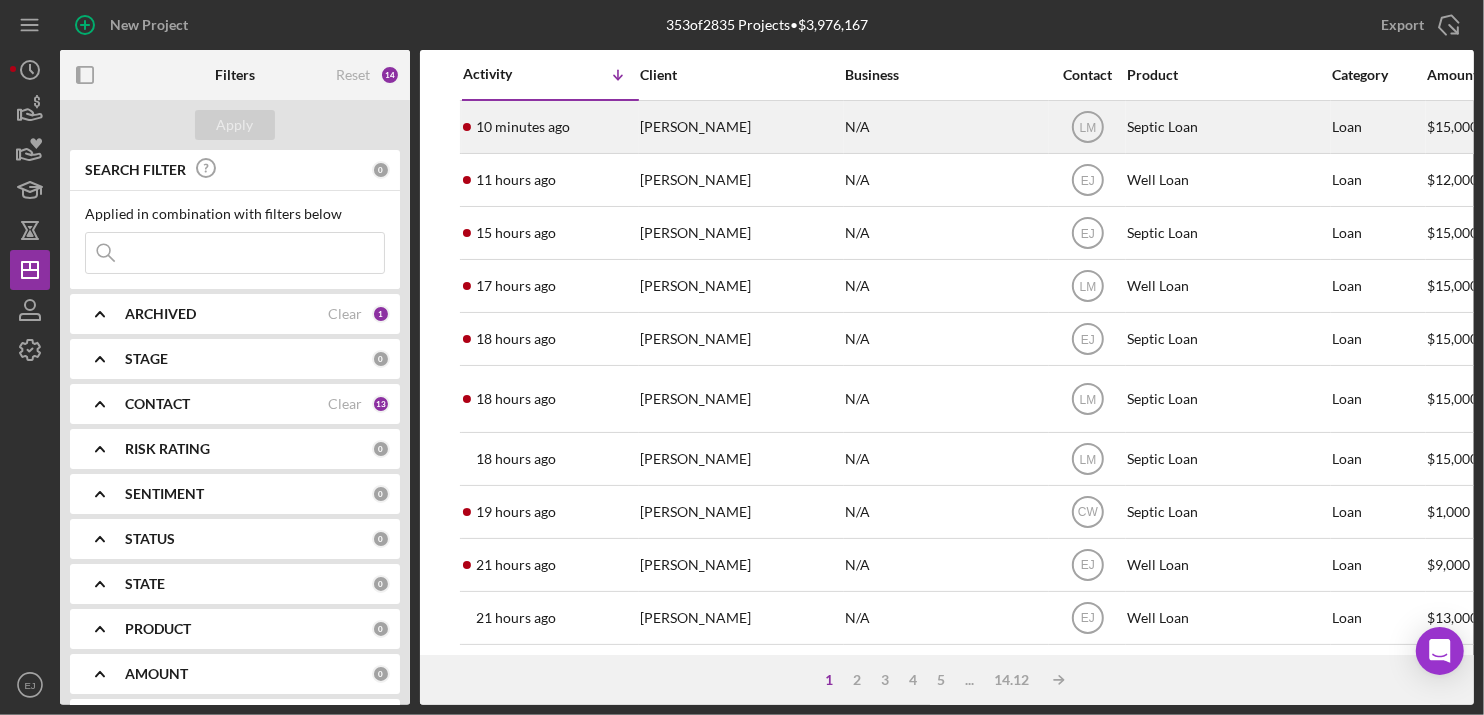 click on "[PERSON_NAME]" at bounding box center (740, 127) 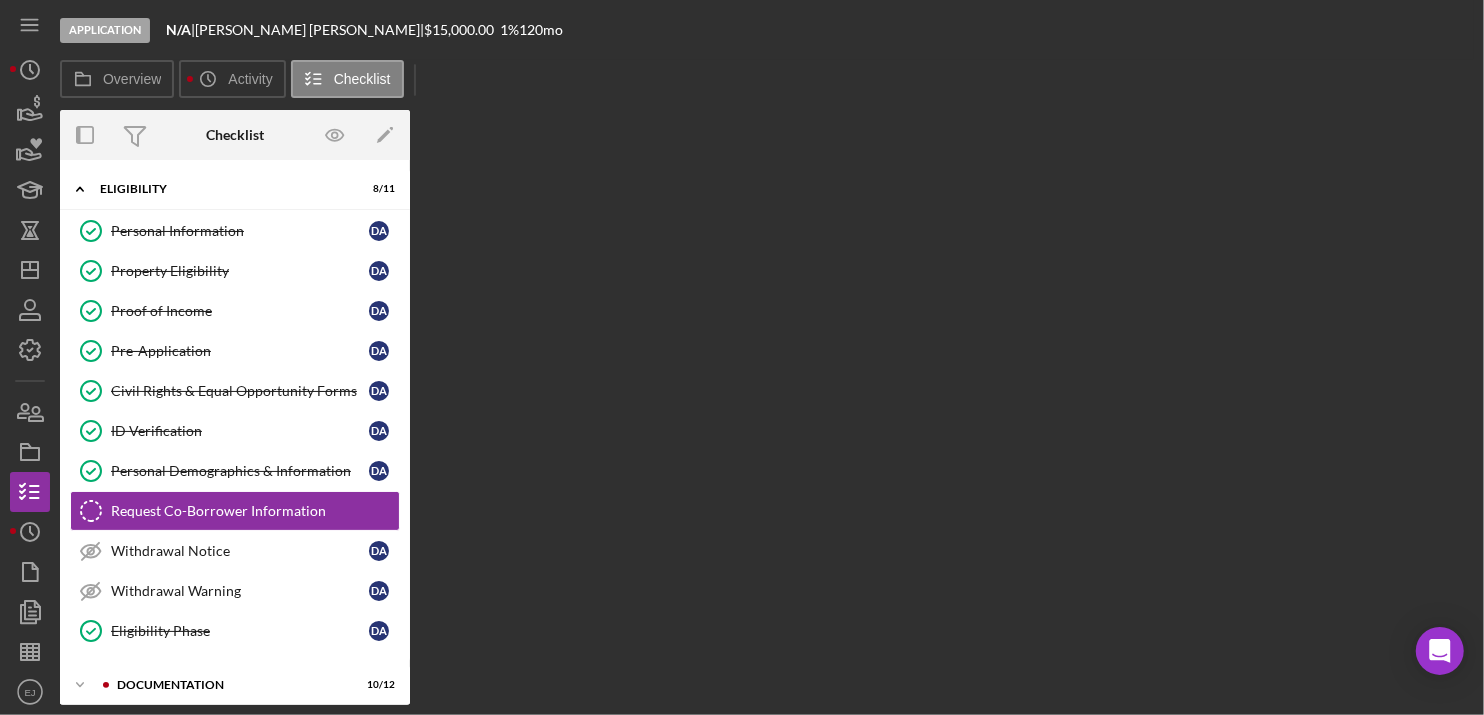 scroll, scrollTop: 74, scrollLeft: 0, axis: vertical 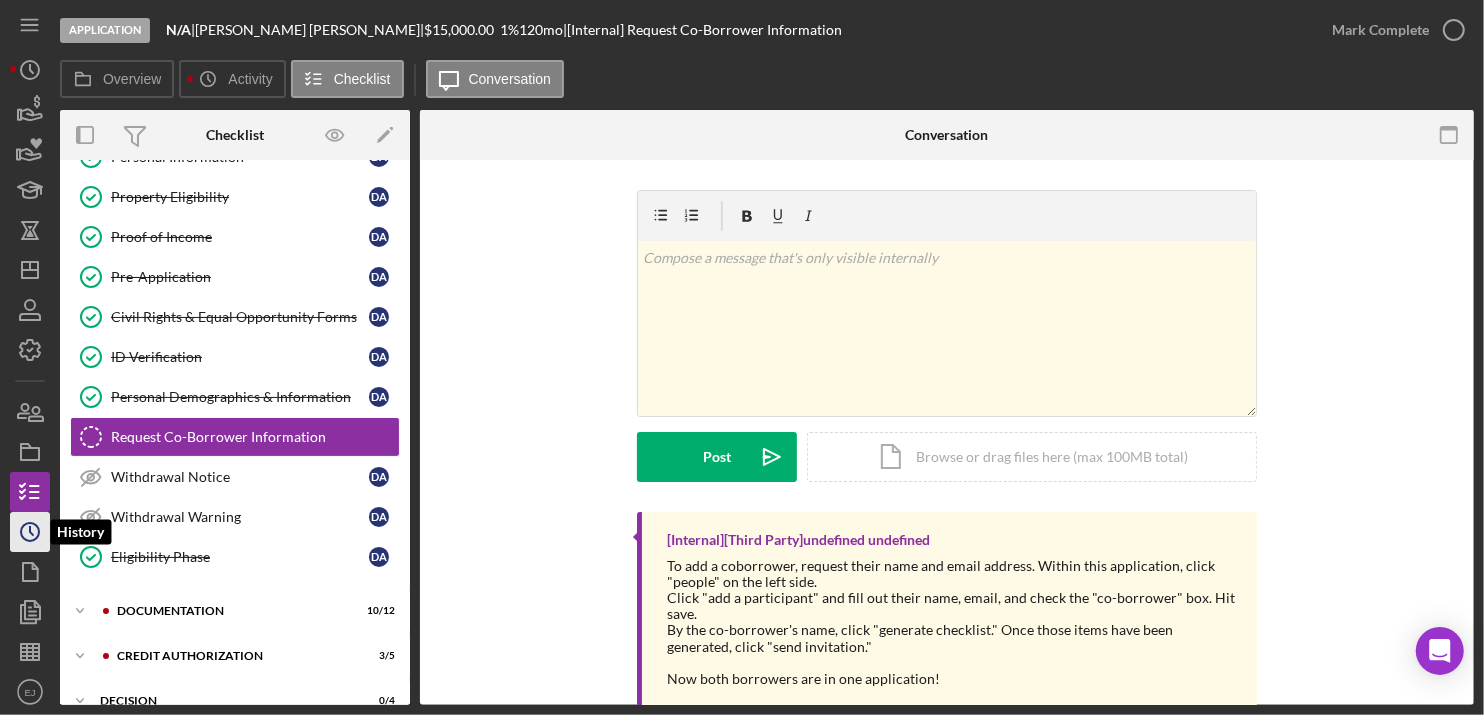 click 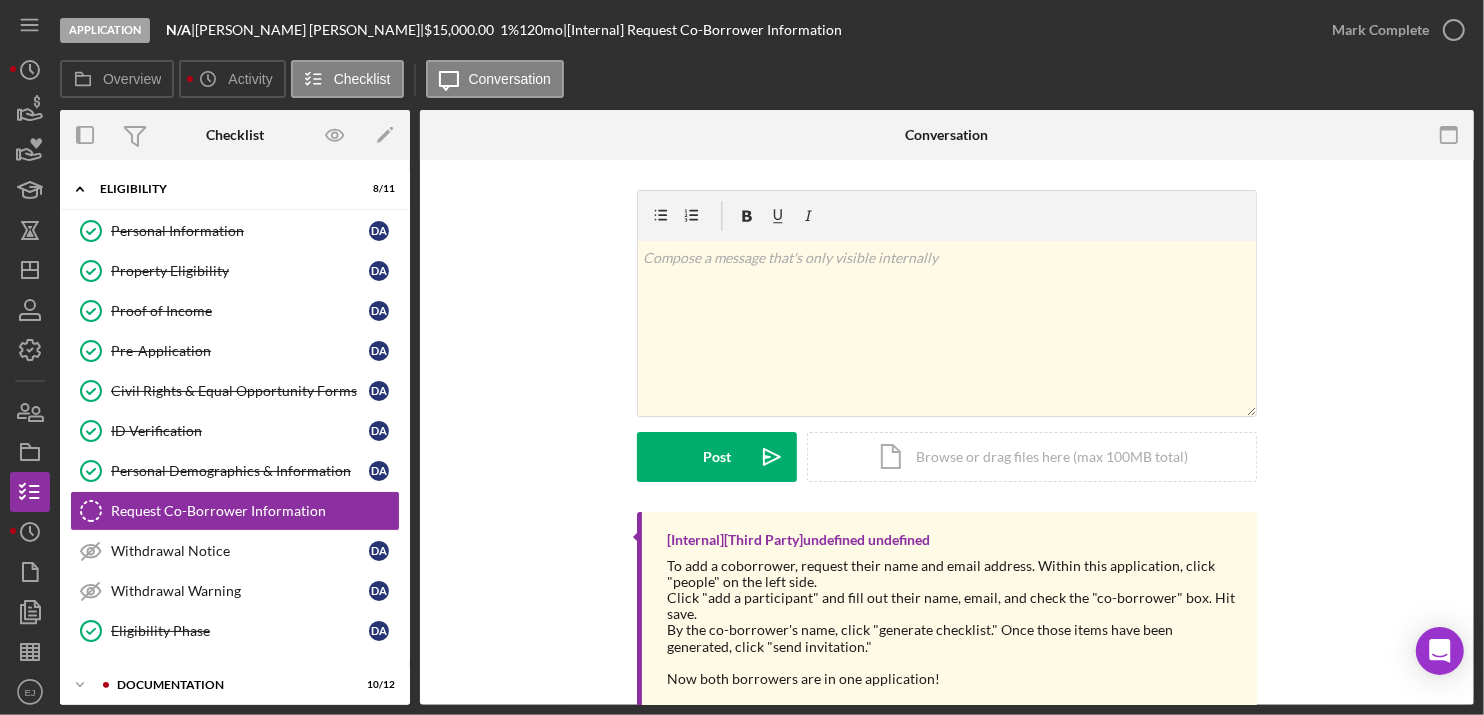 scroll, scrollTop: 74, scrollLeft: 0, axis: vertical 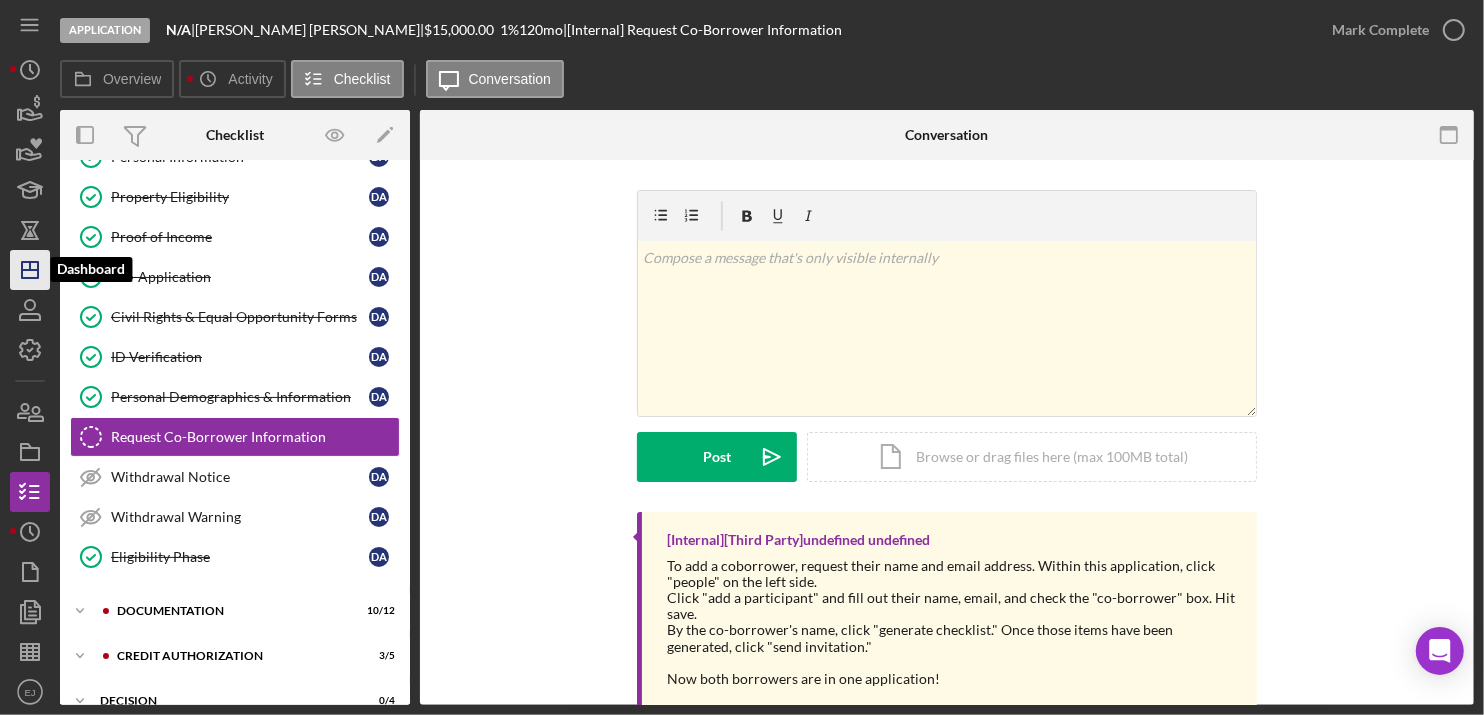 click on "Icon/Dashboard" 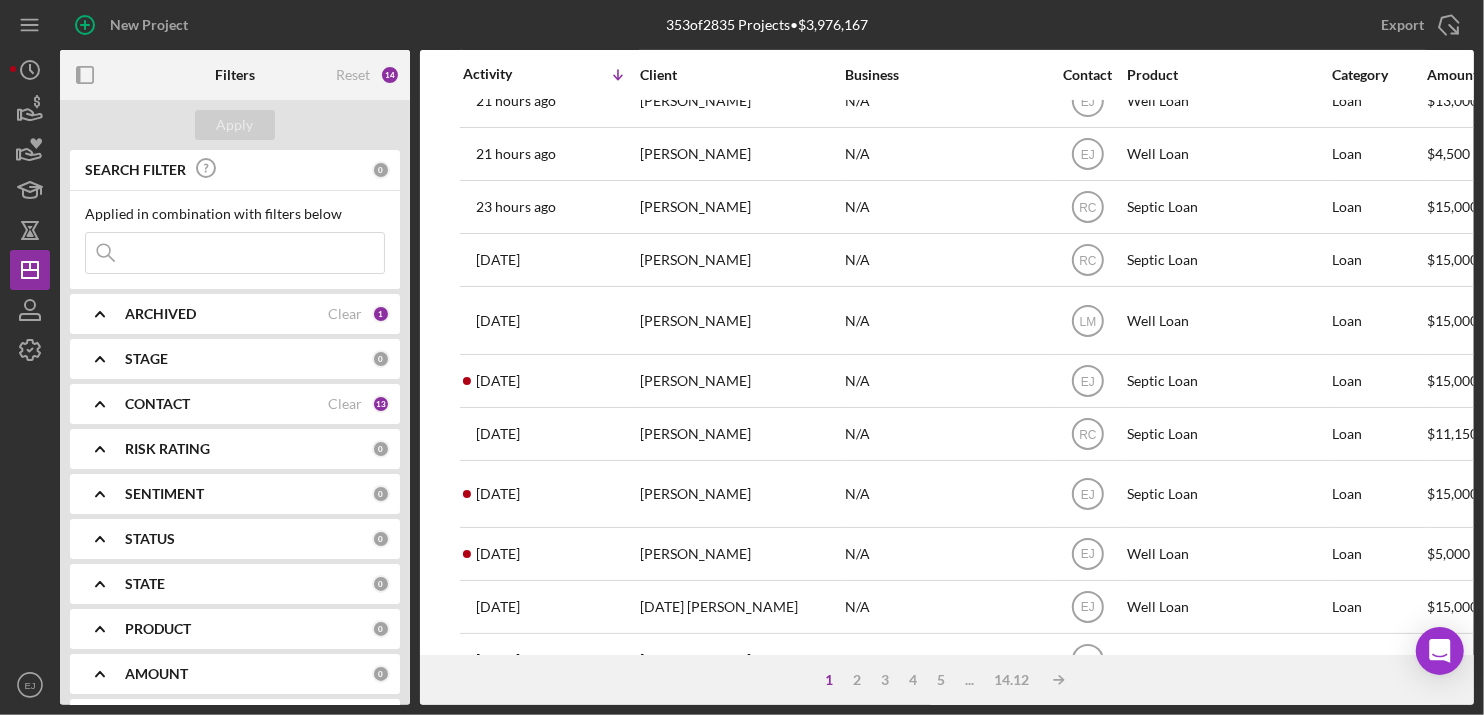 scroll, scrollTop: 841, scrollLeft: 0, axis: vertical 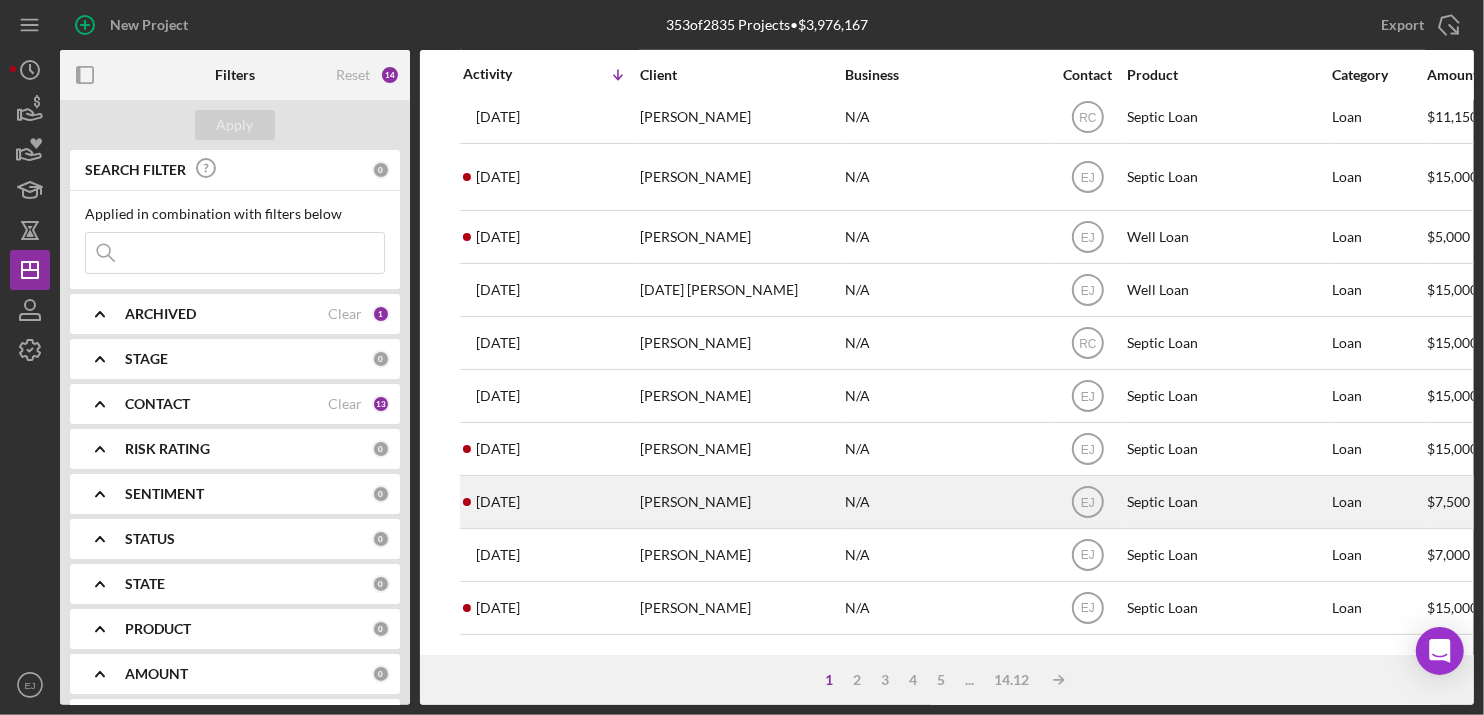 click on "[PERSON_NAME]" at bounding box center [740, 502] 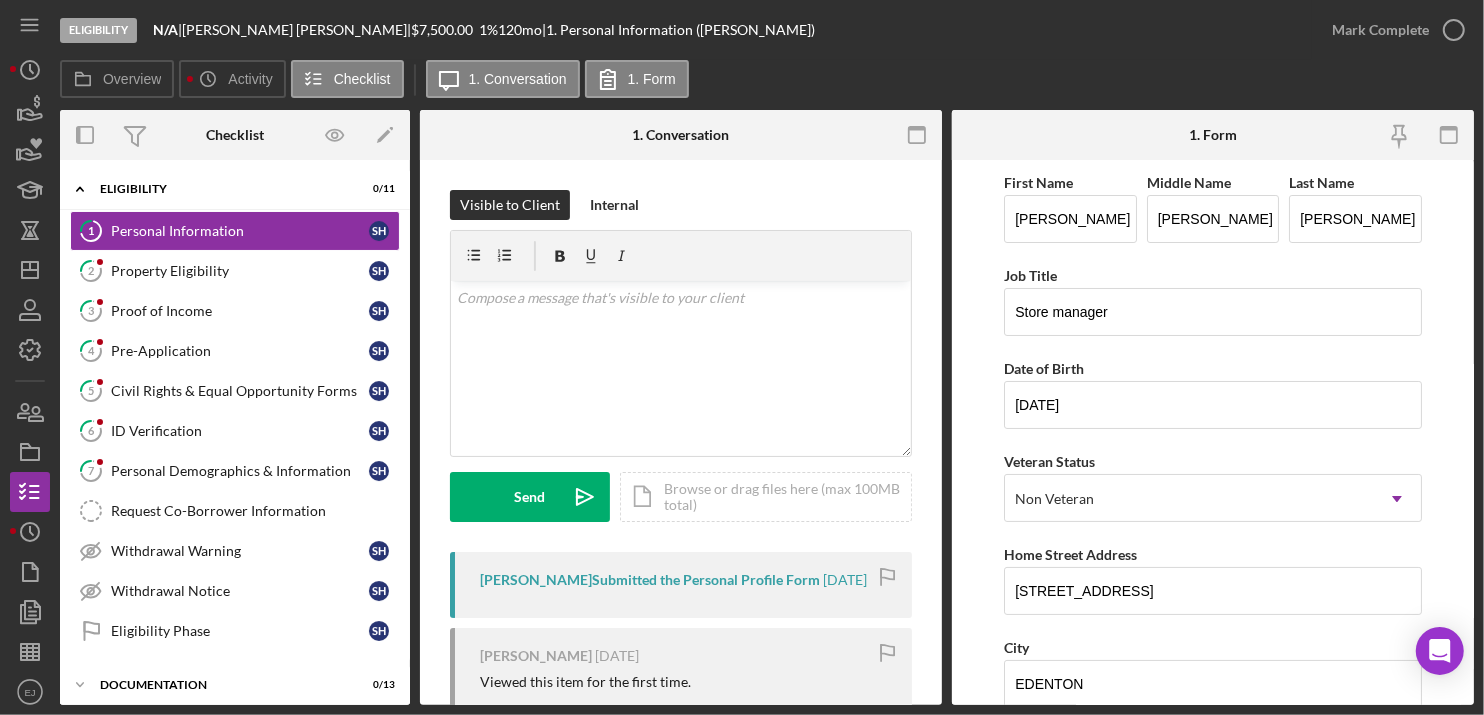 scroll, scrollTop: 476, scrollLeft: 0, axis: vertical 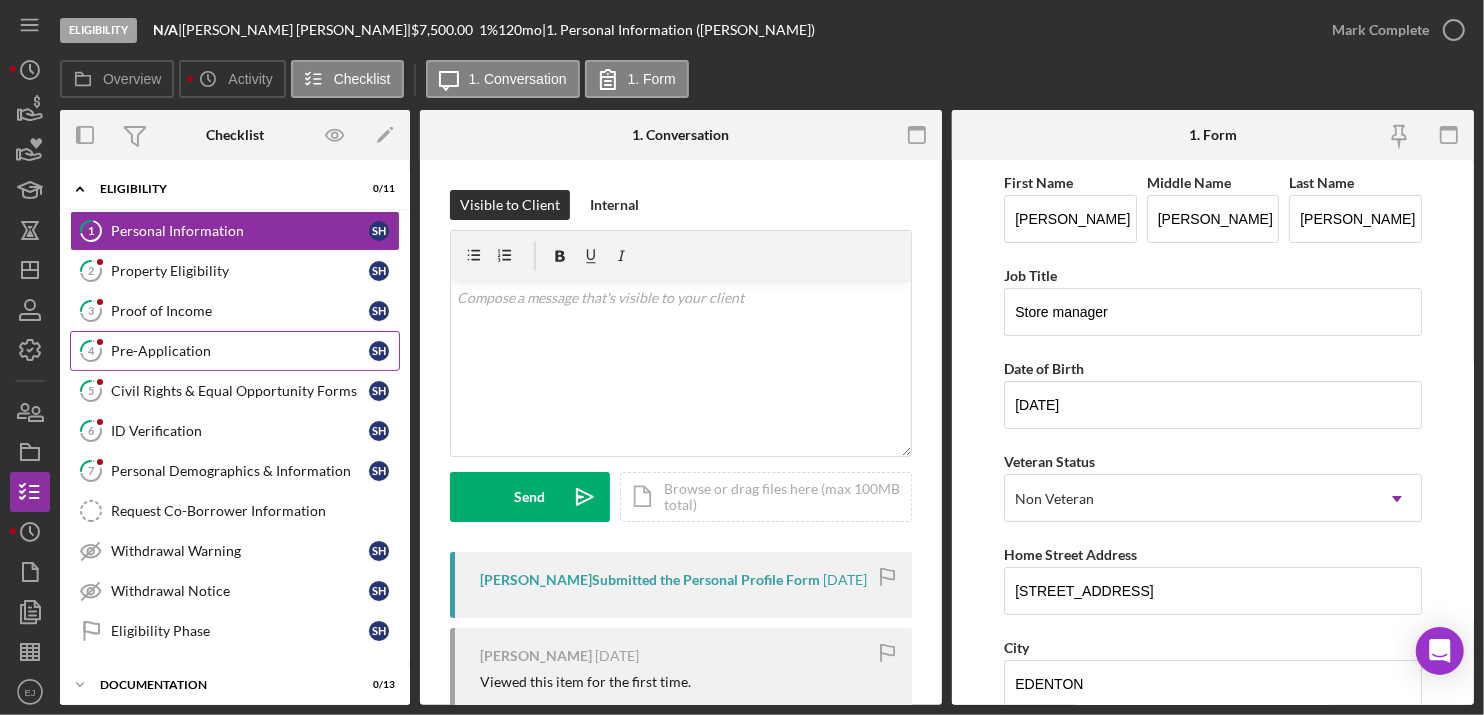 click on "Pre-Application" at bounding box center [240, 351] 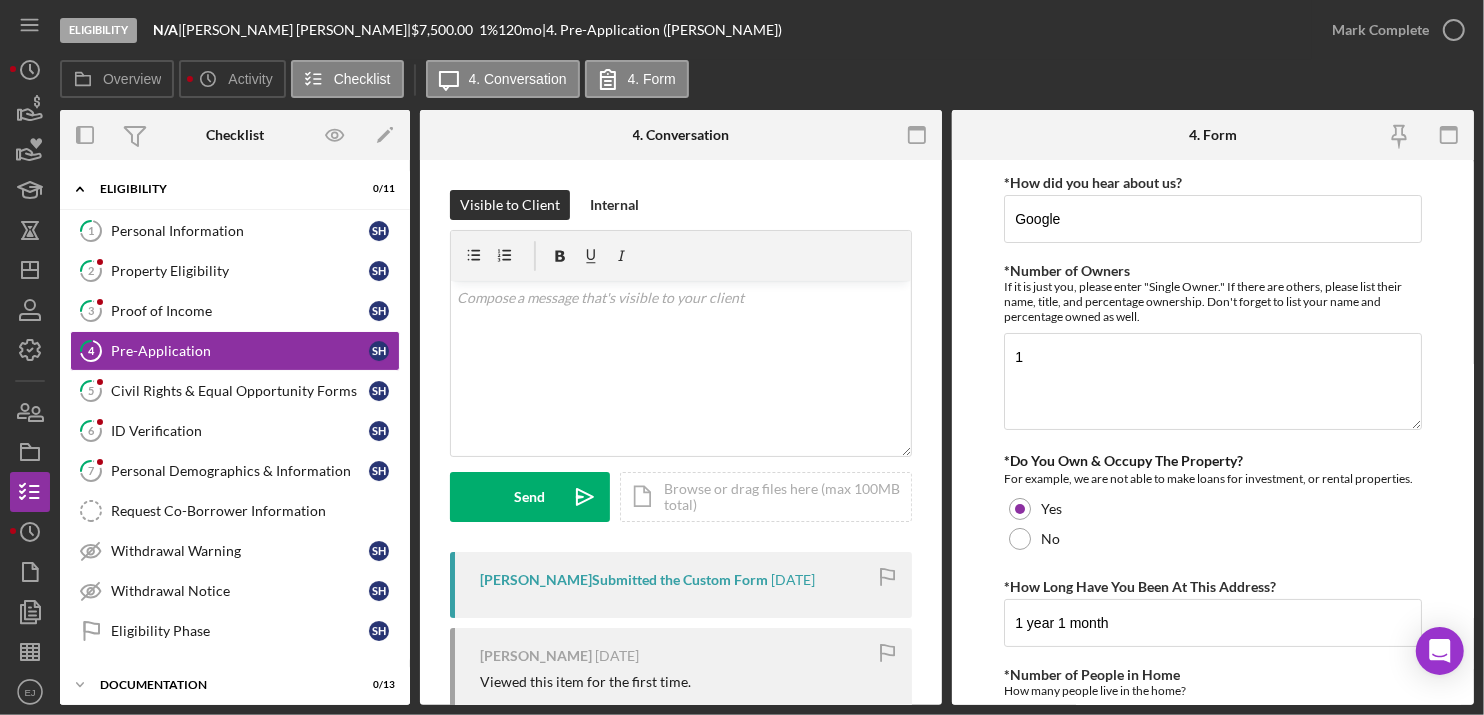 scroll, scrollTop: 476, scrollLeft: 0, axis: vertical 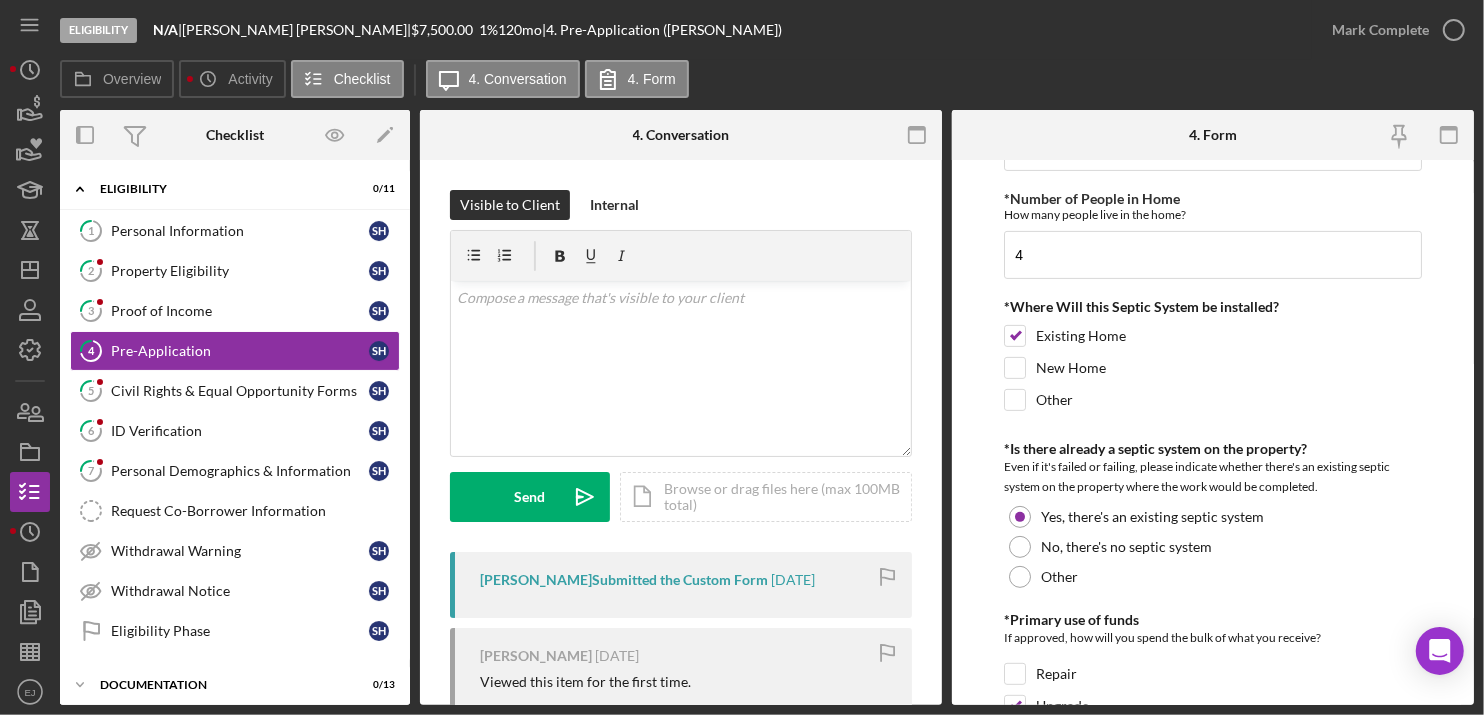 click on "Eligibility N/A   |   Shelby   Holley   |   $7,500.00    1 %   120  mo   |   4. Pre-Application (Shelby H.) Mark Complete Overview Icon/History Activity Checklist Icon/Message 4. Conversation 4. Form Overview Overview Edit Icon/Edit Status Ongoing Risk Rating Sentiment Rating 5 Product Septic Loan Created Date 7/7/2025 Started Date 7/7/2025 Closing Goal Amount $7,500.00 Rate 1.000% Term 120 months Contact Icon/User Photo EJ Erica   Jenkins Account Executive Stage Eligibility Weekly Status Update Yes Inactivity Alerts Yes Key Ratios Edit Icon/Edit DSCR Collateral Coverage DTI LTV Global DSCR Global Collateral Coverage Global DTI NOI Recommendation Edit Icon/Edit Payment Type Rate Term Amount Down Payment Closing Fee Include closing fee in amount financed? No Origination Fee Include origination fee in amount financed? No Amount Financed Closing Date First Payment Date Maturity Date Resolution Edit Icon/Edit Resolved On Resolution New Activity 7/7/2025 at 3:56pm  Icon/Navigate 7/7/2025 at 3:51pm" at bounding box center (742, 357) 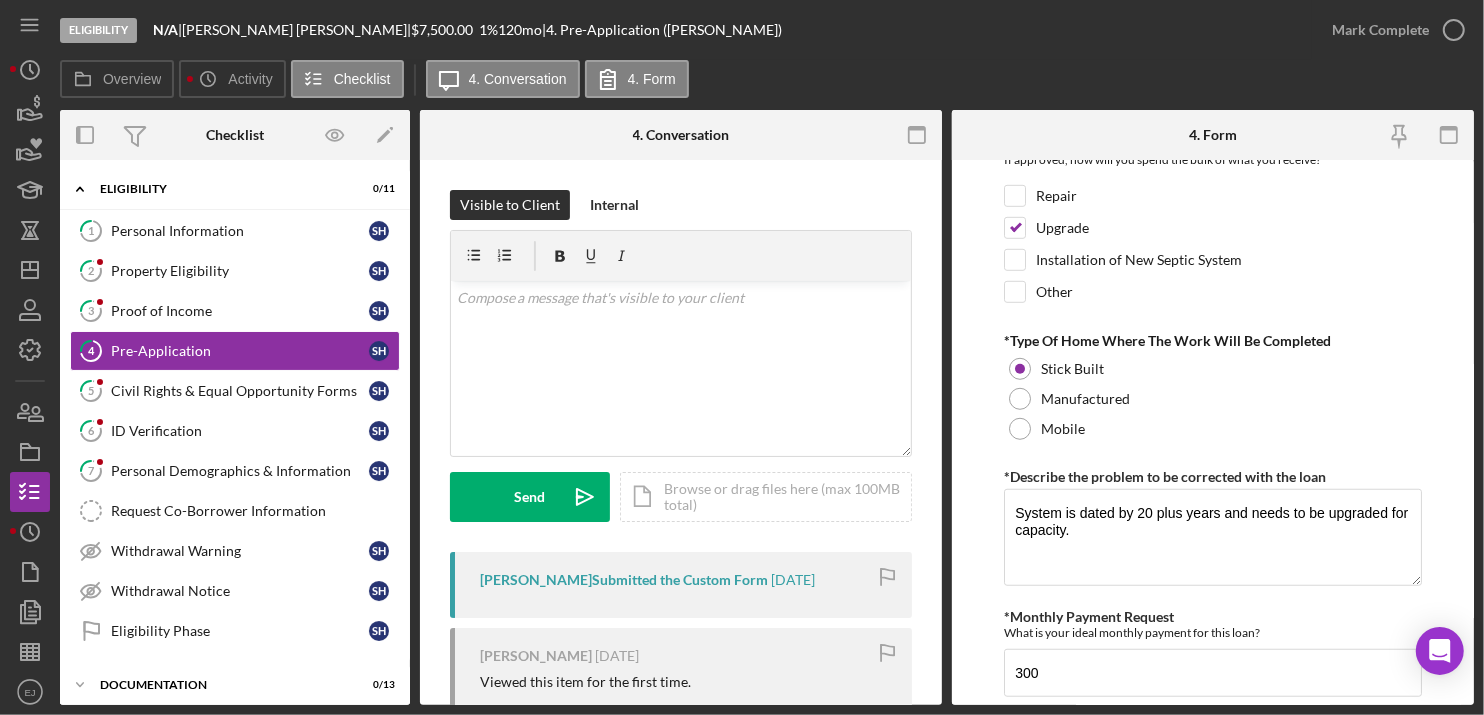 scroll, scrollTop: 476, scrollLeft: 0, axis: vertical 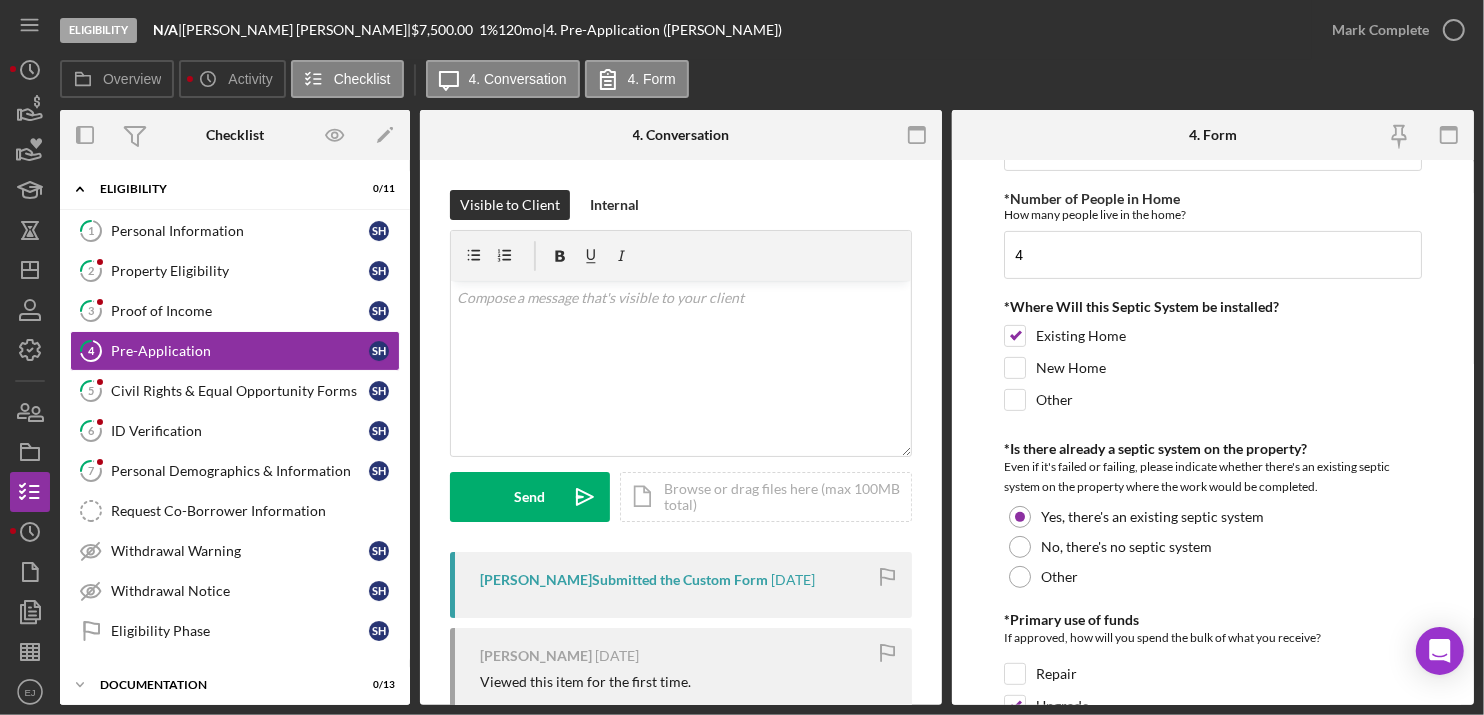click on "*How did you hear about us? Google *Number of Owners If it is just you, please enter "Single Owner." If there are others, please list their name, title, and percentage ownership. Don't forget to list your name and percentage owned as well. 1 *Do You Own & Occupy The Property? For example, we are not able to make loans for investment, or rental properties. Yes No *How Long Have You Been At This Address? 1 year 1 month *Number of People in Home How many people live in the home?  4 *Where Will this Septic System be installed? Existing Home New Home Other *Is there already a septic system on the property? Even if it's failed or failing, please indicate whether there's an existing septic system on the property where the work would be completed. Yes, there's an existing septic system  No, there's no septic system Other *Primary use of funds If approved, how will you spend the bulk of what you receive? Repair Upgrade Installation of New Septic System Other *Type Of Home Where The Work Will Be Completed Stick Built" at bounding box center (1213, 432) 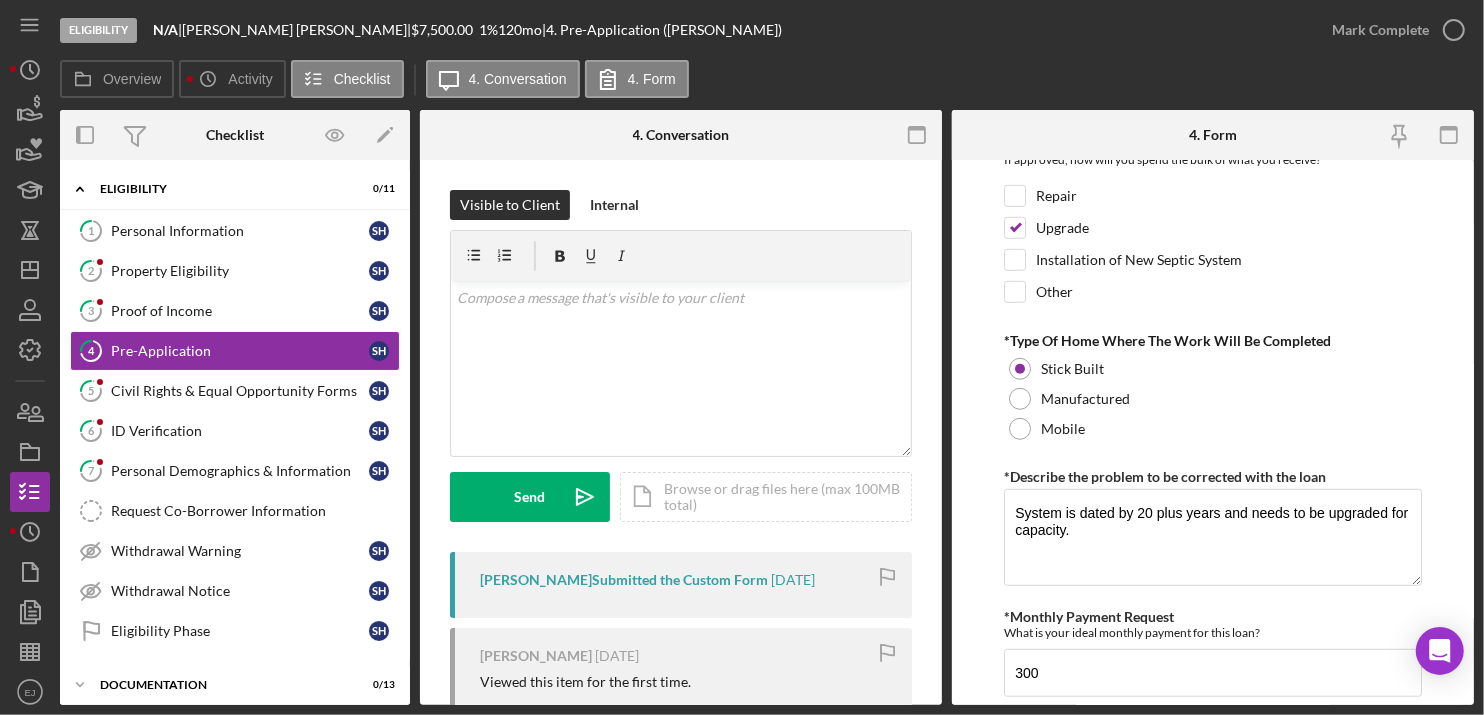scroll, scrollTop: 1164, scrollLeft: 0, axis: vertical 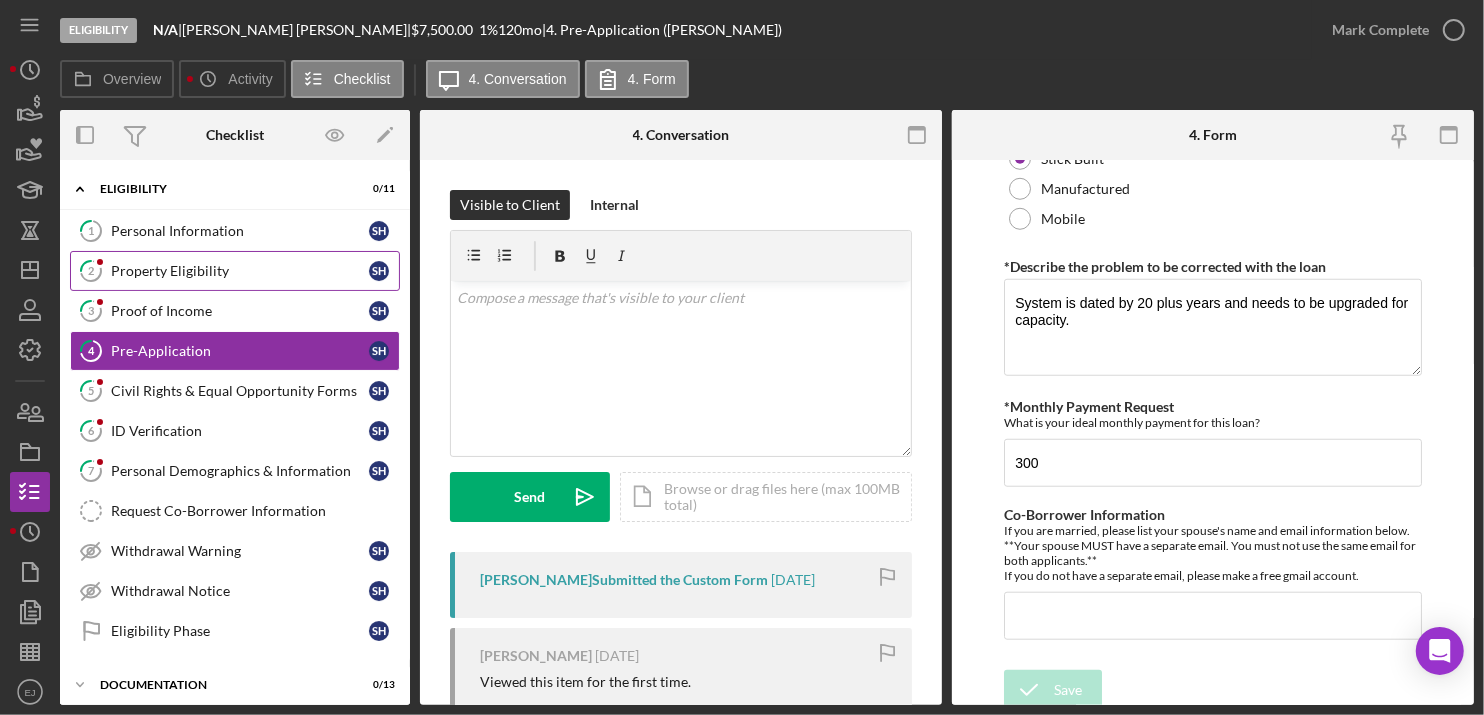 click on "2 Property Eligibility S H" at bounding box center [235, 271] 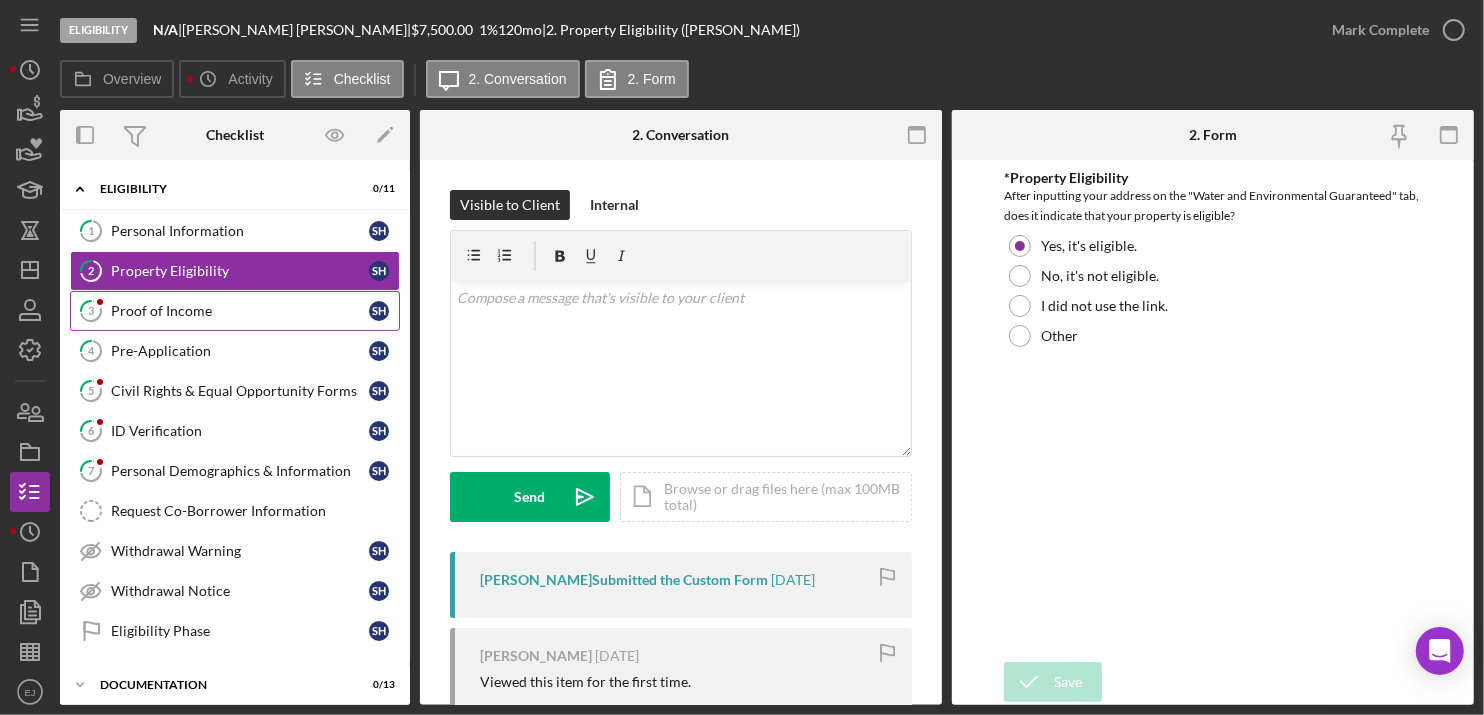 click on "Proof of Income" at bounding box center [240, 311] 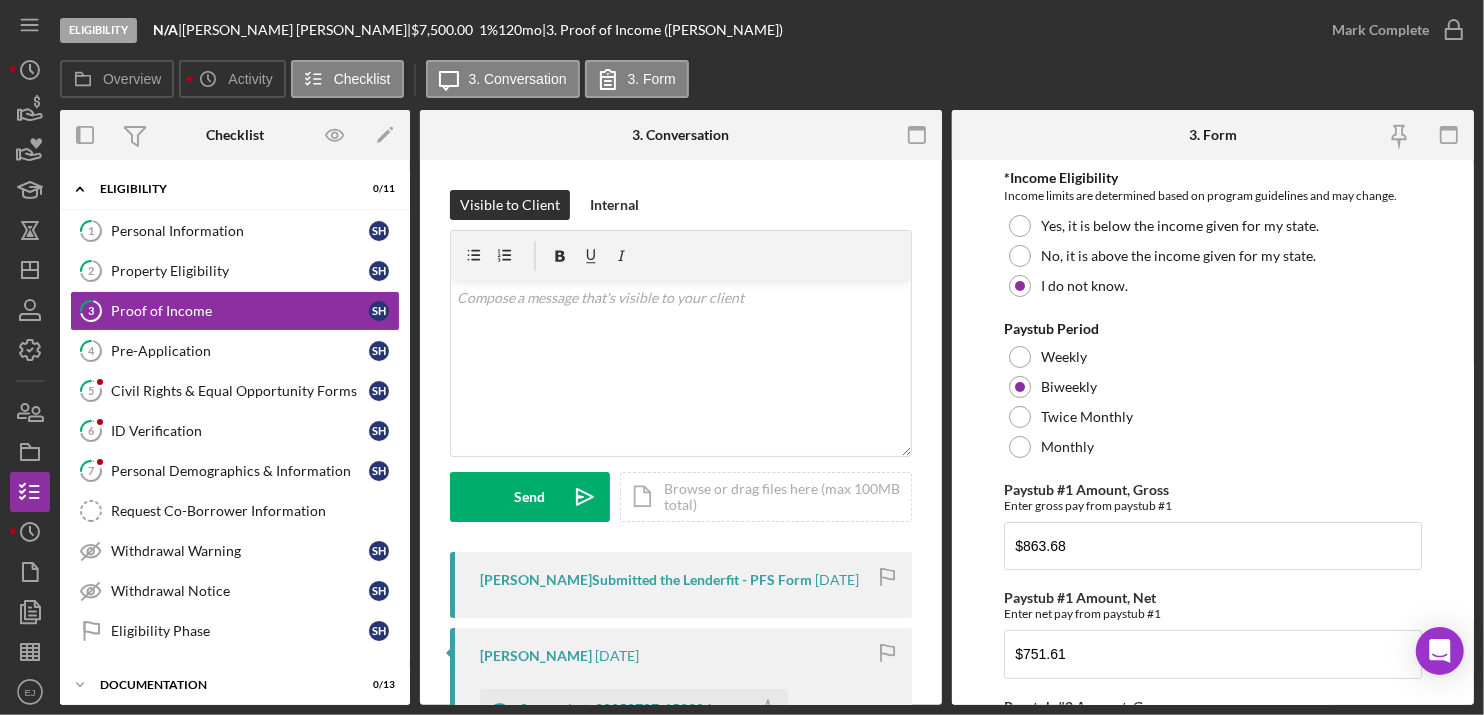 scroll, scrollTop: 476, scrollLeft: 0, axis: vertical 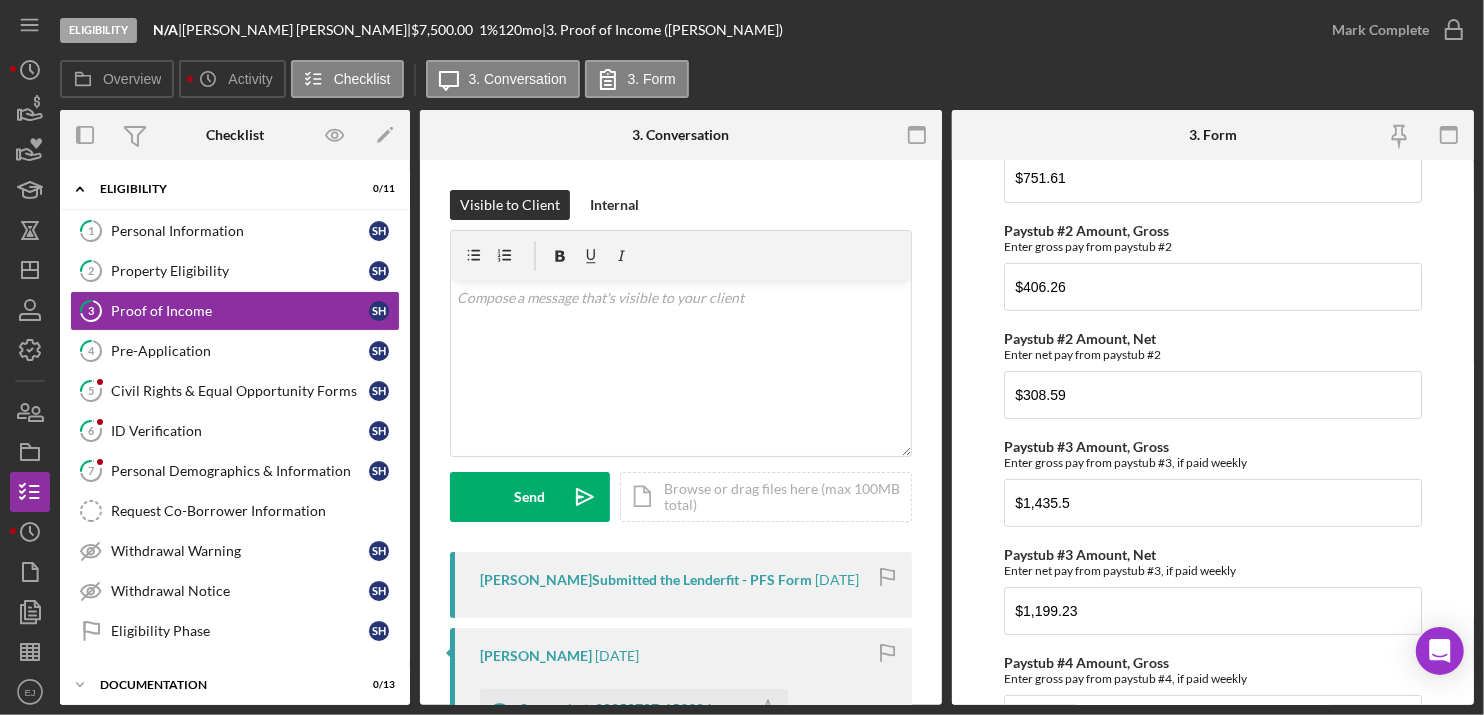 click on "Eligibility N/A   |   Shelby   Holley   |   $7,500.00    1 %   120  mo   |   3. Proof of Income (Shelby H.) Mark Complete Overview Icon/History Activity Checklist Icon/Message 3. Conversation 3. Form Overview Overview Edit Icon/Edit Status Ongoing Risk Rating Sentiment Rating 5 Product Septic Loan Created Date 7/7/2025 Started Date 7/7/2025 Closing Goal Amount $7,500.00 Rate 1.000% Term 120 months Contact Icon/User Photo EJ Erica   Jenkins Account Executive Stage Eligibility Weekly Status Update Yes Inactivity Alerts Yes Key Ratios Edit Icon/Edit DSCR Collateral Coverage DTI LTV Global DSCR Global Collateral Coverage Global DTI NOI Recommendation Edit Icon/Edit Payment Type Rate Term Amount Down Payment Closing Fee Include closing fee in amount financed? No Origination Fee Include origination fee in amount financed? No Amount Financed Closing Date First Payment Date Maturity Date Resolution Edit Icon/Edit Resolved On Resolution New Activity 7/7/2025 at 3:56pm  Icon/Navigate 7/7/2025 at 3:51pm" at bounding box center [742, 357] 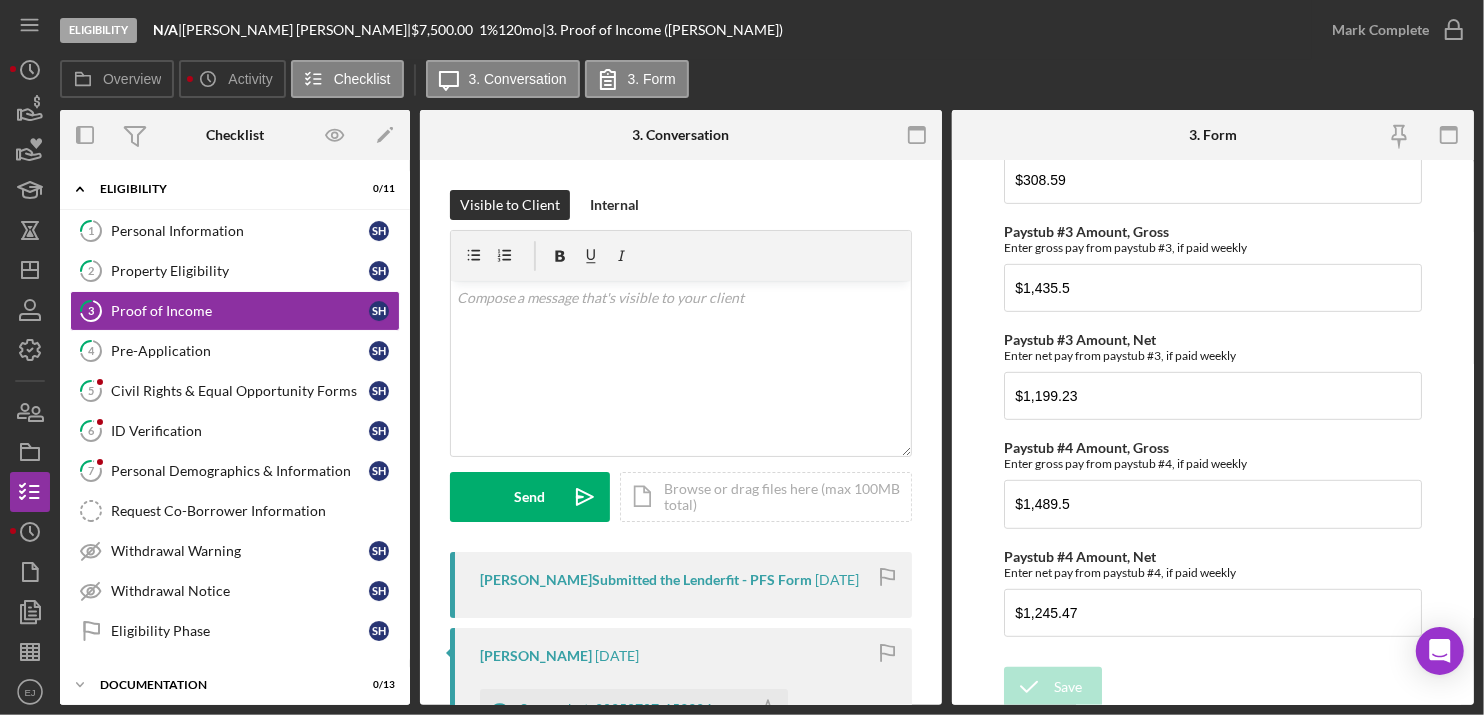 click on "Overview Overview Edit Icon/Edit Status Ongoing Risk Rating Sentiment Rating 5 Product Septic Loan Created Date 7/7/2025 Started Date 7/7/2025 Closing Goal Amount $7,500.00 Rate 1.000% Term 120 months Contact Icon/User Photo EJ Erica   Jenkins Account Executive Stage Eligibility Weekly Status Update Yes Inactivity Alerts Yes Key Ratios Edit Icon/Edit DSCR Collateral Coverage DTI LTV Global DSCR Global Collateral Coverage Global DTI NOI Recommendation Edit Icon/Edit Payment Type Rate Term Amount Down Payment Closing Fee Include closing fee in amount financed? No Origination Fee Include origination fee in amount financed? No Amount Financed Closing Date First Payment Date Maturity Date Resolution Edit Icon/Edit Resolved On Resolution New Activity 7/7/2025 at 3:56pm  Shelby H. updated the Civil Rights & Equal Opportunity Forms form assigned to Shelby H. Icon/Navigate 7/7/2025 at 3:51pm  Shelby H. updated the Personal Demographics & Information form assigned to Shelby H. Icon/Navigate Icon/Upload Icon/Navigate 0" at bounding box center (767, 407) 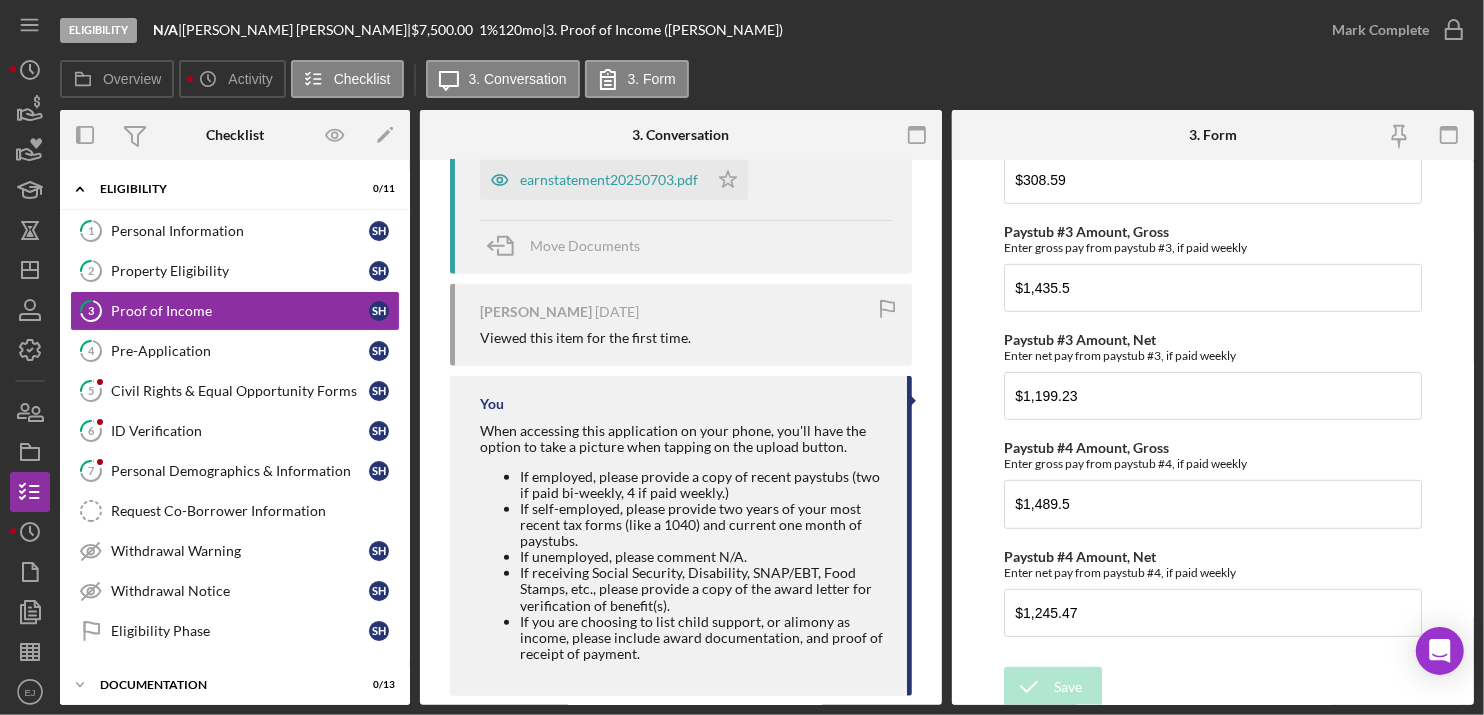 scroll, scrollTop: 758, scrollLeft: 0, axis: vertical 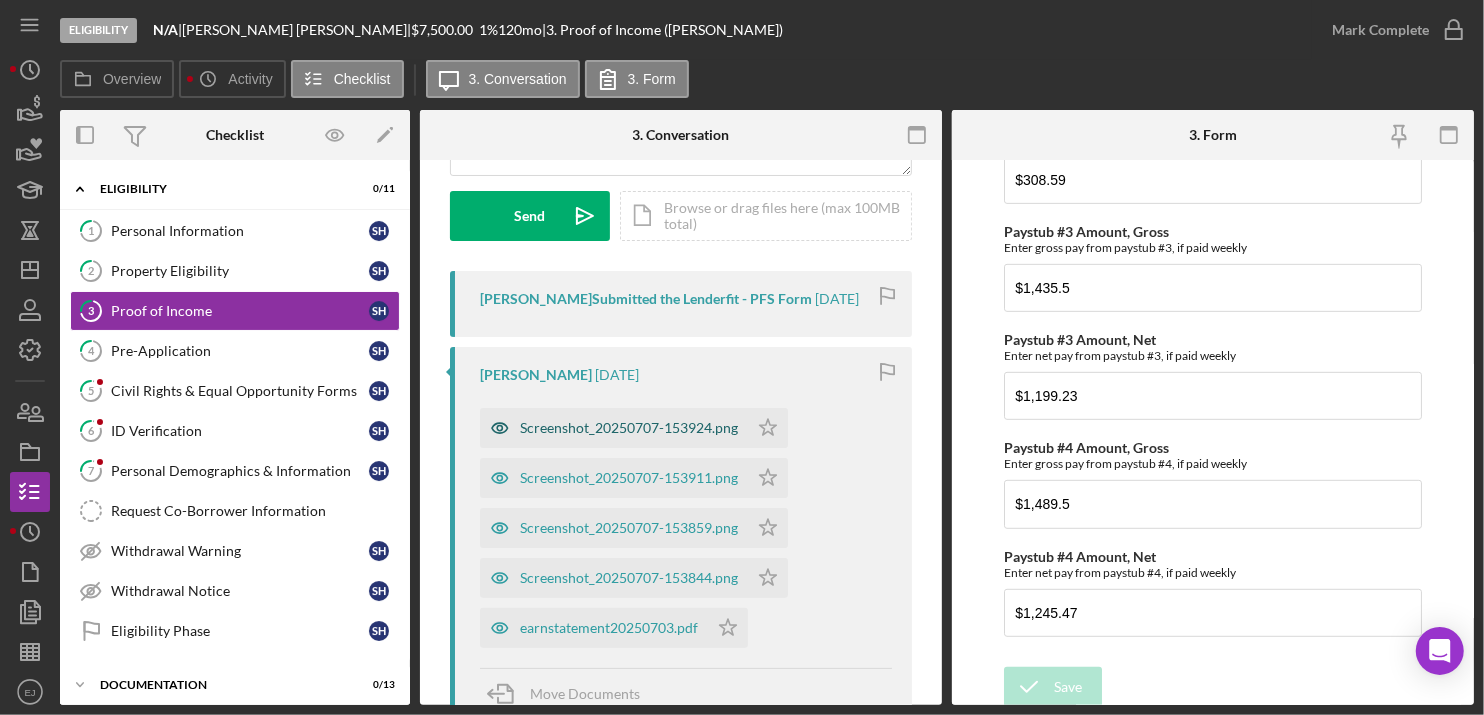 click on "Screenshot_20250707-153924.png" at bounding box center (629, 428) 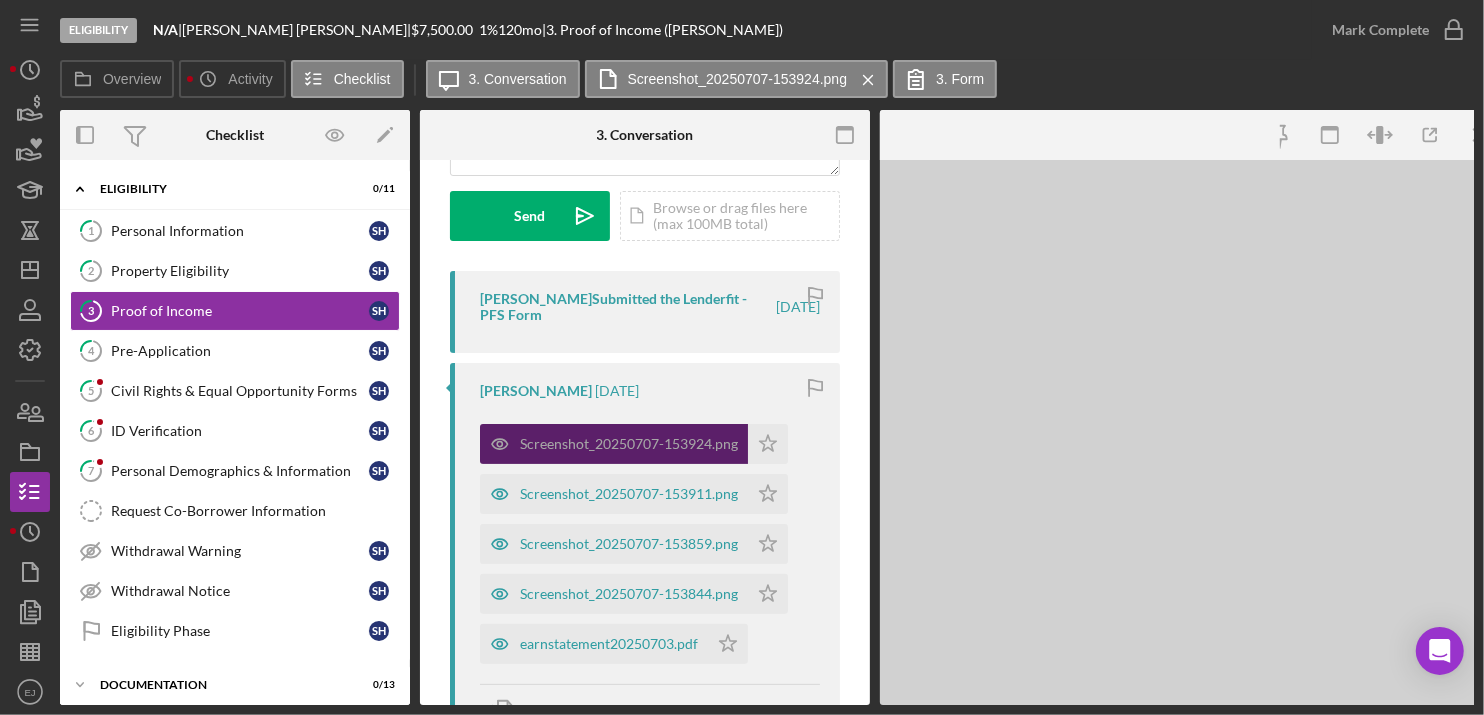 scroll, scrollTop: 710, scrollLeft: 0, axis: vertical 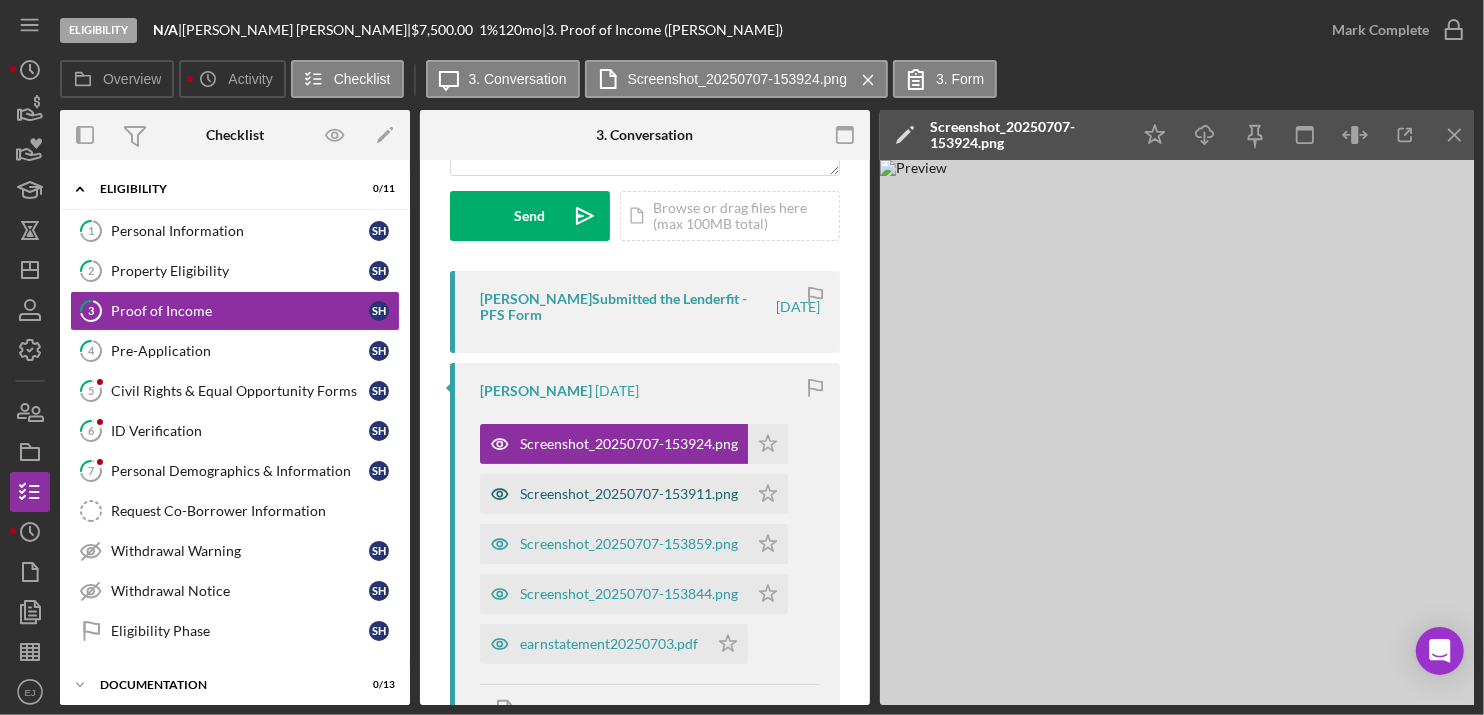 click on "Screenshot_20250707-153911.png" at bounding box center [629, 494] 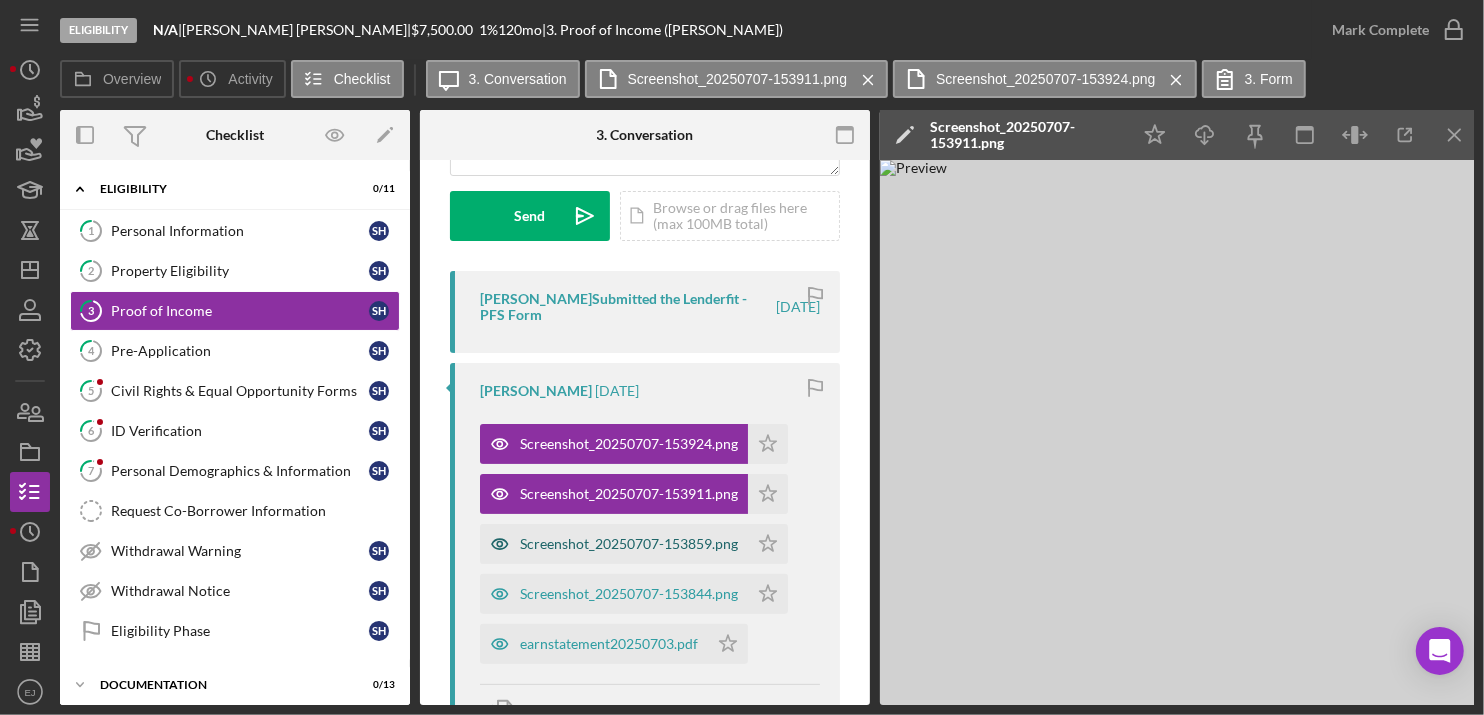 click on "Screenshot_20250707-153859.png" at bounding box center [629, 544] 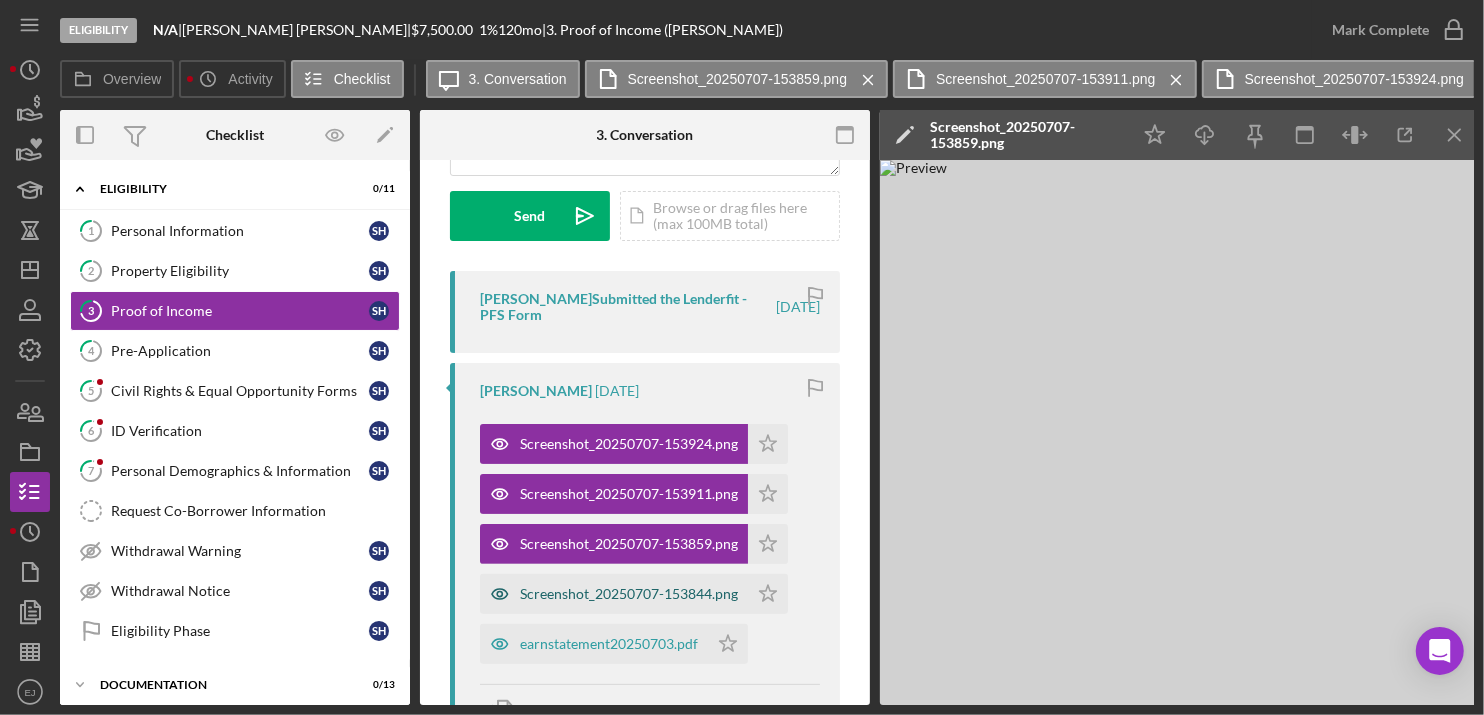 click on "Screenshot_20250707-153844.png" at bounding box center (614, 594) 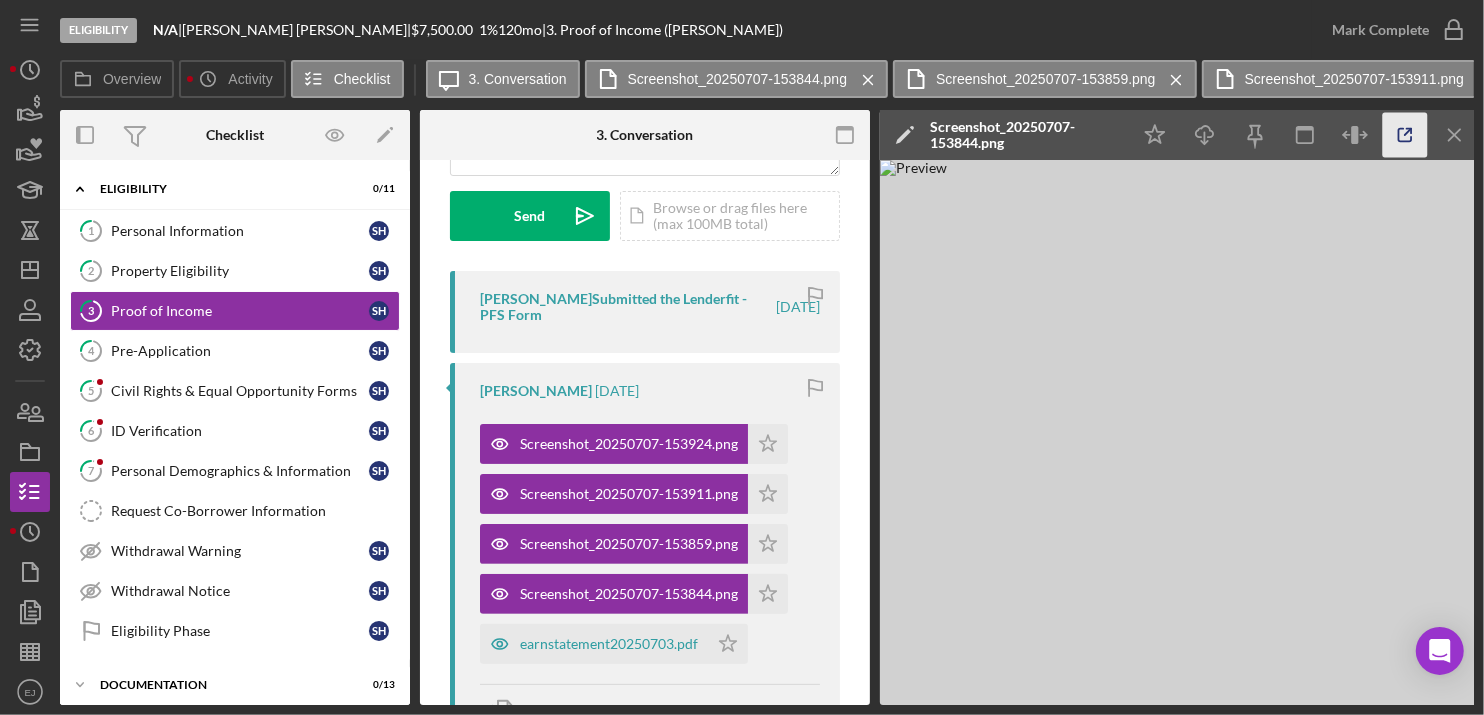 click 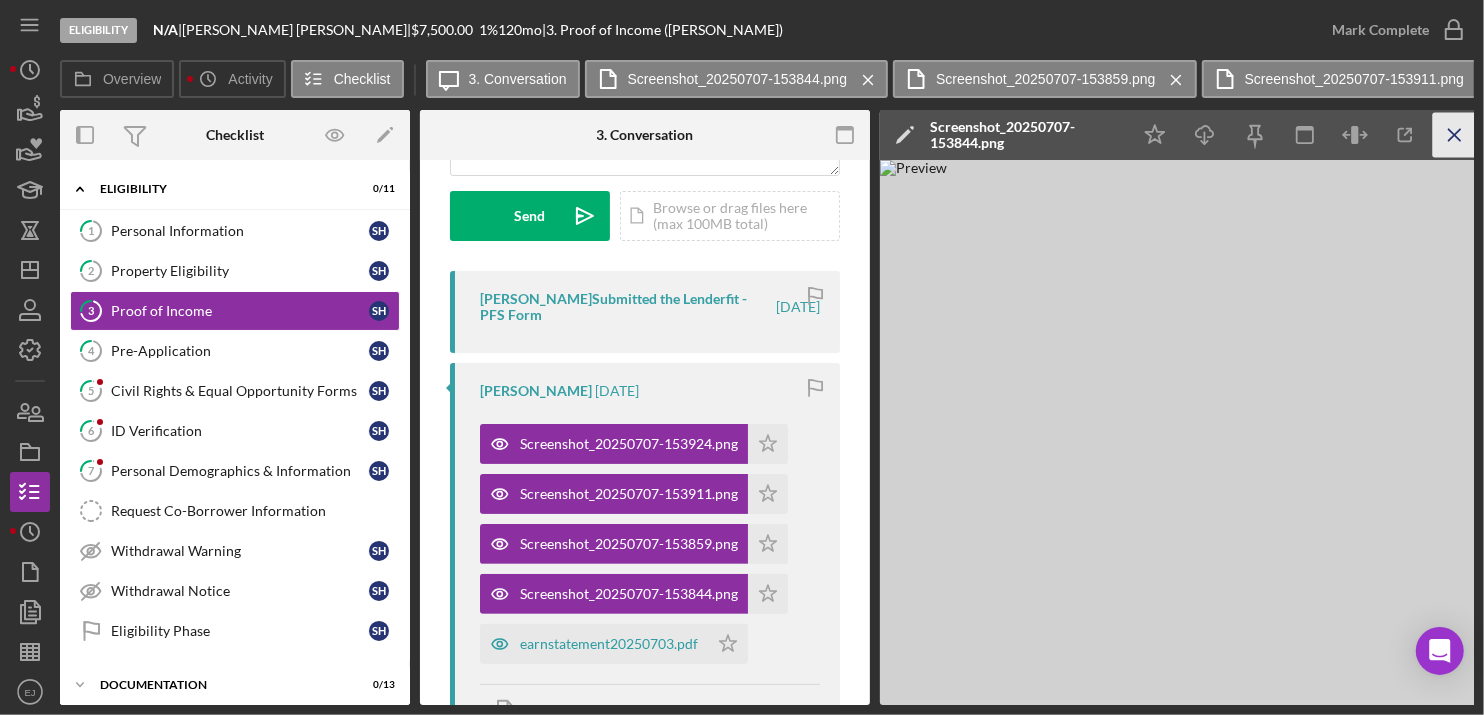 click on "Icon/Menu Close" 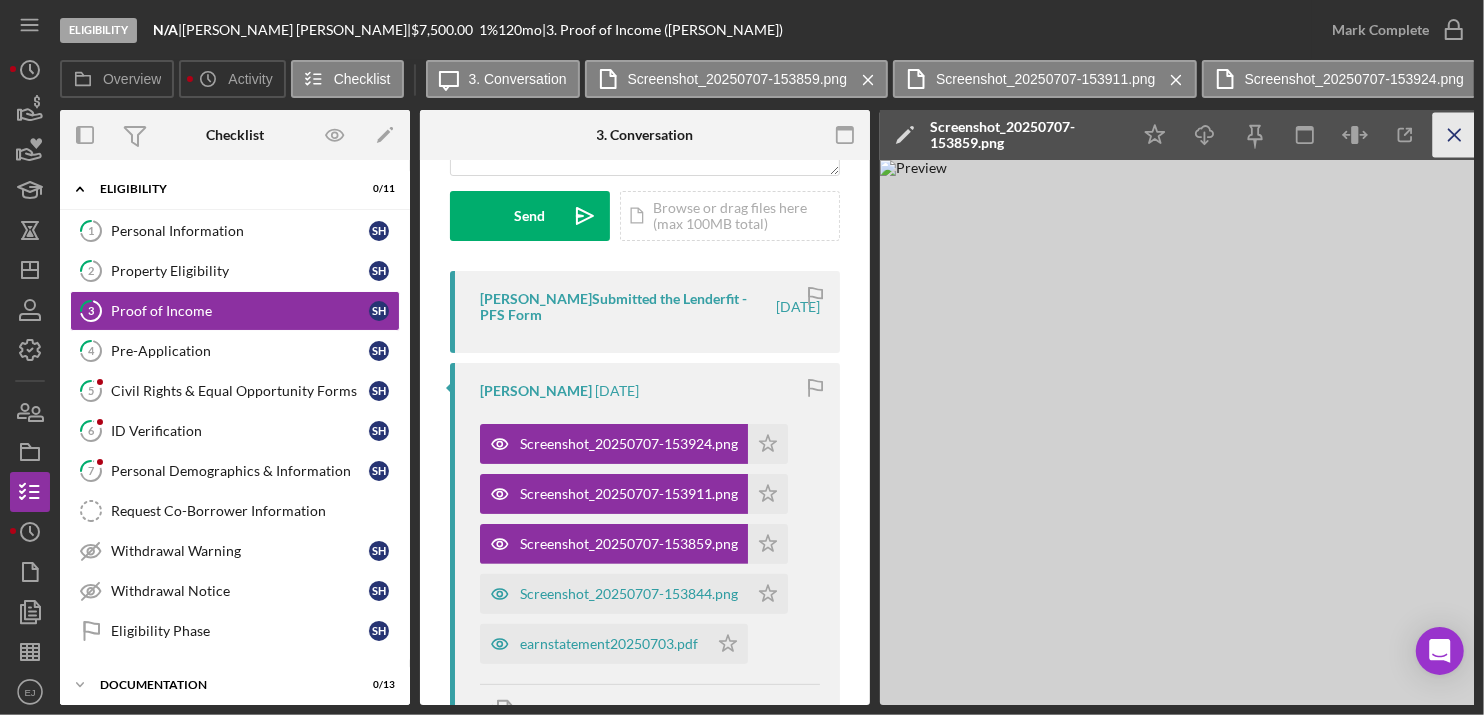 click on "Icon/Menu Close" 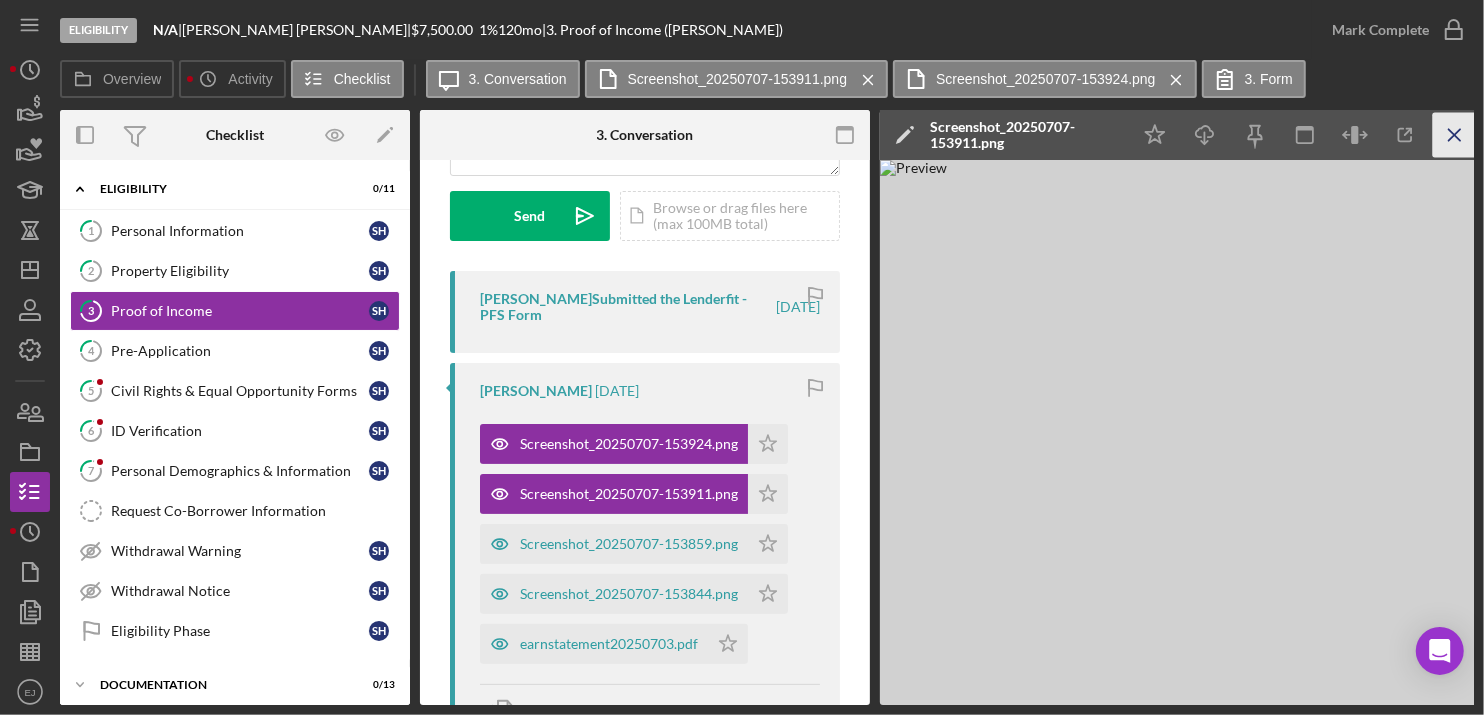 click on "Icon/Menu Close" 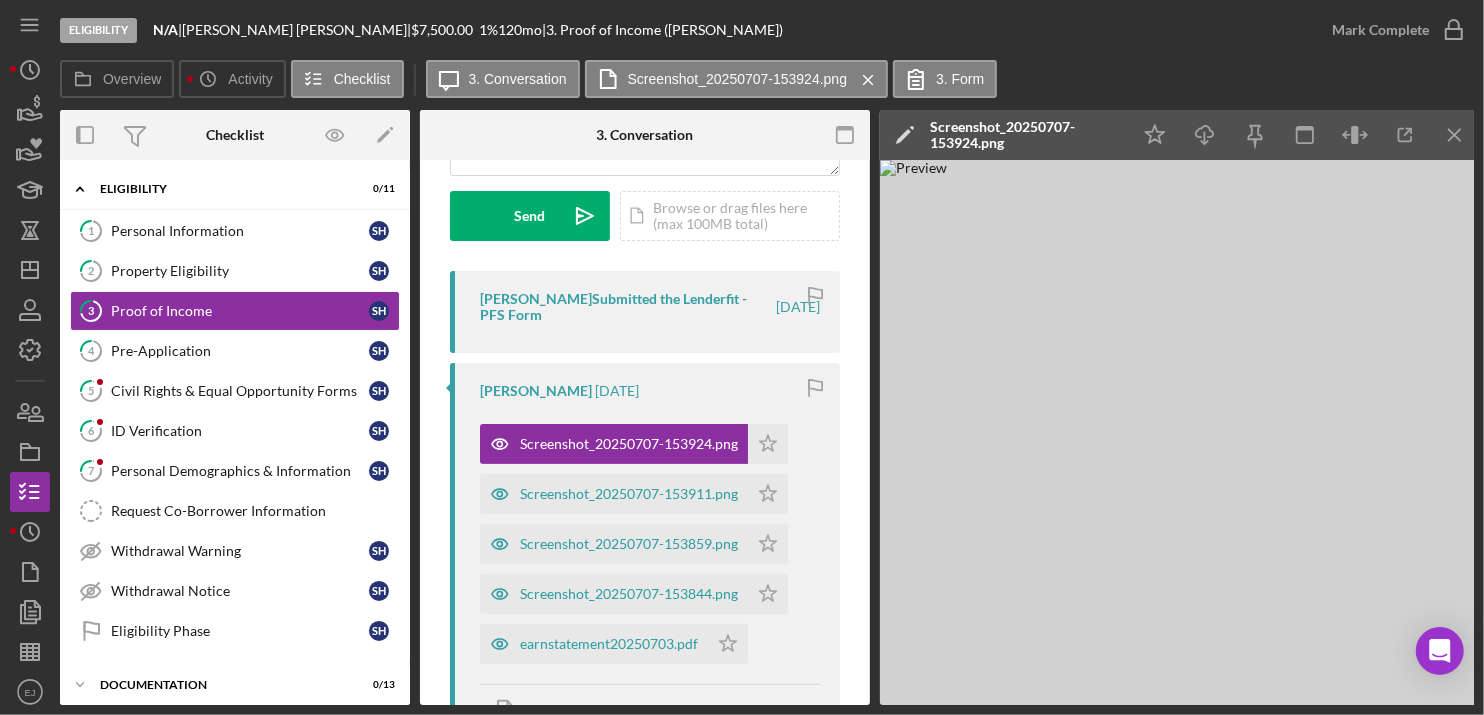 click on "Icon/Menu Close" 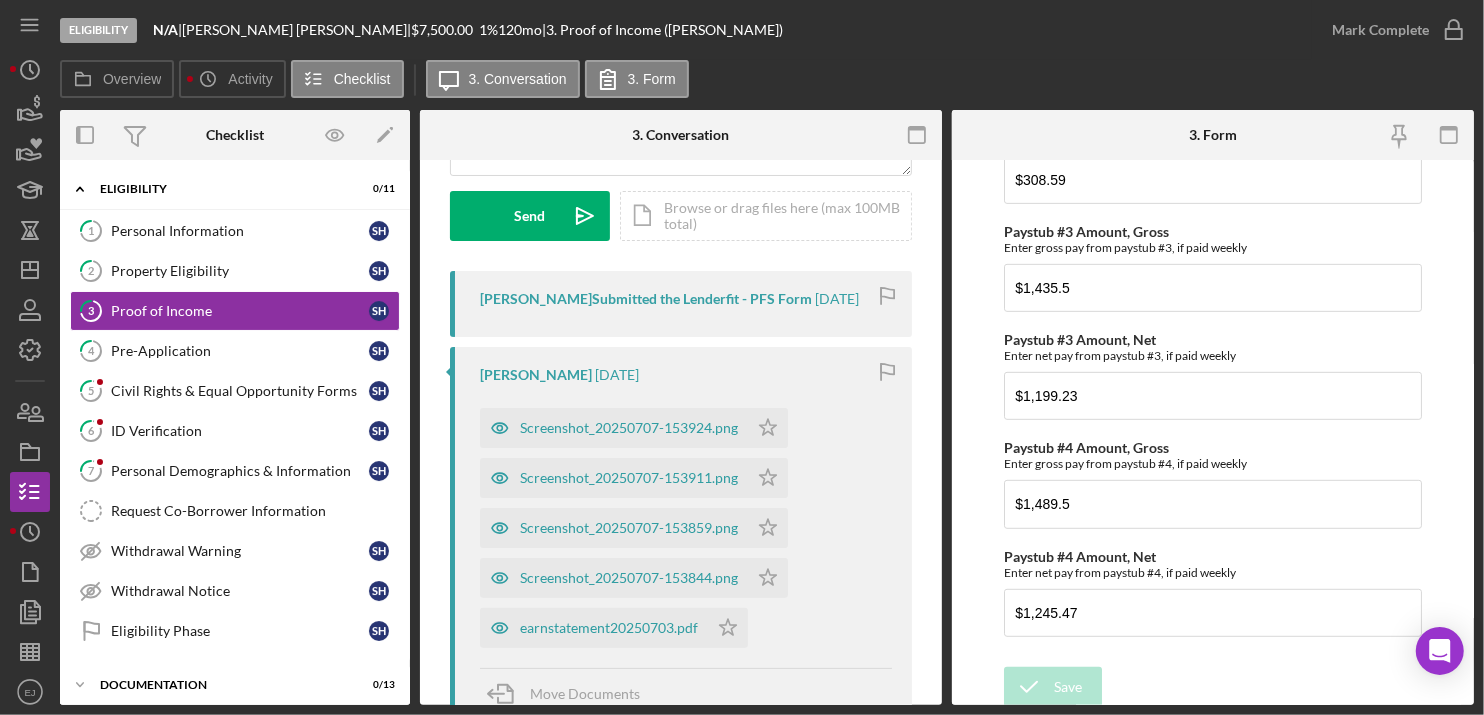 scroll, scrollTop: 214, scrollLeft: 0, axis: vertical 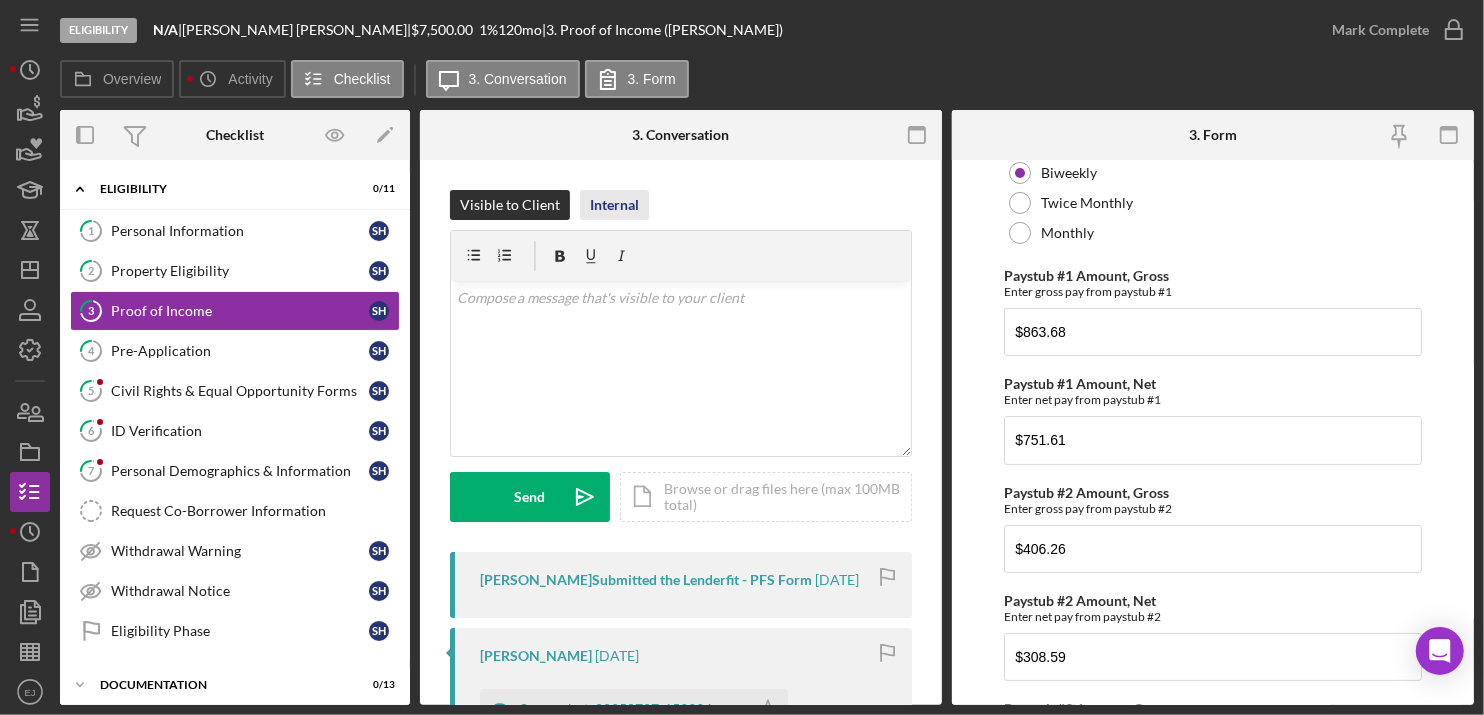click on "Internal" at bounding box center (614, 205) 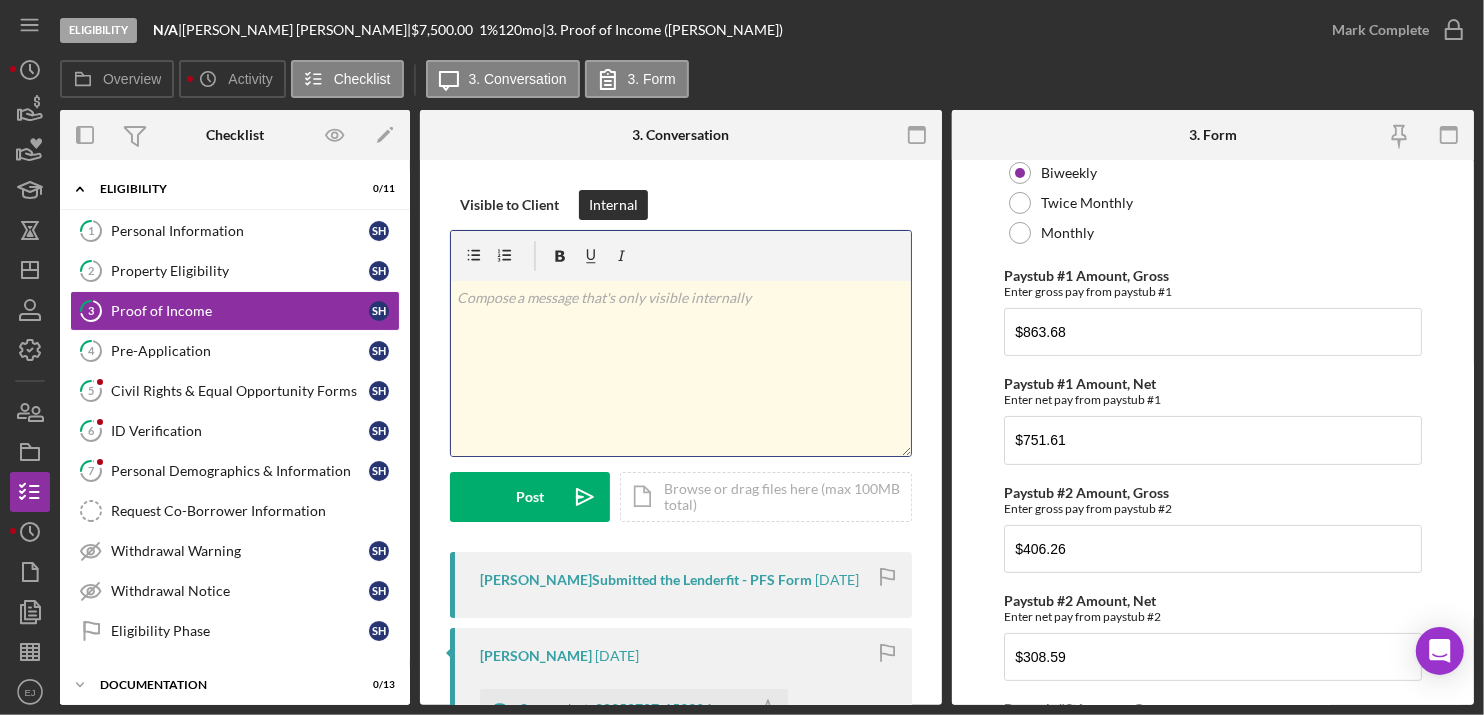 click on "v Color teal Color pink Remove color Add row above Add row below Add column before Add column after Merge cells Split cells Remove column Remove row Remove table" at bounding box center (681, 368) 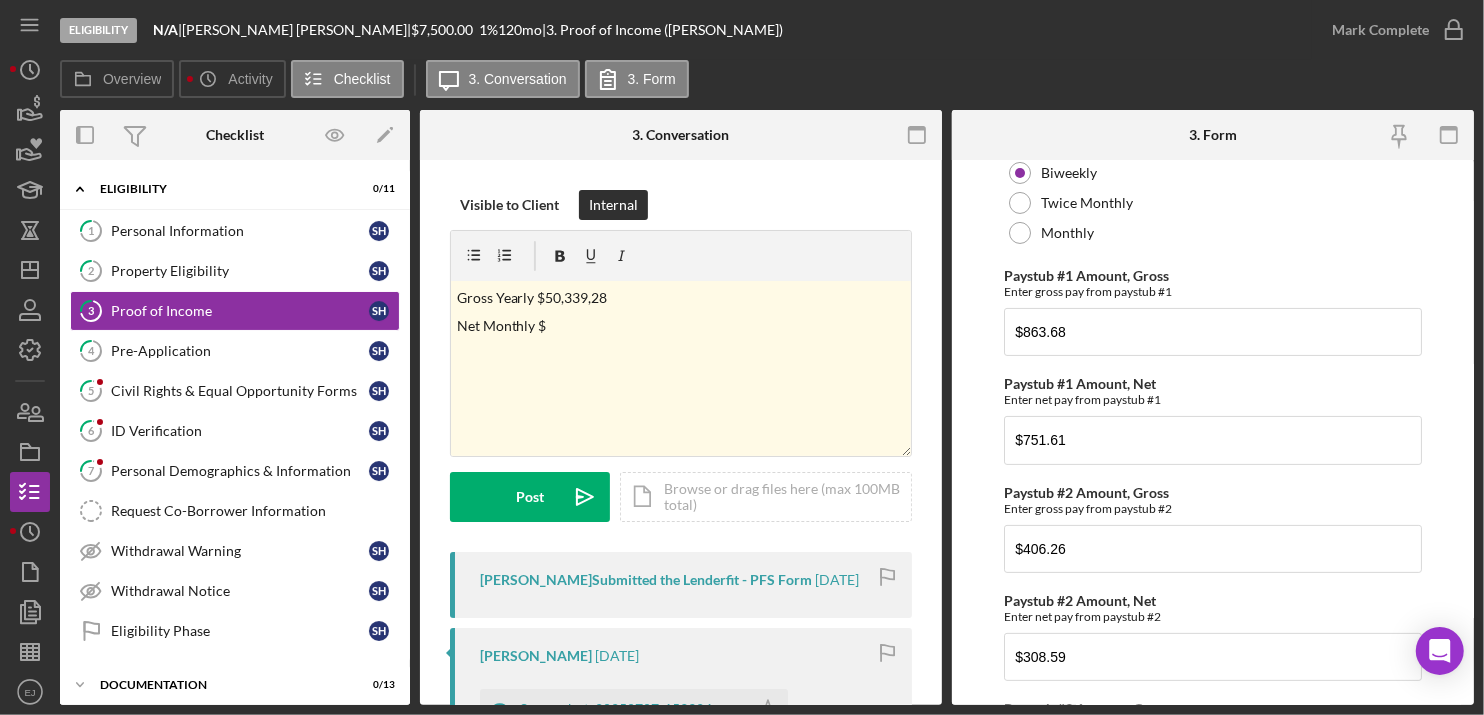 scroll, scrollTop: 691, scrollLeft: 0, axis: vertical 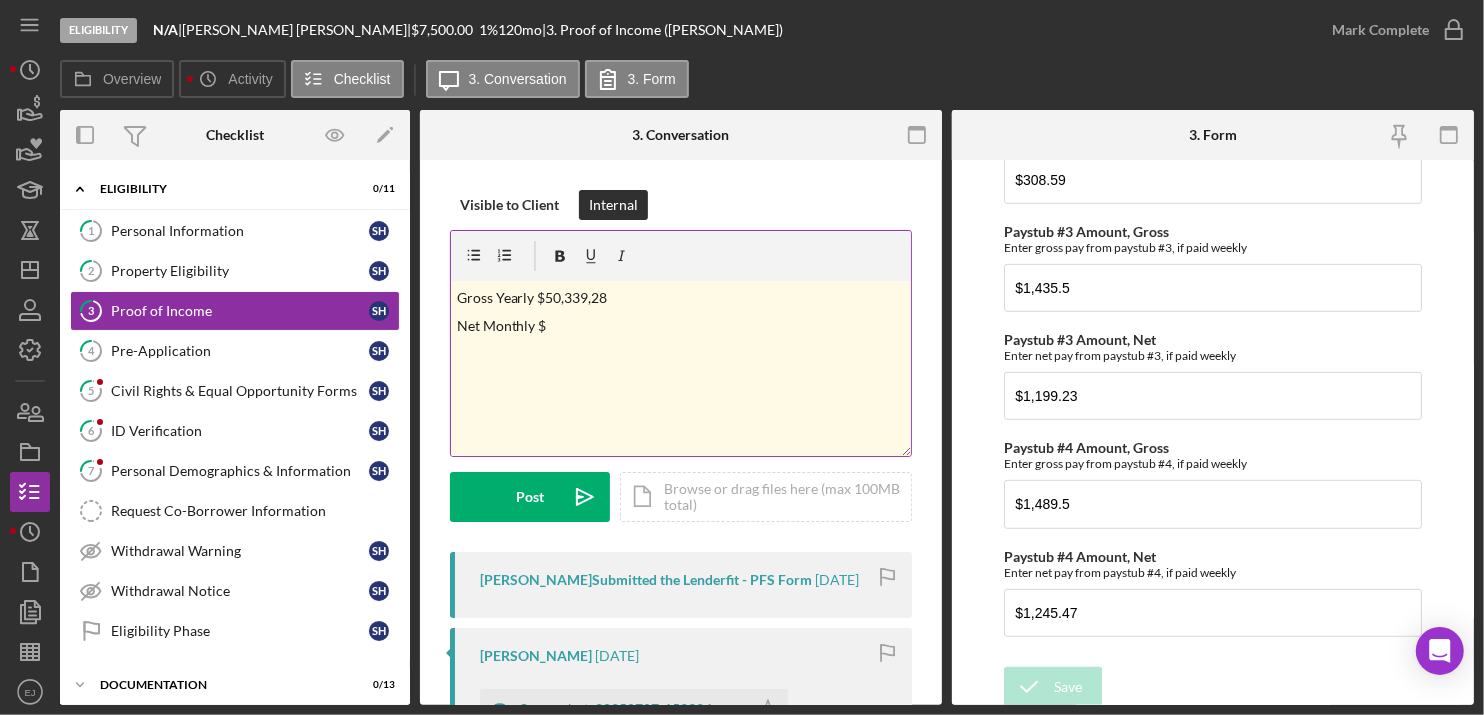 click on "Net Monthly $" at bounding box center [681, 326] 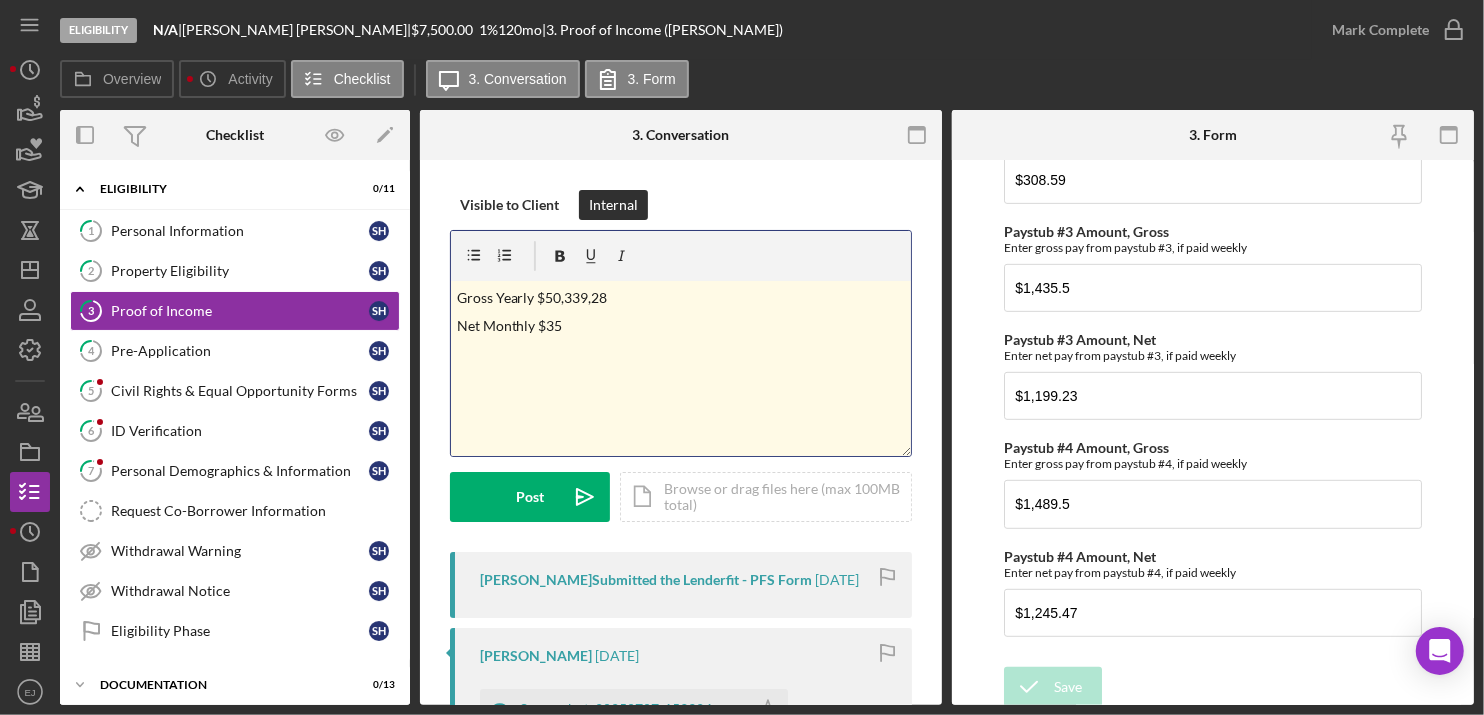 click on "Net Monthly $35" at bounding box center (681, 326) 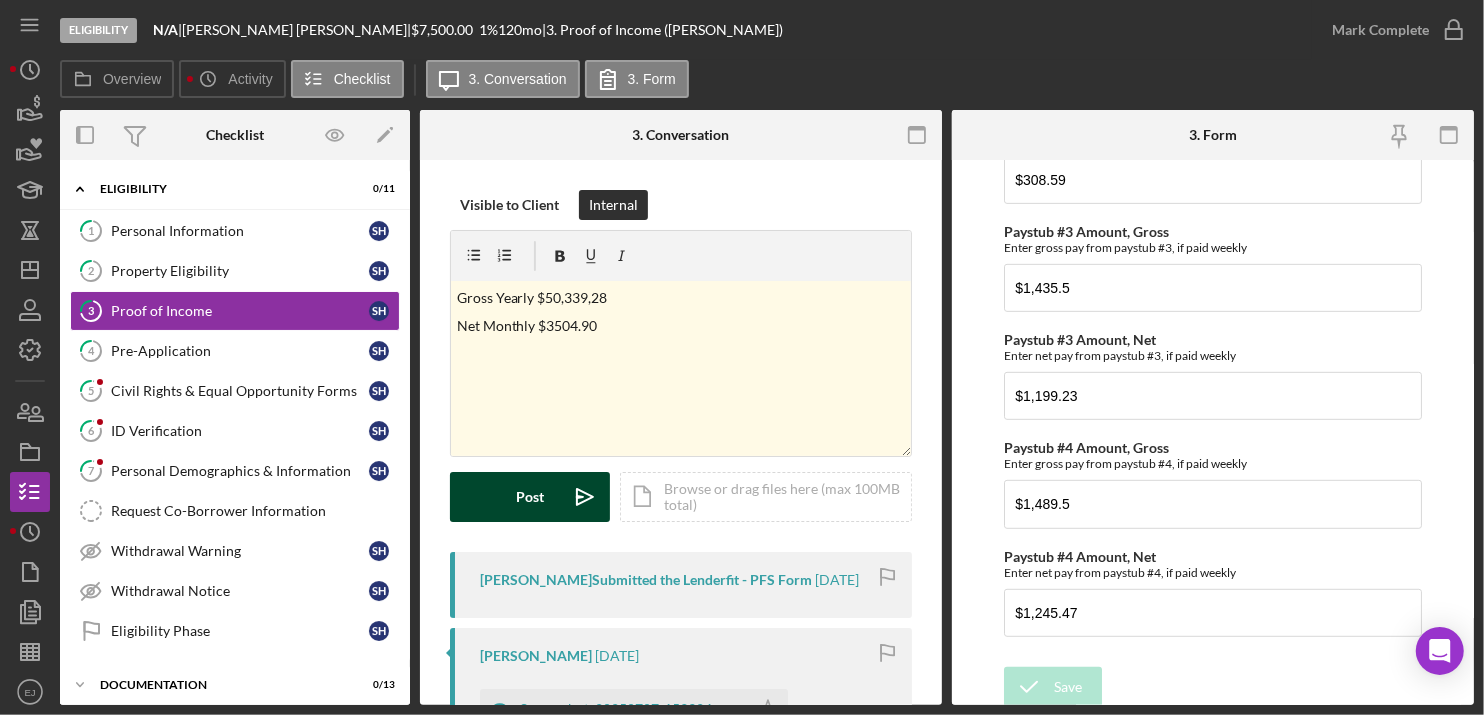 click on "Post" at bounding box center [530, 497] 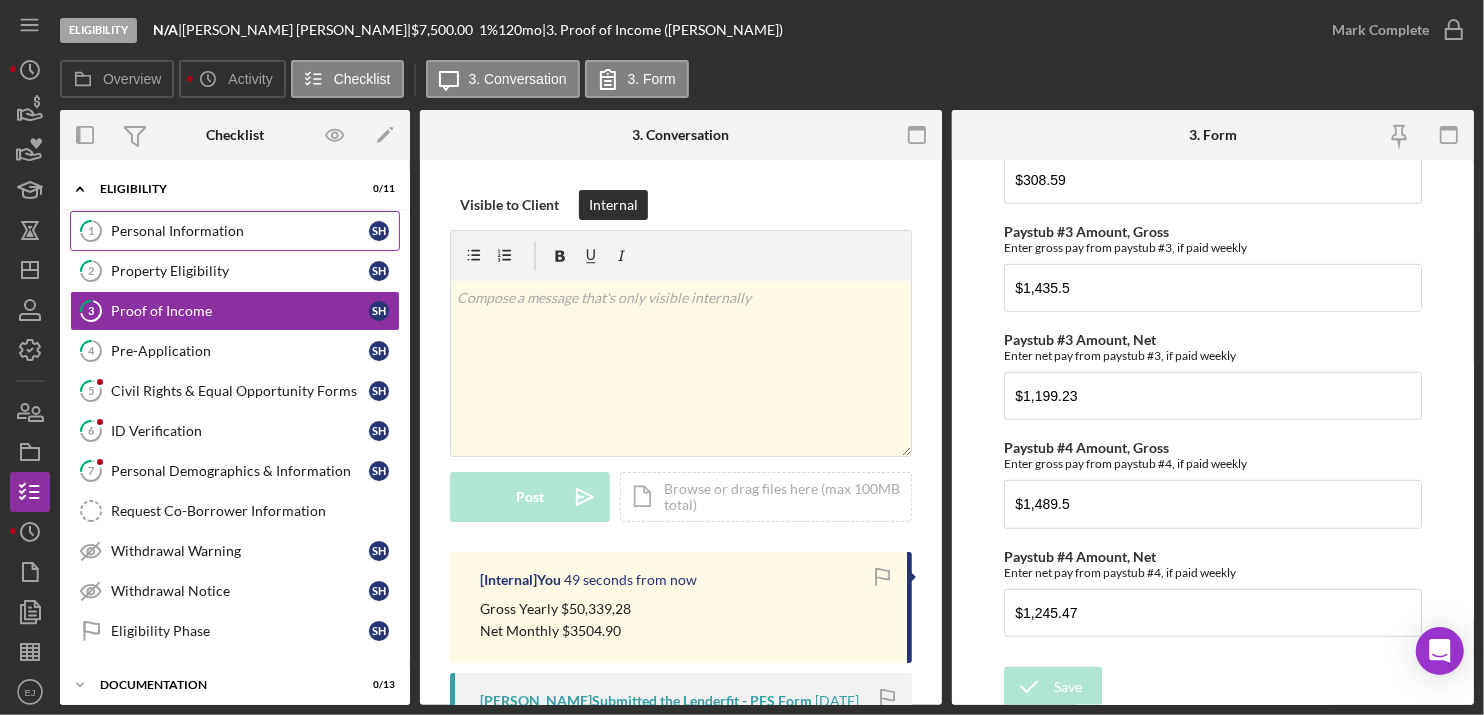 click on "Personal Information" at bounding box center [240, 231] 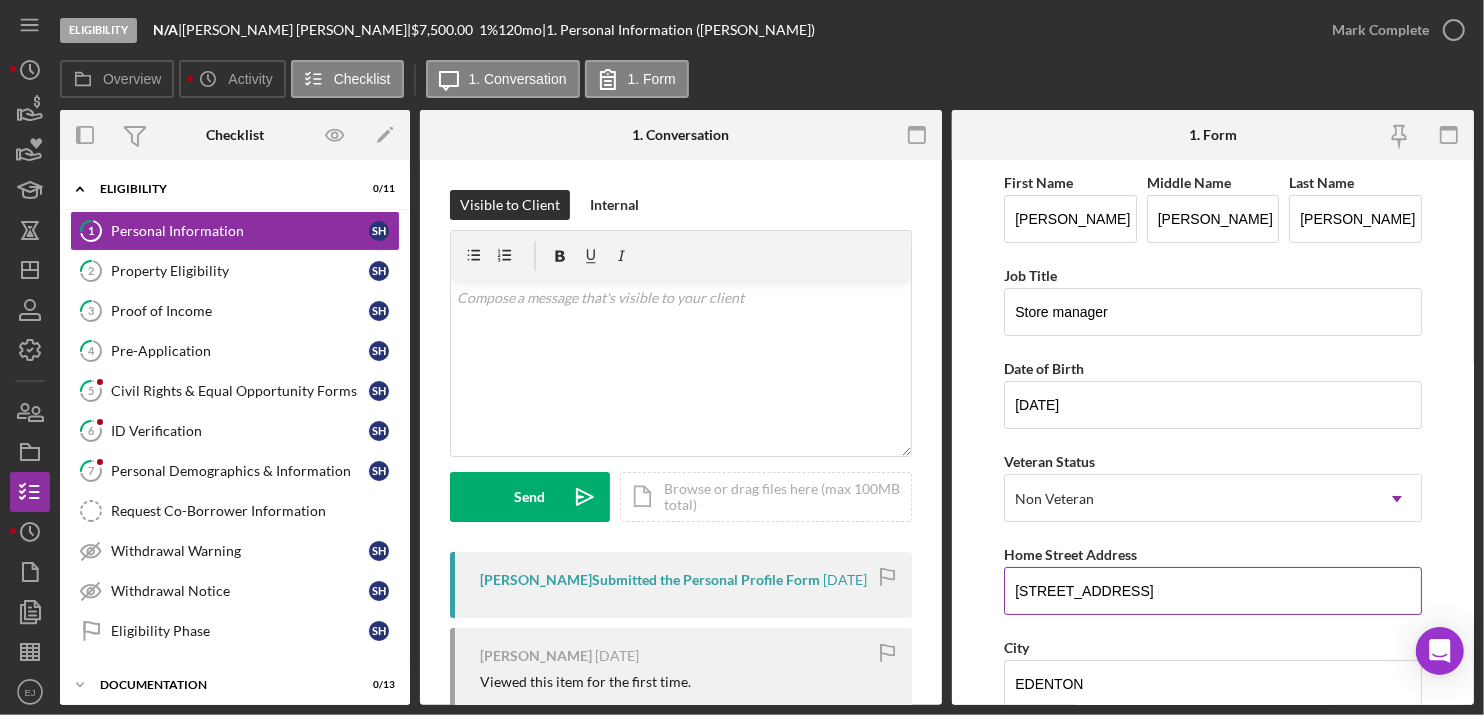 drag, startPoint x: 1009, startPoint y: 586, endPoint x: 1157, endPoint y: 582, distance: 148.05405 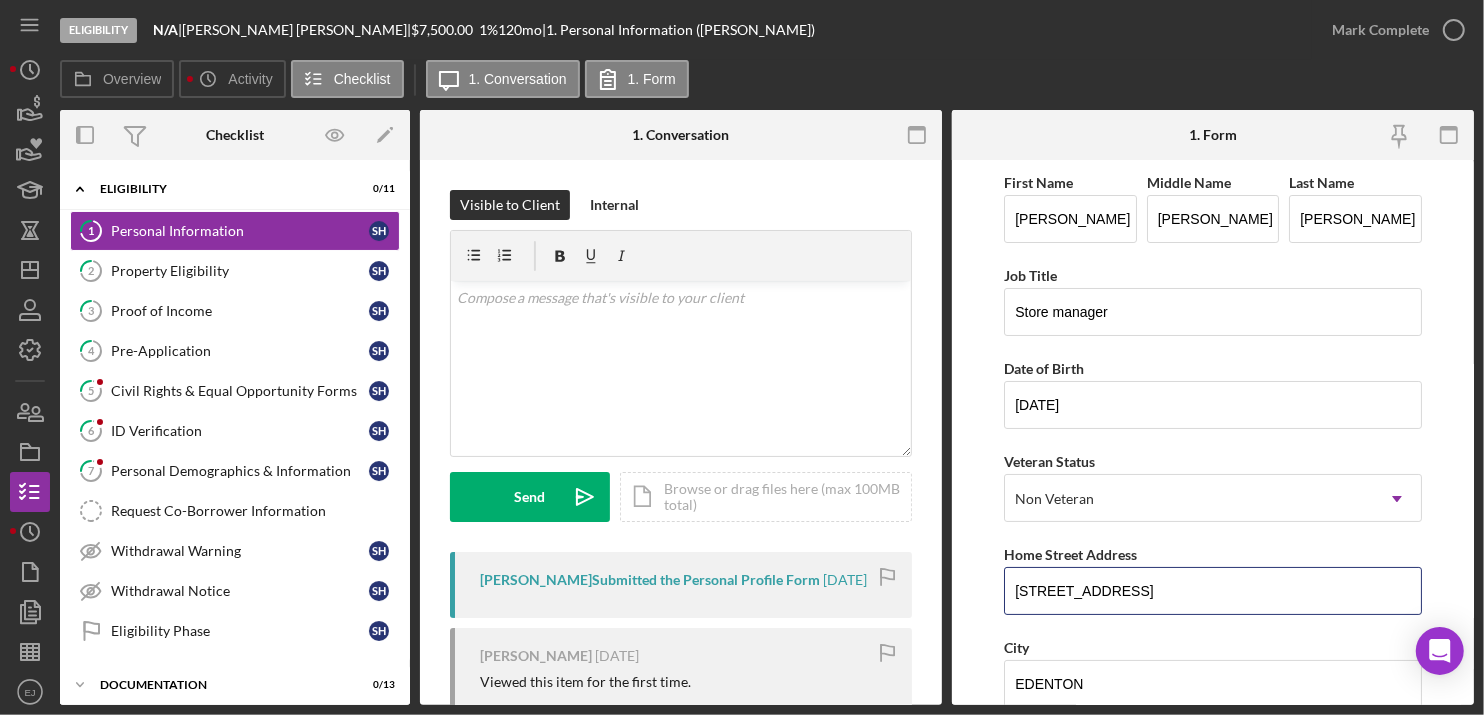 scroll, scrollTop: 476, scrollLeft: 0, axis: vertical 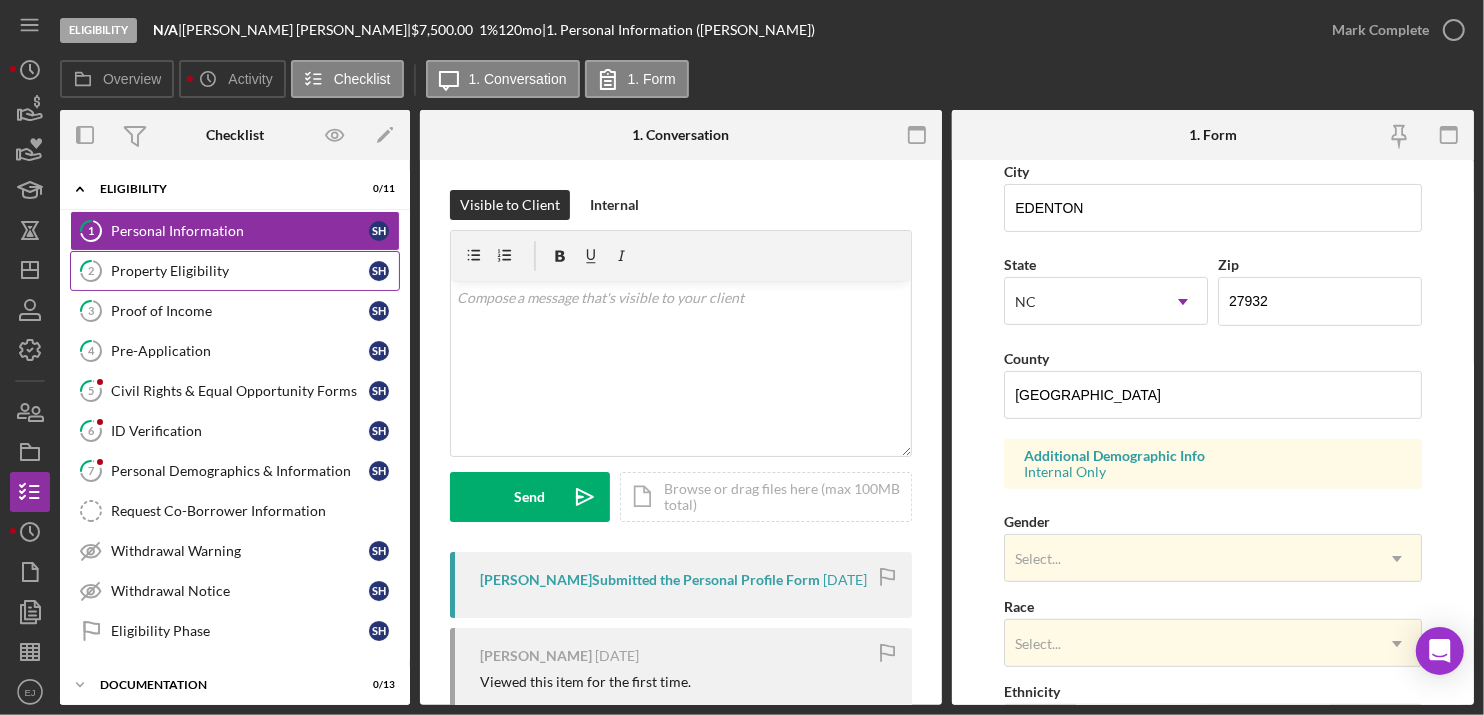 click on "Property Eligibility" at bounding box center (240, 271) 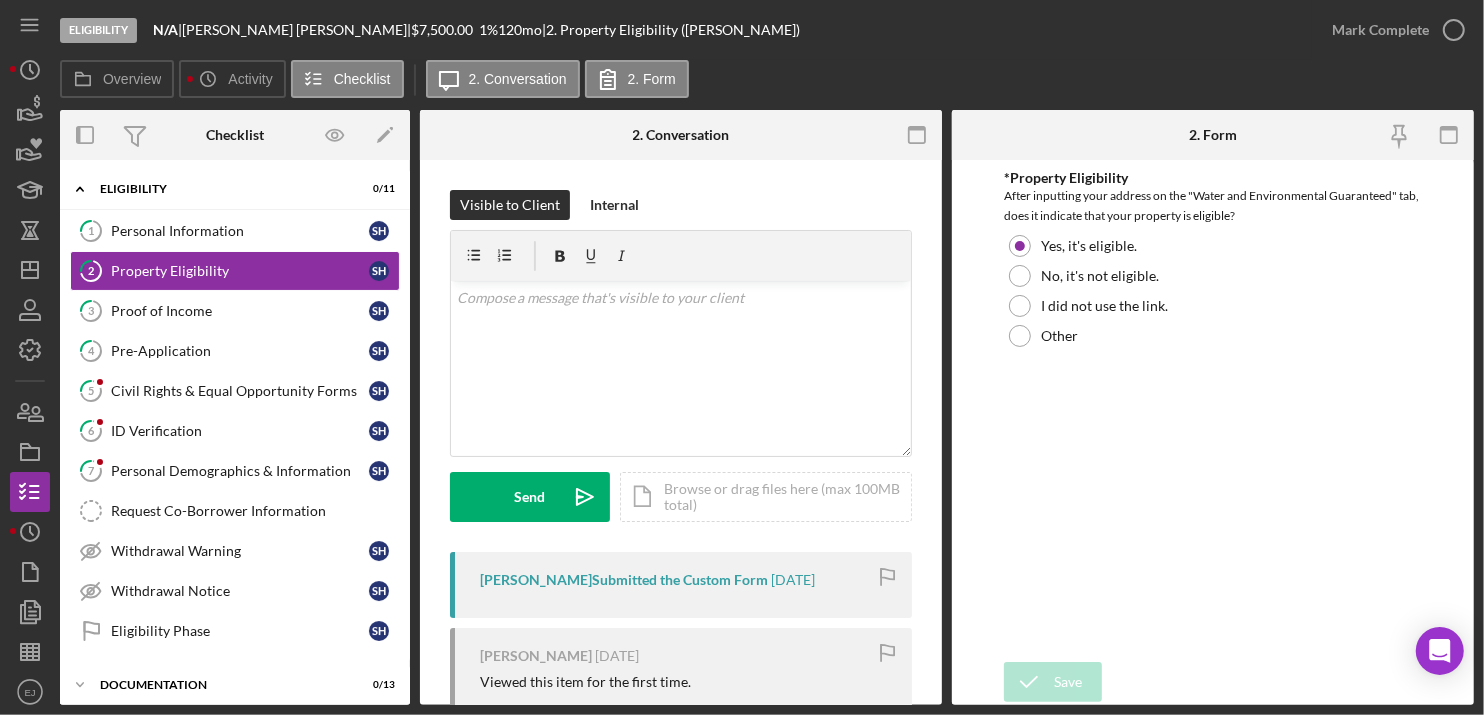 click on "2 Property Eligibility Visible to Client Internal v Color teal Color pink Remove color Add row above Add row below Add column before Add column after Merge cells Split cells Remove column Remove row Remove table Send Icon/icon-invite-send Icon/Document Browse or drag files here (max 100MB total) Tap to choose files or take a photo Cancel Send Icon/icon-invite-send Icon/Message Comment Shelby Holley  Submitted the Custom Form   3 days ago Shelby Holley   3 days ago Viewed this item for the first time. You   Please input the address that will benefit from the loan in the "Water and Environmental Guaranteed (Part of the OneRd Guarantee Loan Initiative)" tab OR the "Water and Environmental Direct" tab. If your address is not eligible under either of those tabs, then we are unable to assist.
Once you do, please indicate whether or not your property is eligible.  Icon/Link Resource URL" at bounding box center [681, 432] 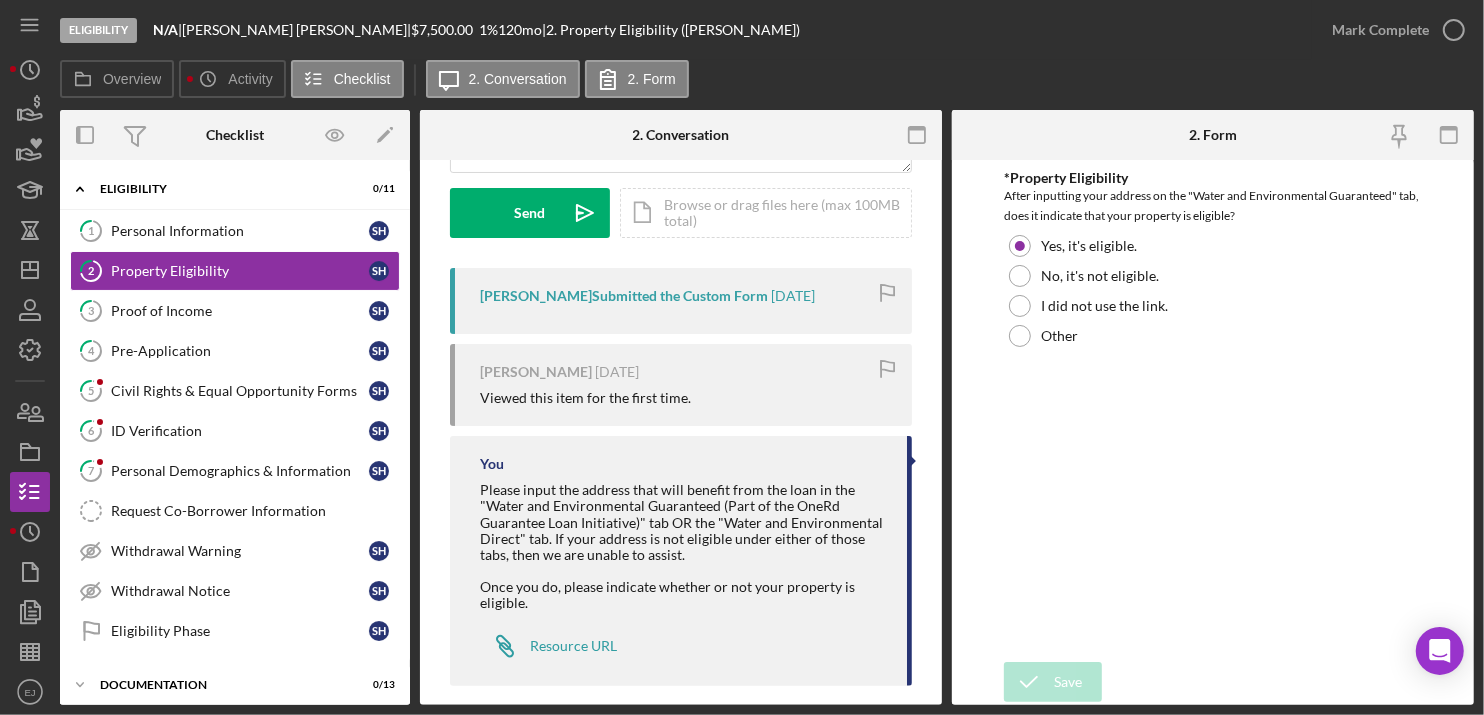 scroll, scrollTop: 304, scrollLeft: 0, axis: vertical 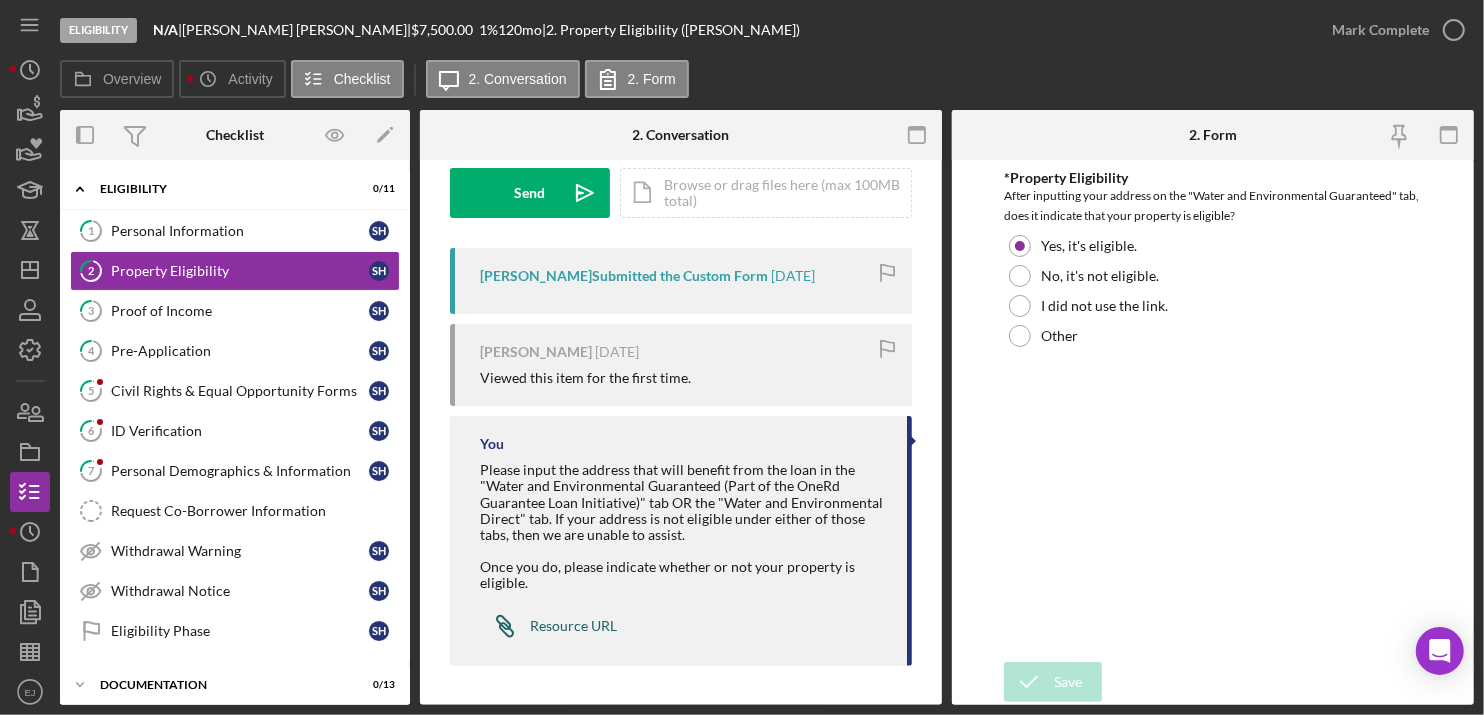 click on "Resource URL" at bounding box center [573, 626] 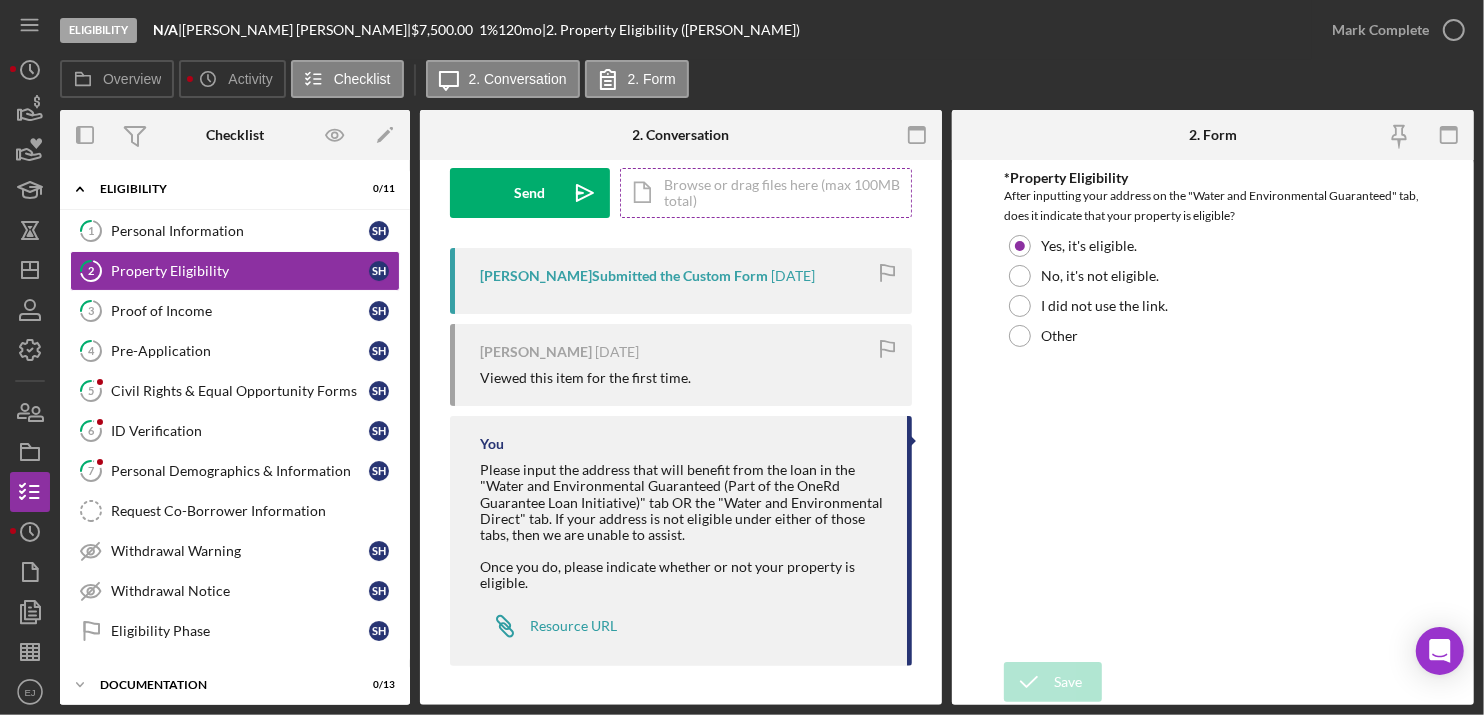 click on "Icon/Document Browse or drag files here (max 100MB total) Tap to choose files or take a photo" at bounding box center (766, 193) 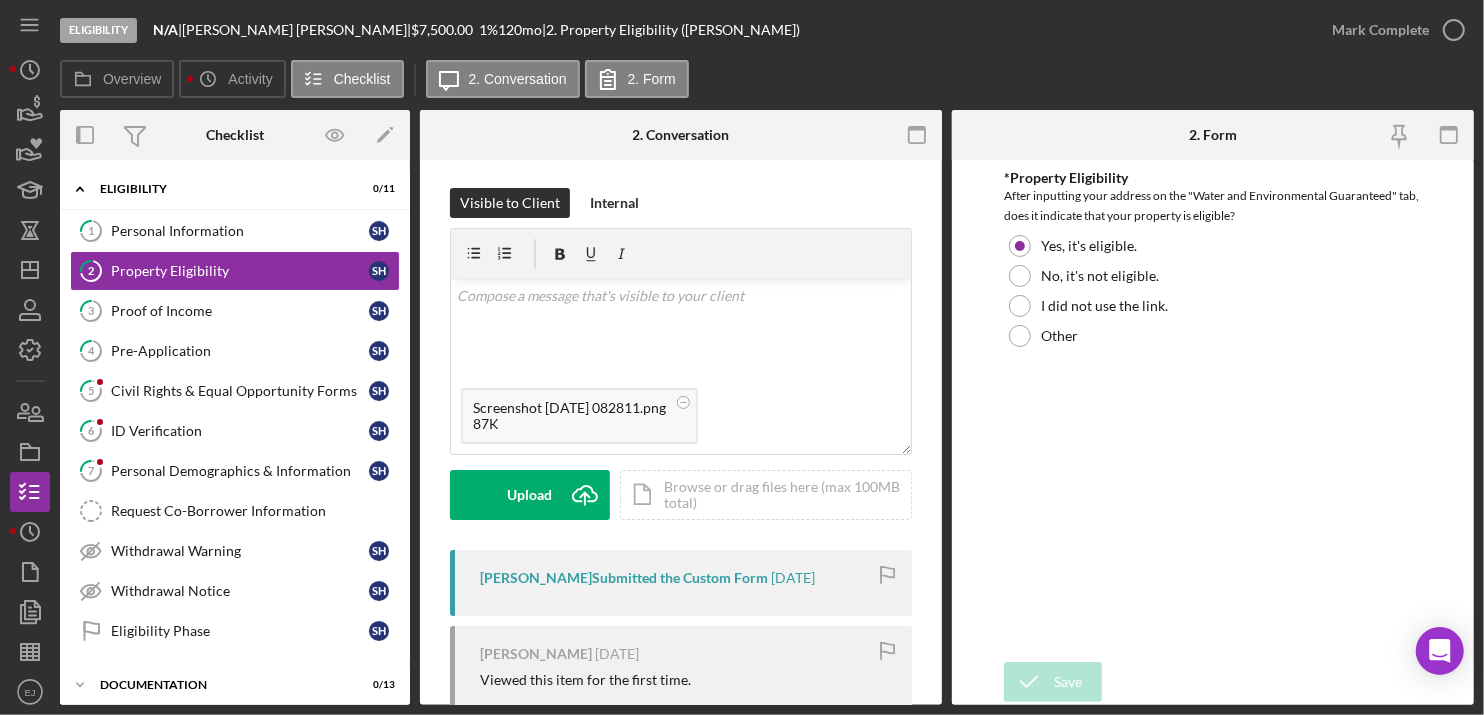 scroll, scrollTop: 0, scrollLeft: 0, axis: both 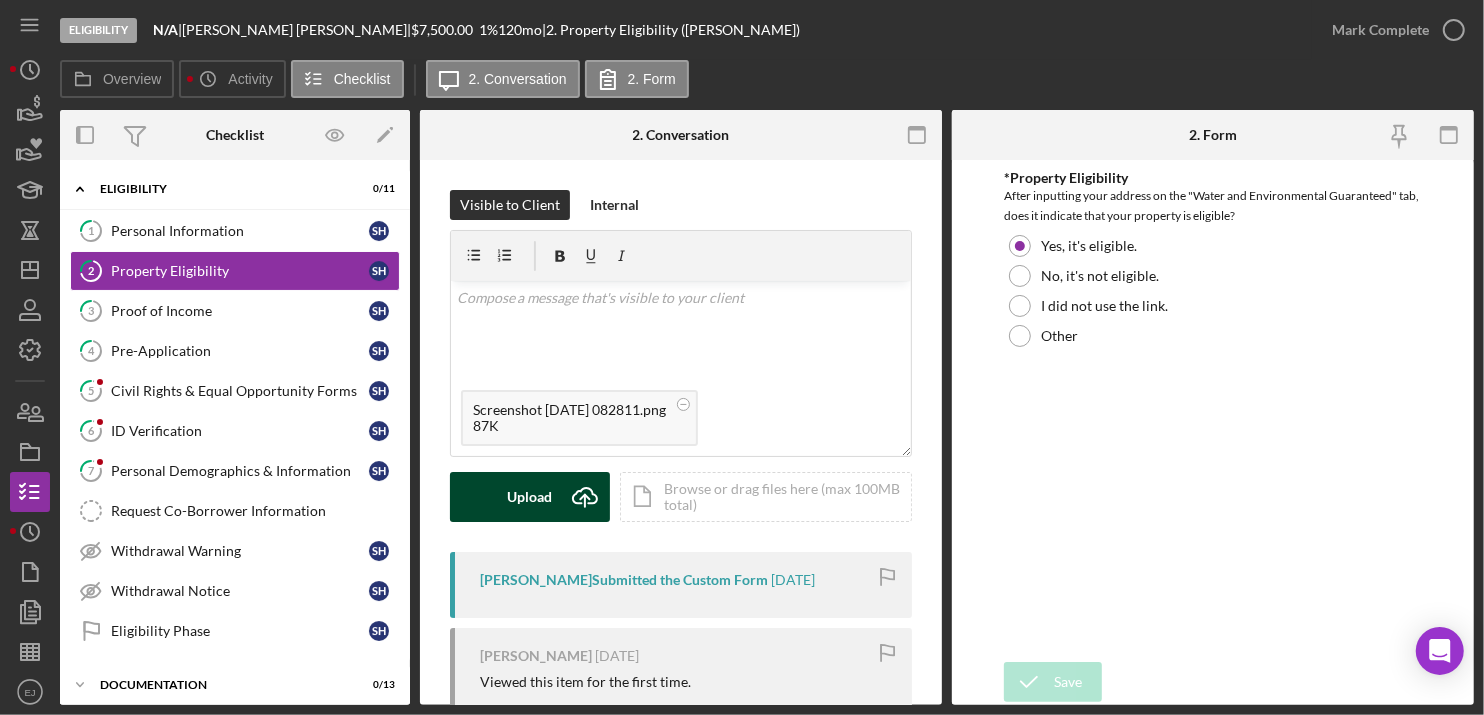 click on "Icon/Upload" 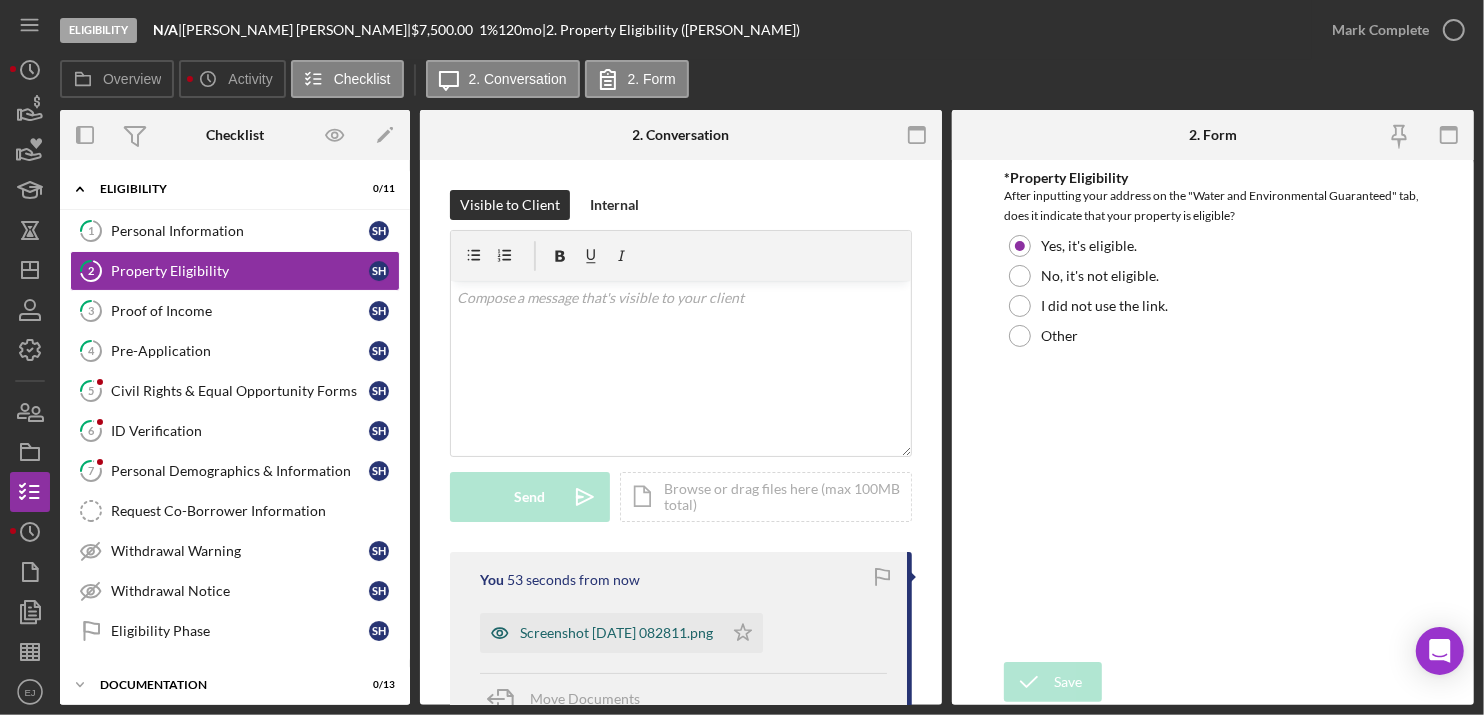click on "Screenshot 2025-07-10 082811.png" at bounding box center [616, 633] 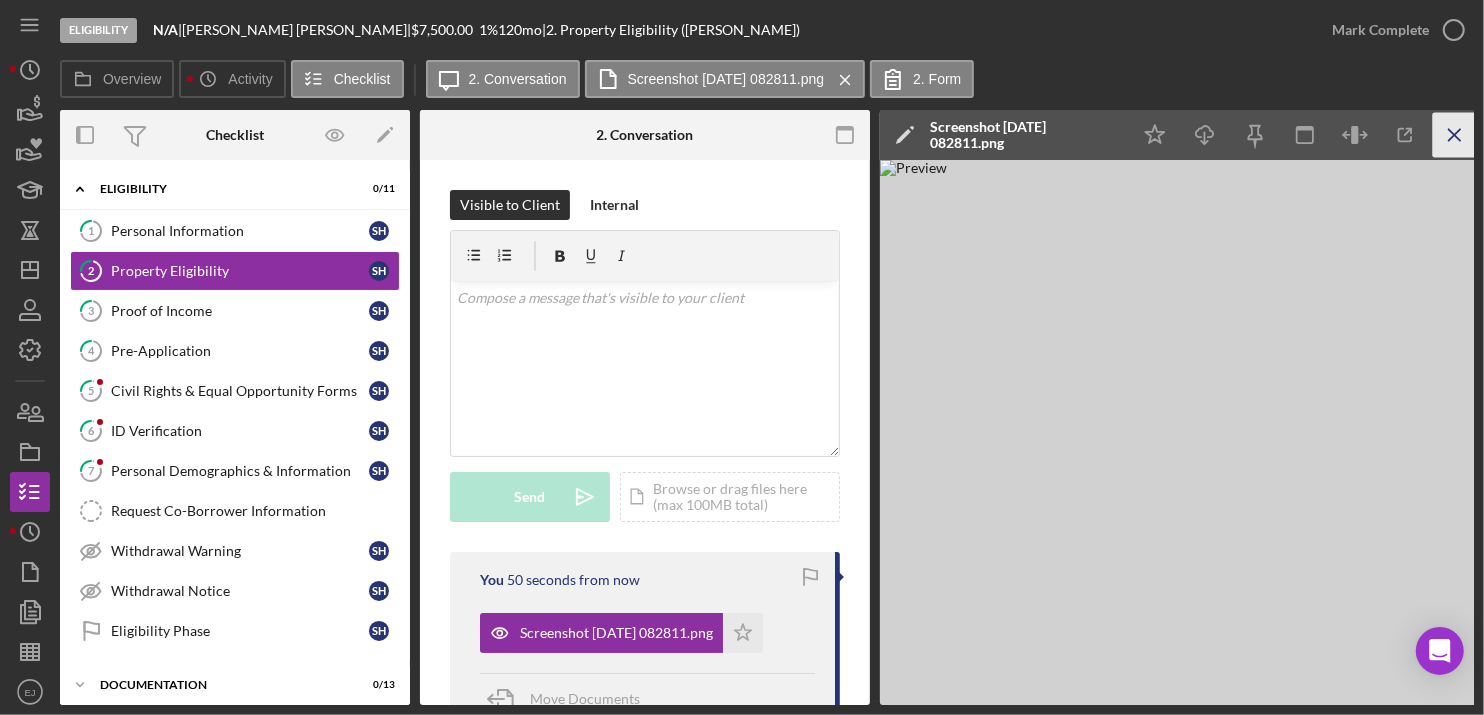 click on "Icon/Menu Close" 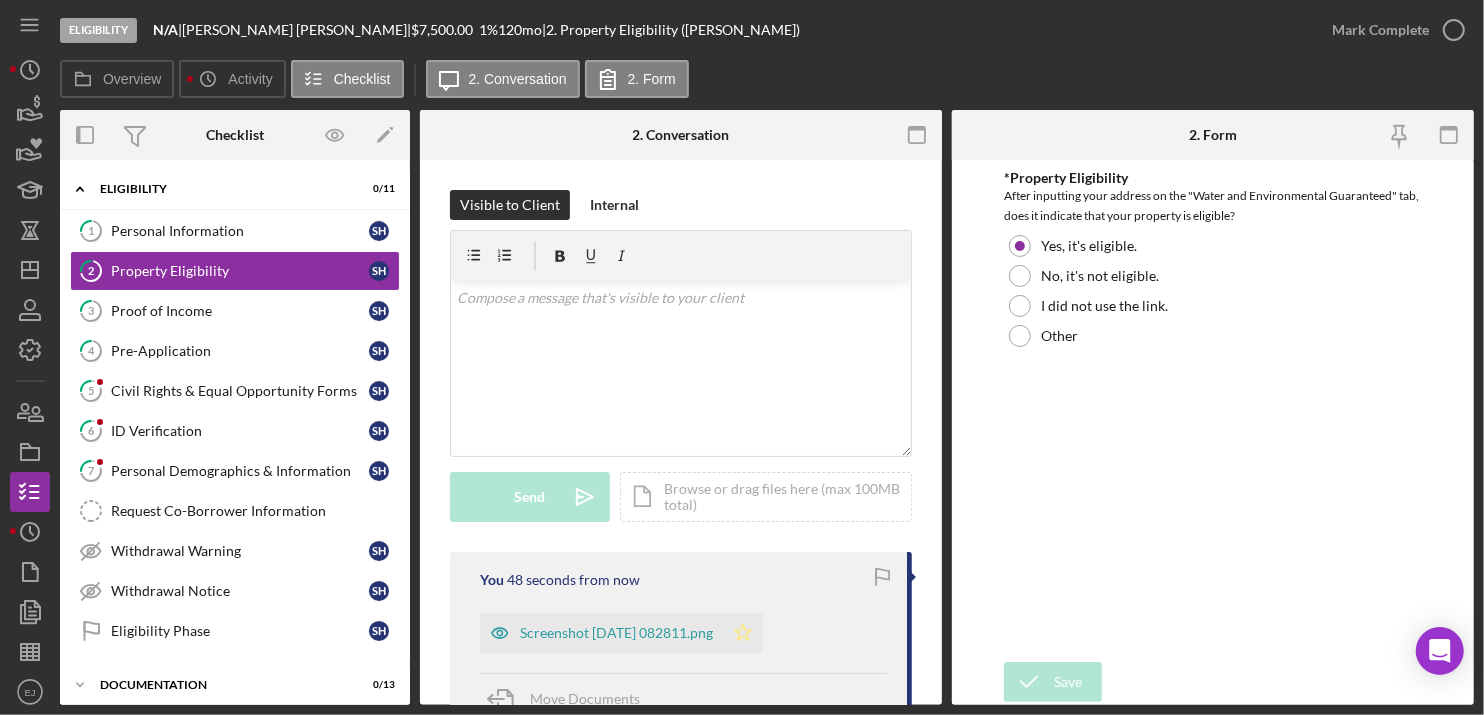 click on "Icon/Star" 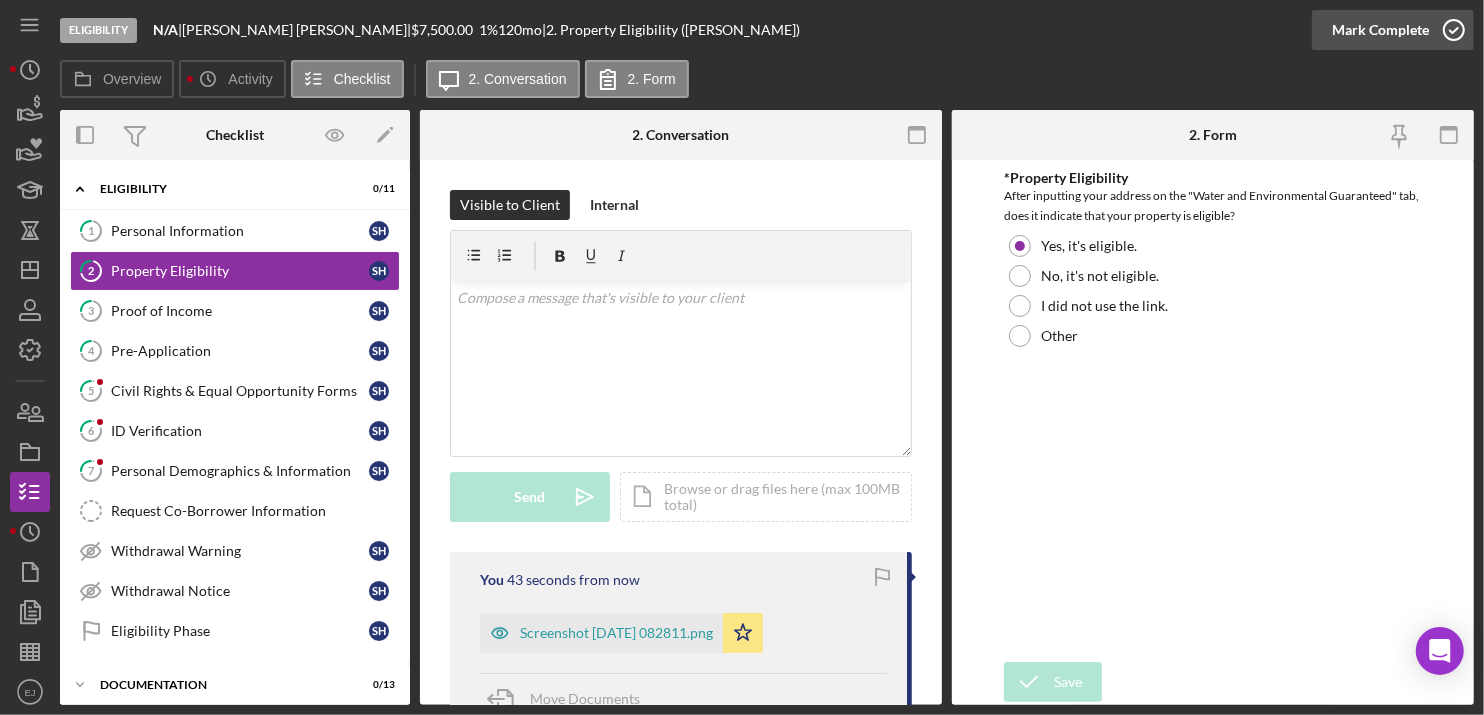 click 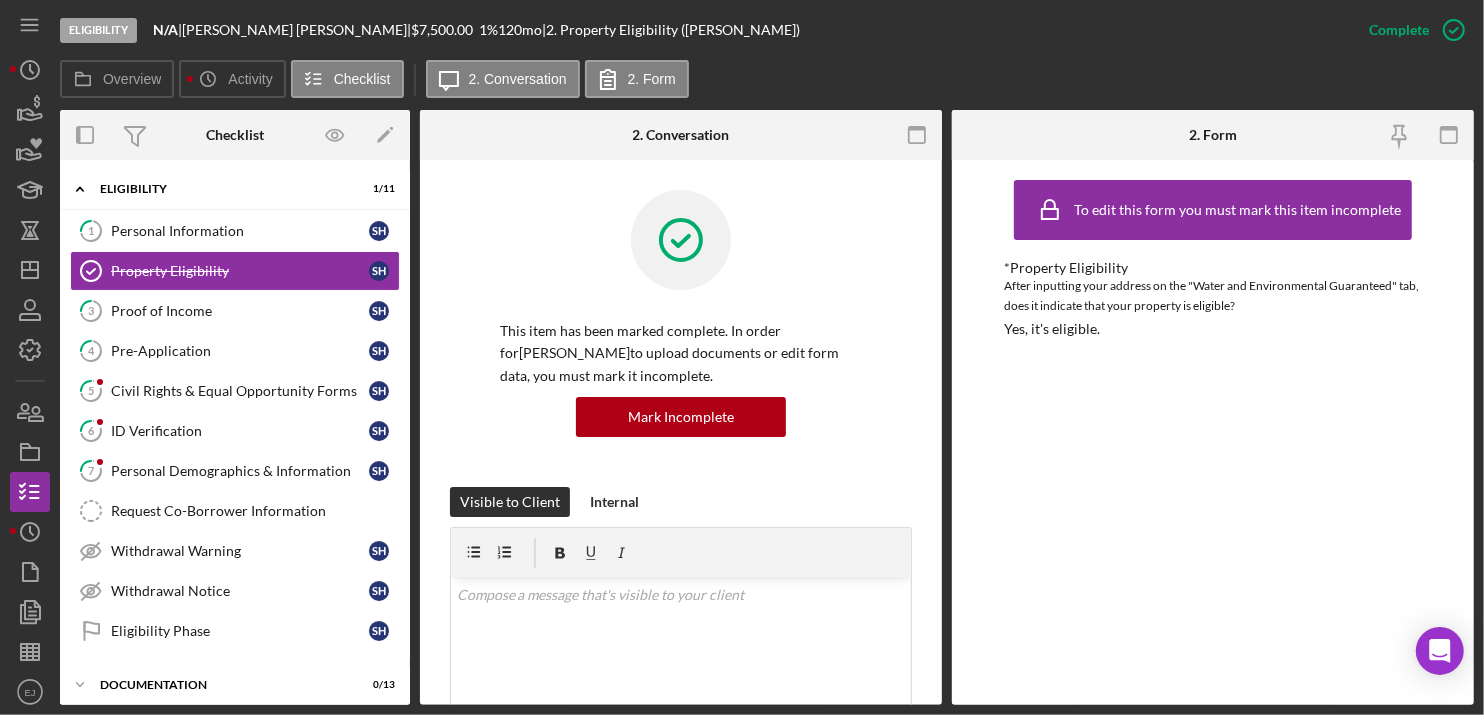 click on "To edit this form you must mark this item incomplete *Property Eligibility After inputting your address on the "Water and Environmental Guaranteed" tab, does it indicate that your property is eligible?  Yes, it's eligible." at bounding box center [1213, 432] 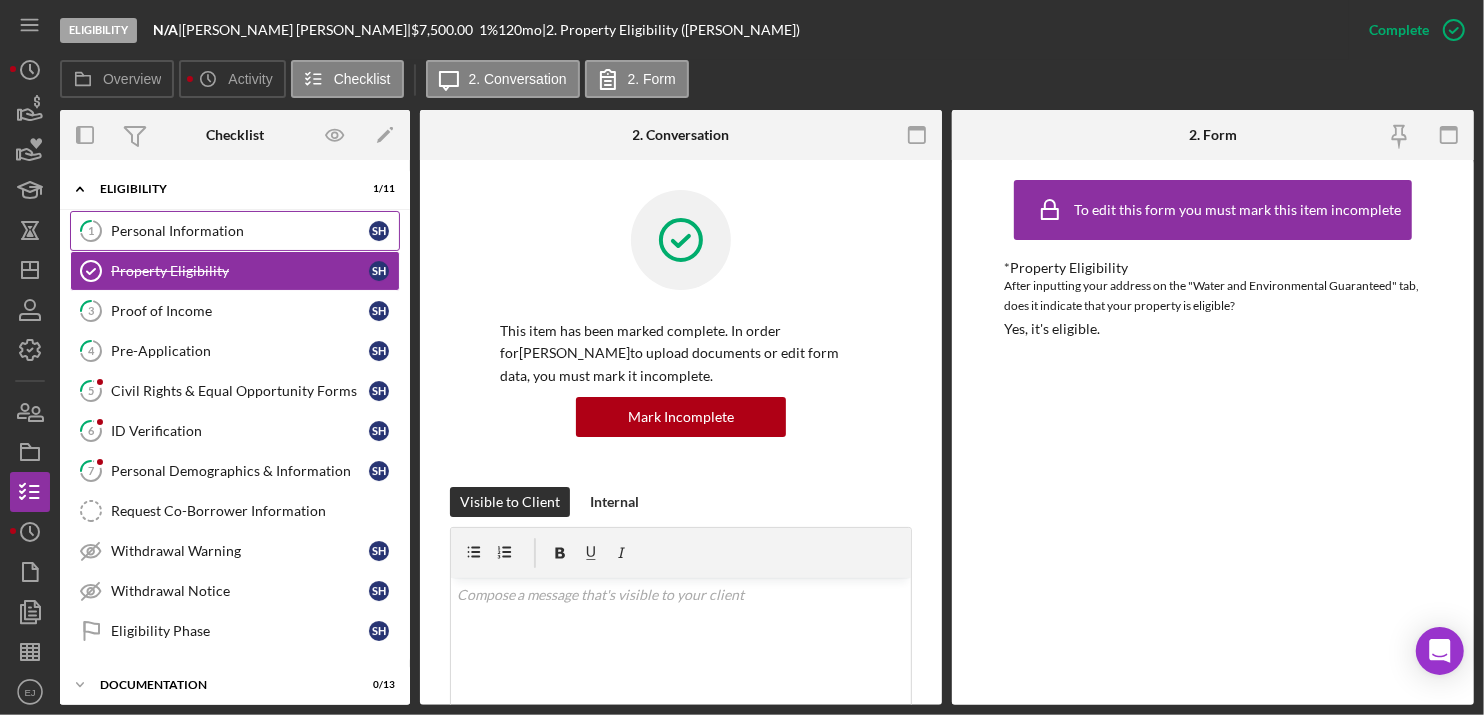 click on "Personal Information" at bounding box center [240, 231] 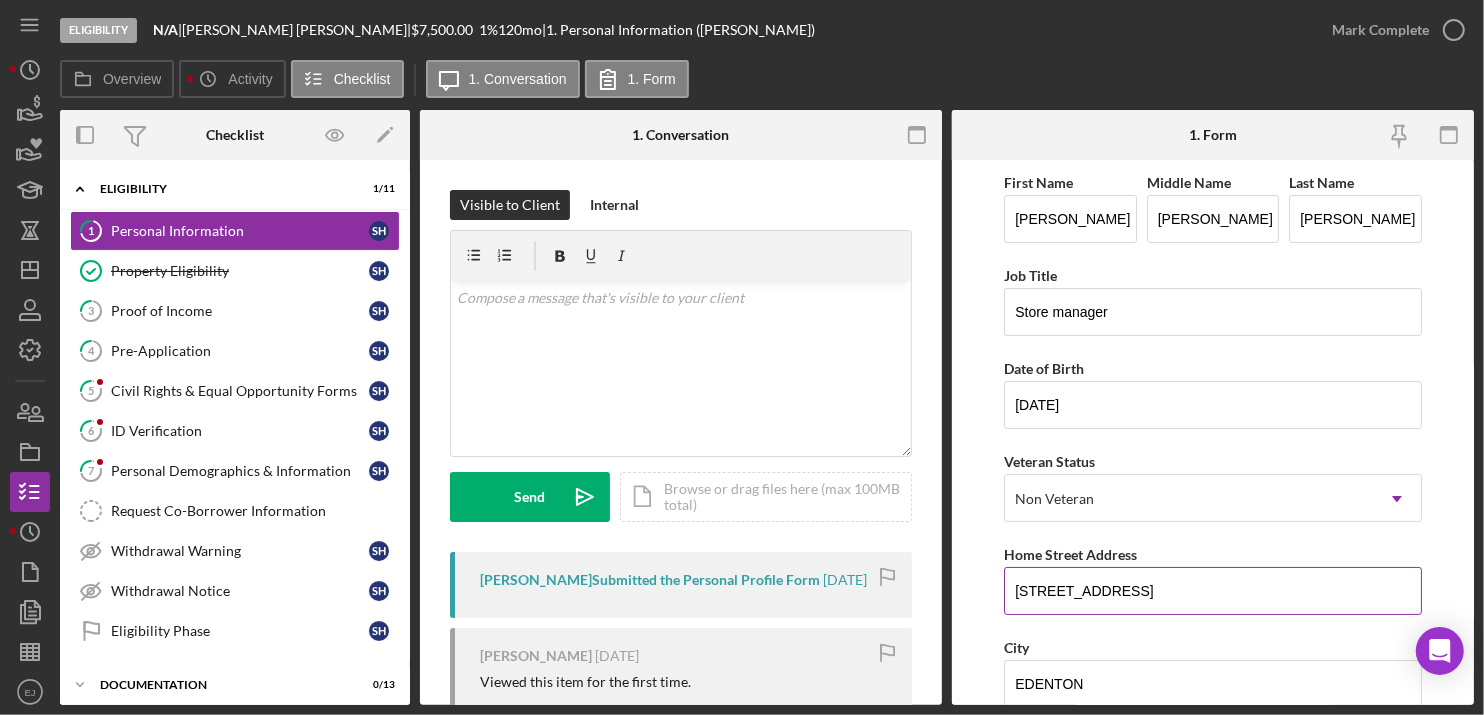 drag, startPoint x: 1012, startPoint y: 606, endPoint x: 1162, endPoint y: 595, distance: 150.40279 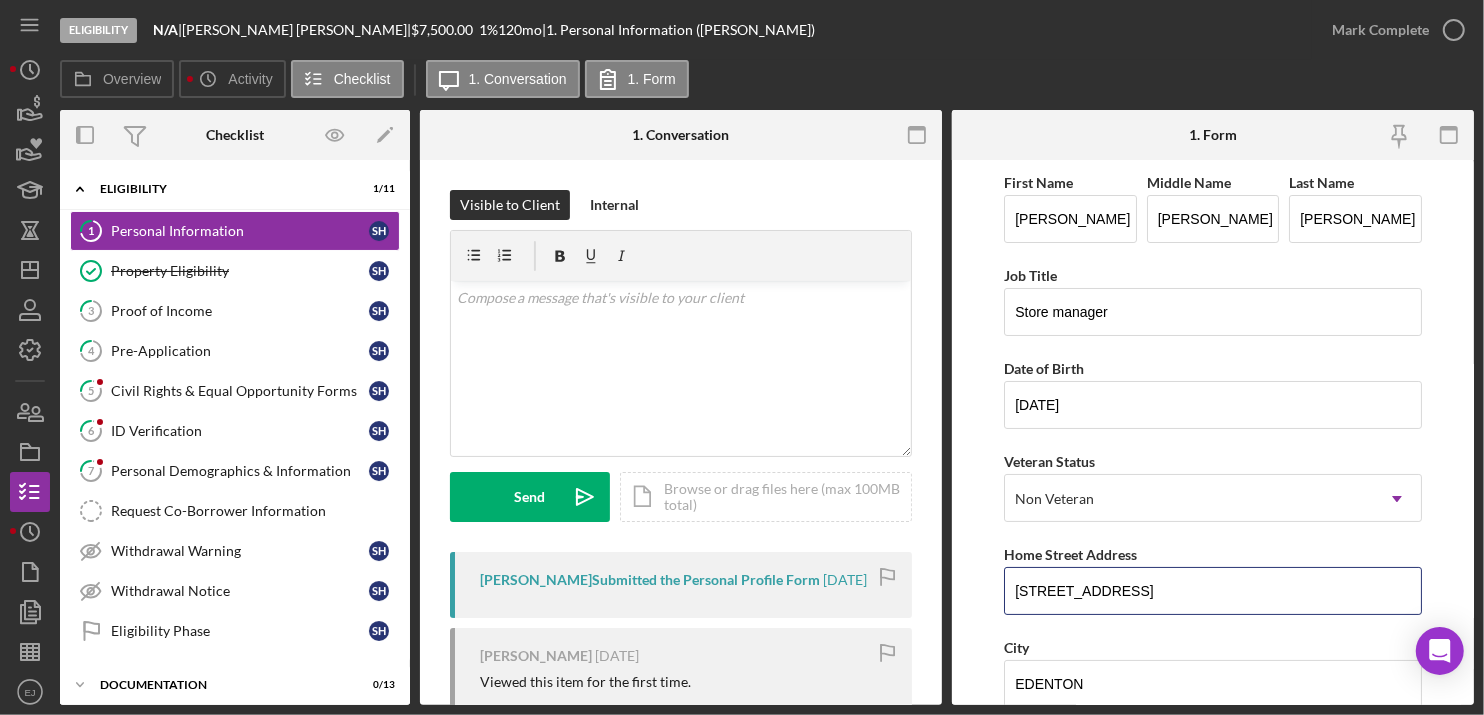 click on "First Name Shelby Middle Name Birtell Last Name Holley Job Title Store manager Date of Birth 10/24/1992 Veteran Status Non Veteran Icon/Dropdown Arrow Home Street Address 134 Creek Trail City EDENTON State NC Icon/Dropdown Arrow Zip 27932 County United States Additional Demographic Info Internal Only Gender Select... Icon/Dropdown Arrow Race Select... Icon/Dropdown Arrow Ethnicity Select... Icon/Dropdown Arrow Low Income Individual Yes No Household Income Save Save" at bounding box center [1213, 432] 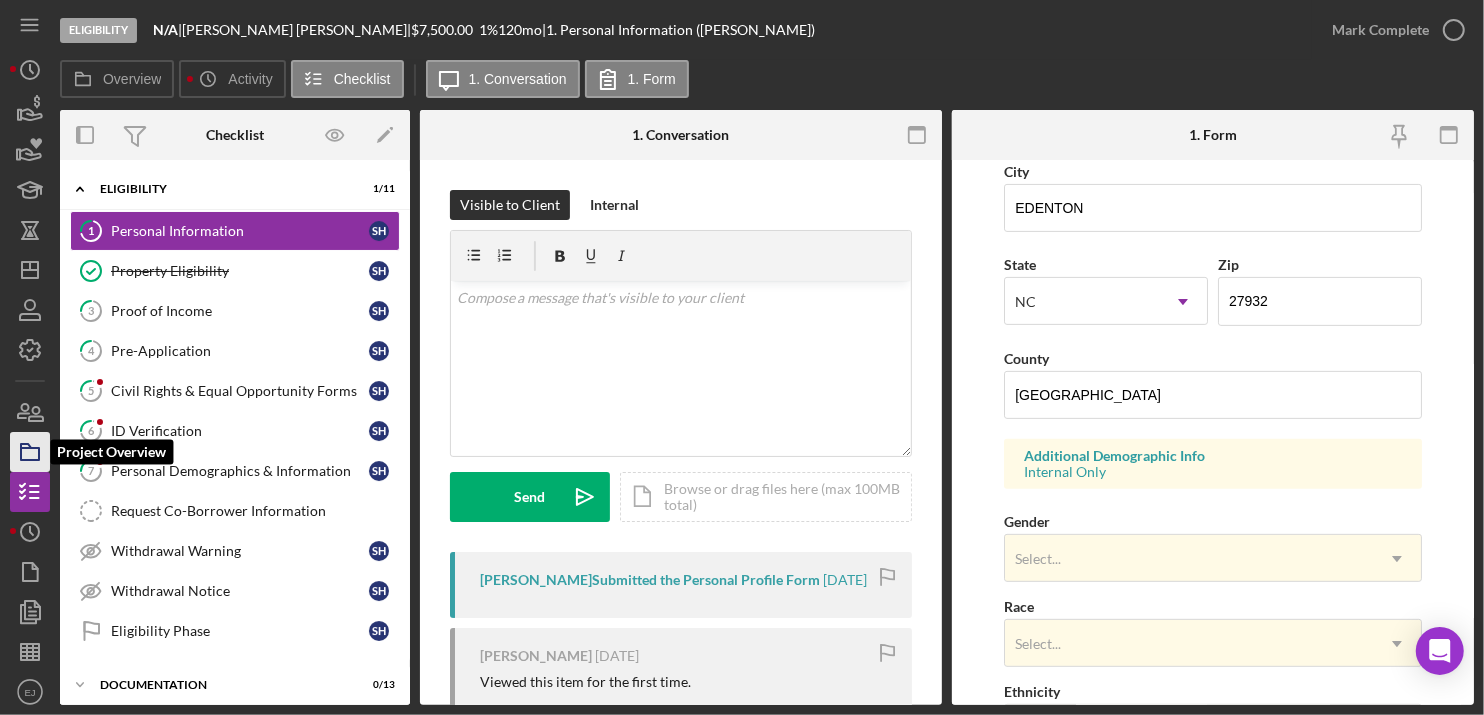 click 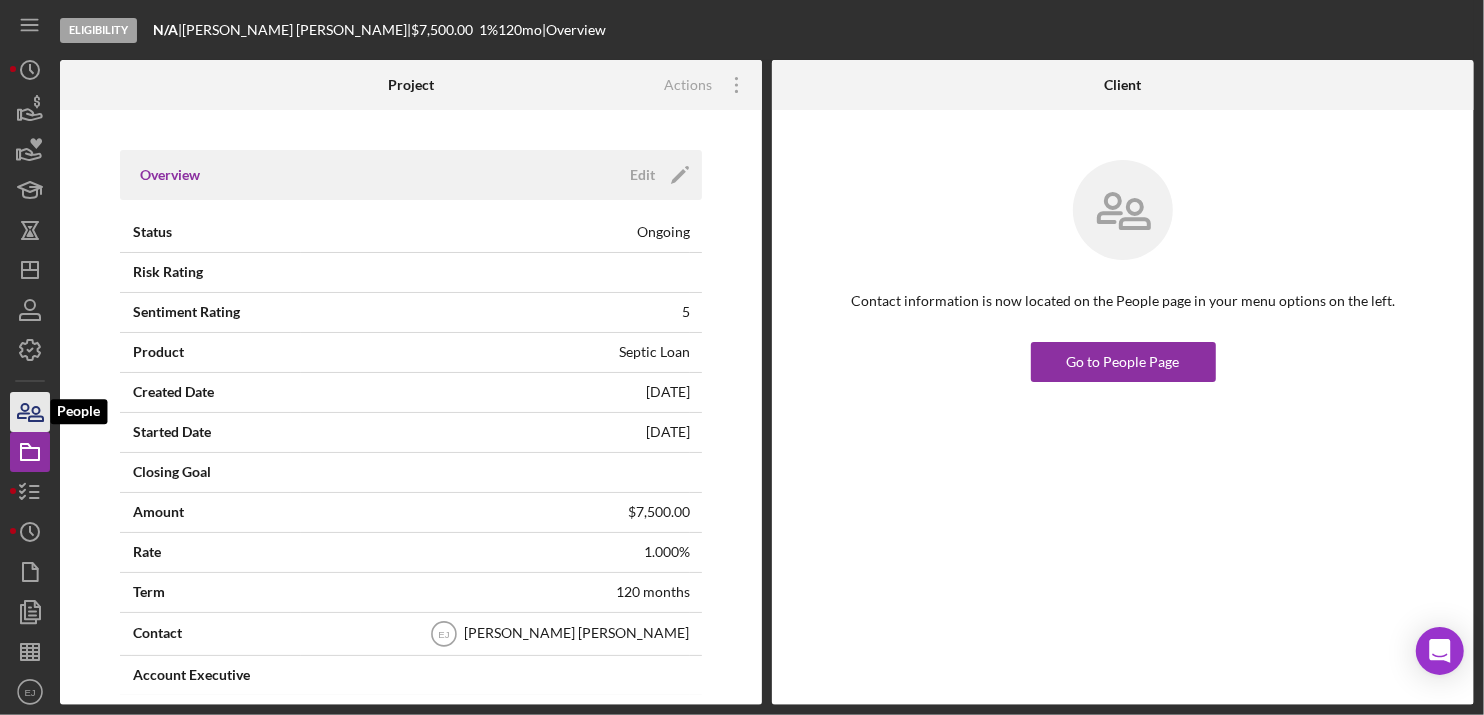 click 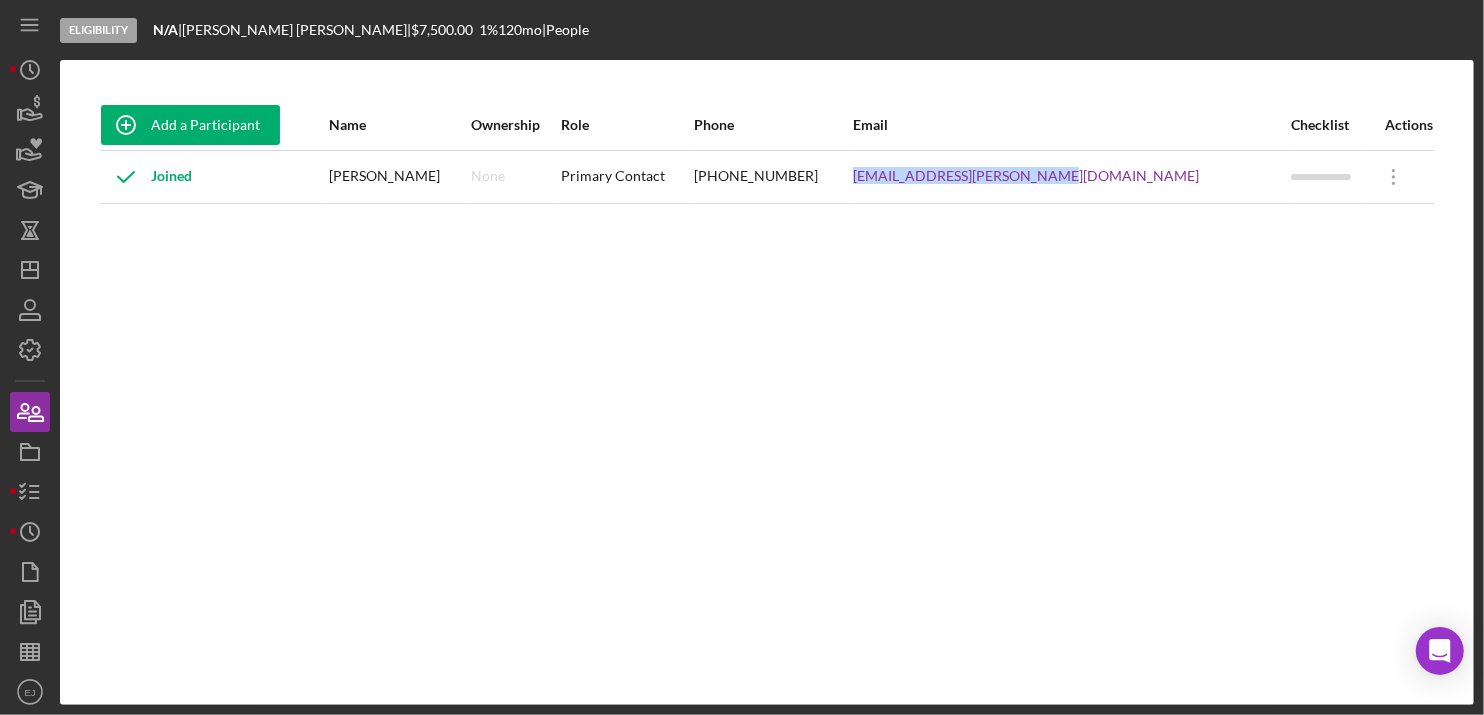 drag, startPoint x: 952, startPoint y: 177, endPoint x: 1153, endPoint y: 178, distance: 201.00249 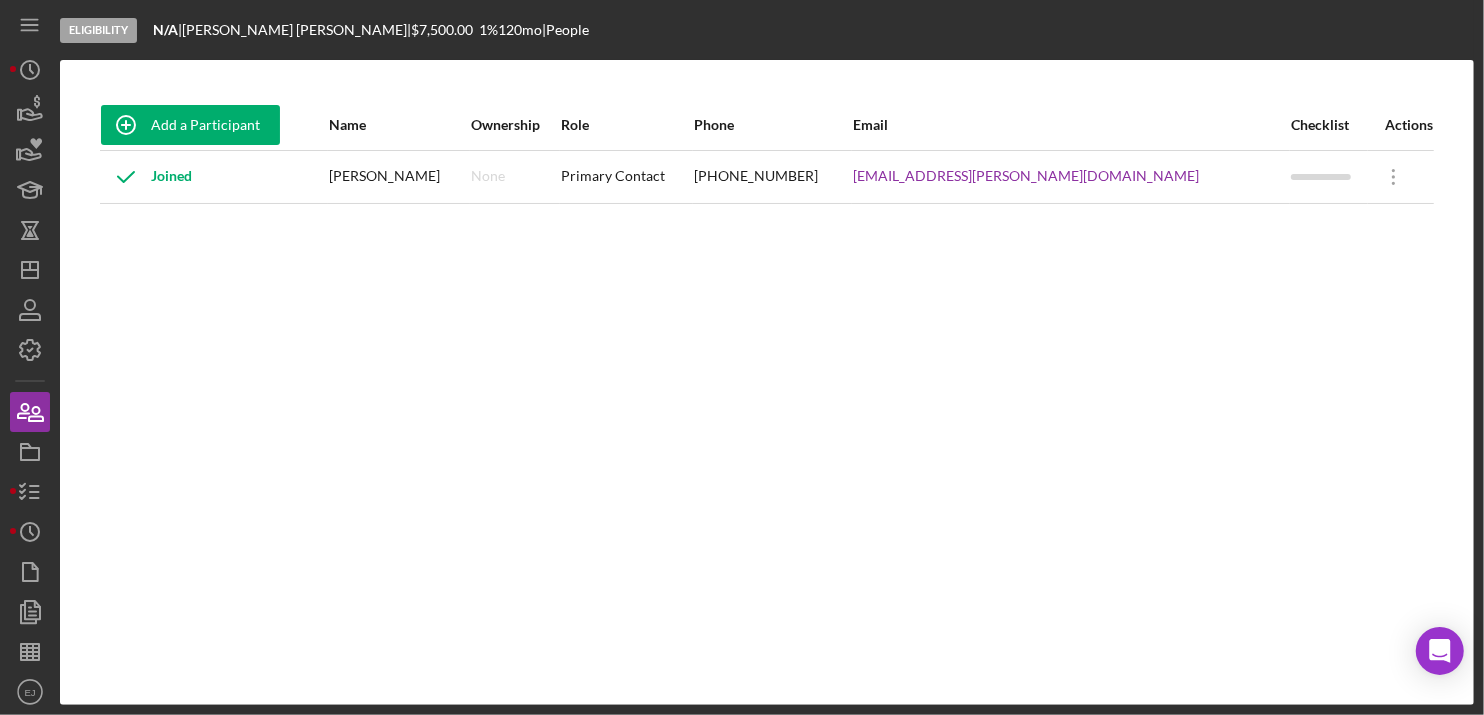 click on "Icon/Menu Icon/Dashboard Dashboard Navigation Divider Mobile Checklist Icon/Overflow Call Shelby  Project Overview  Chat with Support Icon/Menu Close  Close Call Shelby  Project Overview  Chat with Support Icon/History Activity Loans Grants Educational Long-Term Icon/Dashboard Dashboard Clients Product Templates People Project Overview Checklist Icon/History History Documents Document Templates Sheets Icon/User Photo EJ Erica Jenkins Icon/Overflow Account Settings Chat with Support Support Articles Logout Icon/Menu Close  Close Account Settings Chat with Support Support Articles Logout" at bounding box center [35, 352] 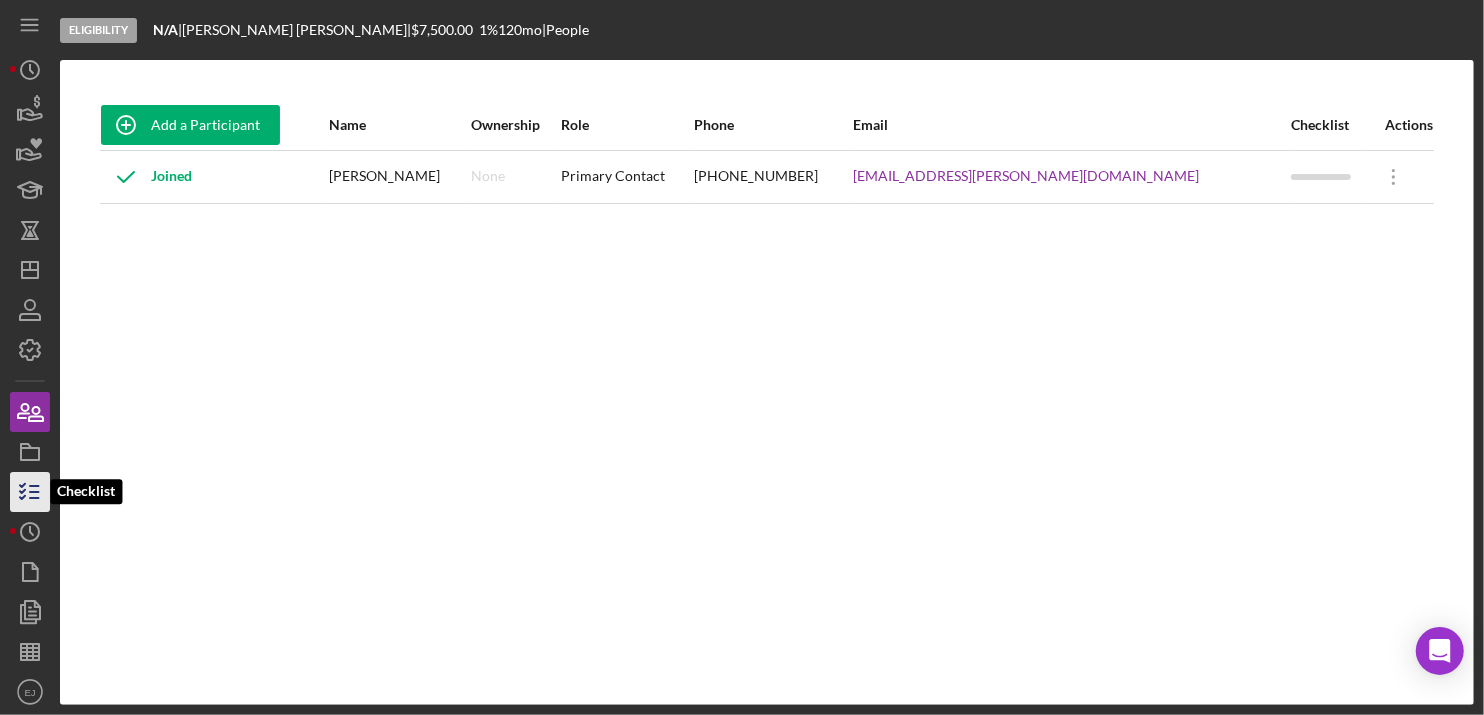 click 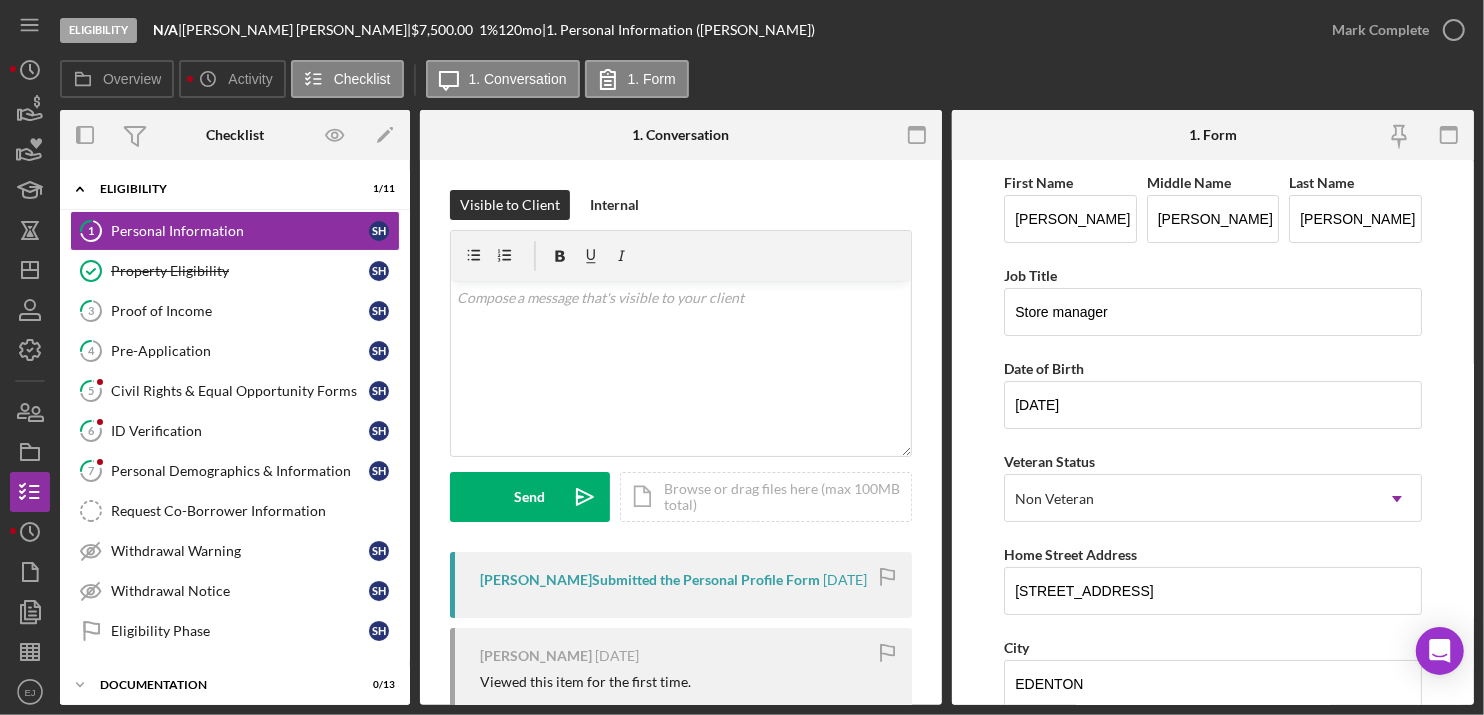 scroll, scrollTop: 476, scrollLeft: 0, axis: vertical 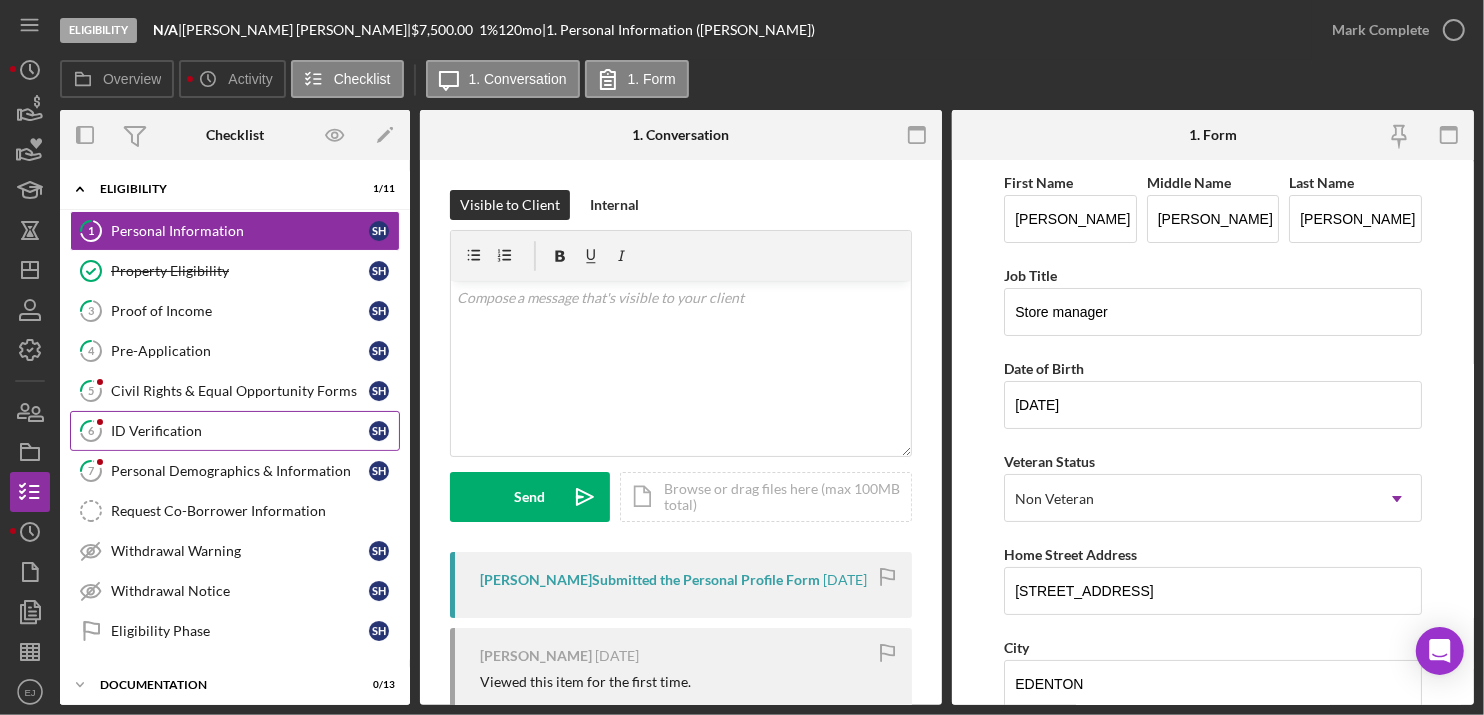 click on "ID Verification" at bounding box center [240, 431] 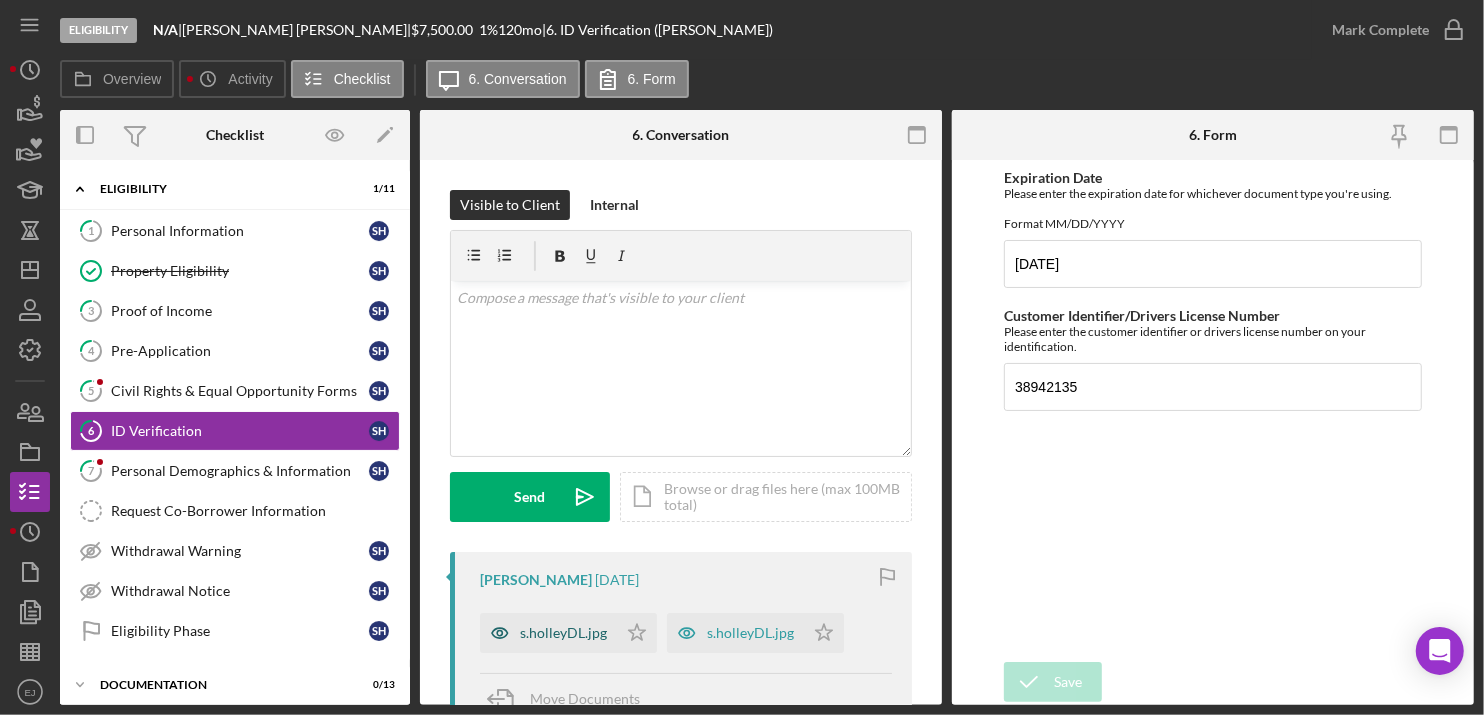 click on "s.holleyDL.jpg" at bounding box center (563, 633) 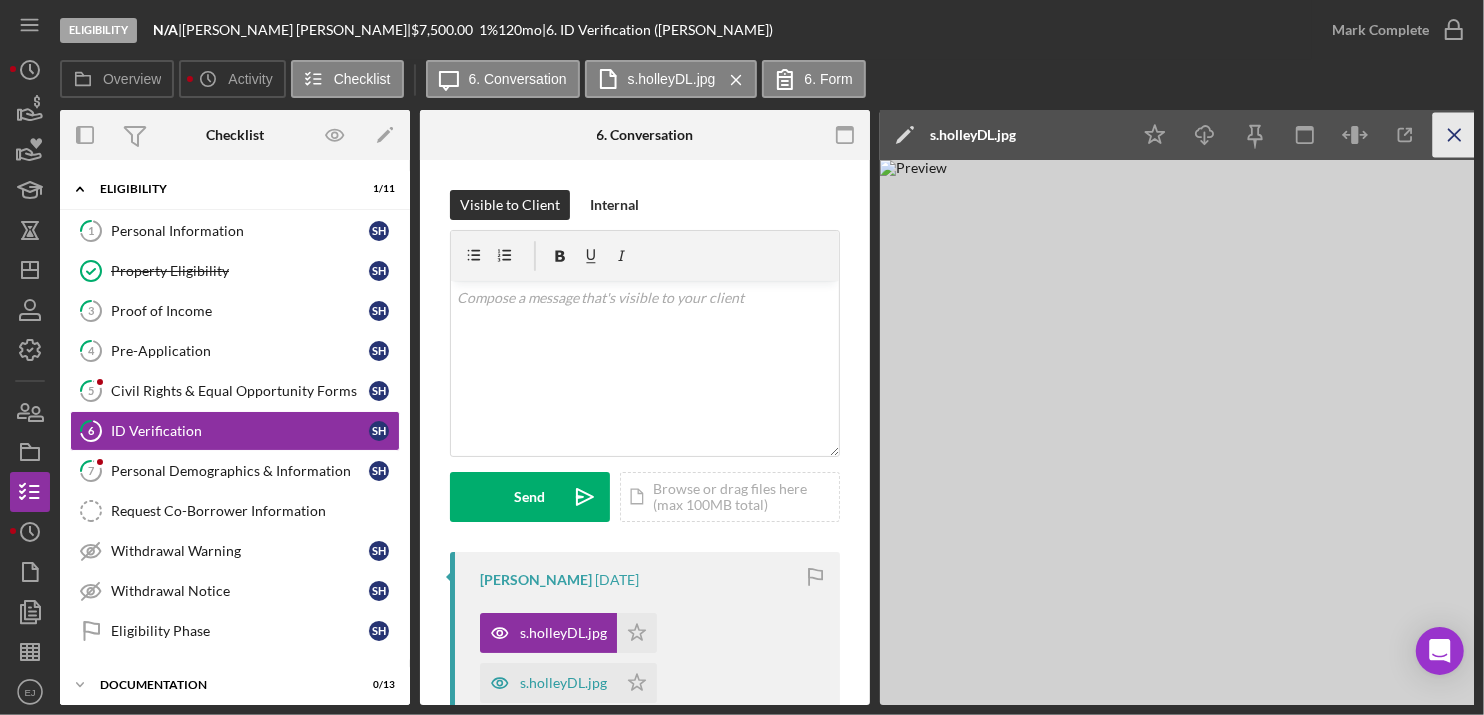 click on "Icon/Menu Close" 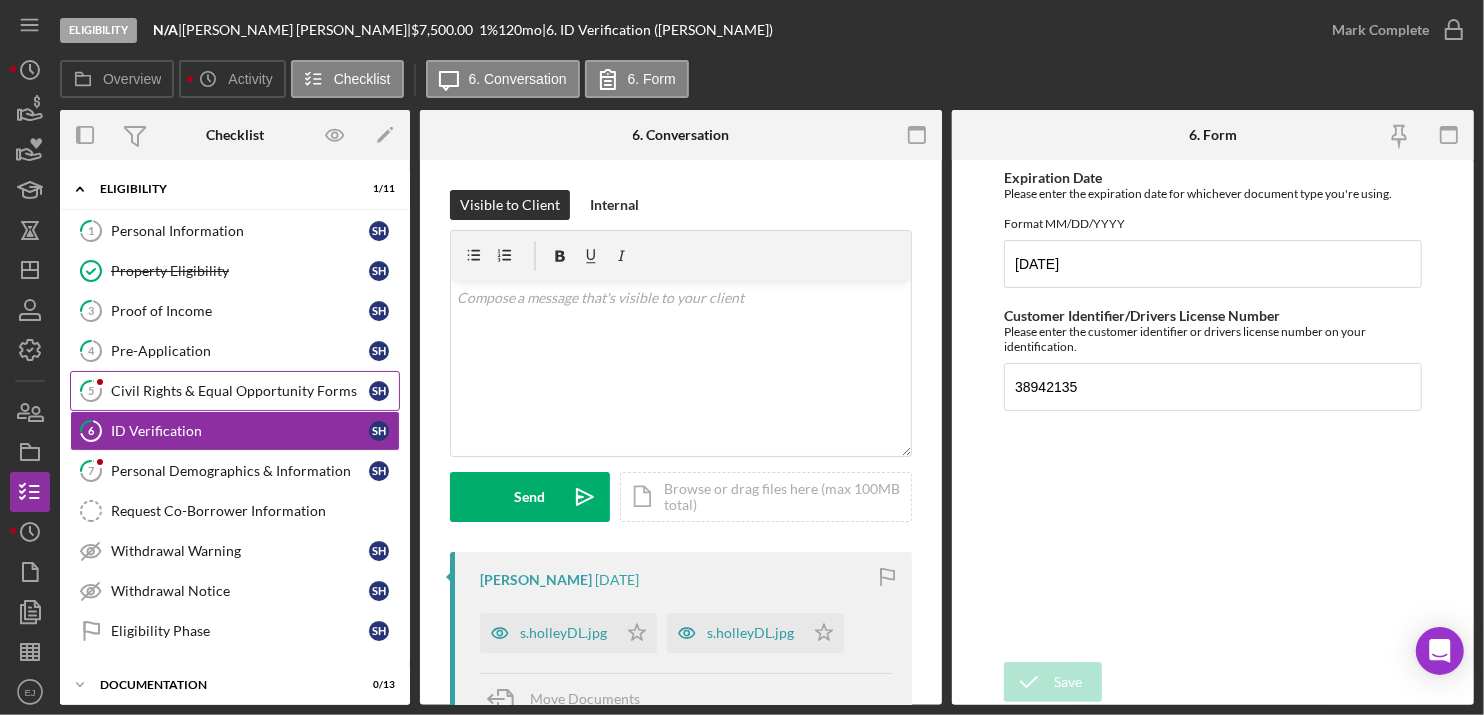 click on "Civil Rights & Equal Opportunity Forms" at bounding box center (240, 391) 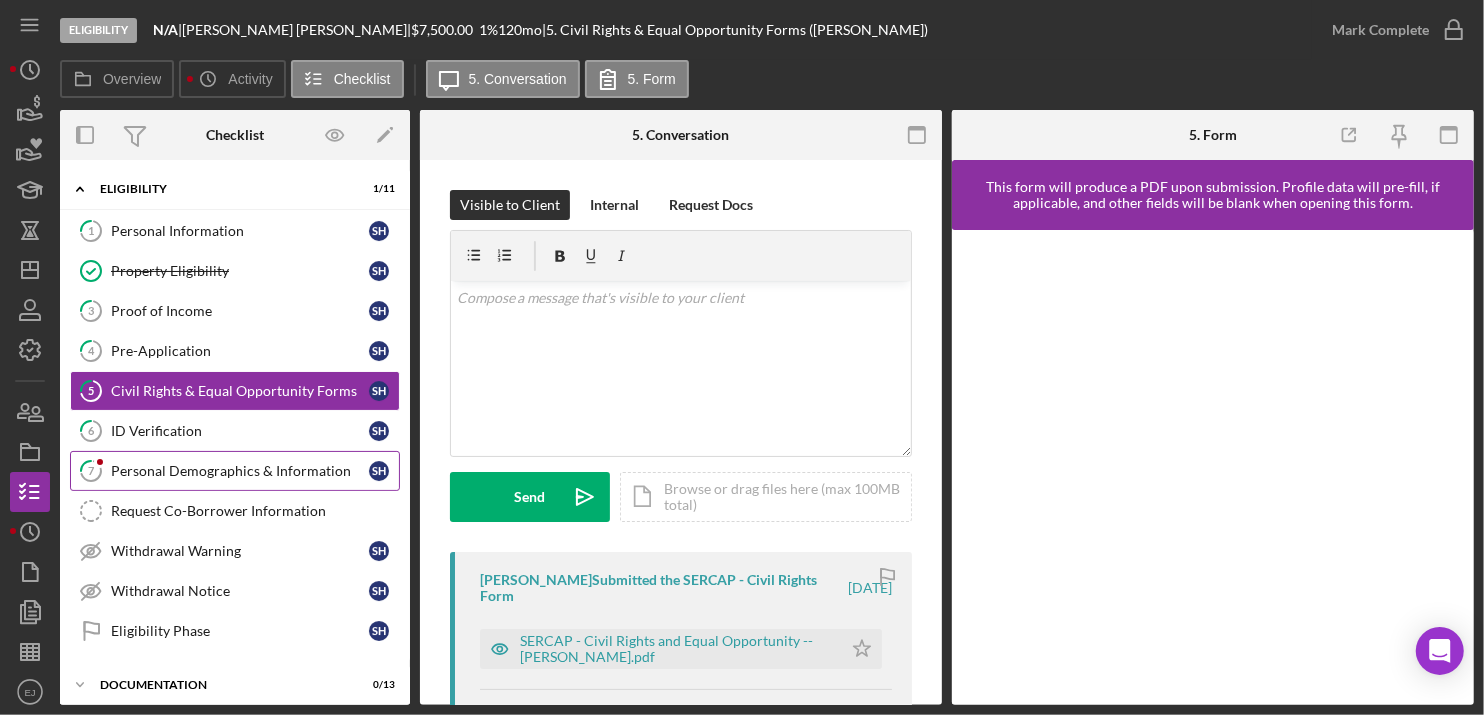 click on "7 Personal Demographics & Information S H" at bounding box center [235, 471] 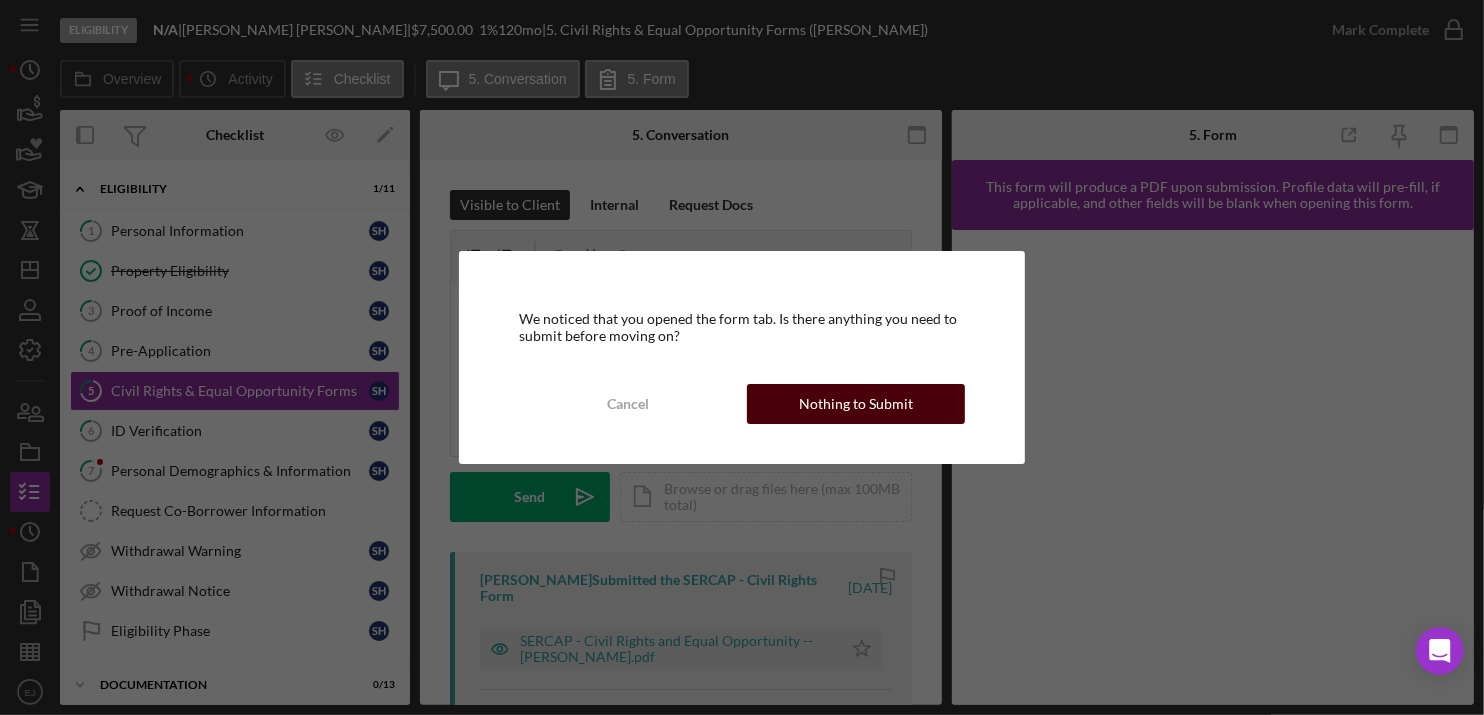 click on "Nothing to Submit" at bounding box center [856, 404] 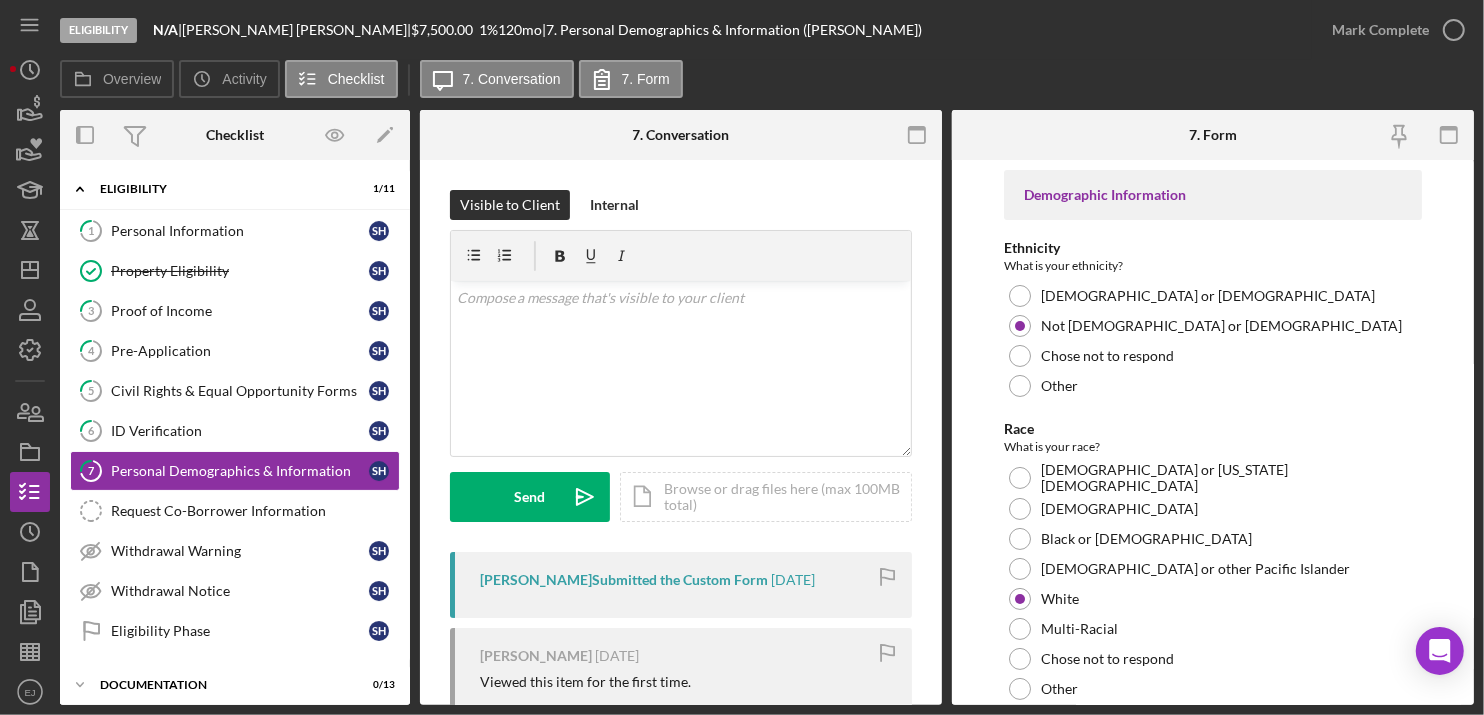 click on "Demographic Information Ethnicity What is your ethnicity? Hispanic or Latino Not Hispanic or Latino Chose not to respond Other Race What is your race? American Indian or Alaska Native Asian Black or African American Native Hawaiian or other Pacific Islander White Multi-Racial Chose not to respond Other Gender What is your gender? Female Male Transgender Female Transgender Male Non-Binary Other Tribal Affiliation US Citizenship Yes No Save Save" at bounding box center [1213, 432] 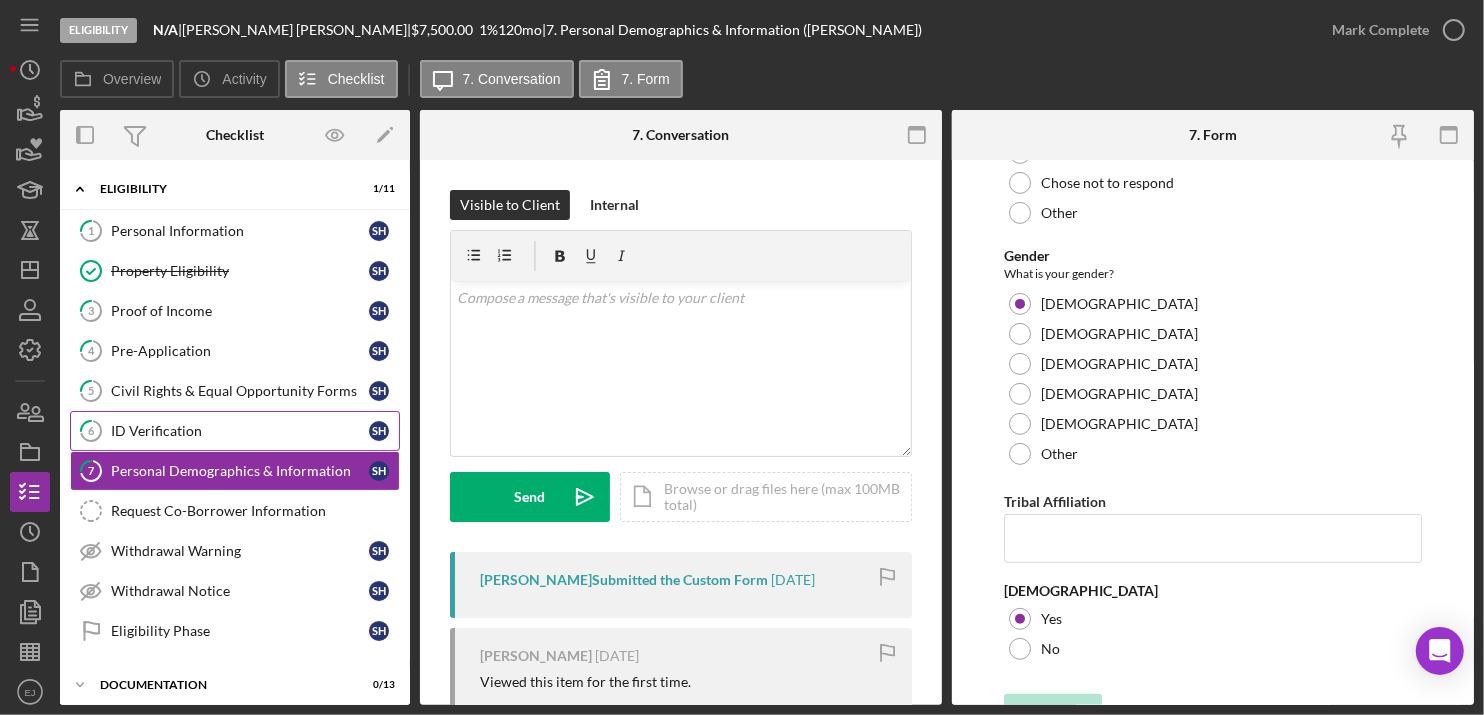 click on "ID Verification" at bounding box center (240, 431) 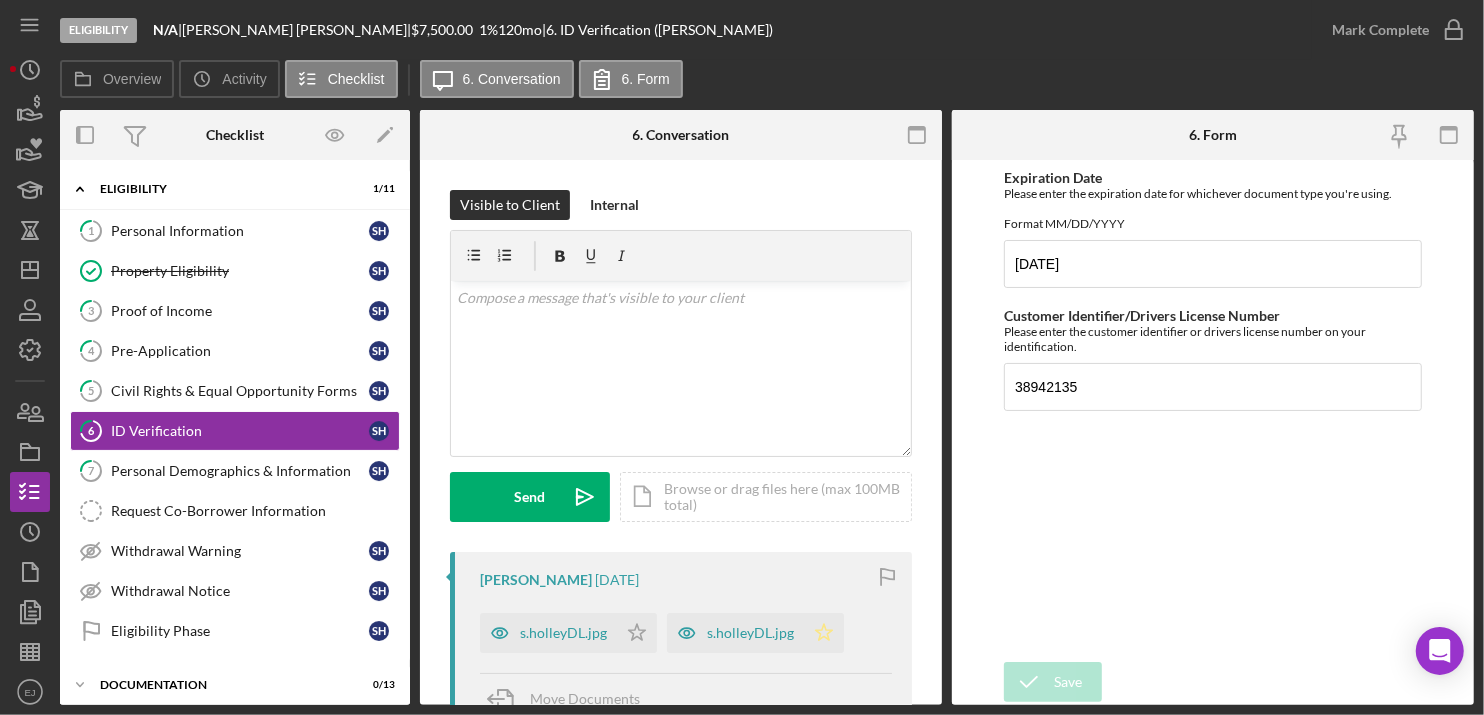 click 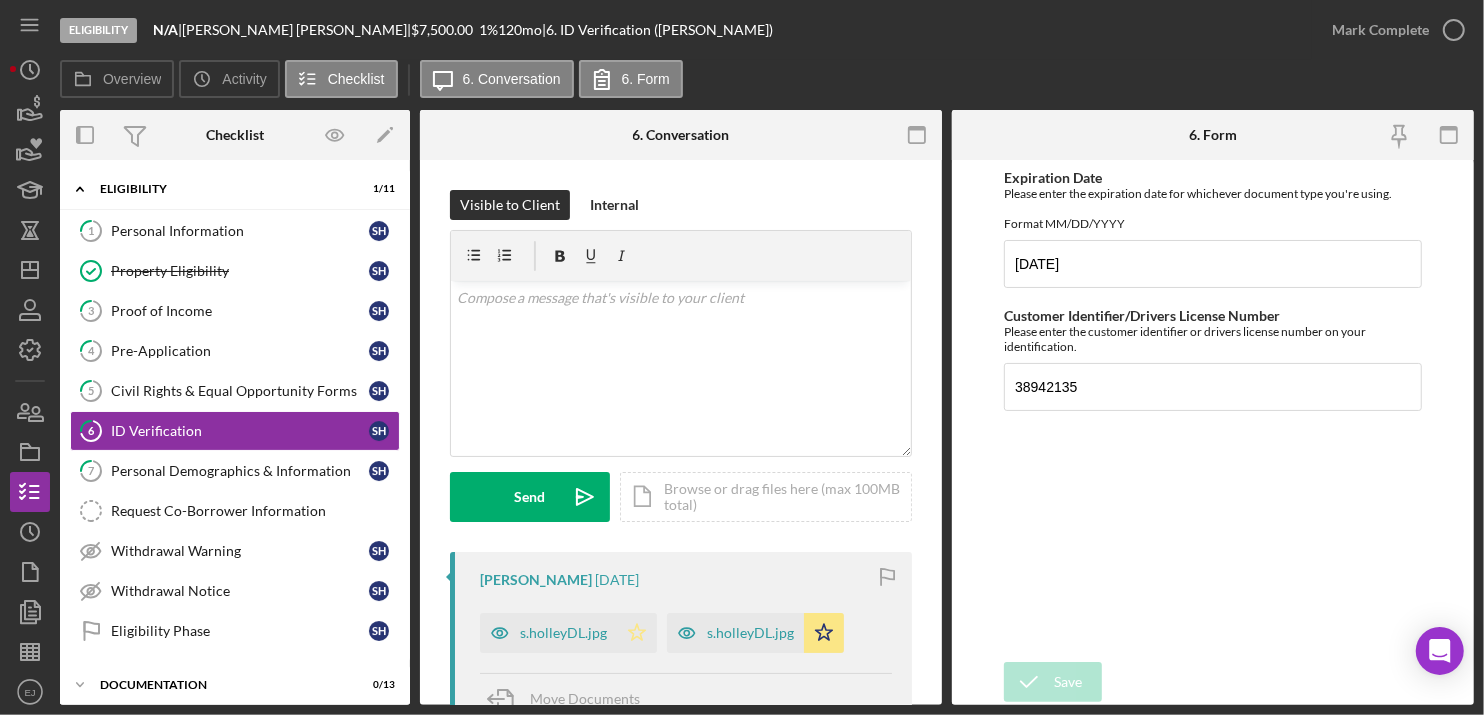 click on "Icon/Star" 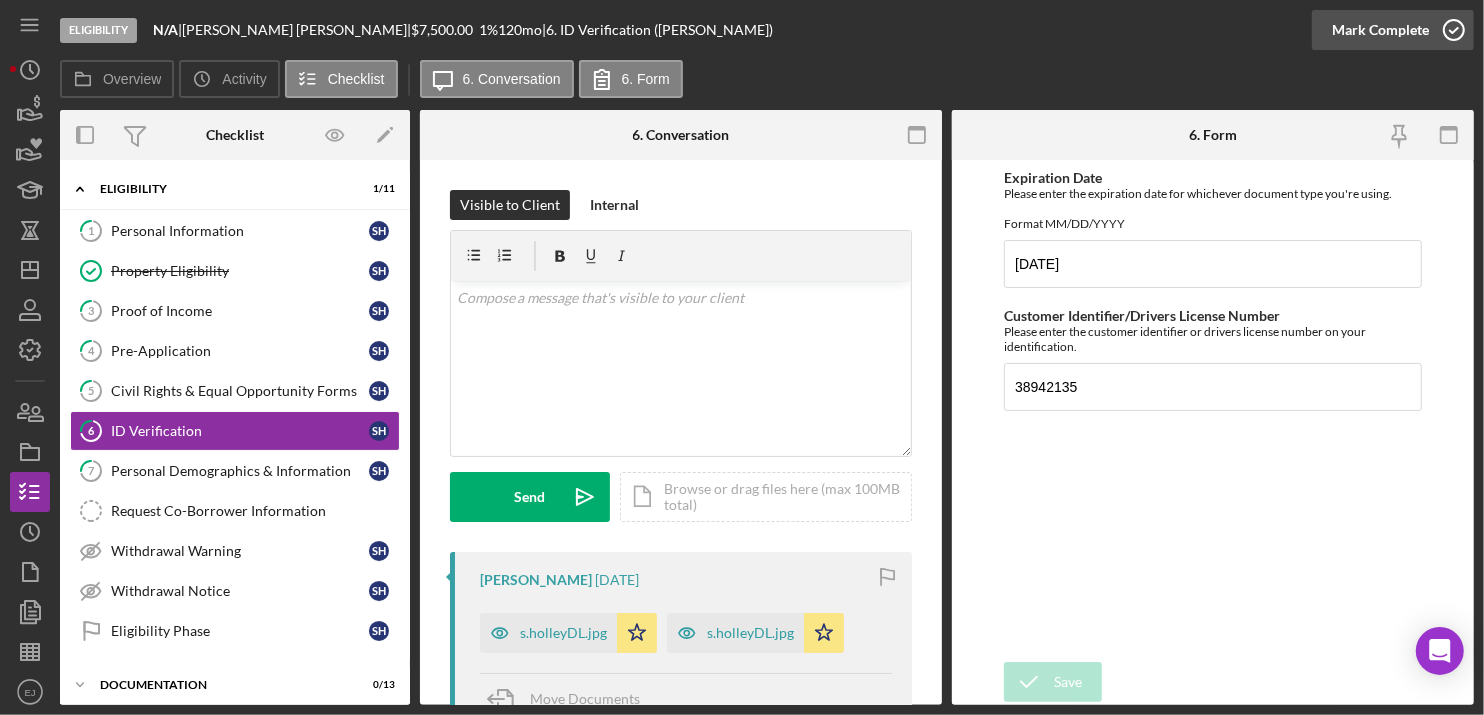 click 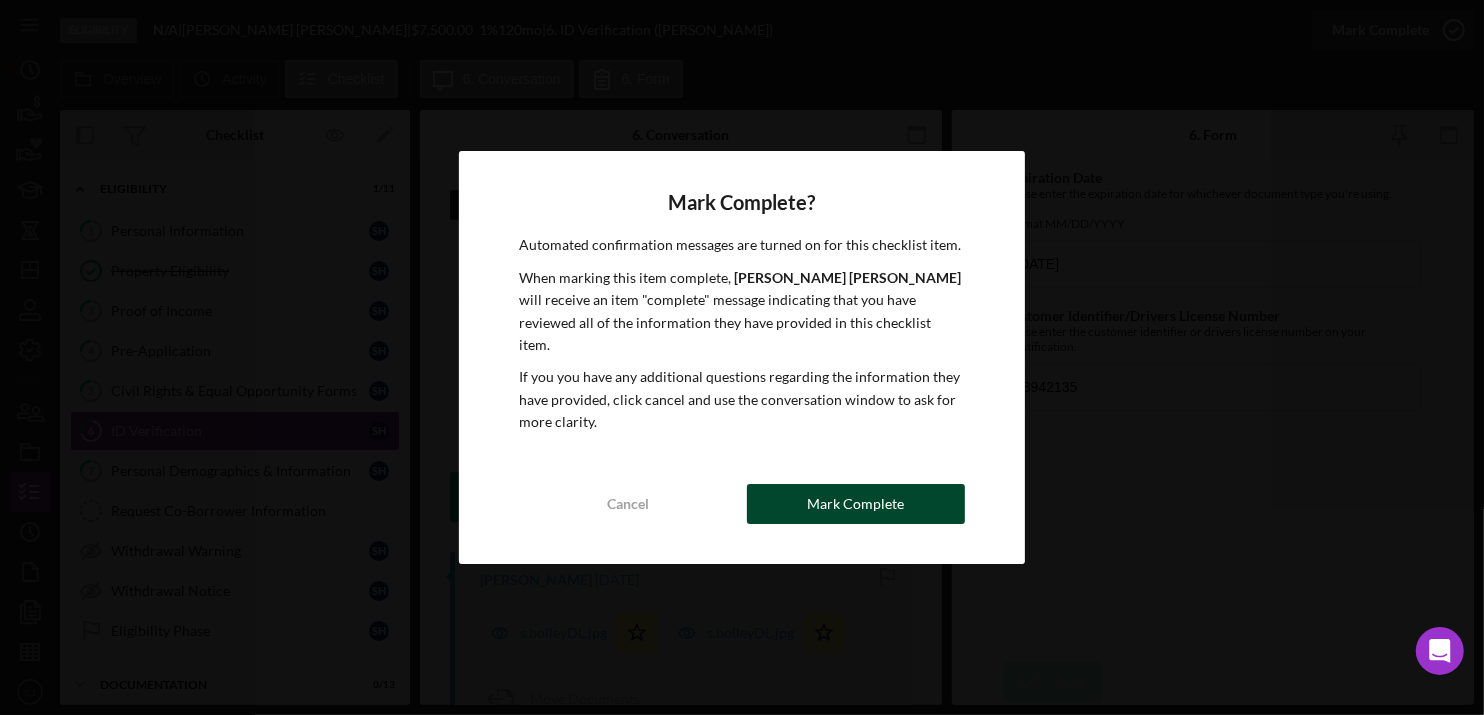 click on "Mark Complete" at bounding box center [856, 504] 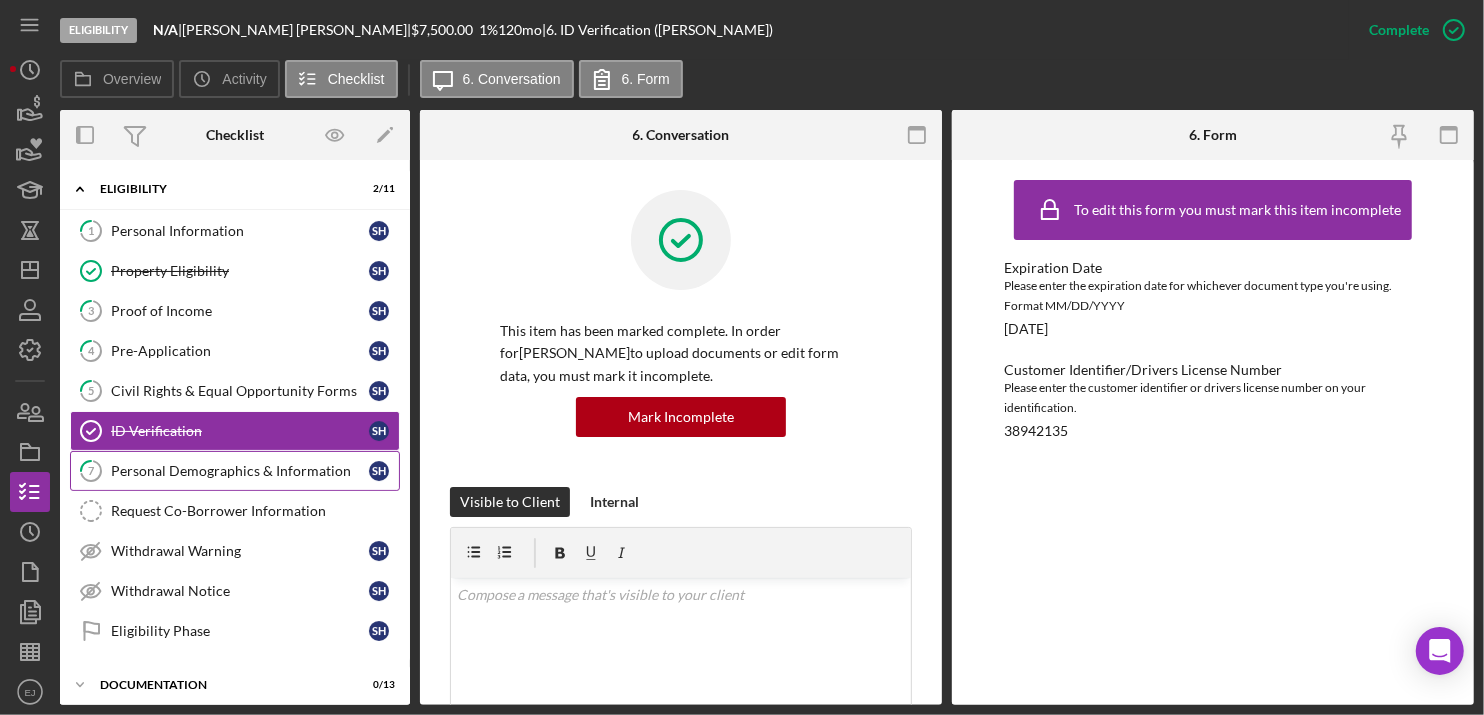 click on "Personal Demographics & Information" at bounding box center [240, 471] 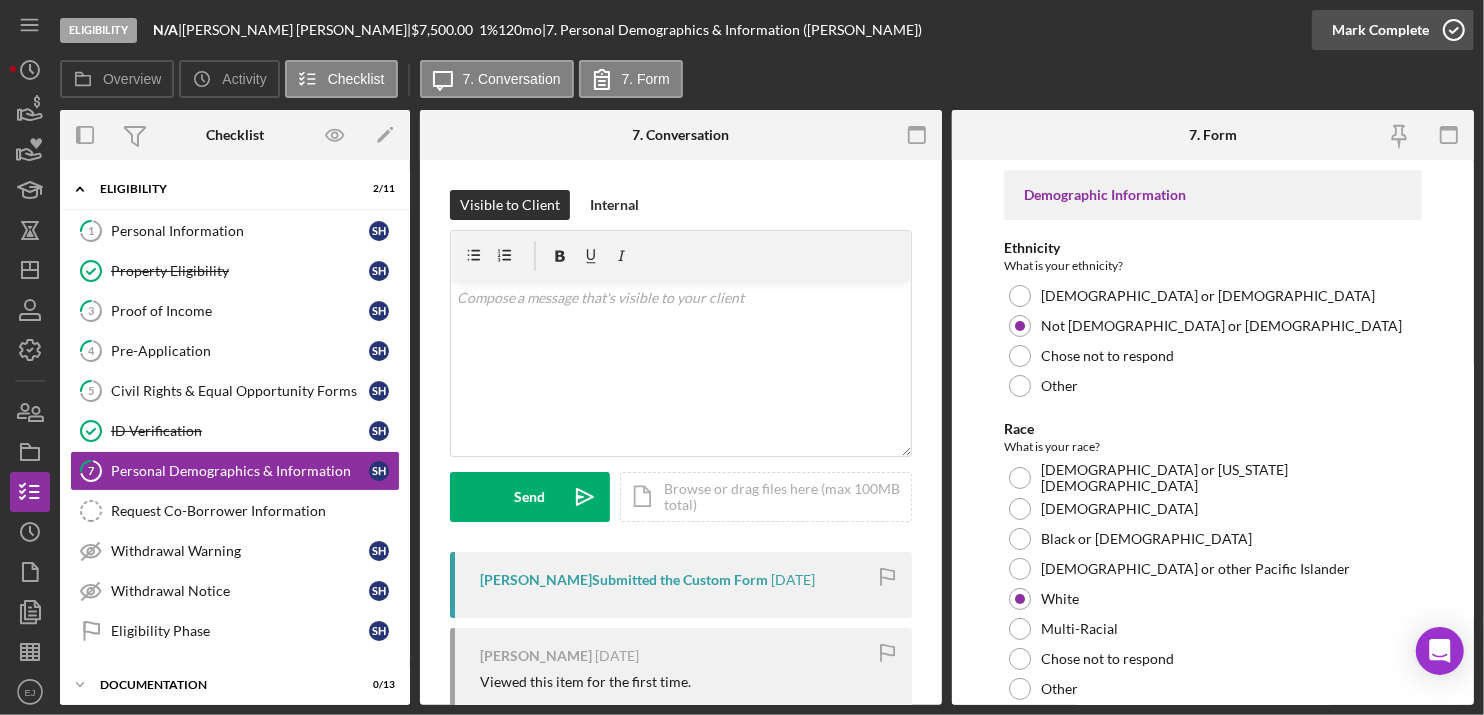 click 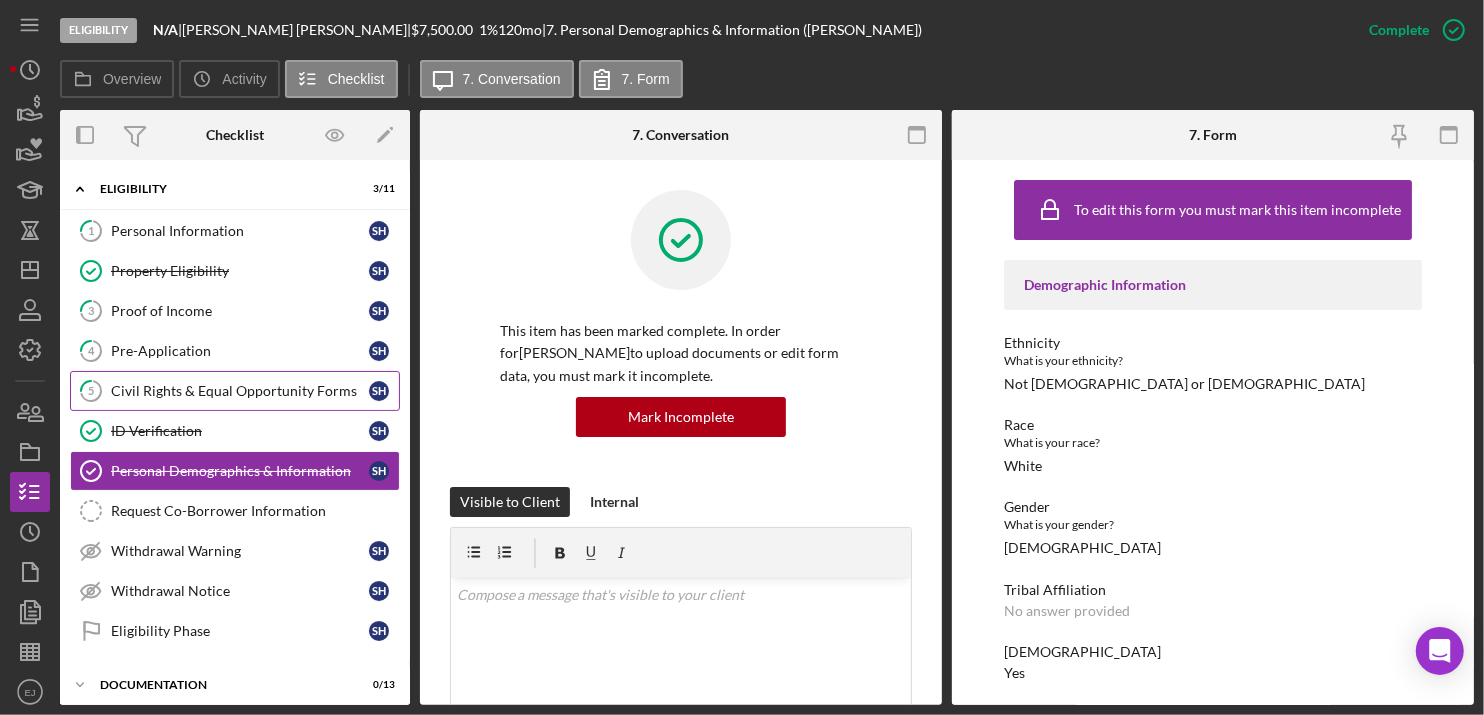 click on "Civil Rights & Equal Opportunity Forms" at bounding box center (240, 391) 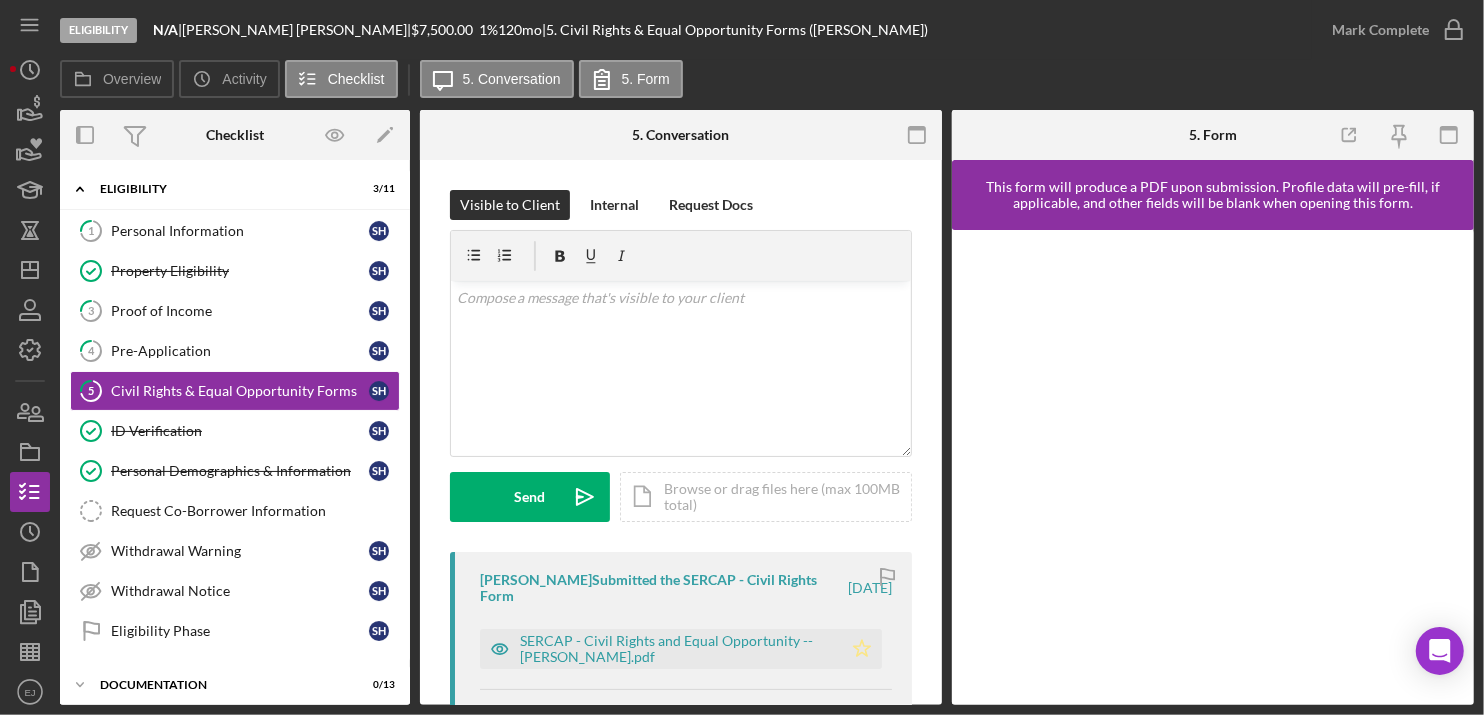 click on "Icon/Star" 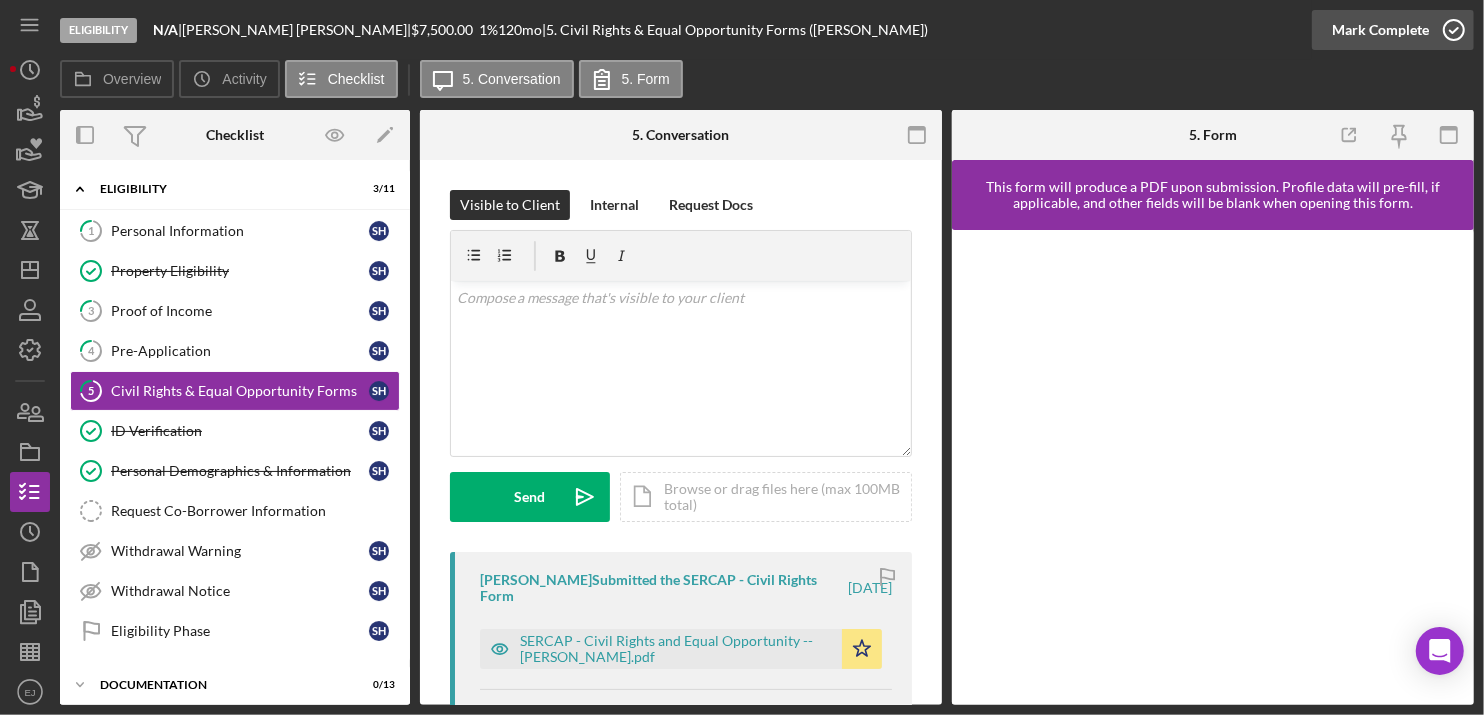 click 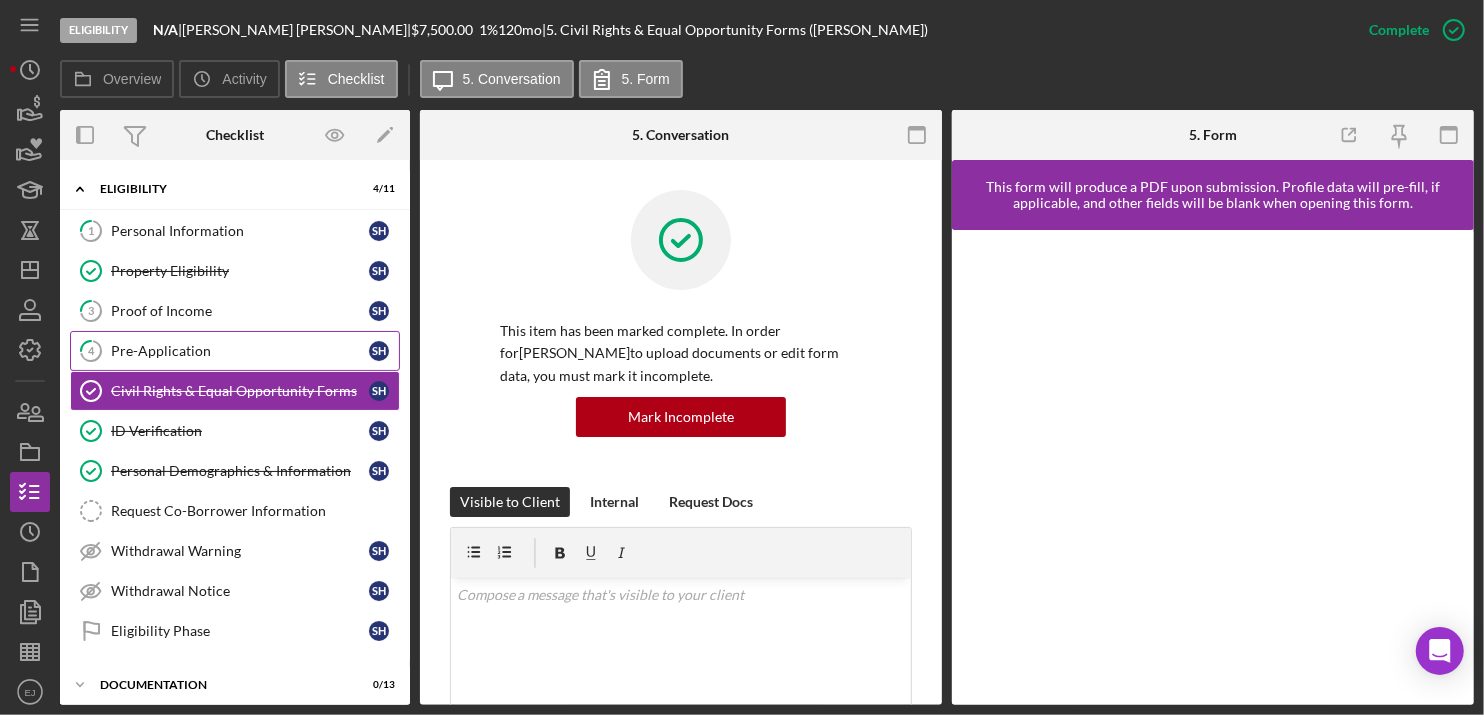 click on "Pre-Application" at bounding box center [240, 351] 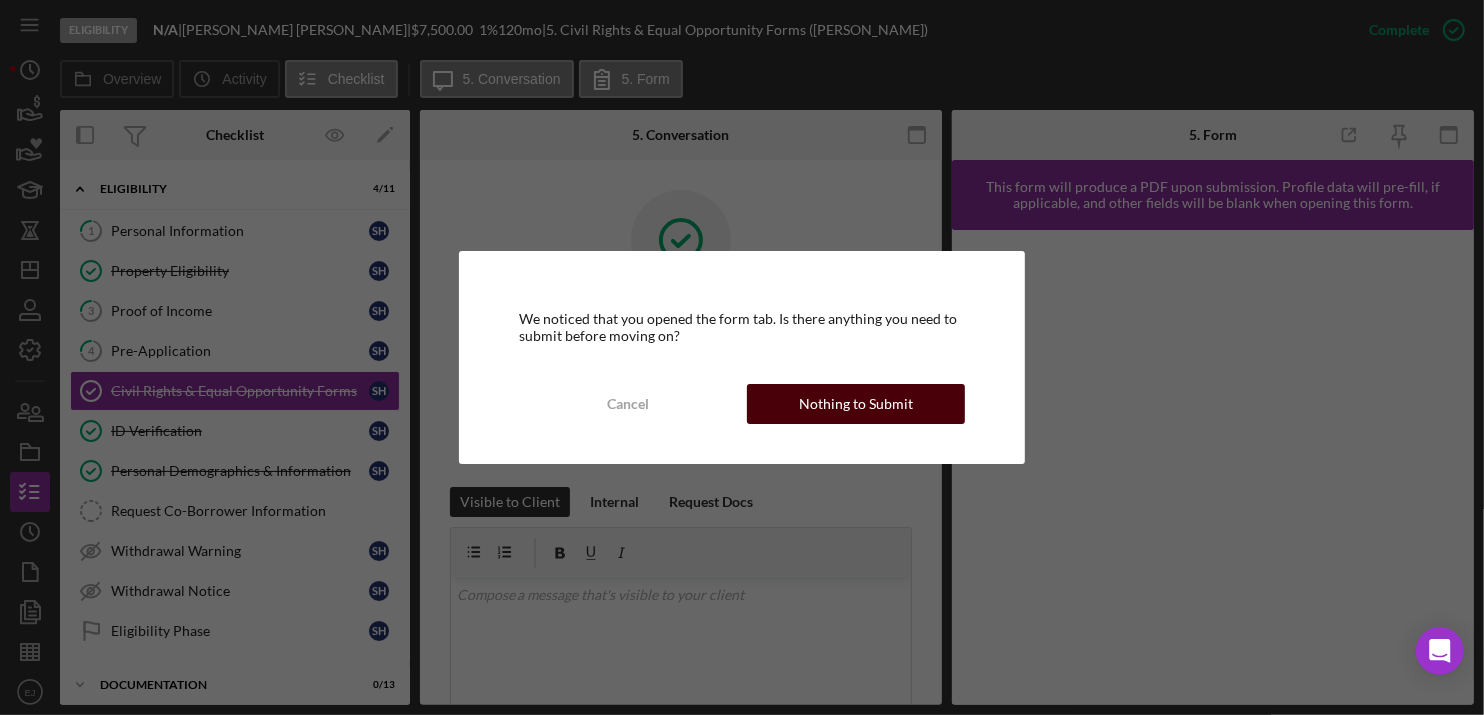 click on "Nothing to Submit" at bounding box center (856, 404) 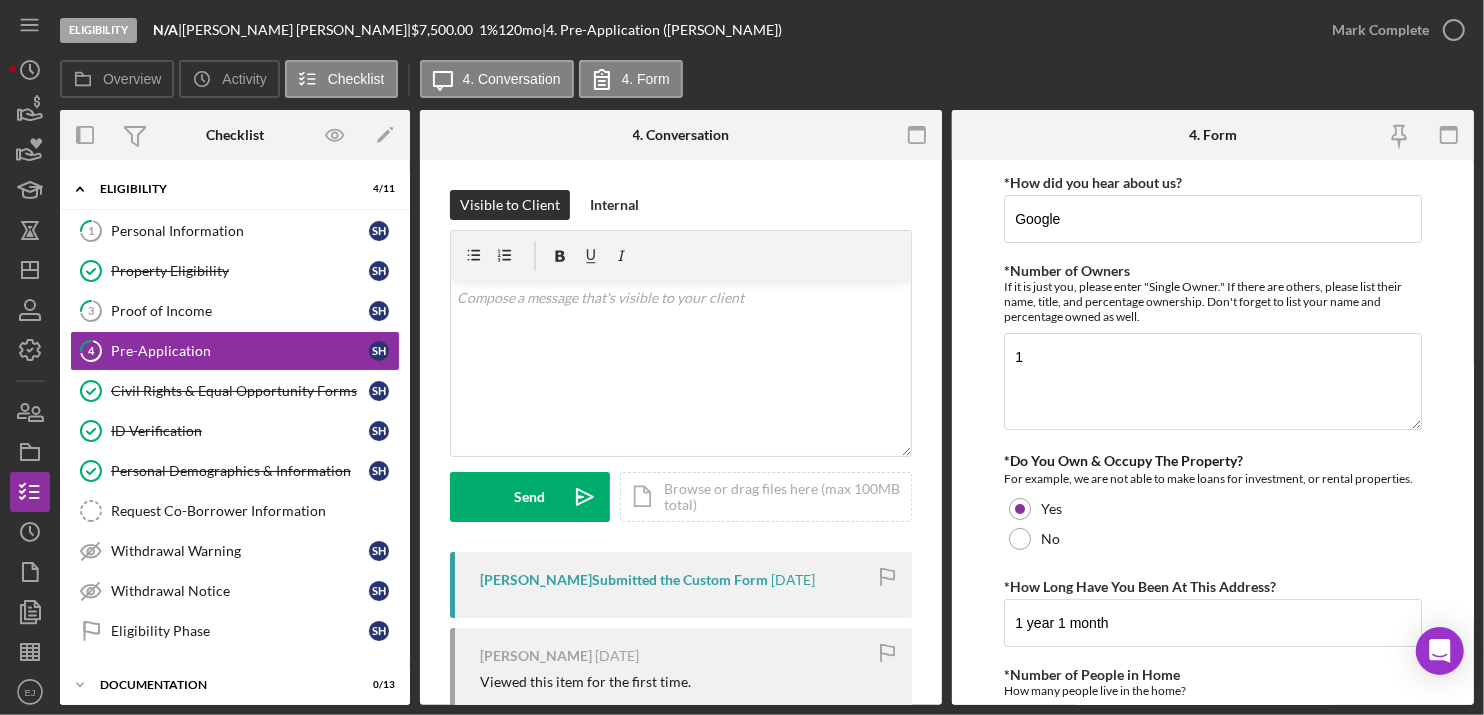 scroll, scrollTop: 476, scrollLeft: 0, axis: vertical 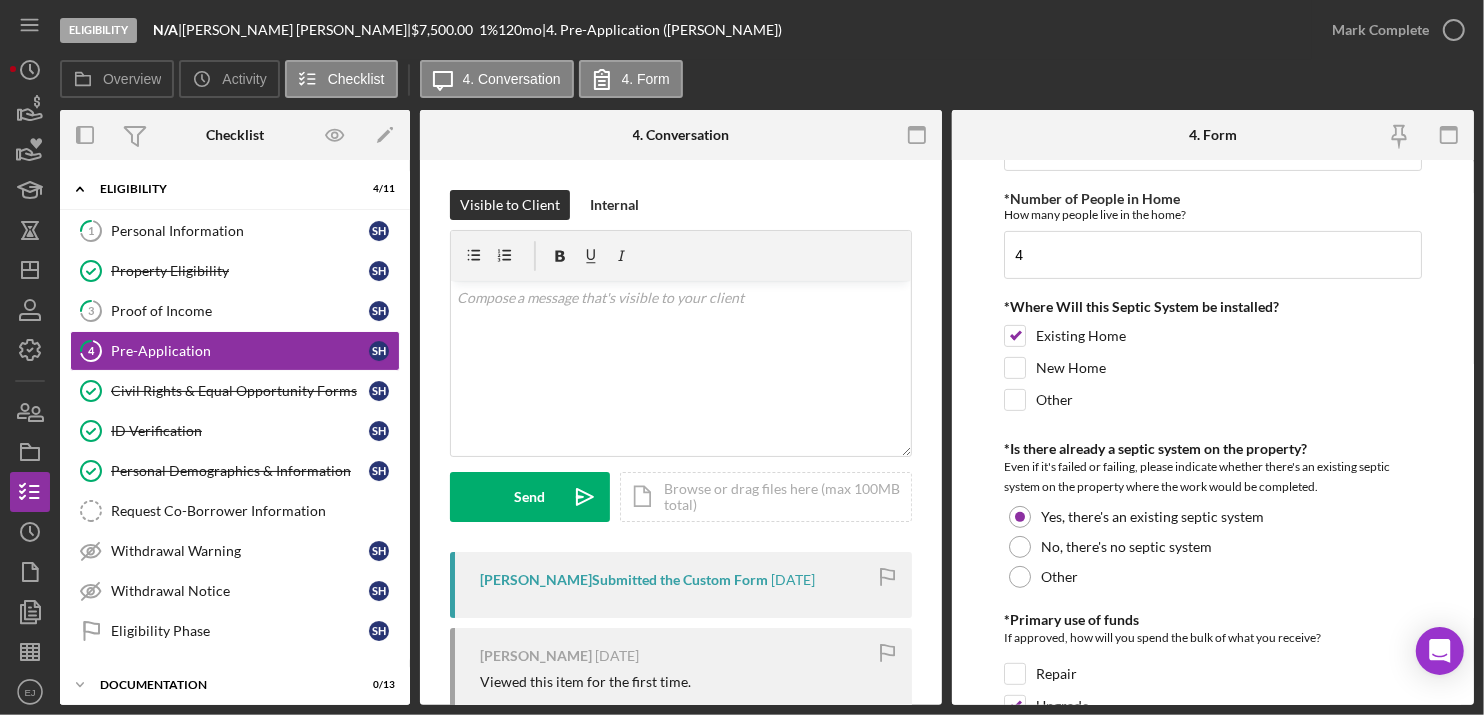 click on "Eligibility N/A   |   Shelby   Holley   |   $7,500.00    1 %   120  mo   |   4. Pre-Application (Shelby H.) Mark Complete Overview Icon/History Activity Checklist Icon/Message 4. Conversation 4. Form Overview Overview Edit Icon/Edit Status Ongoing Risk Rating Sentiment Rating 5 Product Septic Loan Created Date 7/7/2025 Started Date 7/7/2025 Closing Goal Amount $7,500.00 Rate 1.000% Term 120 months Contact Icon/User Photo EJ Erica   Jenkins Account Executive Stage Eligibility Weekly Status Update Yes Inactivity Alerts Yes Key Ratios Edit Icon/Edit DSCR Collateral Coverage DTI LTV Global DSCR Global Collateral Coverage Global DTI NOI Recommendation Edit Icon/Edit Payment Type Rate Term Amount Down Payment Closing Fee Include closing fee in amount financed? No Origination Fee Include origination fee in amount financed? No Amount Financed Closing Date First Payment Date Maturity Date Resolution Edit Icon/Edit Resolved On Resolution New Activity No new activity. Checklist Icon/Edit Icon/Expander 4" at bounding box center (742, 357) 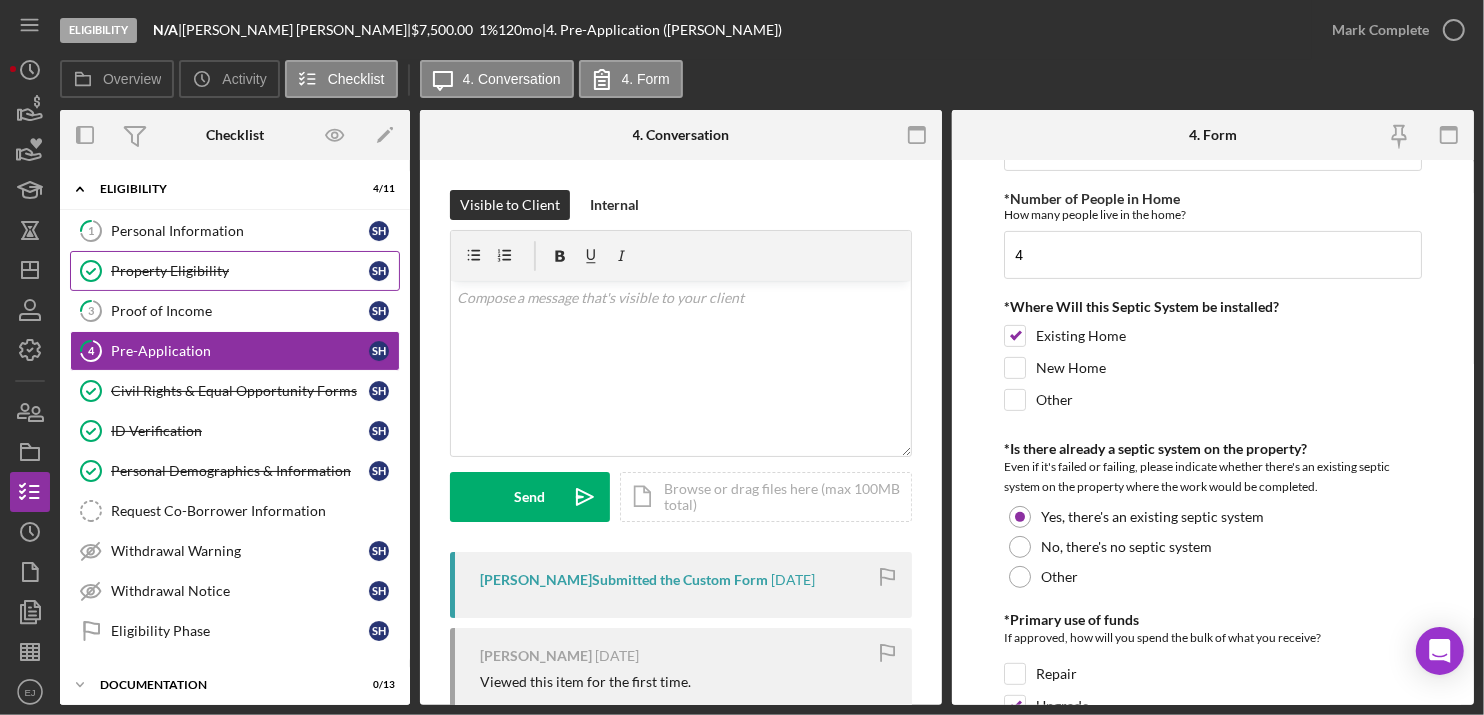 click on "Property Eligibility" at bounding box center [240, 271] 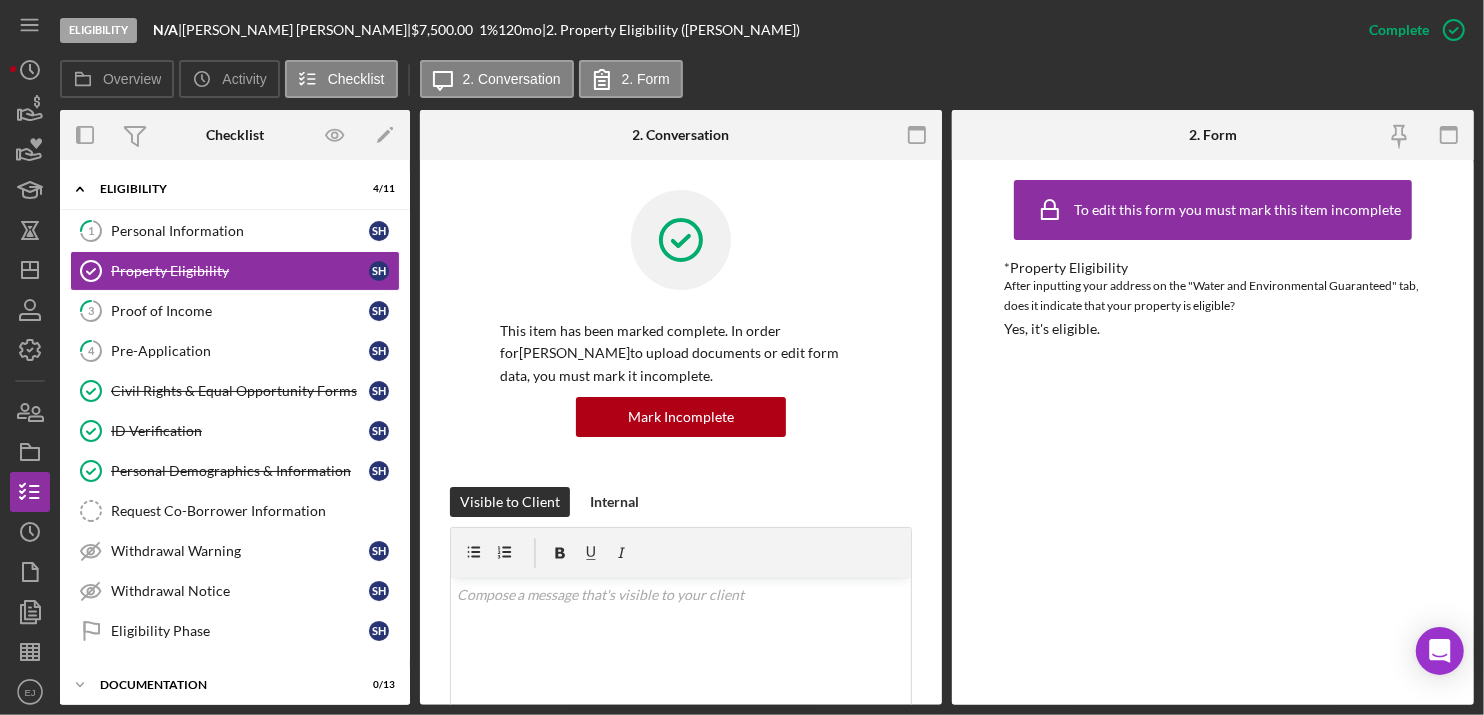 click on "Overview Overview Edit Icon/Edit Status Ongoing Risk Rating Sentiment Rating 5 Product Septic Loan Created Date 7/7/2025 Started Date 7/7/2025 Closing Goal Amount $7,500.00 Rate 1.000% Term 120 months Contact Icon/User Photo EJ Erica   Jenkins Account Executive Stage Eligibility Weekly Status Update Yes Inactivity Alerts Yes Key Ratios Edit Icon/Edit DSCR Collateral Coverage DTI LTV Global DSCR Global Collateral Coverage Global DTI NOI Recommendation Edit Icon/Edit Payment Type Rate Term Amount Down Payment Closing Fee Include closing fee in amount financed? No Origination Fee Include origination fee in amount financed? No Amount Financed Closing Date First Payment Date Maturity Date Resolution Edit Icon/Edit Resolved On Resolution New Activity No new activity. Checklist Icon/Edit Icon/Expander Eligibility 4 / 11 1 Personal Information S H Property Eligibility Property Eligibility S H 3 Proof of Income S H 4 Pre-Application S H Civil Rights & Equal Opportunity Forms Civil Rights & Equal Opportunity Forms S H" at bounding box center [767, 407] 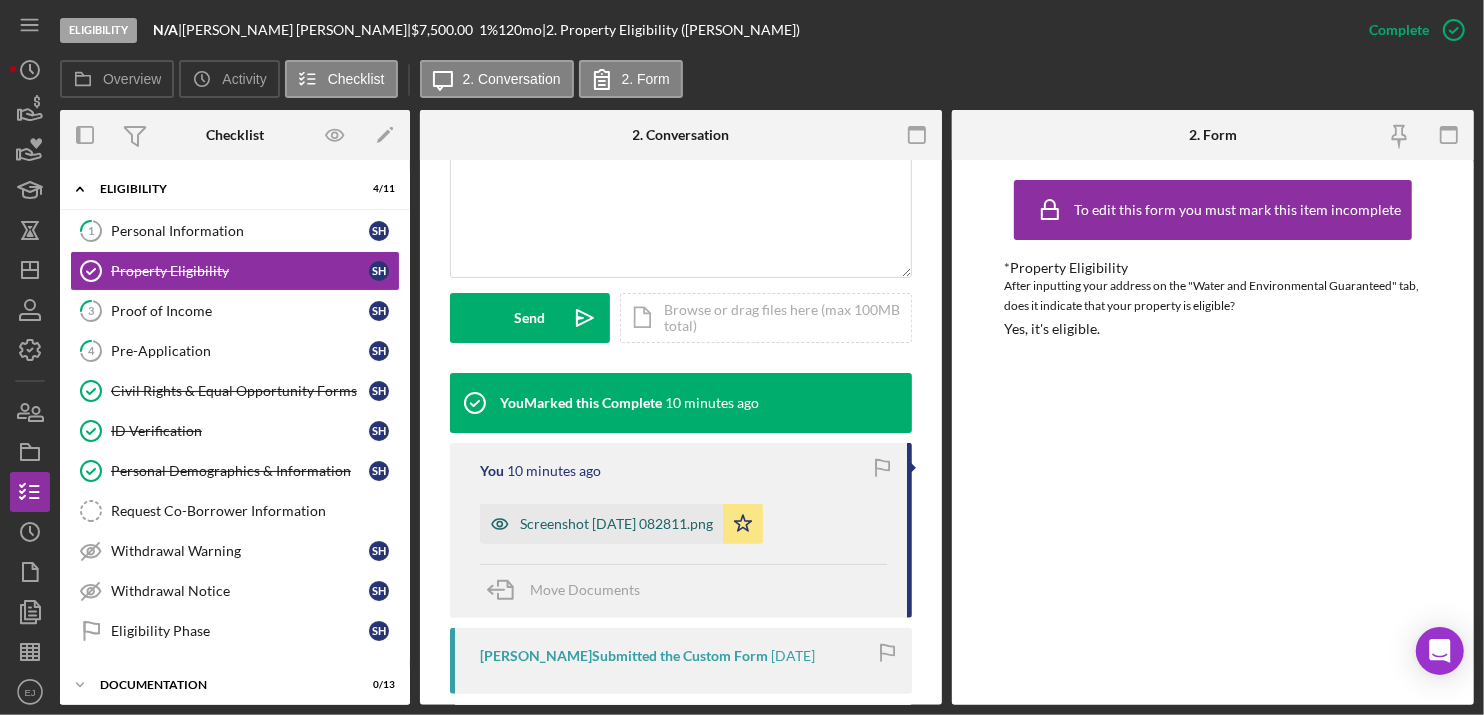 click on "Screenshot 2025-07-10 082811.png" at bounding box center (601, 524) 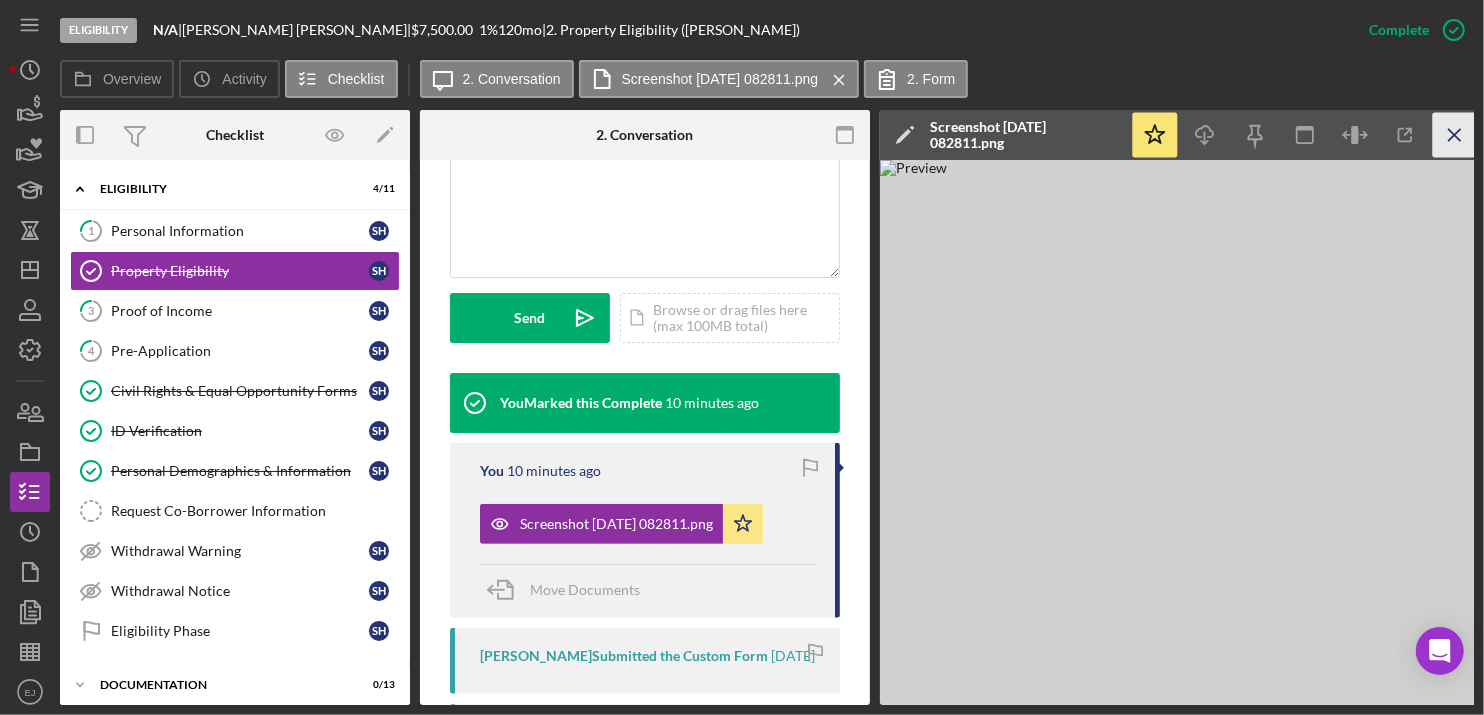 click on "Icon/Menu Close" 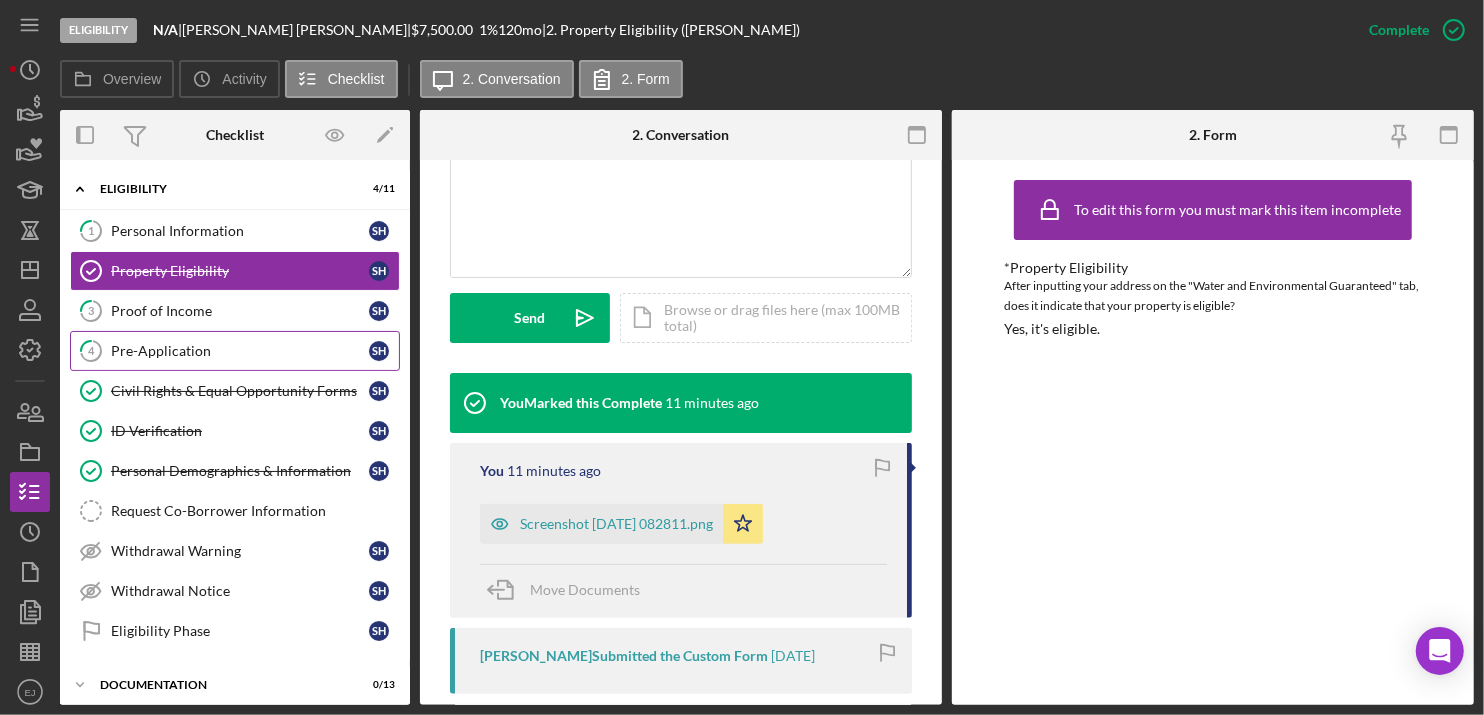 click on "Pre-Application" at bounding box center (240, 351) 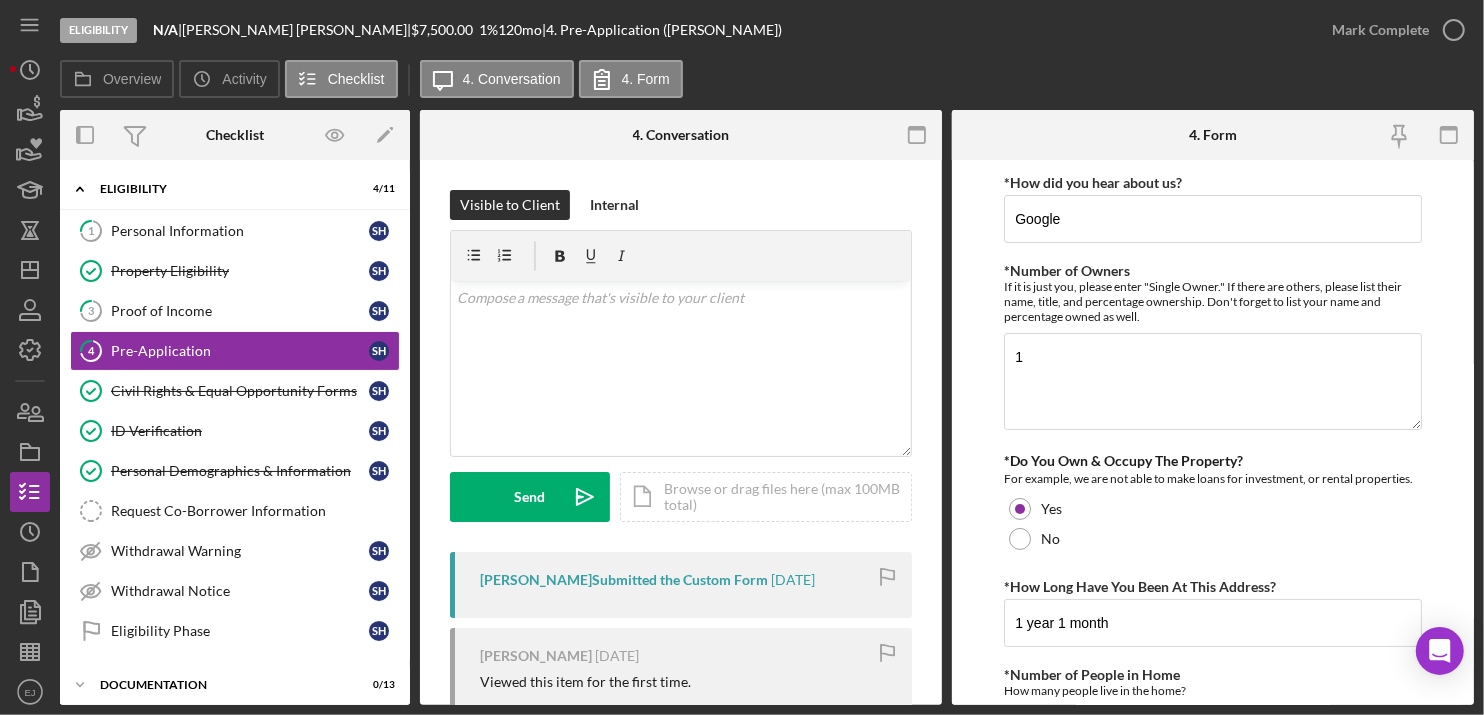 scroll, scrollTop: 476, scrollLeft: 0, axis: vertical 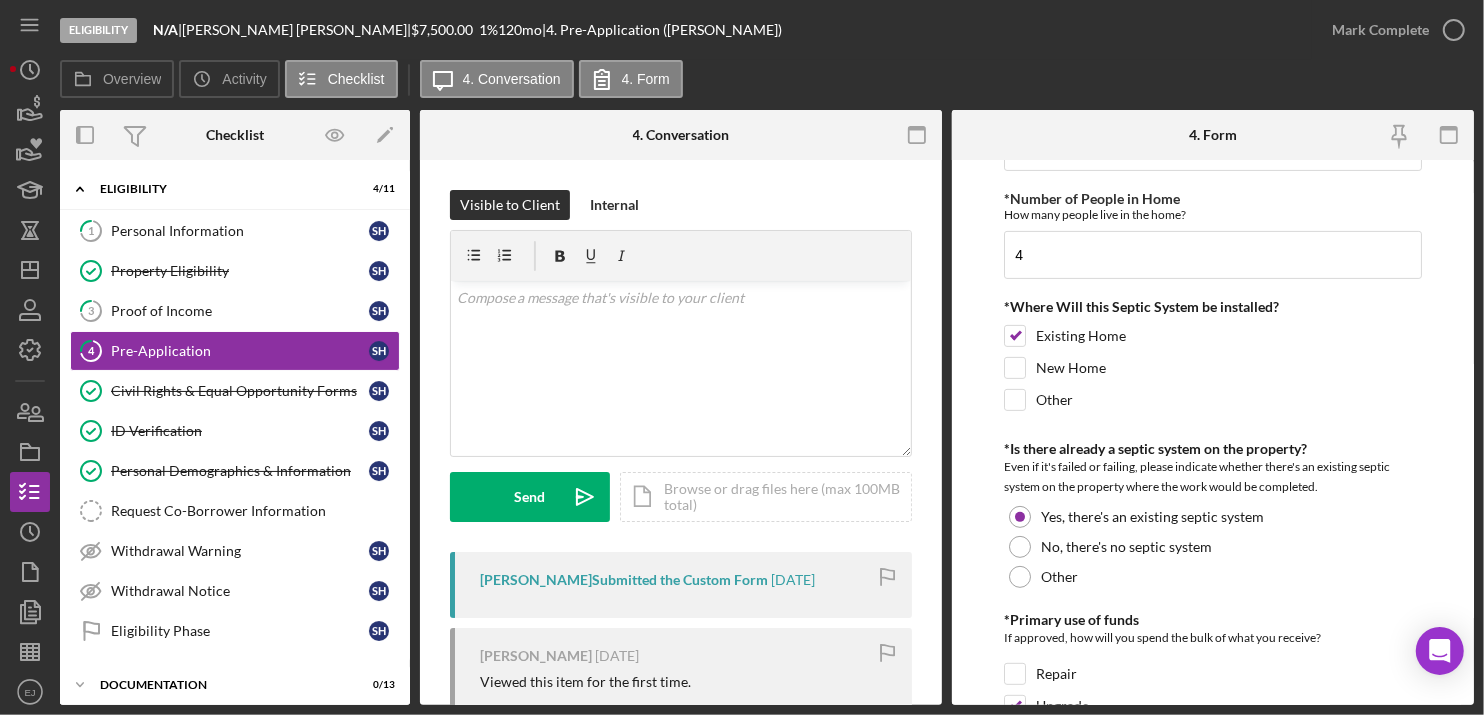 click on "Eligibility N/A   |   Shelby   Holley   |   $7,500.00    1 %   120  mo   |   4. Pre-Application (Shelby H.) Mark Complete Overview Icon/History Activity Checklist Icon/Message 4. Conversation 4. Form Overview Overview Edit Icon/Edit Status Ongoing Risk Rating Sentiment Rating 5 Product Septic Loan Created Date 7/7/2025 Started Date 7/7/2025 Closing Goal Amount $7,500.00 Rate 1.000% Term 120 months Contact Icon/User Photo EJ Erica   Jenkins Account Executive Stage Eligibility Weekly Status Update Yes Inactivity Alerts Yes Key Ratios Edit Icon/Edit DSCR Collateral Coverage DTI LTV Global DSCR Global Collateral Coverage Global DTI NOI Recommendation Edit Icon/Edit Payment Type Rate Term Amount Down Payment Closing Fee Include closing fee in amount financed? No Origination Fee Include origination fee in amount financed? No Amount Financed Closing Date First Payment Date Maturity Date Resolution Edit Icon/Edit Resolved On Resolution New Activity No new activity. Checklist Icon/Edit Icon/Expander 4" at bounding box center (742, 357) 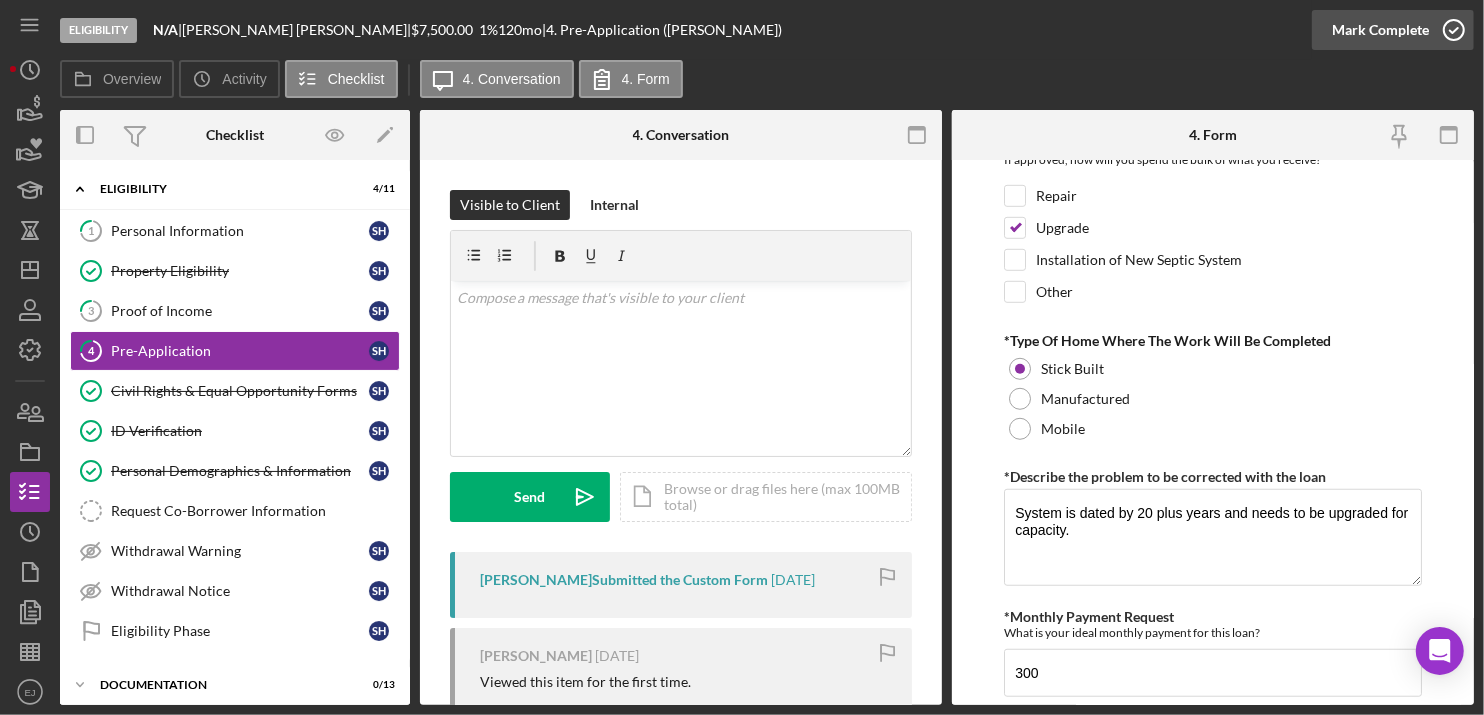 click 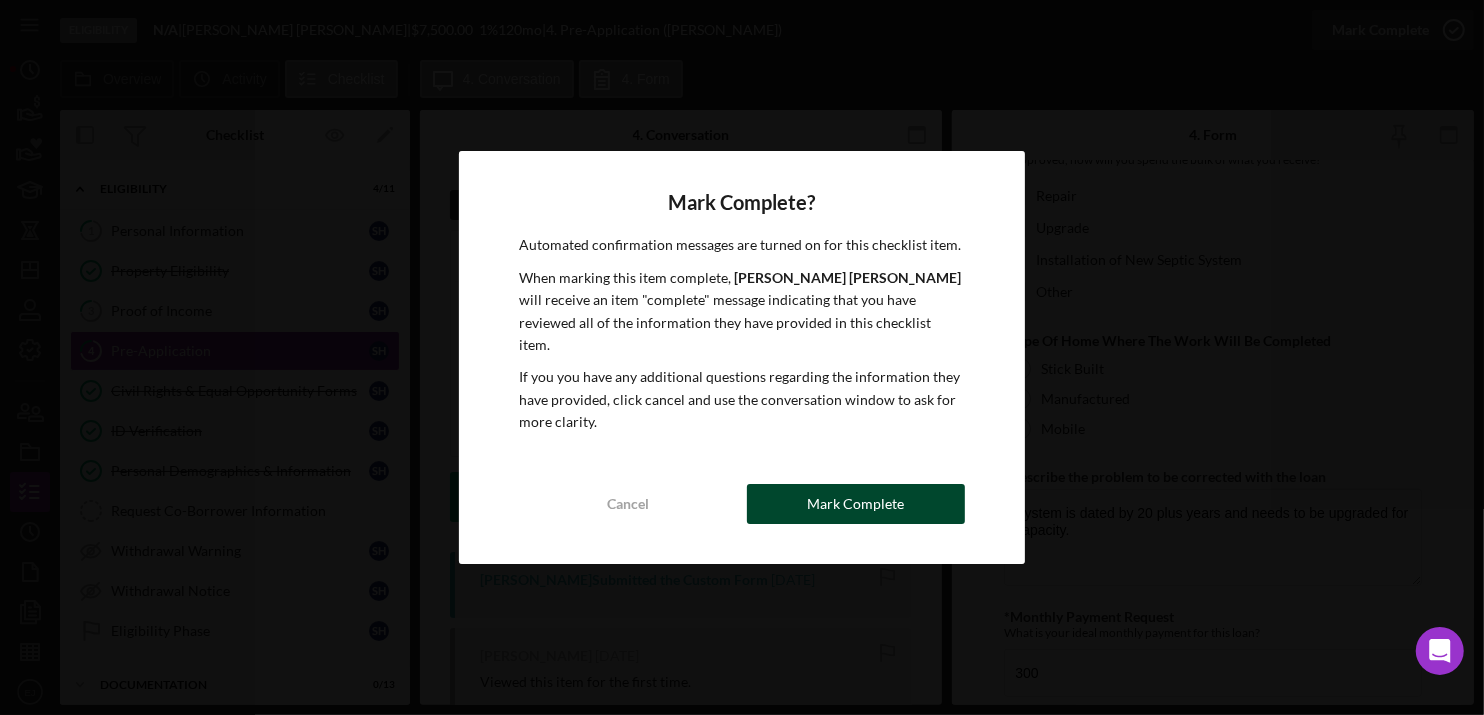 click on "Mark Complete" at bounding box center (856, 504) 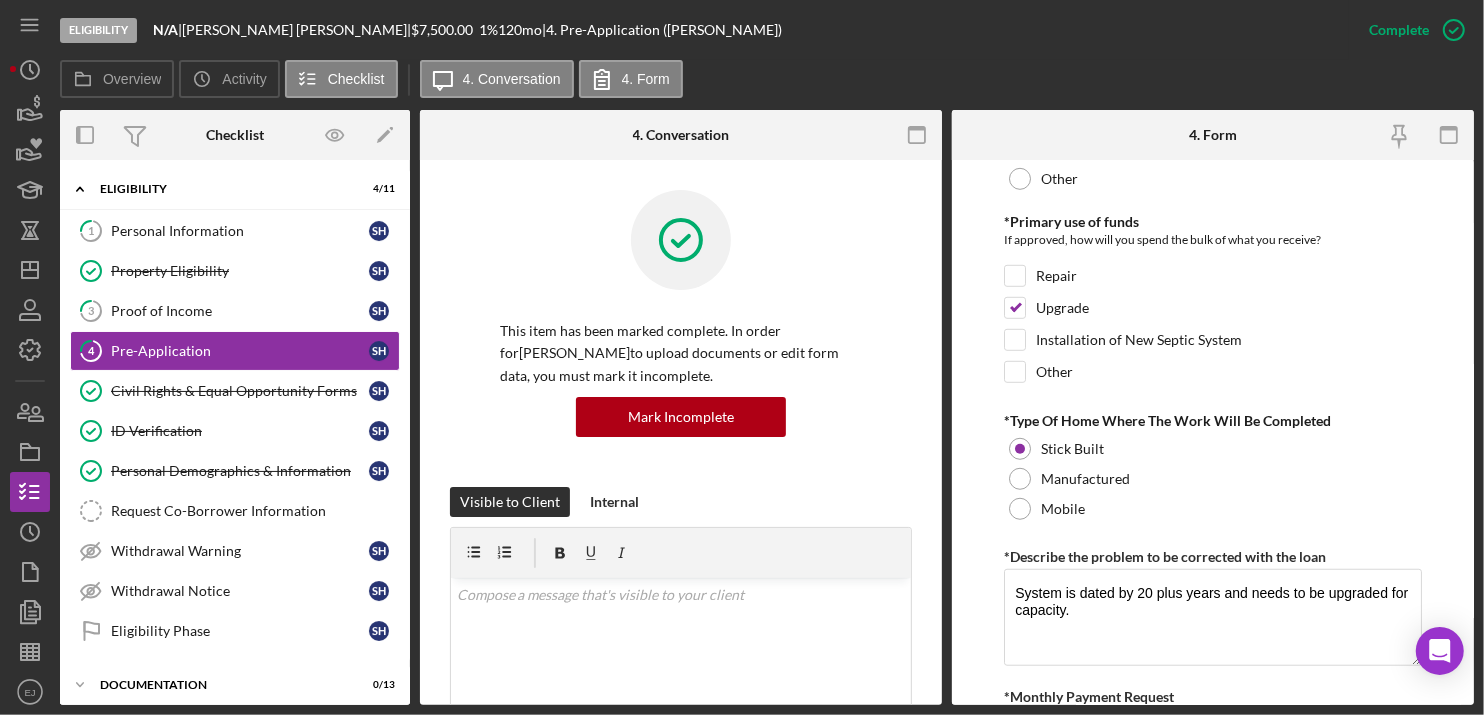 scroll, scrollTop: 1034, scrollLeft: 0, axis: vertical 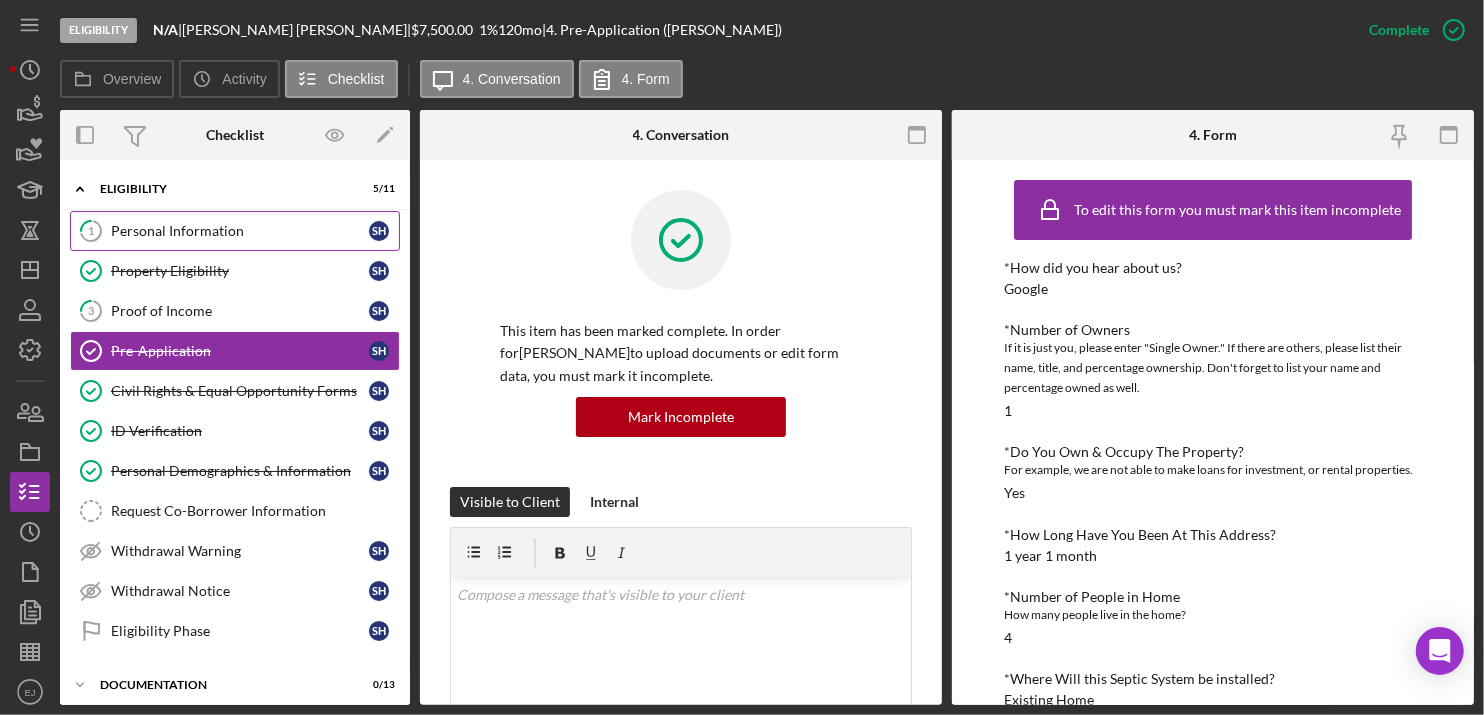 click on "Personal Information" at bounding box center [240, 231] 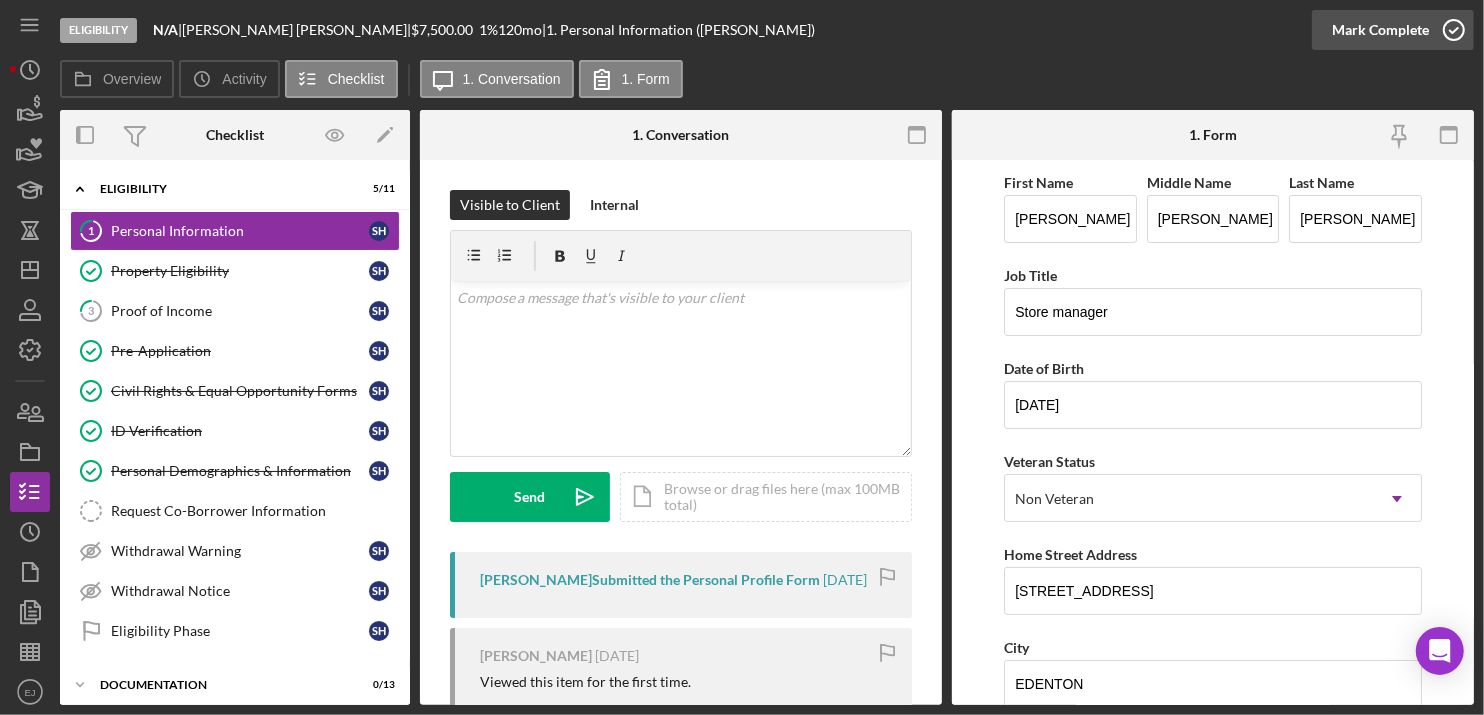 click 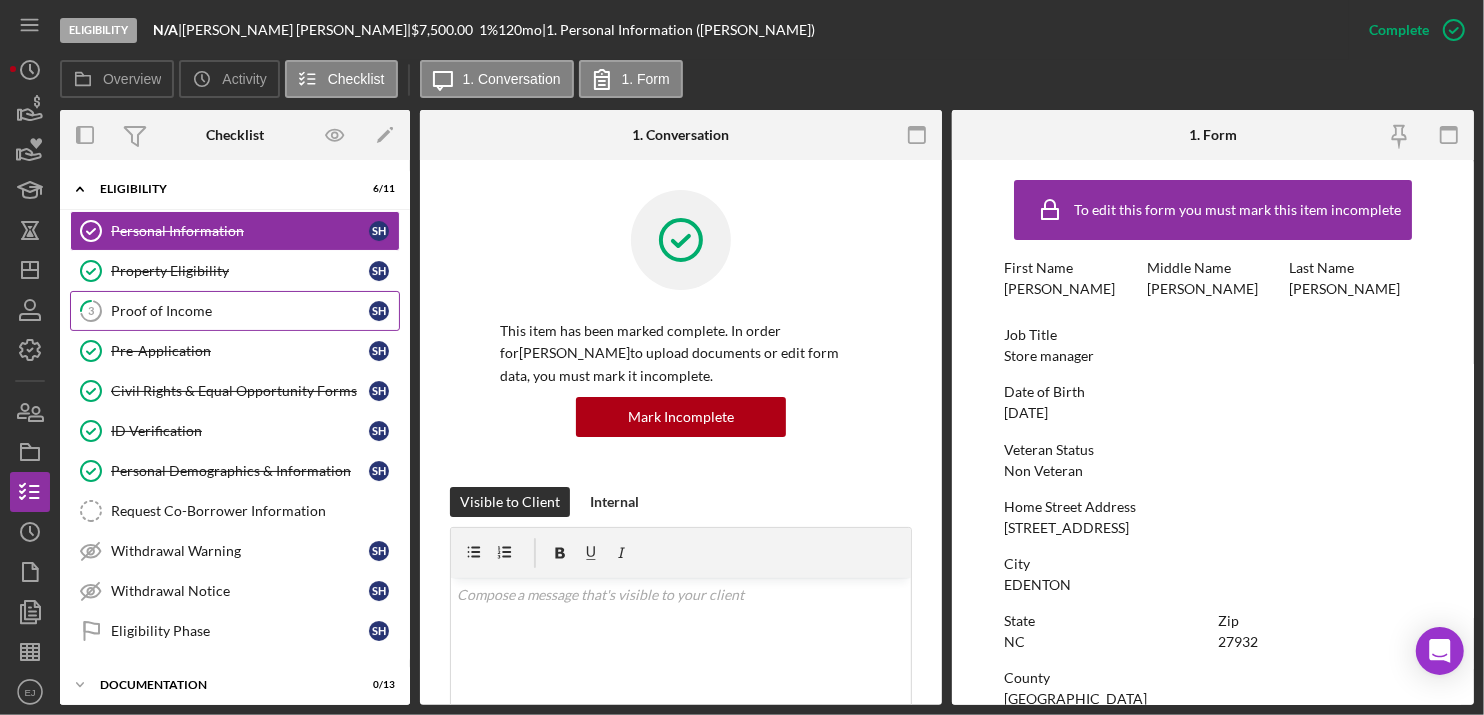 click on "3 Proof of Income S H" at bounding box center [235, 311] 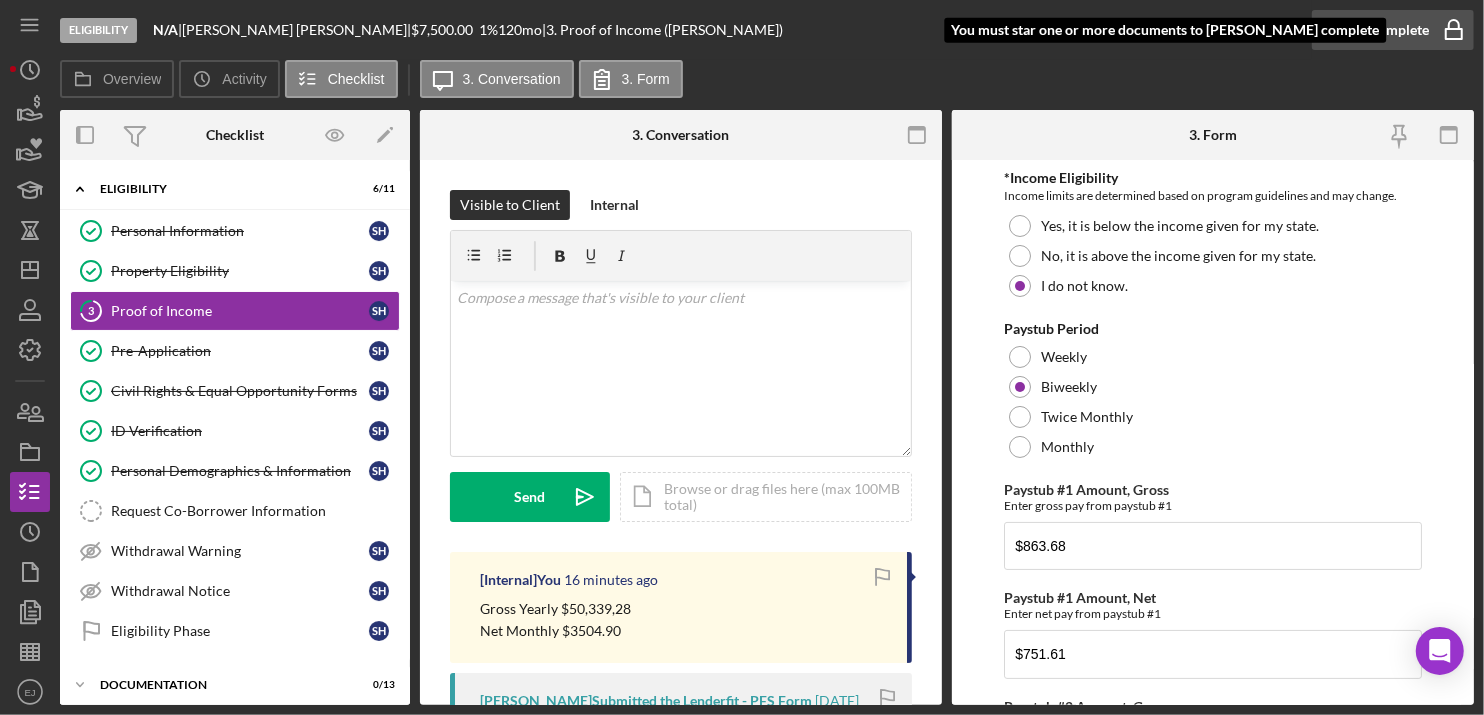 click 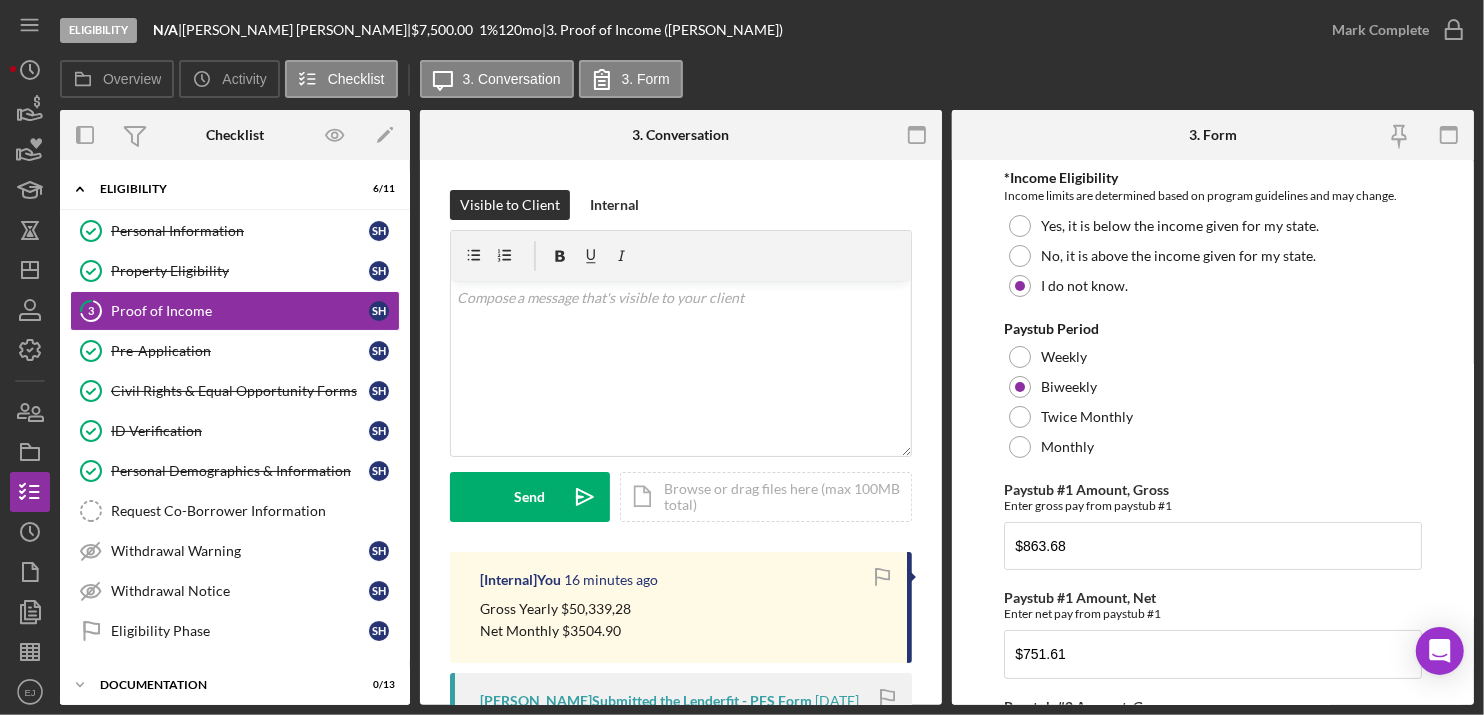 scroll, scrollTop: 476, scrollLeft: 0, axis: vertical 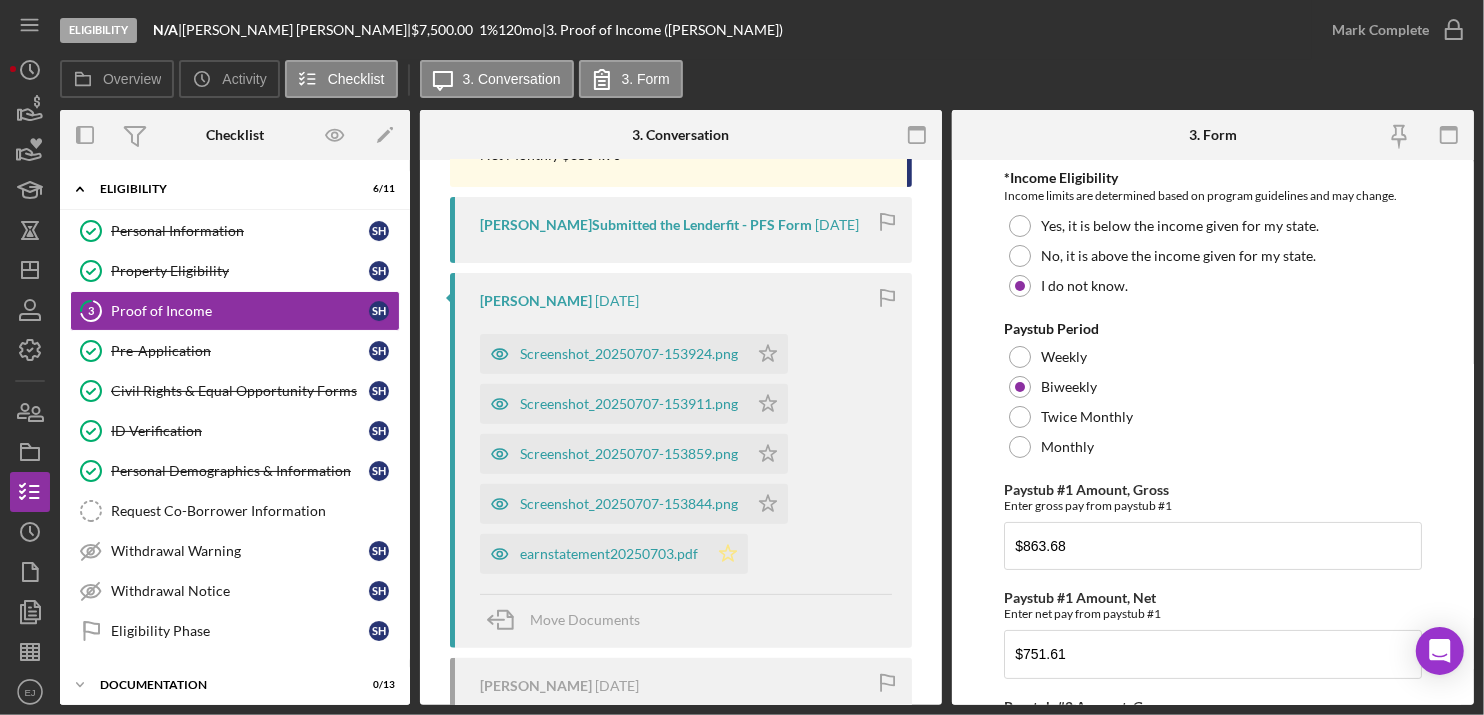 click on "Icon/Star" 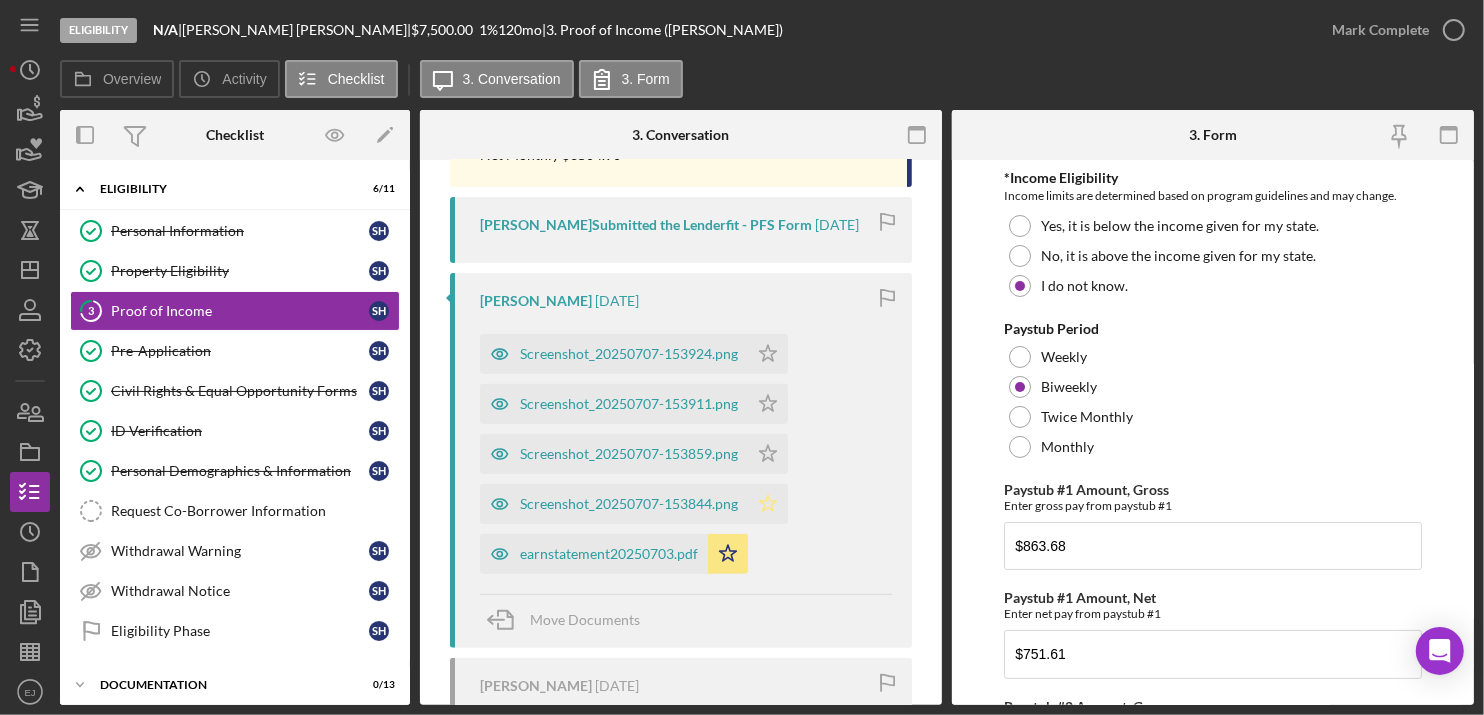 click 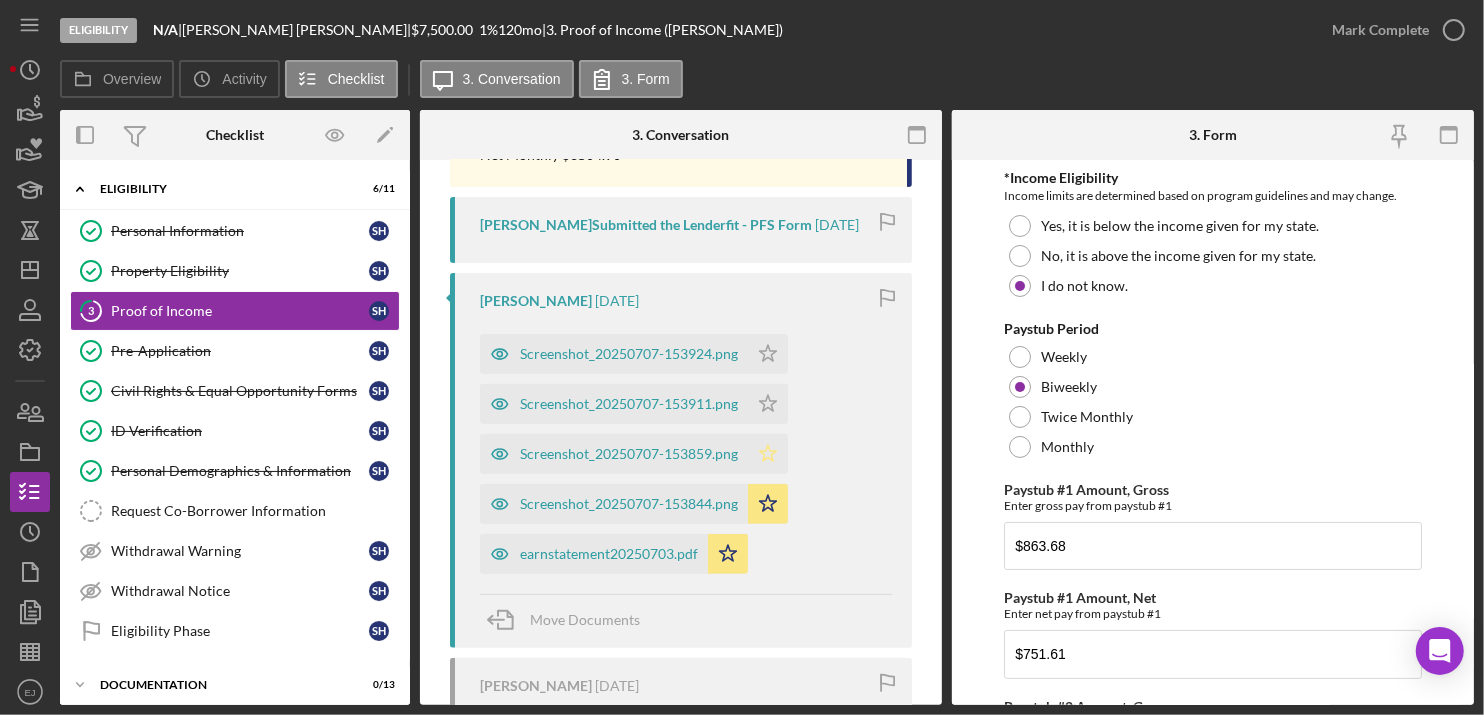 click on "Icon/Star" 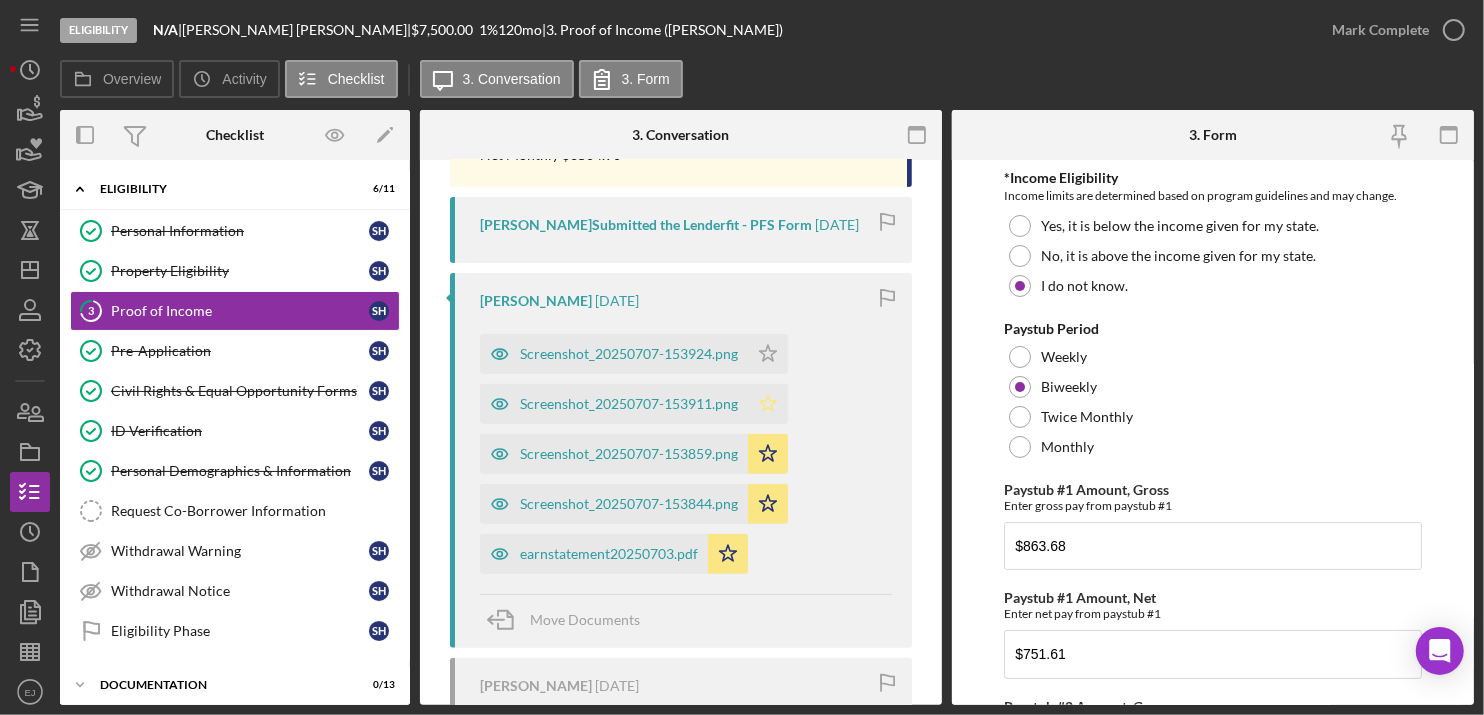 click on "Icon/Star" 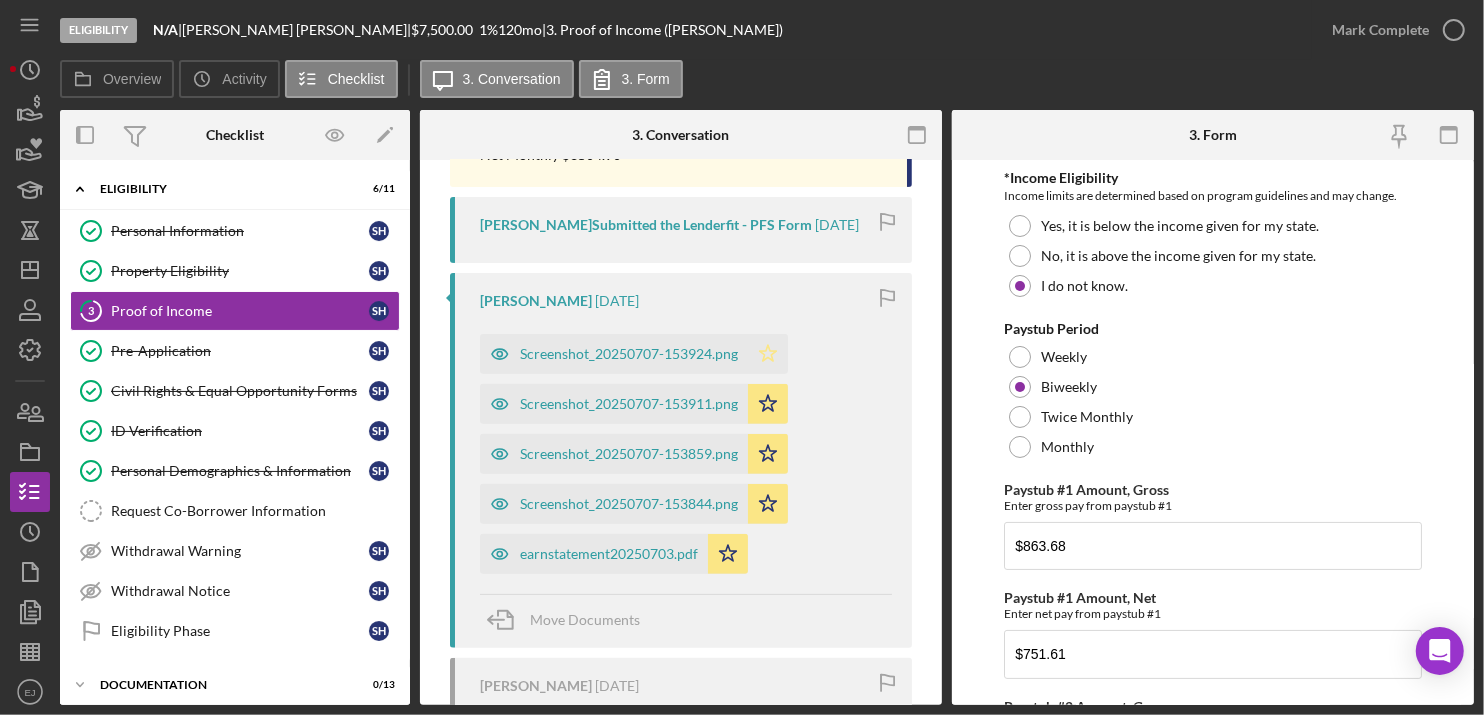 click on "Icon/Star" 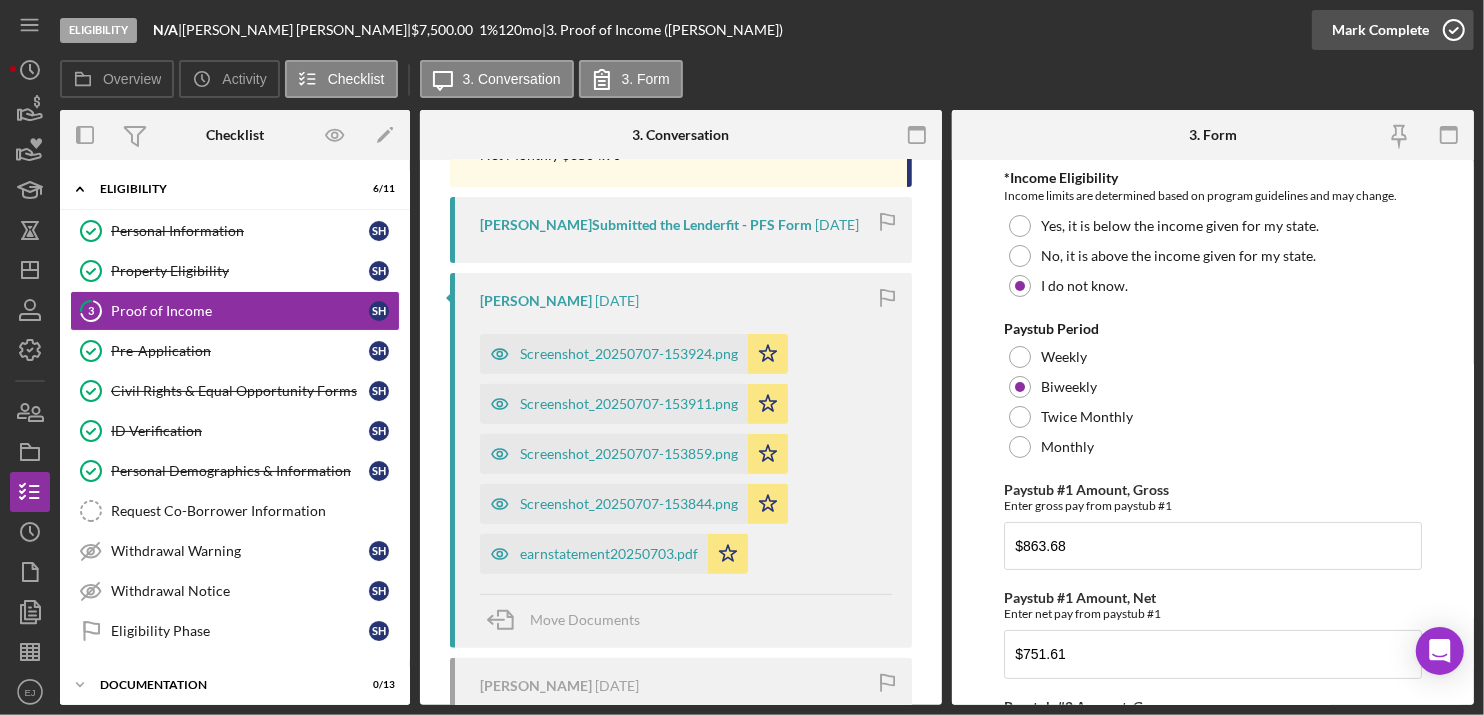 click 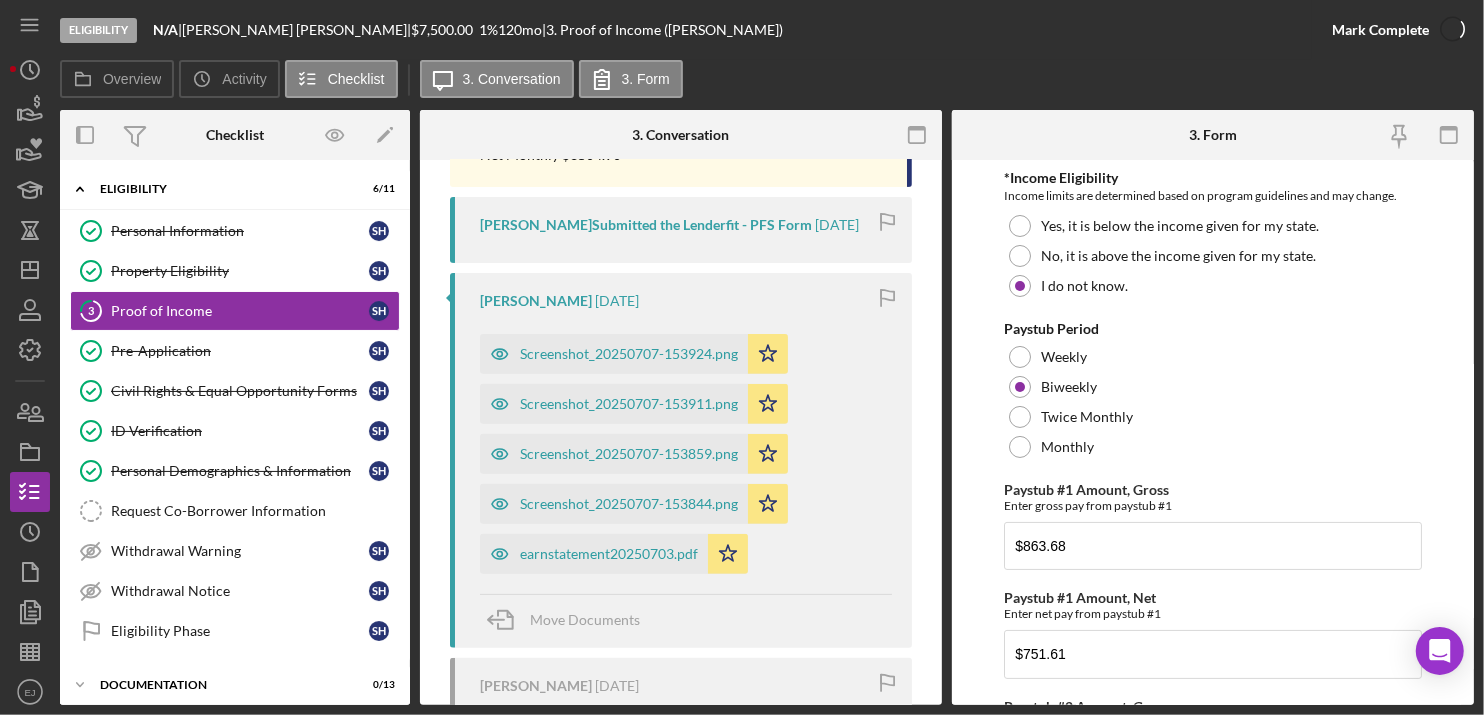 scroll, scrollTop: 844, scrollLeft: 0, axis: vertical 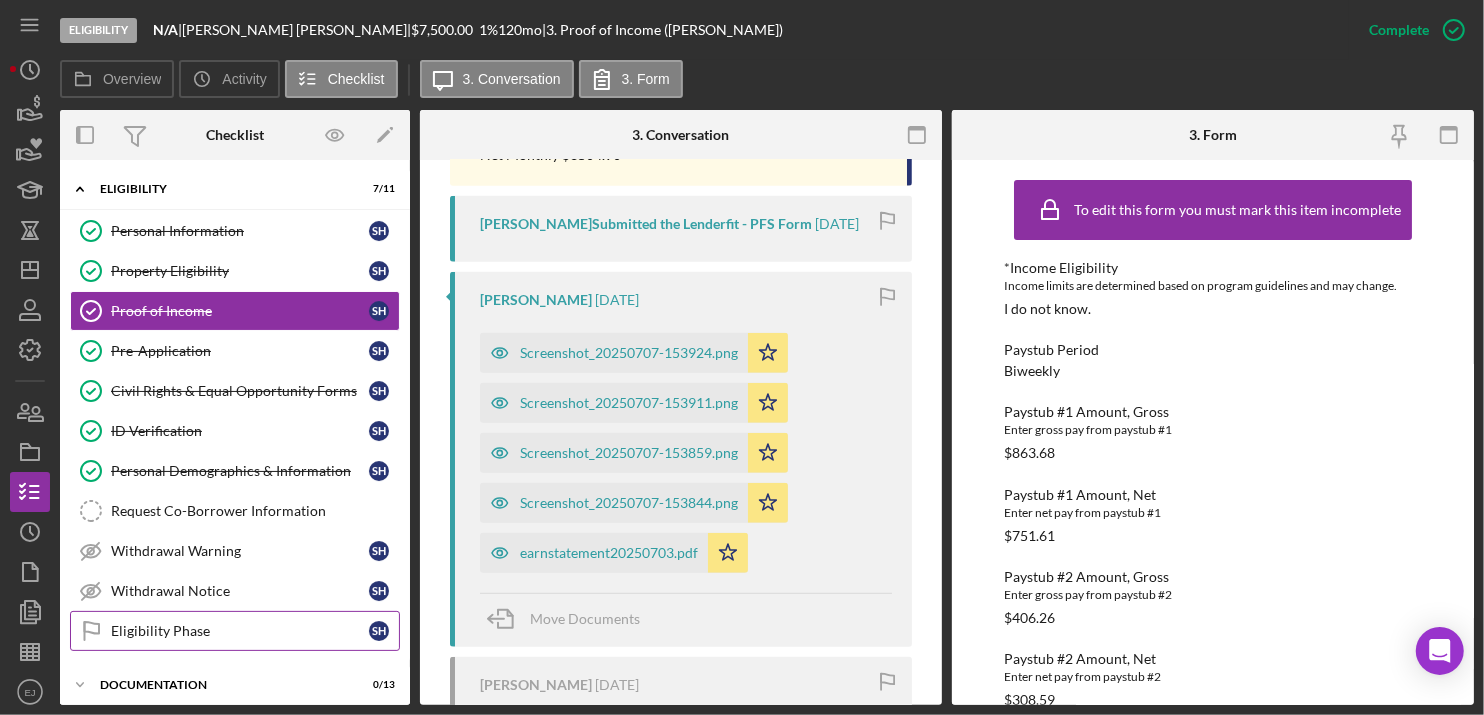 click on "Eligibility Phase" at bounding box center [240, 631] 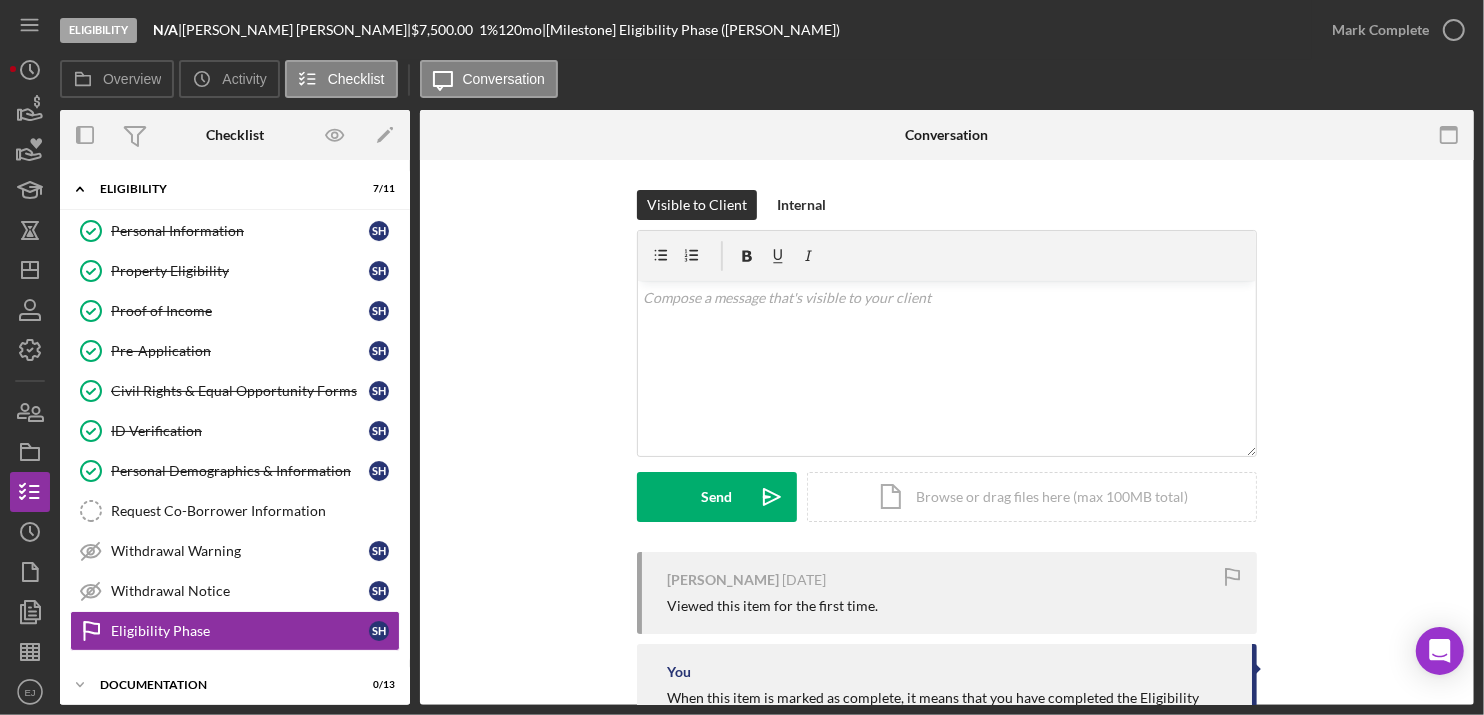 click on "Eligibility N/A   |   Shelby   Holley   |   $7,500.00    1 %   120  mo   |   [Milestone] Eligibility Phase (Shelby H.) Mark Complete Overview Icon/History Activity Checklist Icon/Message Conversation Overview Overview Edit Icon/Edit Status Ongoing Risk Rating Sentiment Rating 5 Product Septic Loan Created Date 7/7/2025 Started Date 7/7/2025 Closing Goal Amount $7,500.00 Rate 1.000% Term 120 months Contact Icon/User Photo EJ Erica   Jenkins Account Executive Stage Eligibility Weekly Status Update Yes Inactivity Alerts Yes Key Ratios Edit Icon/Edit DSCR Collateral Coverage DTI LTV Global DSCR Global Collateral Coverage Global DTI NOI Recommendation Edit Icon/Edit Payment Type Rate Term Amount Down Payment Closing Fee Include closing fee in amount financed? No Origination Fee Include origination fee in amount financed? No Amount Financed Closing Date First Payment Date Maturity Date Resolution Edit Icon/Edit Resolved On Resolution New Activity No new activity. Checklist Icon/Edit Icon/Expander 7" at bounding box center (742, 357) 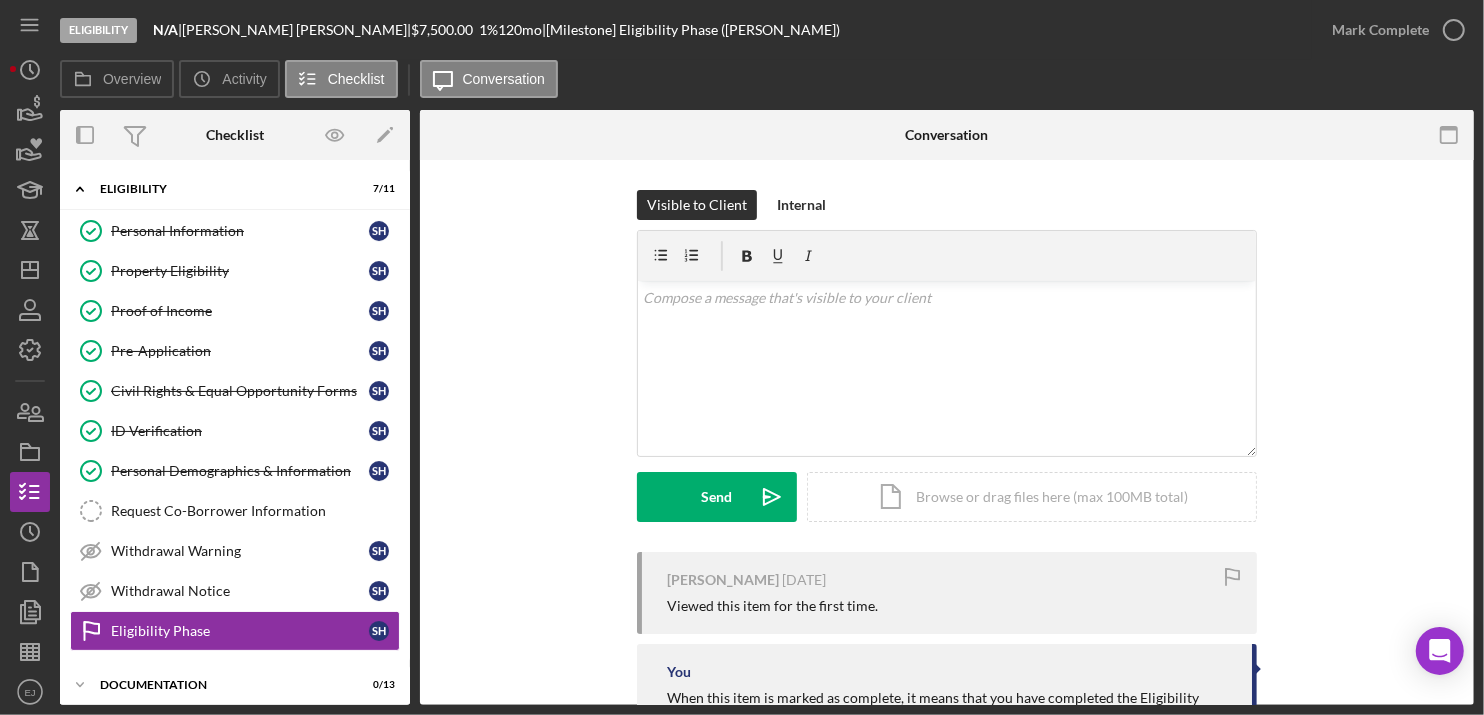 click on "Eligibility Phase Eligibility Phase Visible to Client Internal v Color teal Color pink Remove color Add row above Add row below Add column before Add column after Merge cells Split cells Remove column Remove row Remove table Send Icon/icon-invite-send Icon/Document Browse or drag files here (max 100MB total) Tap to choose files or take a photo Cancel Send Icon/icon-invite-send Icon/Message Comment Shelby Holley   3 days ago Viewed this item for the first time. You   When this item is marked as complete, it means that you have completed the Eligibility Phase!  The information provided in the checklist items up until this point will help us determine whether or not you are eligible for this loan product, and whether or not it makes sense to proceed with additional documentation collection." at bounding box center [947, 432] 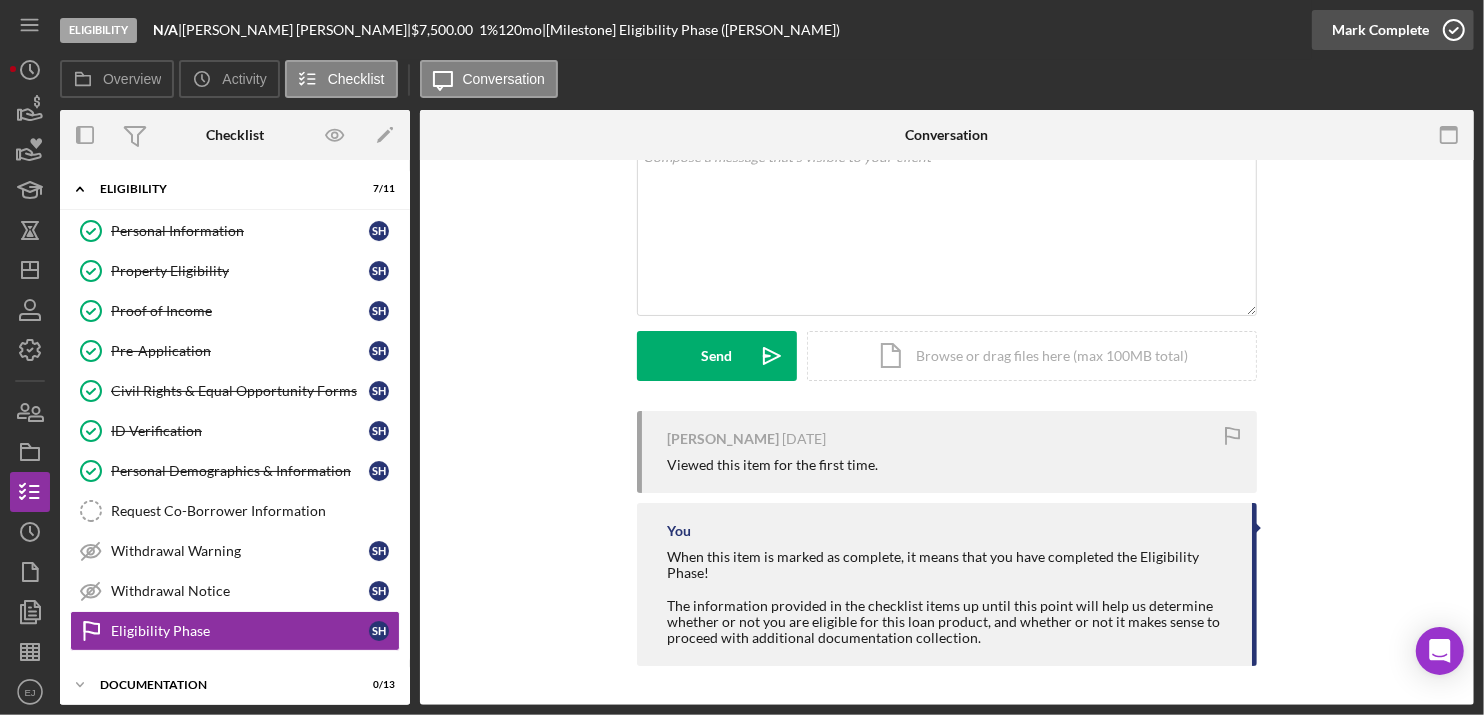click 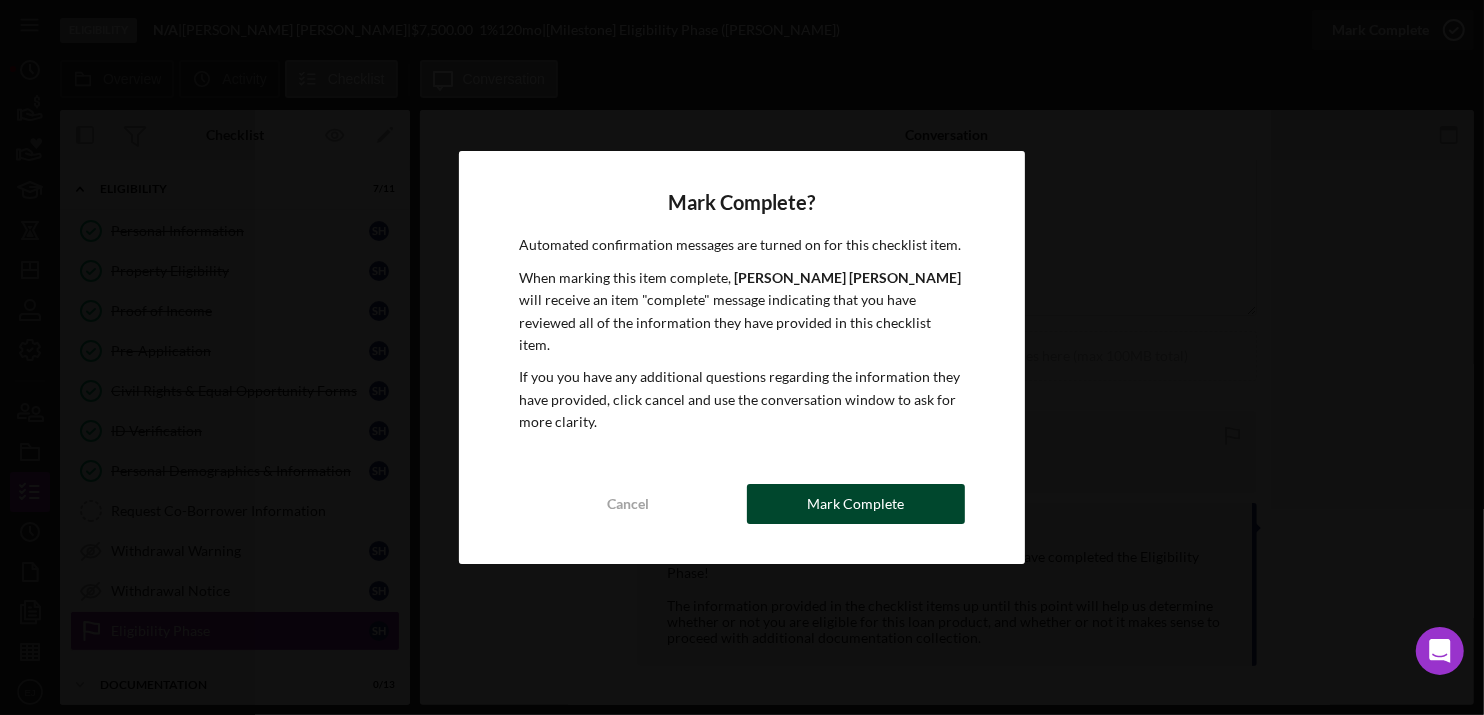 click on "Mark Complete" at bounding box center (856, 504) 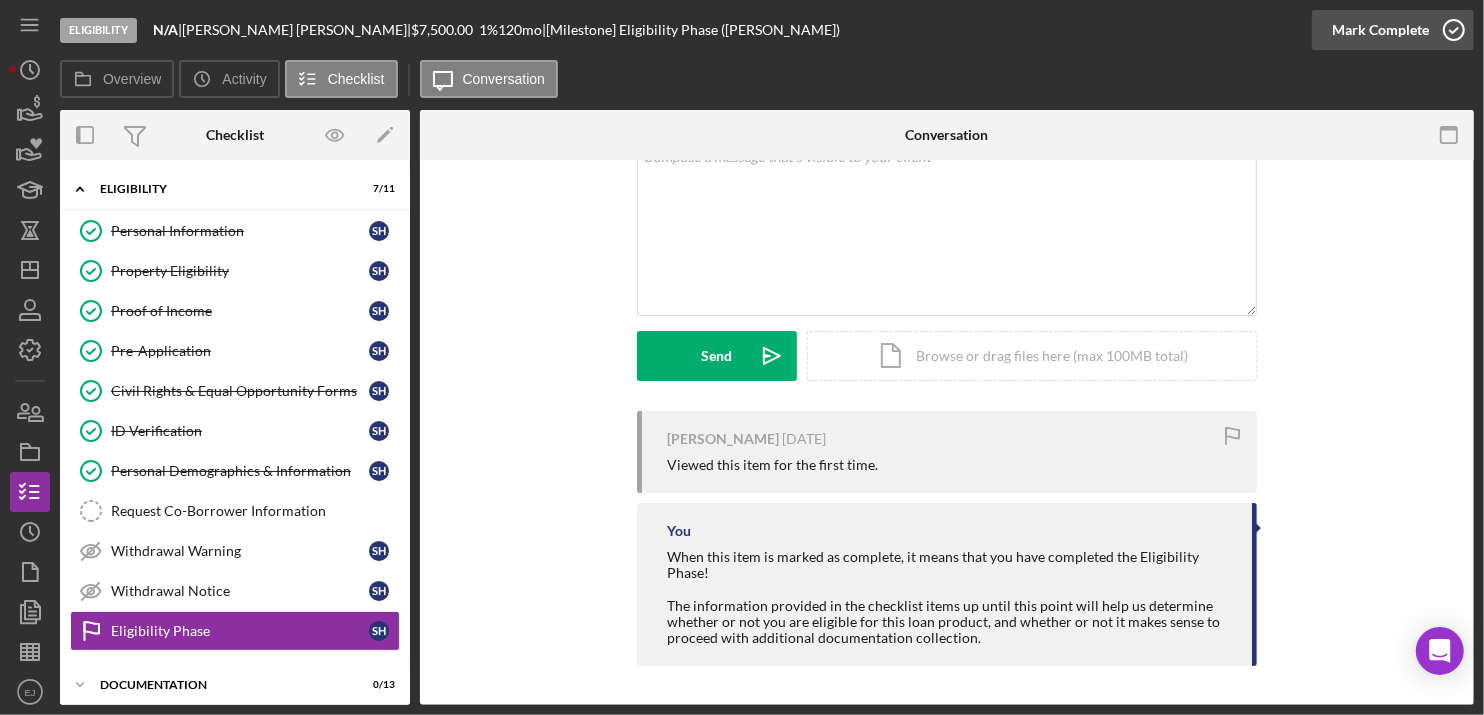 scroll, scrollTop: 415, scrollLeft: 0, axis: vertical 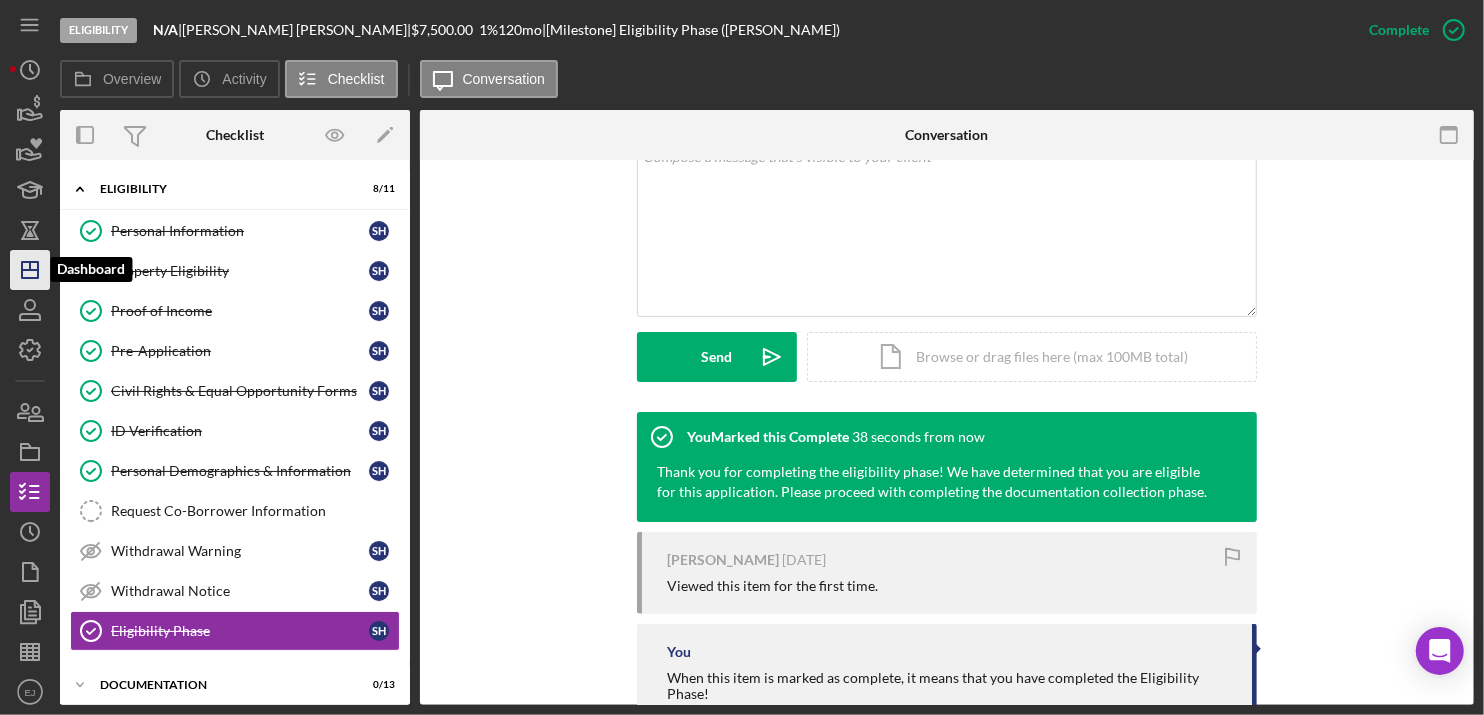 click on "Icon/Dashboard" 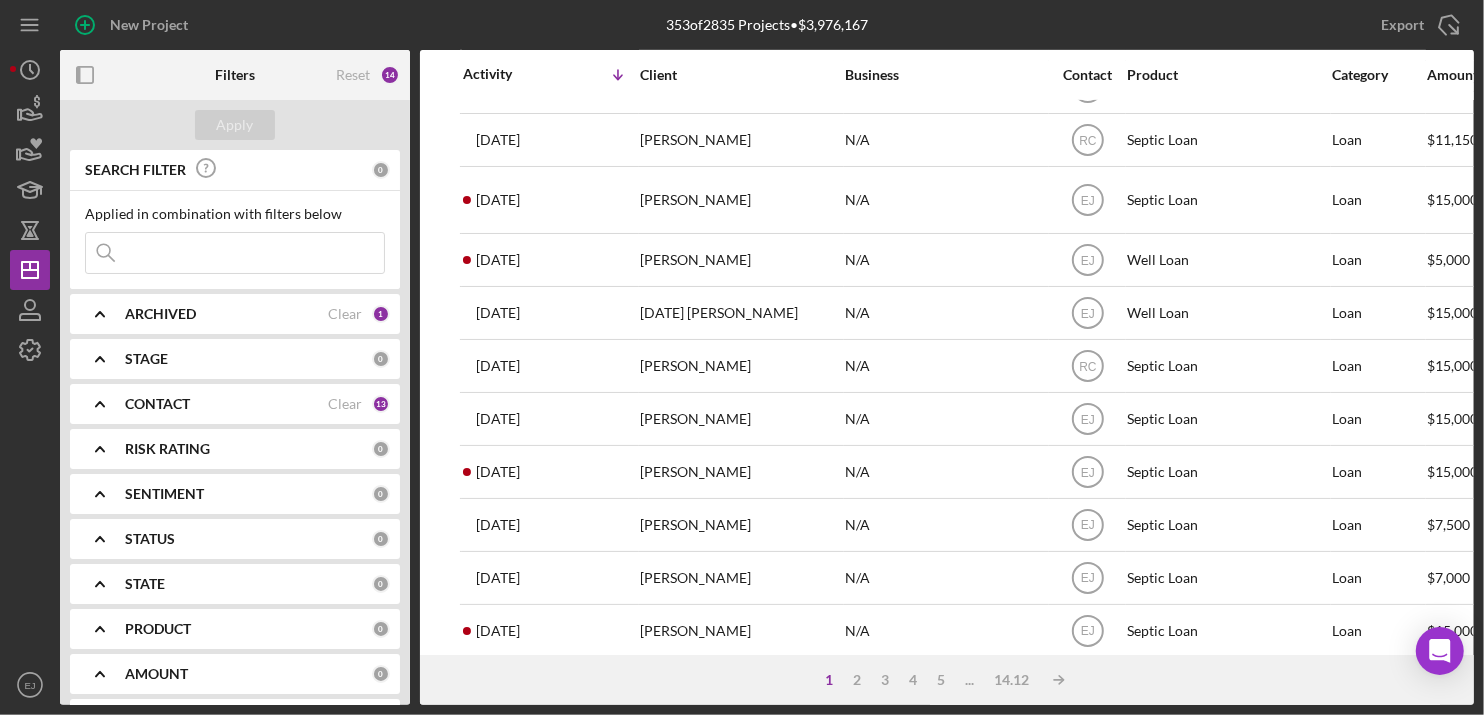 scroll, scrollTop: 841, scrollLeft: 0, axis: vertical 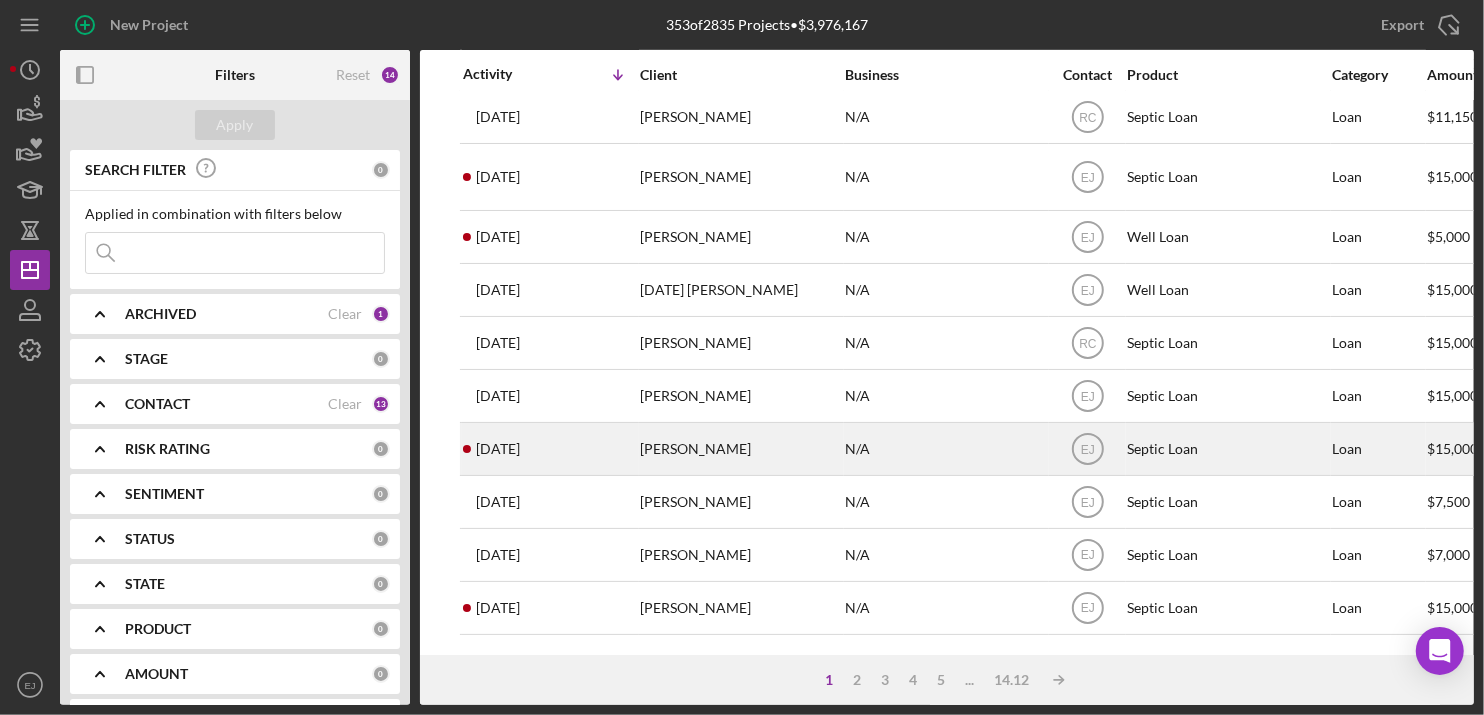 click on "[PERSON_NAME]" at bounding box center (740, 449) 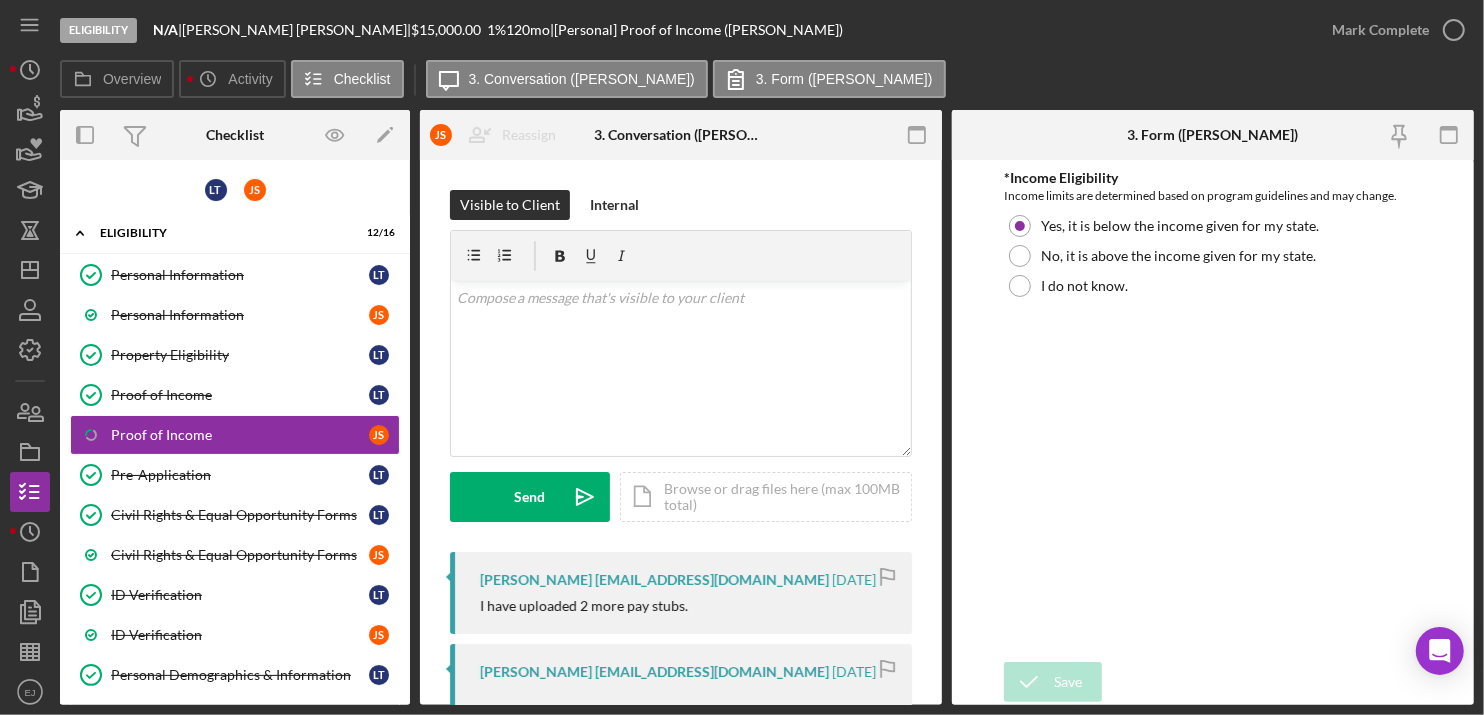 scroll, scrollTop: 476, scrollLeft: 0, axis: vertical 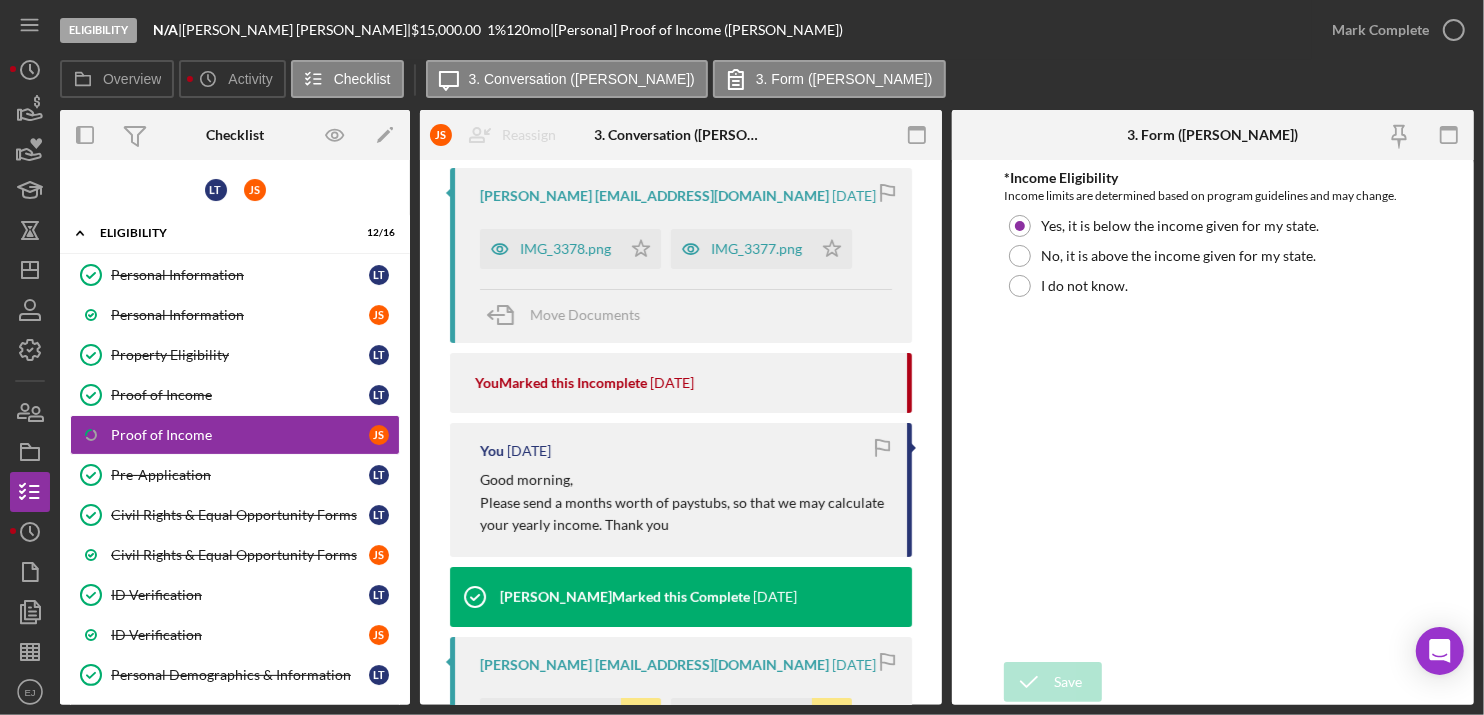 click on "Overview Overview Edit Icon/Edit Status Ongoing Risk Rating Sentiment Rating 5 Product Septic Loan Created Date 5/30/2025 Started Date 5/30/2025 Closing Goal Amount $15,000.00 Rate 1.000% Term 120 months Contact Icon/User Photo EJ Erica   Jenkins Account Executive Stage Eligibility Weekly Status Update Yes Inactivity Alerts Yes Key Ratios Edit Icon/Edit DSCR Collateral Coverage DTI LTV Global DSCR Global Collateral Coverage Global DTI NOI Recommendation Edit Icon/Edit Payment Type Rate Term Amount Down Payment Closing Fee Include closing fee in amount financed? No Origination Fee Include origination fee in amount financed? No Amount Financed Closing Date First Payment Date Maturity Date Resolution Edit Icon/Edit Resolved On Resolution New Activity 7/7/2025 at 5:14pm  John S. updated the Release Form form assigned to John S. Icon/Navigate 7/7/2025 at 5:13pm  John S. updated the Certification and Confidentiality form assigned to John S. Icon/Navigate 7/7/2025 at 5:13pm  Icon/Navigate 7/7/2025 at 5:13pm  L T J S" at bounding box center (767, 407) 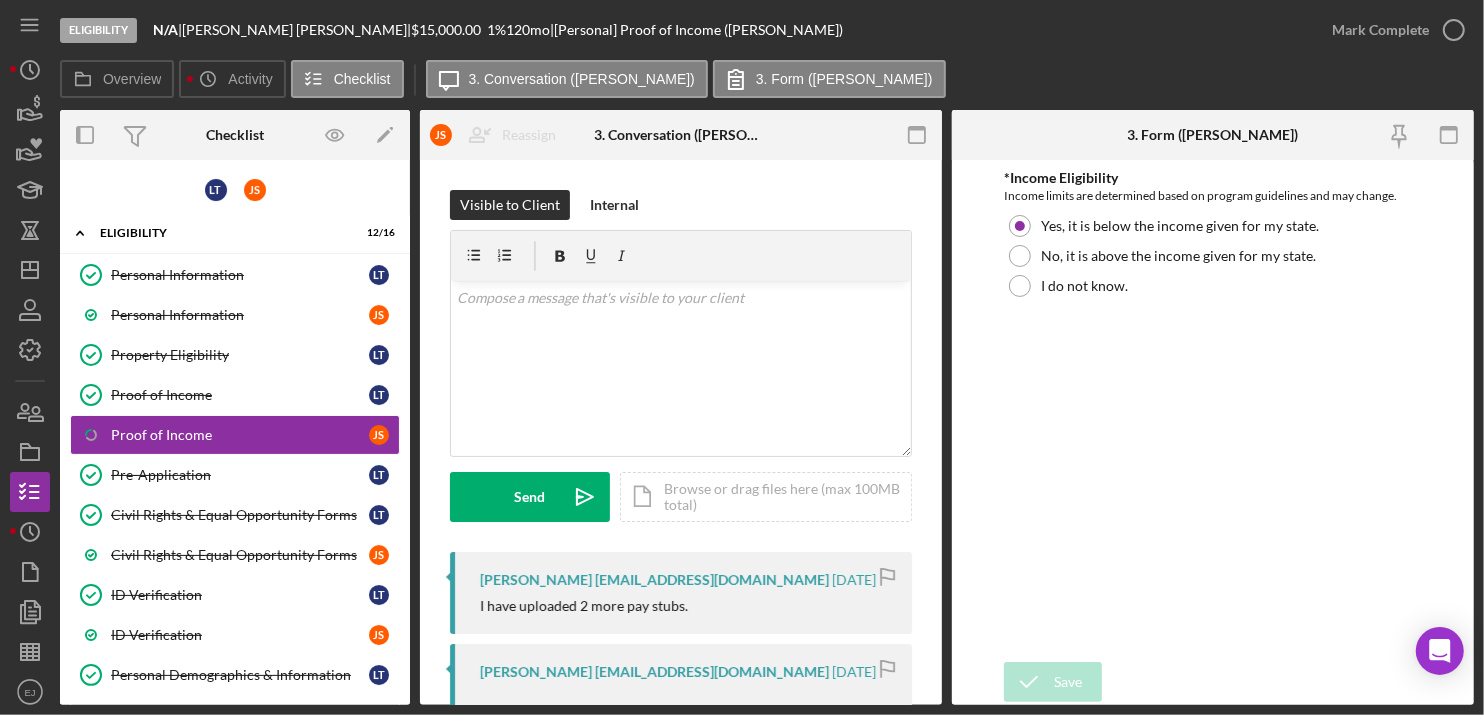 scroll, scrollTop: 476, scrollLeft: 0, axis: vertical 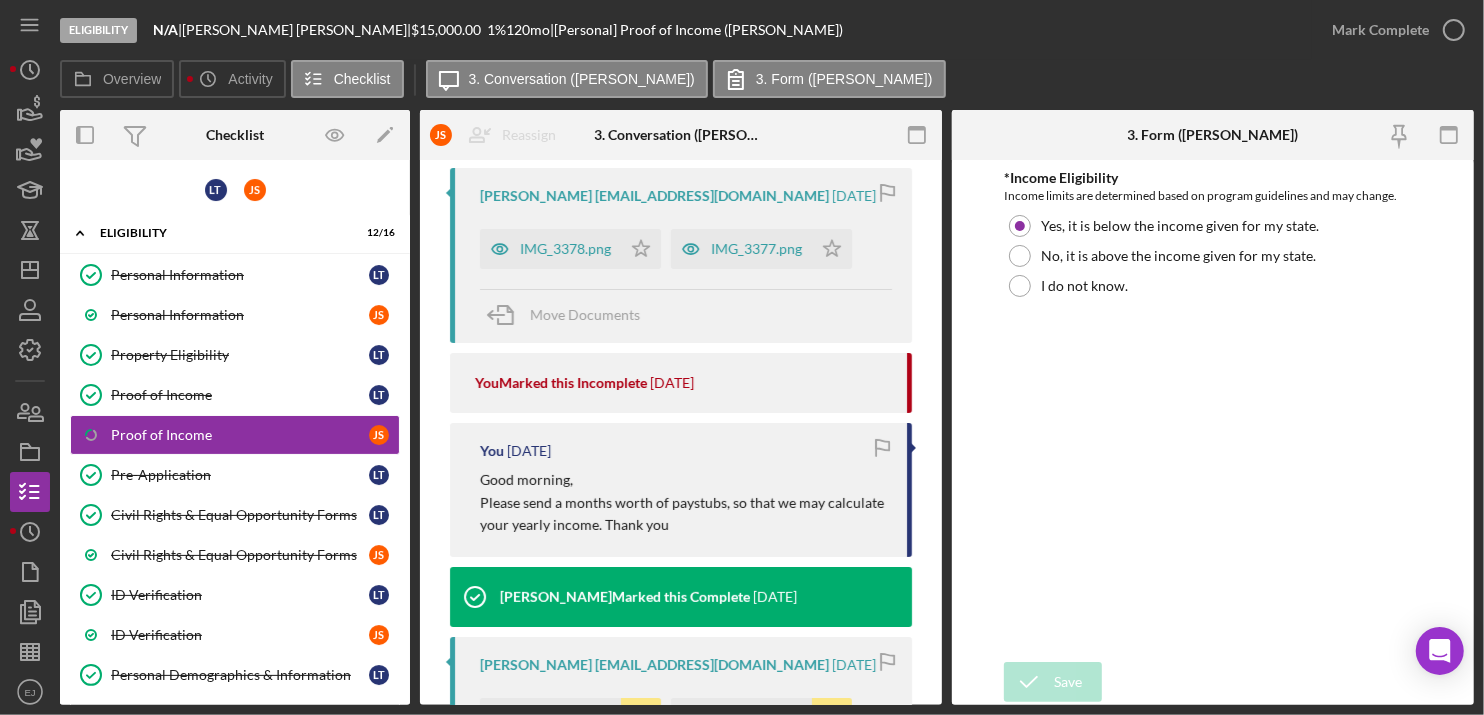click on "Overview Overview Edit Icon/Edit Status Ongoing Risk Rating Sentiment Rating 5 Product Septic Loan Created Date 5/30/2025 Started Date 5/30/2025 Closing Goal Amount $15,000.00 Rate 1.000% Term 120 months Contact Icon/User Photo EJ Erica   Jenkins Account Executive Stage Eligibility Weekly Status Update Yes Inactivity Alerts Yes Key Ratios Edit Icon/Edit DSCR Collateral Coverage DTI LTV Global DSCR Global Collateral Coverage Global DTI NOI Recommendation Edit Icon/Edit Payment Type Rate Term Amount Down Payment Closing Fee Include closing fee in amount financed? No Origination Fee Include origination fee in amount financed? No Amount Financed Closing Date First Payment Date Maturity Date Resolution Edit Icon/Edit Resolved On Resolution New Activity 7/7/2025 at 5:14pm  John S. updated the Release Form form assigned to John S. Icon/Navigate 7/7/2025 at 5:13pm  John S. updated the Certification and Confidentiality form assigned to John S. Icon/Navigate 7/7/2025 at 5:13pm  Icon/Navigate 7/7/2025 at 5:13pm  L T J S" at bounding box center [767, 407] 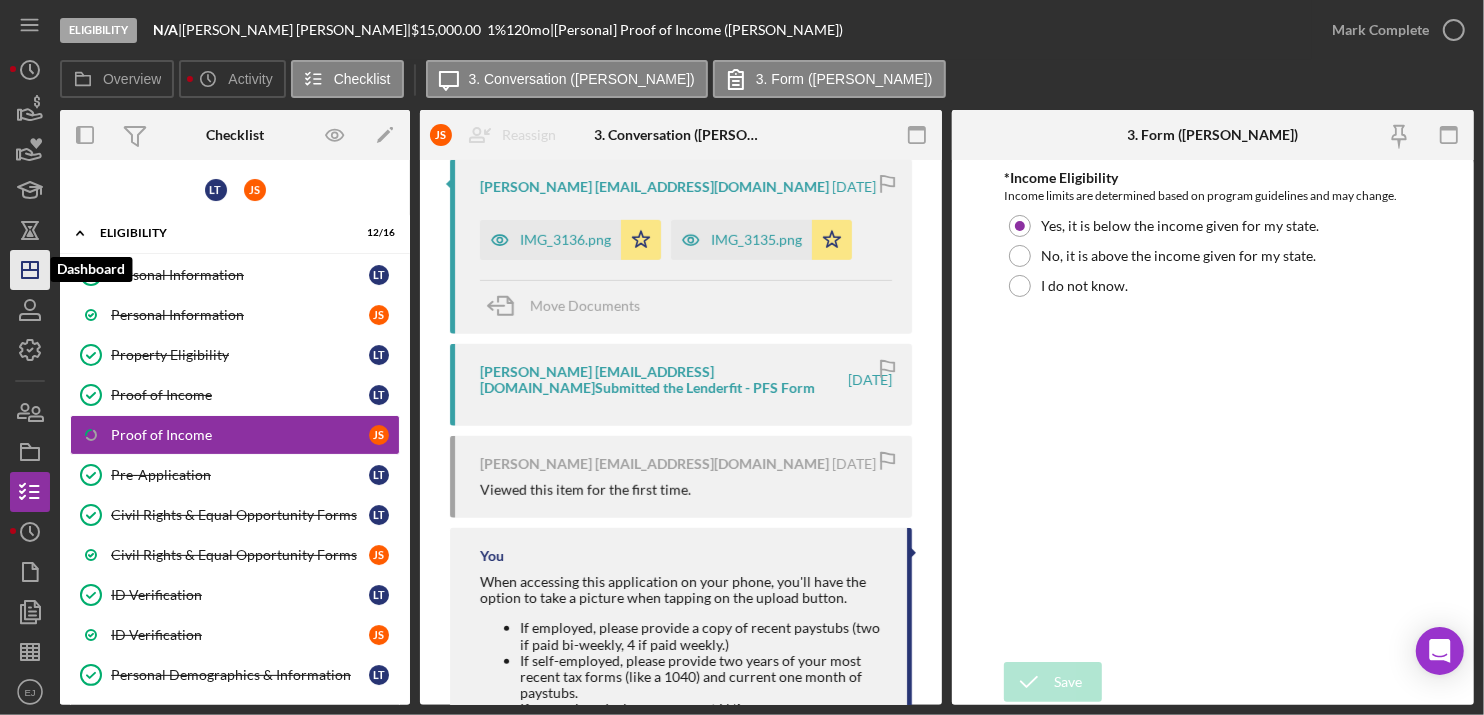 click on "Icon/Dashboard" 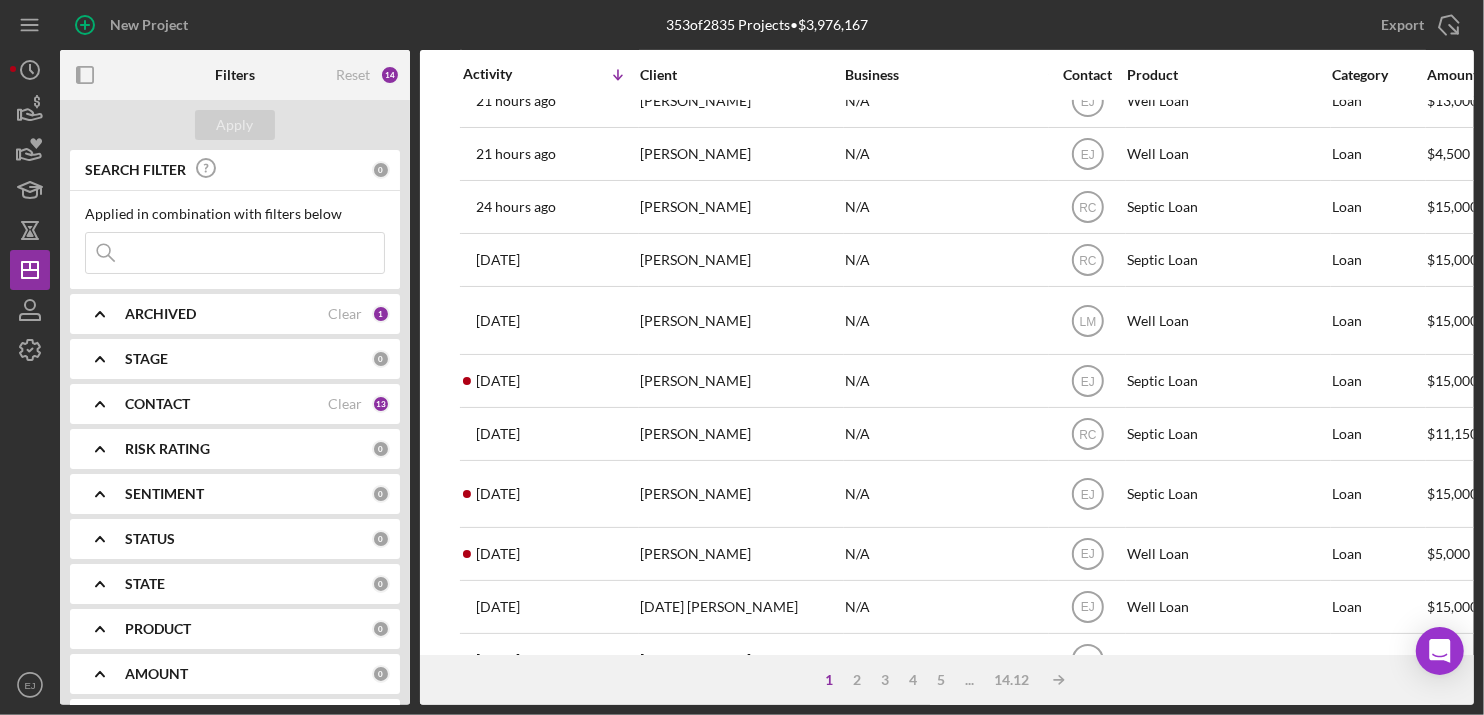 scroll, scrollTop: 841, scrollLeft: 0, axis: vertical 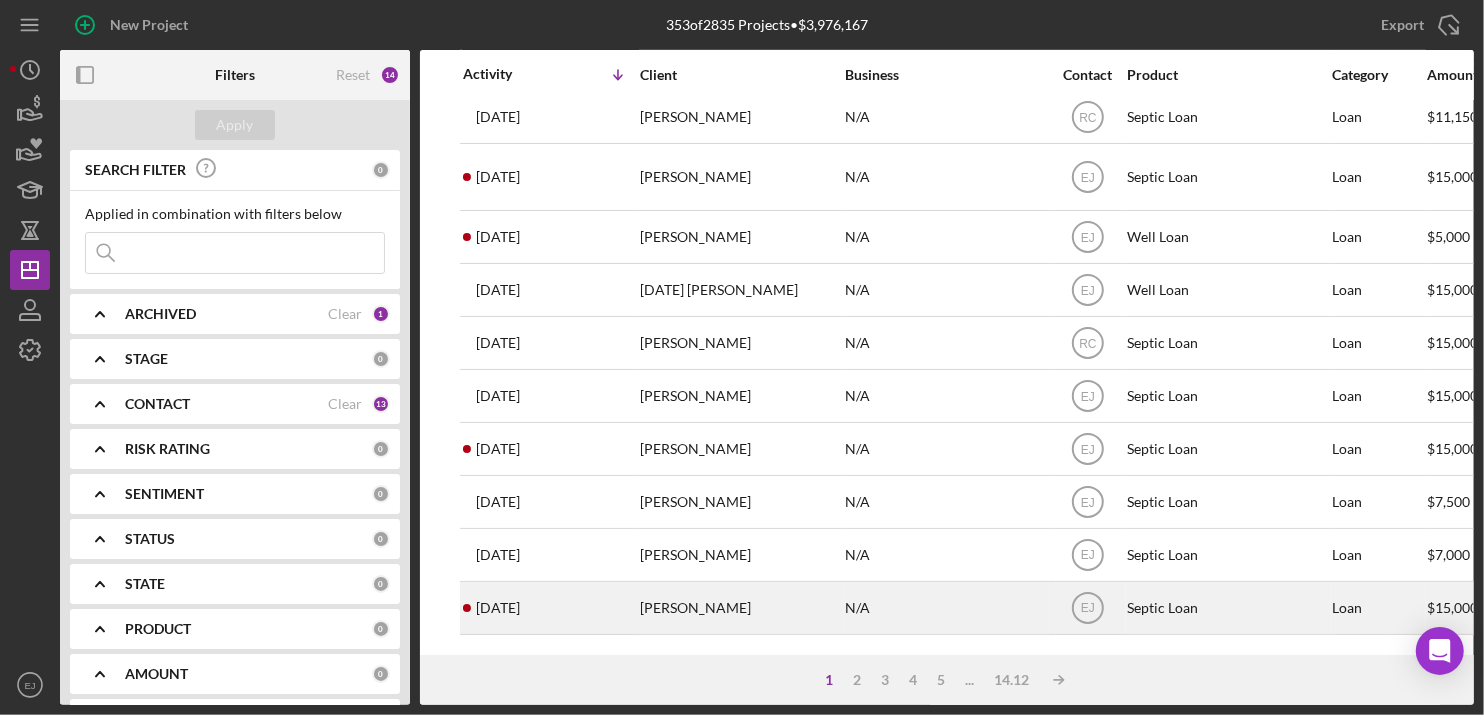 click on "[PERSON_NAME]" at bounding box center (740, 608) 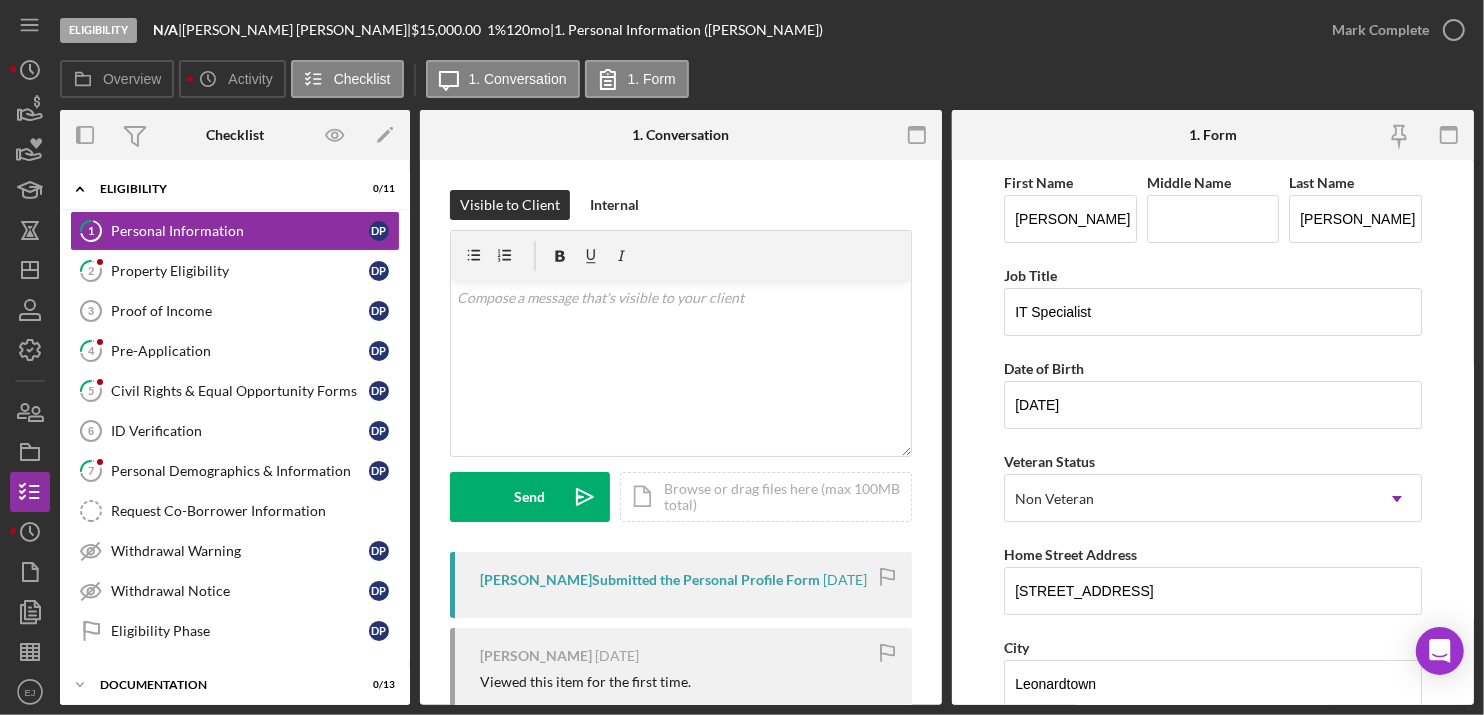 scroll, scrollTop: 476, scrollLeft: 0, axis: vertical 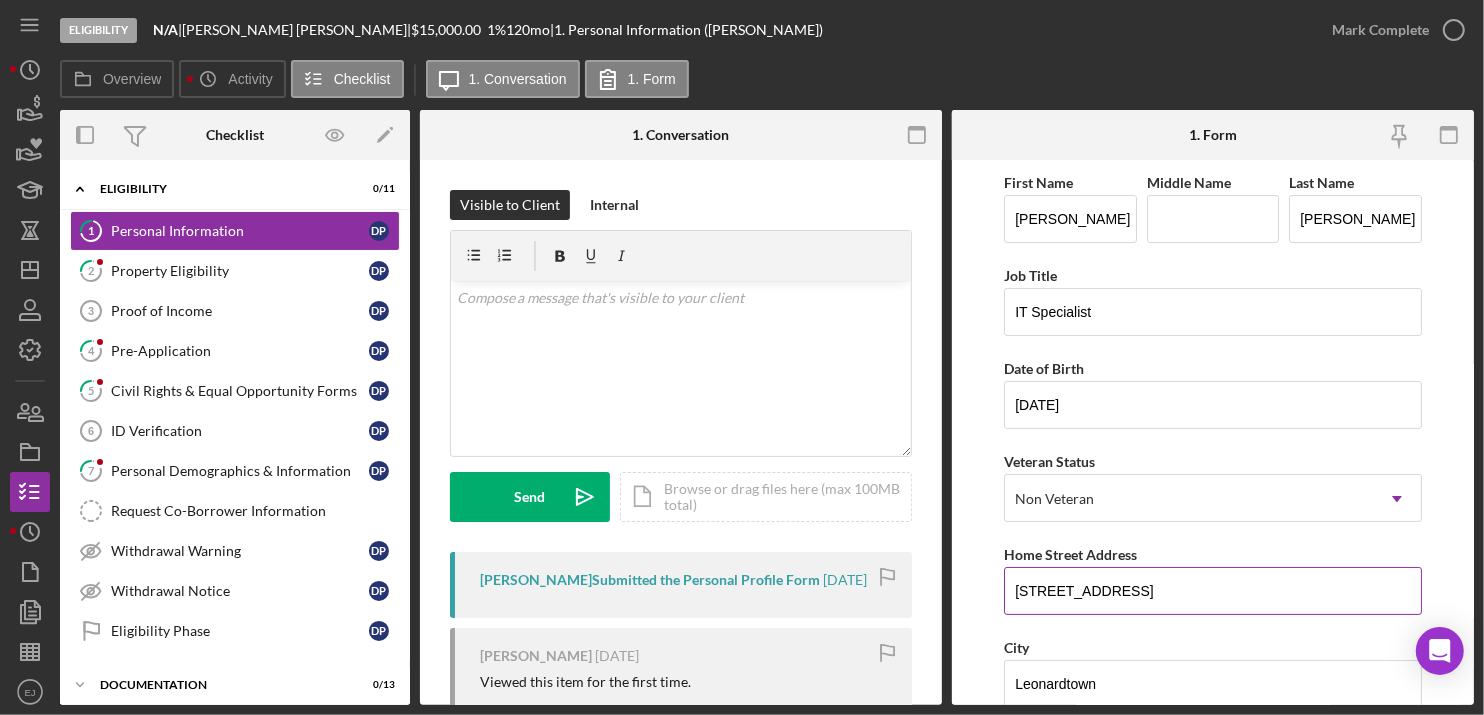 drag, startPoint x: 1012, startPoint y: 583, endPoint x: 1196, endPoint y: 590, distance: 184.1331 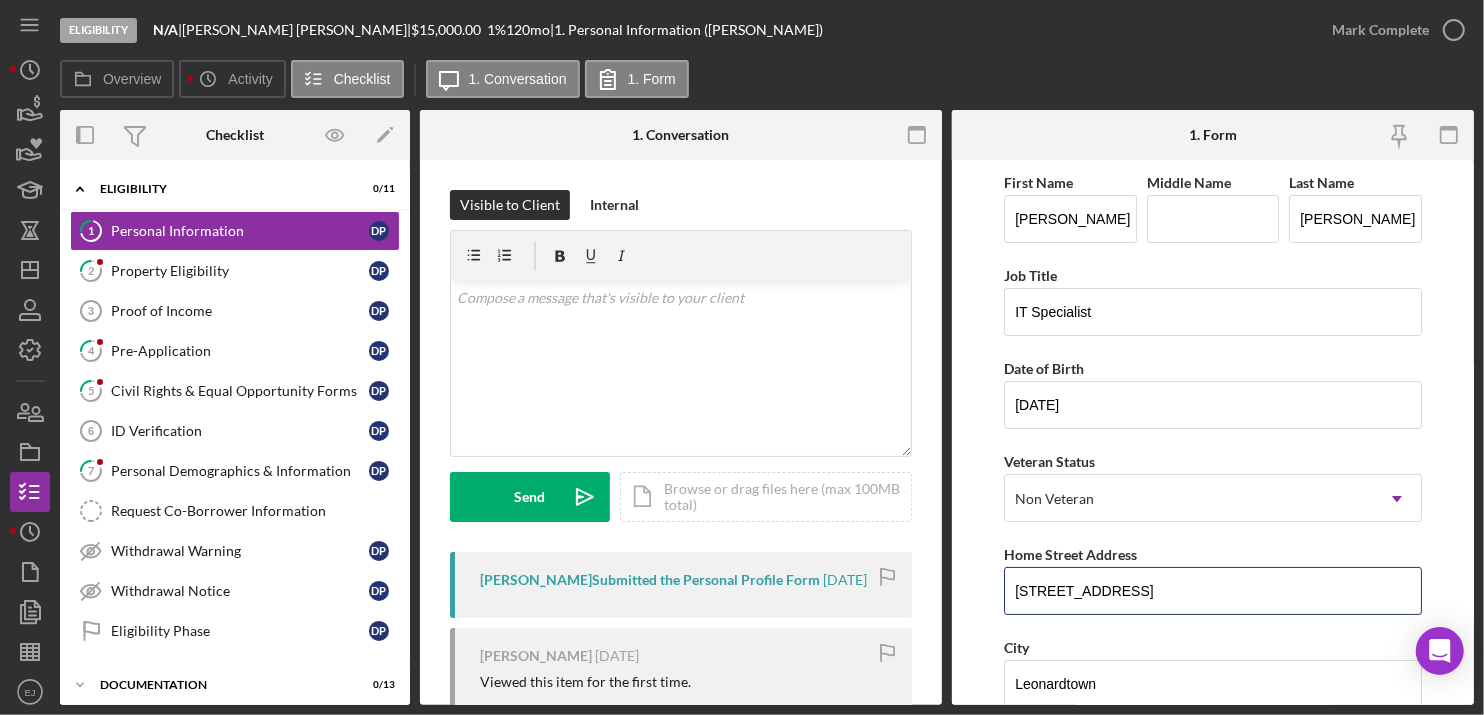 scroll, scrollTop: 476, scrollLeft: 0, axis: vertical 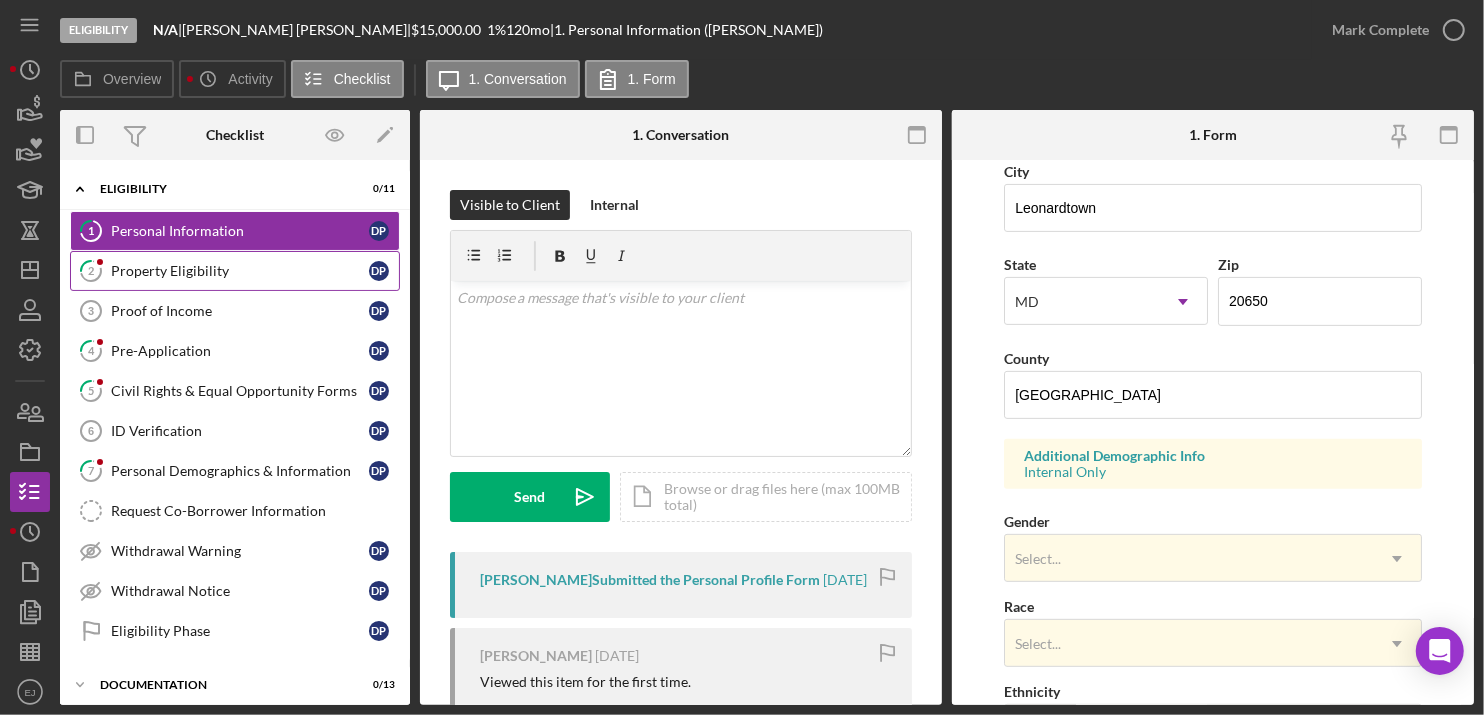 click on "Property Eligibility" at bounding box center (240, 271) 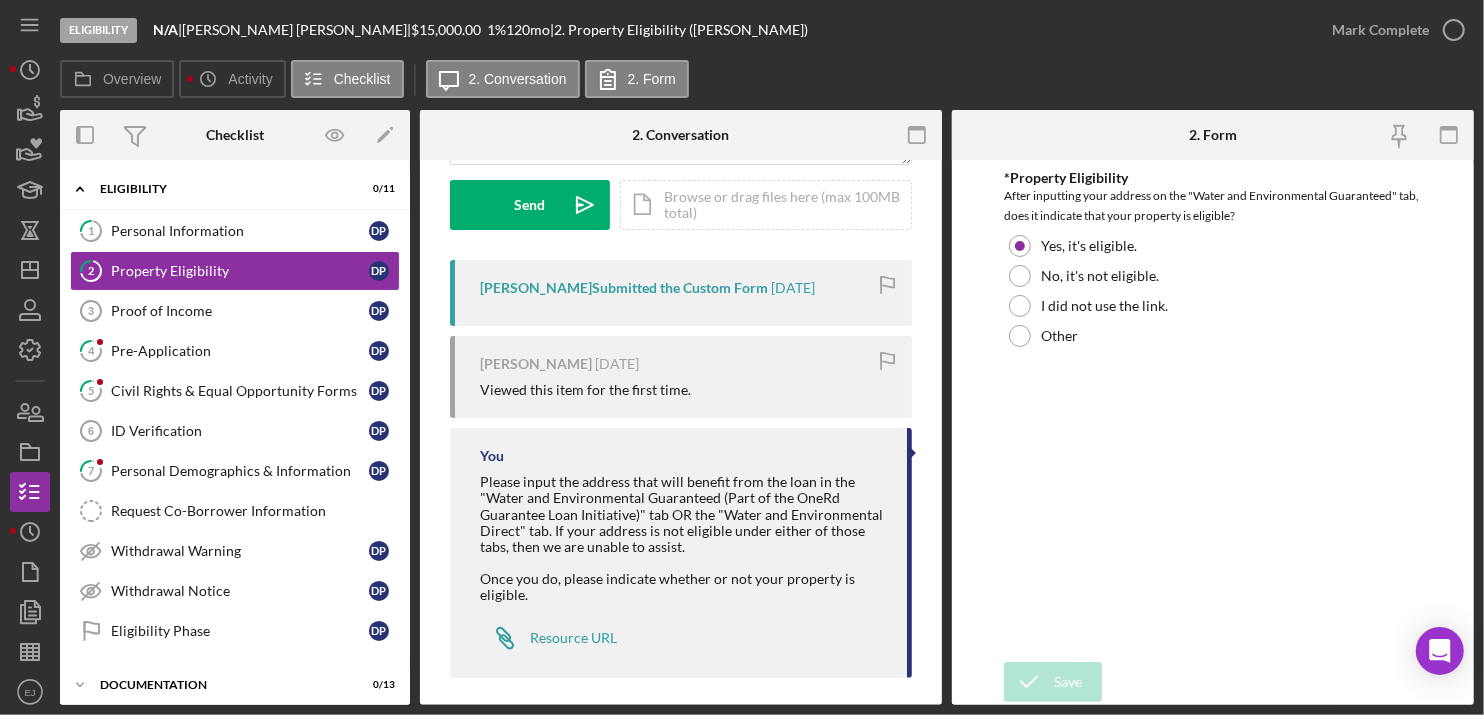 scroll, scrollTop: 304, scrollLeft: 0, axis: vertical 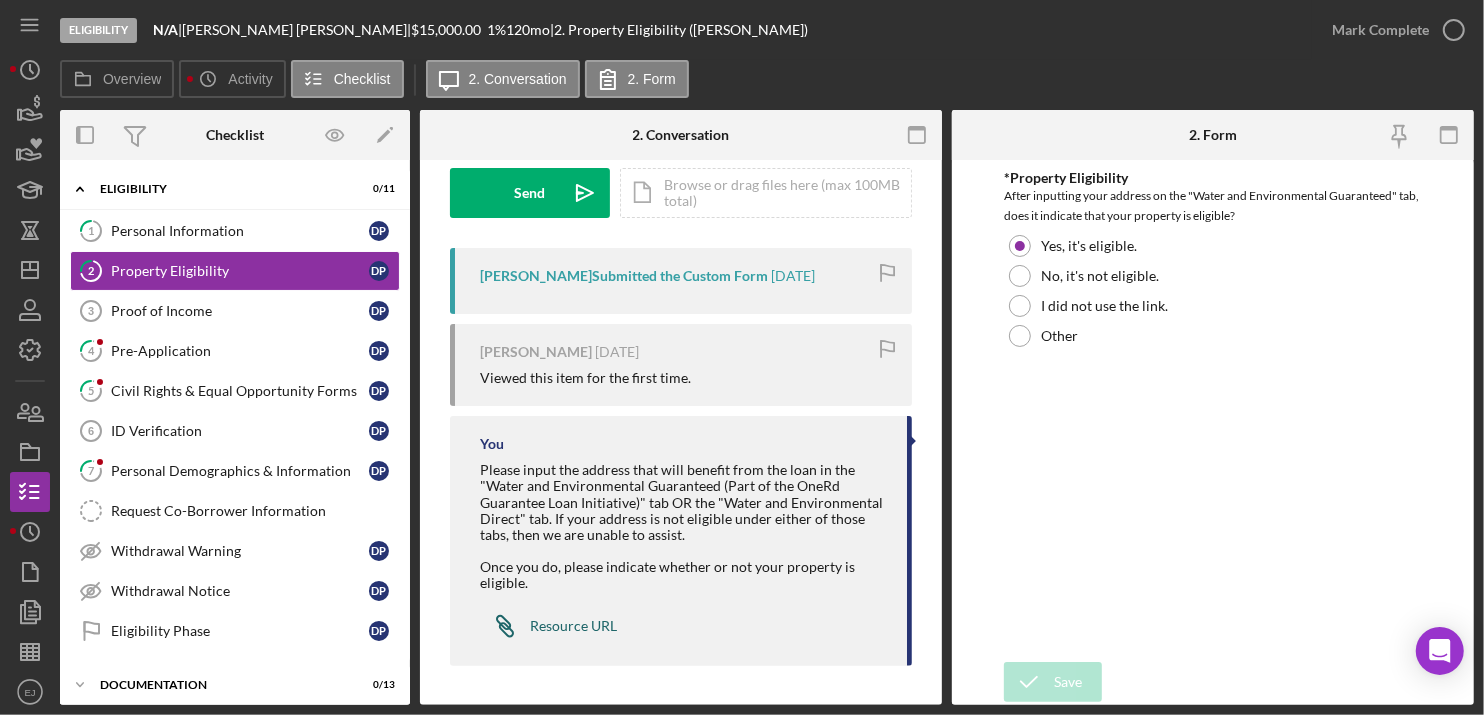 click on "Resource URL" at bounding box center [573, 626] 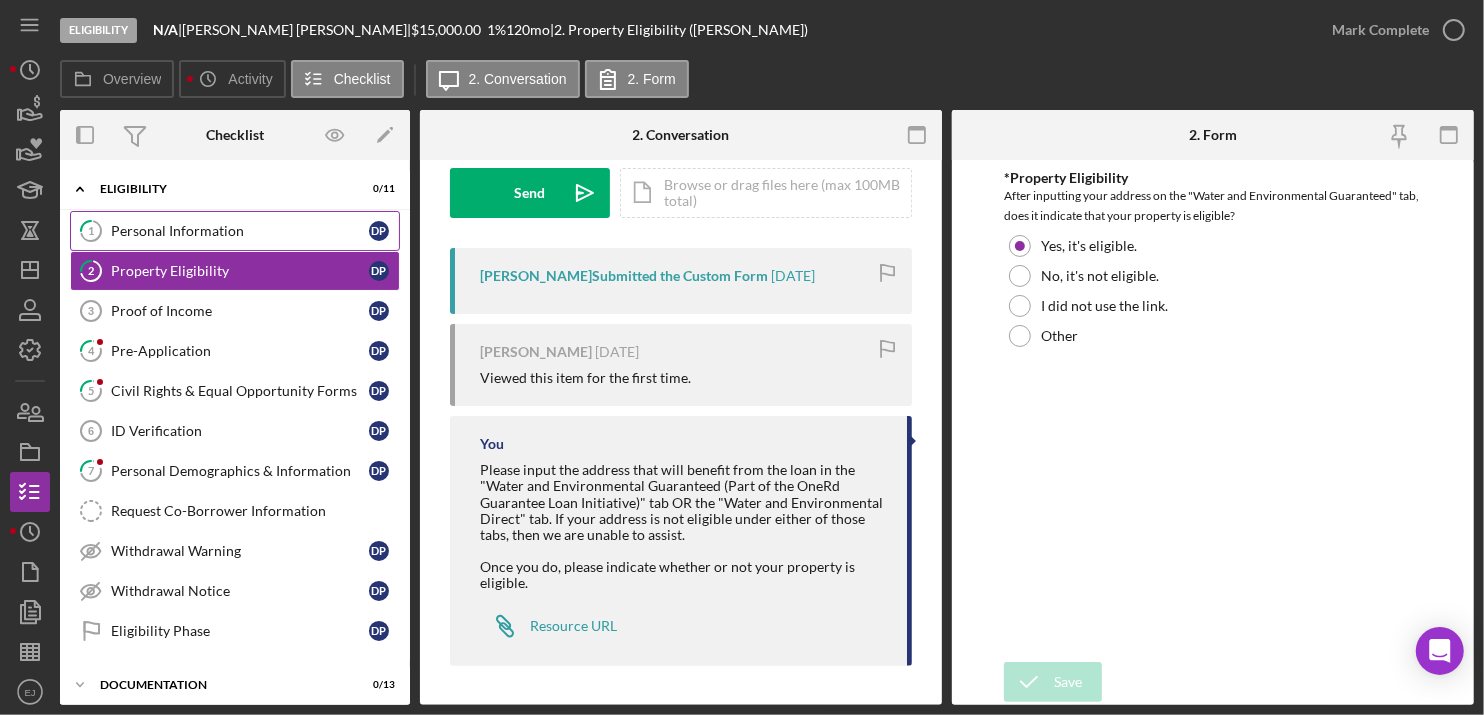 click on "Personal Information" at bounding box center [240, 231] 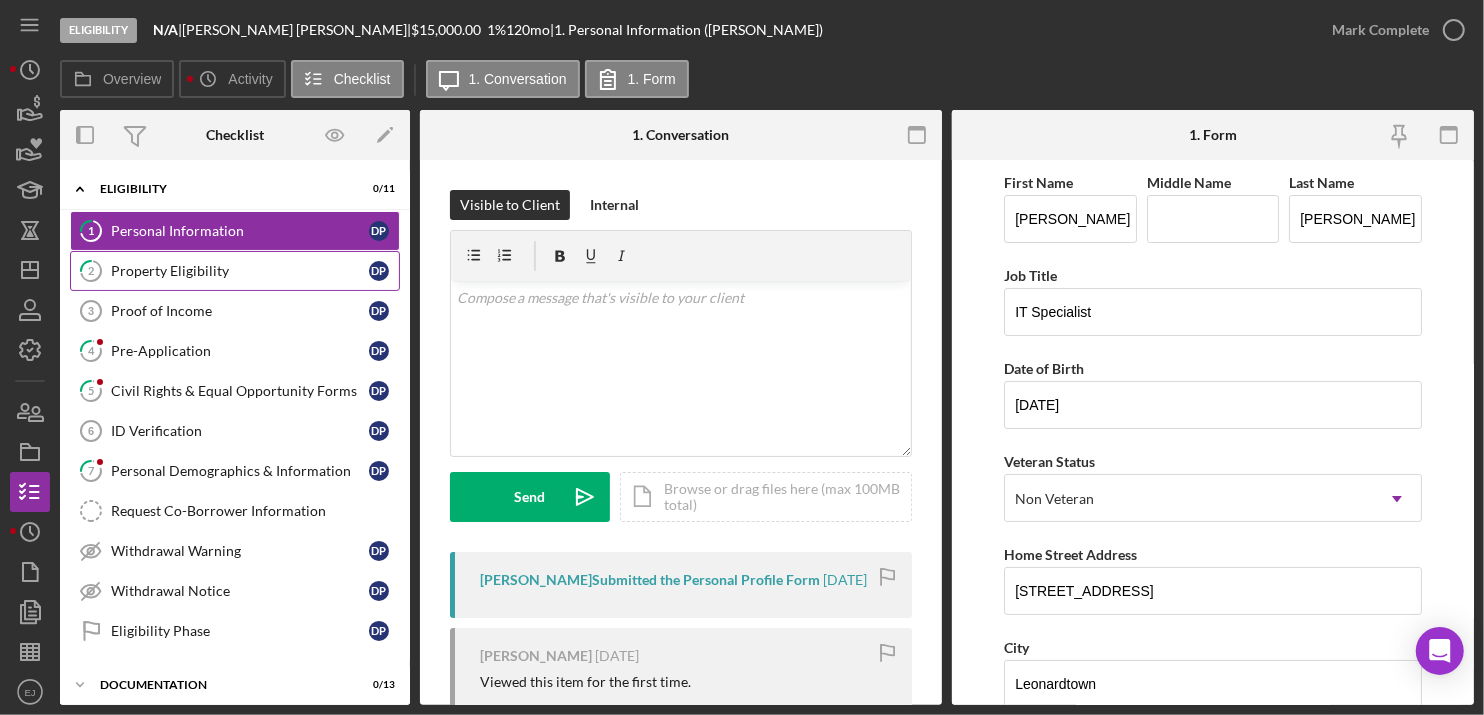 click on "Property Eligibility" at bounding box center (240, 271) 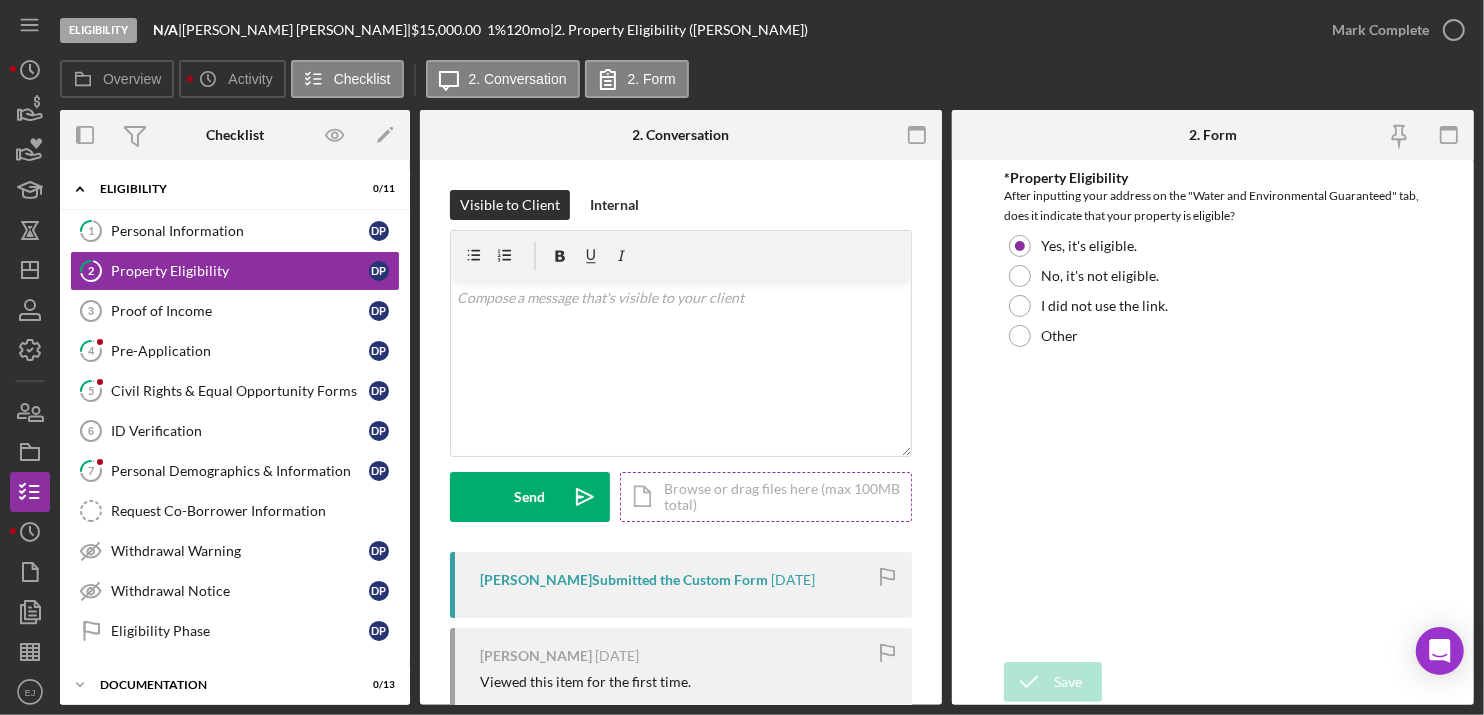 click on "Icon/Document Browse or drag files here (max 100MB total) Tap to choose files or take a photo" at bounding box center [766, 497] 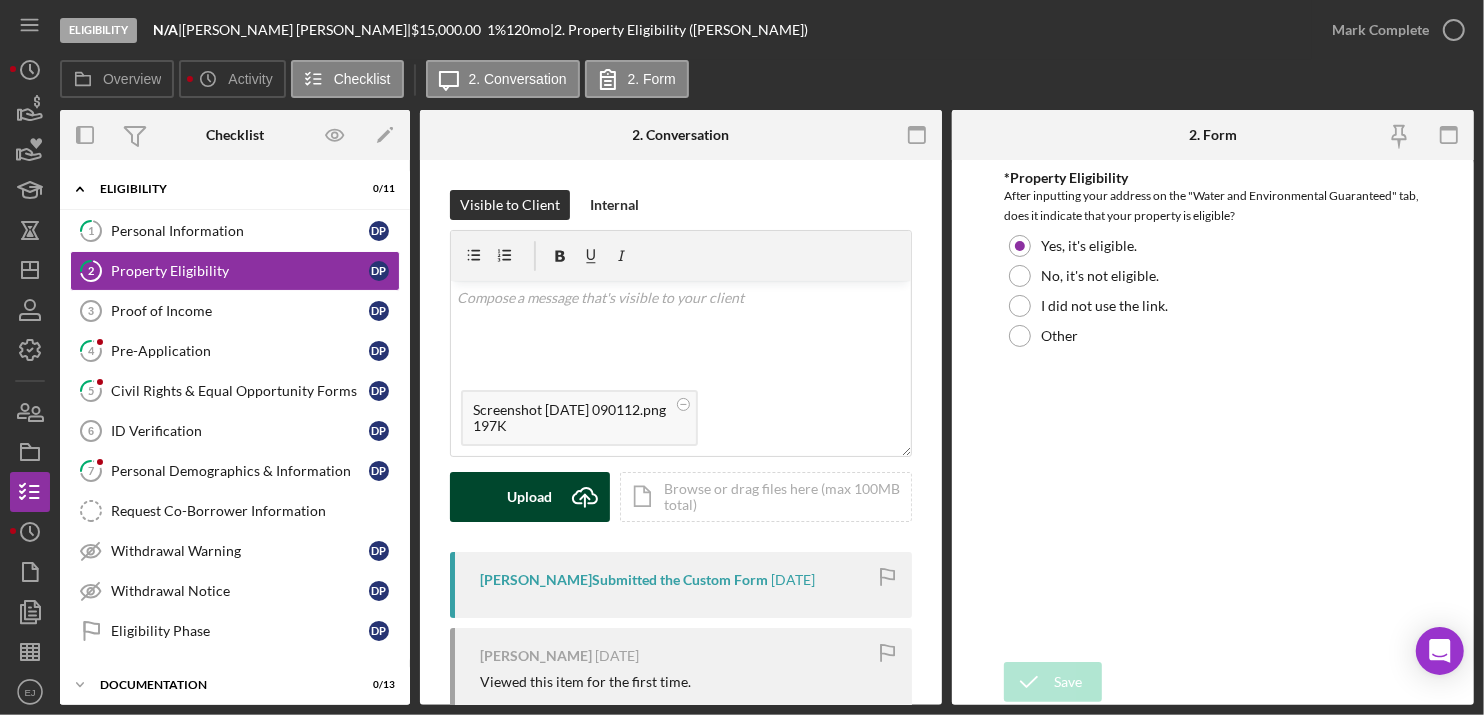 click on "Icon/Upload" 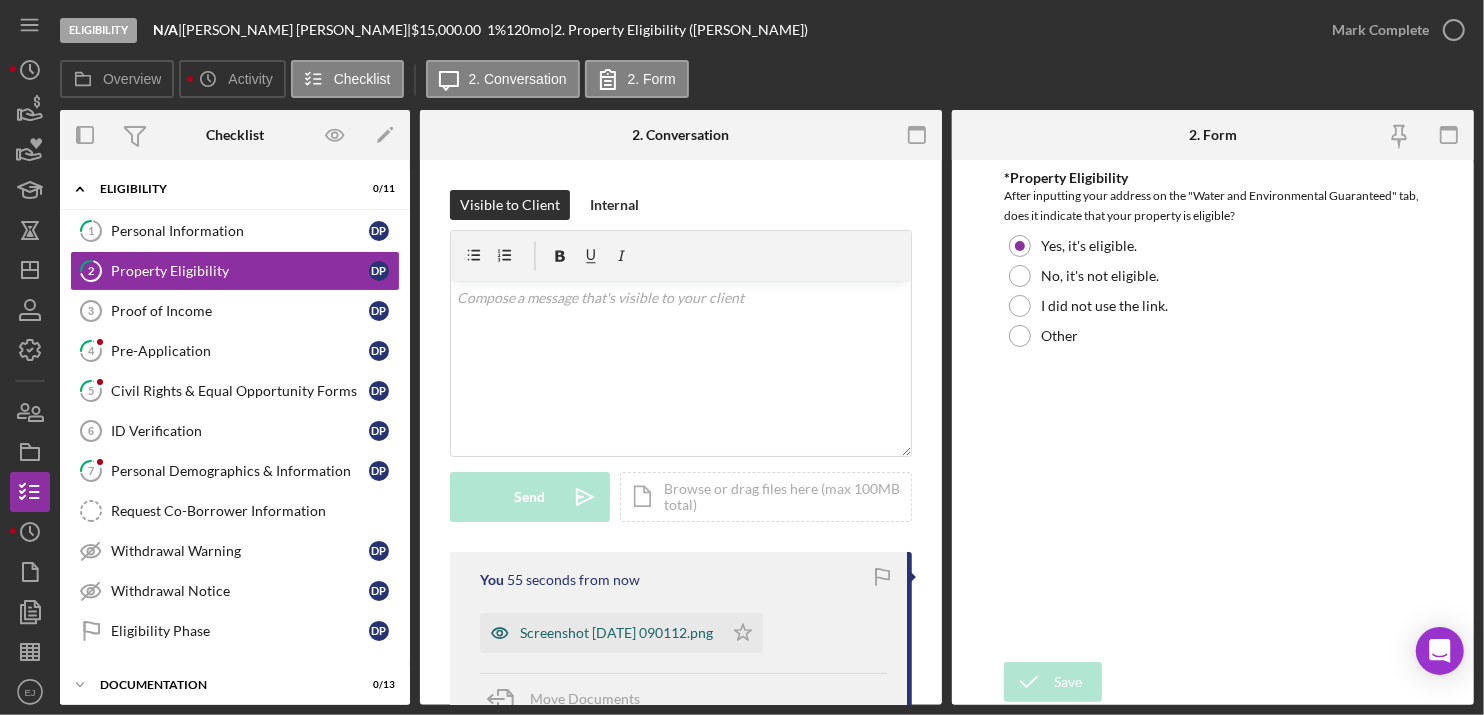click on "Screenshot [DATE] 090112.png" at bounding box center (616, 633) 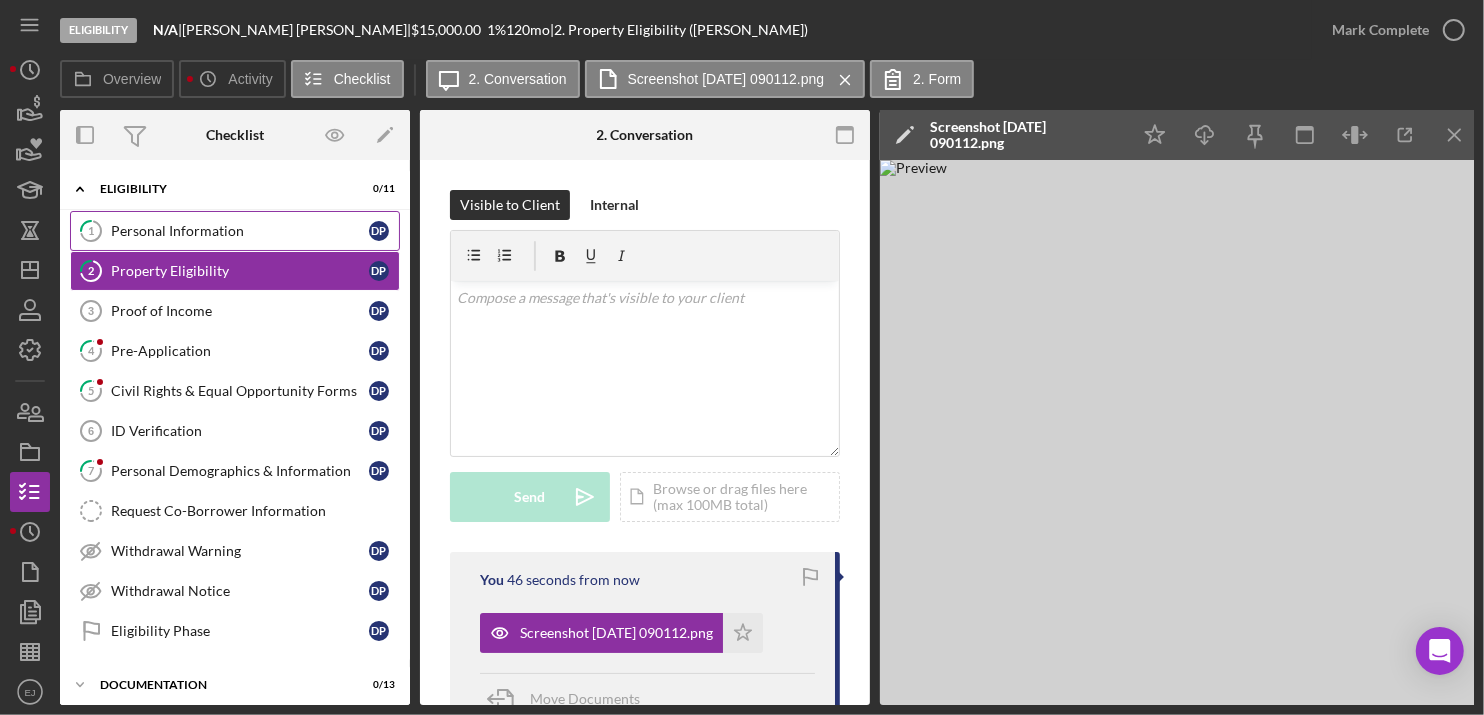 click on "1 Personal Information D p" at bounding box center [235, 231] 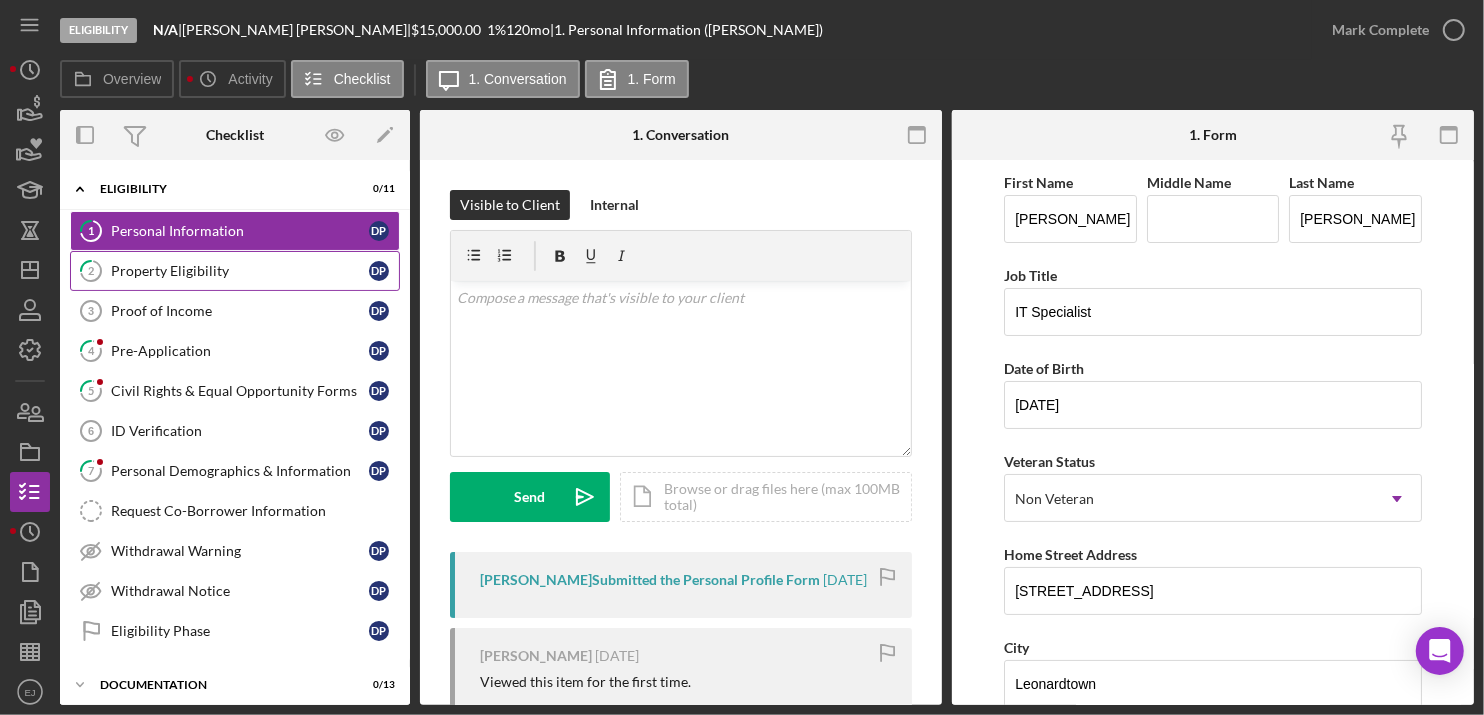 click on "Property Eligibility" at bounding box center [240, 271] 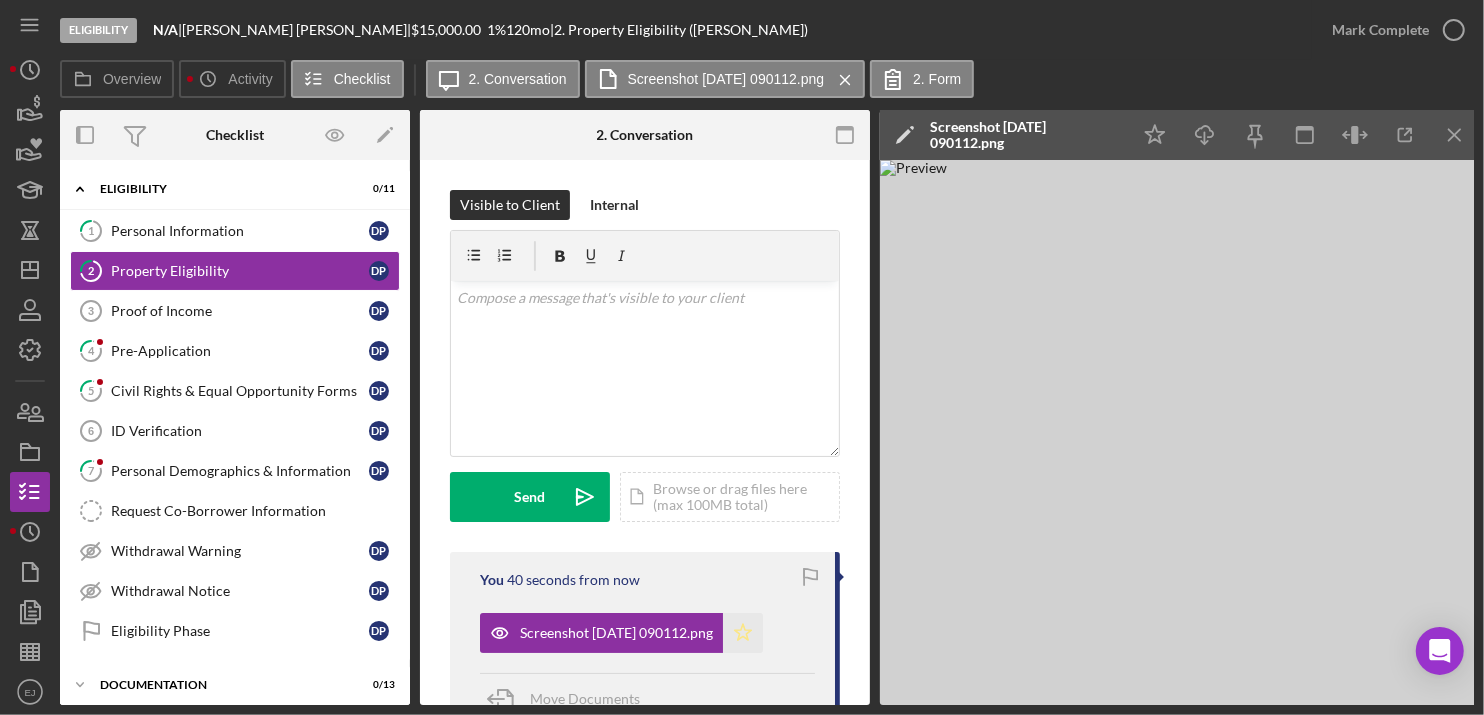 click on "Icon/Star" 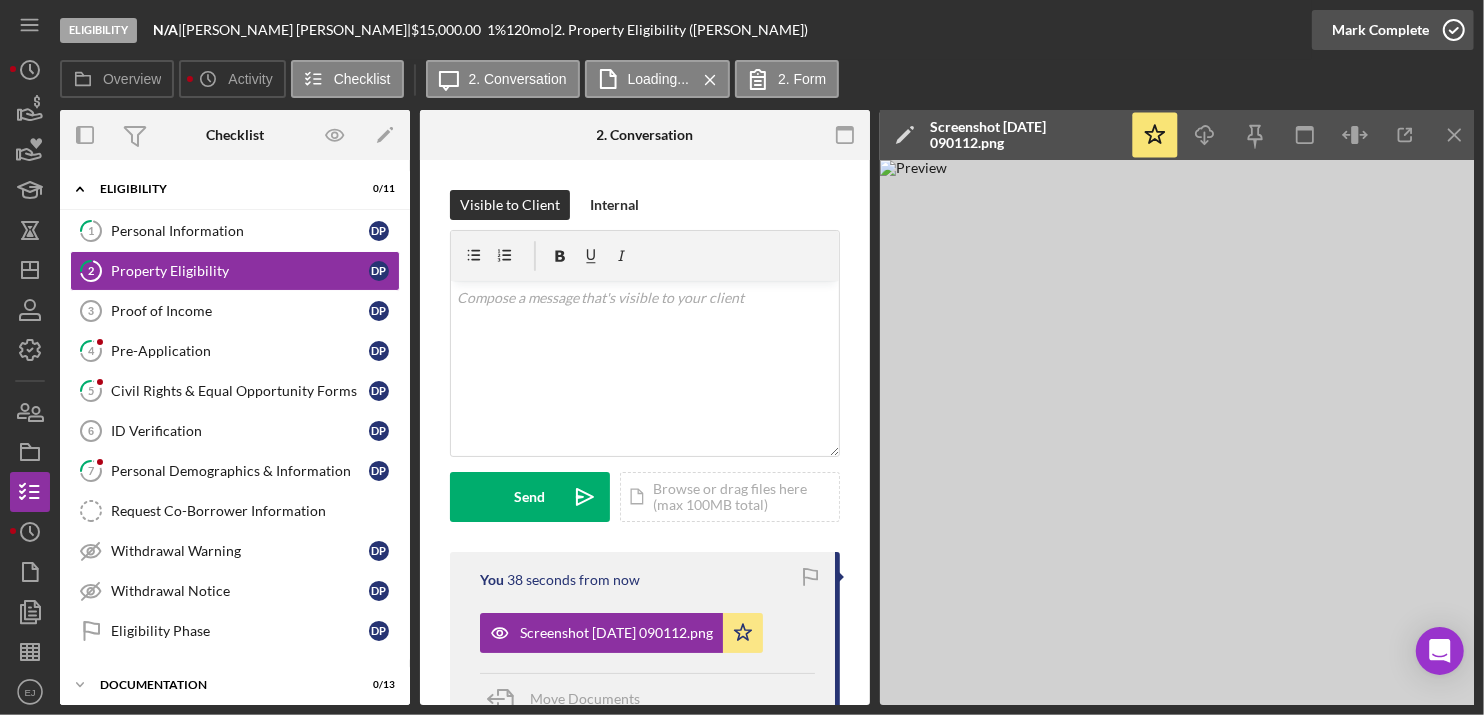click 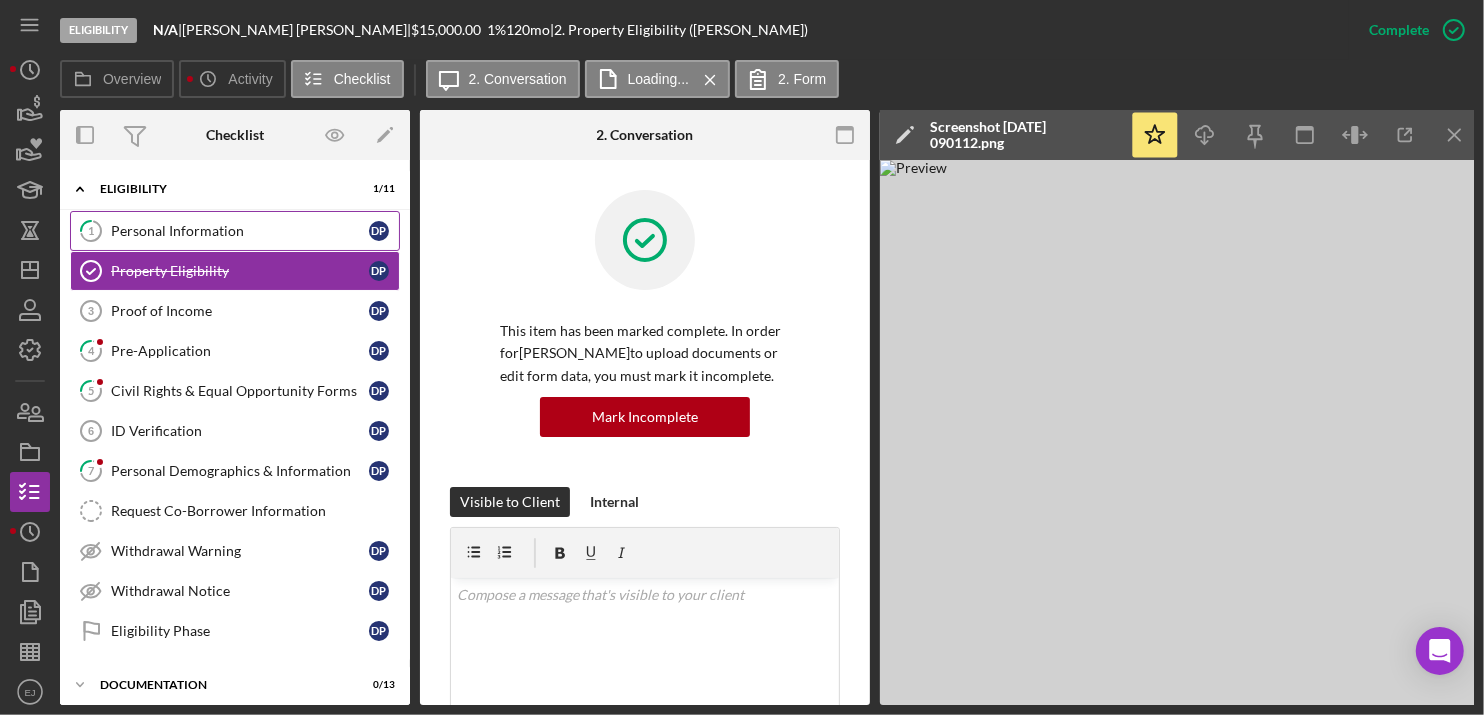 click on "Personal Information" at bounding box center (240, 231) 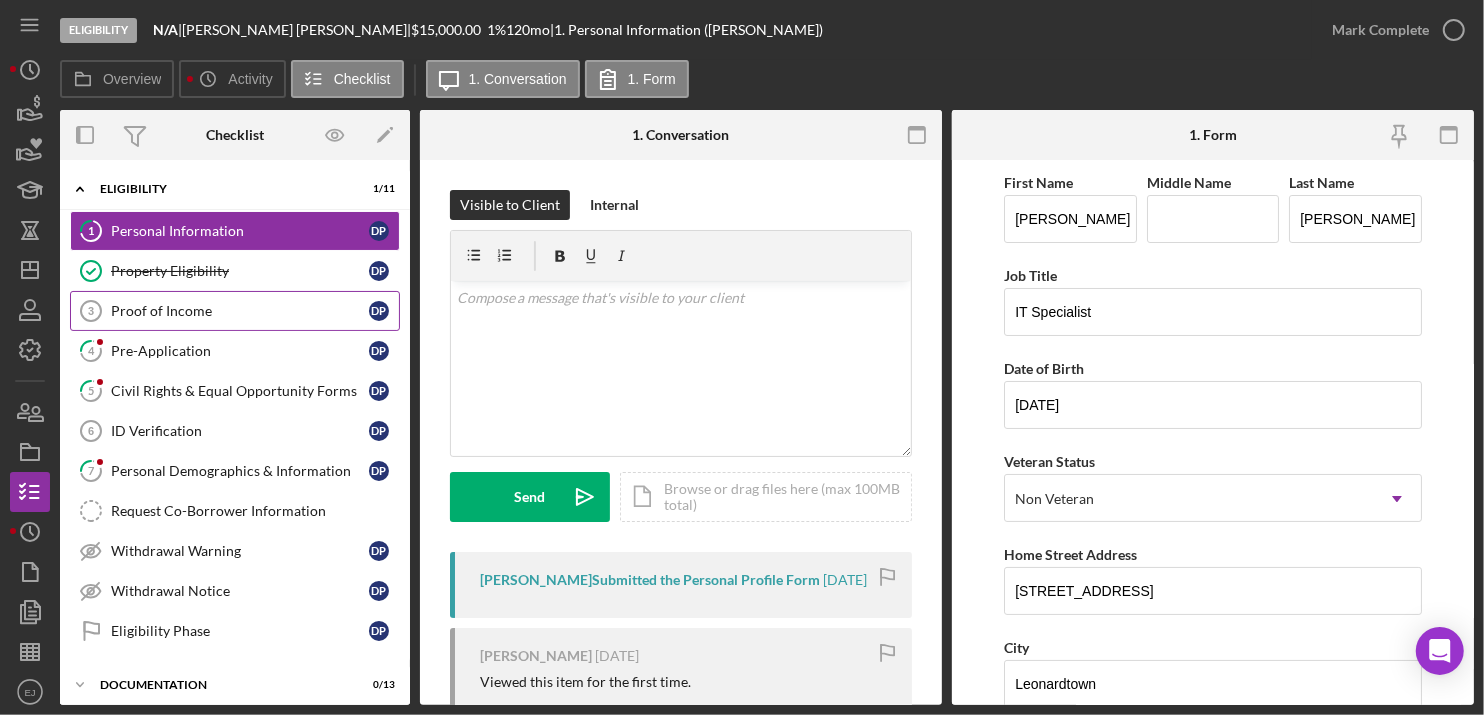 click on "Proof of Income" at bounding box center [240, 311] 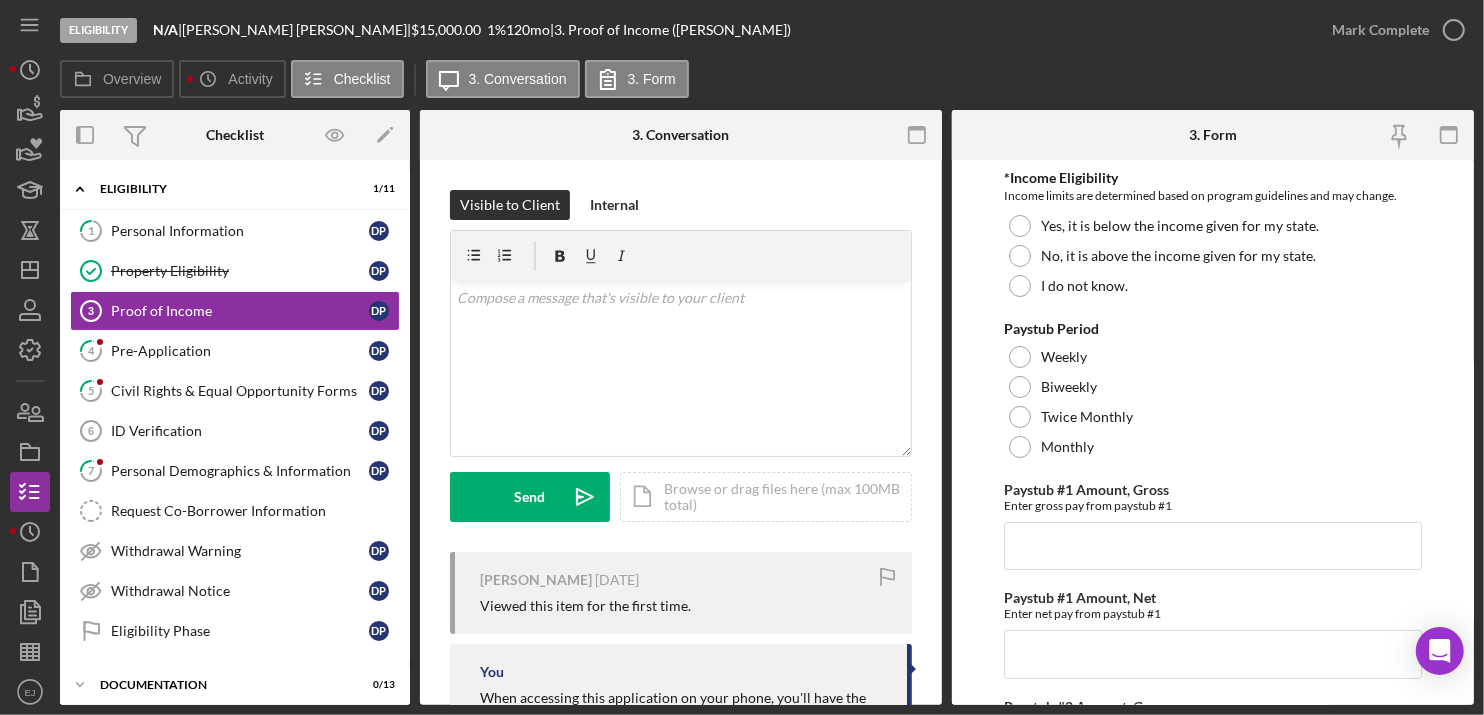 scroll, scrollTop: 297, scrollLeft: 0, axis: vertical 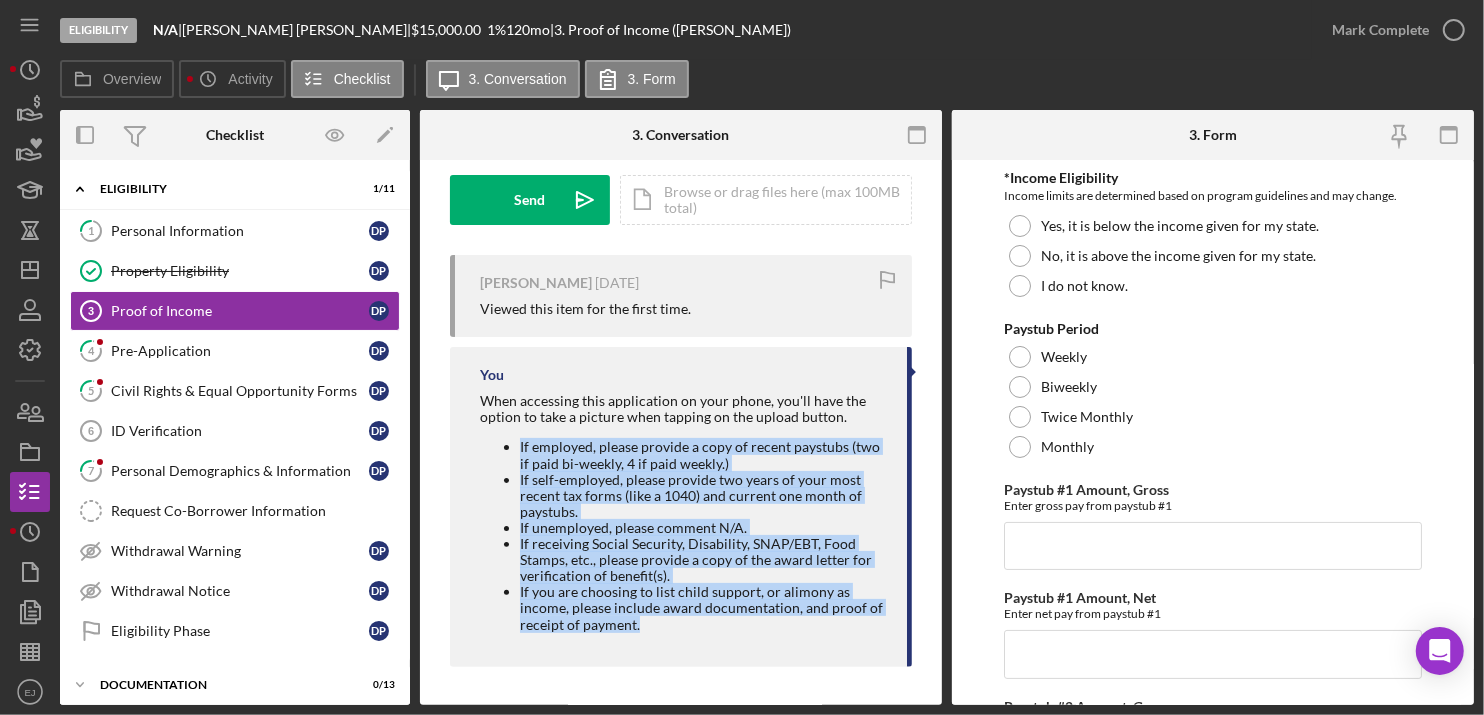 drag, startPoint x: 494, startPoint y: 445, endPoint x: 797, endPoint y: 652, distance: 366.95776 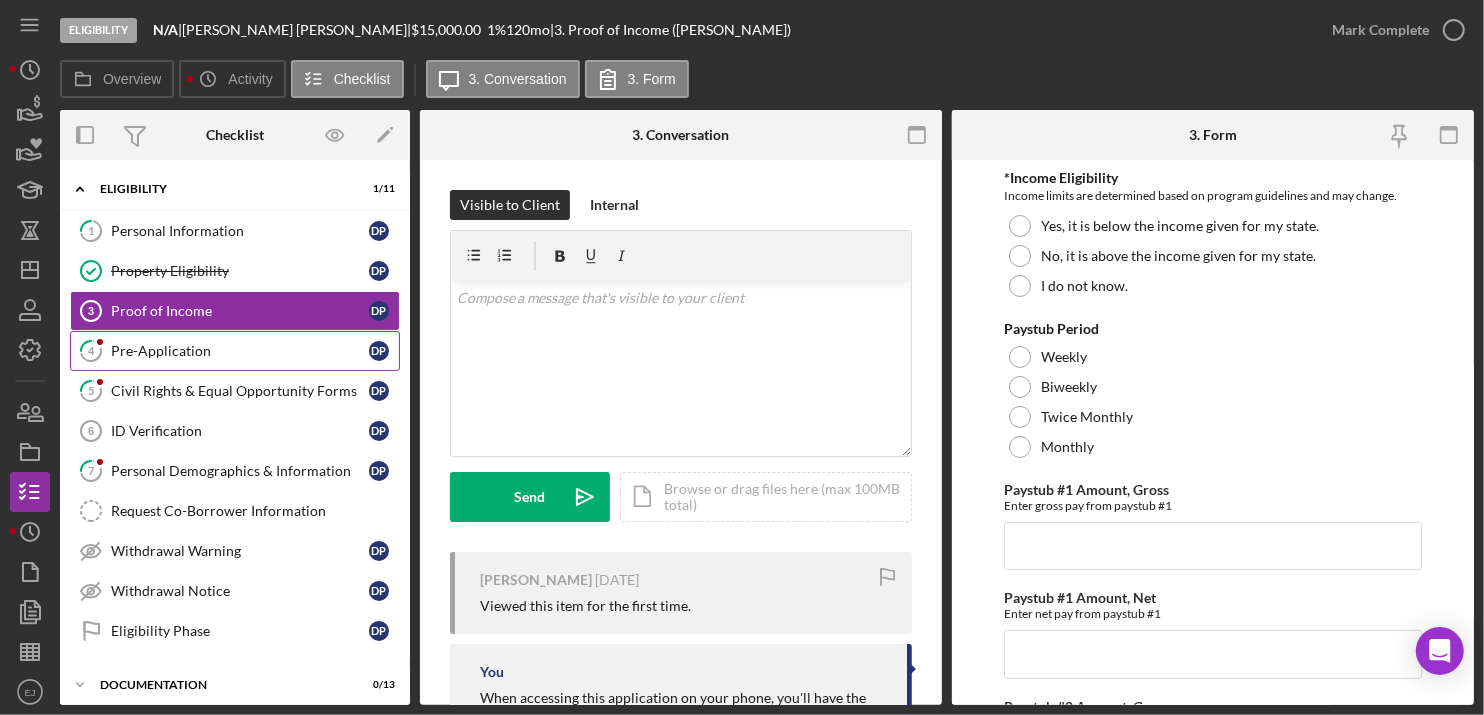 click on "Pre-Application" at bounding box center [240, 351] 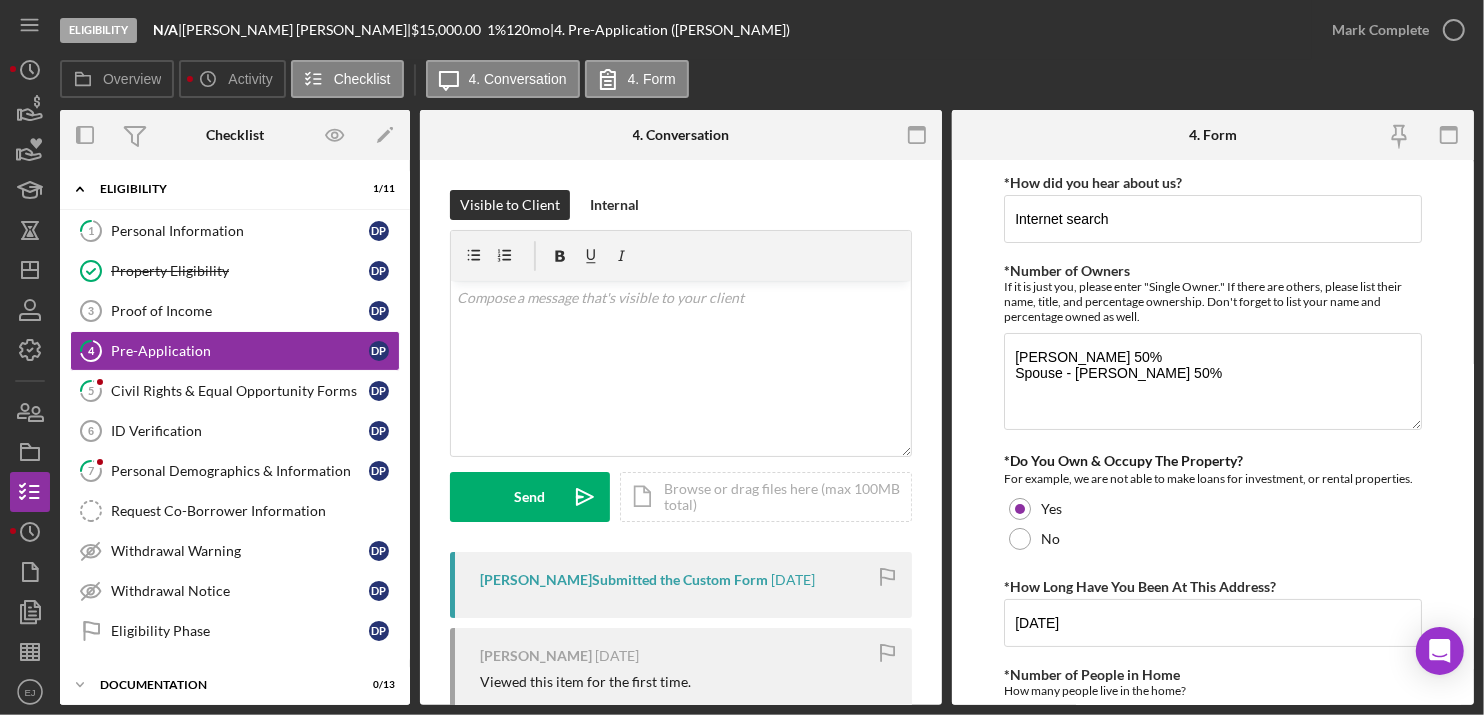 scroll, scrollTop: 476, scrollLeft: 0, axis: vertical 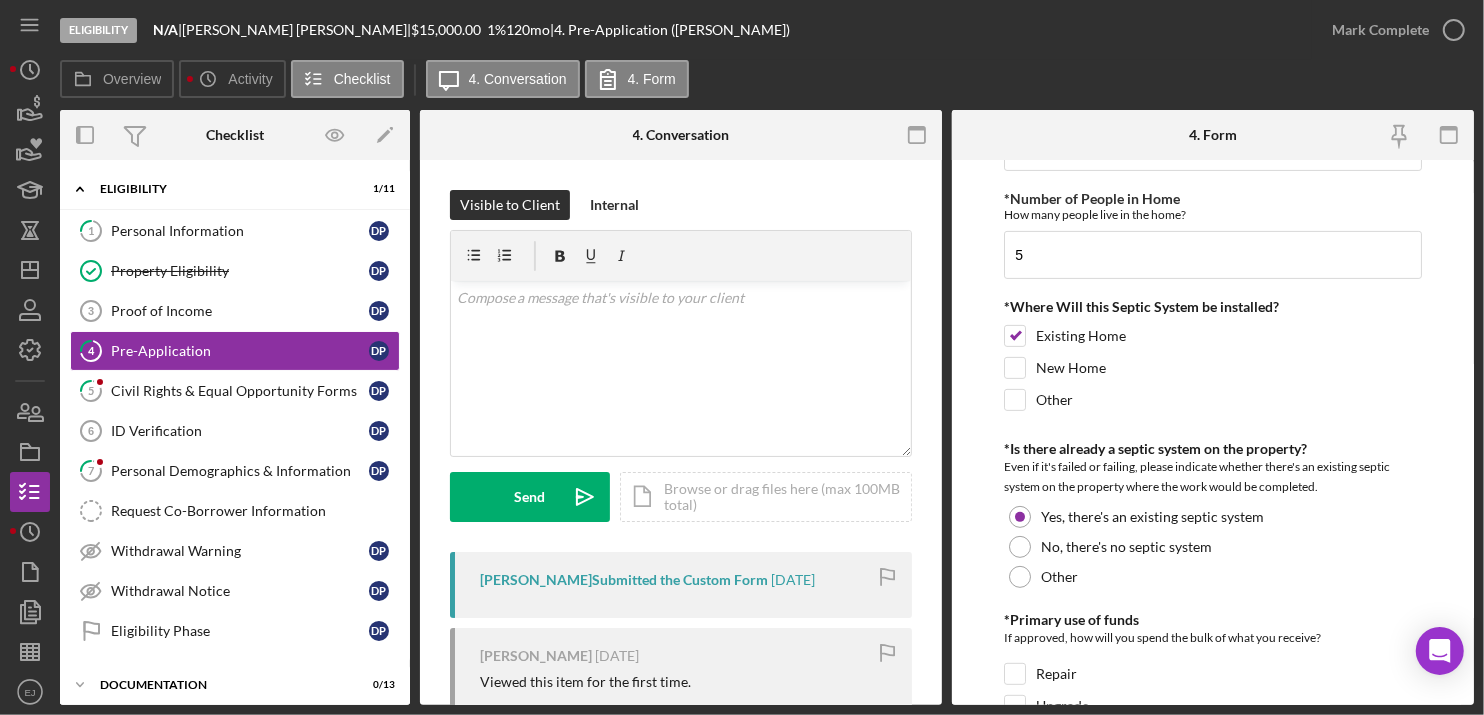 click on "Eligibility N/A   |   Daniel   payne   |   $15,000.00    1 %   120  mo   |   4. Pre-Application (Daniel p.) Mark Complete Overview Icon/History Activity Checklist Icon/Message 4. Conversation 4. Form Overview Overview Edit Icon/Edit Status Ongoing Risk Rating Sentiment Rating 5 Product Septic Loan Created Date 7/7/2025 Started Date 7/7/2025 Closing Goal Amount $15,000.00 Rate 1.000% Term 120 months Contact Icon/User Photo EJ Erica   Jenkins Account Executive Stage Eligibility Weekly Status Update Yes Inactivity Alerts Yes Key Ratios Edit Icon/Edit DSCR Collateral Coverage DTI LTV Global DSCR Global Collateral Coverage Global DTI NOI Recommendation Edit Icon/Edit Payment Type Rate Term Amount Down Payment Closing Fee Include closing fee in amount financed? No Origination Fee Include origination fee in amount financed? No Amount Financed Closing Date First Payment Date Maturity Date Resolution Edit Icon/Edit Resolved On Resolution New Activity 7/7/2025 at 2:38pm  Icon/Navigate Icon/Navigate 1 /" at bounding box center [742, 357] 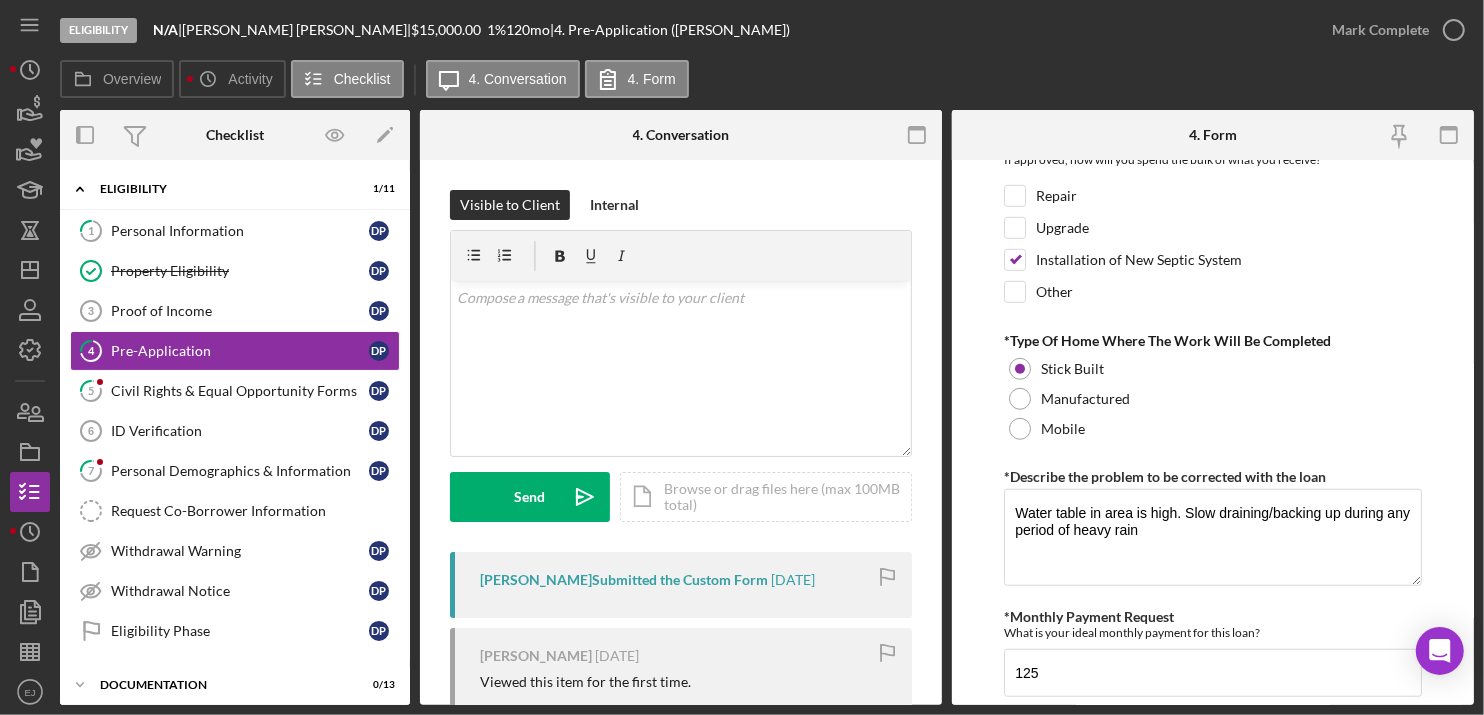 click on "Eligibility N/A   |   Daniel   payne   |   $15,000.00    1 %   120  mo   |   4. Pre-Application (Daniel p.) Mark Complete Overview Icon/History Activity Checklist Icon/Message 4. Conversation 4. Form Overview Overview Edit Icon/Edit Status Ongoing Risk Rating Sentiment Rating 5 Product Septic Loan Created Date 7/7/2025 Started Date 7/7/2025 Closing Goal Amount $15,000.00 Rate 1.000% Term 120 months Contact Icon/User Photo EJ Erica   Jenkins Account Executive Stage Eligibility Weekly Status Update Yes Inactivity Alerts Yes Key Ratios Edit Icon/Edit DSCR Collateral Coverage DTI LTV Global DSCR Global Collateral Coverage Global DTI NOI Recommendation Edit Icon/Edit Payment Type Rate Term Amount Down Payment Closing Fee Include closing fee in amount financed? No Origination Fee Include origination fee in amount financed? No Amount Financed Closing Date First Payment Date Maturity Date Resolution Edit Icon/Edit Resolved On Resolution New Activity 7/7/2025 at 2:38pm  Icon/Navigate Icon/Navigate 1 /" at bounding box center (742, 357) 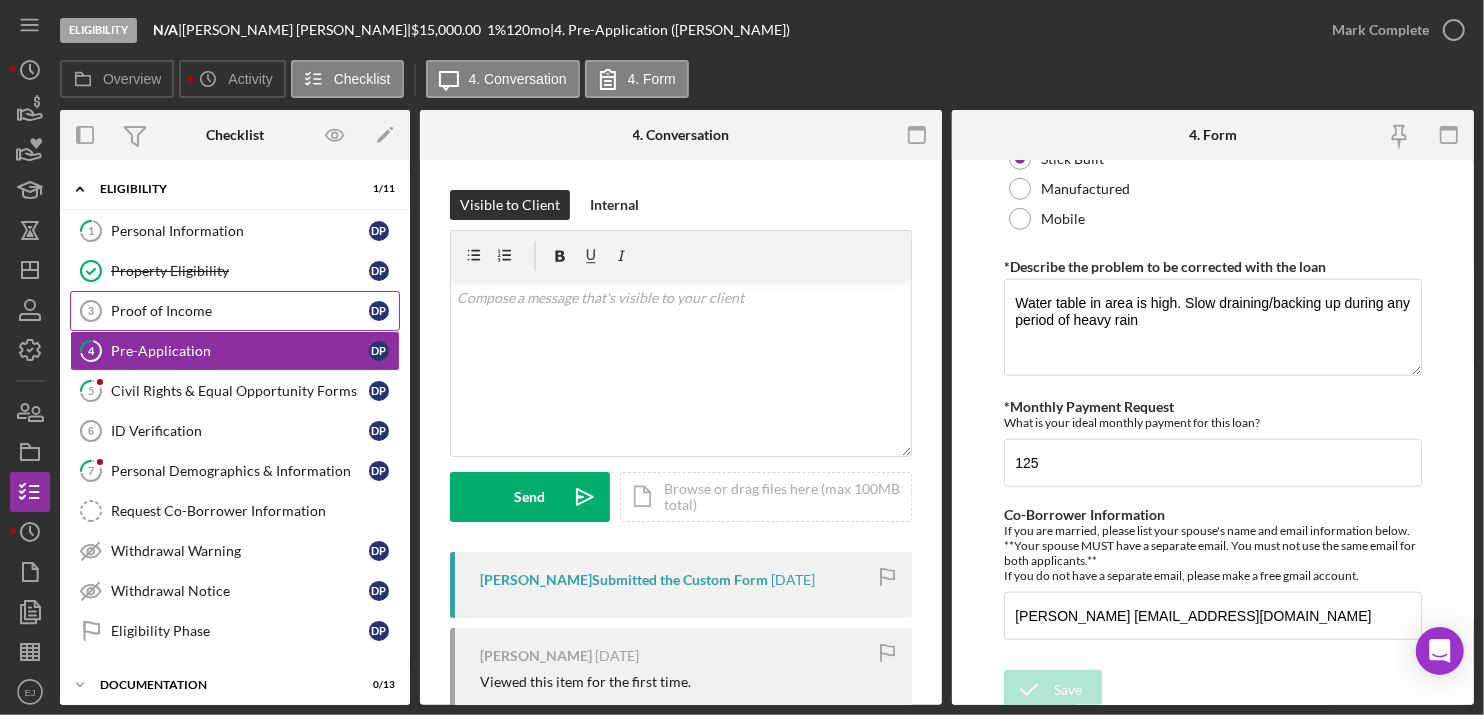 click on "Proof of Income" at bounding box center [240, 311] 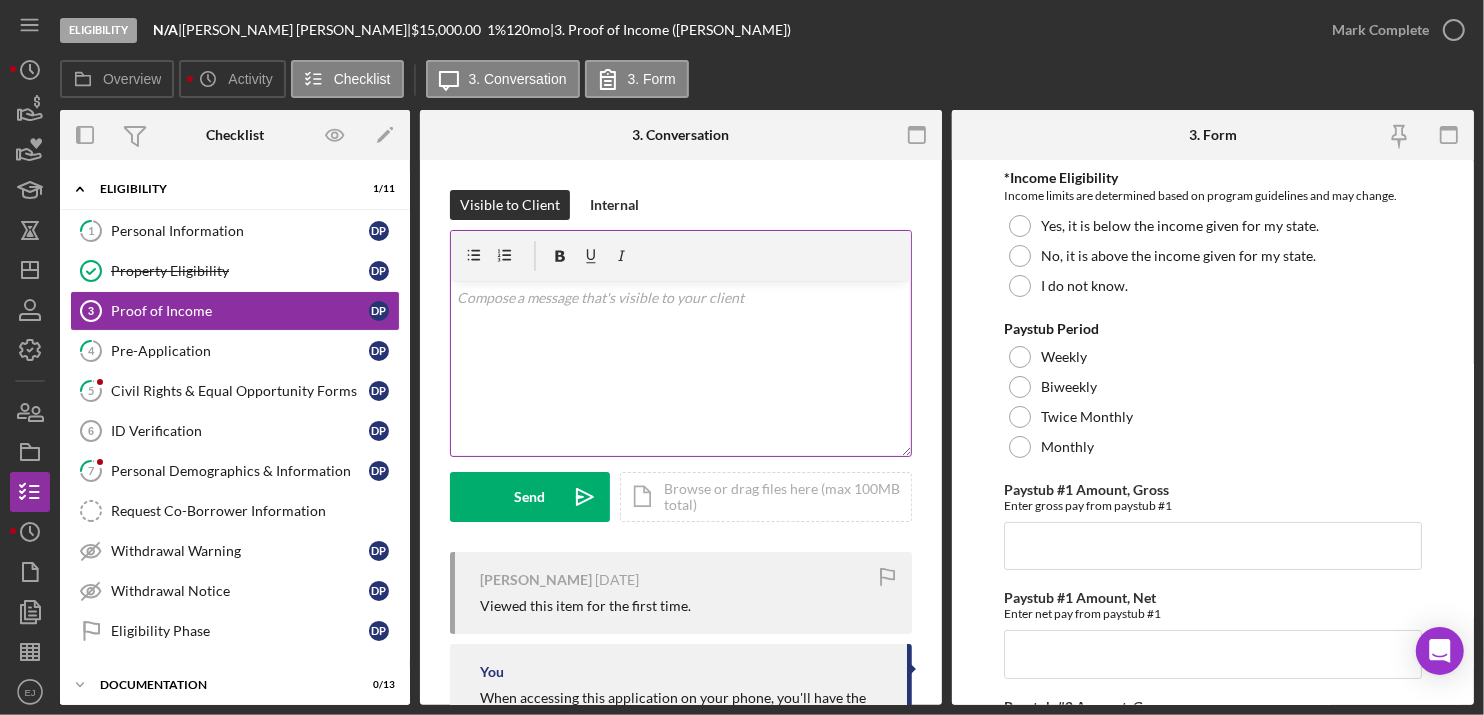click on "v Color teal Color pink Remove color Add row above Add row below Add column before Add column after Merge cells Split cells Remove column Remove row Remove table" at bounding box center (681, 368) 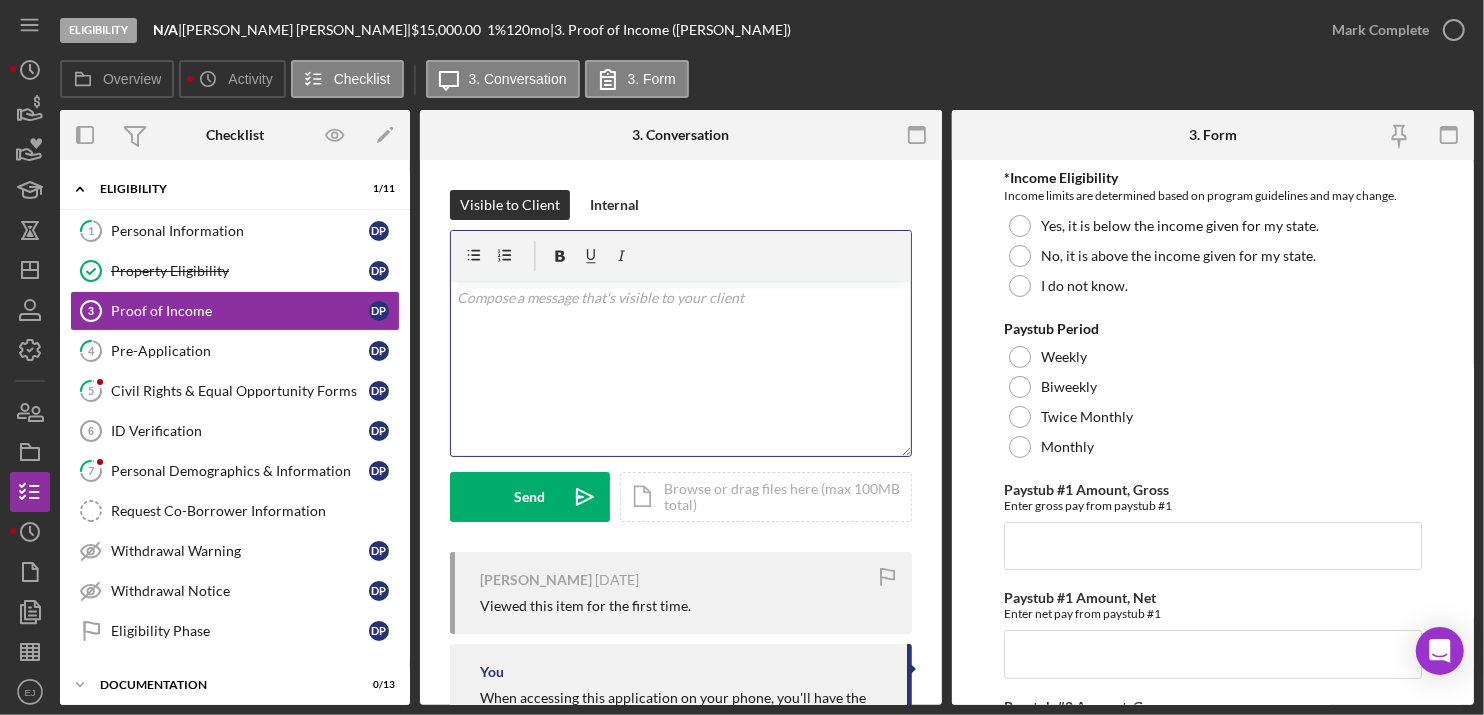 type 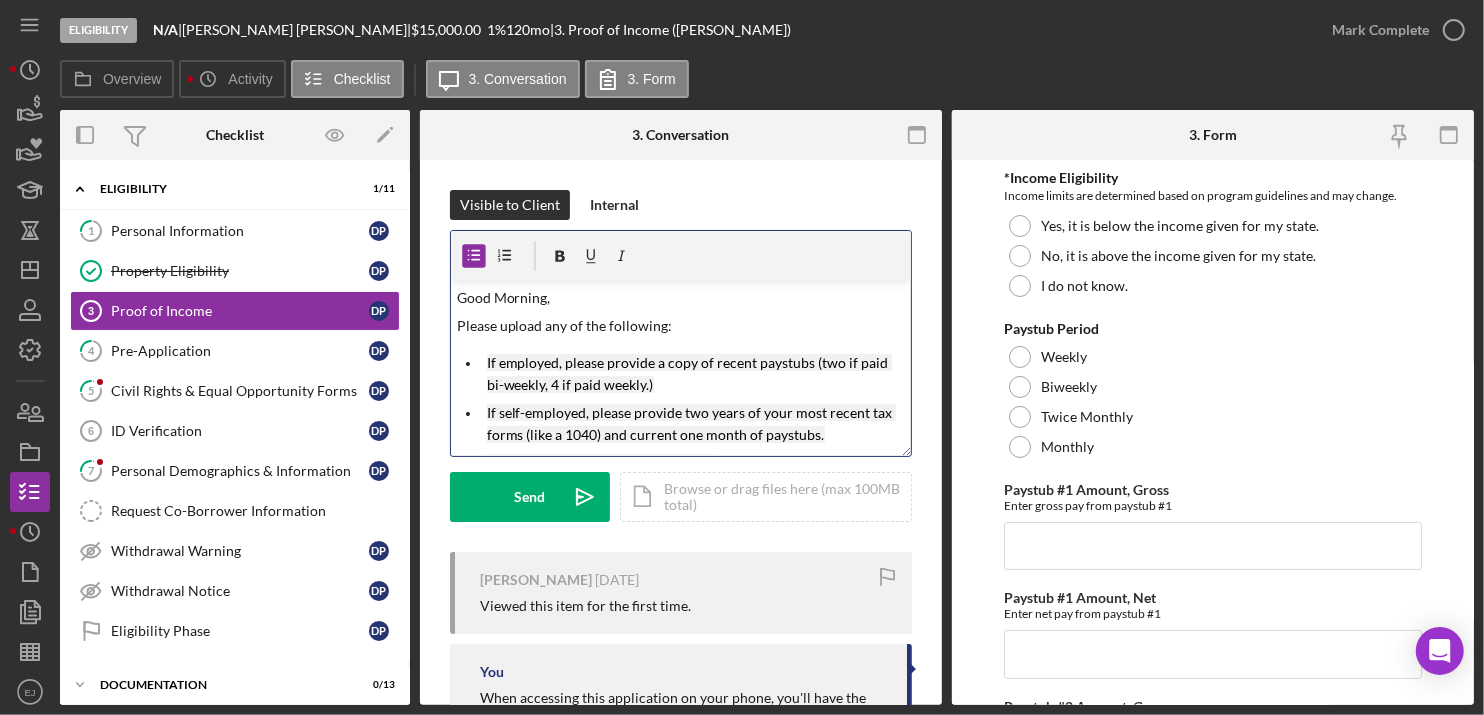 scroll, scrollTop: 166, scrollLeft: 0, axis: vertical 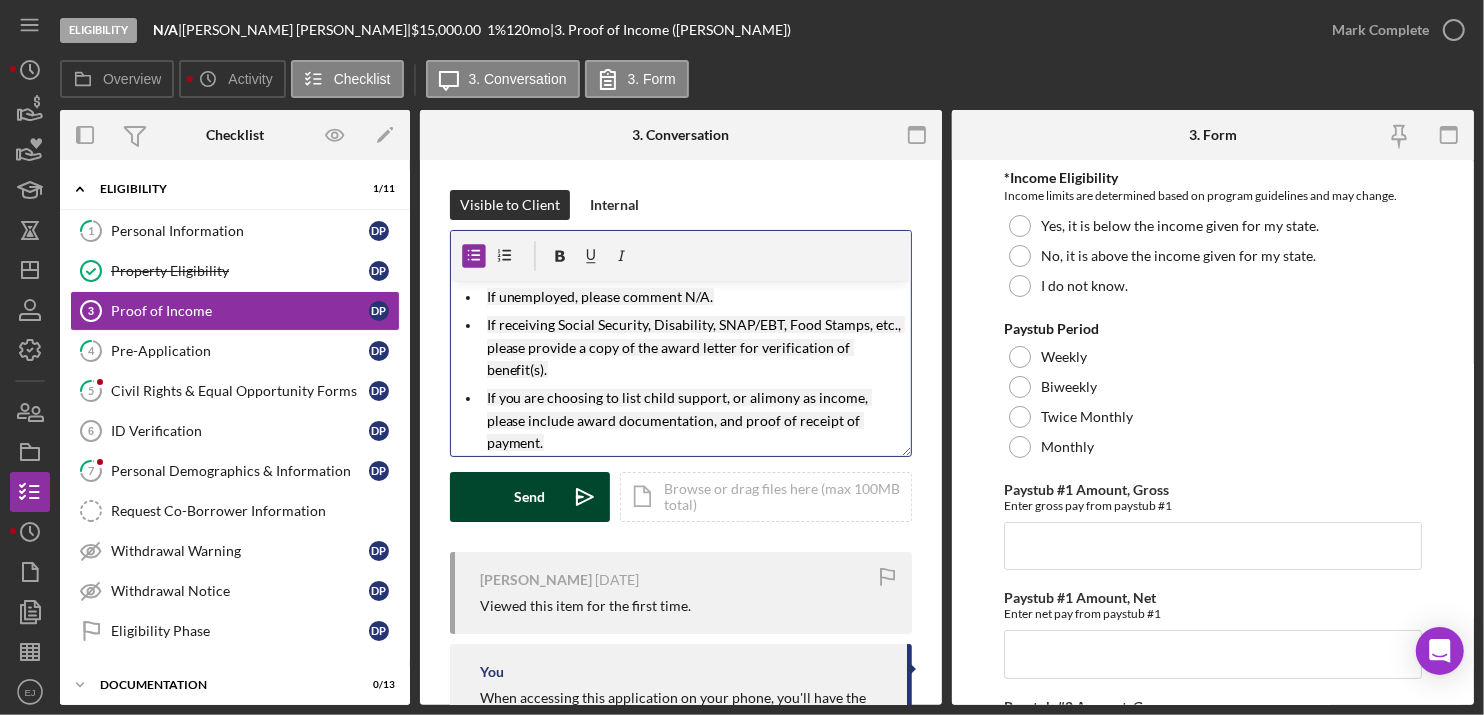 click on "Send" at bounding box center (530, 497) 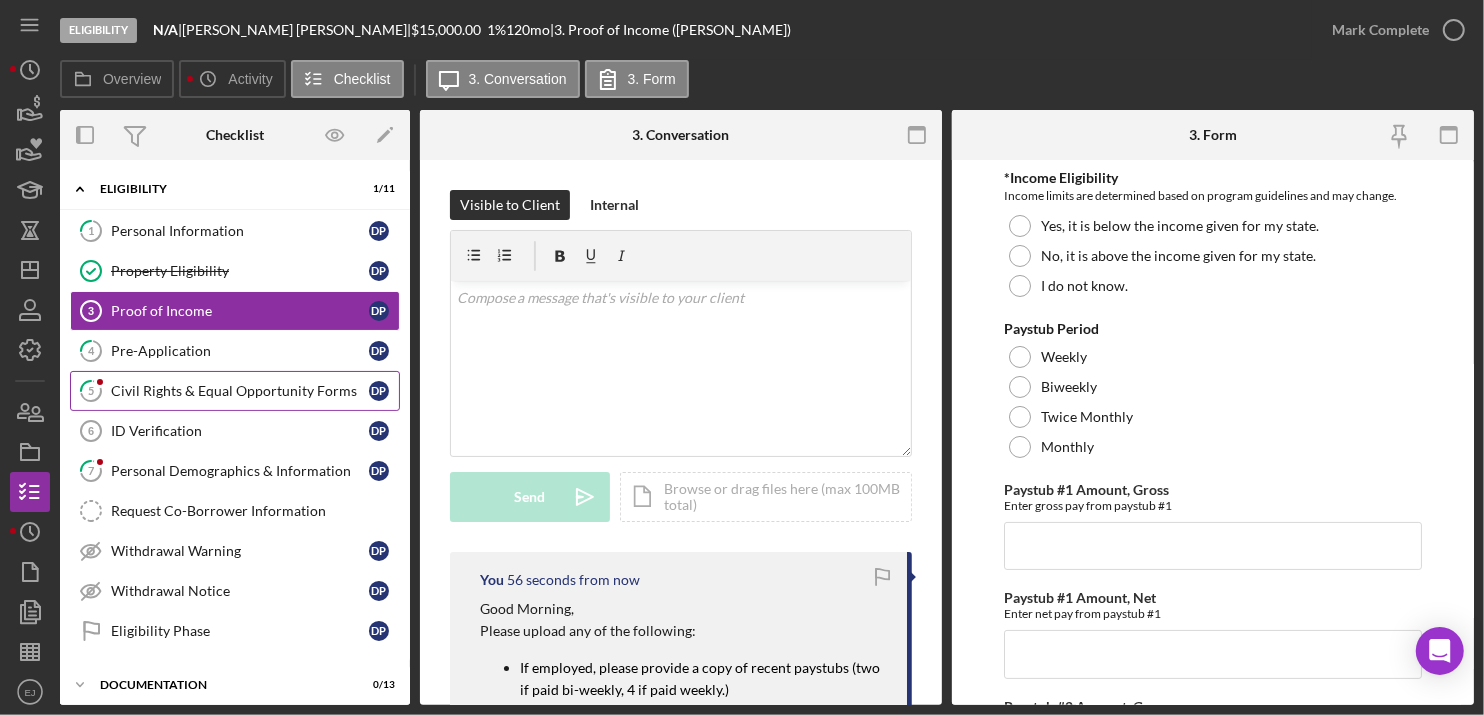 scroll, scrollTop: 0, scrollLeft: 0, axis: both 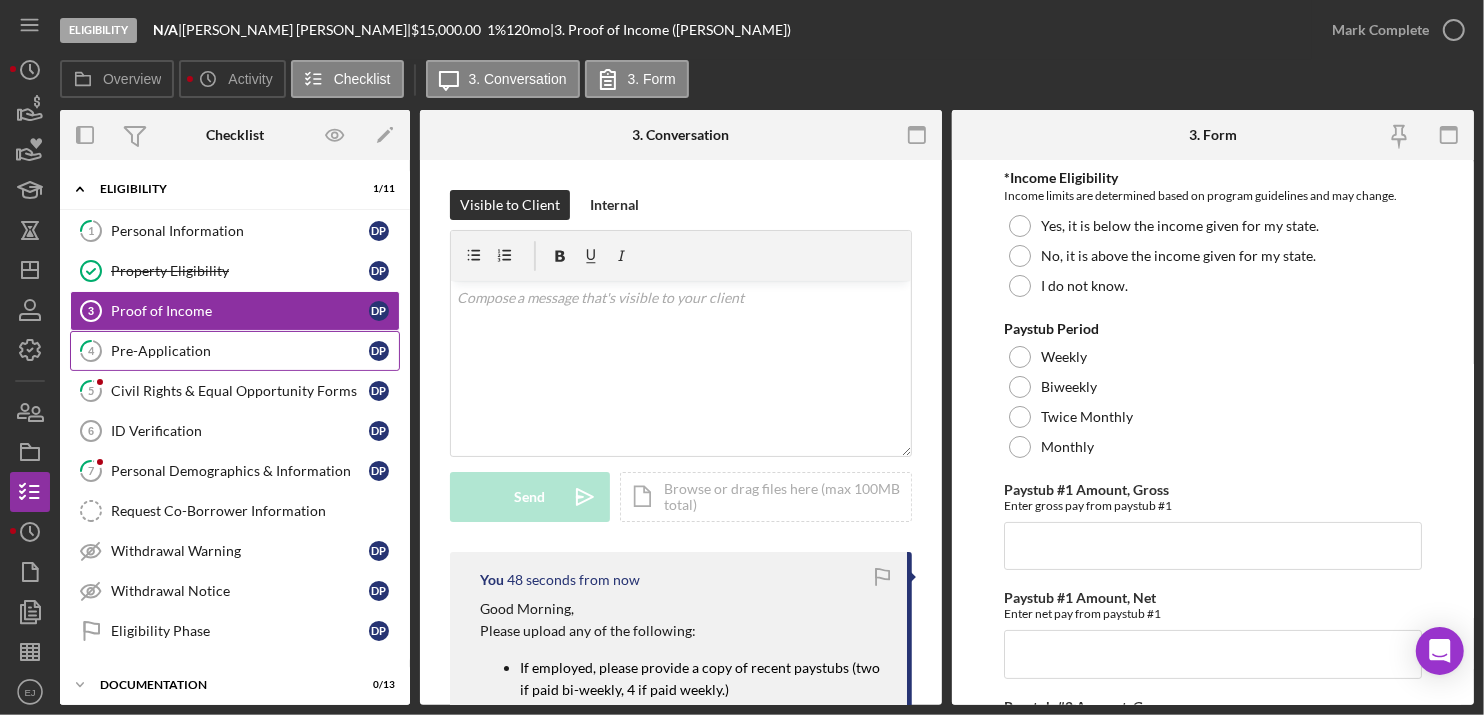 click on "Pre-Application" at bounding box center [240, 351] 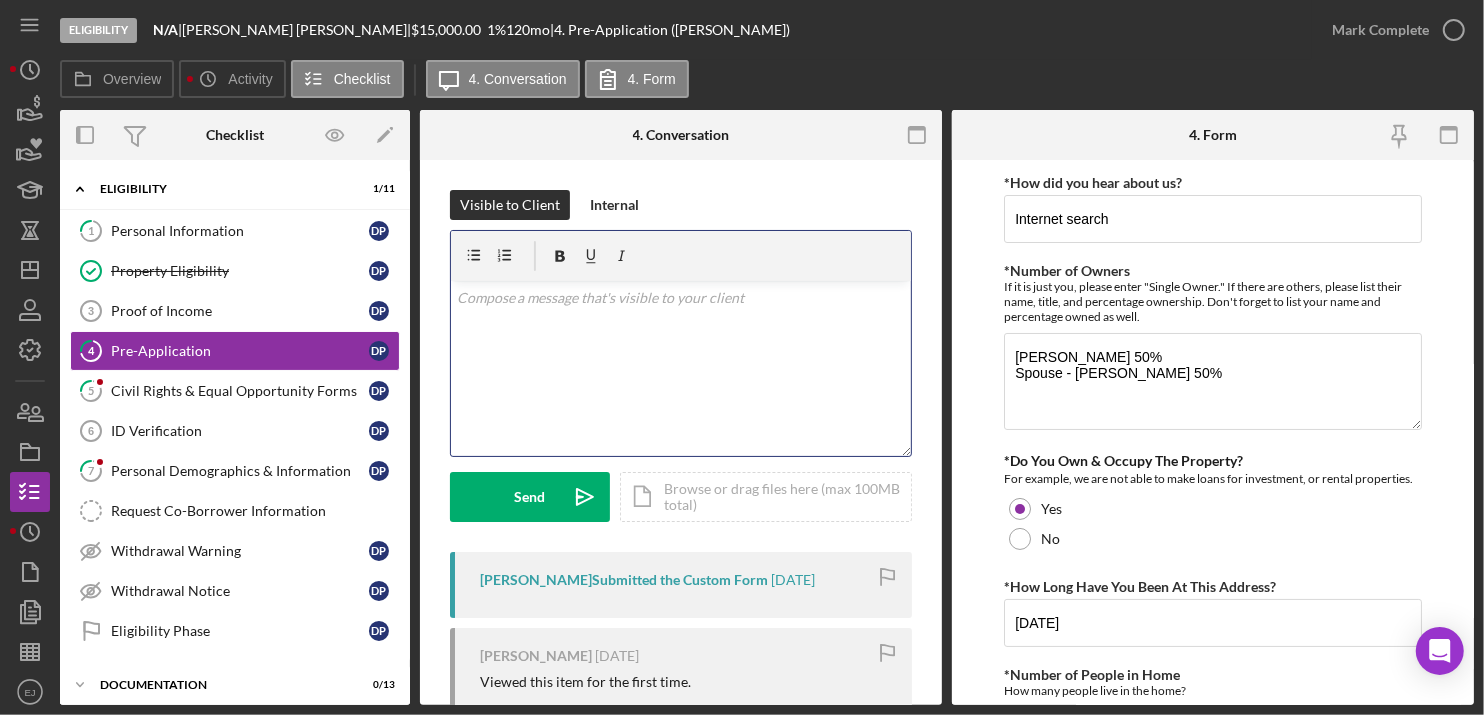 click on "v Color teal Color pink Remove color Add row above Add row below Add column before Add column after Merge cells Split cells Remove column Remove row Remove table" at bounding box center (681, 368) 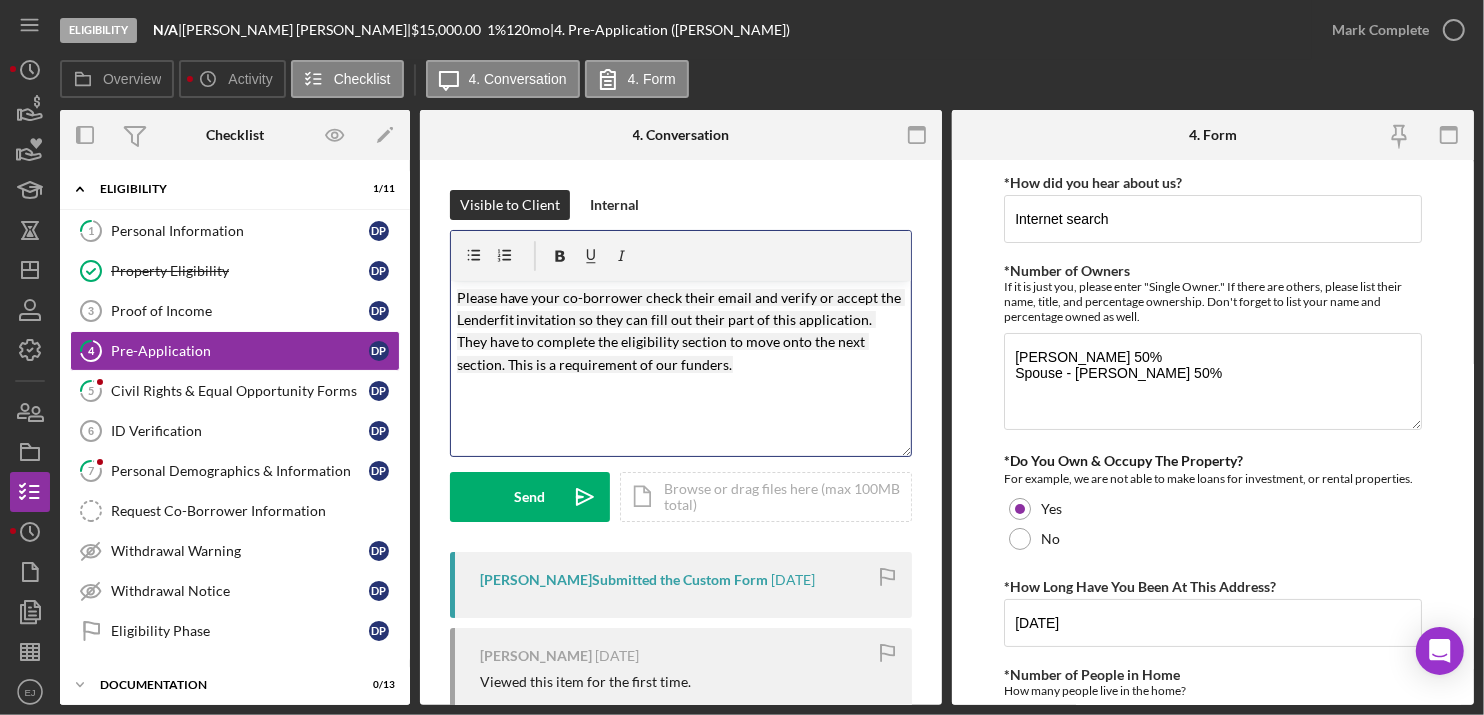 click on "v Color teal Color pink Remove color Add row above Add row below Add column before Add column after Merge cells Split cells Remove column Remove row Remove table Please have your co-borrower check their email and verify or accept the Lenderfit invitation so they can fill out their part of this application. They have to complete the eligibility section to move onto the next section. This is a requirement of our funders." at bounding box center [681, 368] 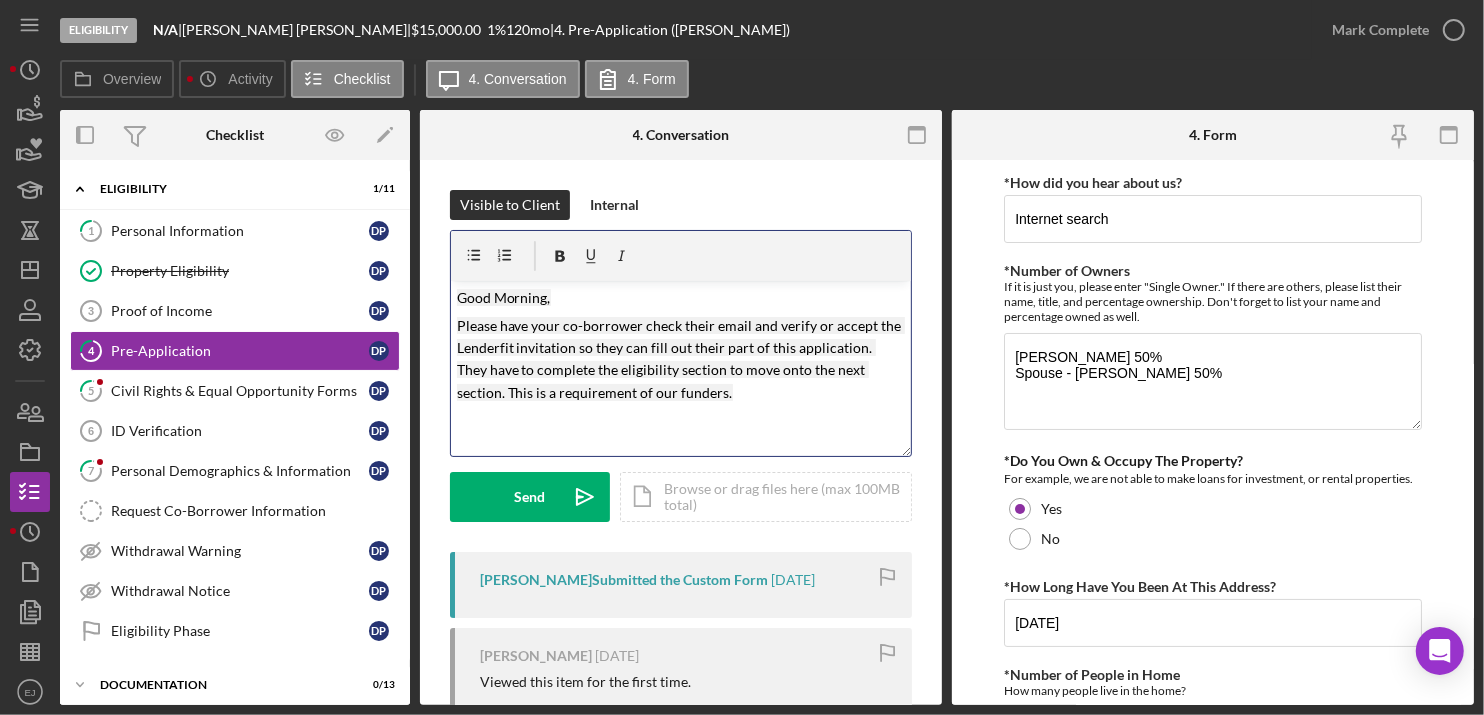 click on "Please have your co-borrower check their email and verify or accept the Lenderfit invitation so they can fill out their part of this application. They have to complete the eligibility section to move onto the next section. This is a requirement of our funders." at bounding box center [681, 360] 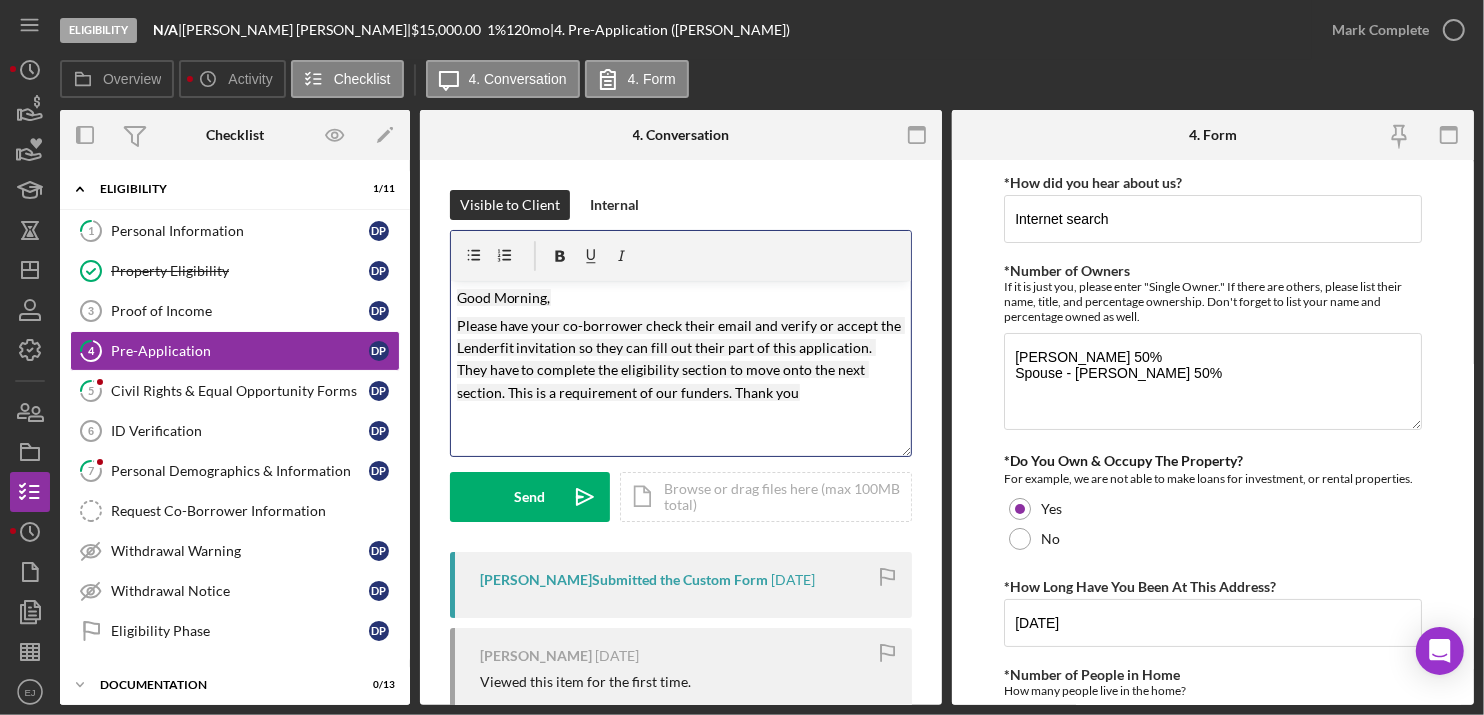 scroll, scrollTop: 476, scrollLeft: 0, axis: vertical 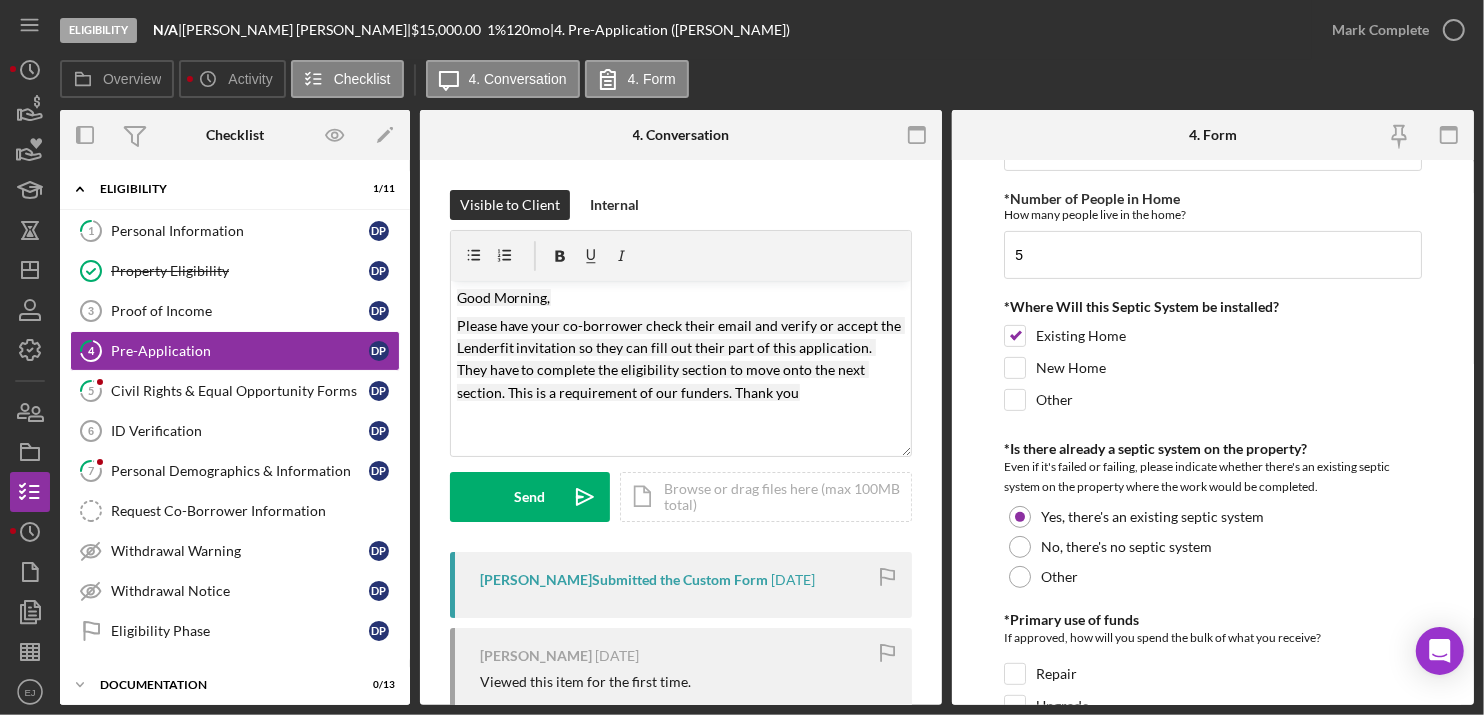 click on "*How did you hear about us? Internet search *Number of Owners If it is just you, please enter "Single Owner." If there are others, please list their name, title, and percentage ownership. Don't forget to list your name and percentage owned as well. Daniel payne 50%
Spouse - Kelsey Payne 50% *Do You Own & Occupy The Property? For example, we are not able to make loans for investment, or rental properties. Yes No *How Long Have You Been At This Address? December 2017 *Number of People in Home How many people live in the home?  5 *Where Will this Septic System be installed? Existing Home New Home Other *Is there already a septic system on the property? Even if it's failed or failing, please indicate whether there's an existing septic system on the property where the work would be completed. Yes, there's an existing septic system  No, there's no septic system Other *Primary use of funds If approved, how will you spend the bulk of what you receive? Repair Upgrade Installation of New Septic System Other Stick Built" at bounding box center [1213, 432] 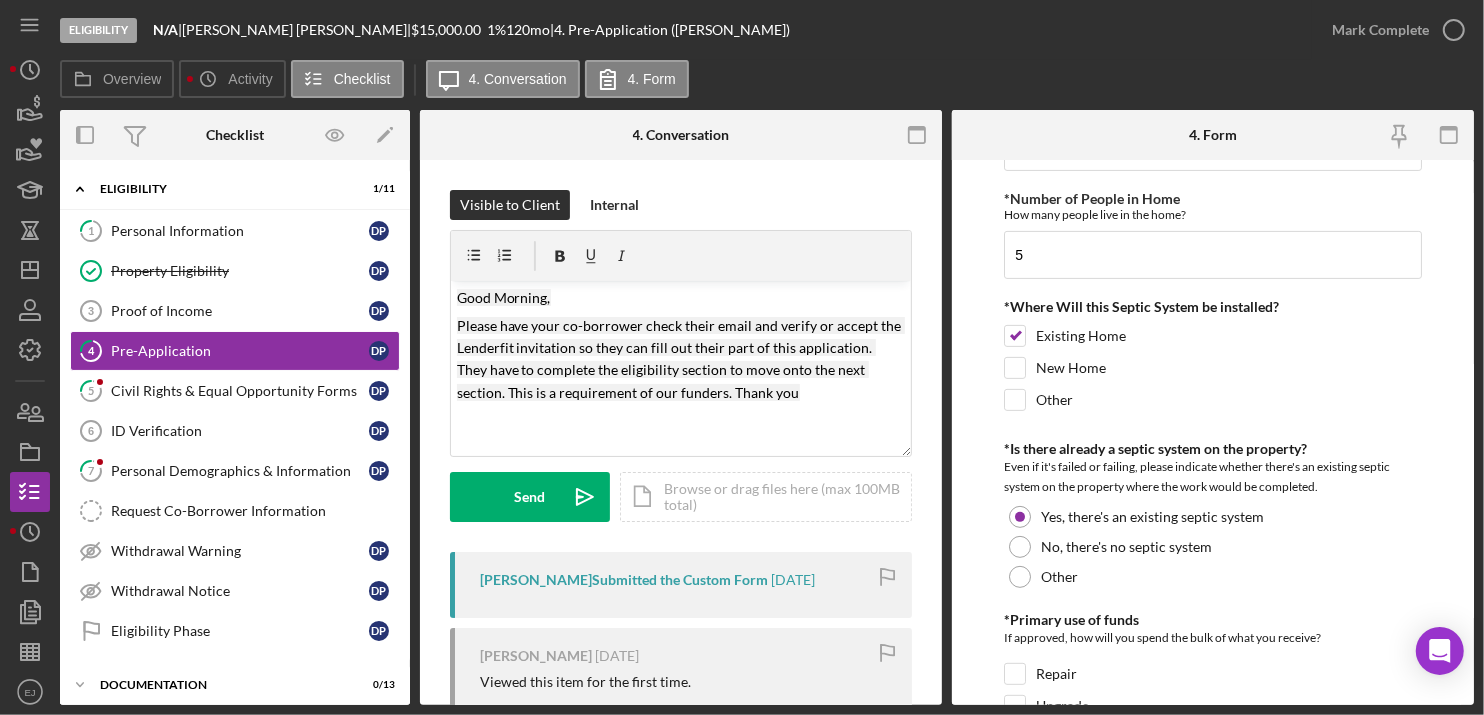 scroll, scrollTop: 954, scrollLeft: 0, axis: vertical 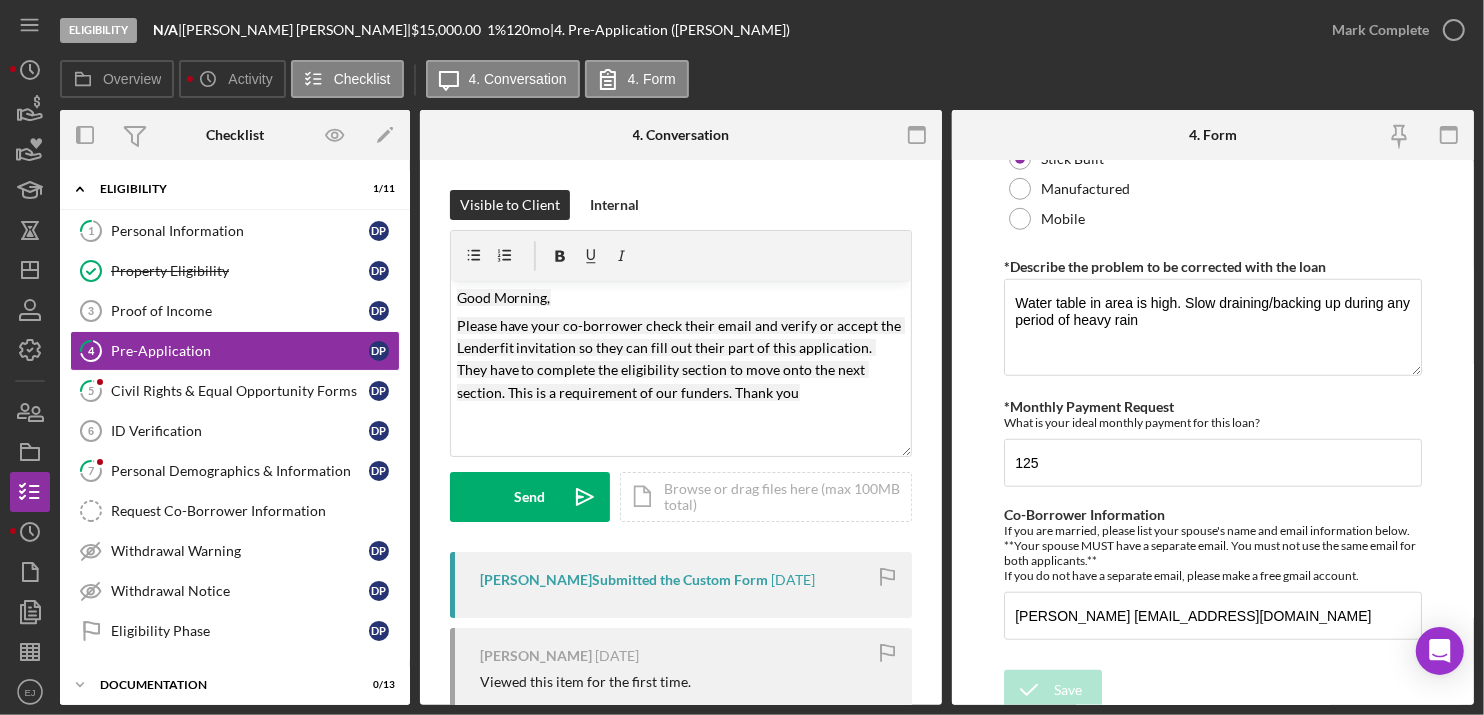 click on "Icon/Menu Icon/Dashboard Dashboard Navigation Divider Mobile Checklist Navigation Divider Mobile Pre-Application 4 Icon/Message Icon/Overflow Call Daniel Mark Complete Mark Complete  Project Overview Icon/Link   Copy File Request Link  Chat with Support Icon/Menu Close  Close Call Daniel Mark Complete Mark Complete  Project Overview Icon/Link   Copy File Request Link  Chat with Support Icon/History Activity Loans Grants Educational Long-Term Icon/Dashboard Dashboard Clients Product Templates People Project Overview Checklist Icon/History History Documents Document Templates Sheets Icon/User Photo EJ Erica Jenkins Icon/Overflow Account Settings Chat with Support Support Articles Logout Icon/Menu Close  Close Account Settings Chat with Support Support Articles Logout" at bounding box center (35, 352) 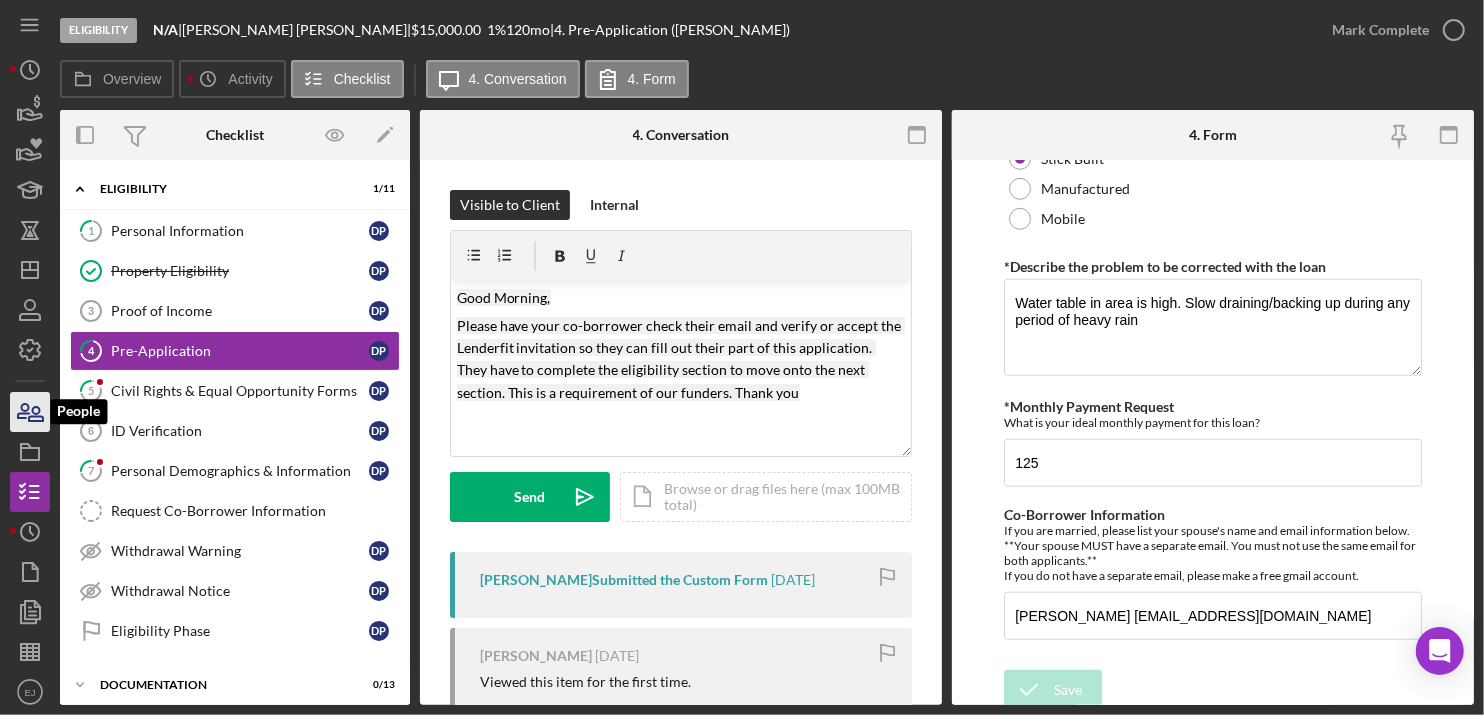 click 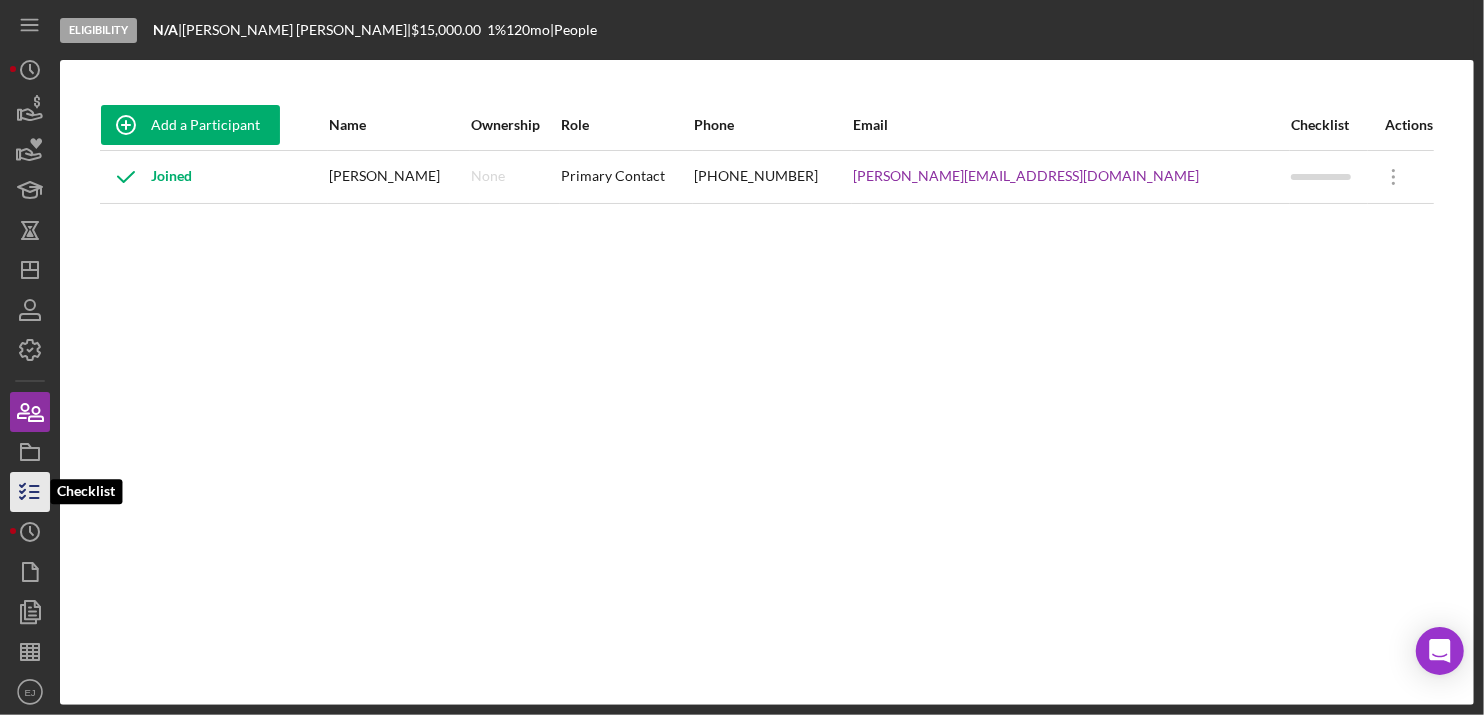 click 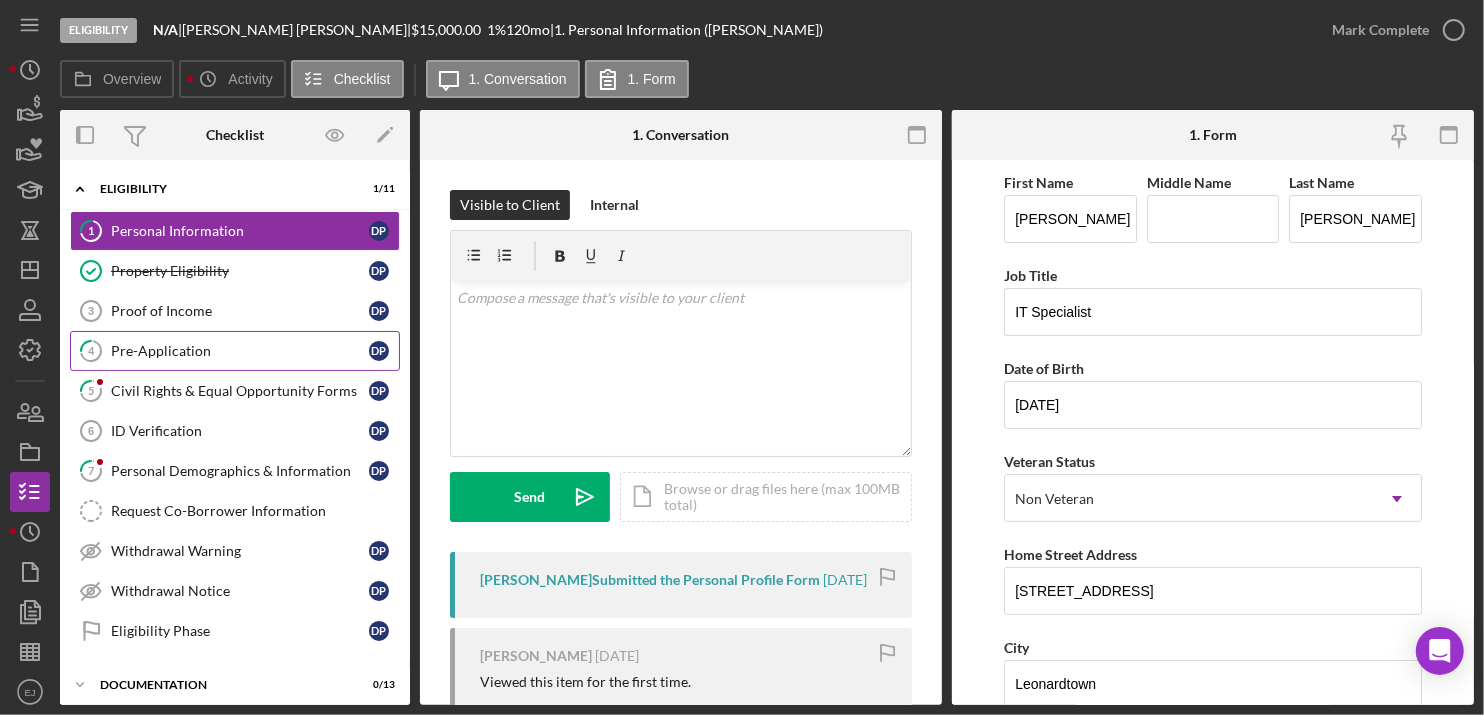 click on "Pre-Application" at bounding box center (240, 351) 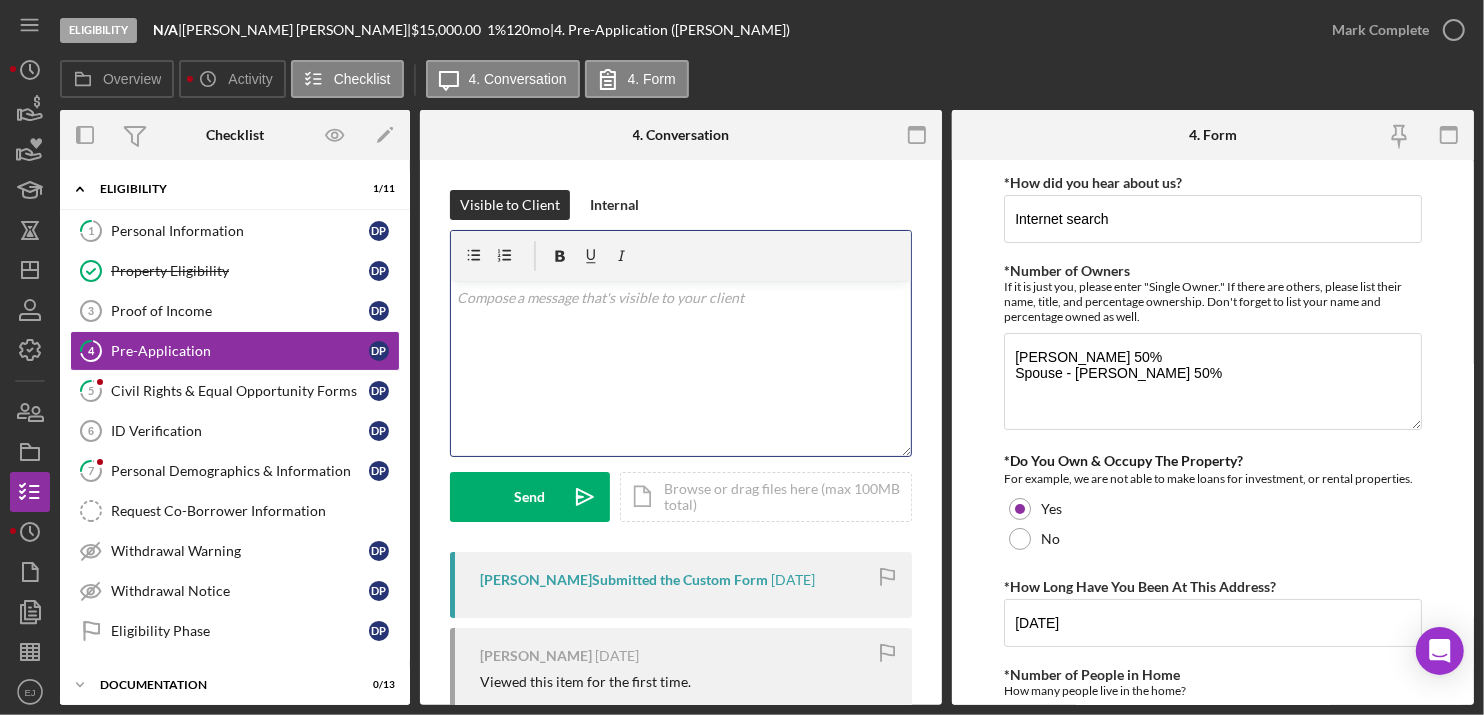 click on "v Color teal Color pink Remove color Add row above Add row below Add column before Add column after Merge cells Split cells Remove column Remove row Remove table" at bounding box center (681, 368) 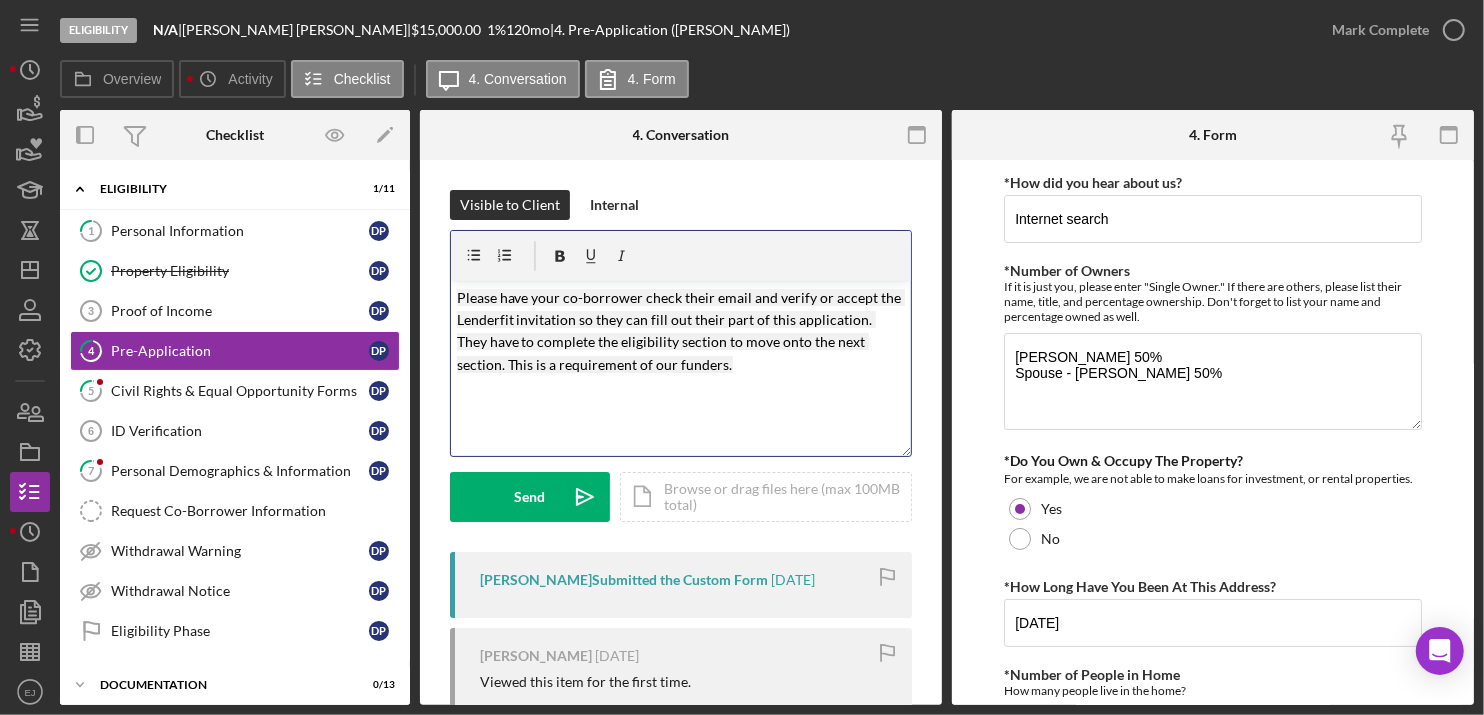 click on "Please have your co-borrower check their email and verify or accept the Lenderfit invitation so they can fill out their part of this application. They have to complete the eligibility section to move onto the next section. This is a requirement of our funders." at bounding box center (681, 331) 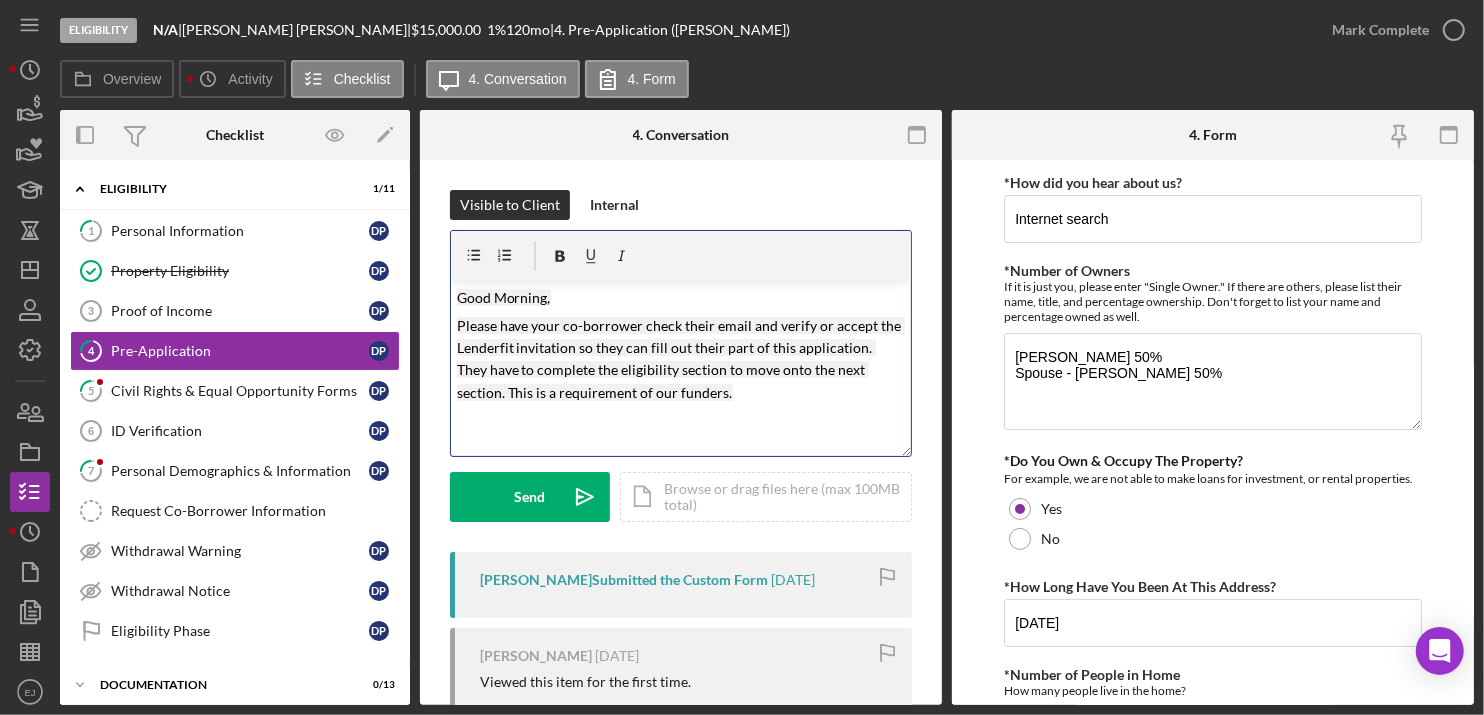click on "Please have your co-borrower check their email and verify or accept the Lenderfit invitation so they can fill out their part of this application. They have to complete the eligibility section to move onto the next section. This is a requirement of our funders." at bounding box center (681, 360) 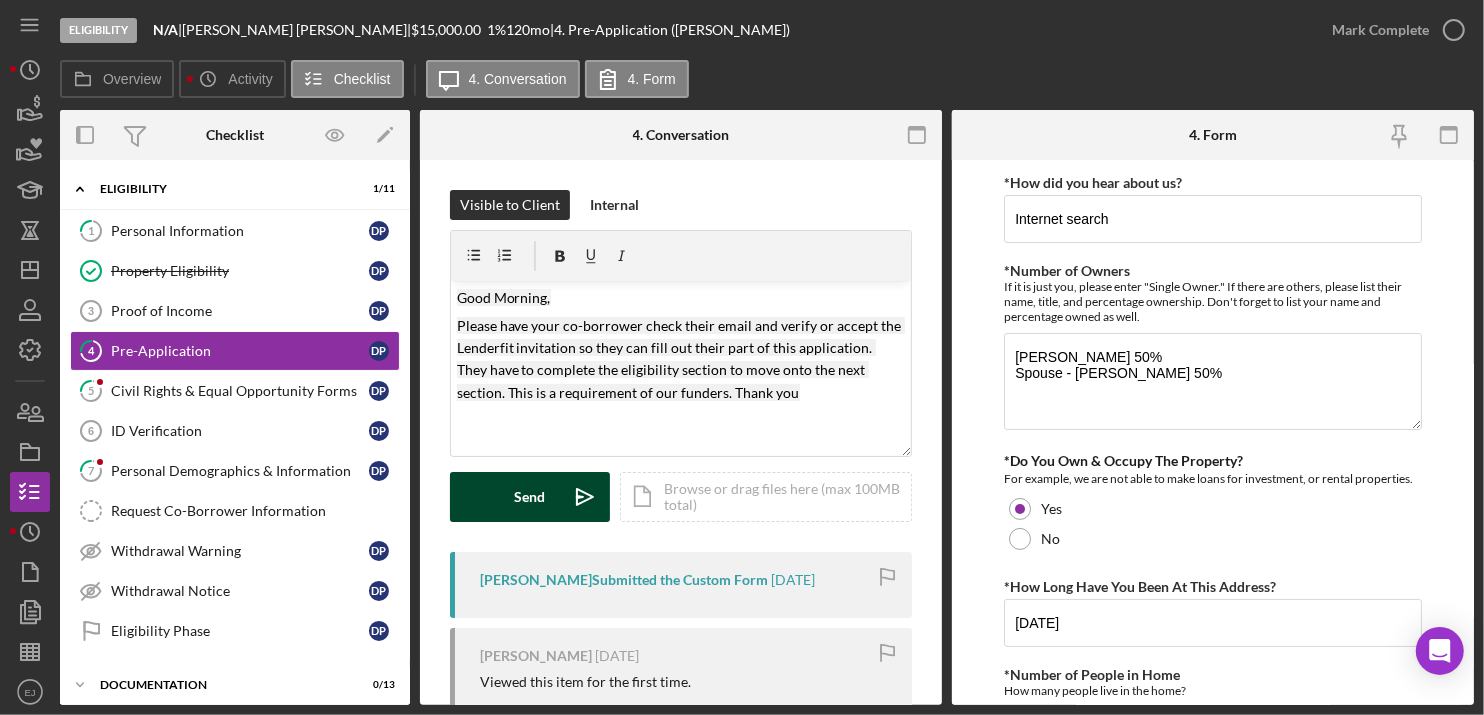 click on "Icon/icon-invite-send" 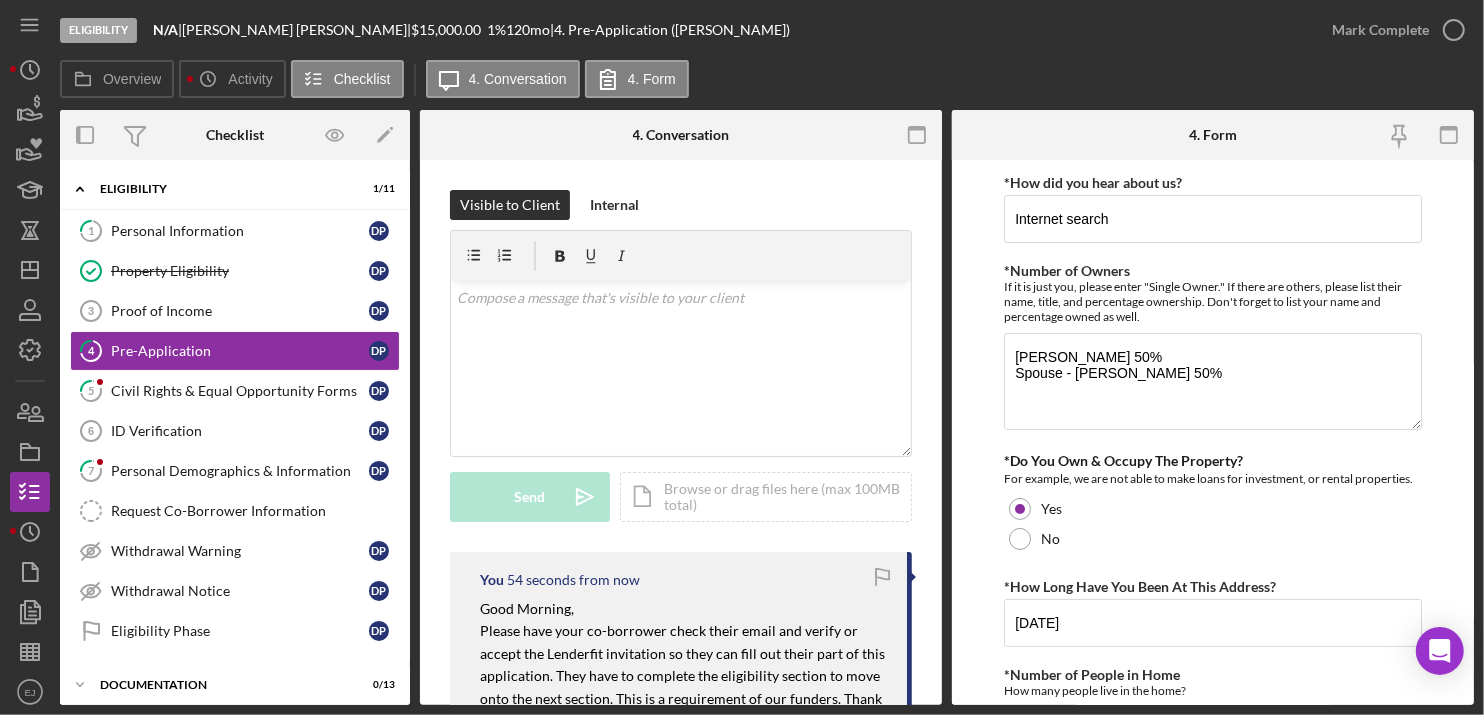 click on "Eligibility N/A   |   Daniel   payne   |   $15,000.00    1 %   120  mo   |   4. Pre-Application (Daniel p.) Mark Complete Overview Icon/History Activity Checklist Icon/Message 4. Conversation 4. Form Overview Overview Edit Icon/Edit Status Ongoing Risk Rating Sentiment Rating 5 Product Septic Loan Created Date 7/7/2025 Started Date 7/7/2025 Closing Goal Amount $15,000.00 Rate 1.000% Term 120 months Contact Icon/User Photo EJ Erica   Jenkins Account Executive Stage Eligibility Weekly Status Update Yes Inactivity Alerts Yes Key Ratios Edit Icon/Edit DSCR Collateral Coverage DTI LTV Global DSCR Global Collateral Coverage Global DTI NOI Recommendation Edit Icon/Edit Payment Type Rate Term Amount Down Payment Closing Fee Include closing fee in amount financed? No Origination Fee Include origination fee in amount financed? No Amount Financed Closing Date First Payment Date Maturity Date Resolution Edit Icon/Edit Resolved On Resolution New Activity 7/7/2025 at 2:38pm  Icon/Navigate Icon/Navigate 1 /" at bounding box center (742, 357) 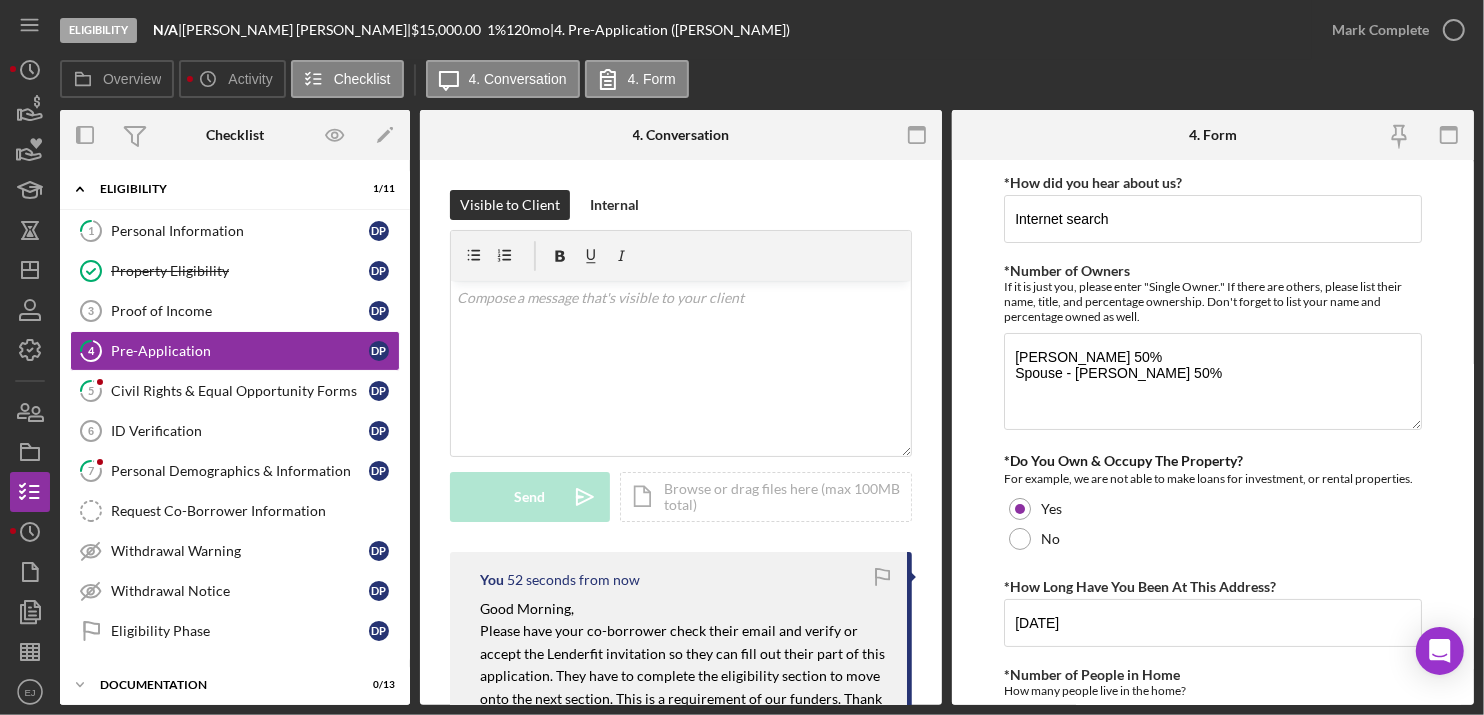 click on "*How did you hear about us? Internet search *Number of Owners If it is just you, please enter "Single Owner." If there are others, please list their name, title, and percentage ownership. Don't forget to list your name and percentage owned as well. Daniel payne 50%
Spouse - Kelsey Payne 50% *Do You Own & Occupy The Property? For example, we are not able to make loans for investment, or rental properties. Yes No *How Long Have You Been At This Address? December 2017 *Number of People in Home How many people live in the home?  5 *Where Will this Septic System be installed? Existing Home New Home Other *Is there already a septic system on the property? Even if it's failed or failing, please indicate whether there's an existing septic system on the property where the work would be completed. Yes, there's an existing septic system  No, there's no septic system Other *Primary use of funds If approved, how will you spend the bulk of what you receive? Repair Upgrade Installation of New Septic System Other Stick Built" at bounding box center (1213, 432) 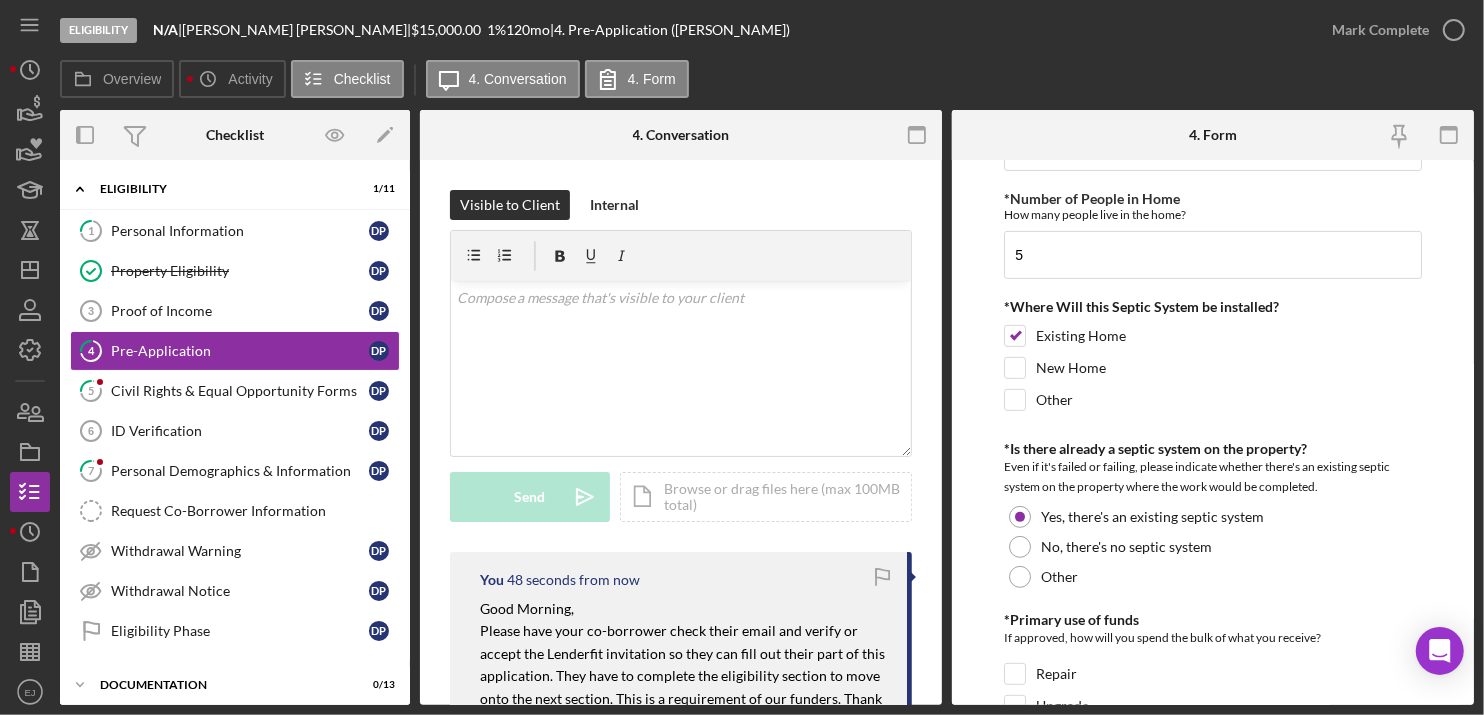 scroll, scrollTop: 954, scrollLeft: 0, axis: vertical 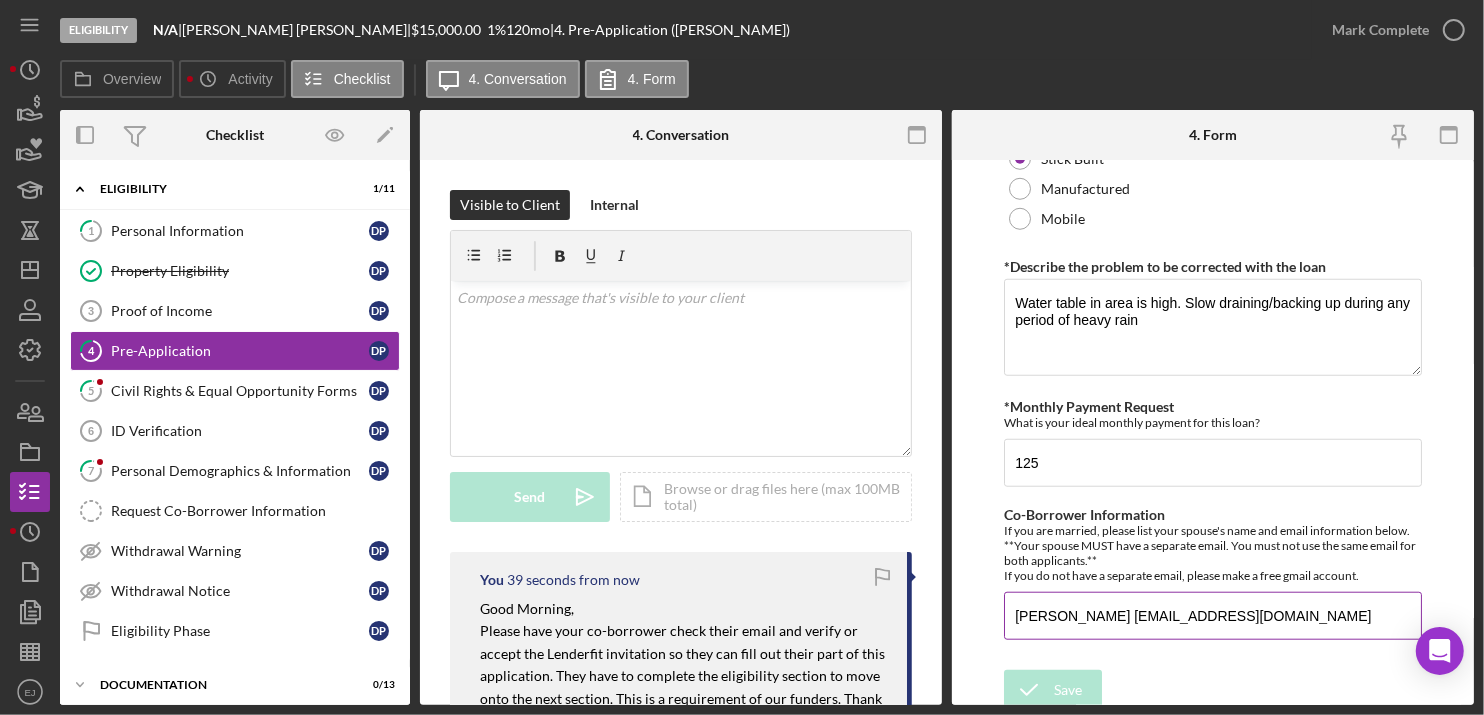 drag, startPoint x: 1009, startPoint y: 602, endPoint x: 1313, endPoint y: 599, distance: 304.0148 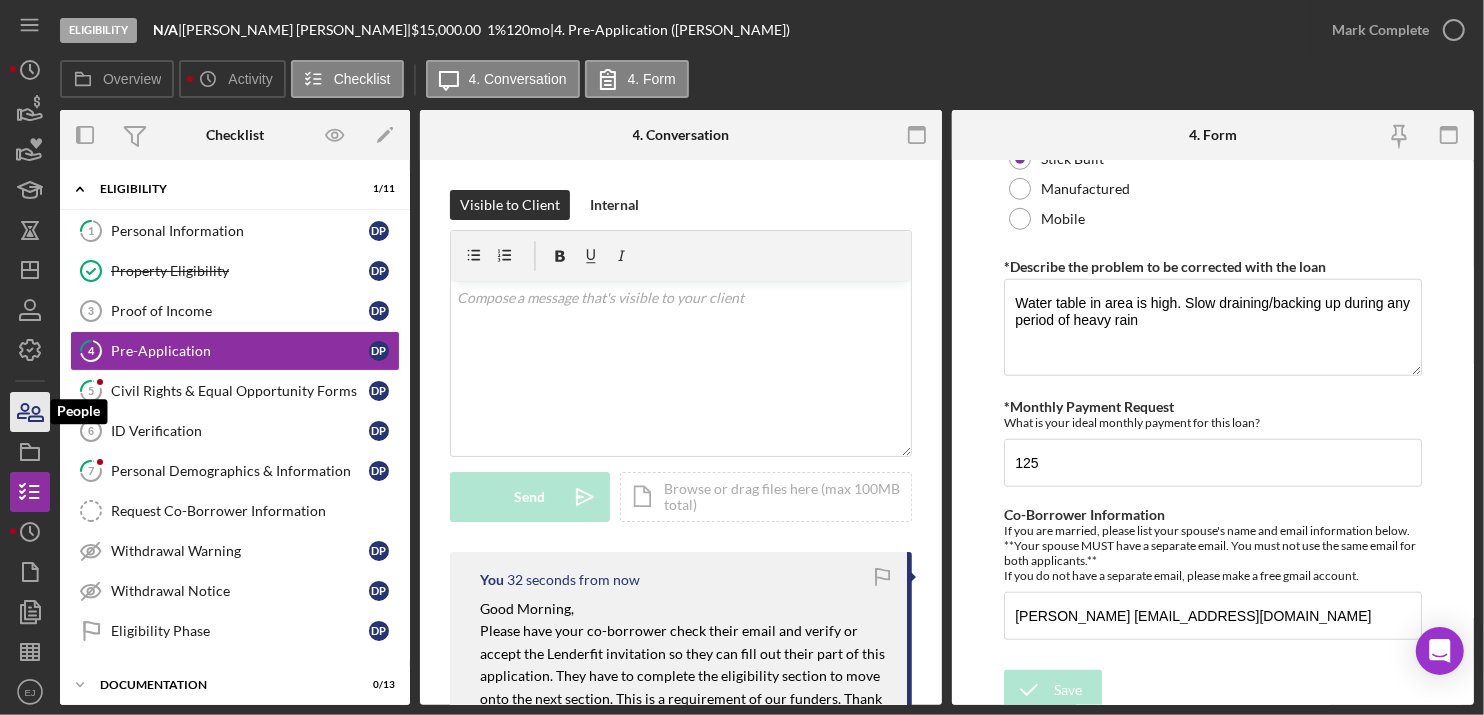 click 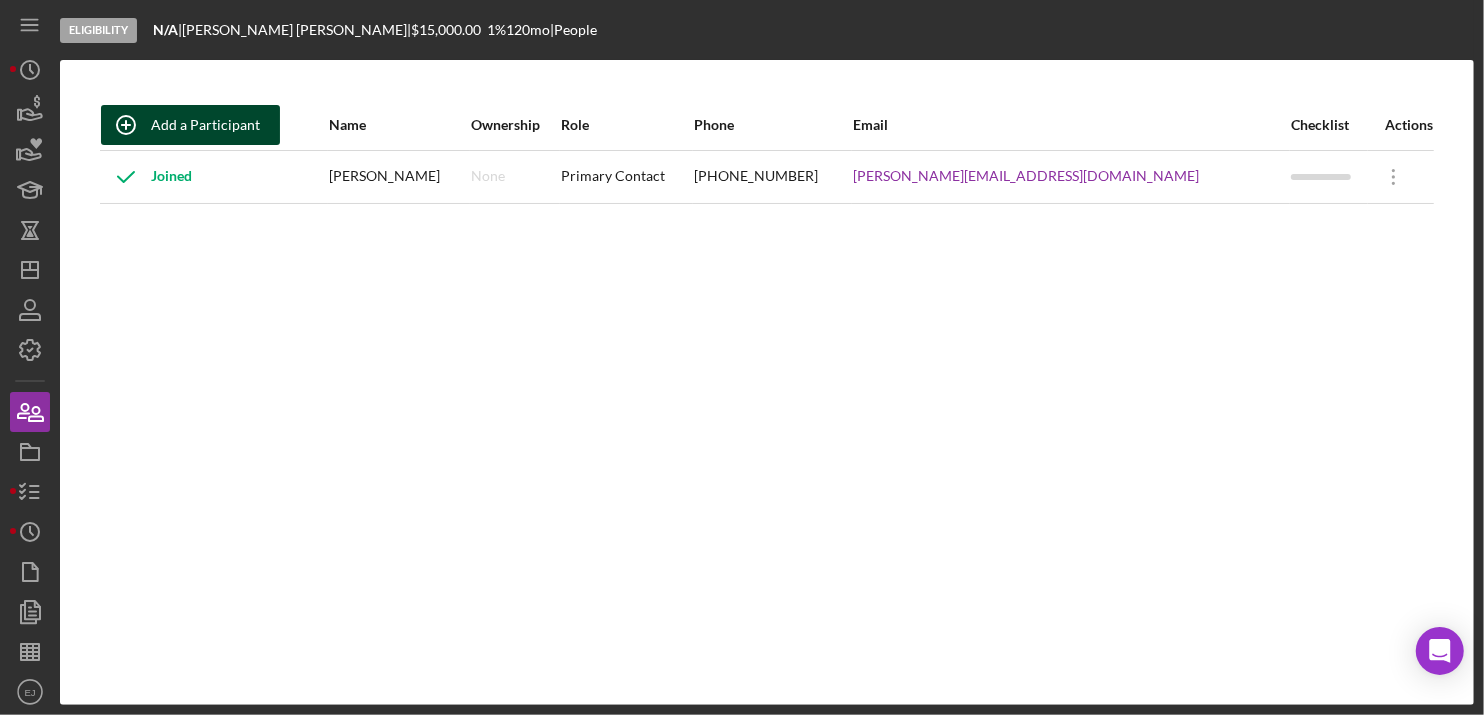 click on "Add a Participant" at bounding box center [205, 125] 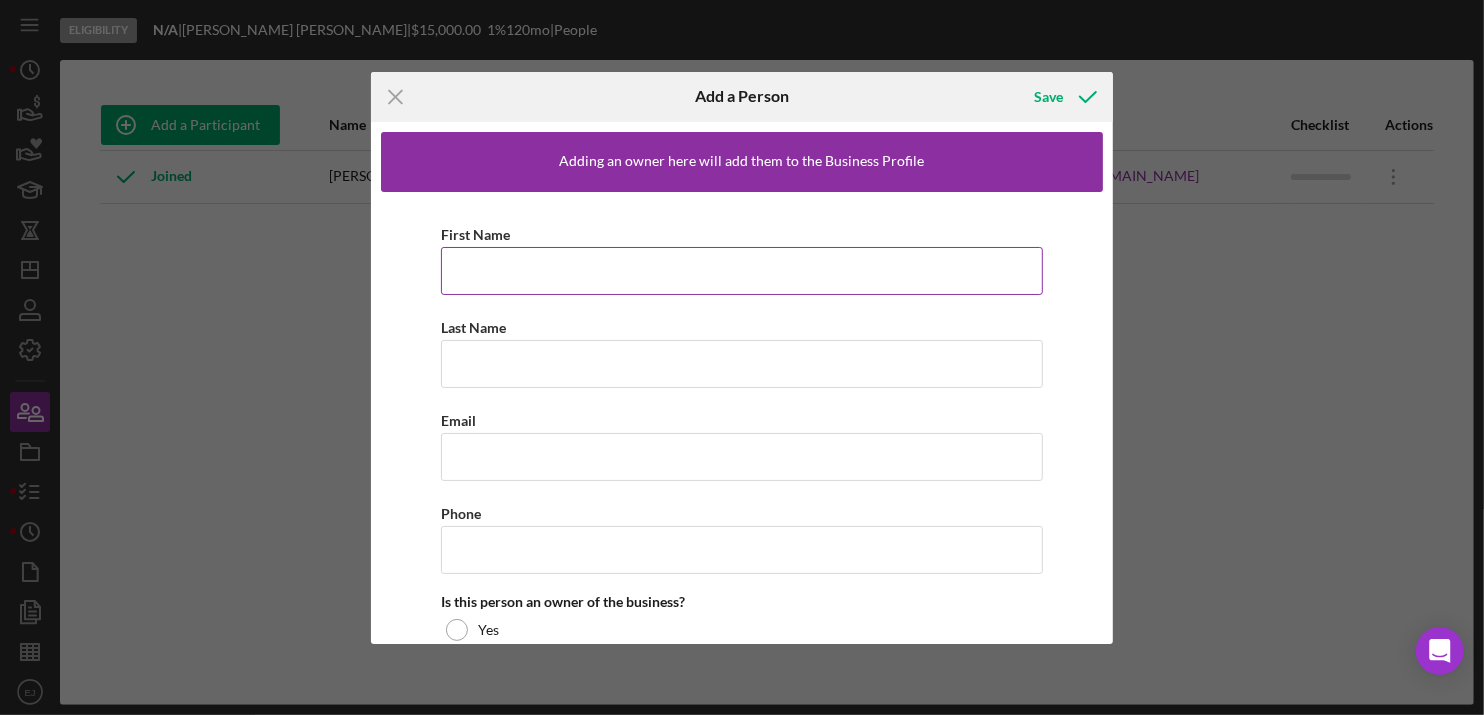 click on "First Name" at bounding box center [742, 271] 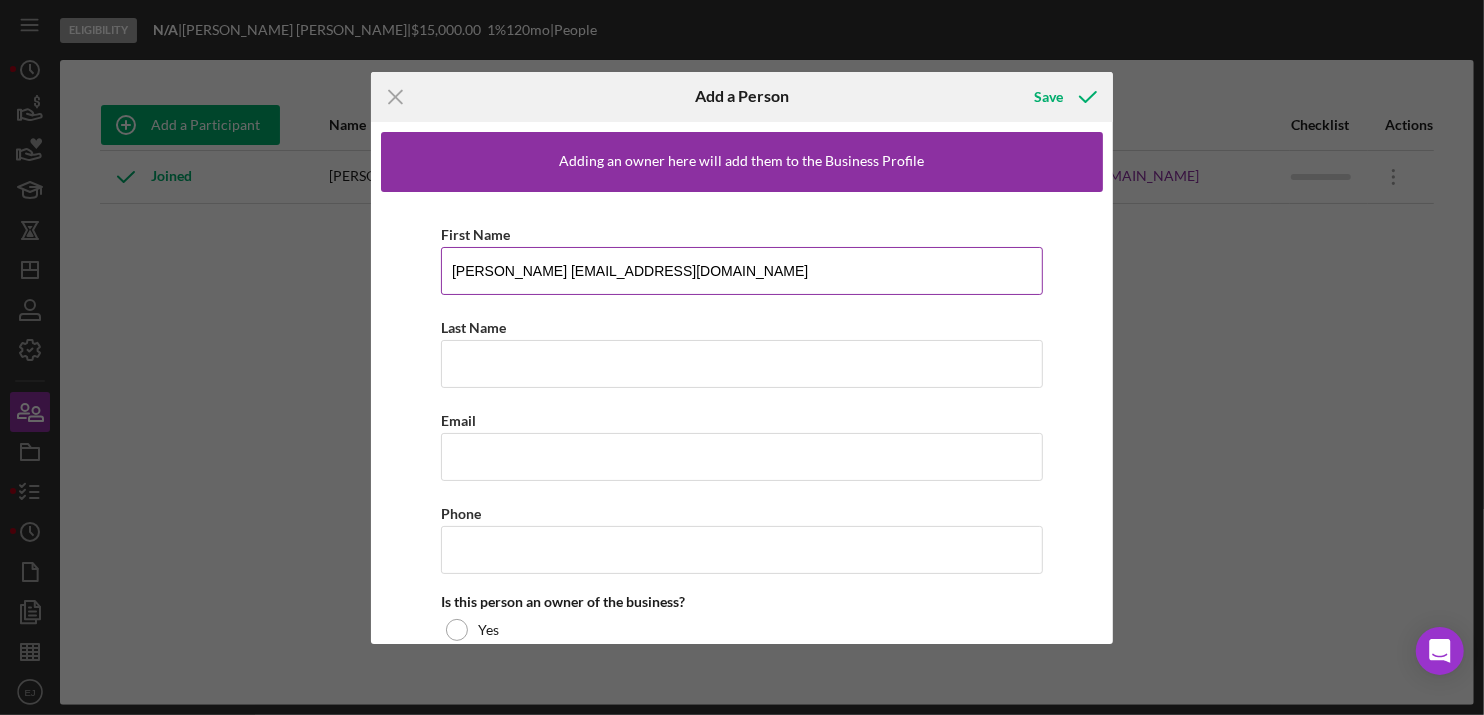 drag, startPoint x: 542, startPoint y: 265, endPoint x: 727, endPoint y: 274, distance: 185.2188 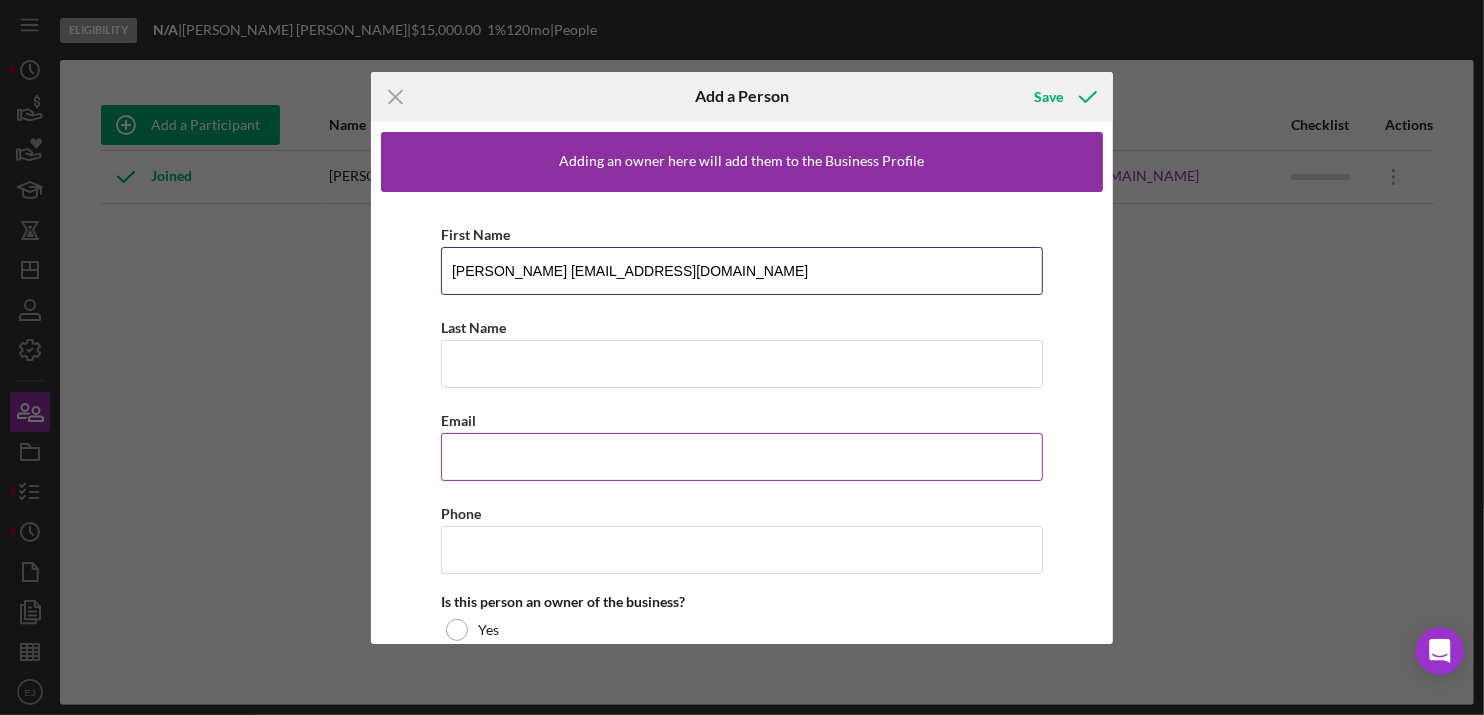 type on "Kelsey Payne kelseylpayne18@gmail.com" 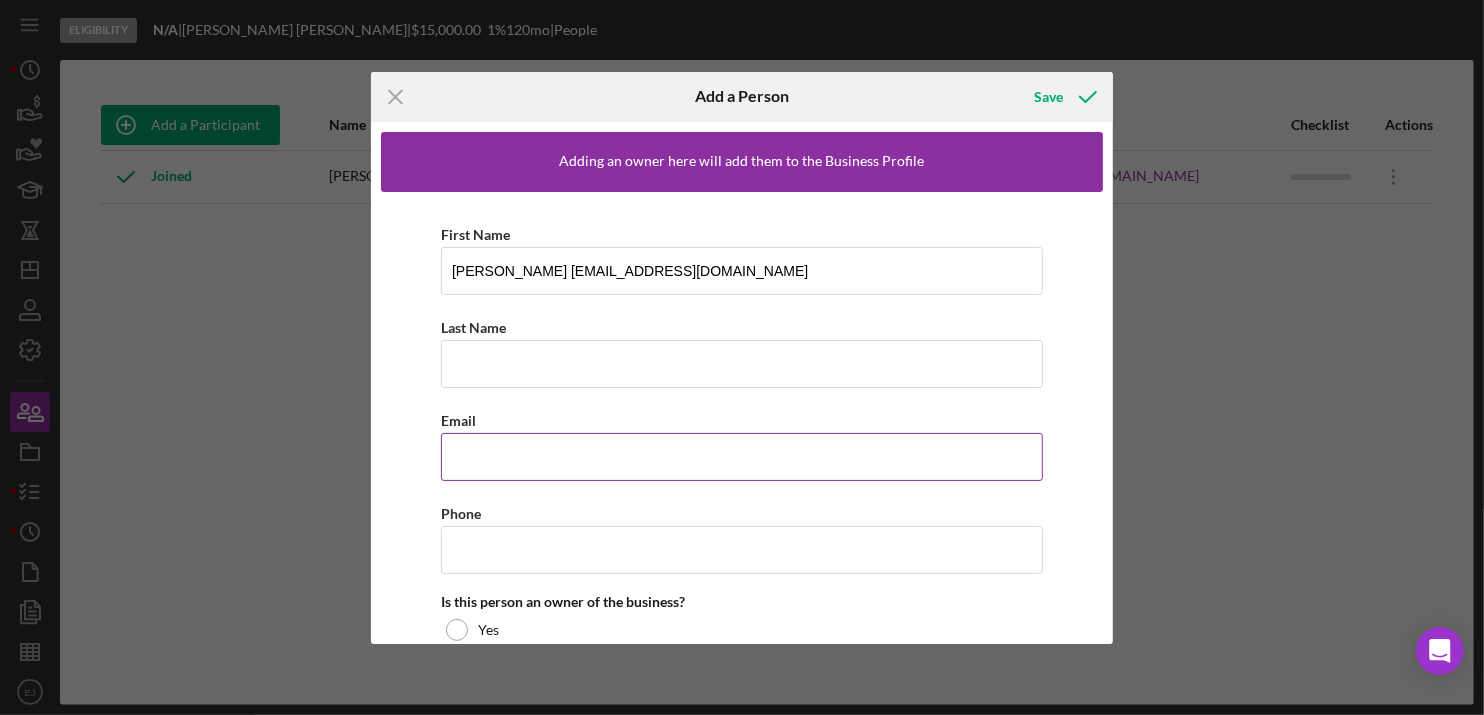 click on "Email" at bounding box center [742, 457] 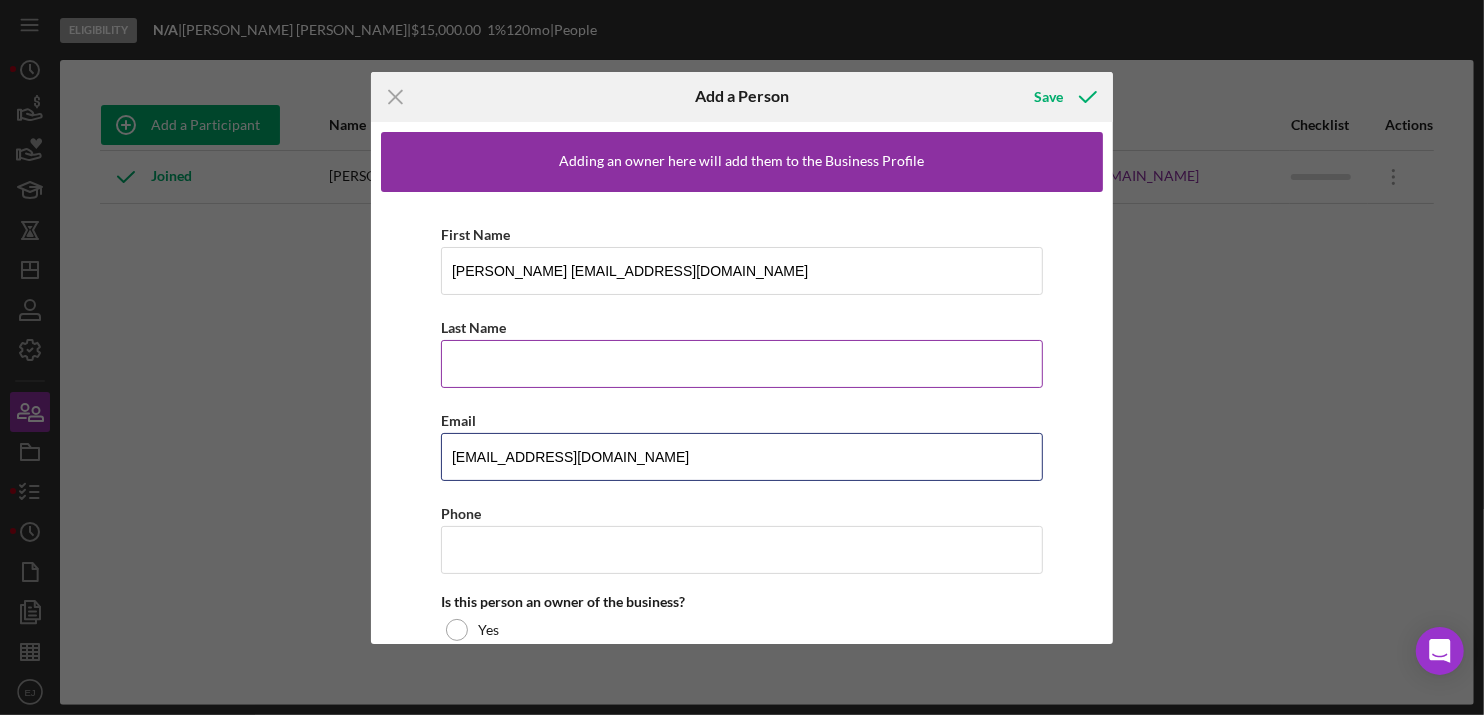 type on "kelseylpayne18@gmail.com" 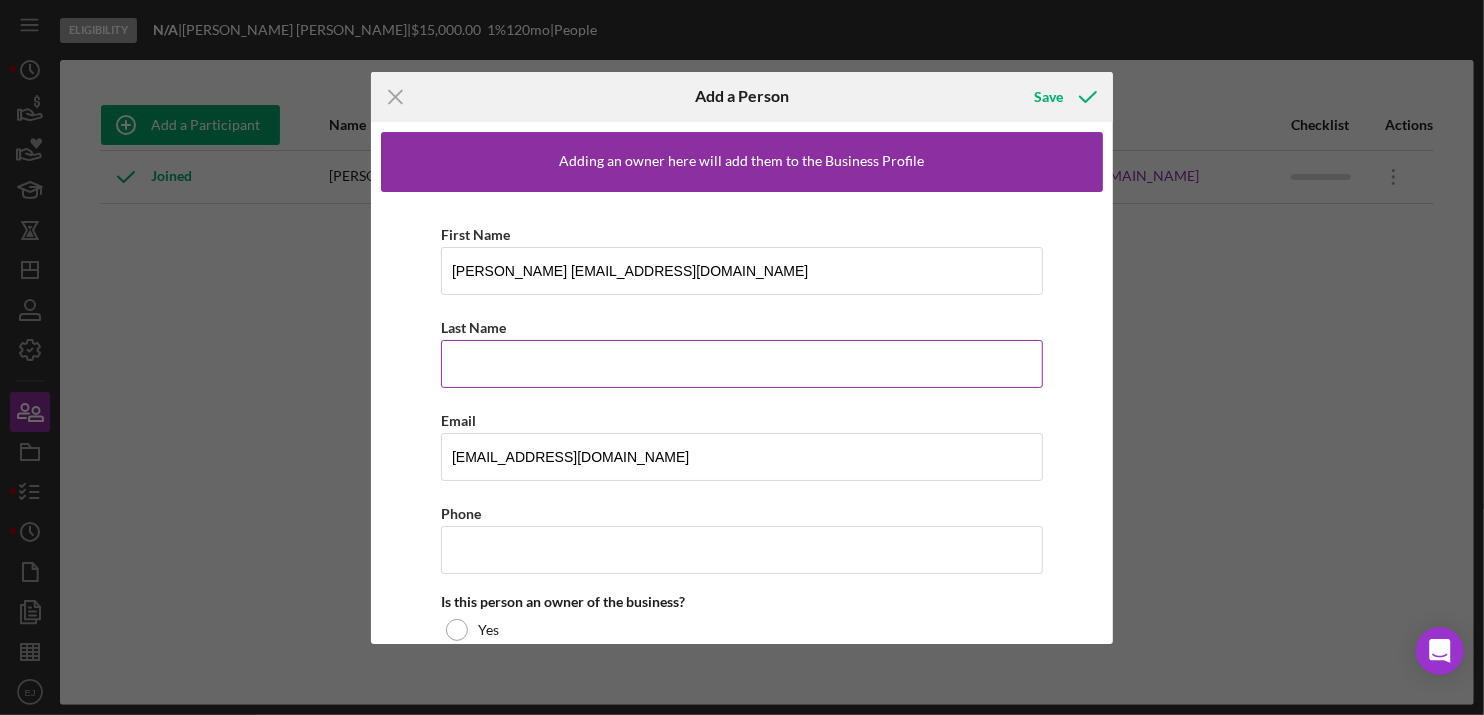 click on "Last Name" at bounding box center (742, 364) 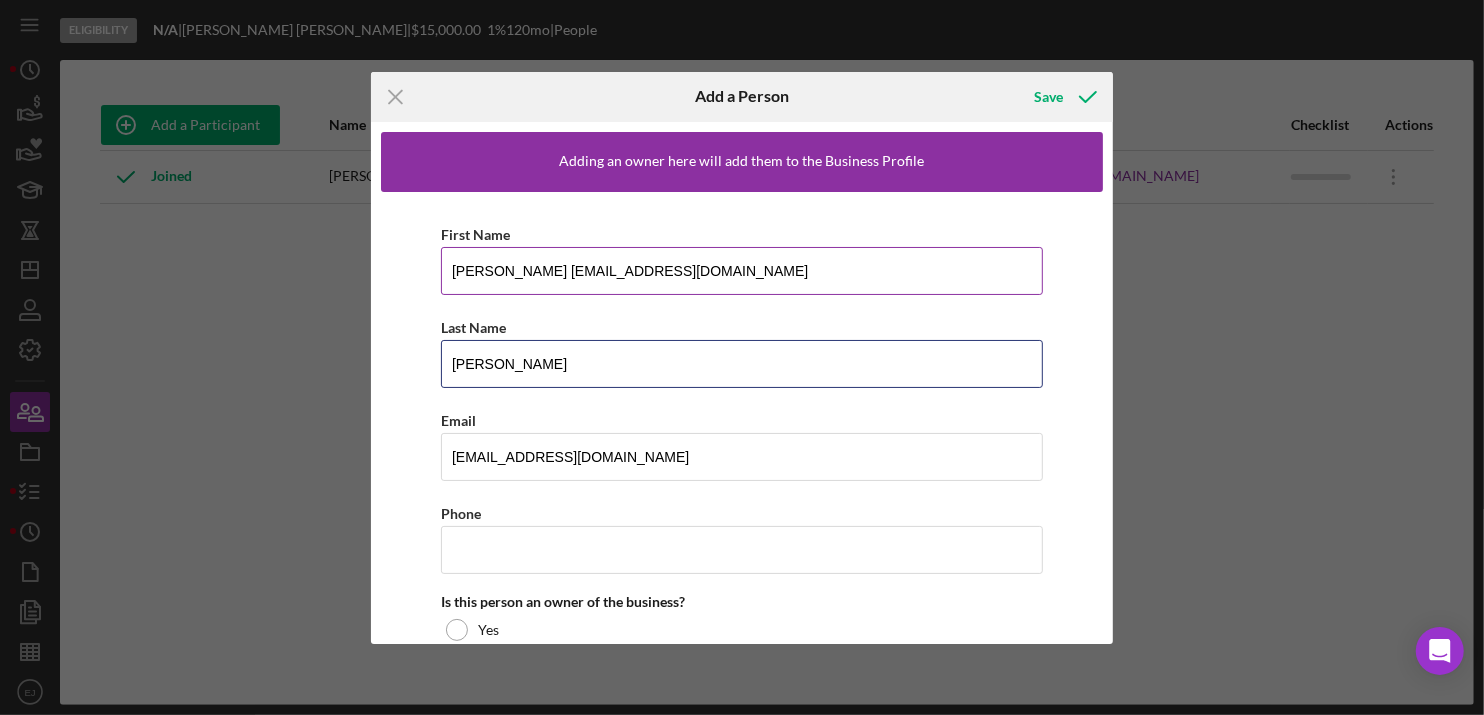 type on "[PERSON_NAME]" 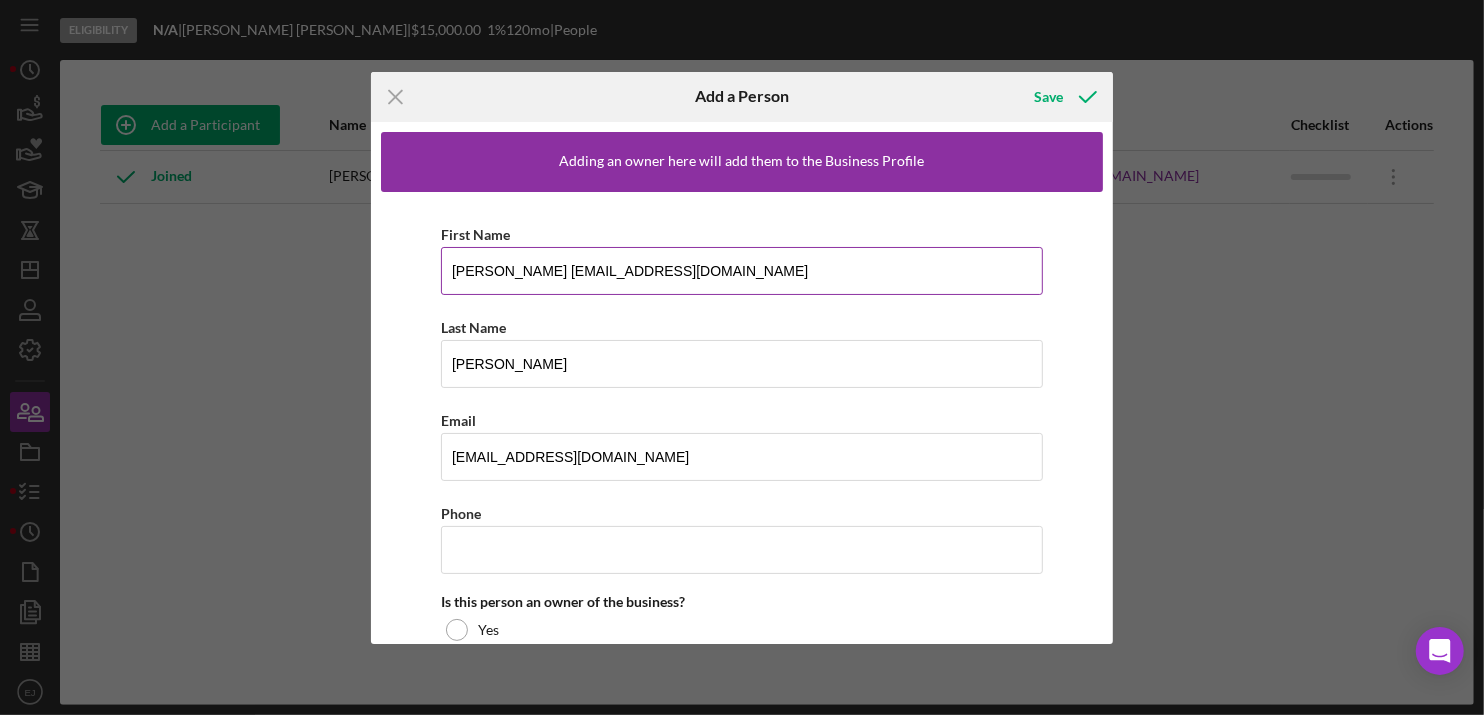 click on "Kelsey Payne kelseylpayne18@gmail.com" at bounding box center [742, 271] 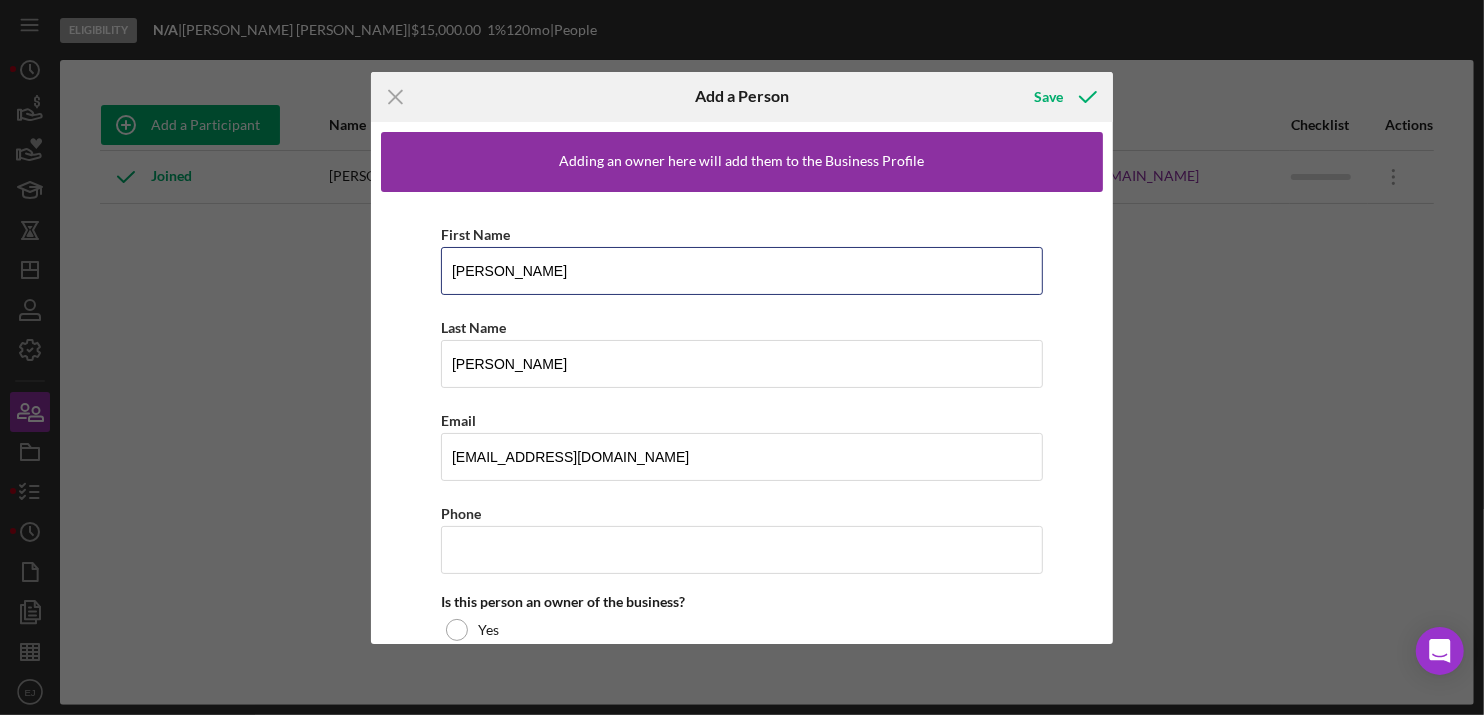 type on "[PERSON_NAME]" 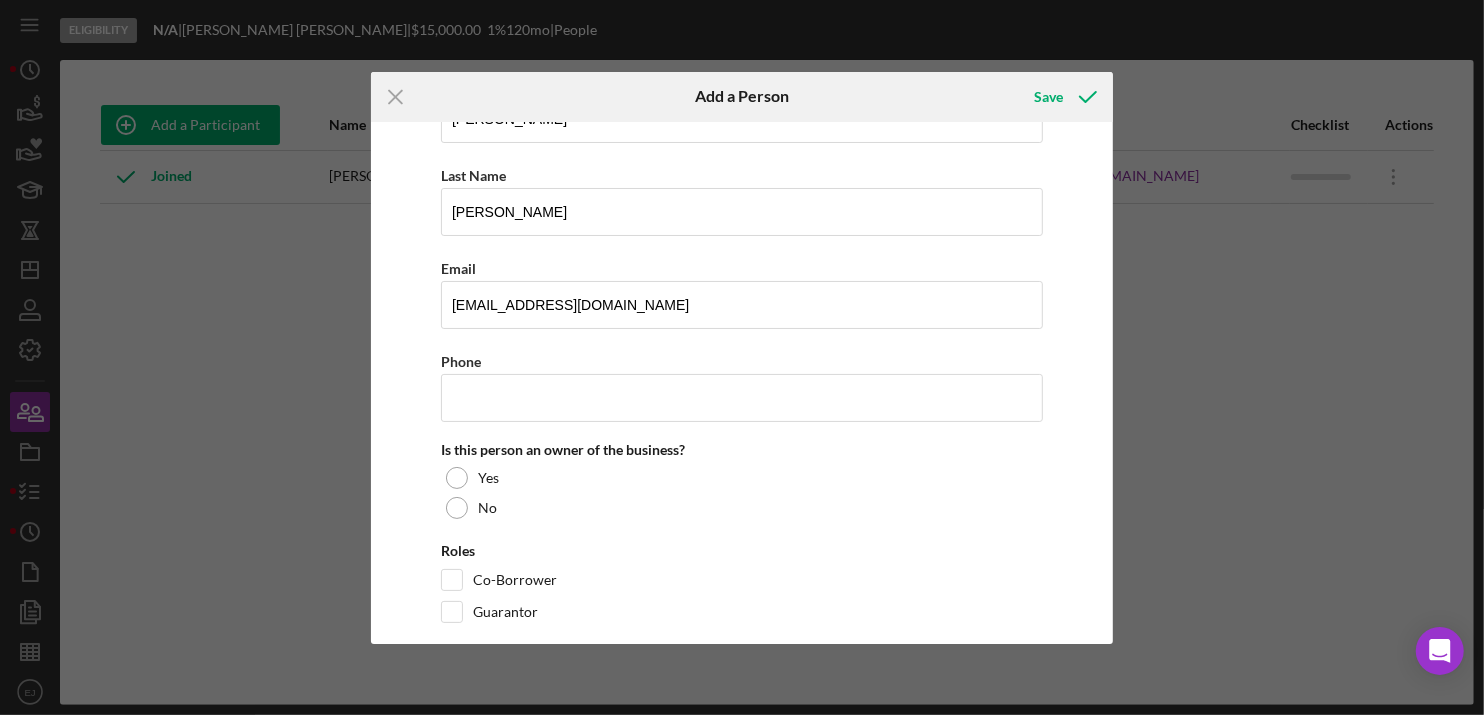 scroll, scrollTop: 177, scrollLeft: 0, axis: vertical 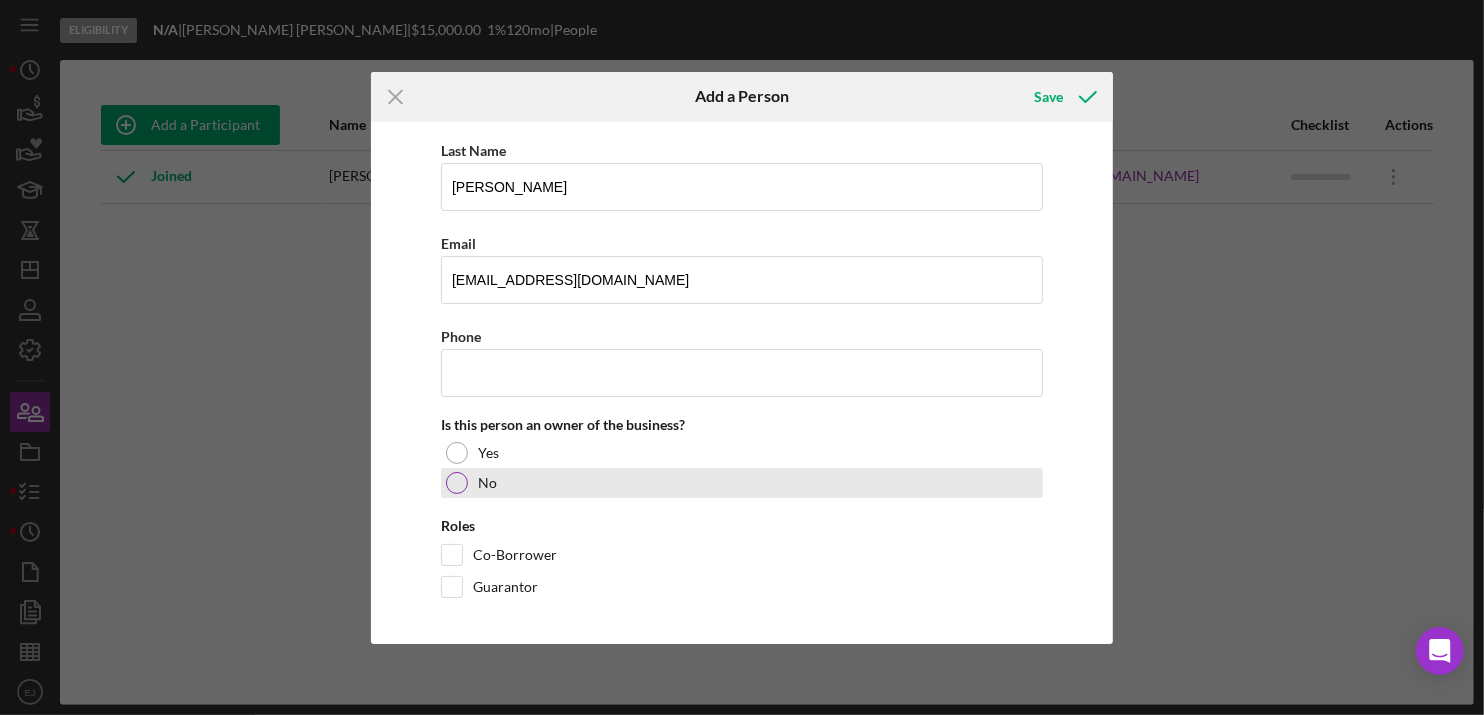 click at bounding box center [457, 483] 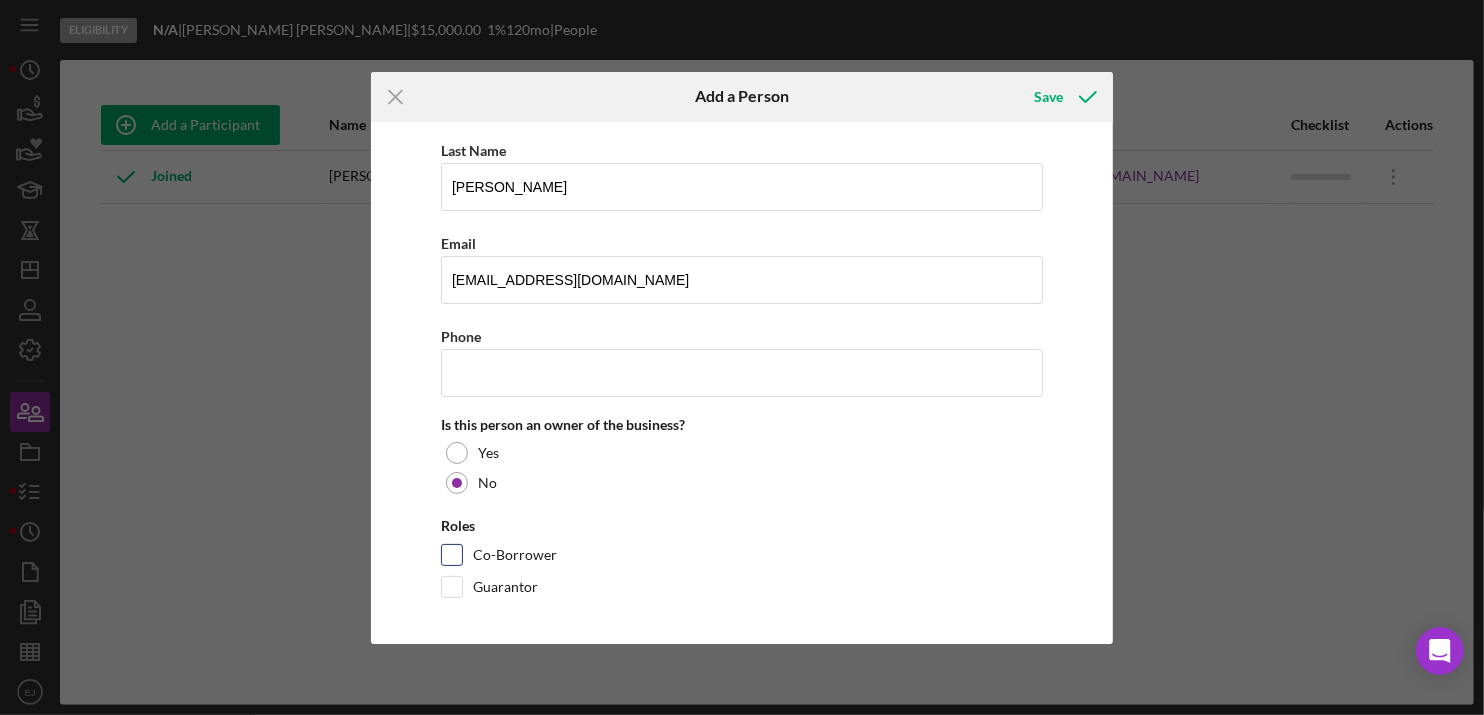 click on "Co-Borrower" at bounding box center (452, 555) 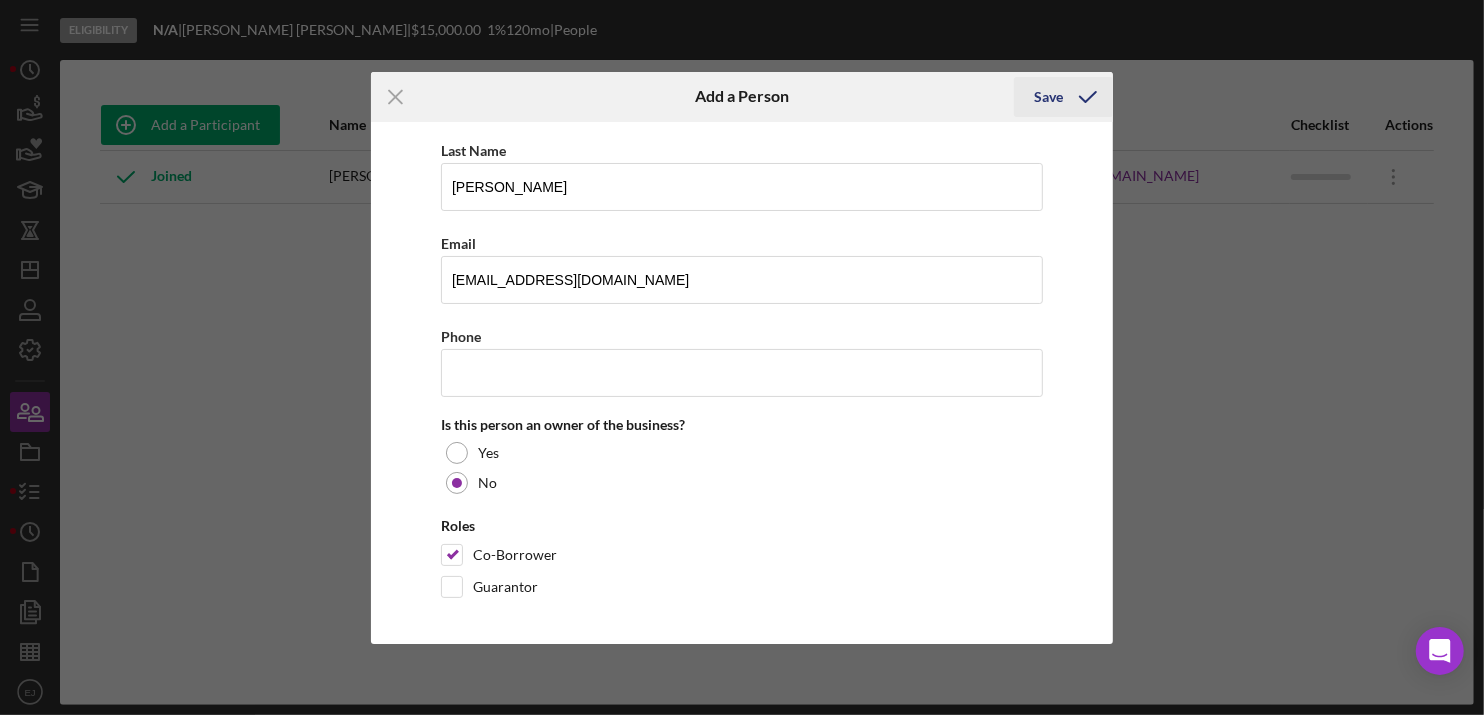 click on "Save" at bounding box center (1048, 97) 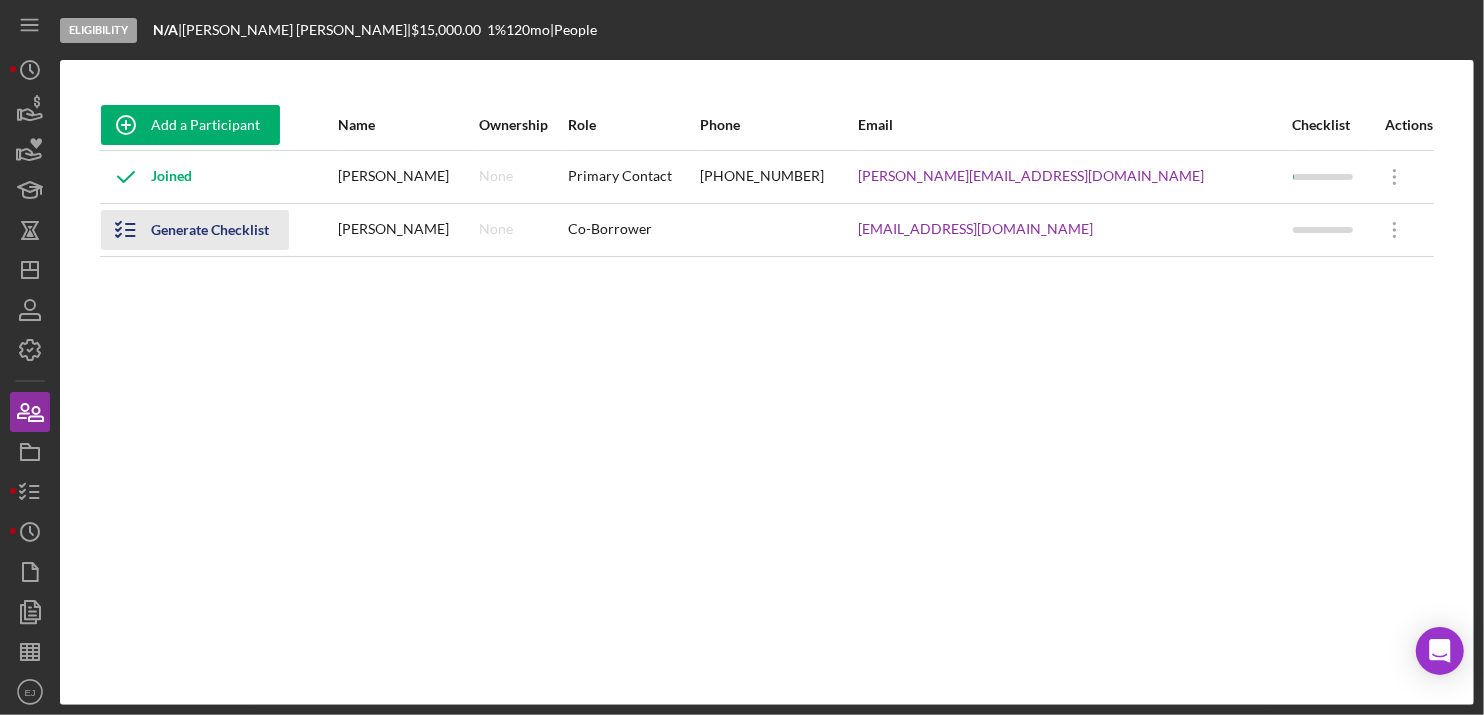 click 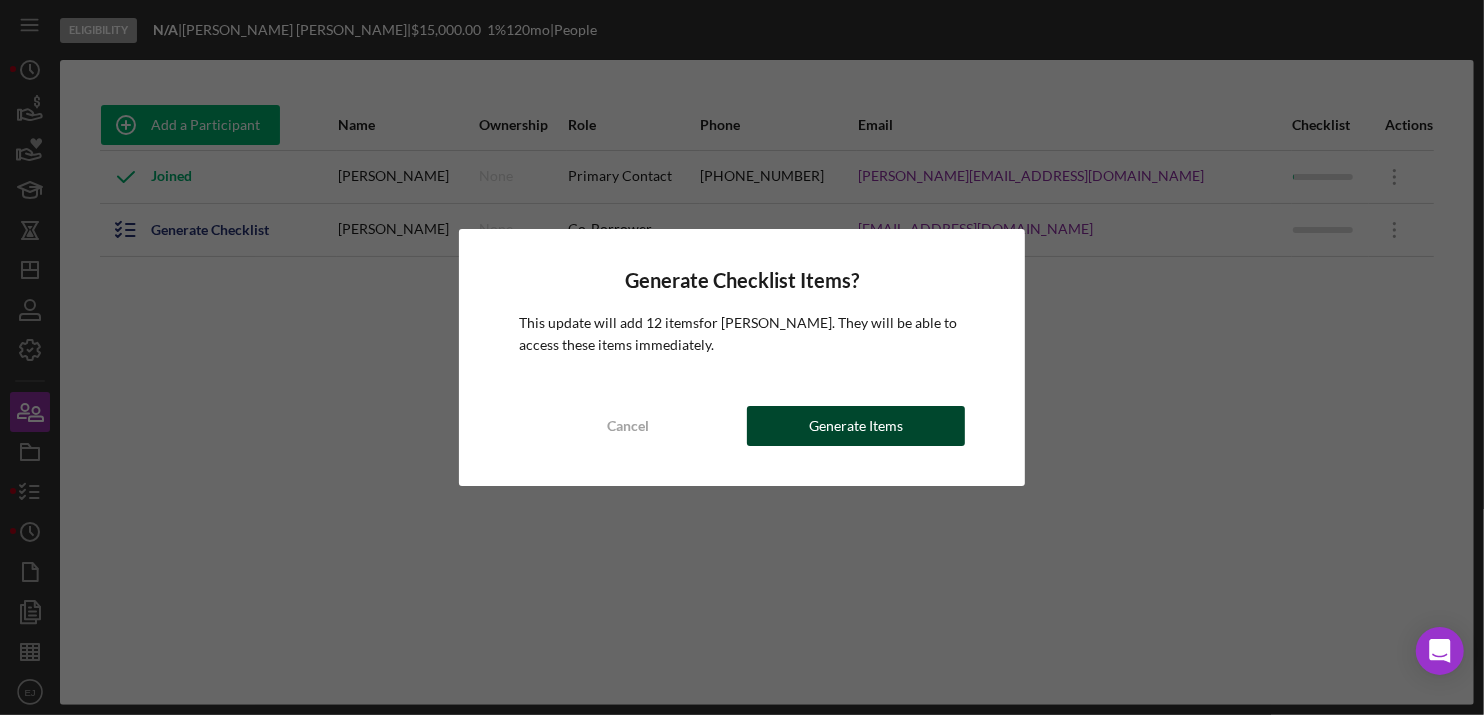click on "Generate Items" at bounding box center (856, 426) 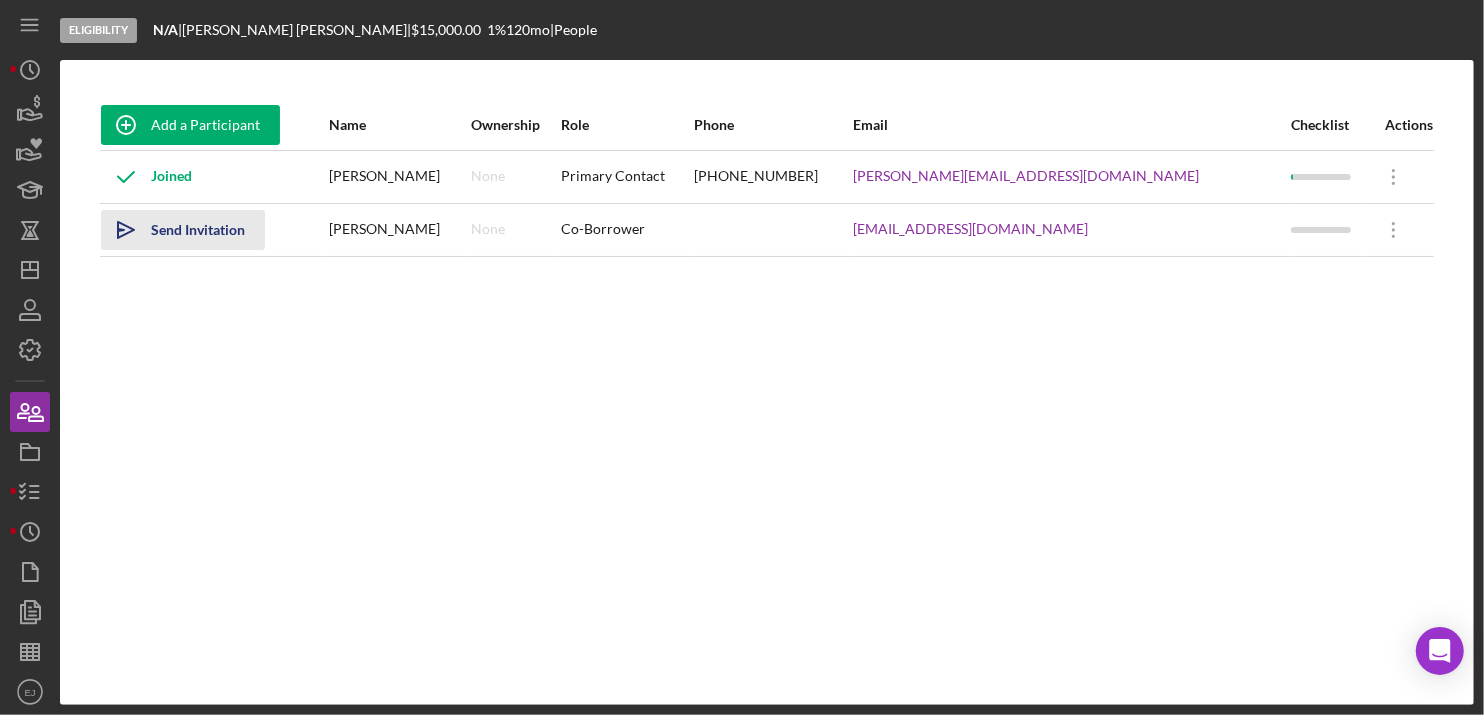 click on "Icon/icon-invite-send" 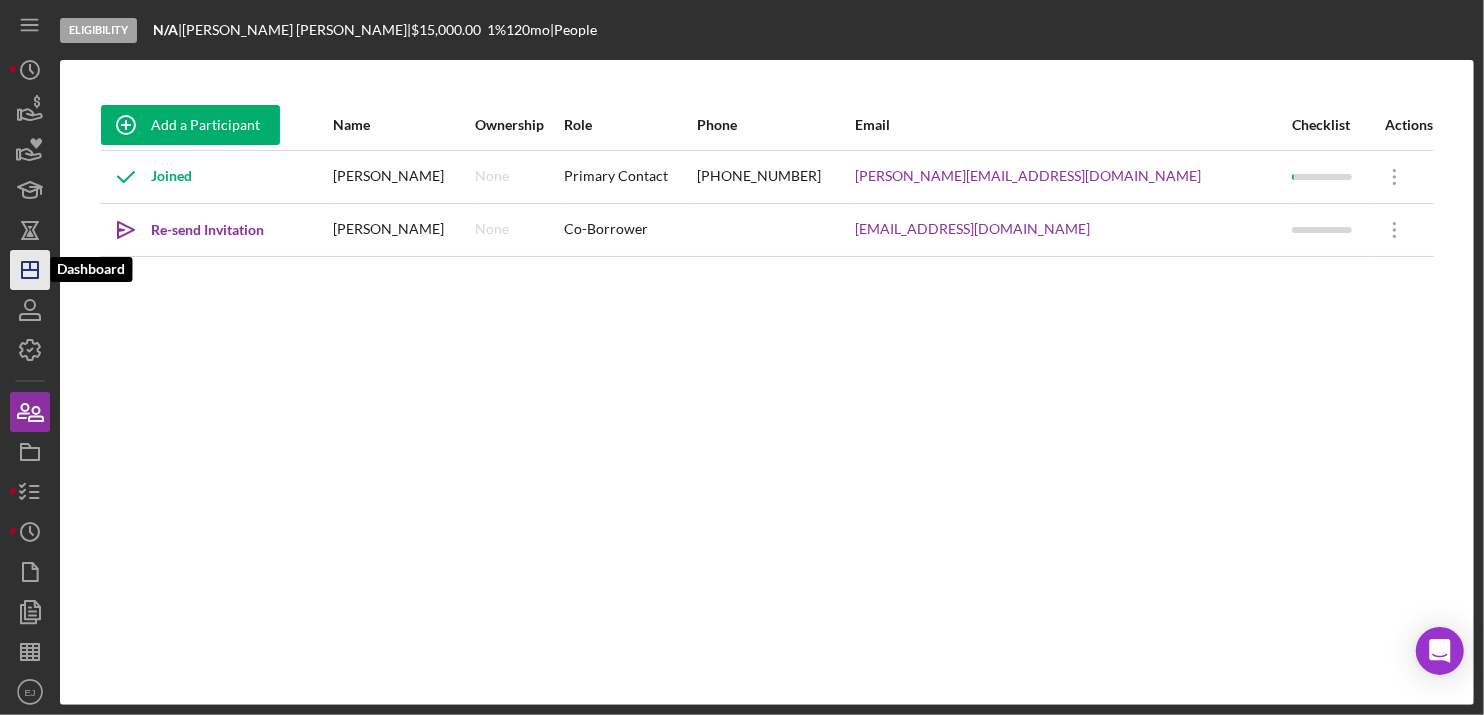 click 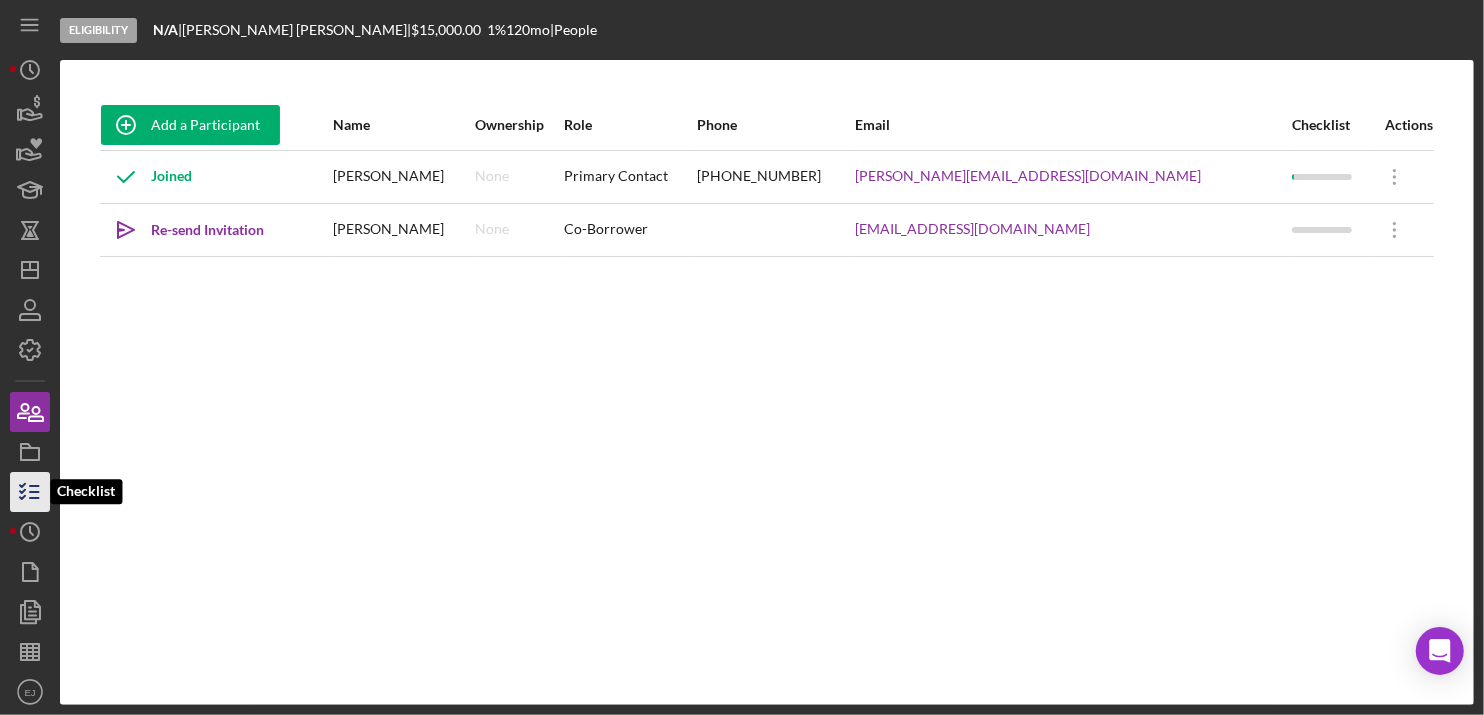 click 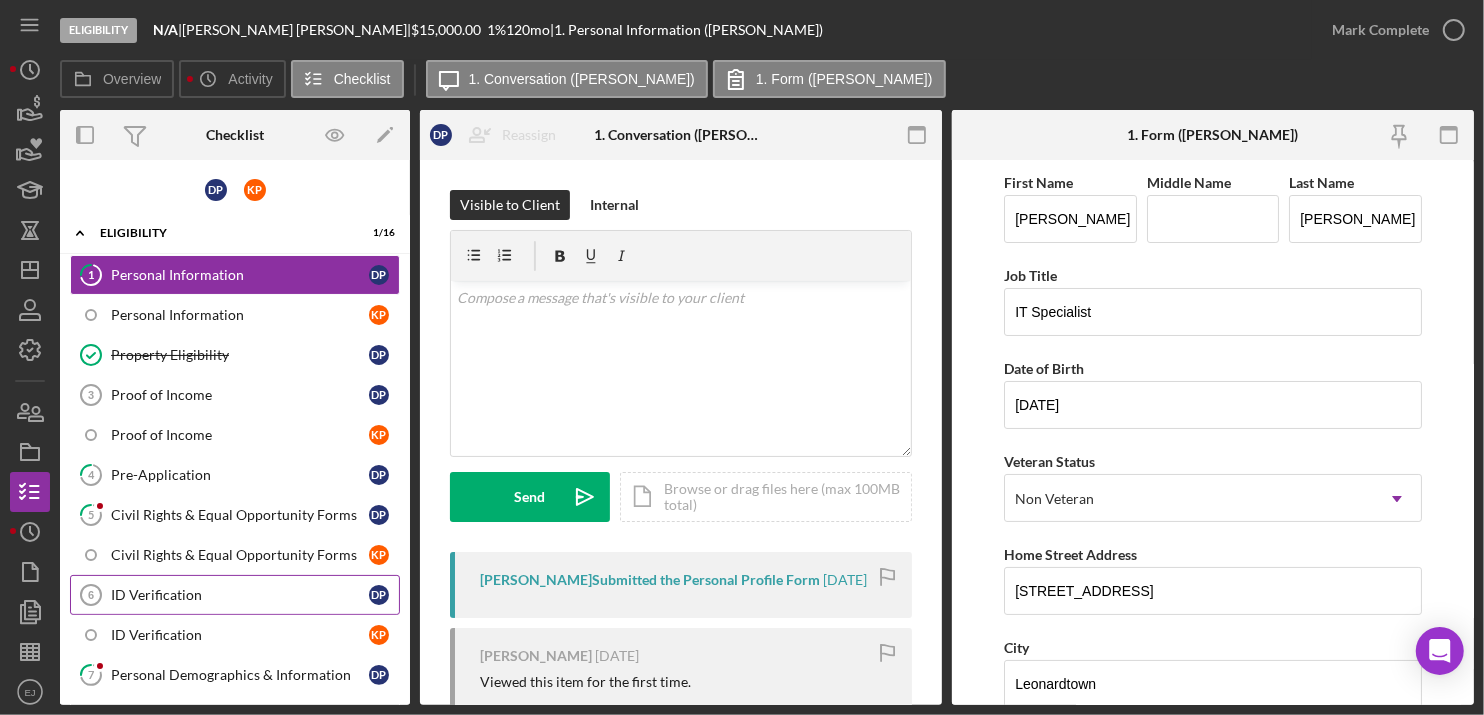click on "ID Verification 6 ID Verification D p" at bounding box center (235, 595) 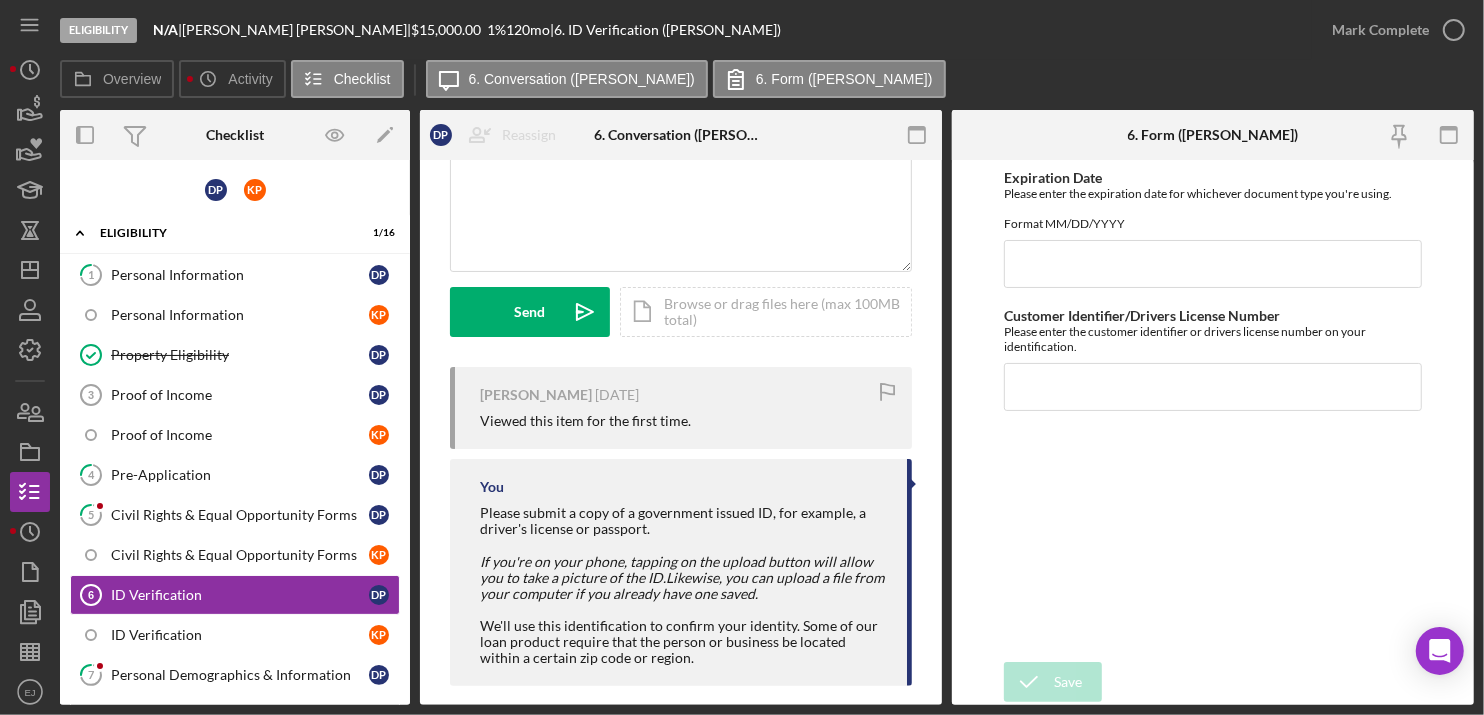 scroll, scrollTop: 205, scrollLeft: 0, axis: vertical 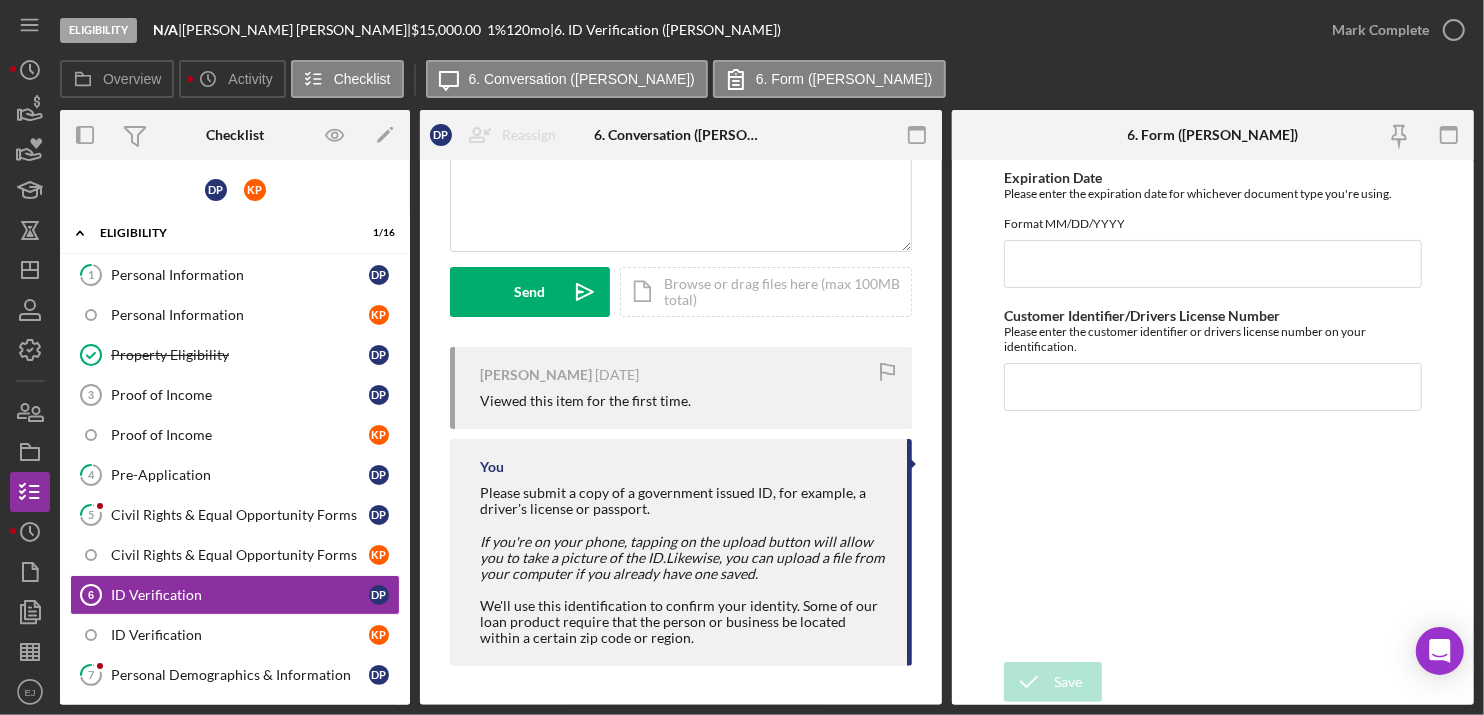 drag, startPoint x: 484, startPoint y: 487, endPoint x: 629, endPoint y: 503, distance: 145.88008 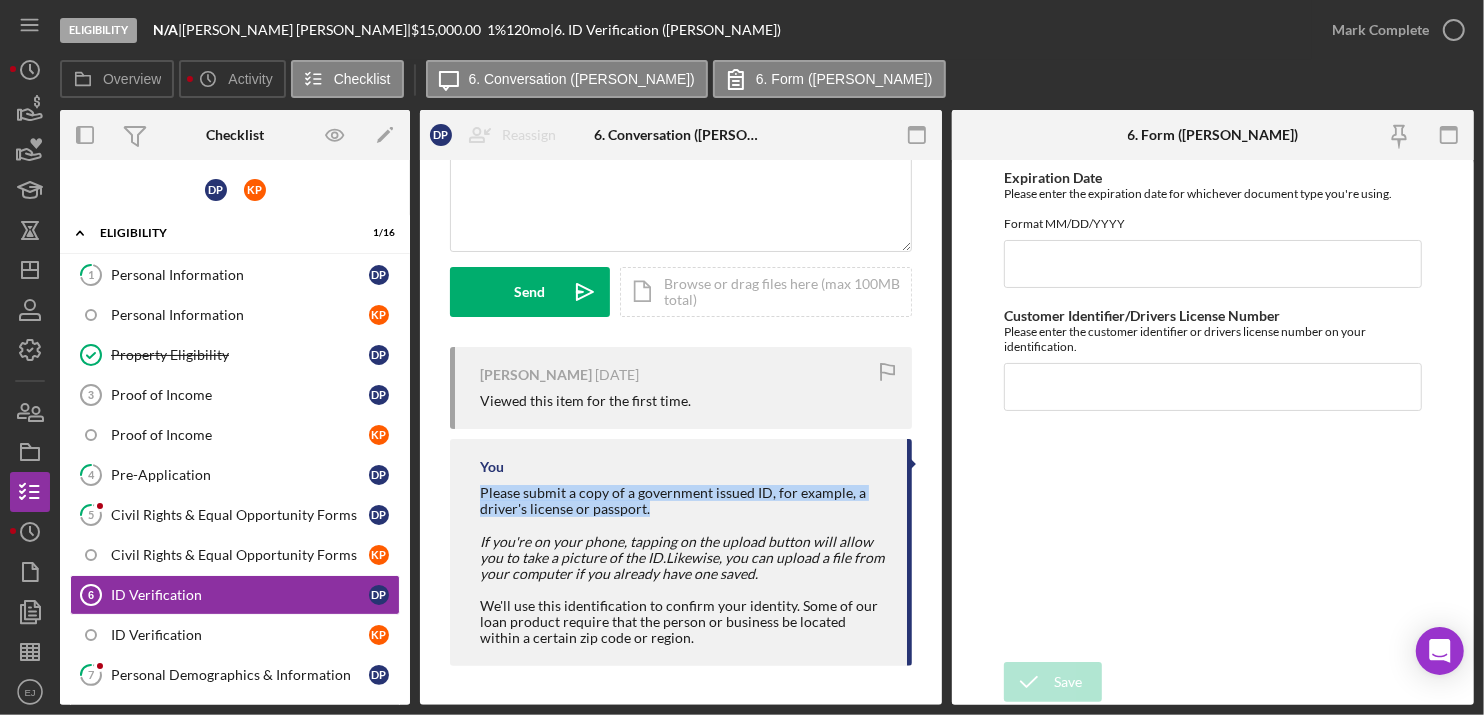 drag, startPoint x: 472, startPoint y: 481, endPoint x: 706, endPoint y: 508, distance: 235.55254 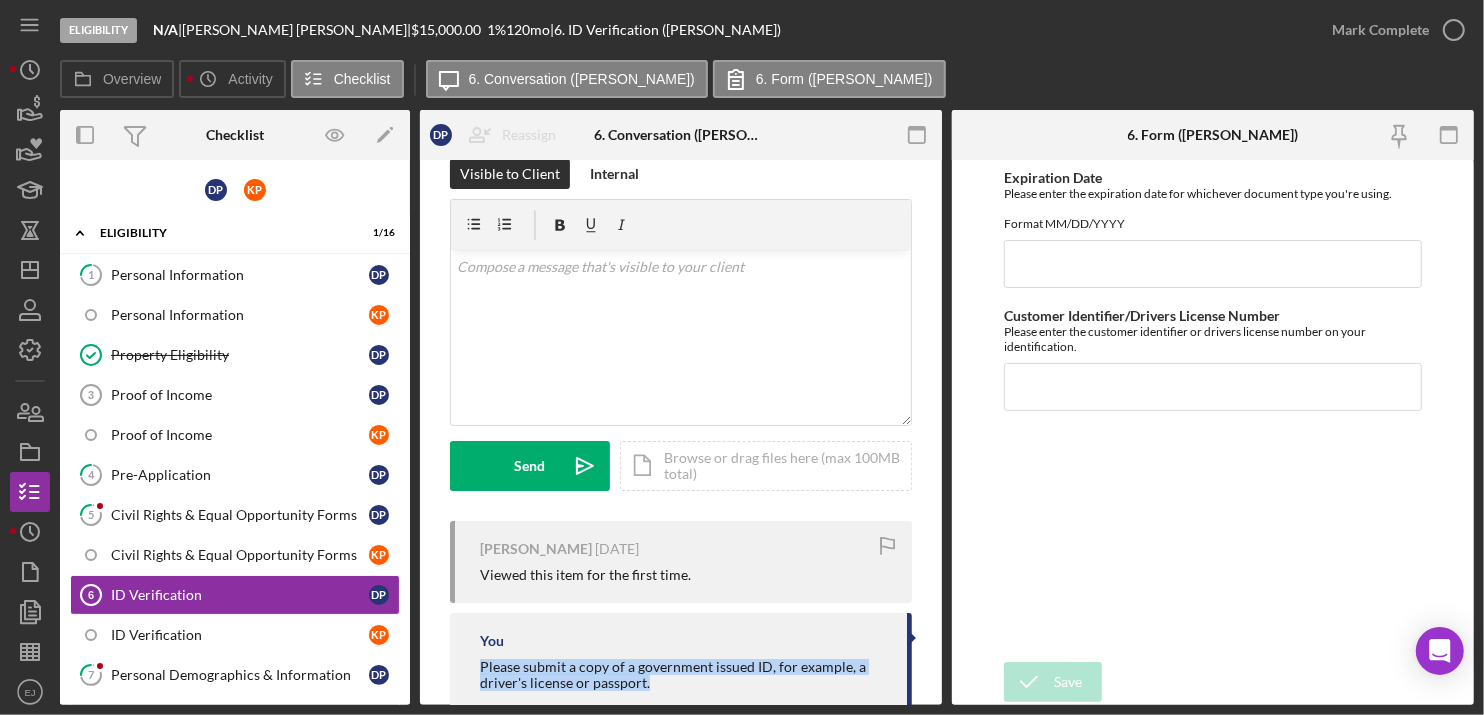 scroll, scrollTop: 0, scrollLeft: 0, axis: both 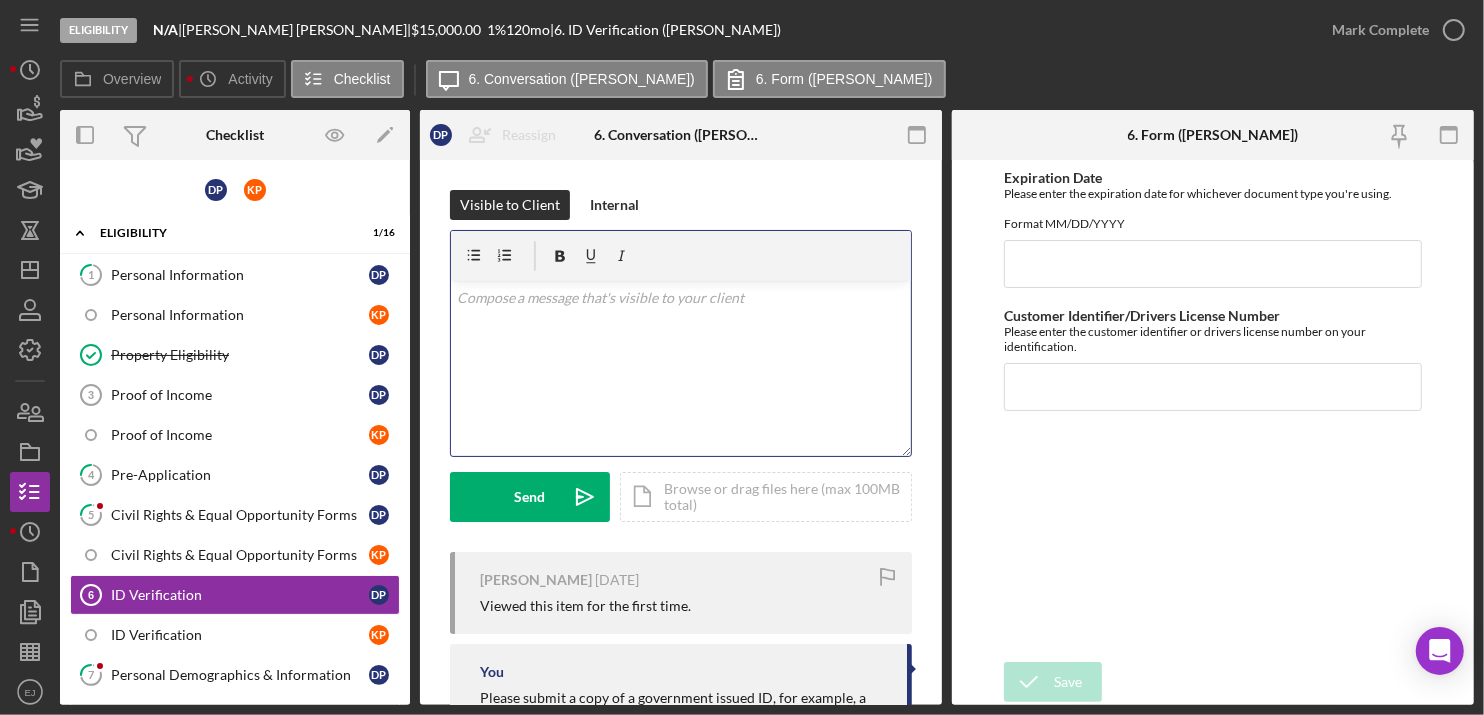 click on "v Color teal Color pink Remove color Add row above Add row below Add column before Add column after Merge cells Split cells Remove column Remove row Remove table" at bounding box center (681, 368) 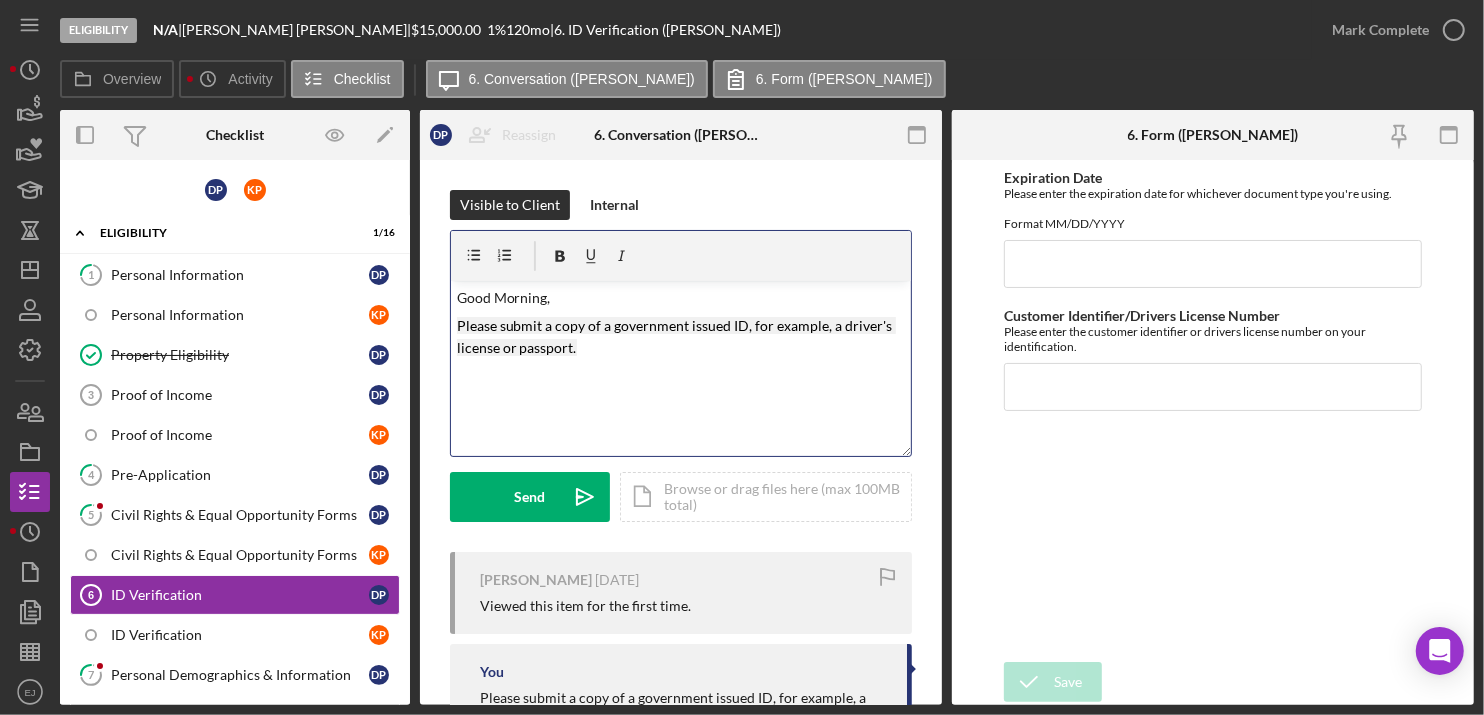 click on "Please submit a copy of a government issued ID, for example, a driver's license or passport." at bounding box center (676, 336) 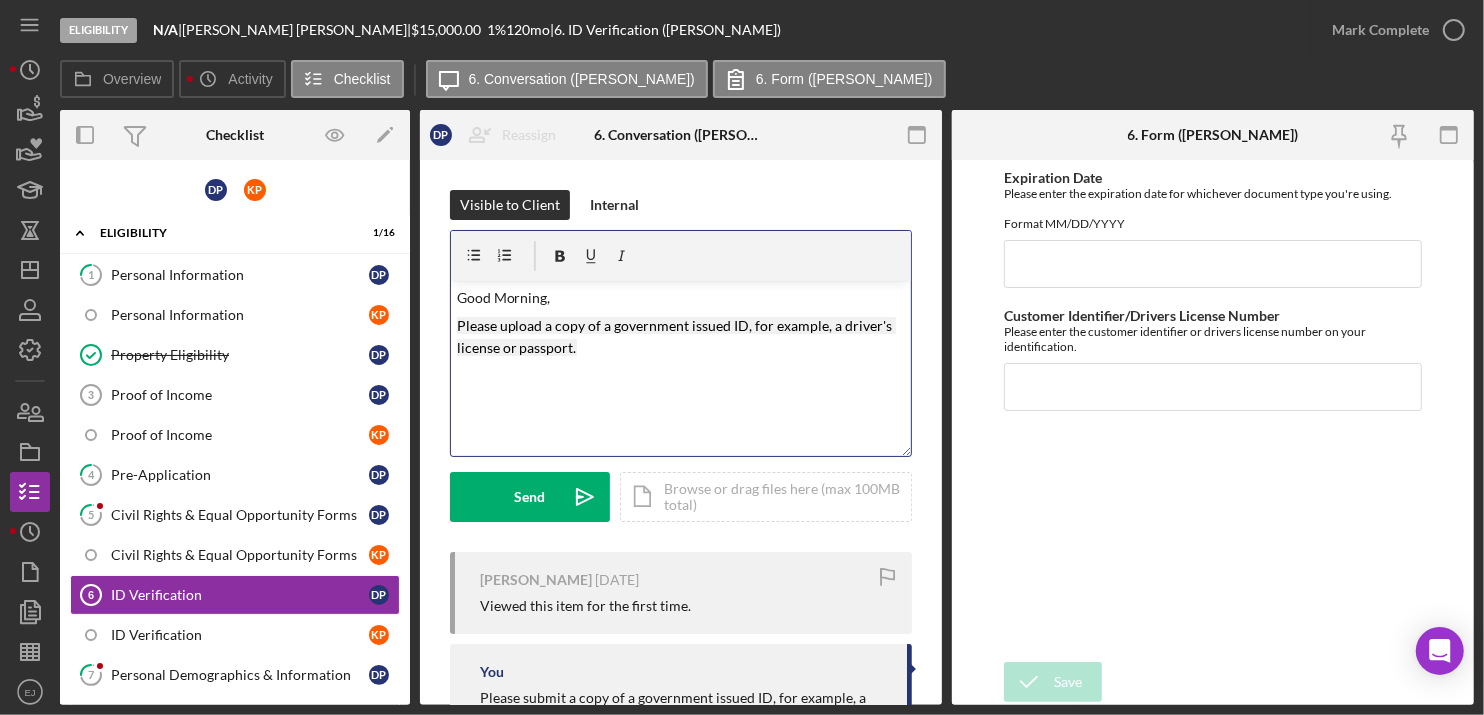 click on "Please upload a copy of a government issued ID, for example, a driver's license or passport." at bounding box center [681, 337] 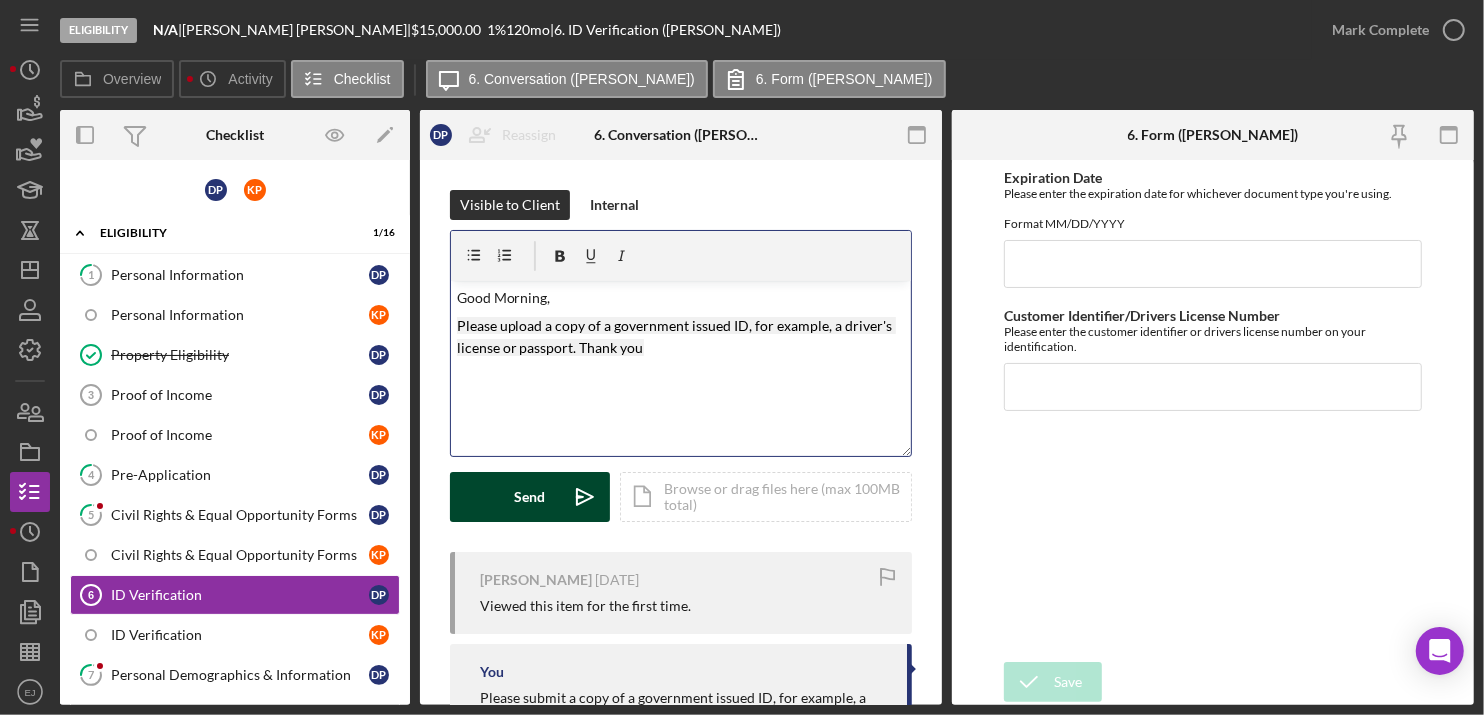 click on "Send" at bounding box center (530, 497) 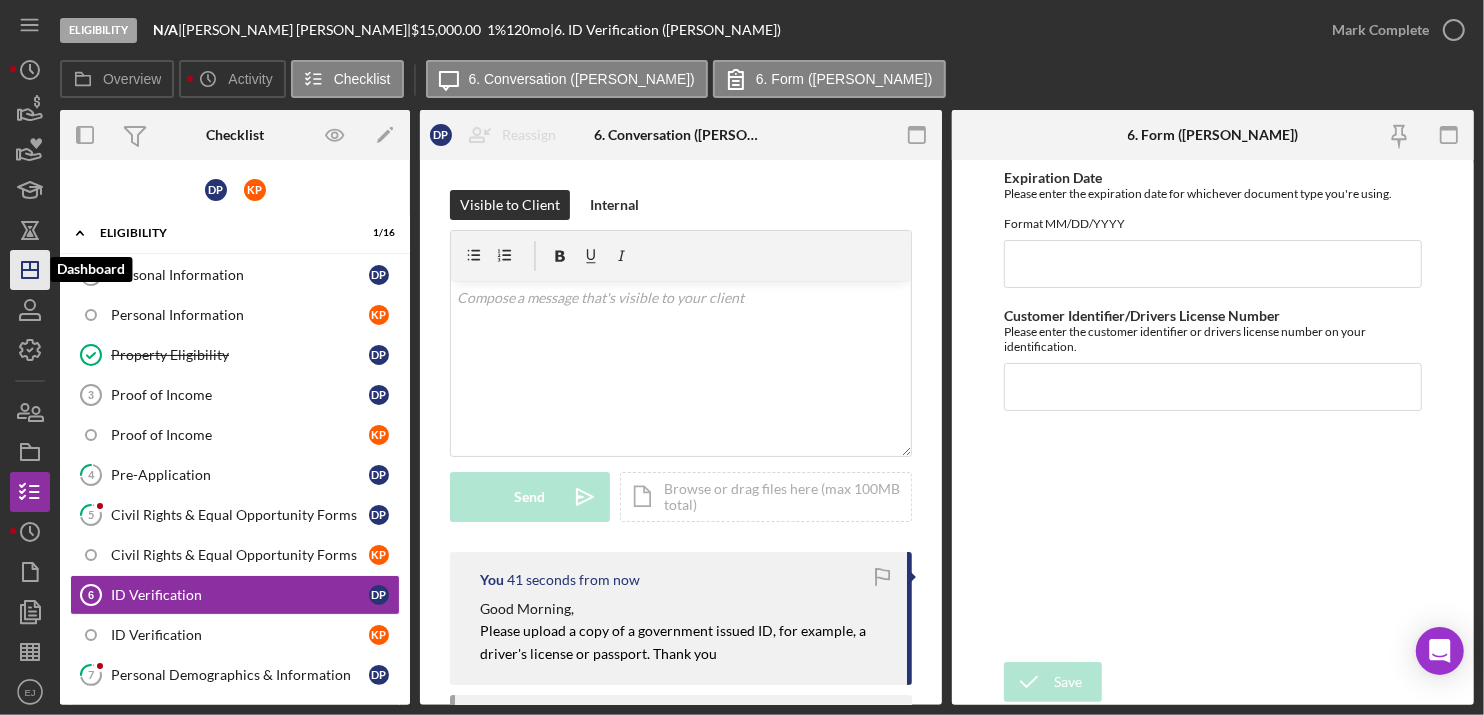 click on "Icon/Dashboard" 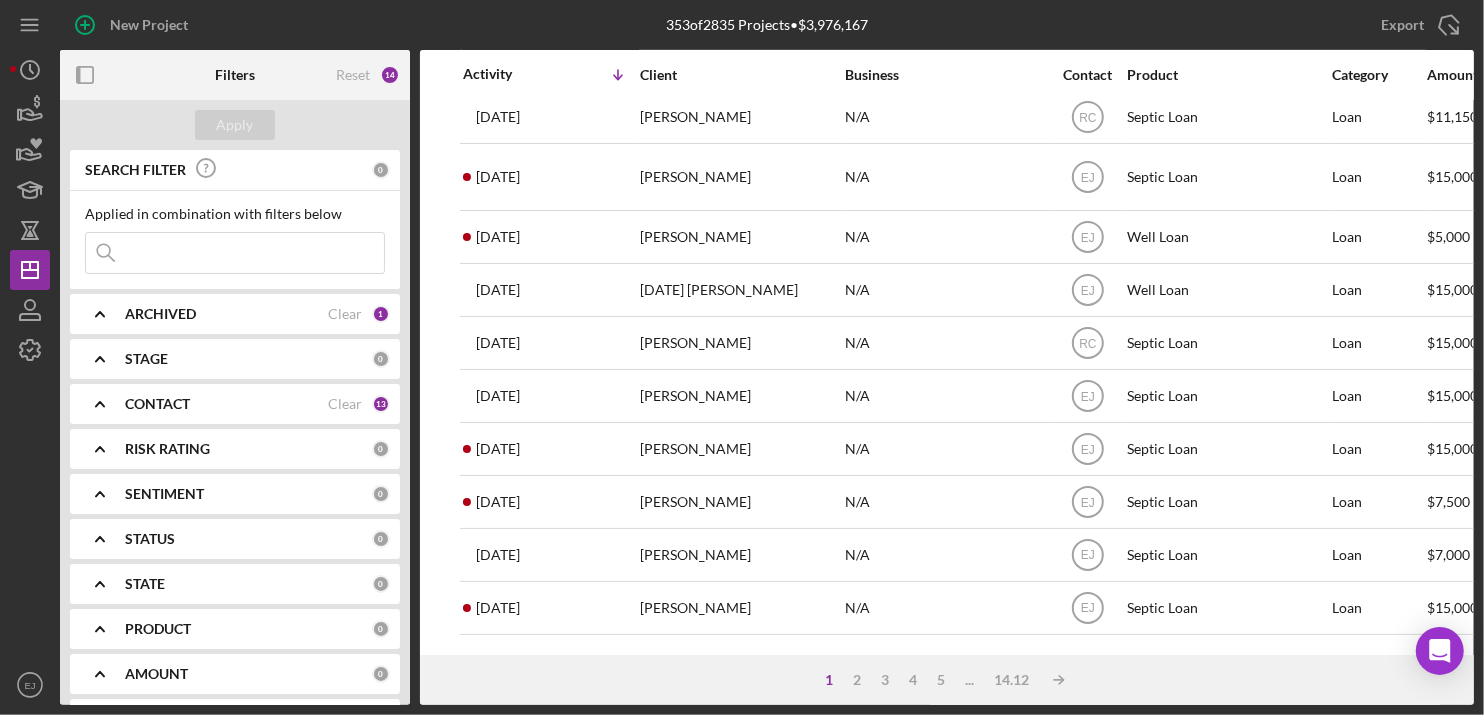 scroll, scrollTop: 841, scrollLeft: 0, axis: vertical 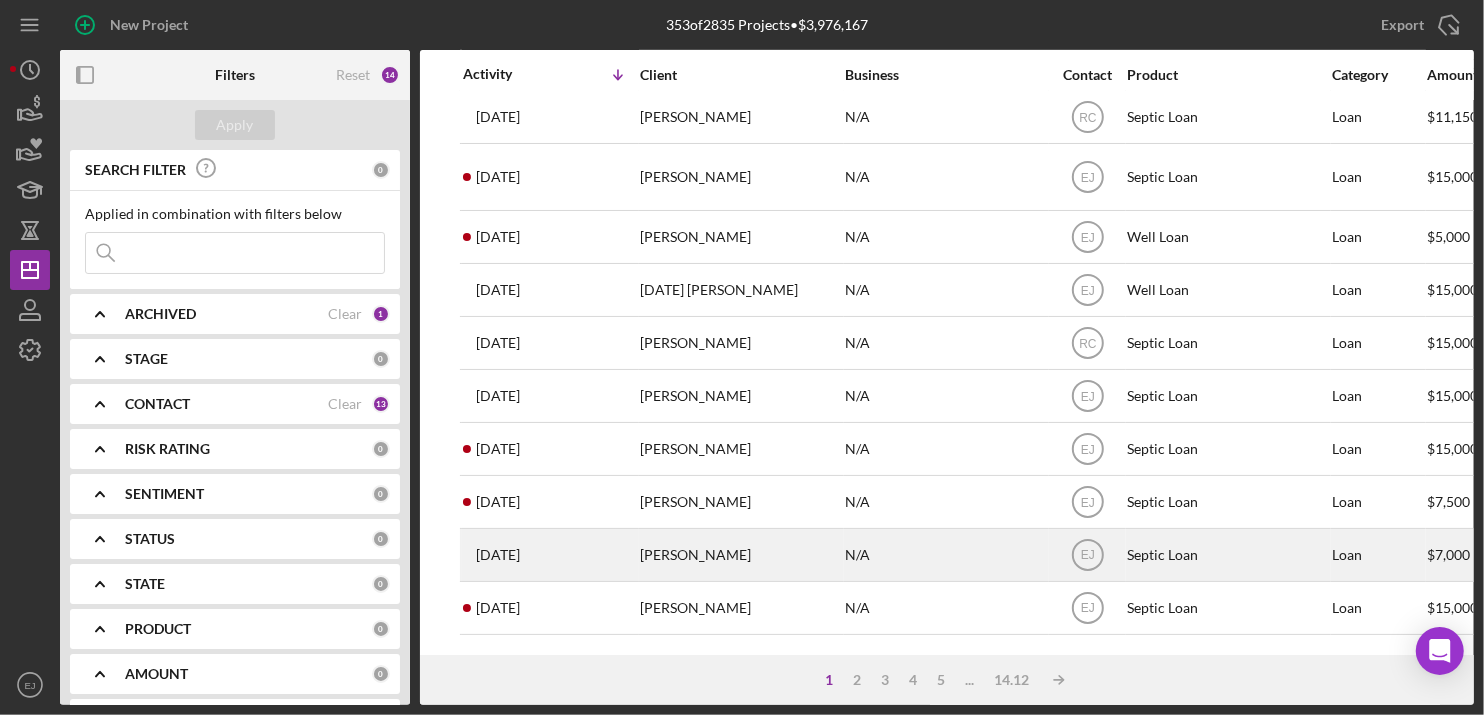 click on "[PERSON_NAME]" at bounding box center [740, 555] 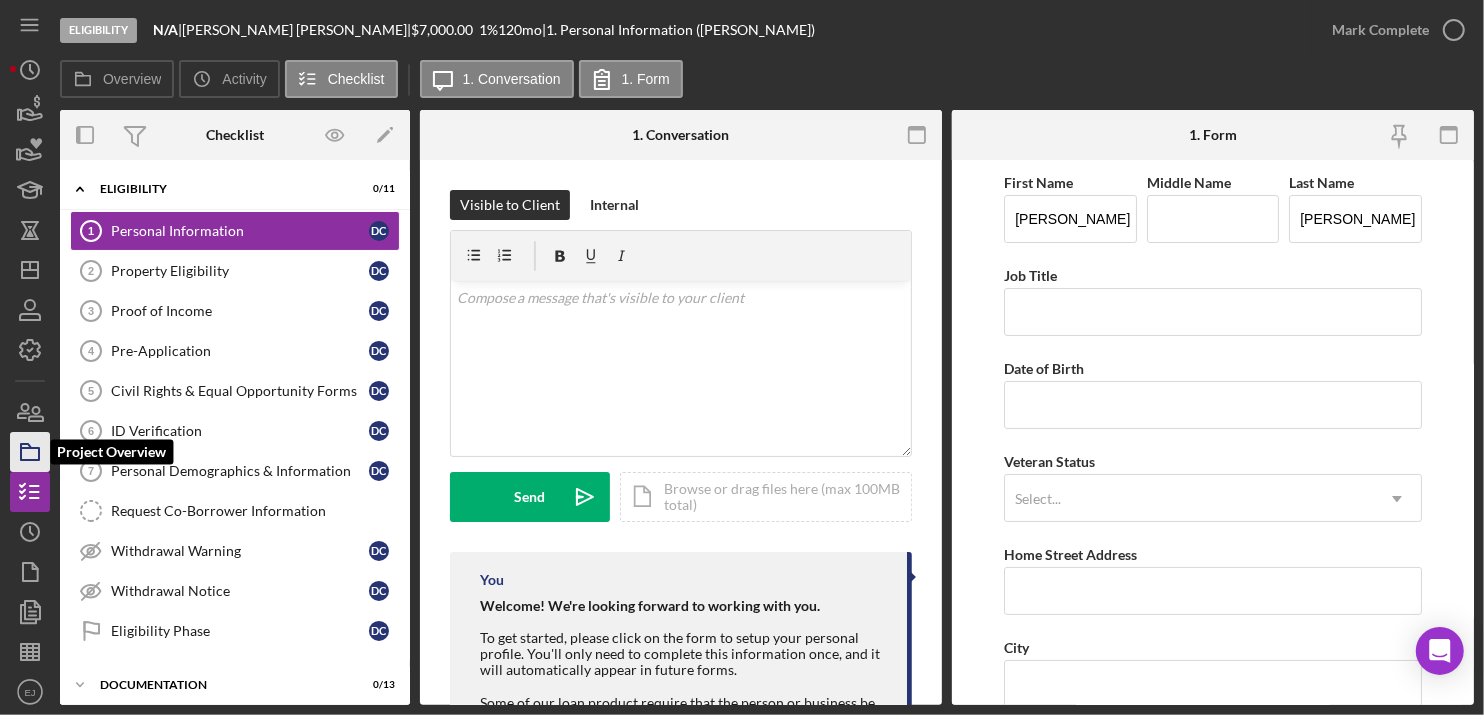 click 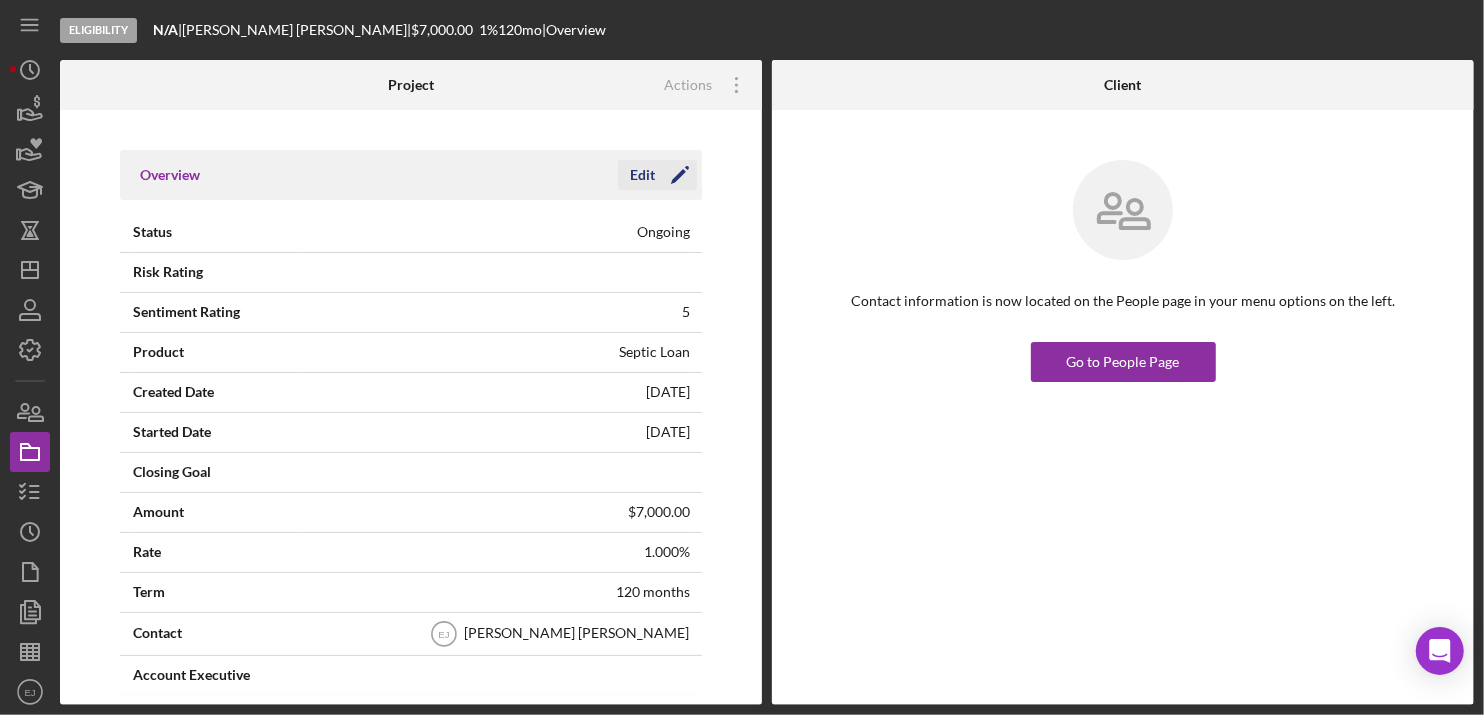 click on "Edit" at bounding box center [642, 175] 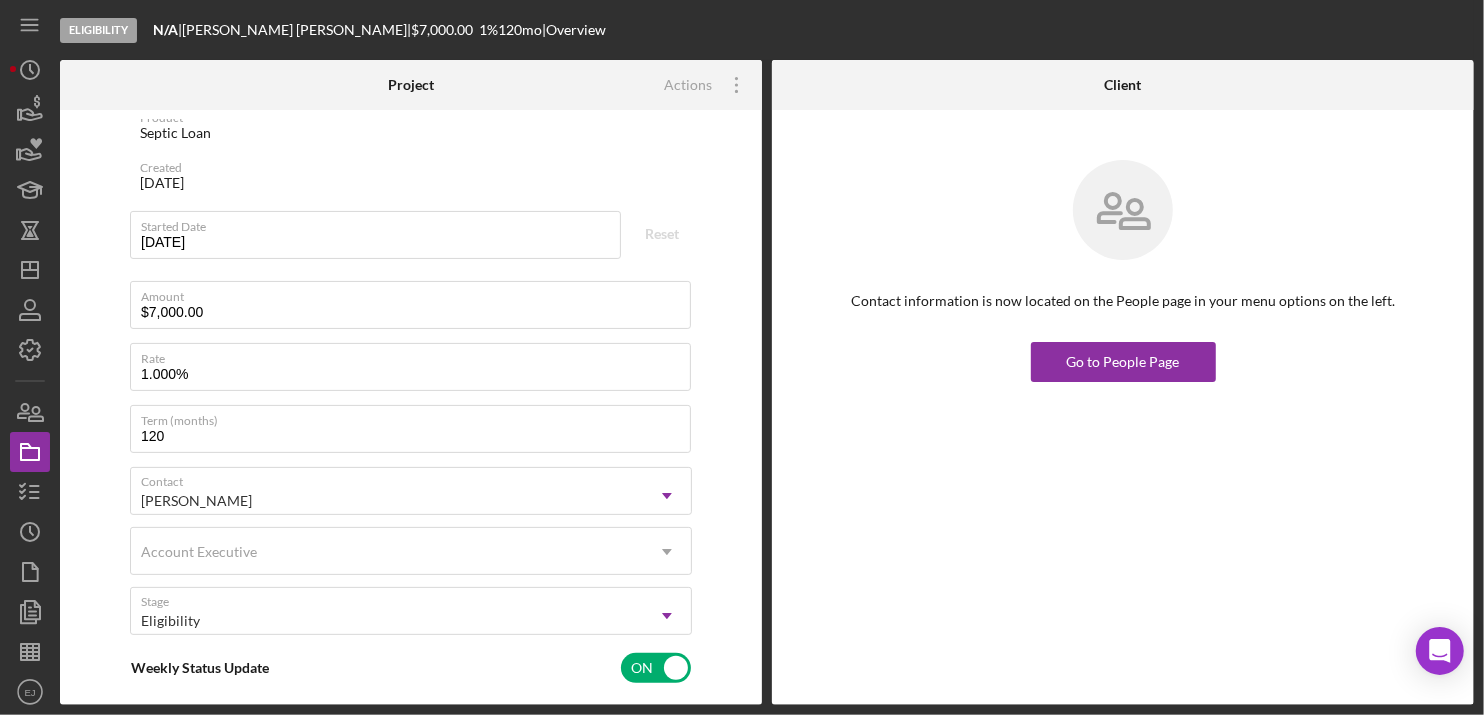 scroll, scrollTop: 372, scrollLeft: 0, axis: vertical 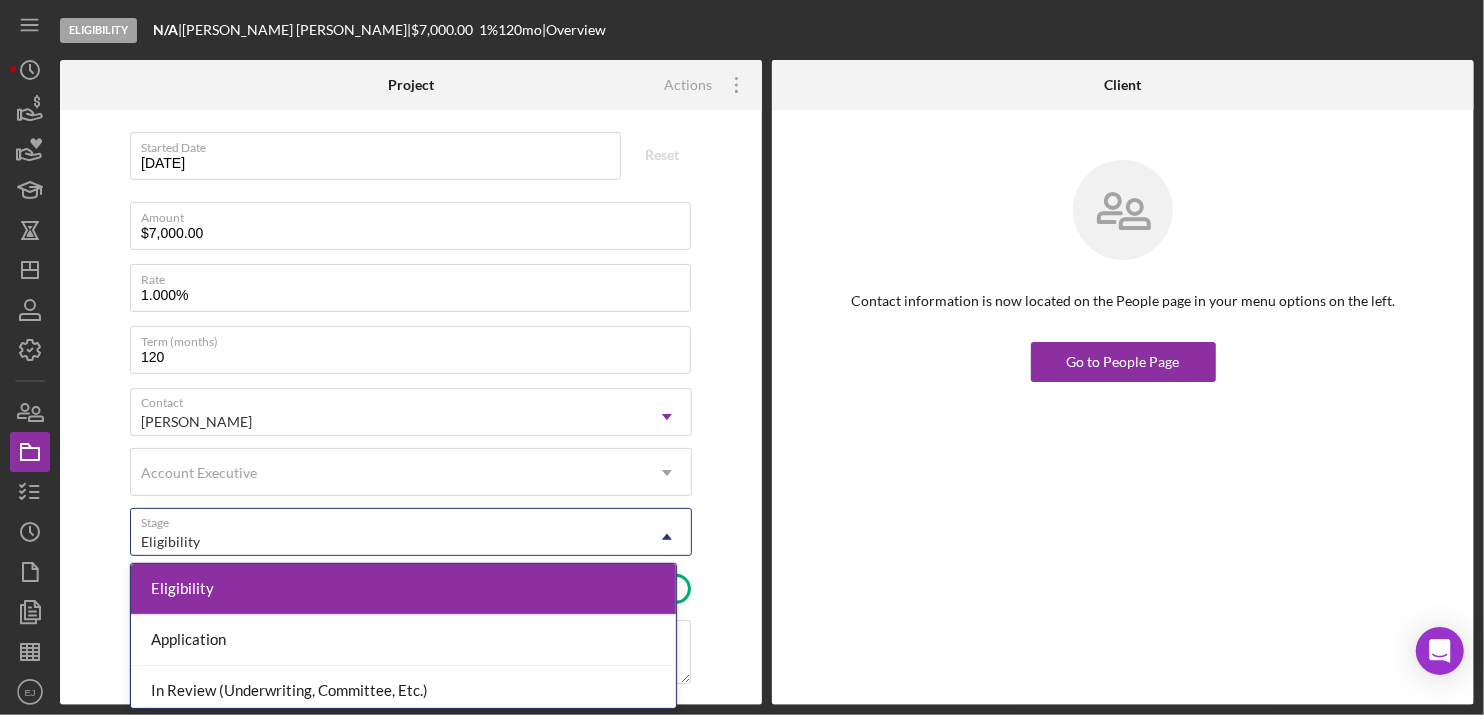 click on "Icon/Dropdown Arrow" 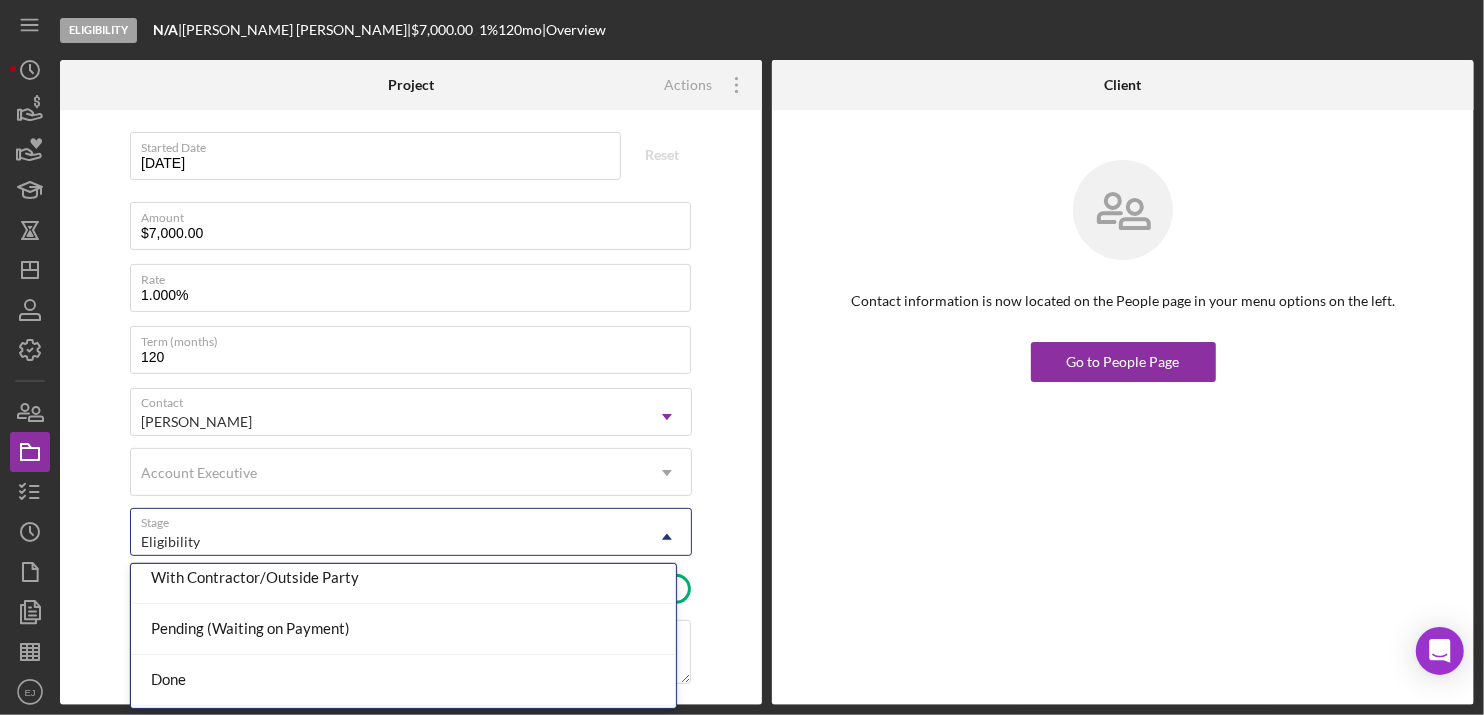 scroll, scrollTop: 312, scrollLeft: 0, axis: vertical 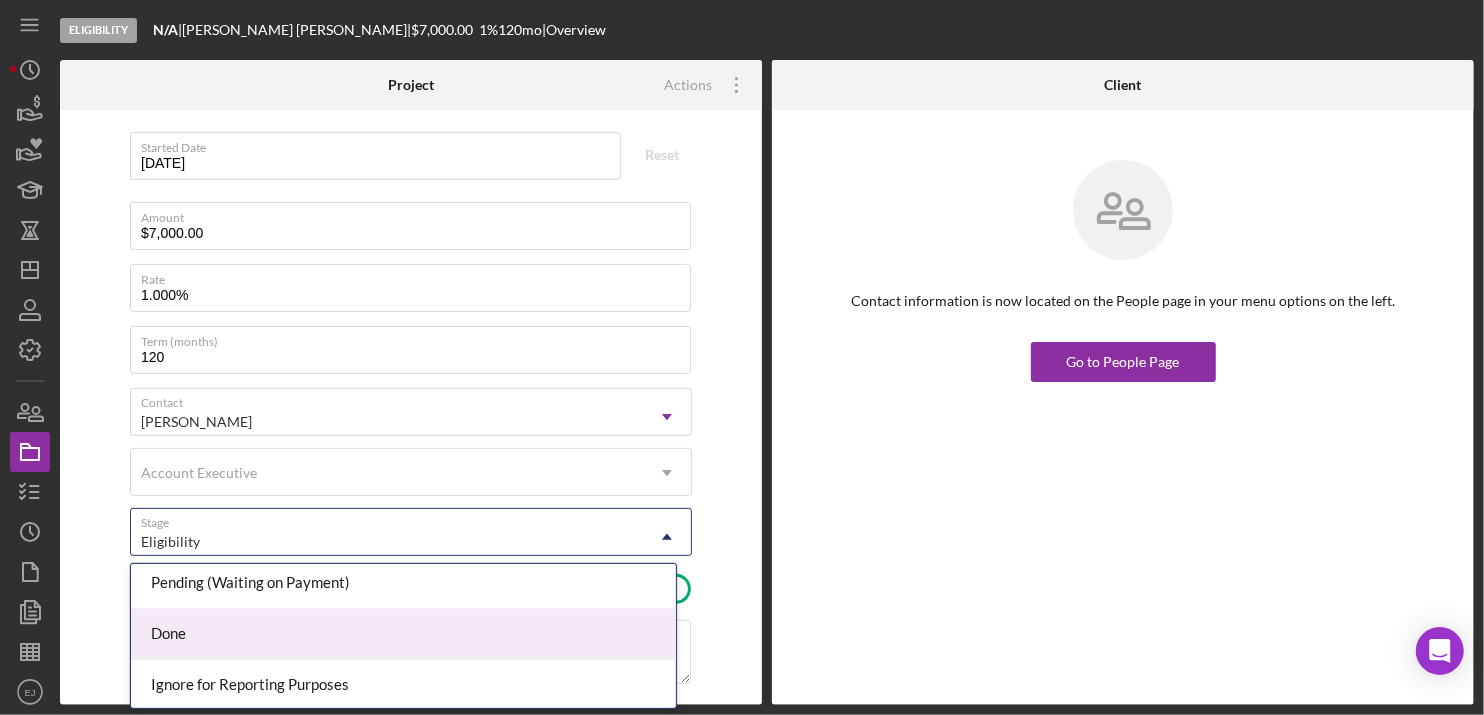 click on "Done" at bounding box center (403, 634) 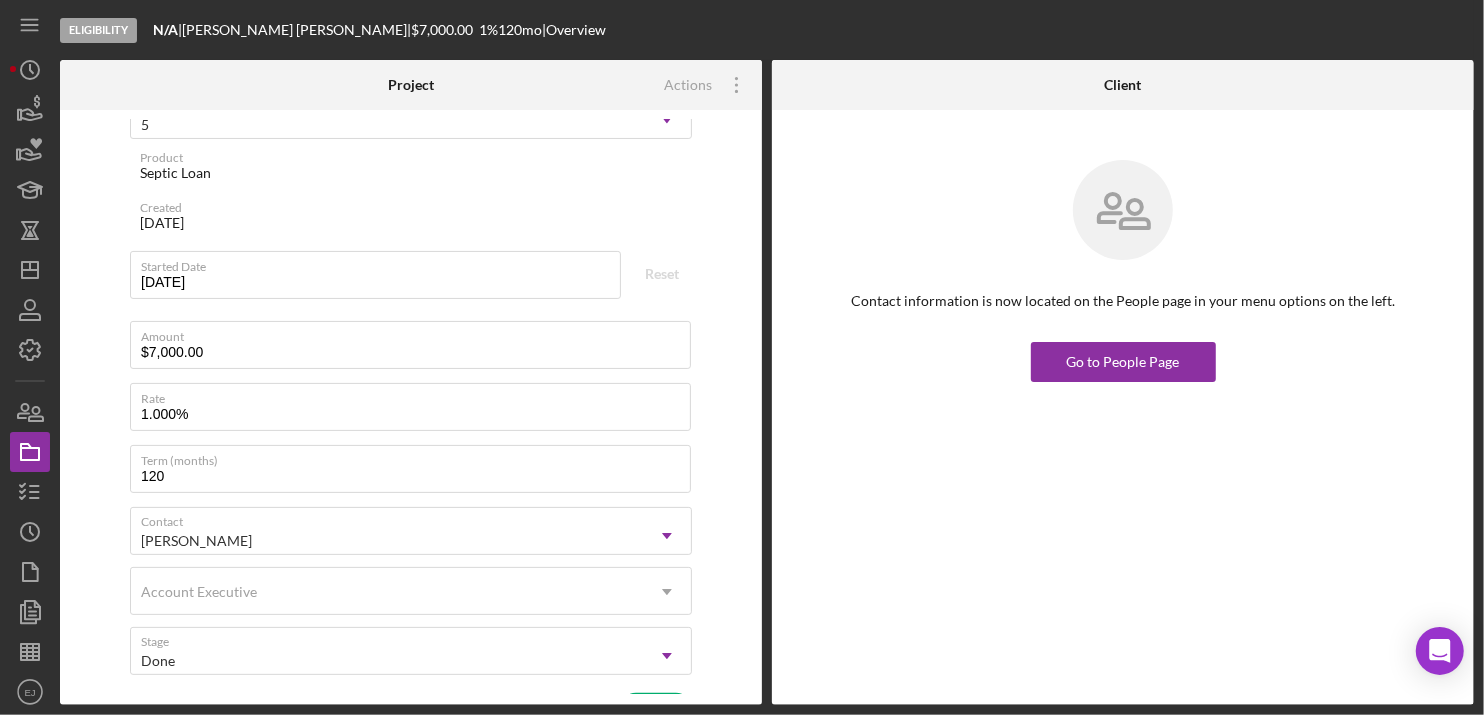 scroll, scrollTop: 413, scrollLeft: 0, axis: vertical 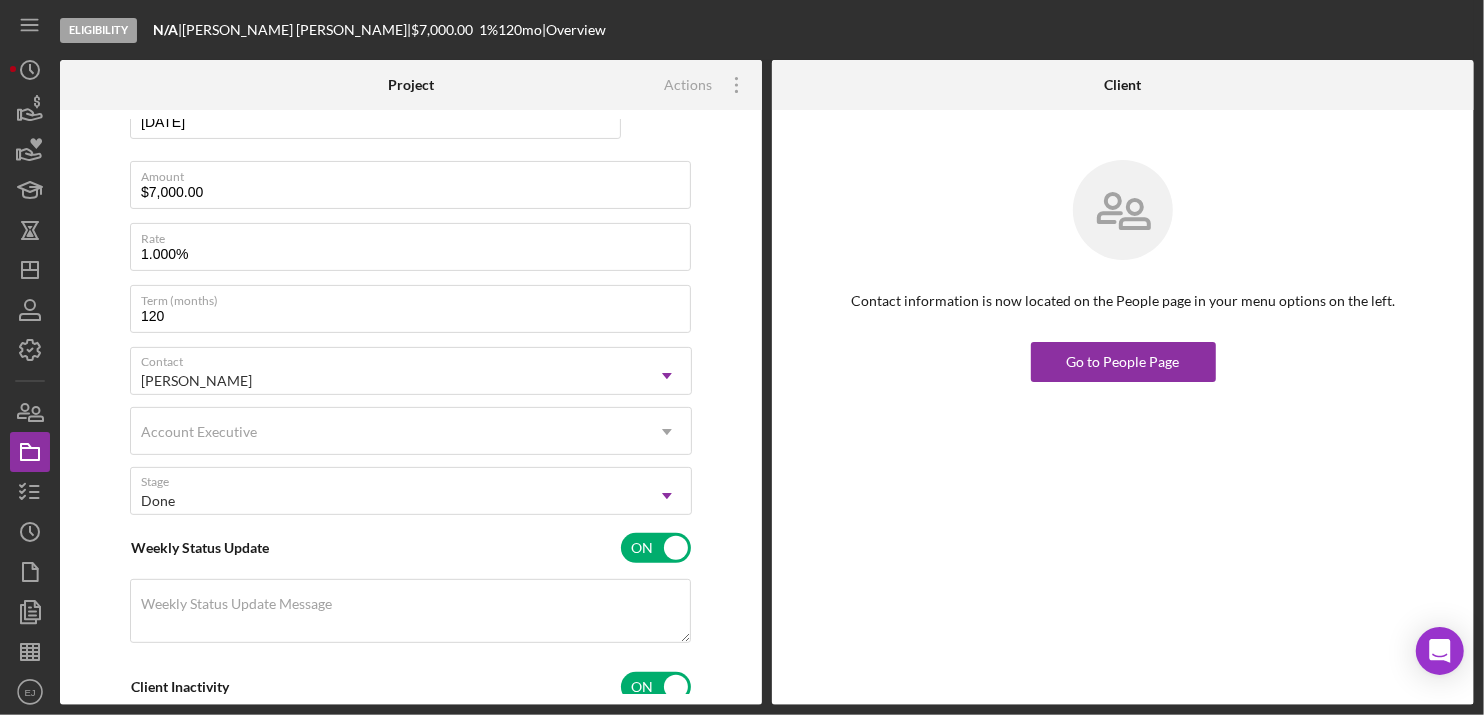 click on "Overview Cancel Save Status Ongoing Icon/Dropdown Arrow Risk Rating Sentiment Rating 5 Icon/Dropdown Arrow Product Septic Loan Created 7/7/2025 Started Date 07/07/2025 Reset Amount $7,000.00 Rate 1.000% Term (months) 120 Contact Erica Jenkins Icon/Dropdown Arrow Account Executive Icon/Dropdown Arrow Stage Done Icon/Dropdown Arrow Weekly Status Update ON Weekly Status Update Message Client Inactivity ON Send if the client is inactive for... 3 Days Icon/Dropdown Arrow Inactivity Reminder Message Key Ratios Edit Icon/Edit DSCR Collateral Coverage DTI LTV Global DSCR Global Collateral Coverage Global DTI NOI Recommendation Edit Icon/Edit Payment Type Rate Term Amount Down Payment Closing Fee Include closing fee in amount financed? No Origination Fee Include origination fee in amount financed? No Amount Financed Closing Date First Payment Date Maturity Date Resolution Edit Icon/Edit Resolved On Resolution" at bounding box center (411, 407) 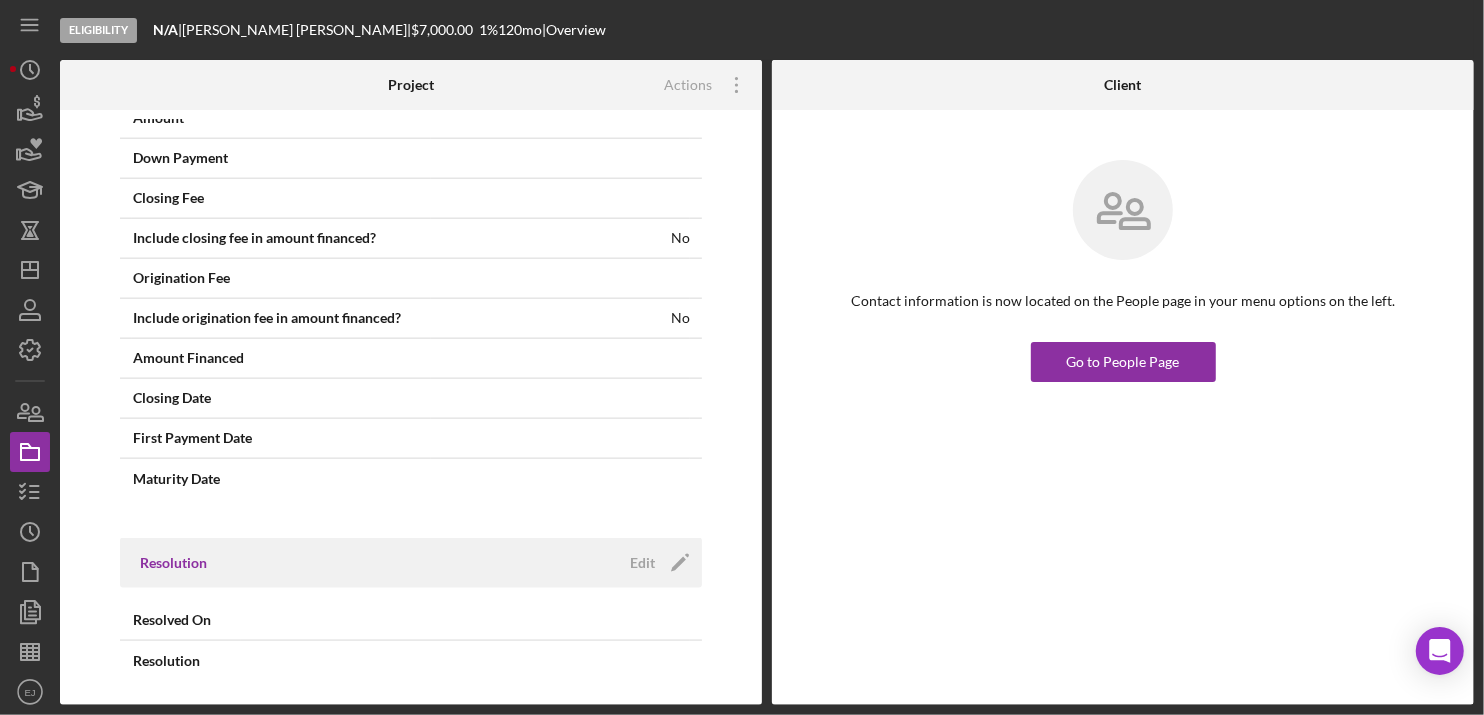 scroll, scrollTop: 1836, scrollLeft: 0, axis: vertical 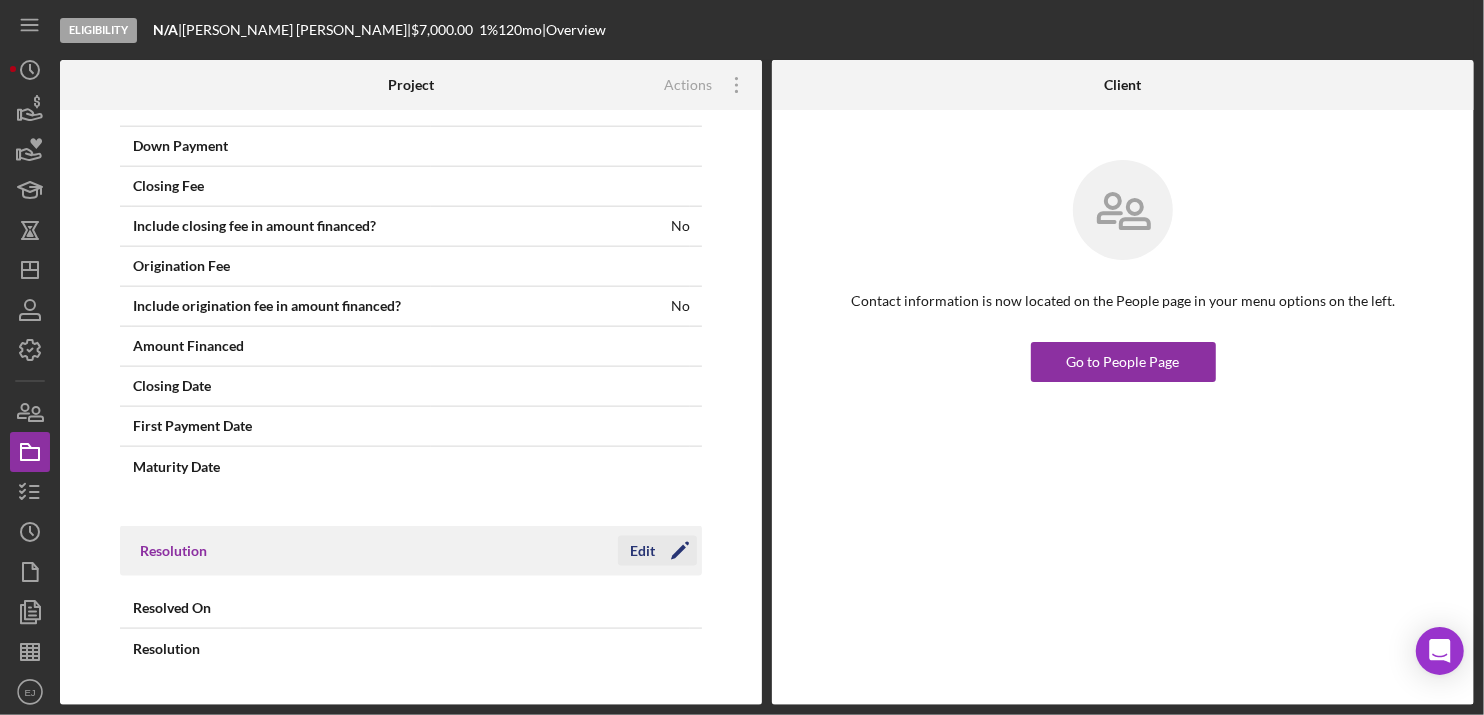 click on "Edit" at bounding box center (642, 551) 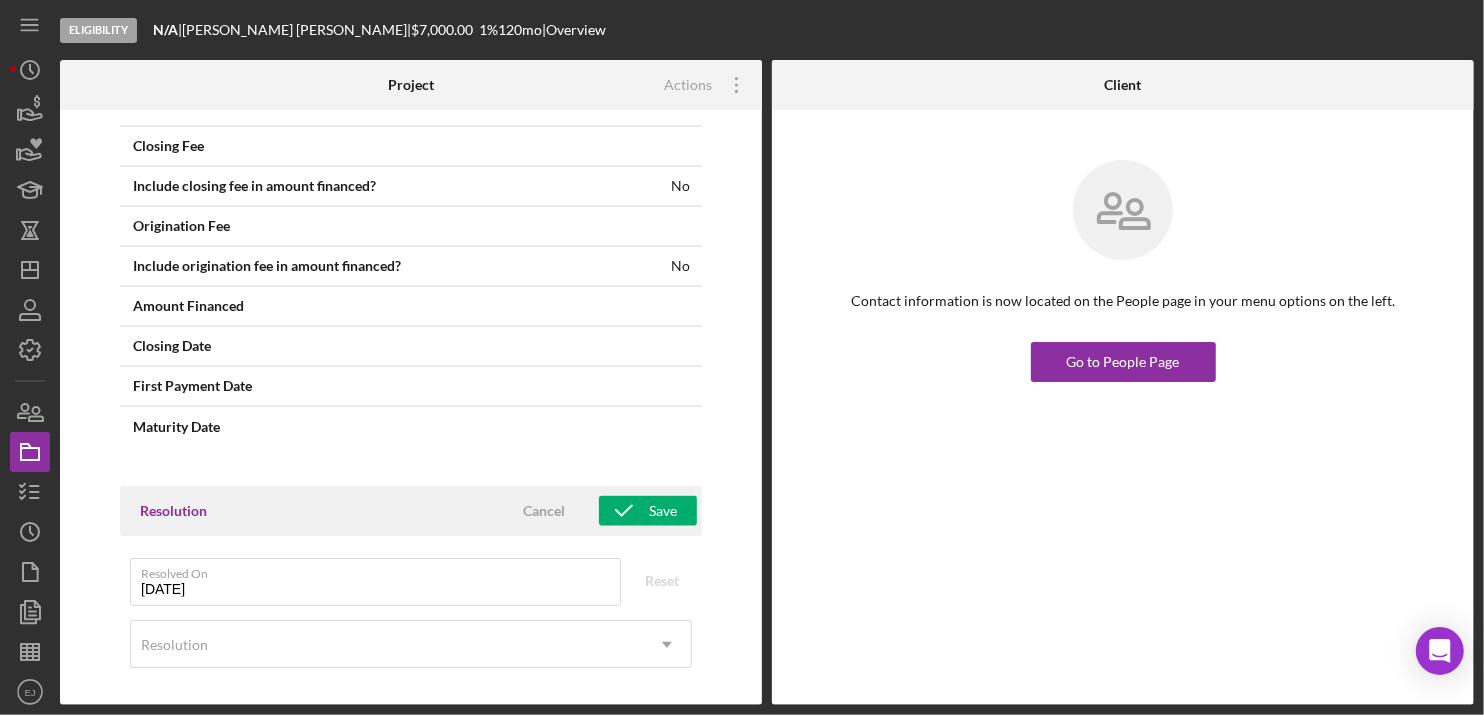 scroll, scrollTop: 1888, scrollLeft: 0, axis: vertical 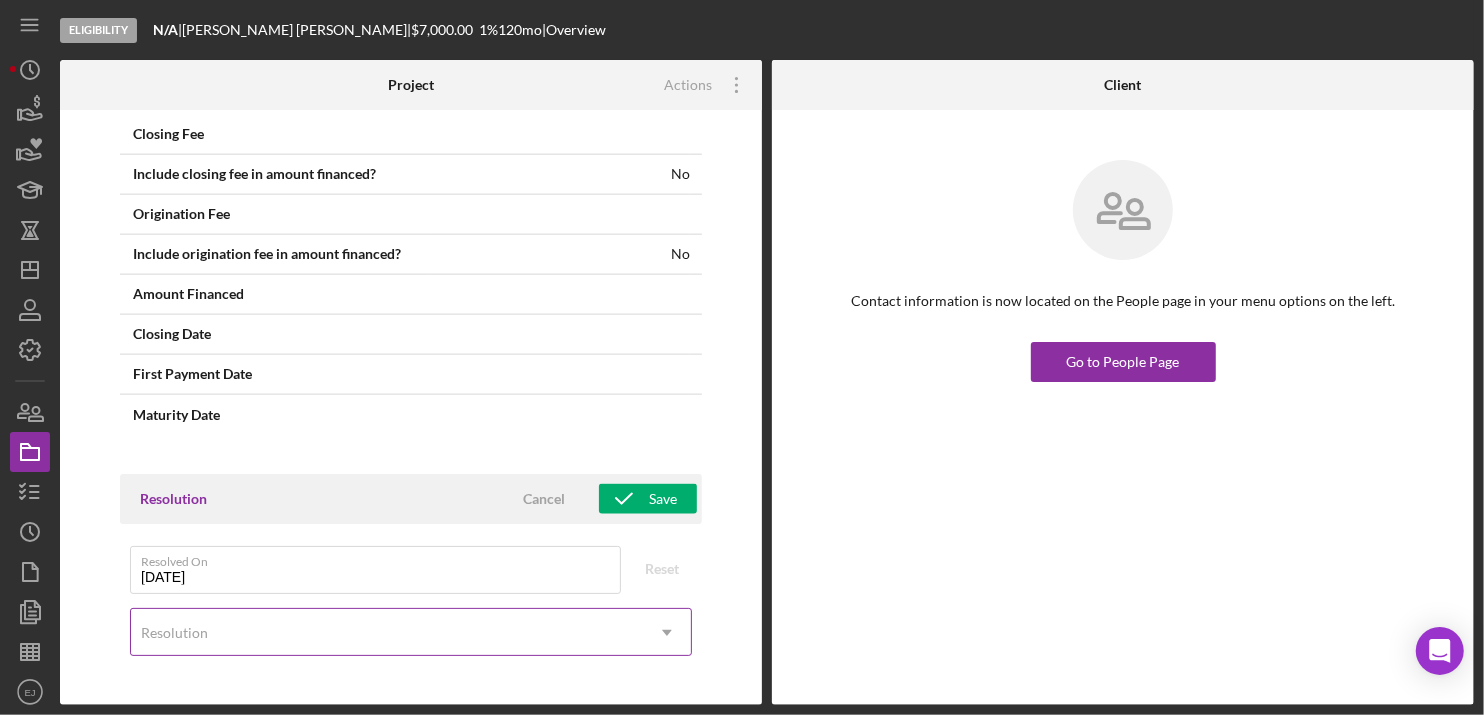 click on "Icon/Dropdown Arrow" 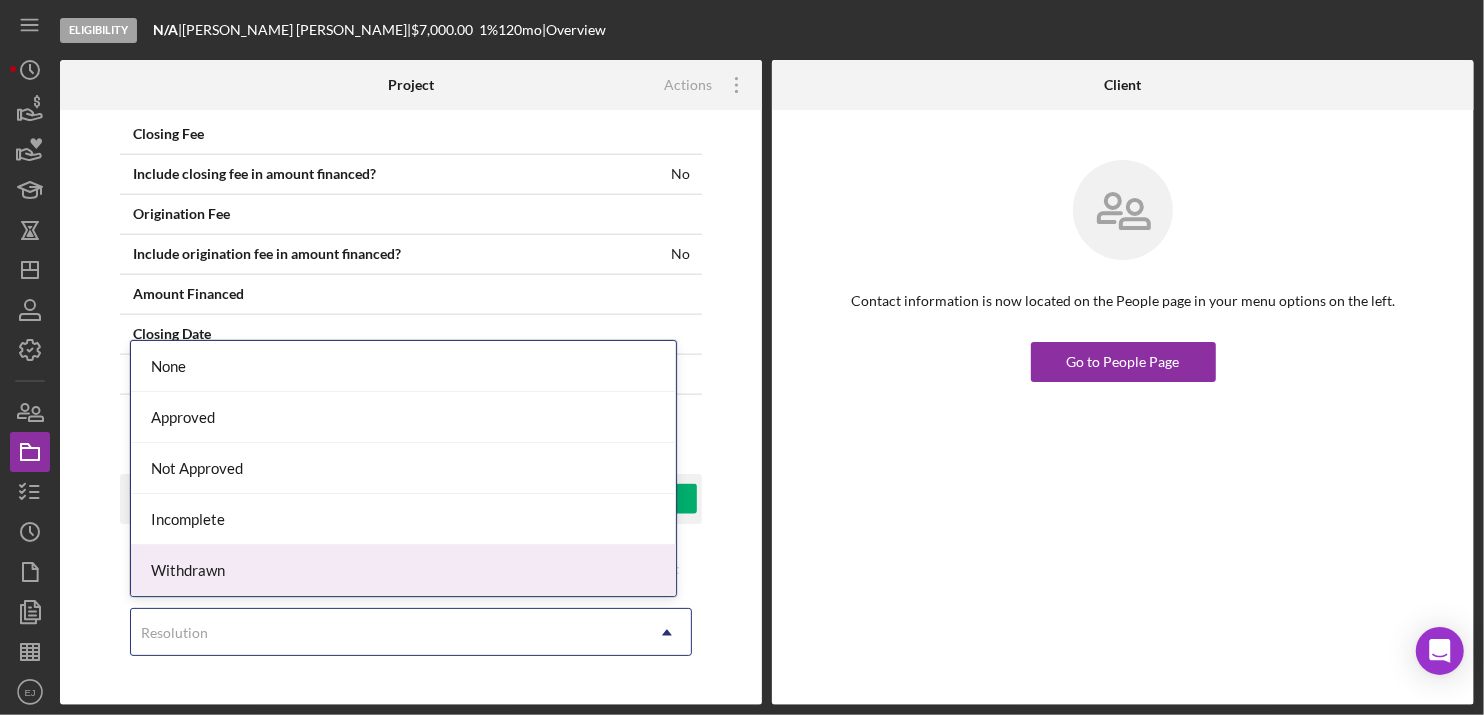 click on "Withdrawn" at bounding box center [403, 570] 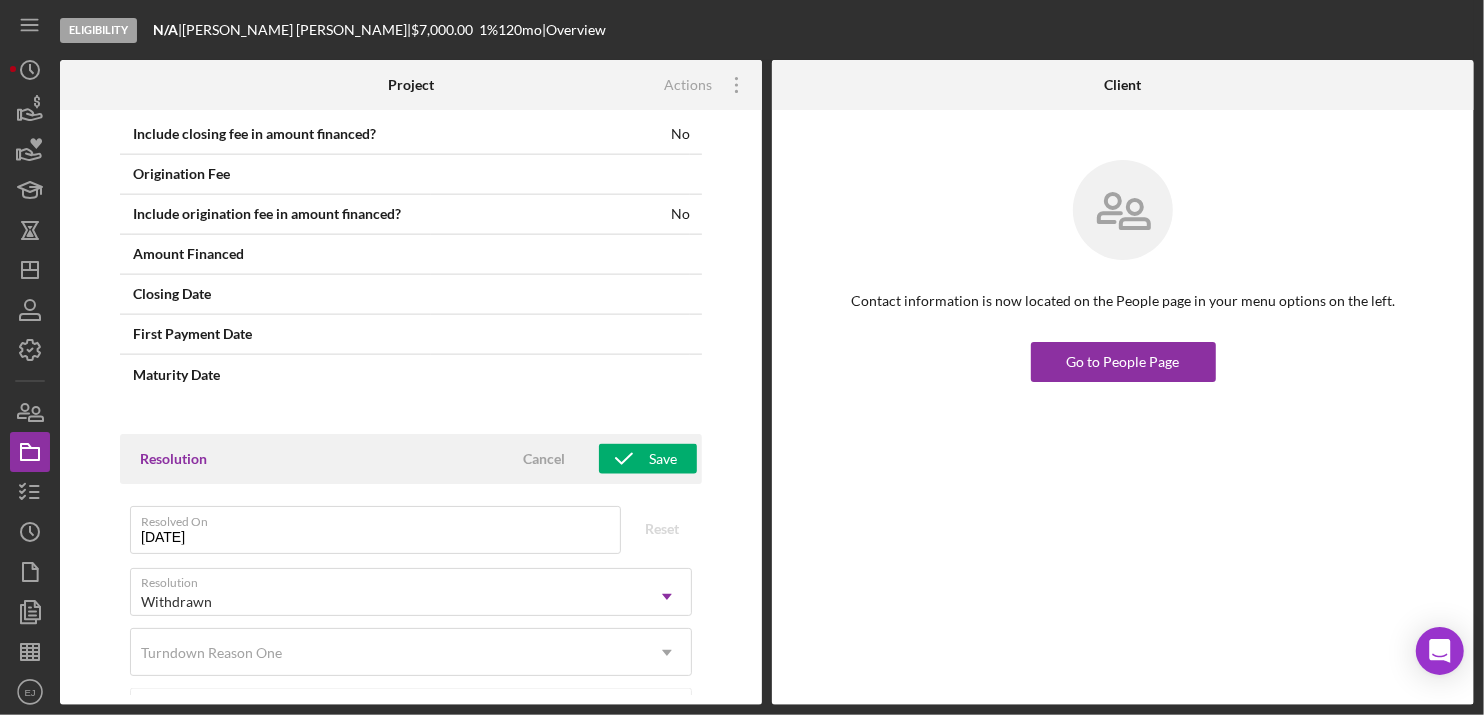 scroll, scrollTop: 2007, scrollLeft: 0, axis: vertical 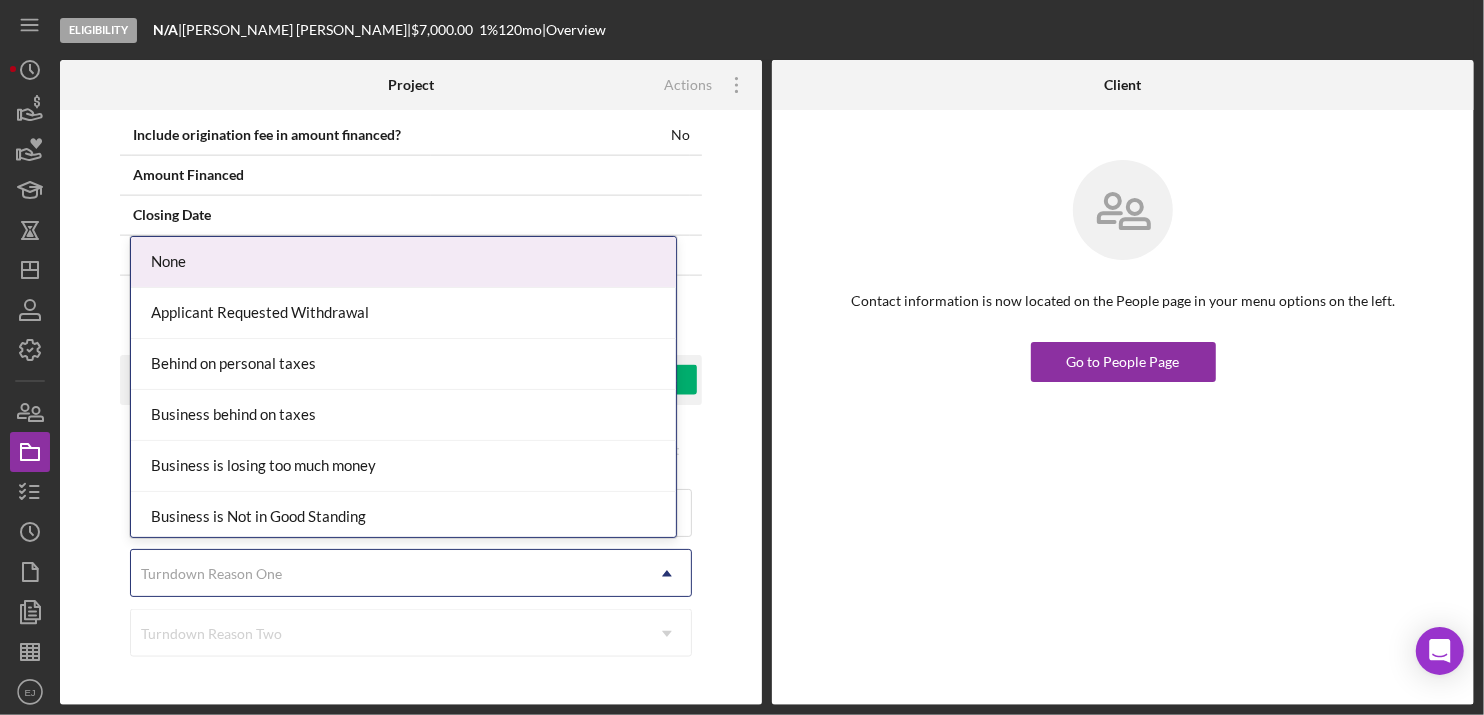 click on "Icon/Dropdown Arrow" 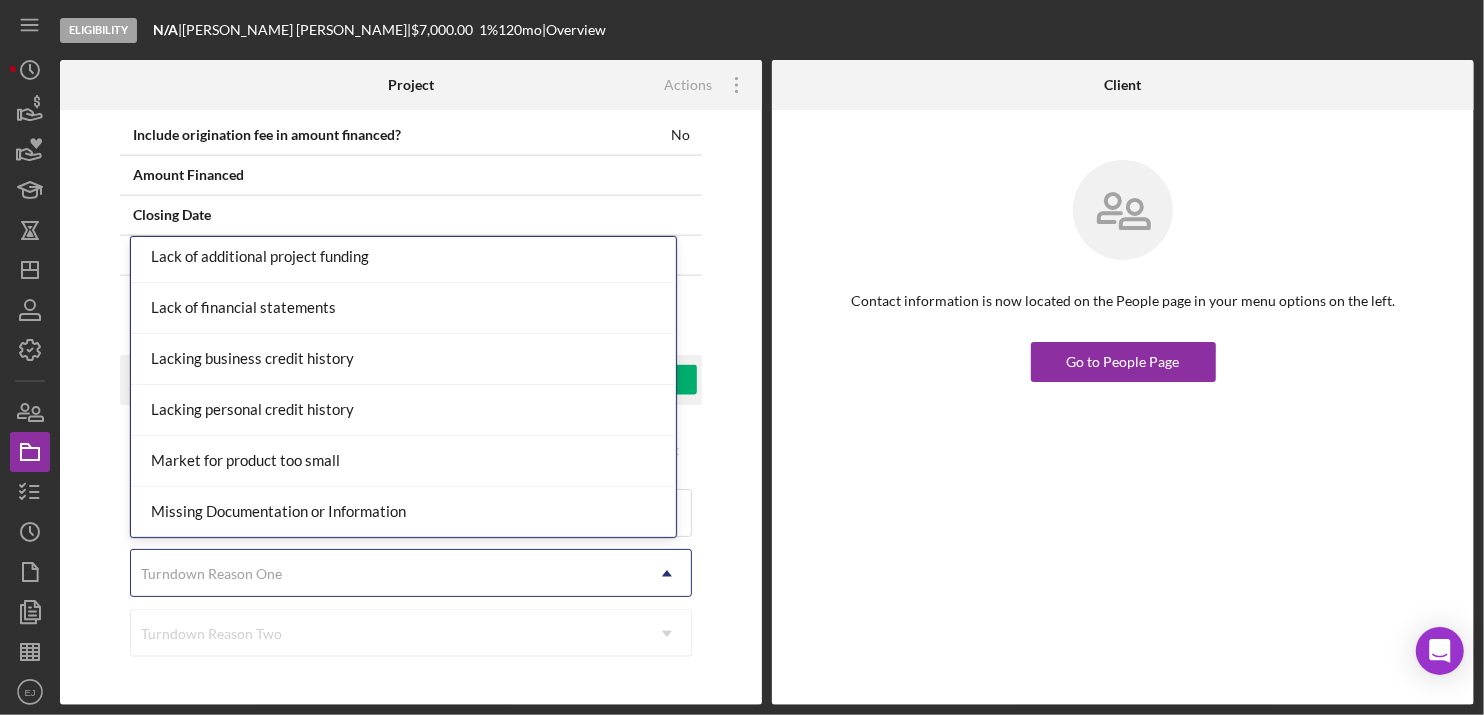 scroll, scrollTop: 1038, scrollLeft: 0, axis: vertical 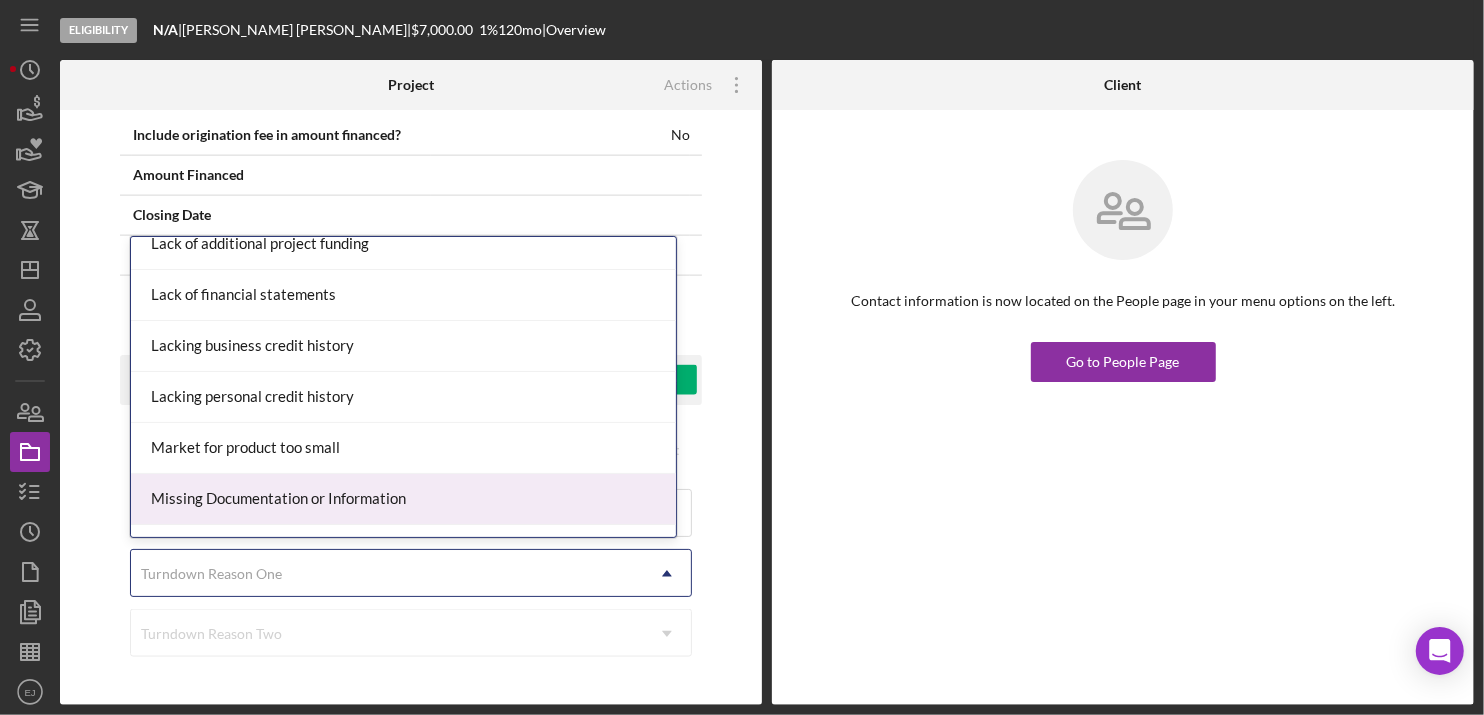 click on "Missing Documentation or Information" at bounding box center (403, 499) 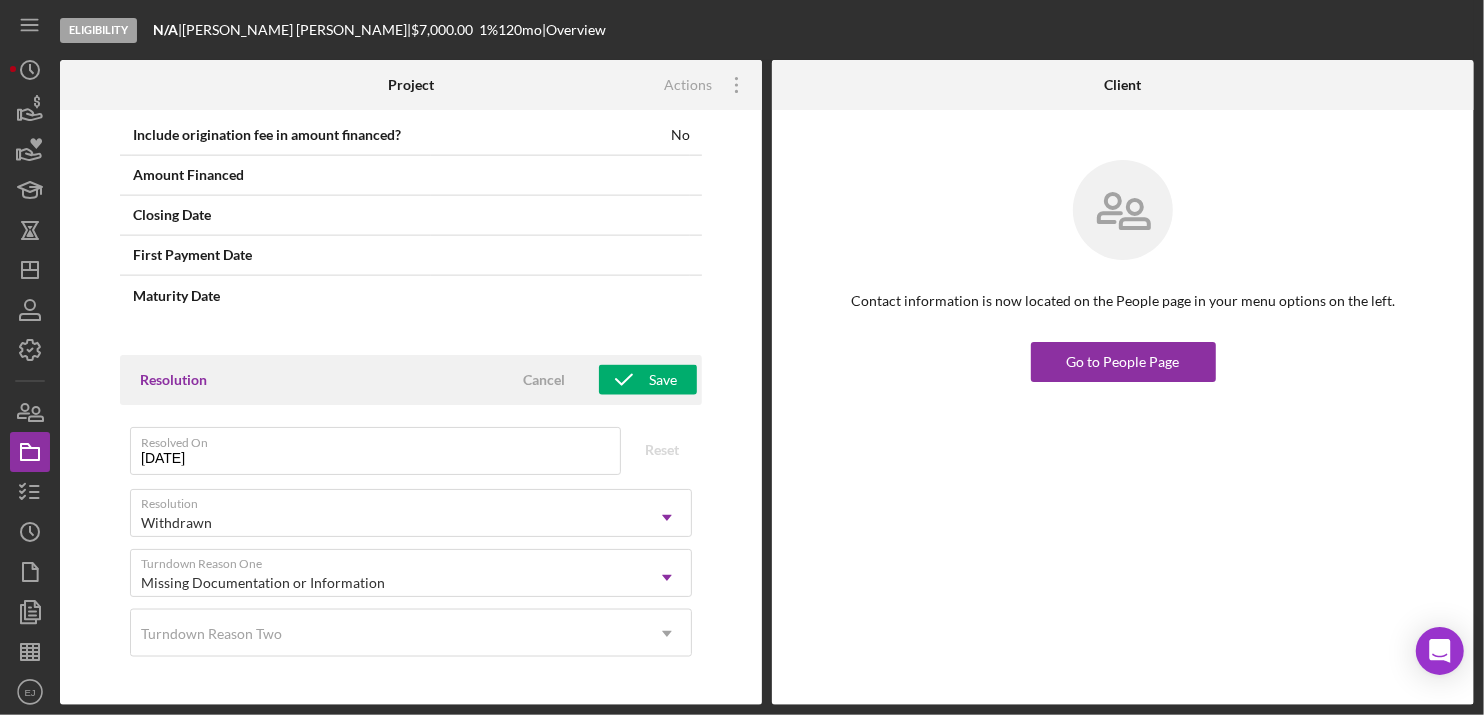 click on "Resolution Cancel Save" at bounding box center (411, 380) 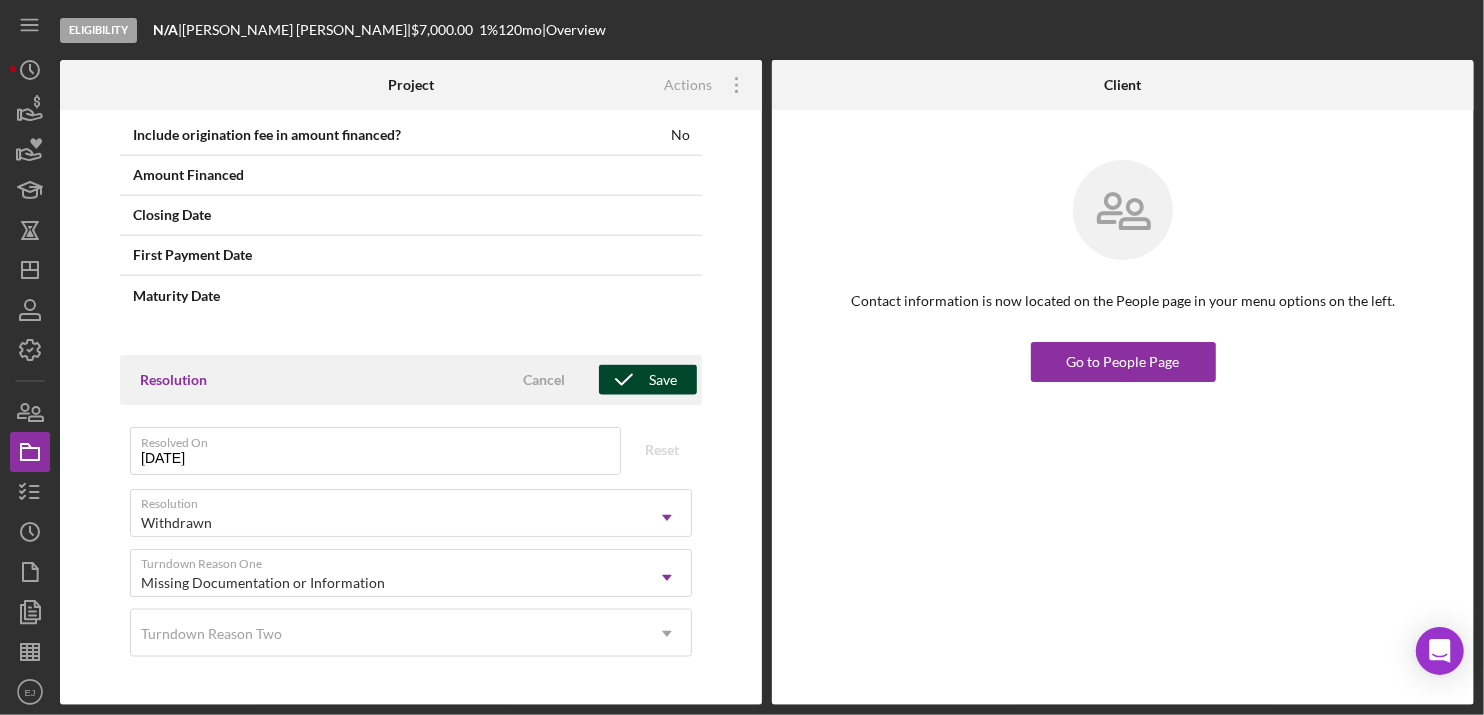 click on "Save" at bounding box center (648, 380) 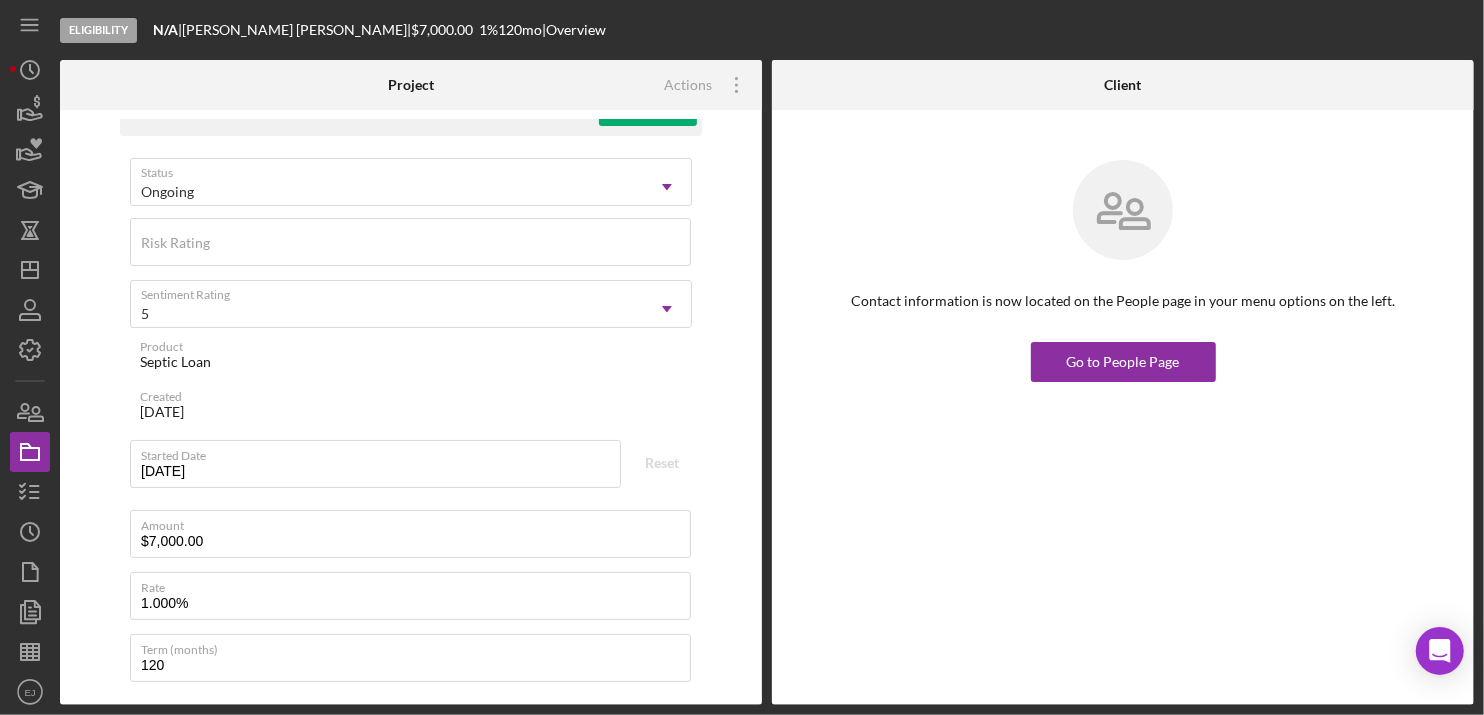 scroll, scrollTop: 0, scrollLeft: 0, axis: both 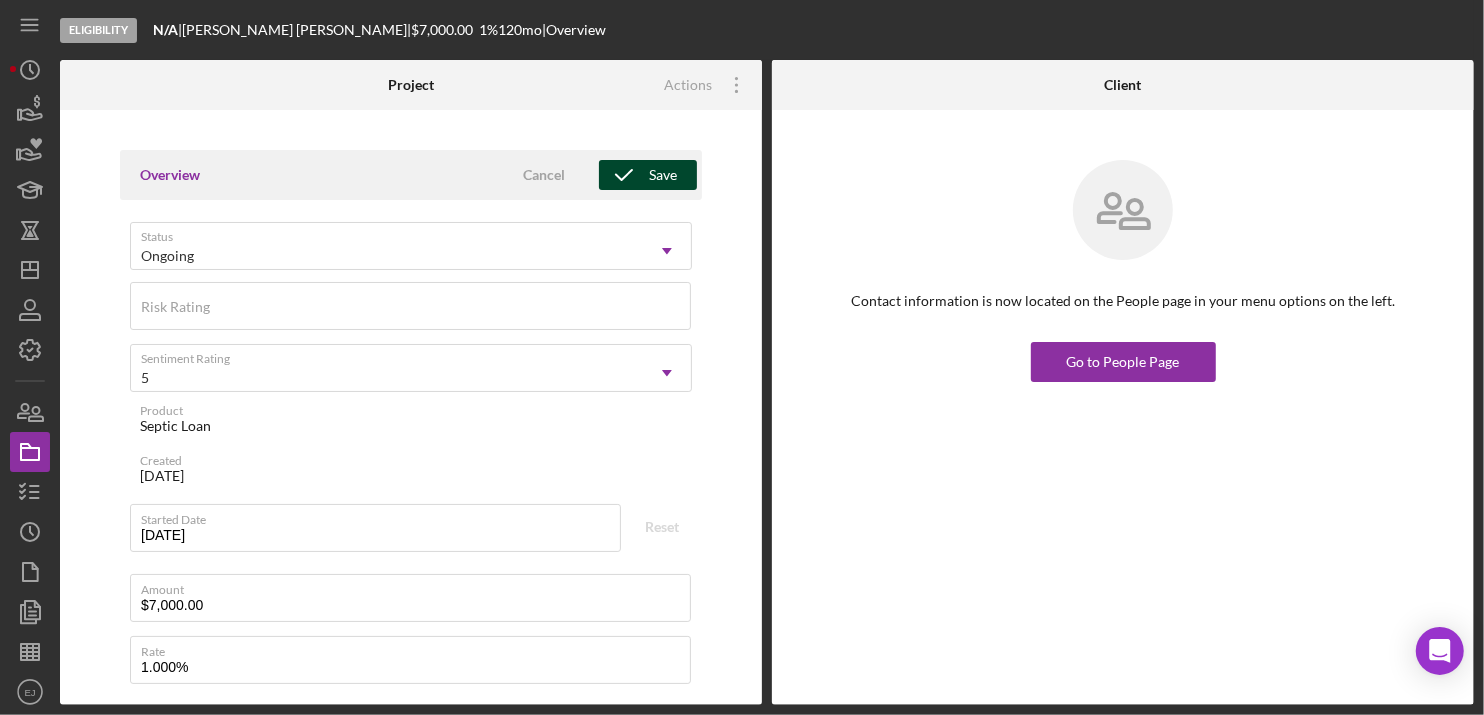 click 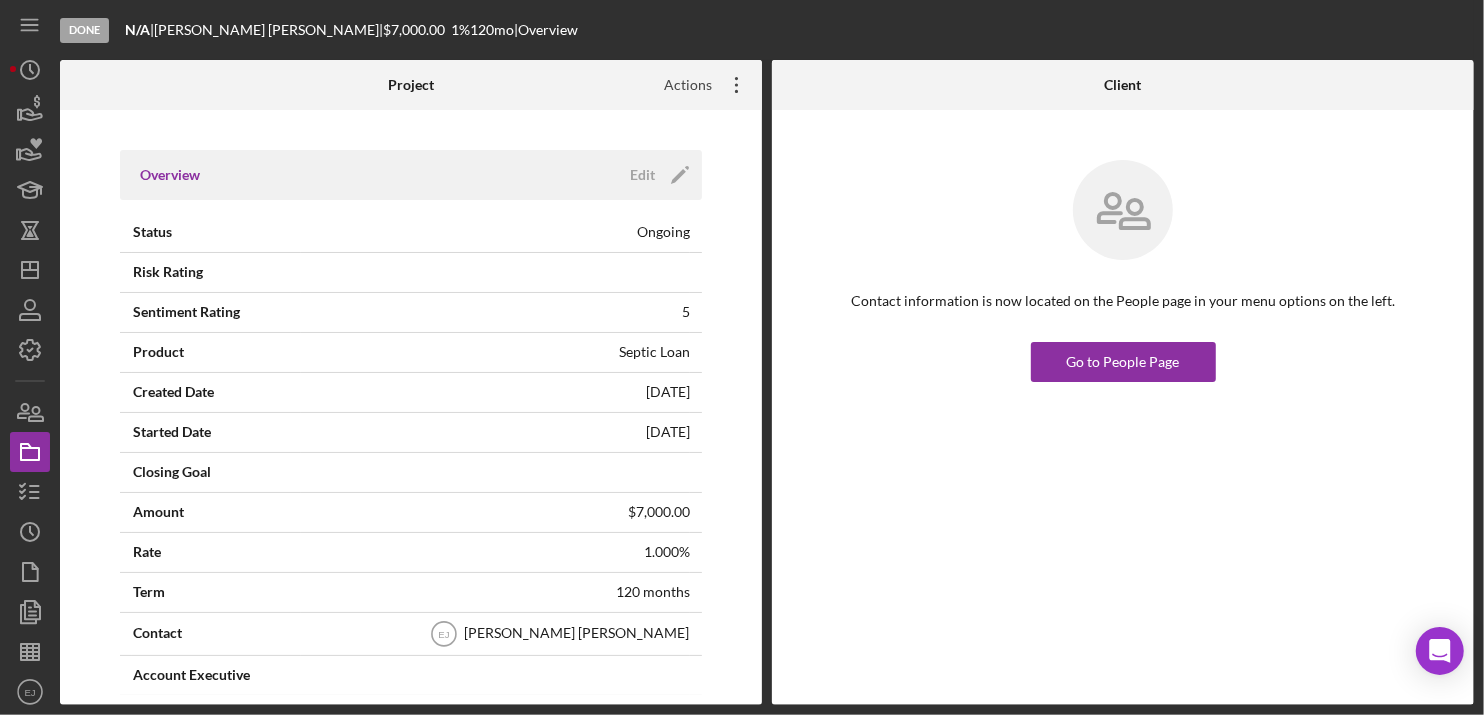 click on "Actions" at bounding box center (680, 85) 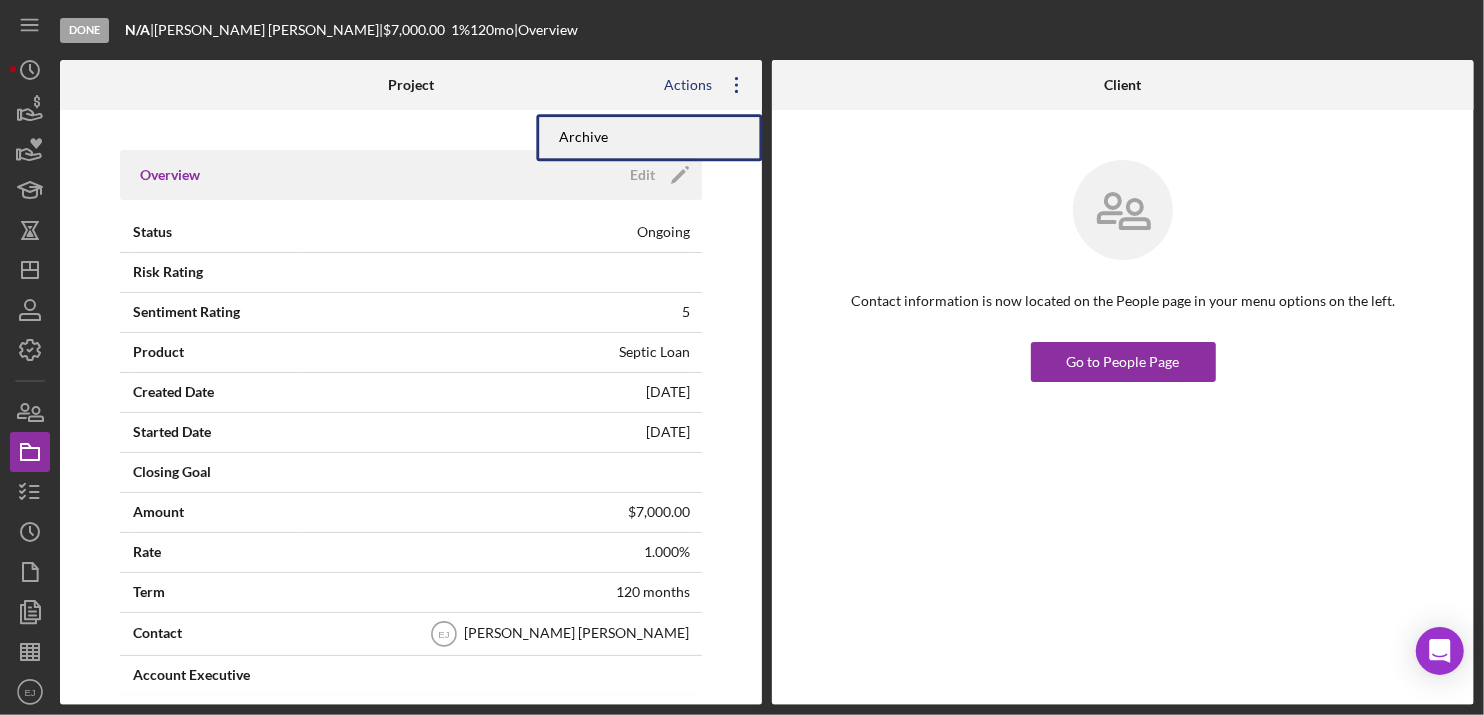 click on "Archive" at bounding box center [649, 137] 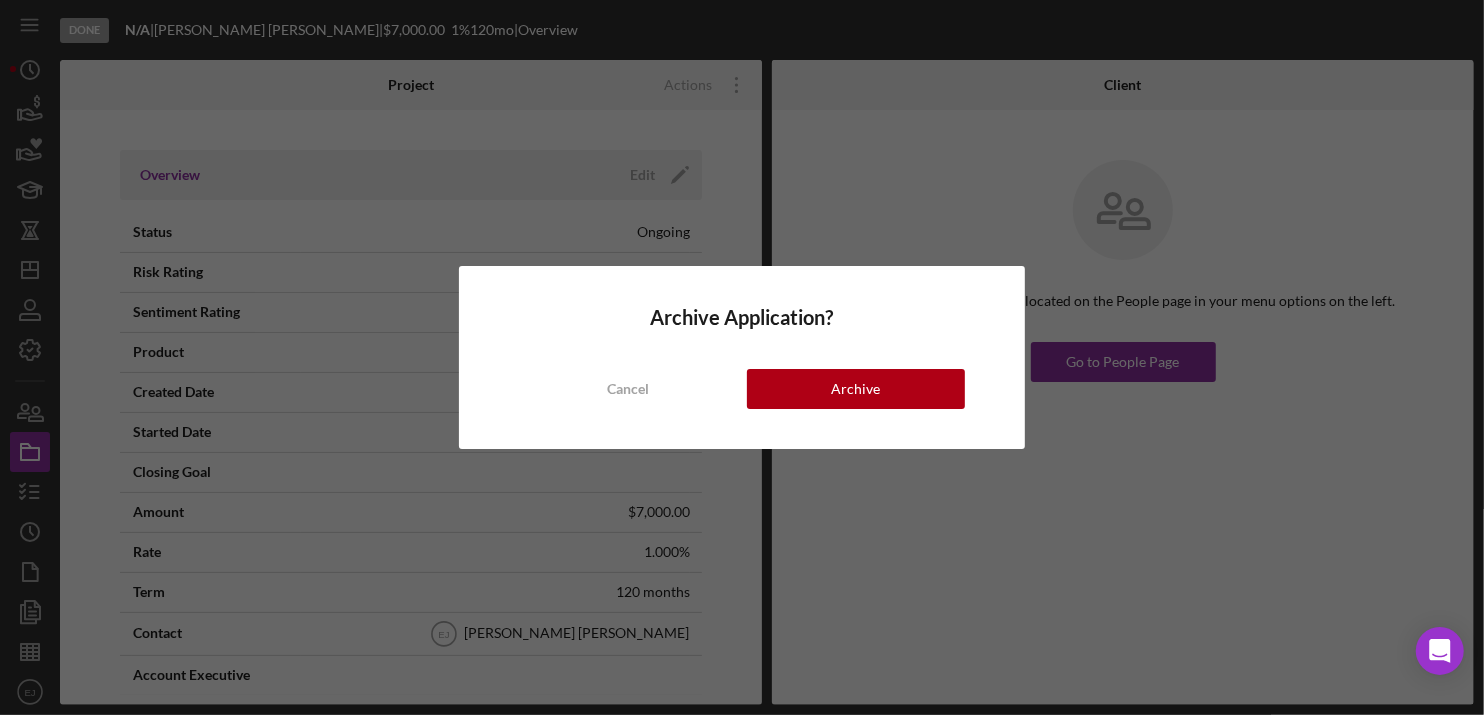 click on "Archive Application? Cancel Archive" at bounding box center [742, 357] 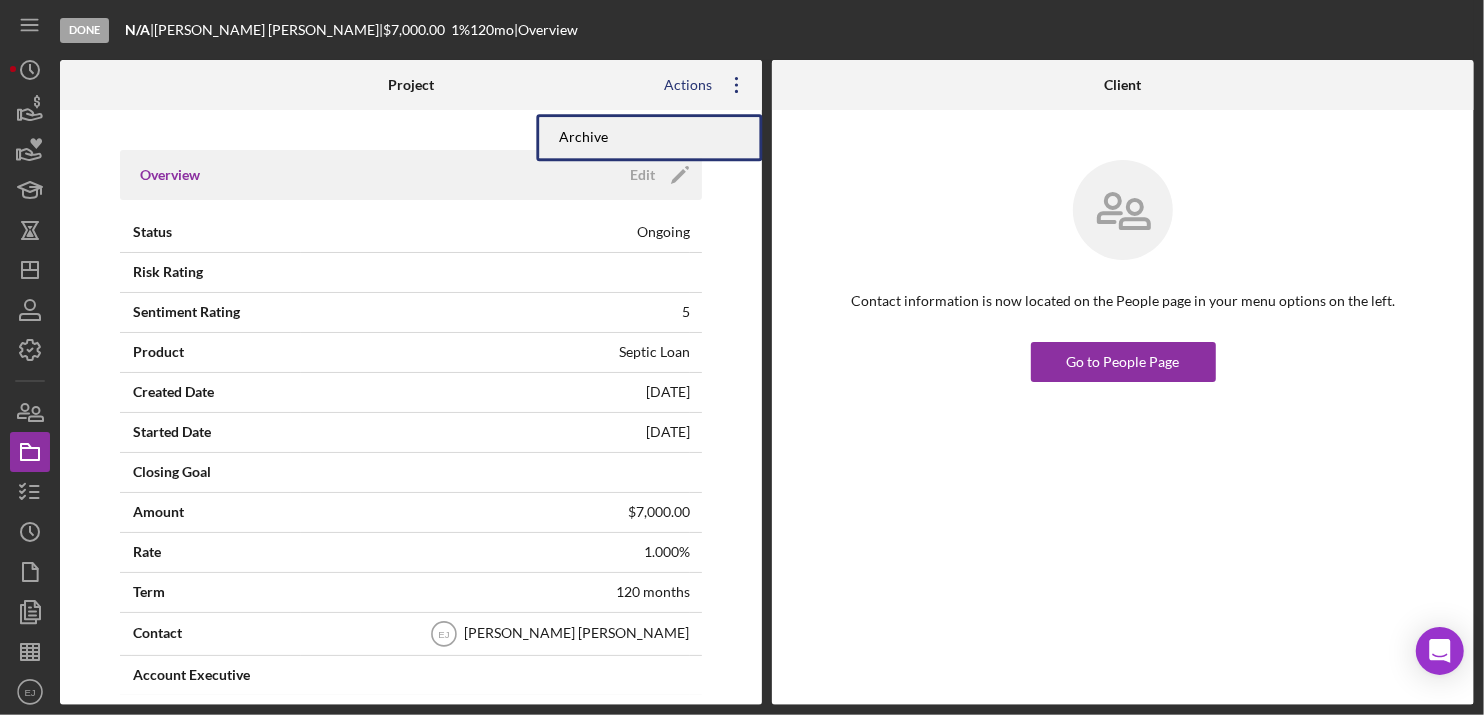 click on "Archive" at bounding box center (649, 137) 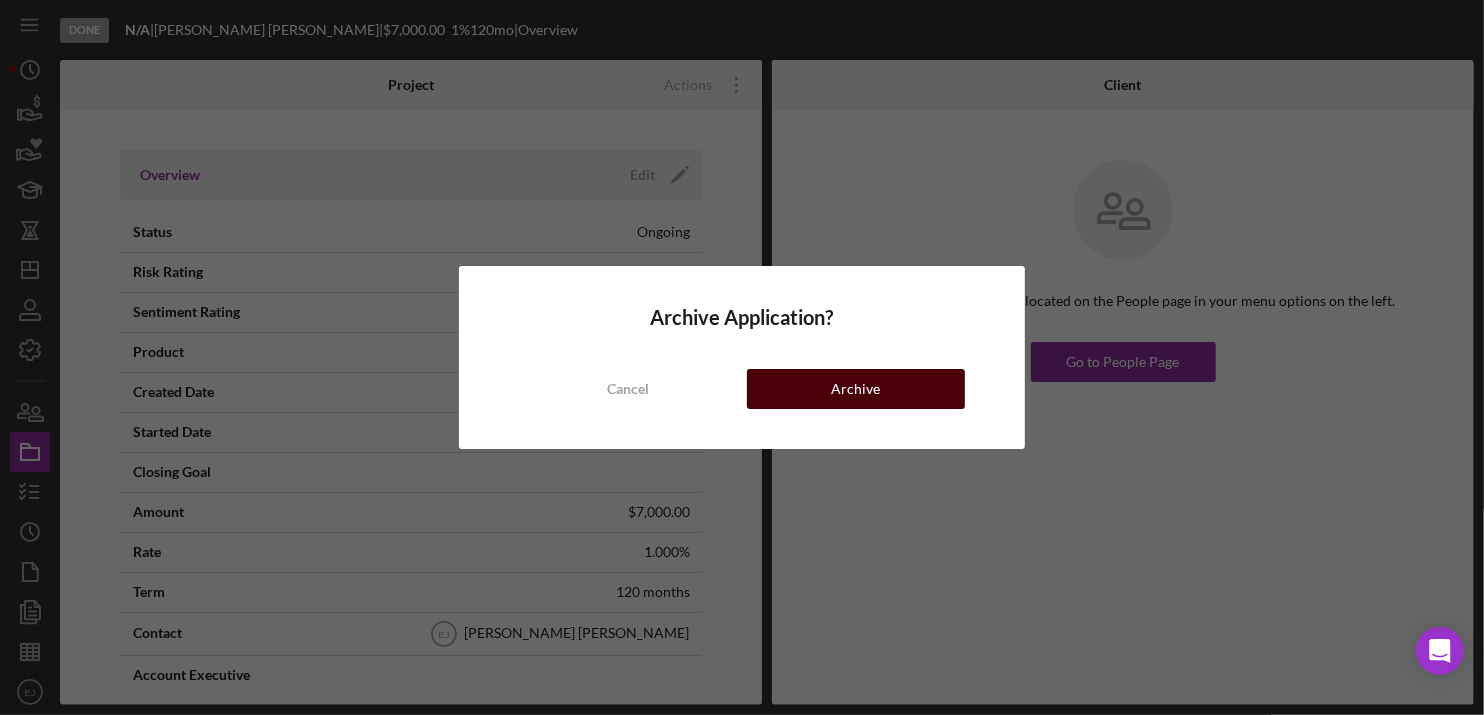 click on "Archive" at bounding box center (856, 389) 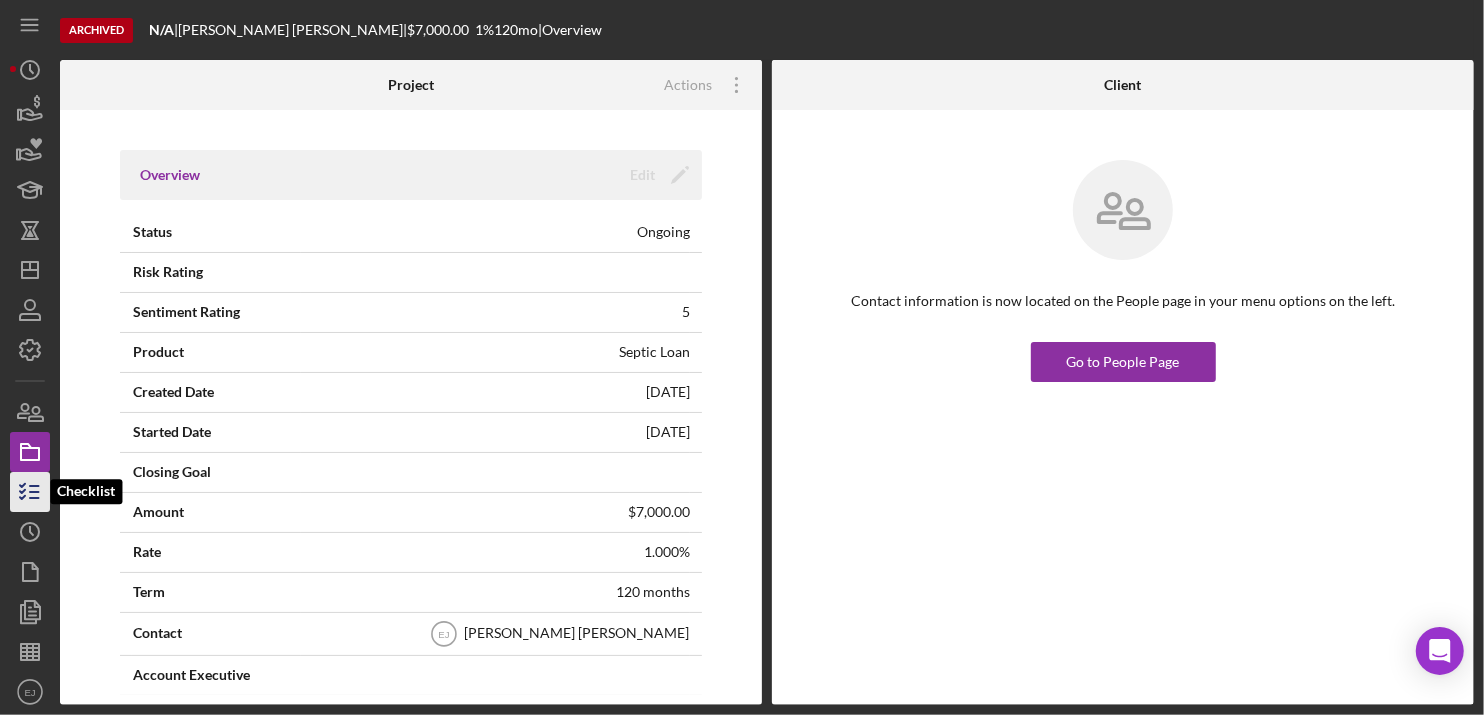 click 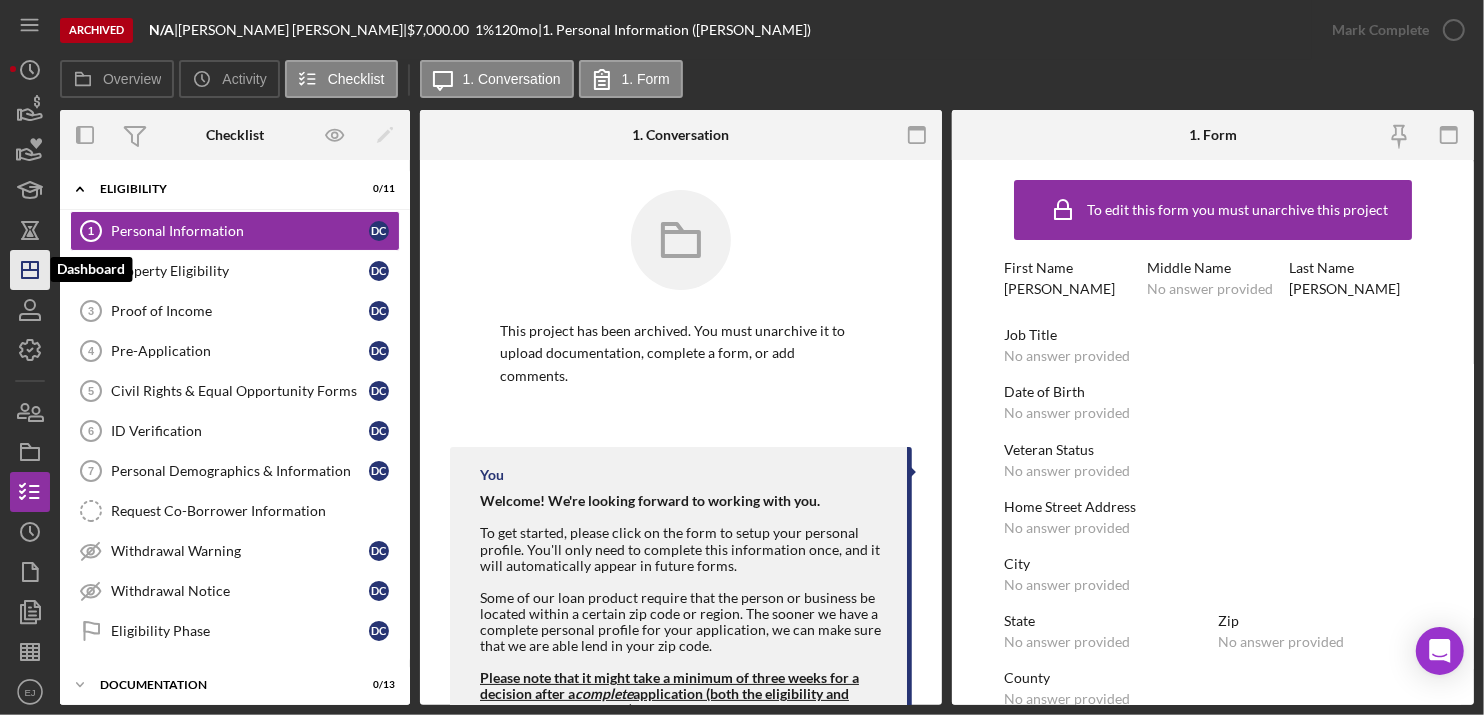 click on "Icon/Dashboard" 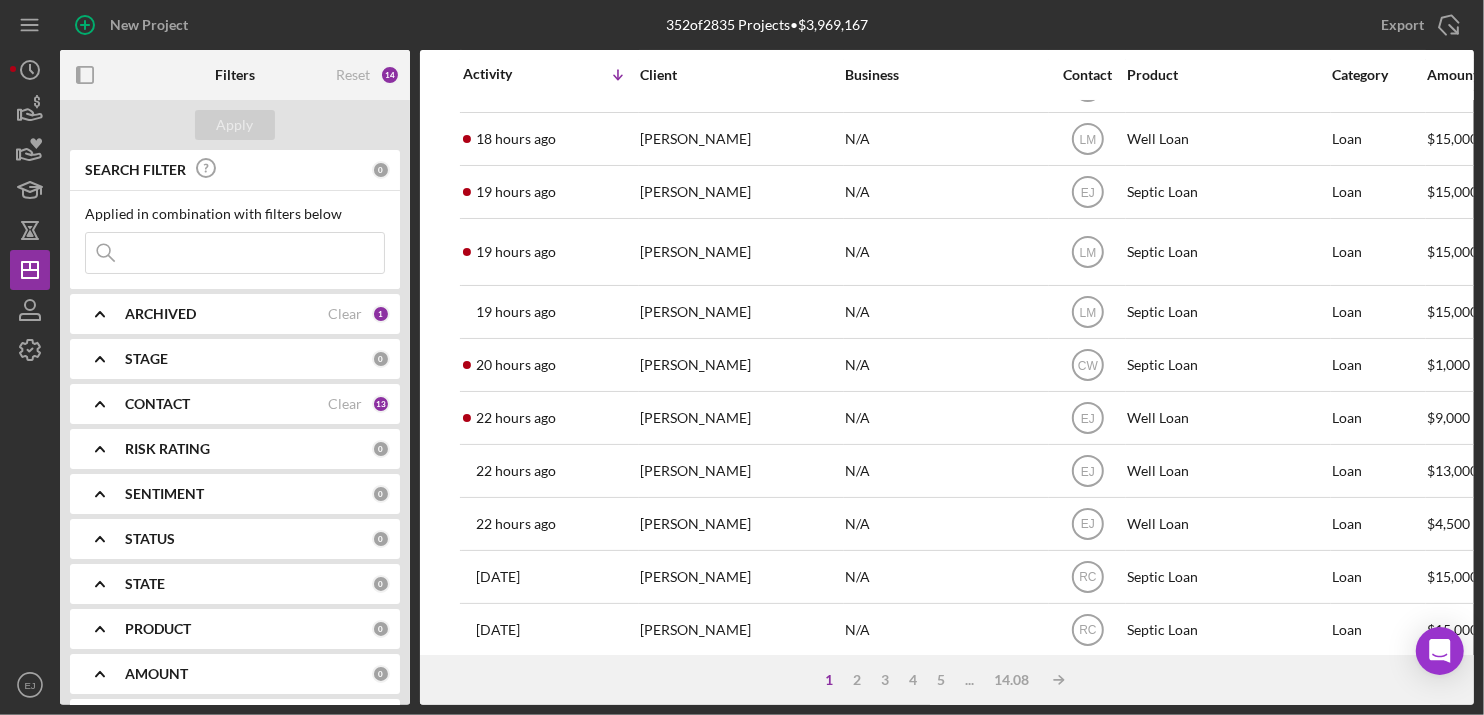 scroll, scrollTop: 199, scrollLeft: 0, axis: vertical 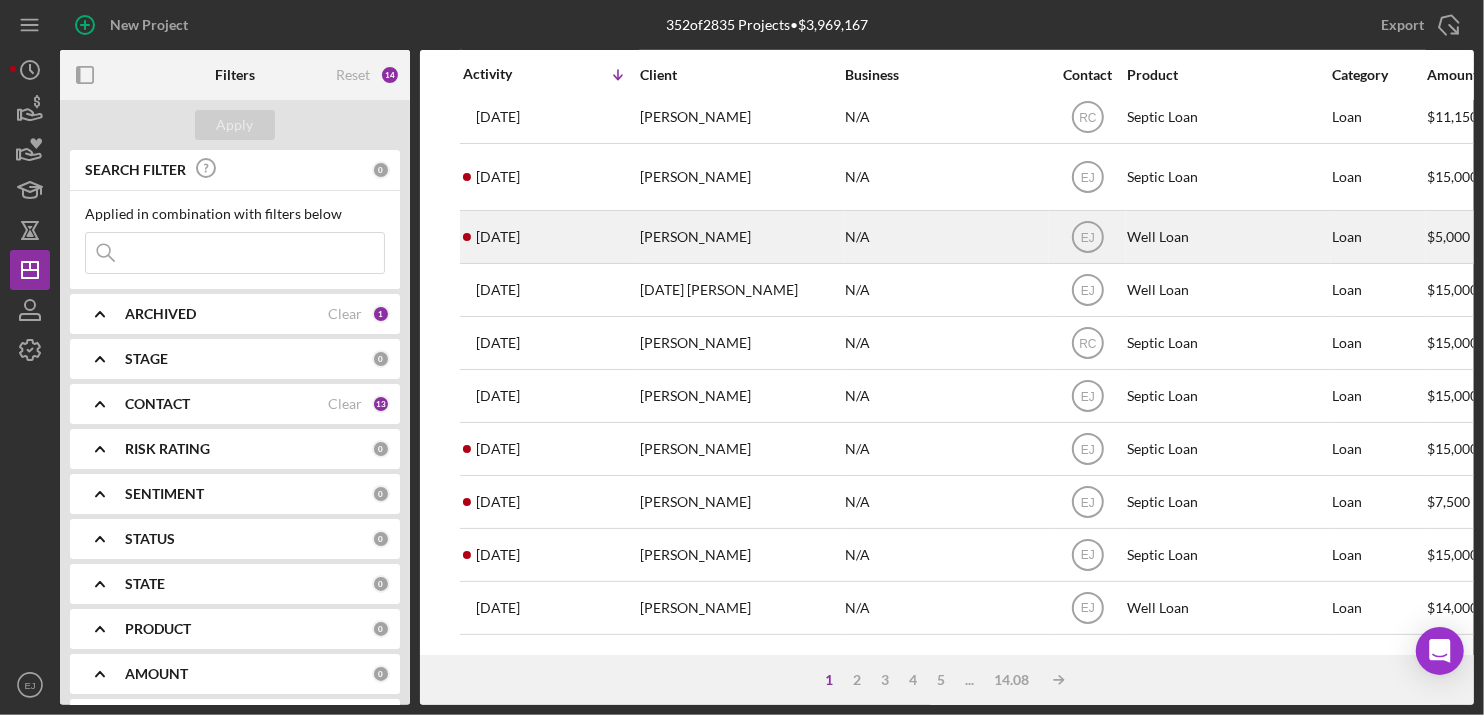click on "[PERSON_NAME]" at bounding box center (740, 237) 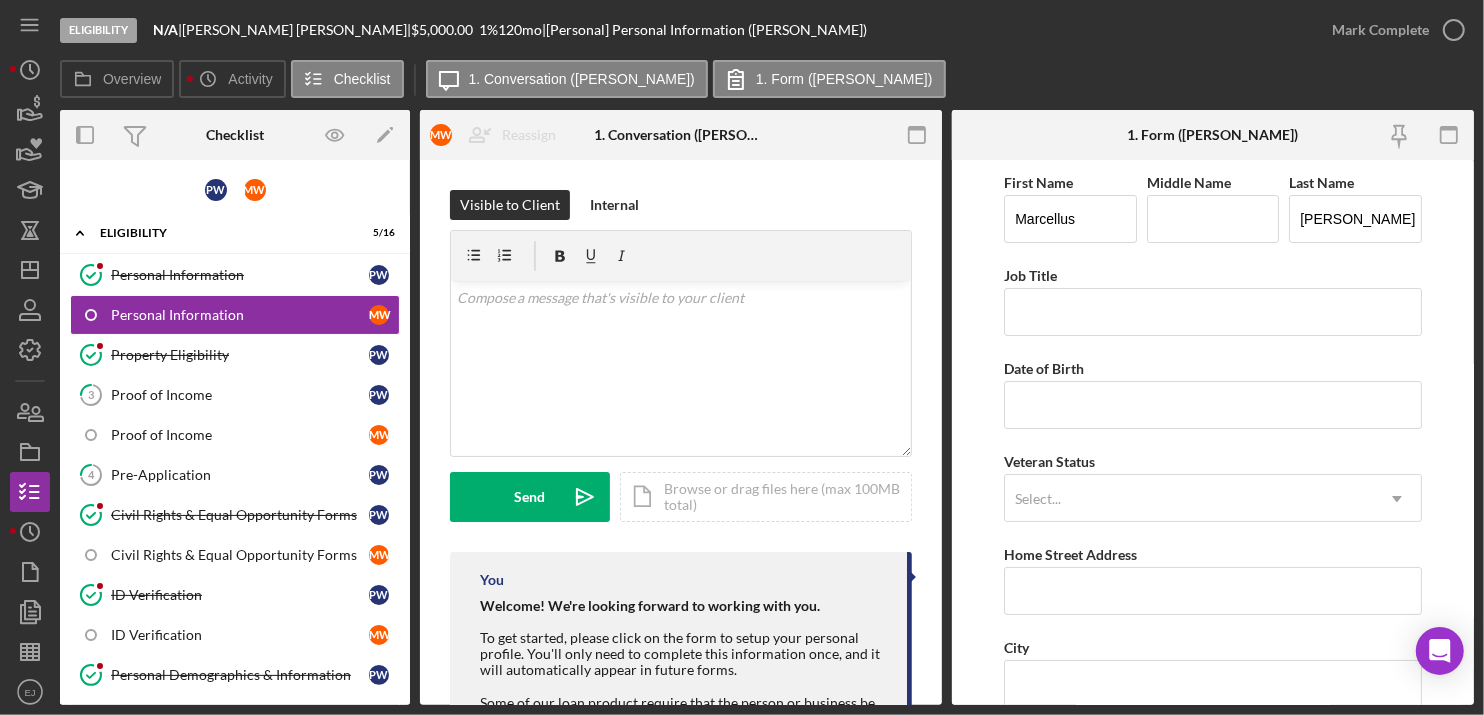 click on "Icon/Menu Icon/Dashboard Dashboard Navigation Divider Mobile Checklist Navigation Divider Mobile Personal Information Icon/Message Icon/Overflow Call Pamela Mark Complete Mark Complete  Project Overview Icon/Link   Copy File Request Link  Chat with Support Icon/Menu Close  Close Call Pamela Mark Complete Mark Complete  Project Overview Icon/Link   Copy File Request Link  Chat with Support Icon/History Activity Loans Grants Educational Long-Term Icon/Dashboard Dashboard Clients Product Templates People Project Overview Checklist Icon/History History Documents Document Templates Sheets Icon/User Photo EJ Erica Jenkins Icon/Overflow Account Settings Chat with Support Support Articles Logout Icon/Menu Close  Close Account Settings Chat with Support Support Articles Logout" at bounding box center (35, 352) 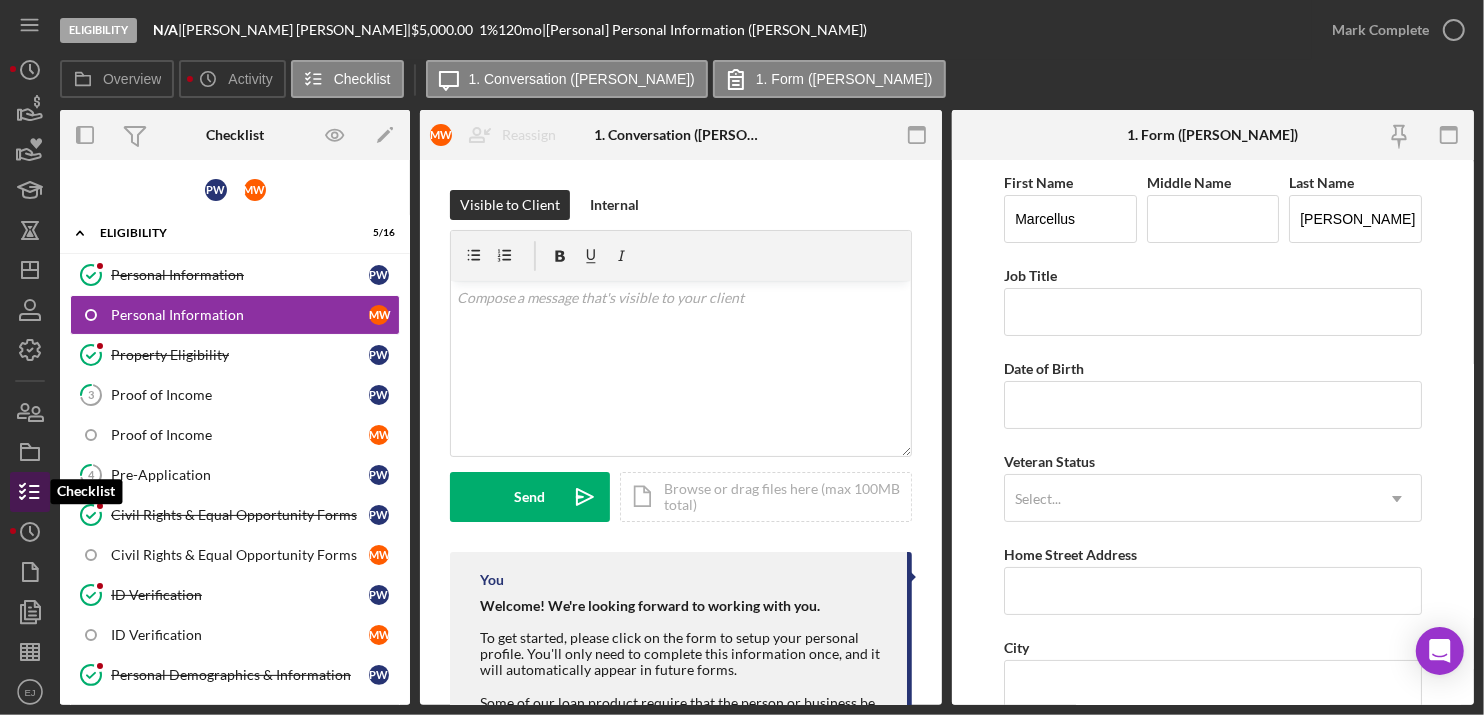 click 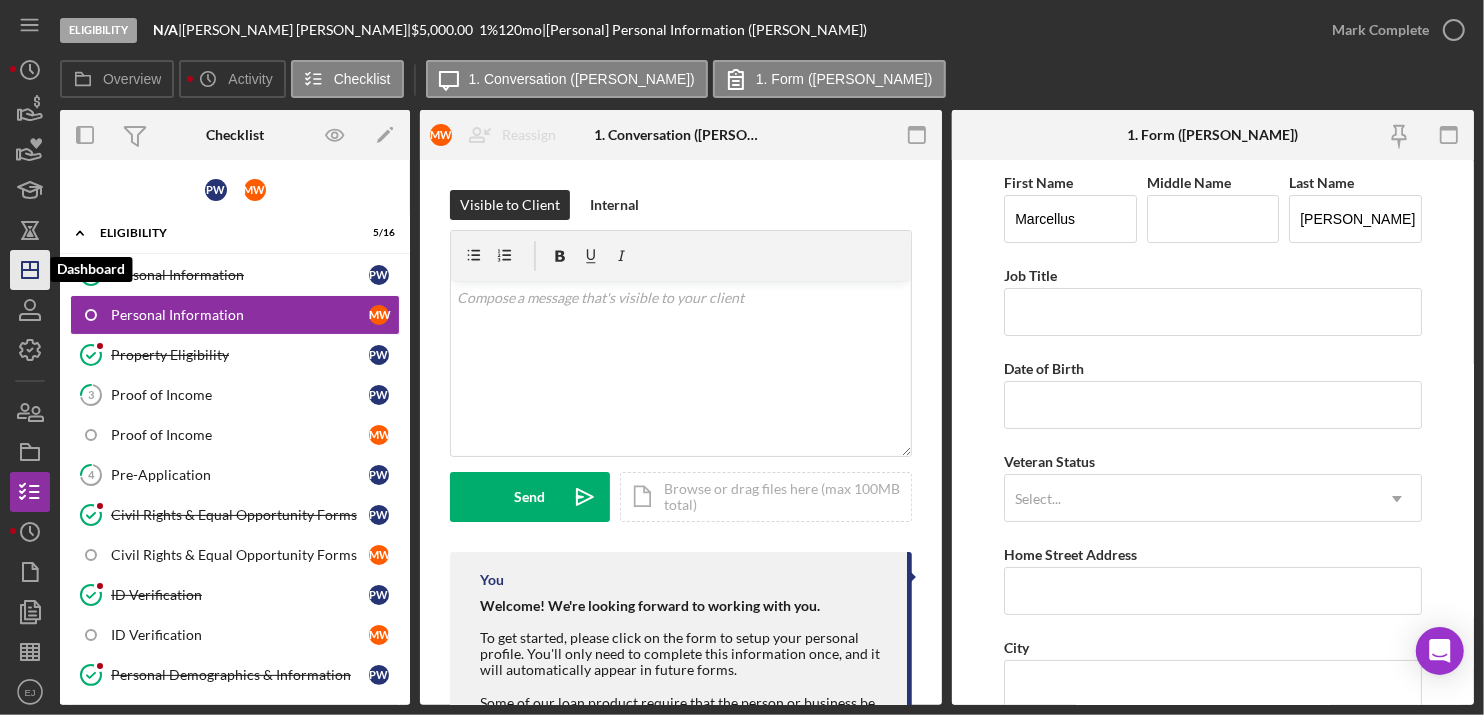 click on "Icon/Dashboard" 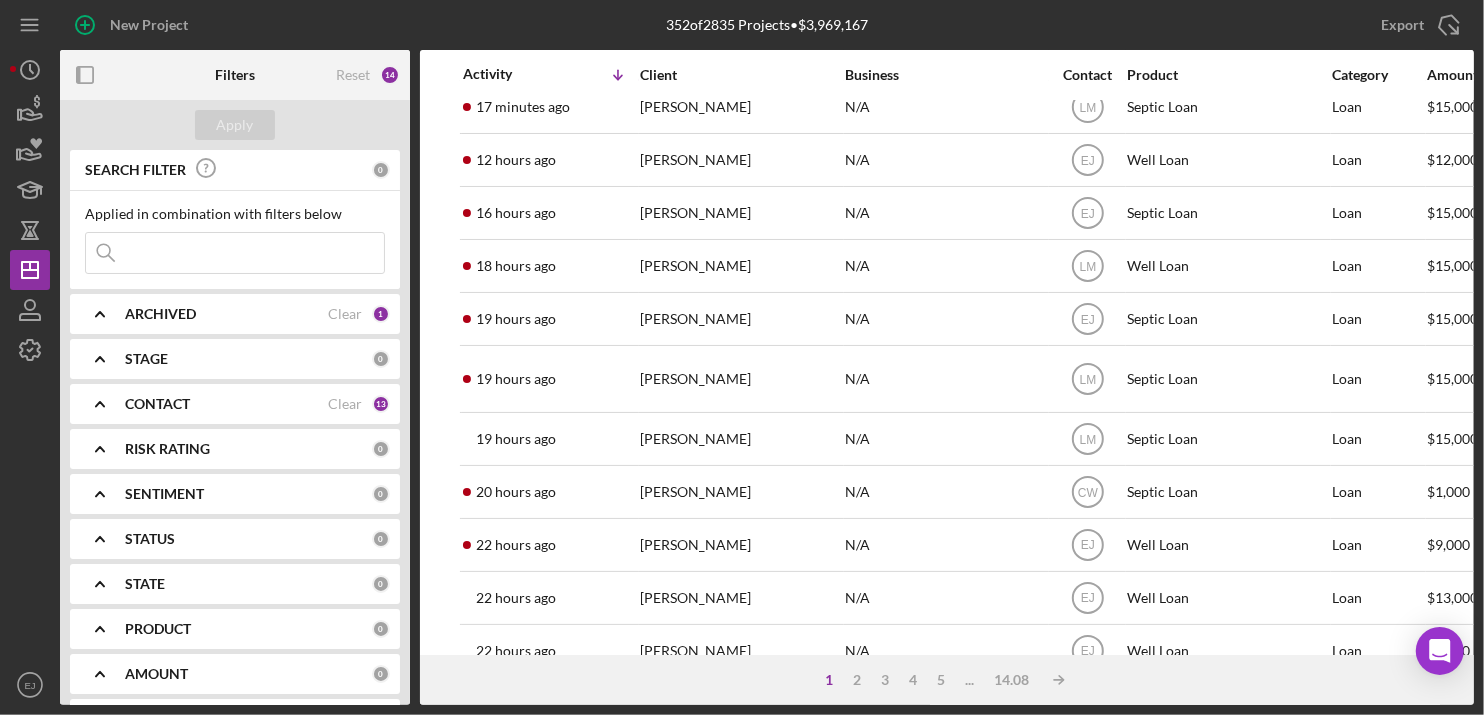 scroll, scrollTop: 39, scrollLeft: 0, axis: vertical 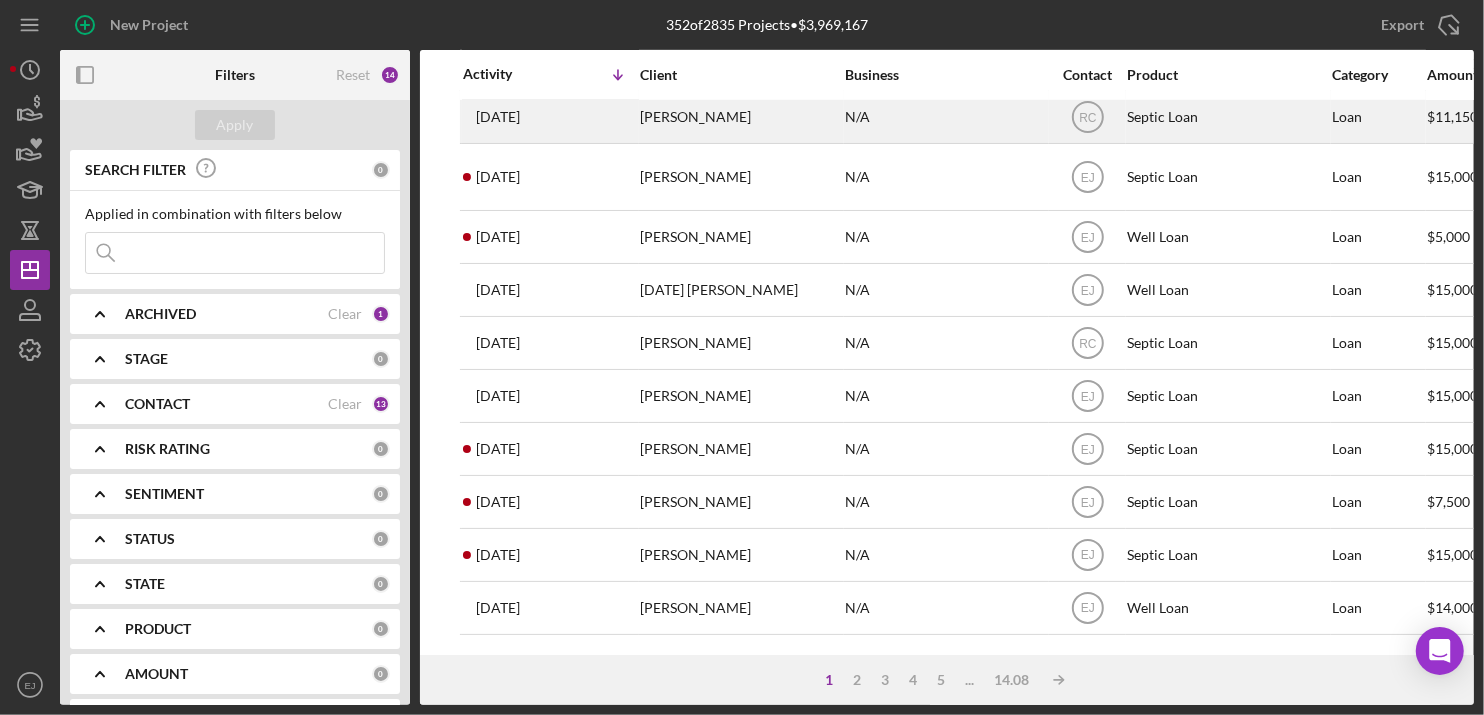 click on "[PERSON_NAME]" at bounding box center (740, 117) 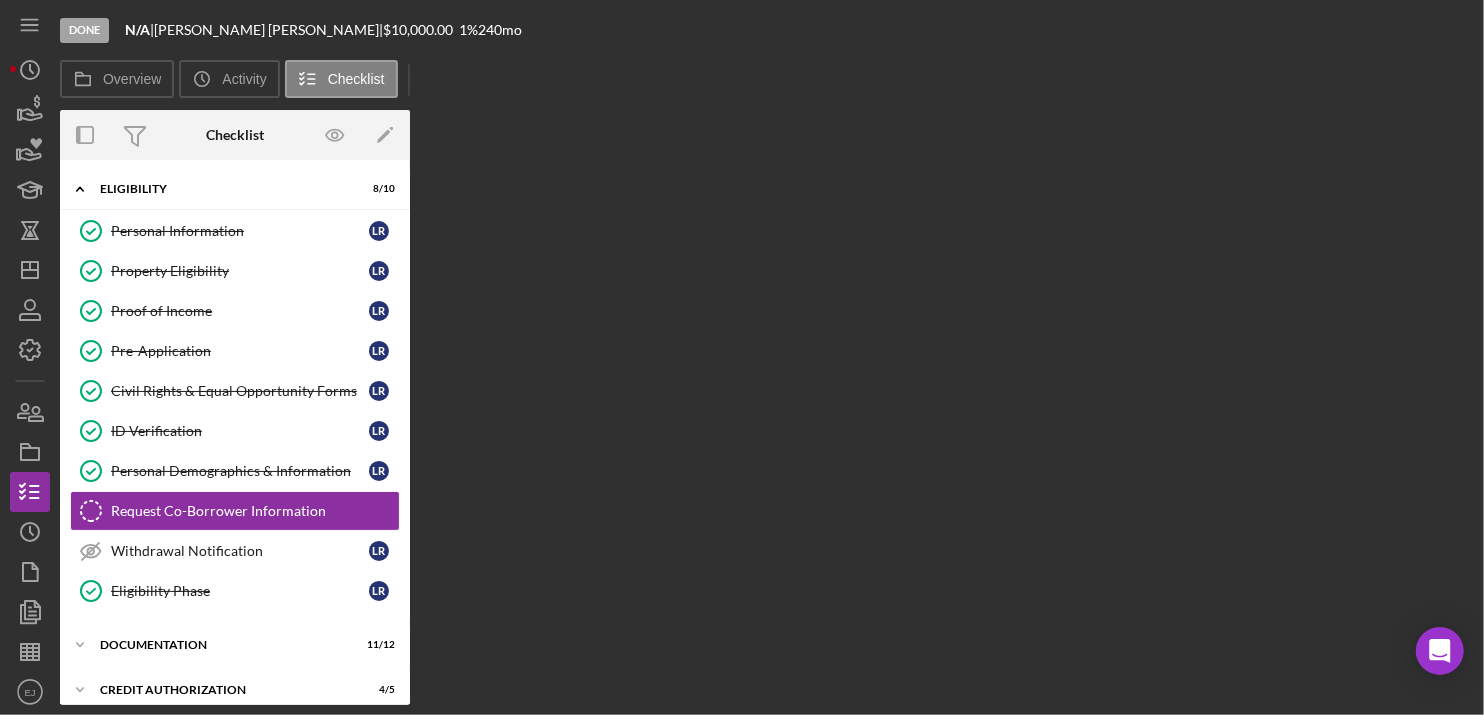 scroll, scrollTop: 74, scrollLeft: 0, axis: vertical 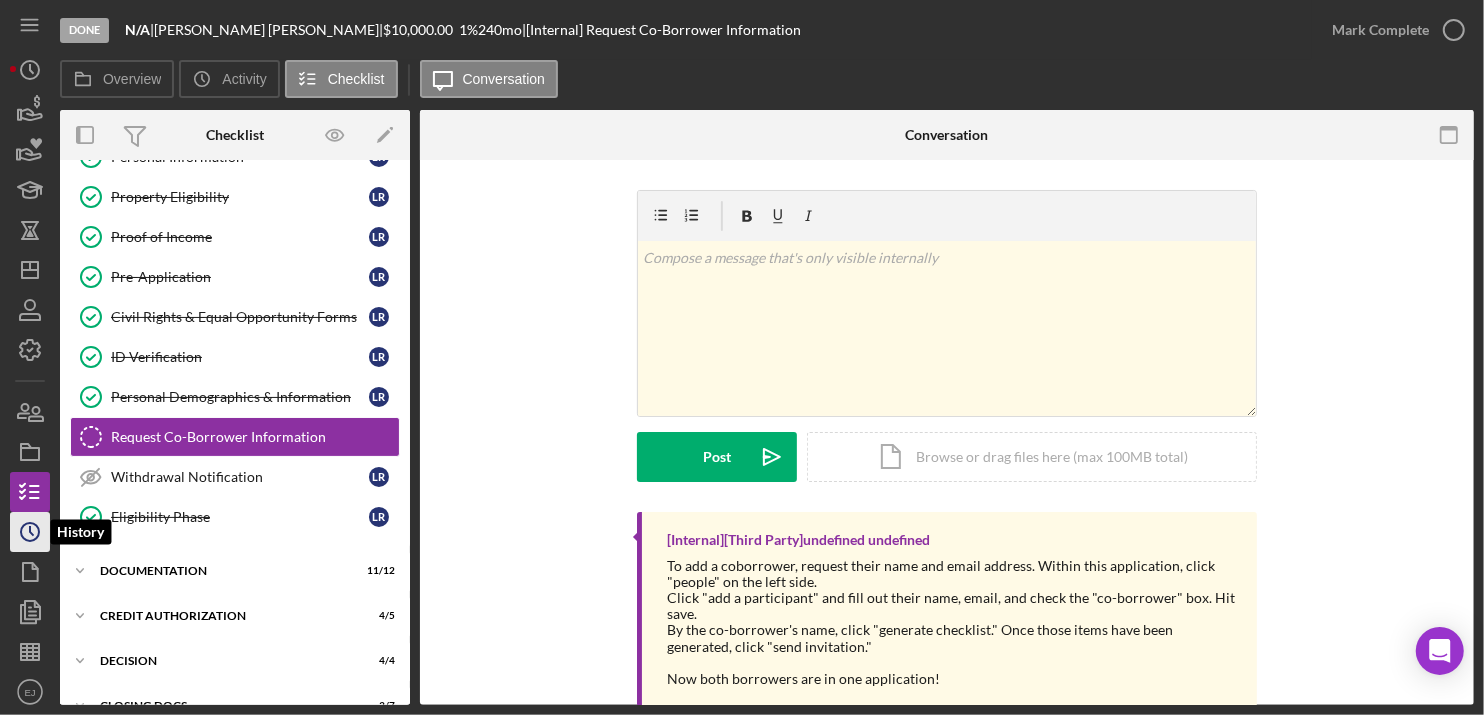 click on "Icon/History" 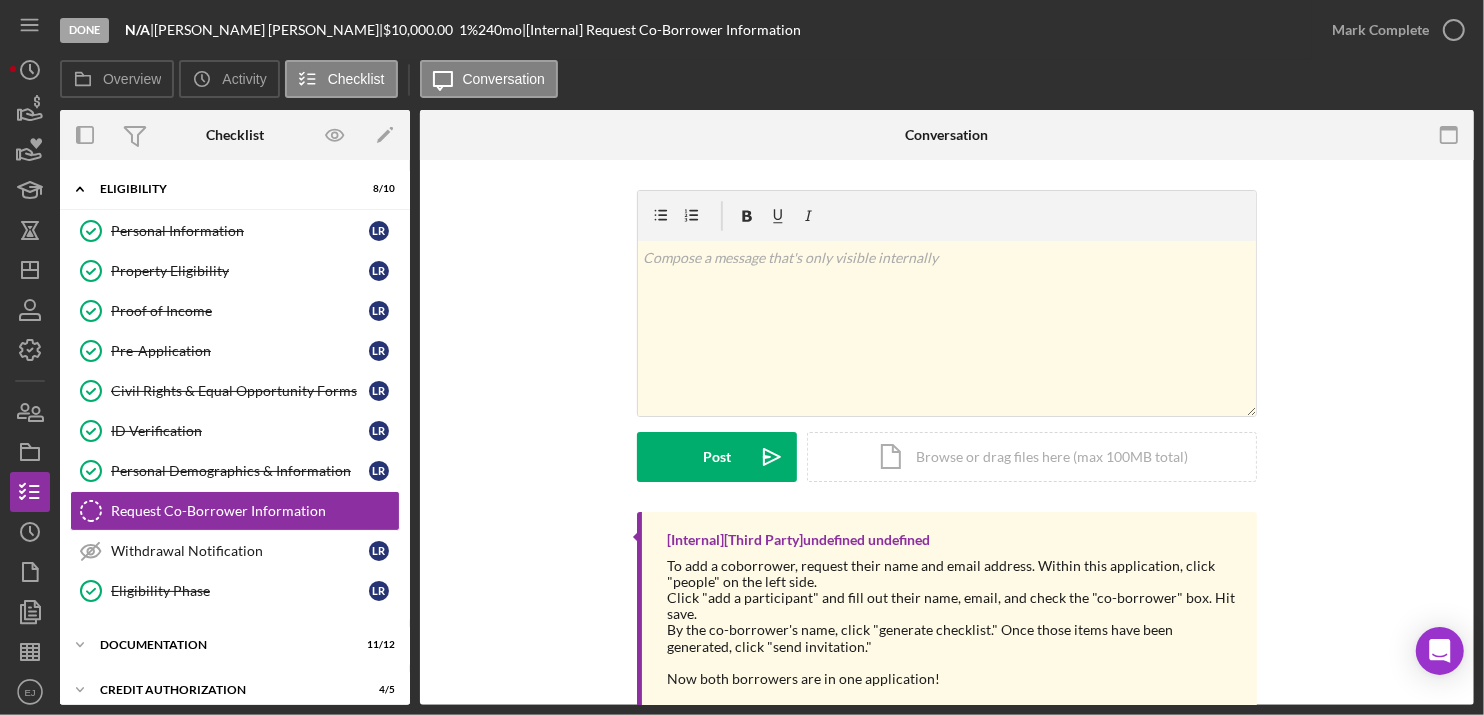 scroll, scrollTop: 74, scrollLeft: 0, axis: vertical 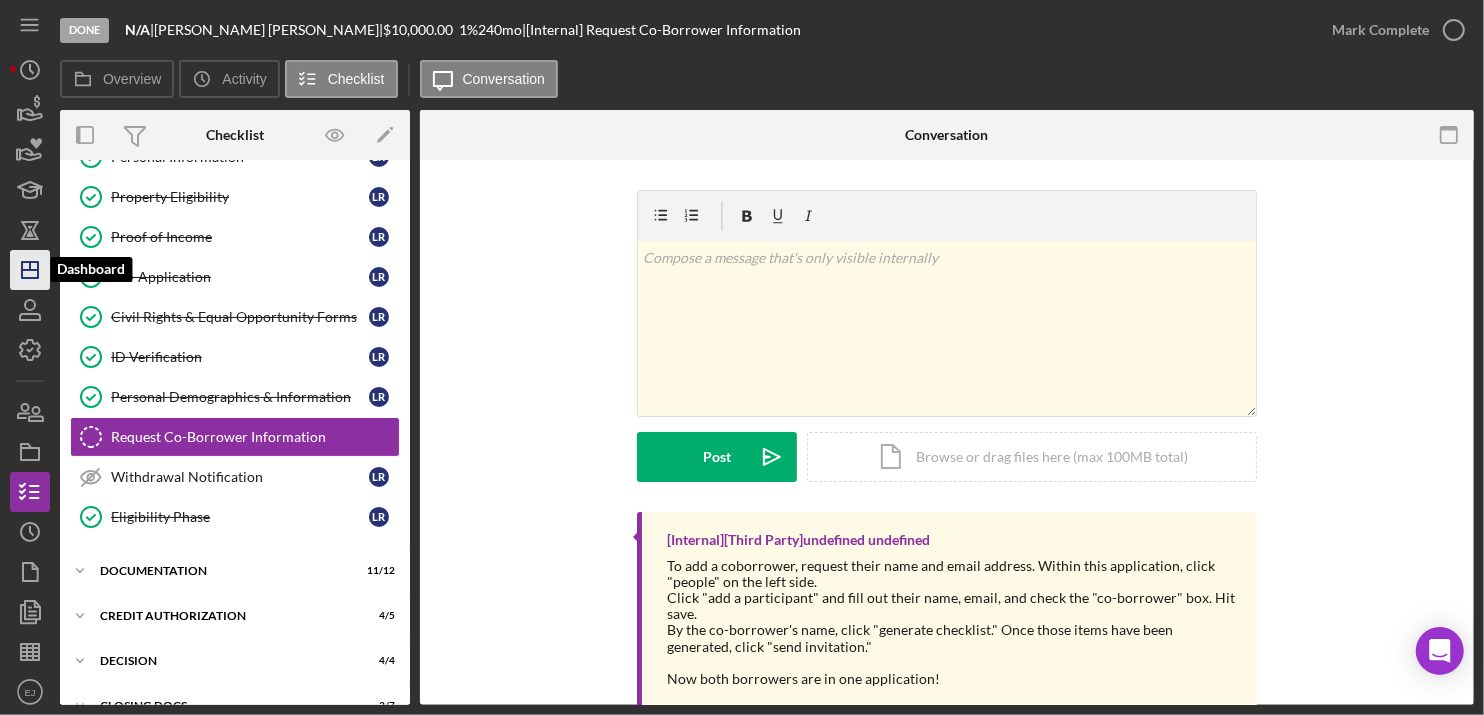 click on "Icon/Dashboard" 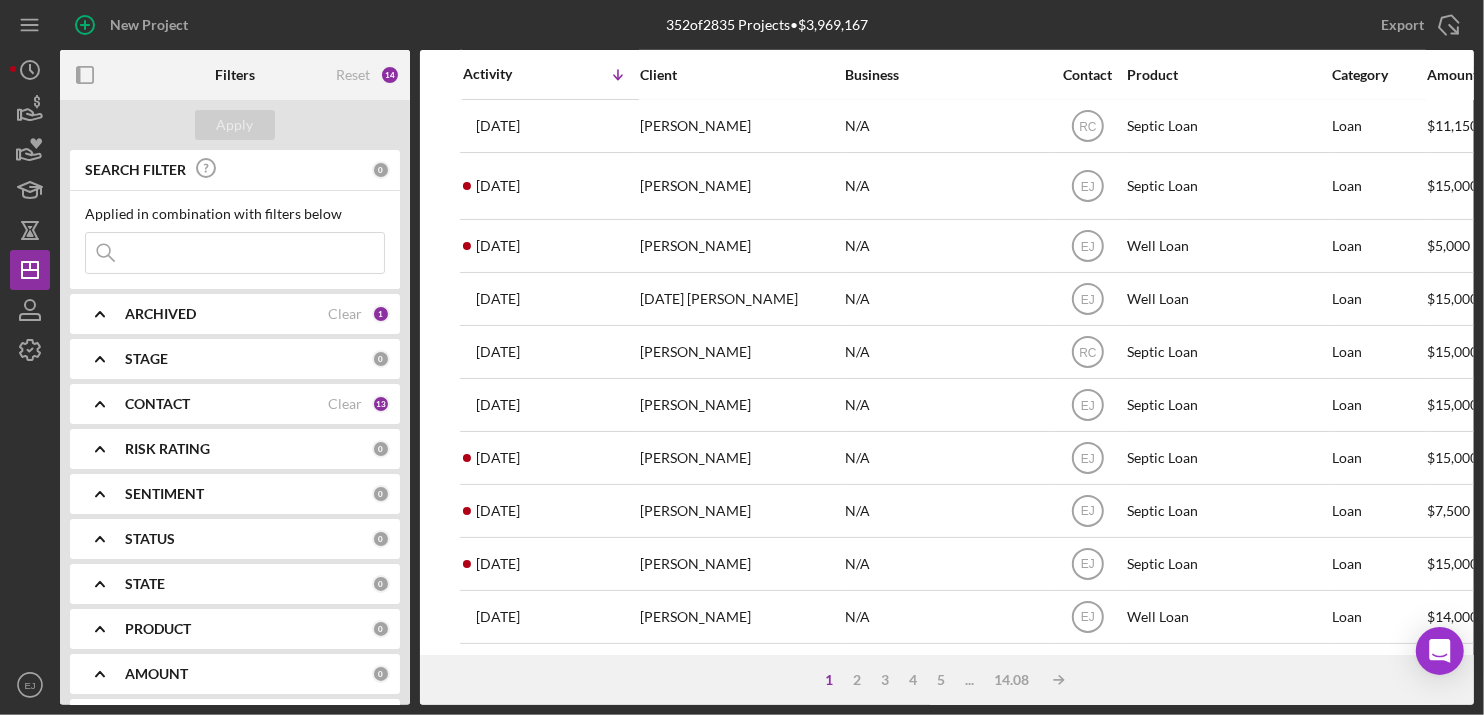 scroll, scrollTop: 841, scrollLeft: 0, axis: vertical 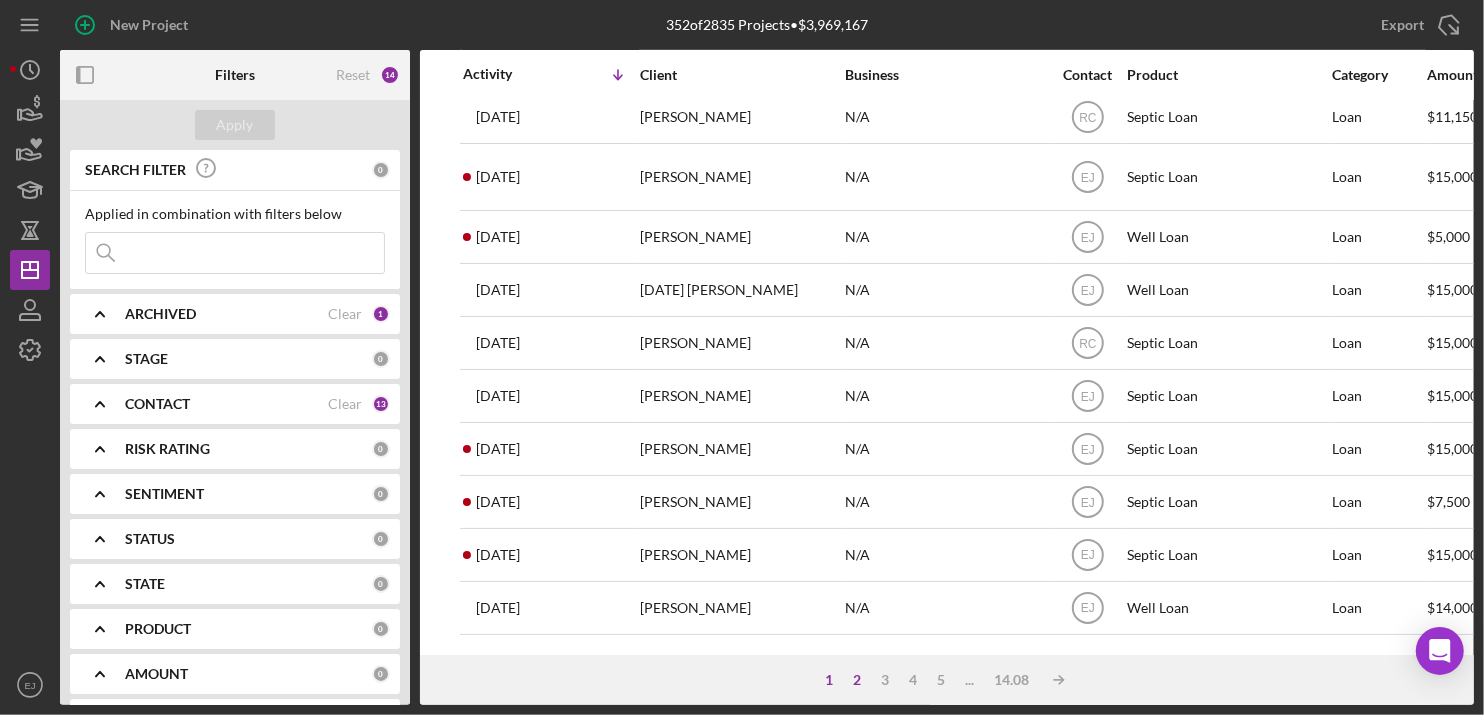 click on "2" at bounding box center [857, 680] 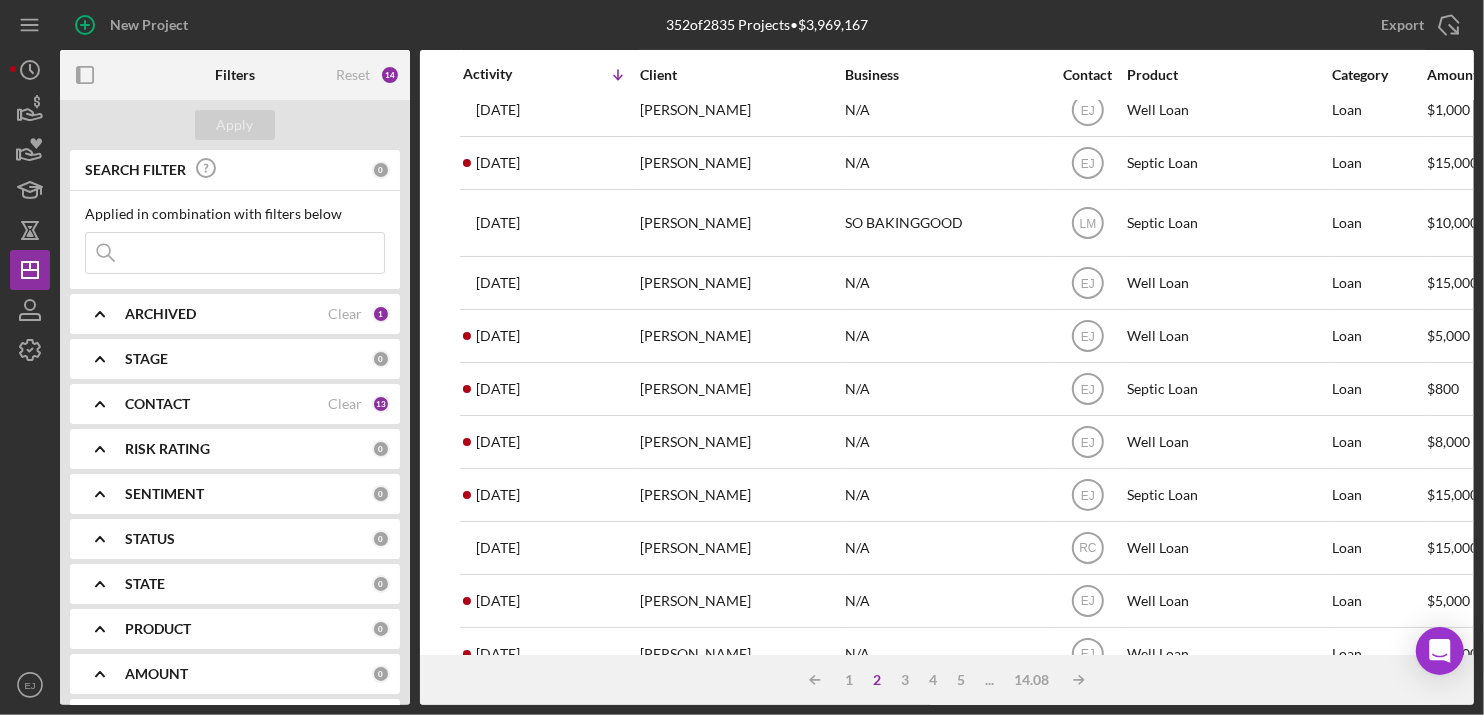 scroll, scrollTop: 153, scrollLeft: 0, axis: vertical 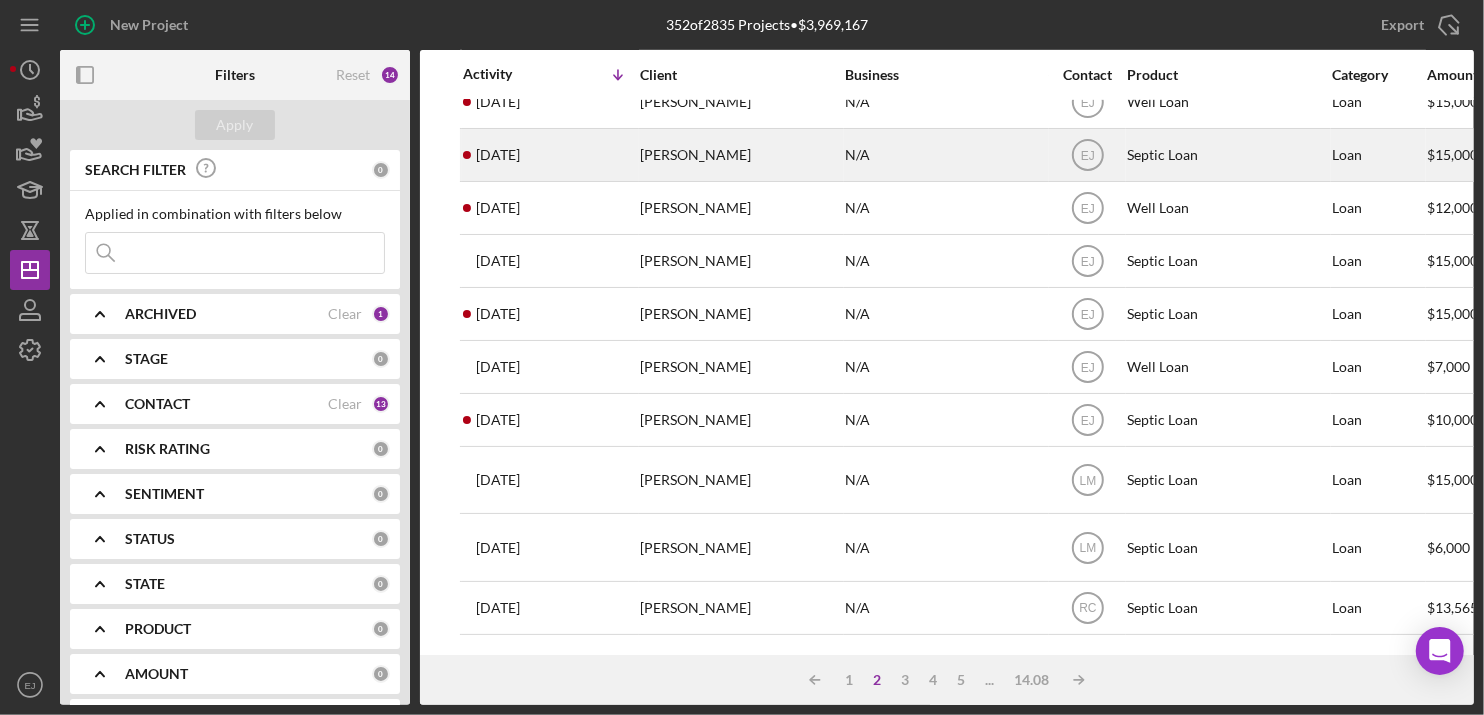 click on "[PERSON_NAME]" at bounding box center (740, 155) 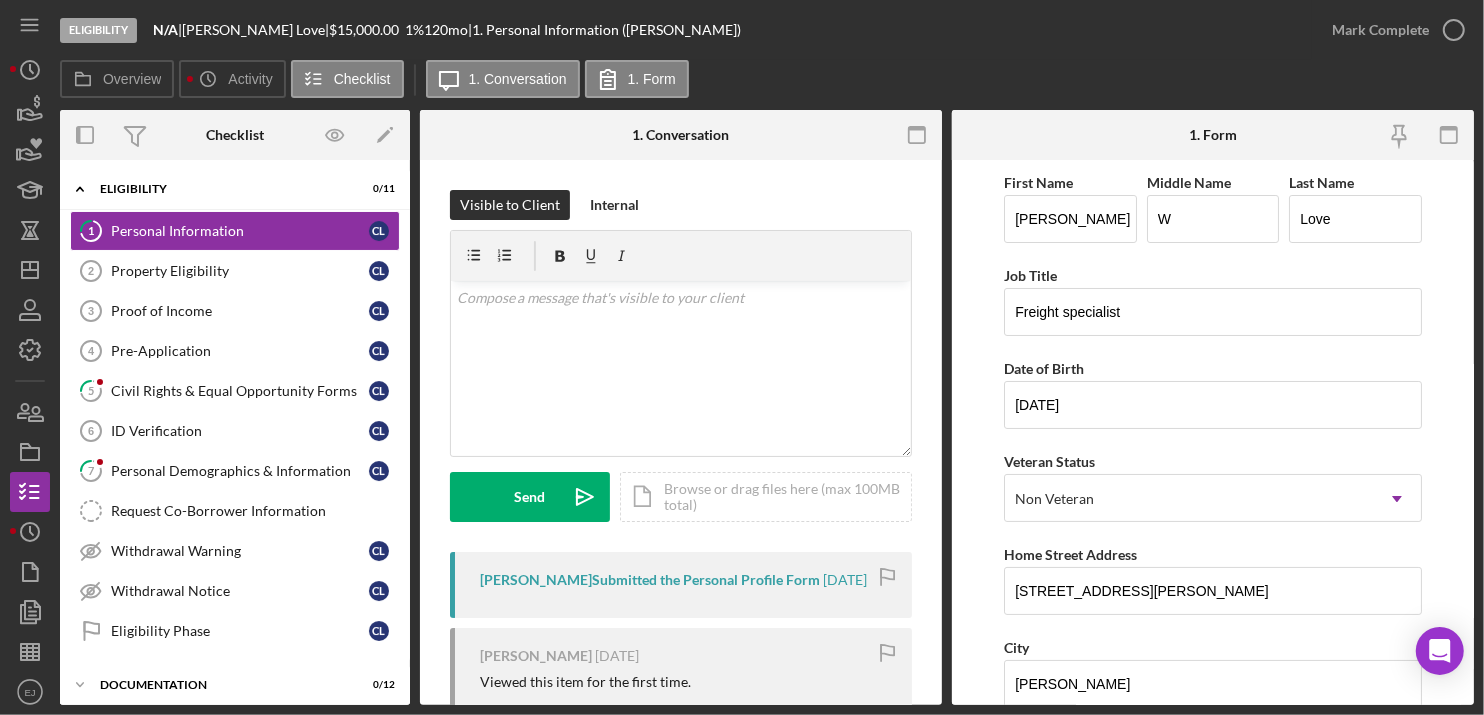 scroll, scrollTop: 476, scrollLeft: 0, axis: vertical 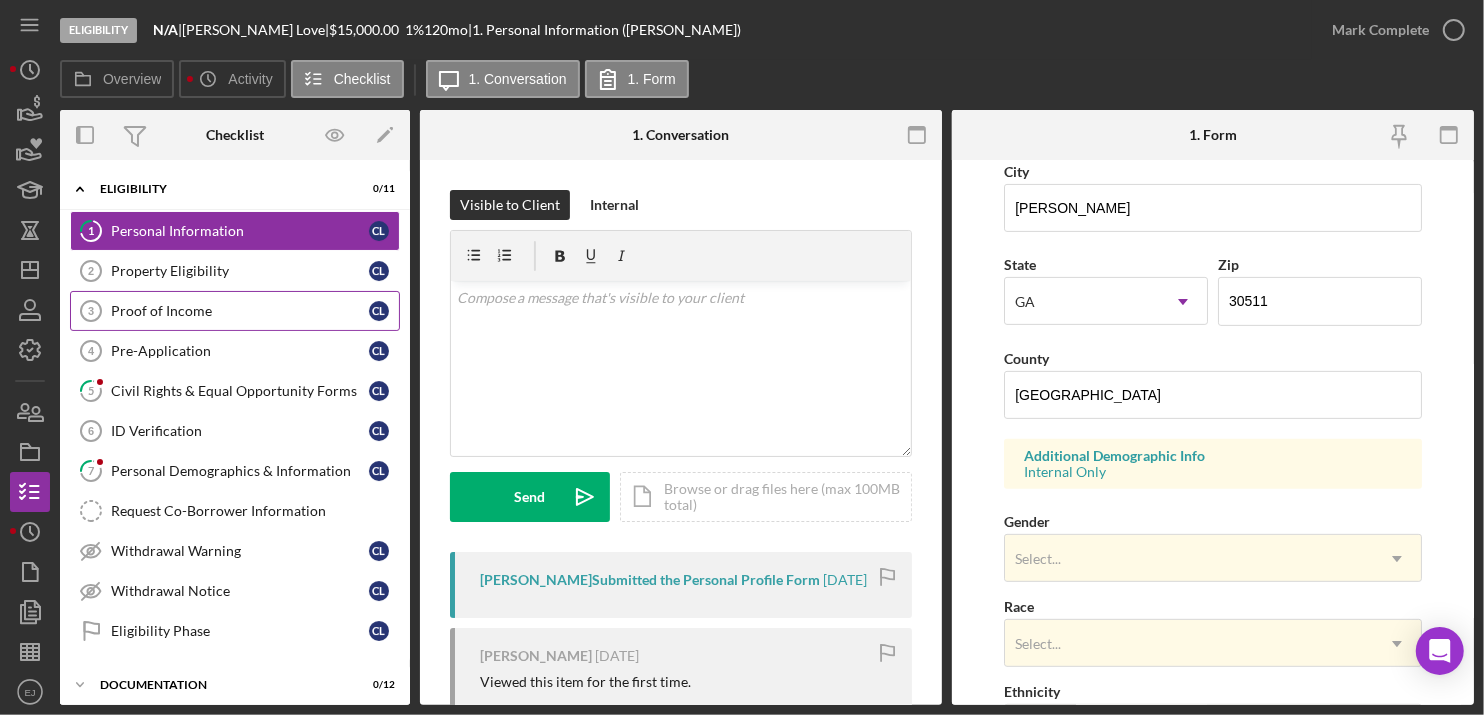 click on "Proof of Income 3 Proof of Income C L" at bounding box center (235, 311) 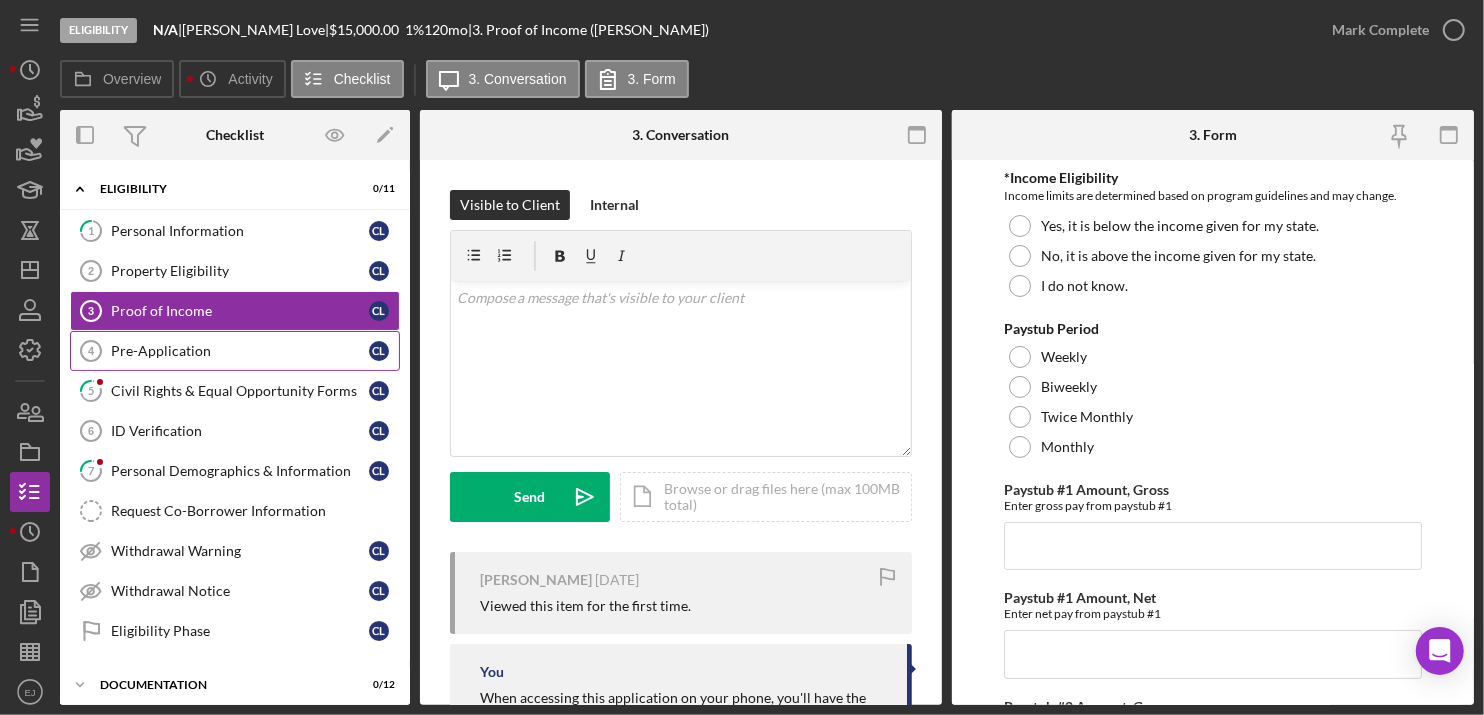 click on "Pre-Application" at bounding box center (240, 351) 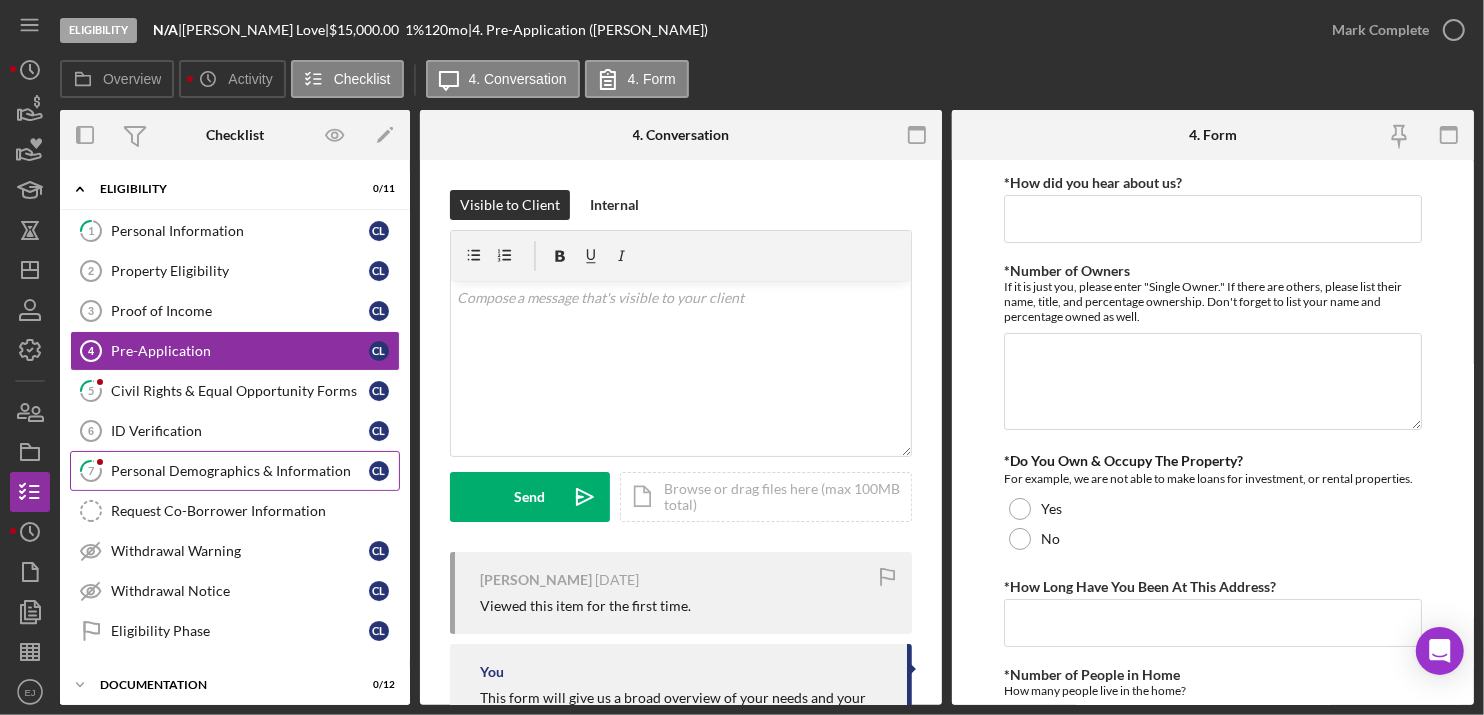 click on "7 Personal Demographics & Information C L" at bounding box center [235, 471] 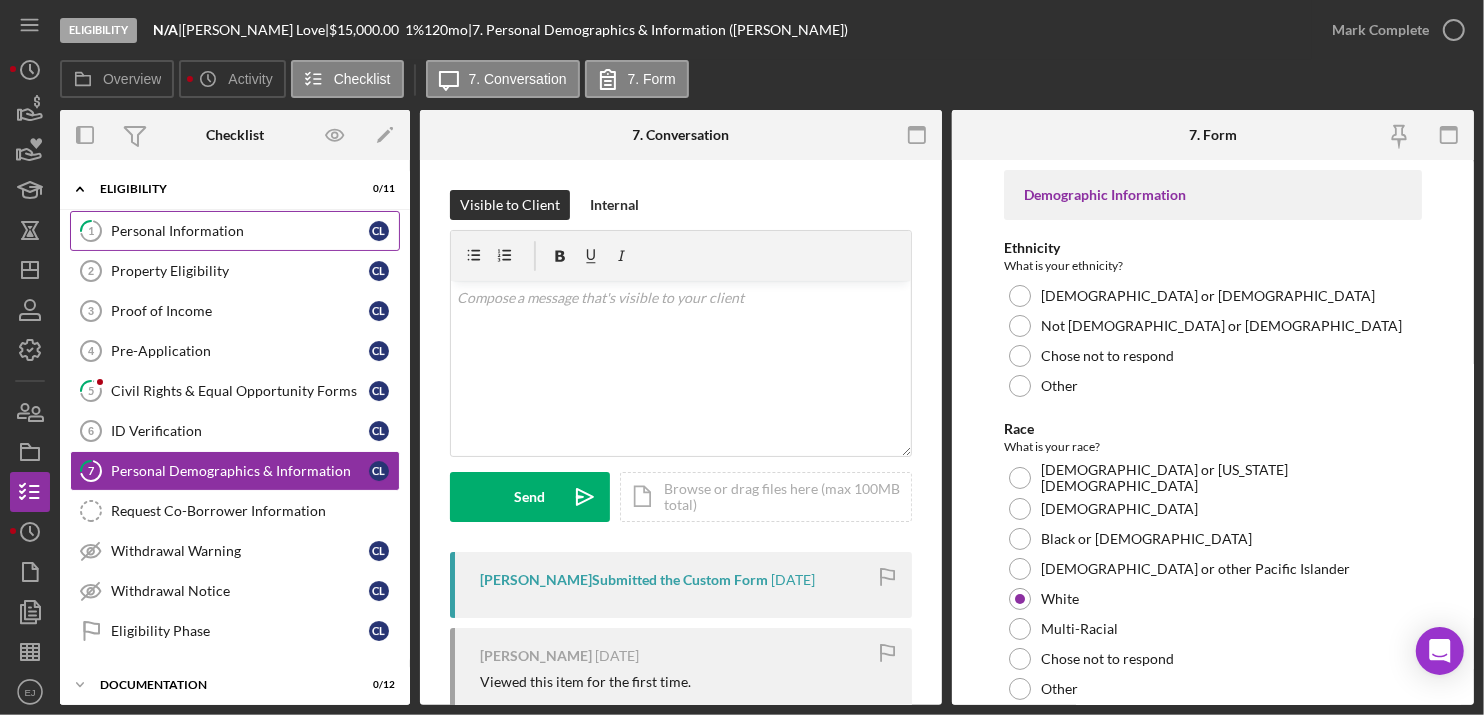 click on "1 Personal Information C L" at bounding box center (235, 231) 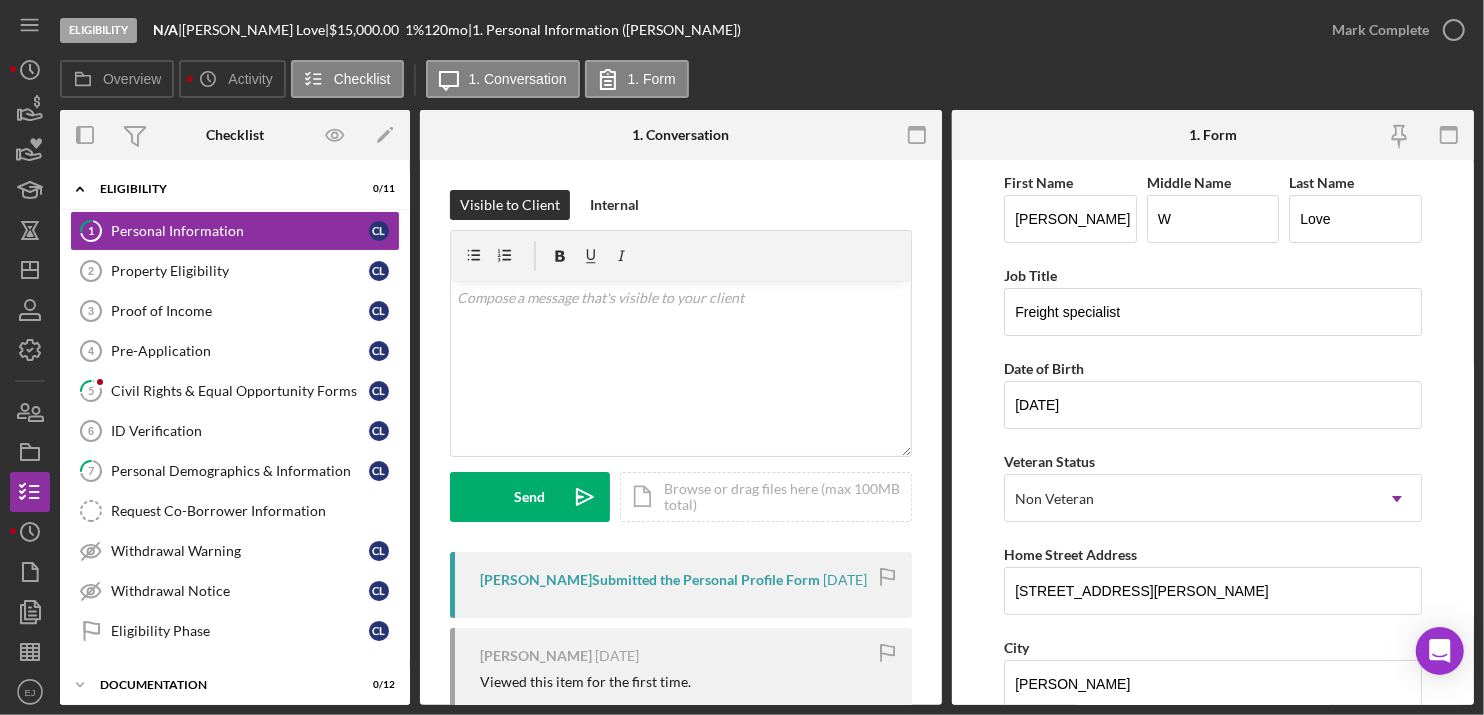 scroll, scrollTop: 476, scrollLeft: 0, axis: vertical 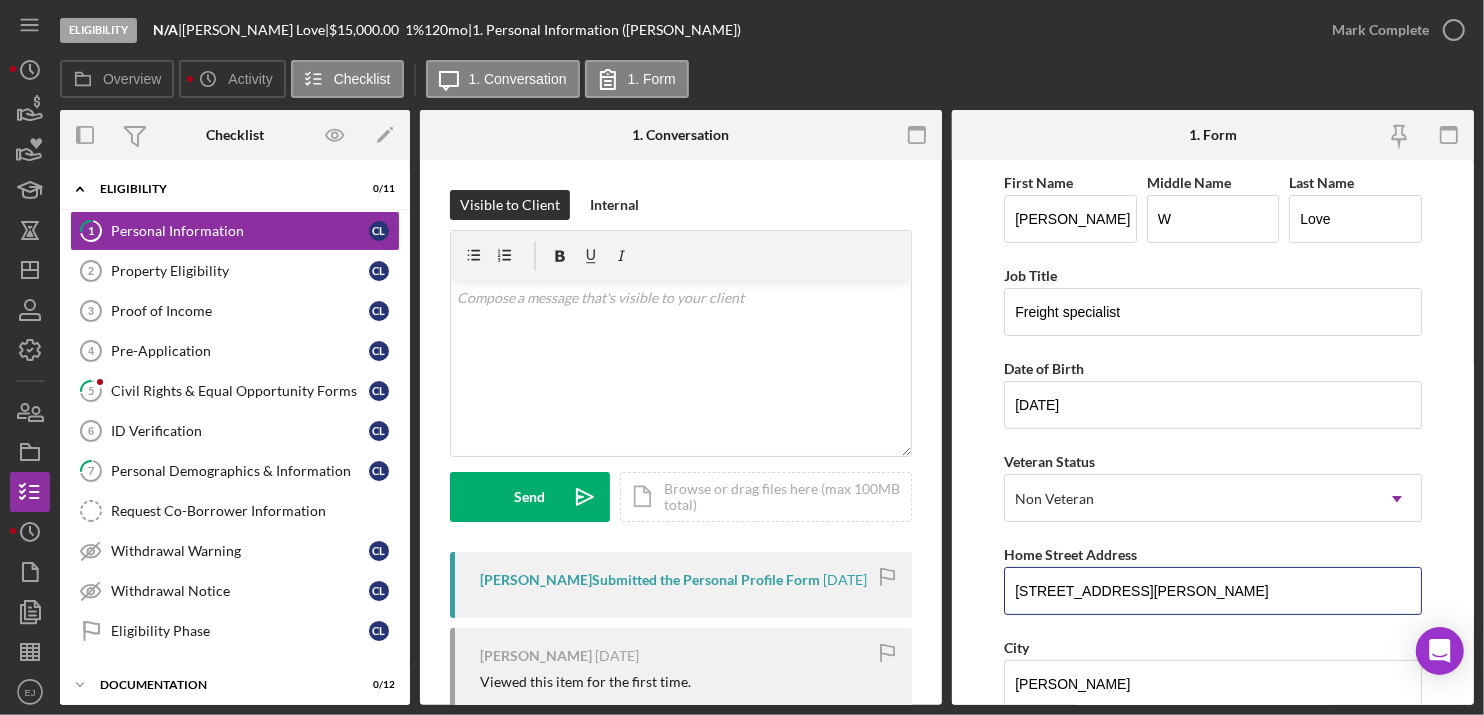 drag, startPoint x: 1014, startPoint y: 594, endPoint x: 1216, endPoint y: 615, distance: 203.08865 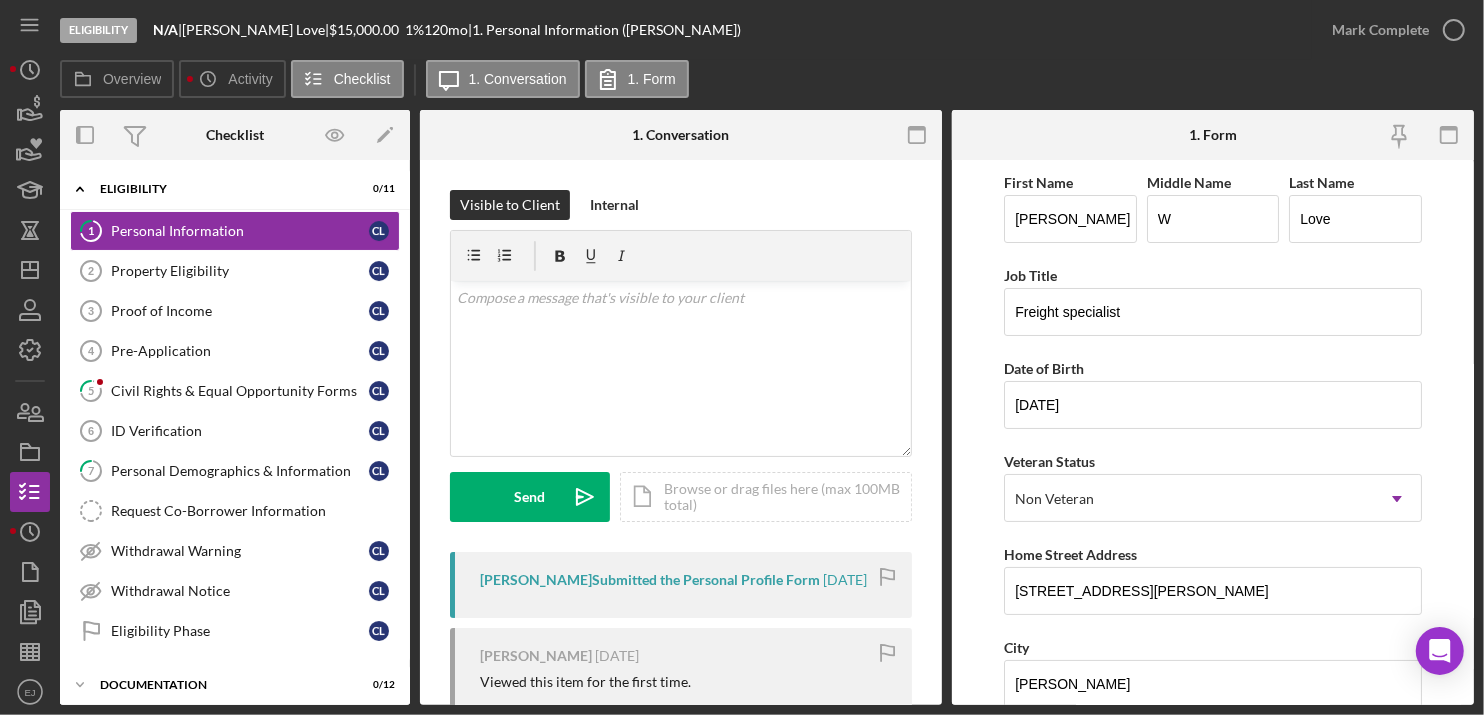 scroll, scrollTop: 476, scrollLeft: 0, axis: vertical 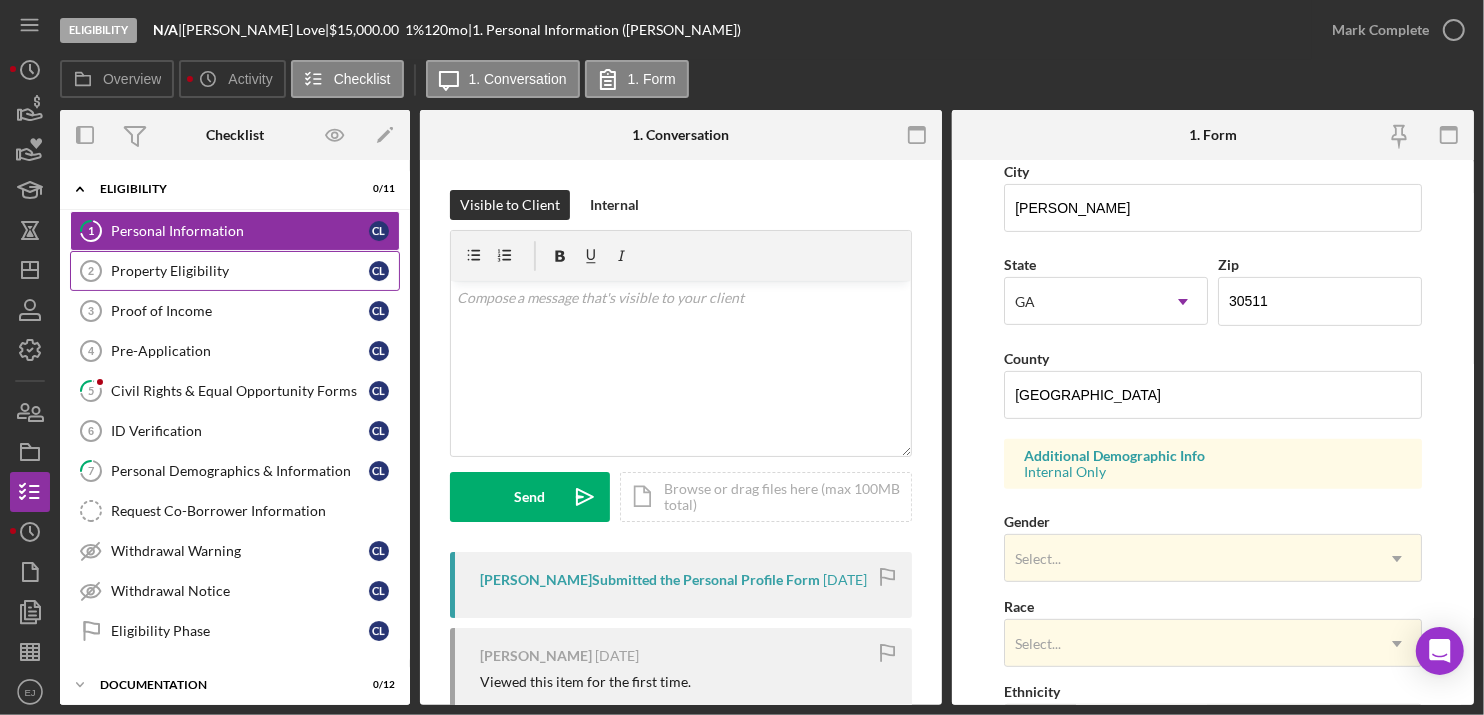 click on "Property Eligibility" at bounding box center [240, 271] 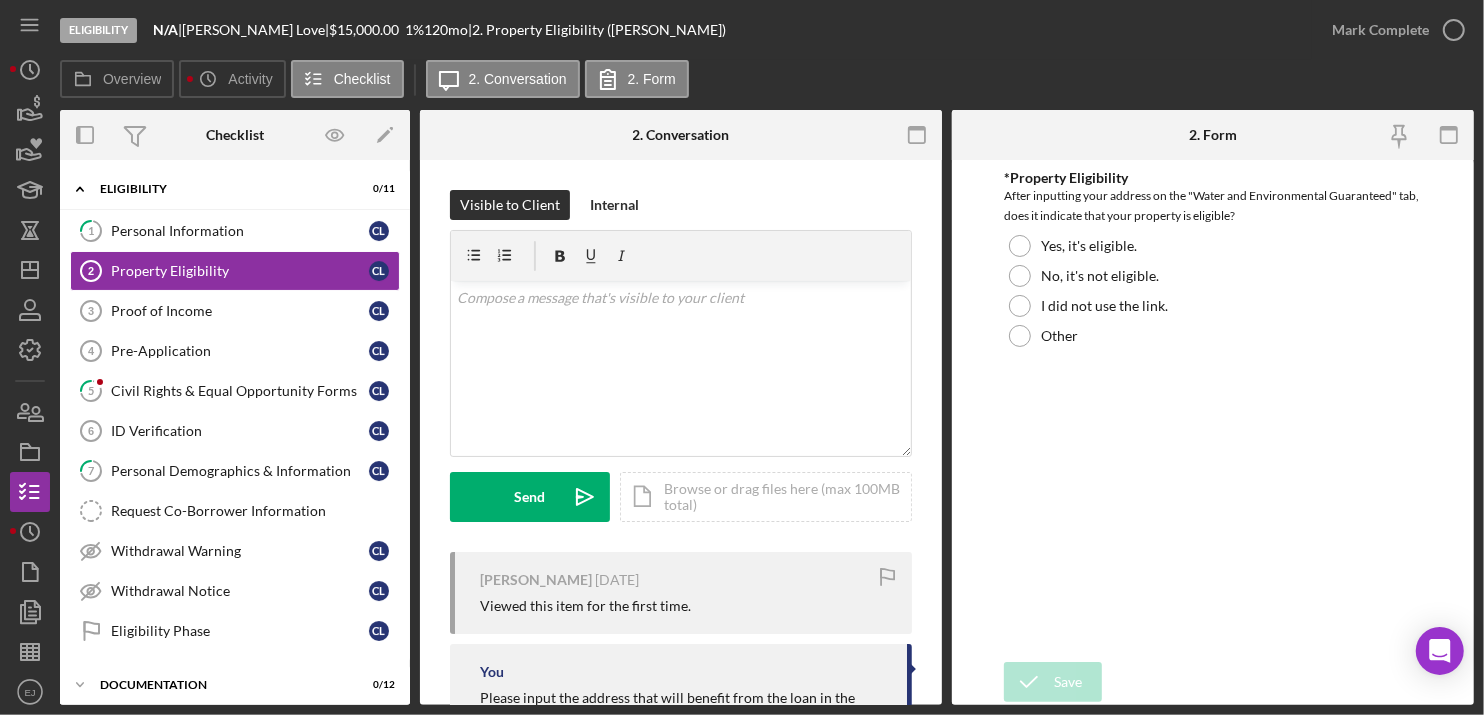 click on "Overview Overview Edit Icon/Edit Status Ongoing Risk Rating Sentiment Rating 5 Product Septic Loan Created Date 7/5/2025 Started Date 7/5/2025 Closing Goal Amount $15,000.00 Rate 1.000% Term 120 months Contact Icon/User Photo EJ Erica   Jenkins Account Executive Stage Eligibility Weekly Status Update Yes Inactivity Alerts Yes Key Ratios Edit Icon/Edit DSCR Collateral Coverage DTI LTV Global DSCR Global Collateral Coverage Global DTI NOI Recommendation Edit Icon/Edit Payment Type Rate Term Amount Down Payment Closing Fee Include closing fee in amount financed? No Origination Fee Include origination fee in amount financed? No Amount Financed Closing Date First Payment Date Maturity Date Resolution Edit Icon/Edit Resolved On Resolution New Activity 7/5/2025 at 7:12am  Cary L. updated the Civil Rights & Equal Opportunity Forms form assigned to Cary L. Icon/Navigate Checklist Icon/Edit Icon/Expander Eligibility 0 / 11 1 Personal Information C L Property Eligibility 2 Property Eligibility C L Proof of Income 3 C L" at bounding box center (767, 407) 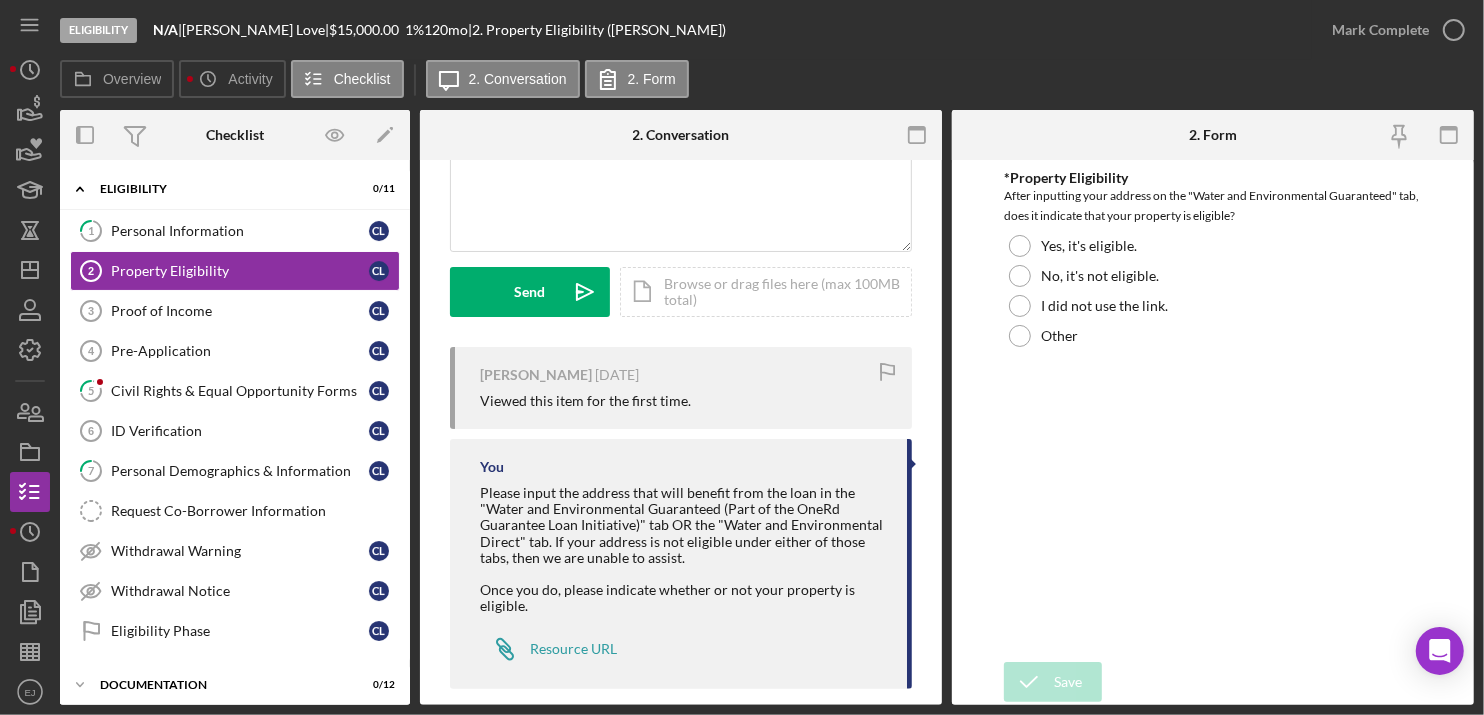 scroll, scrollTop: 228, scrollLeft: 0, axis: vertical 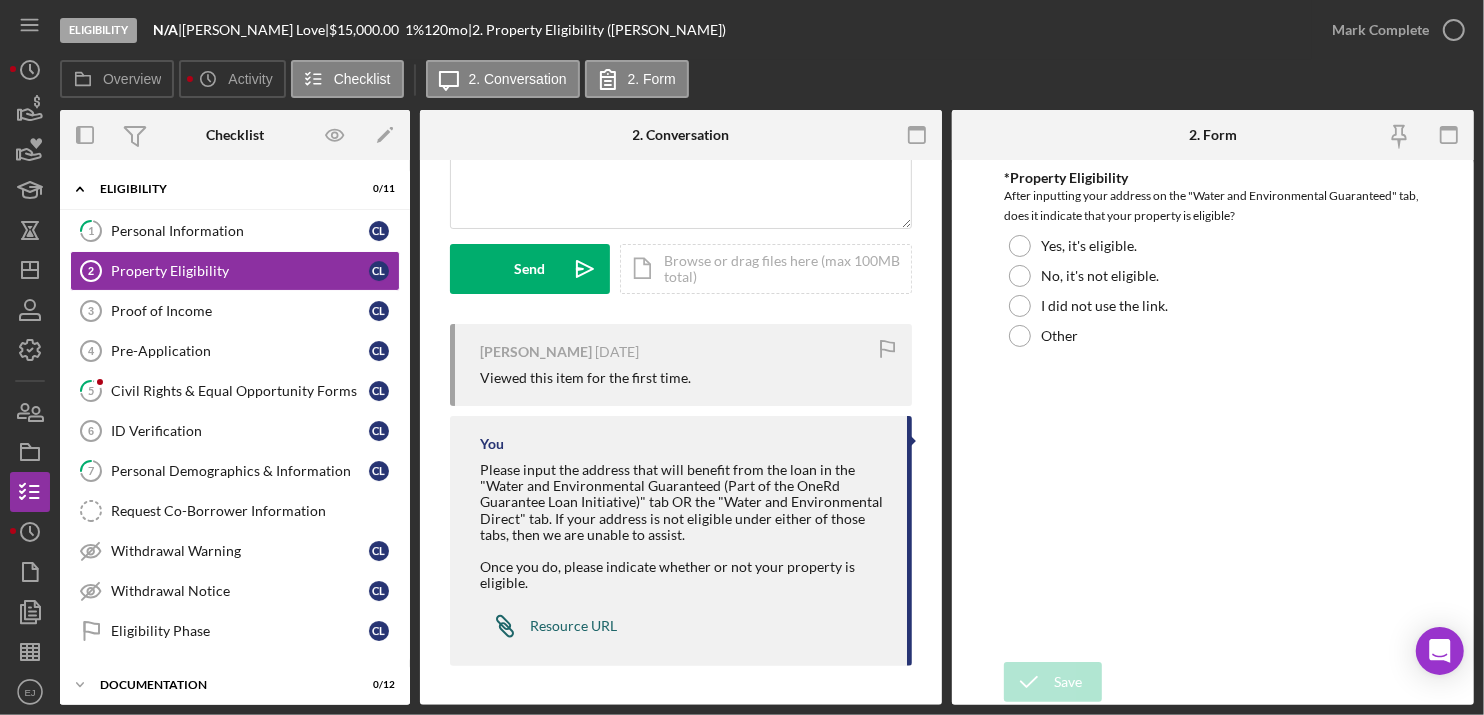click on "Resource URL" at bounding box center (573, 626) 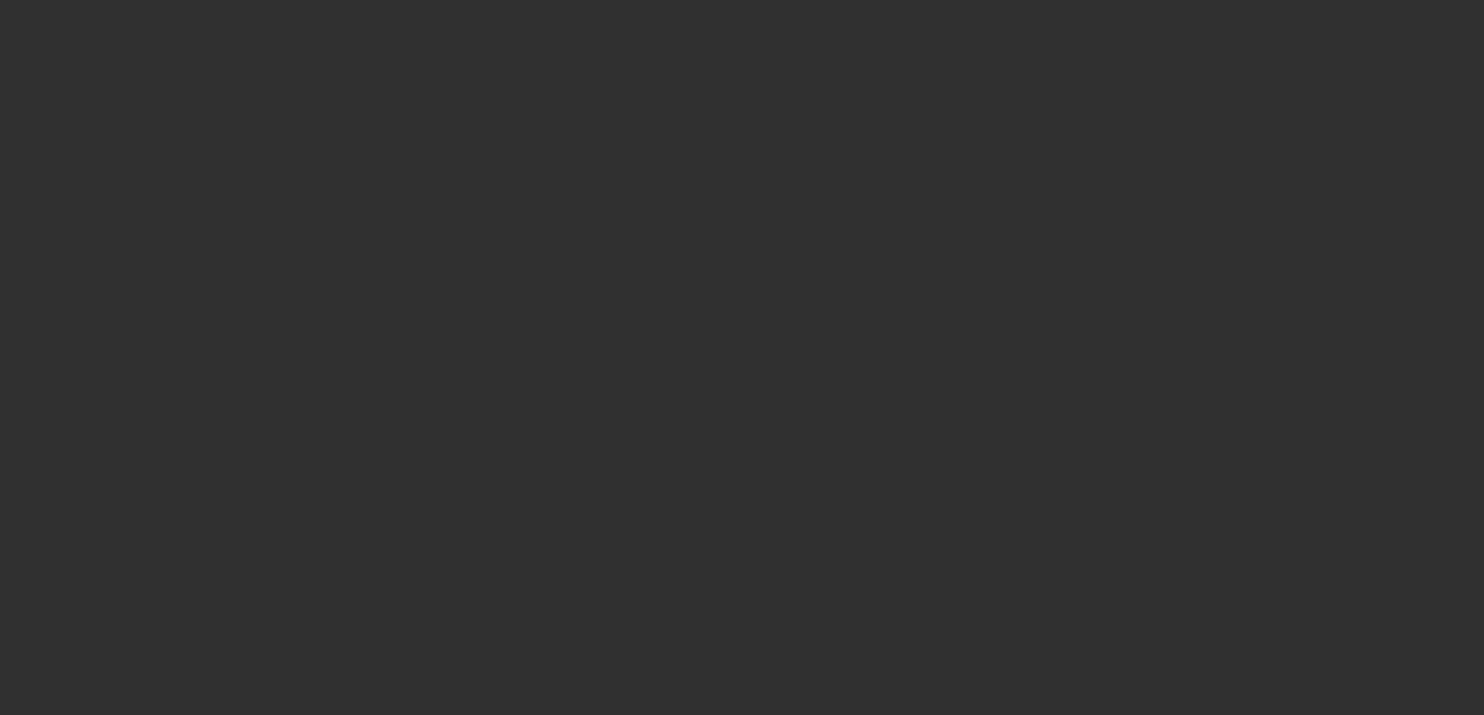 scroll, scrollTop: 0, scrollLeft: 0, axis: both 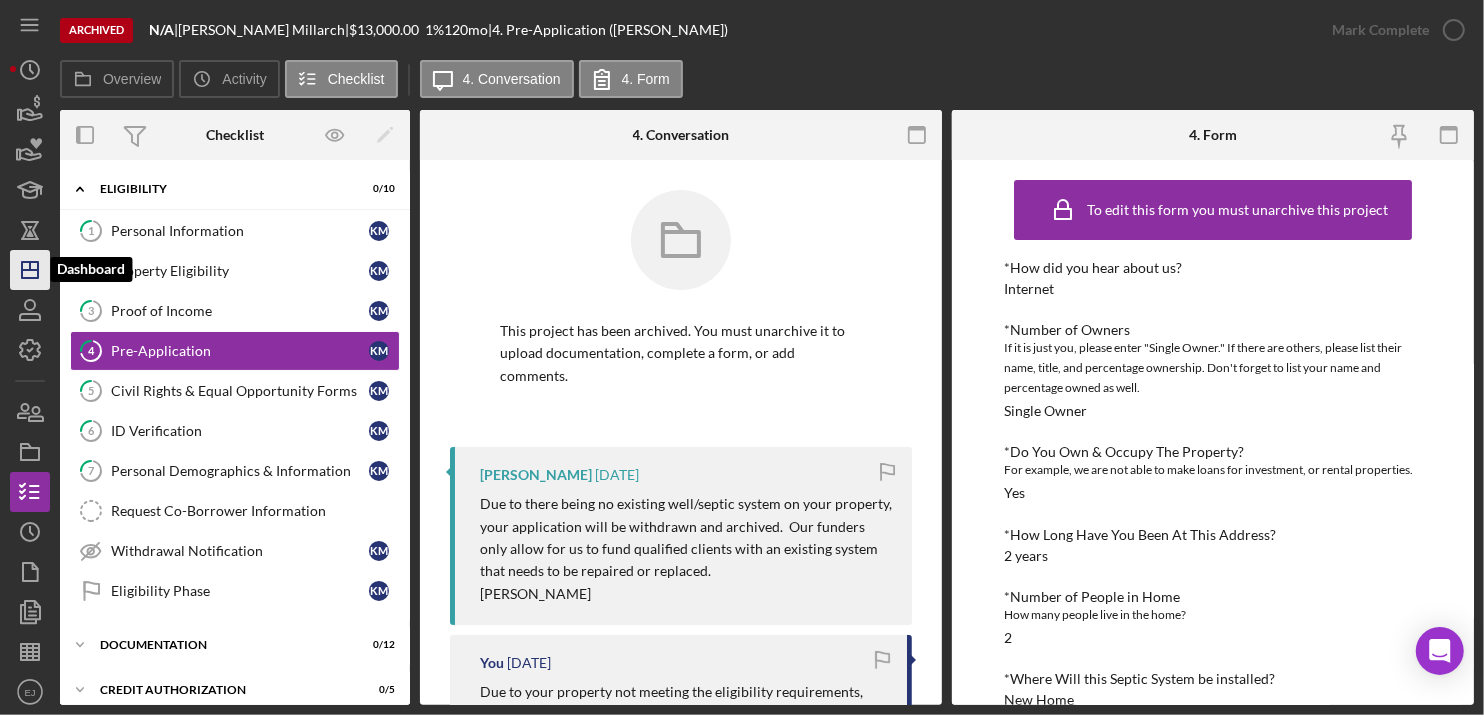 click on "Icon/Dashboard" 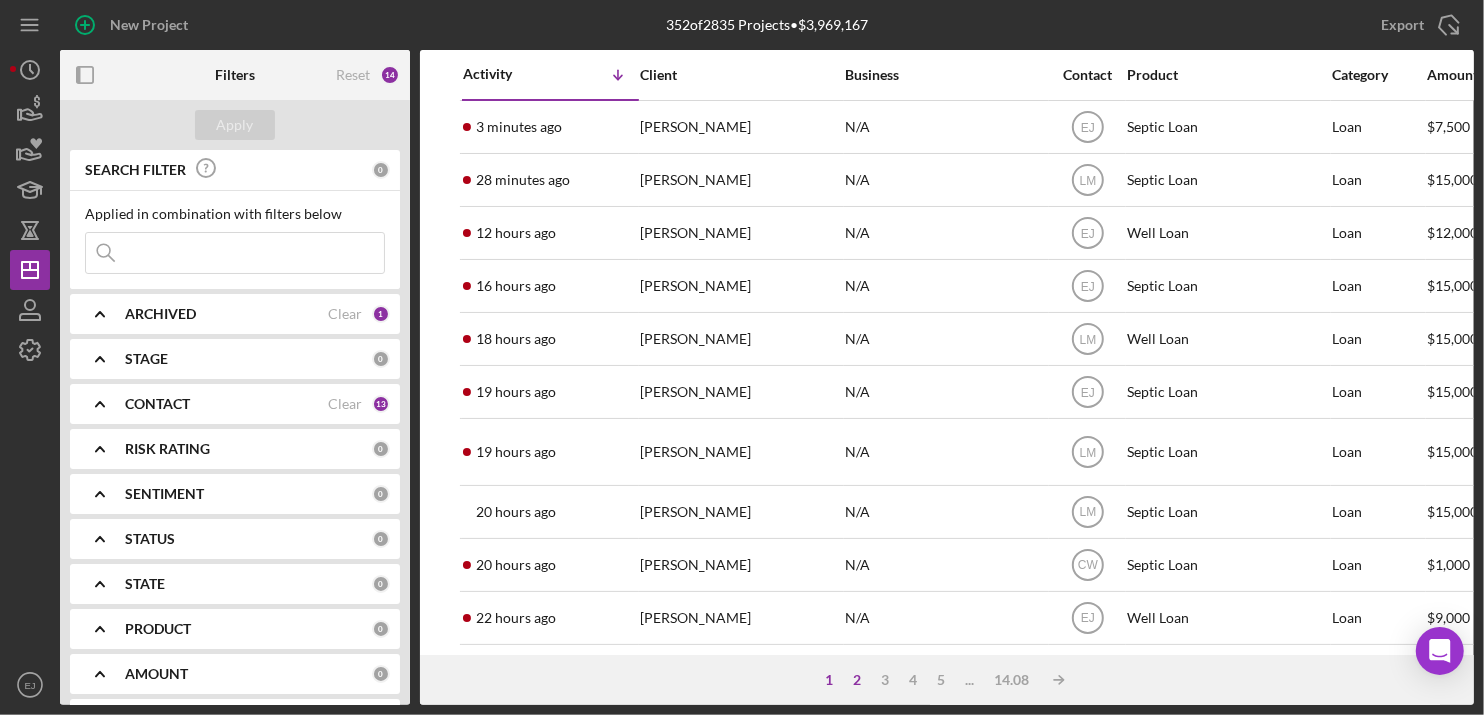 click on "2" at bounding box center [857, 680] 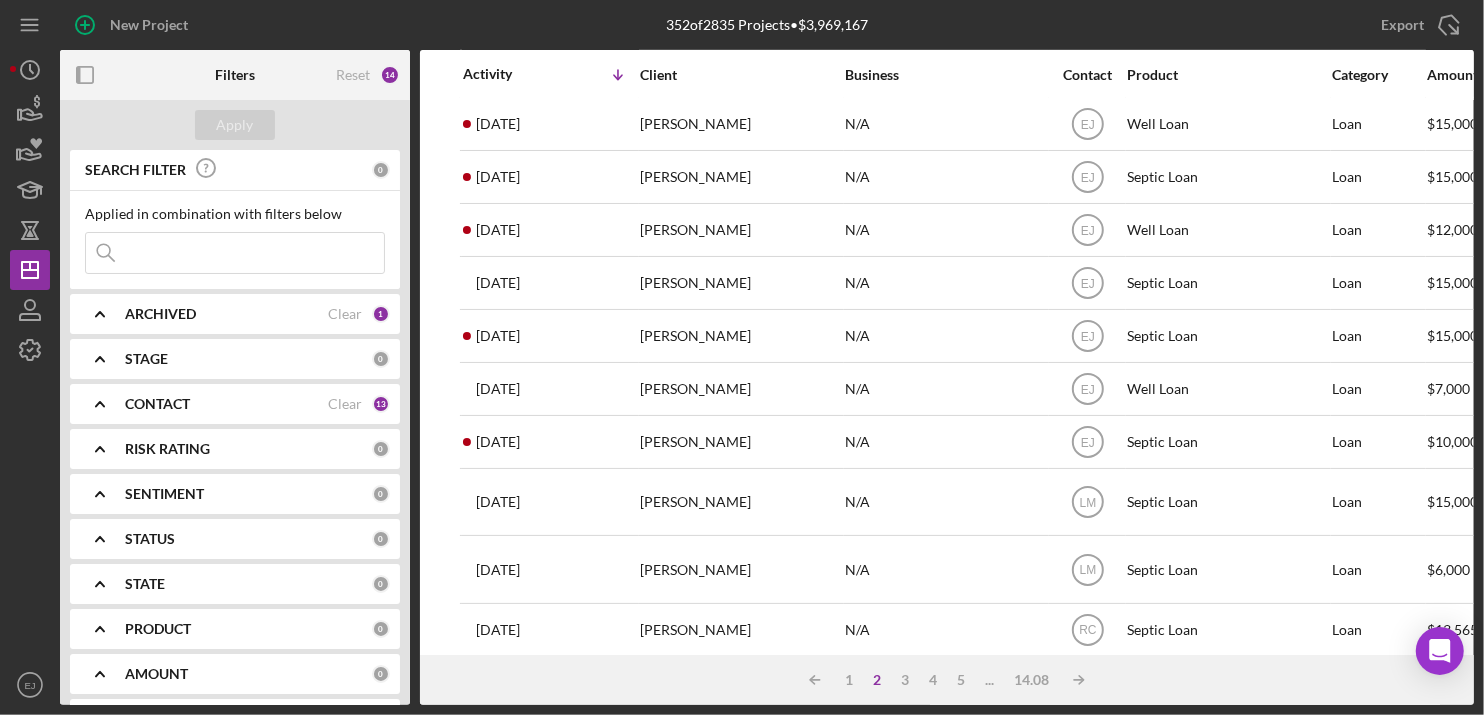 scroll, scrollTop: 880, scrollLeft: 0, axis: vertical 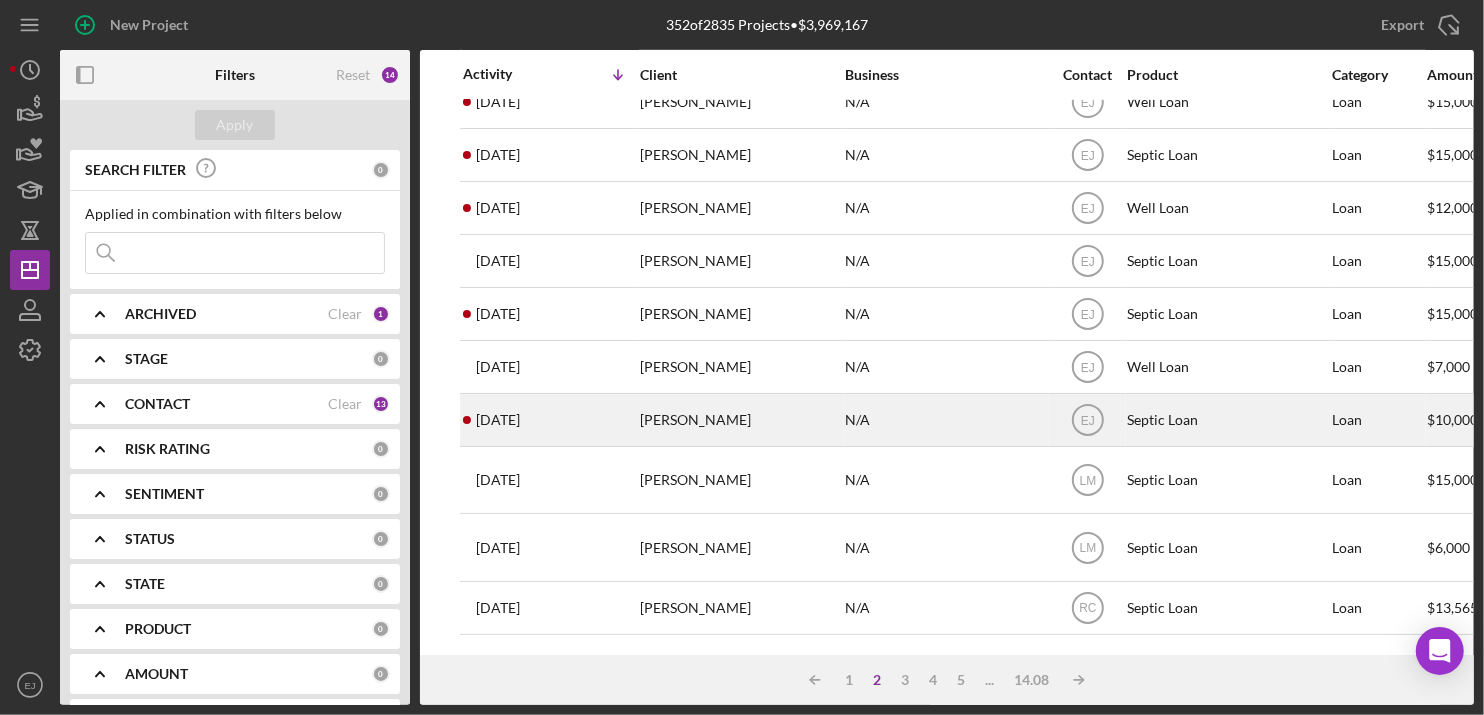 click on "[PERSON_NAME]" at bounding box center [740, 420] 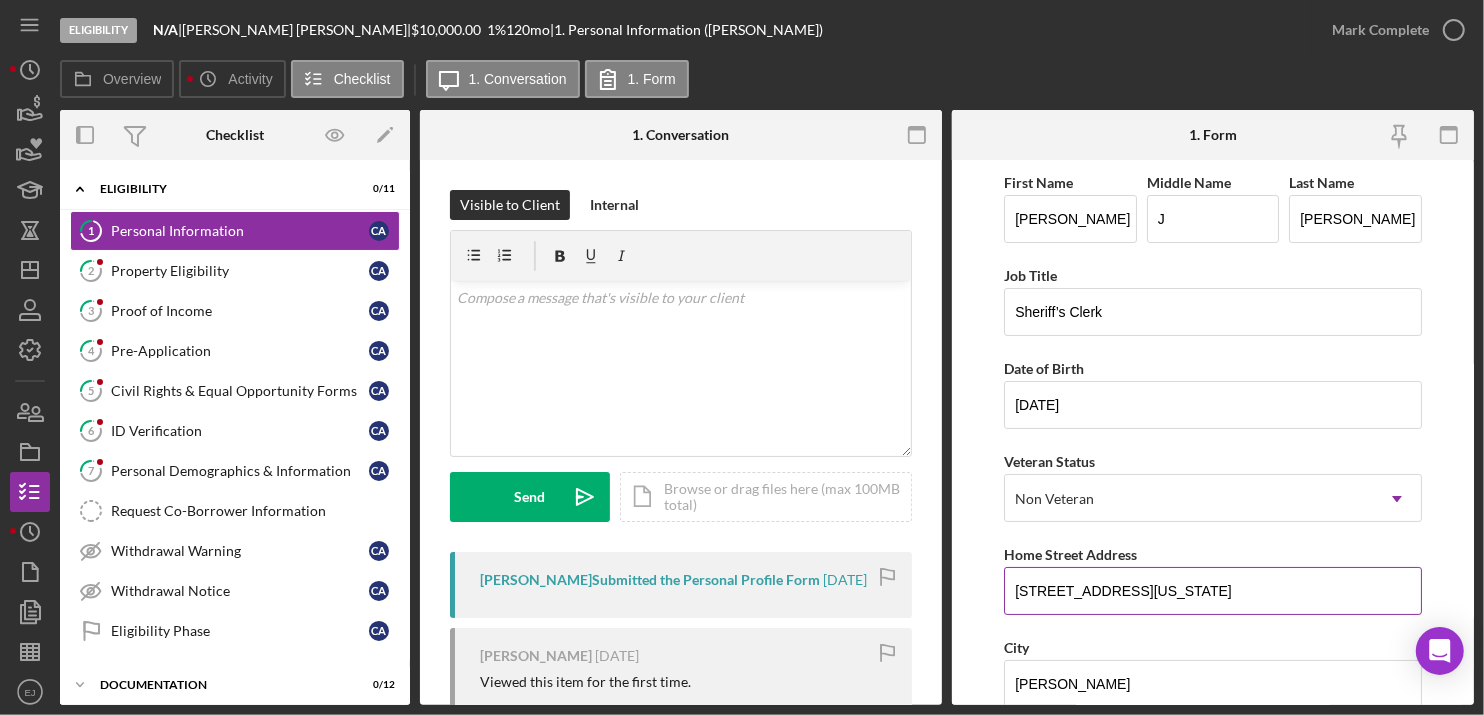 drag, startPoint x: 1014, startPoint y: 585, endPoint x: 1184, endPoint y: 593, distance: 170.18813 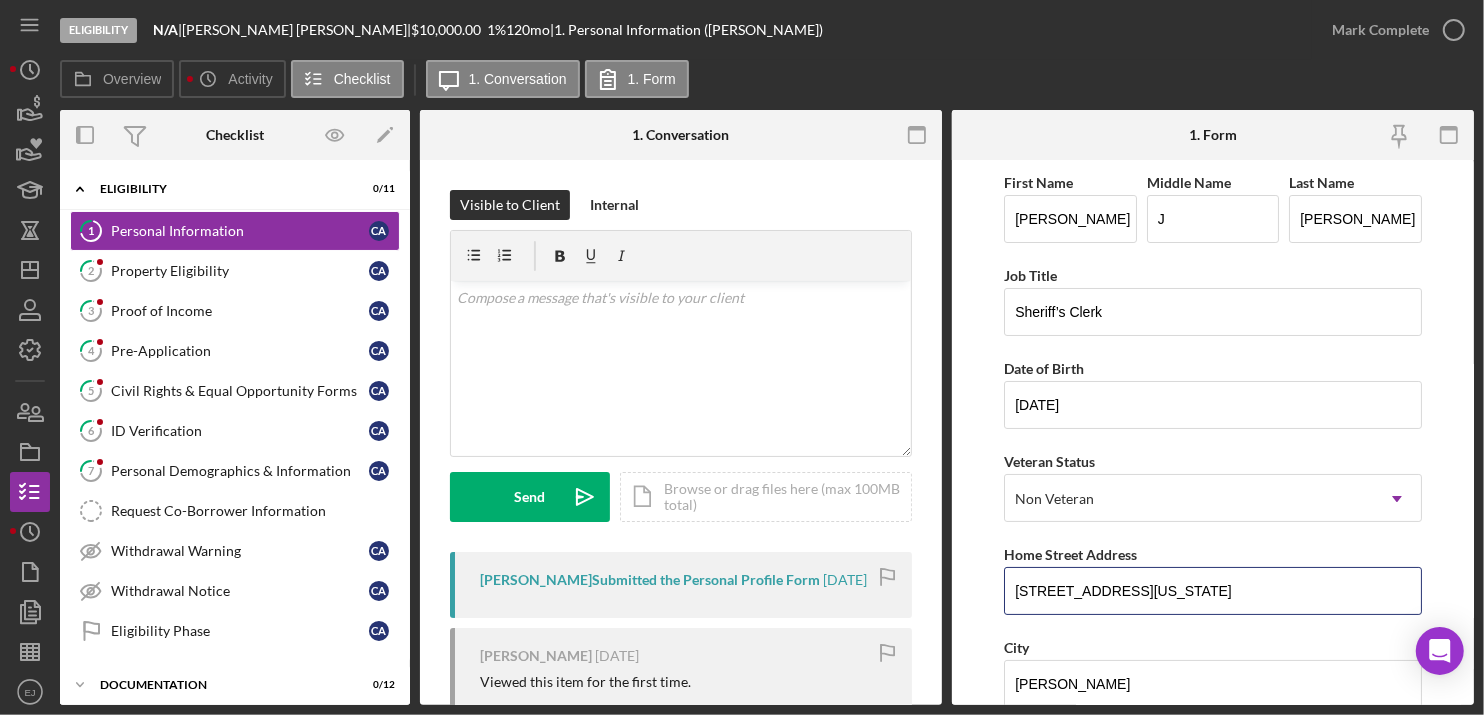 scroll, scrollTop: 476, scrollLeft: 0, axis: vertical 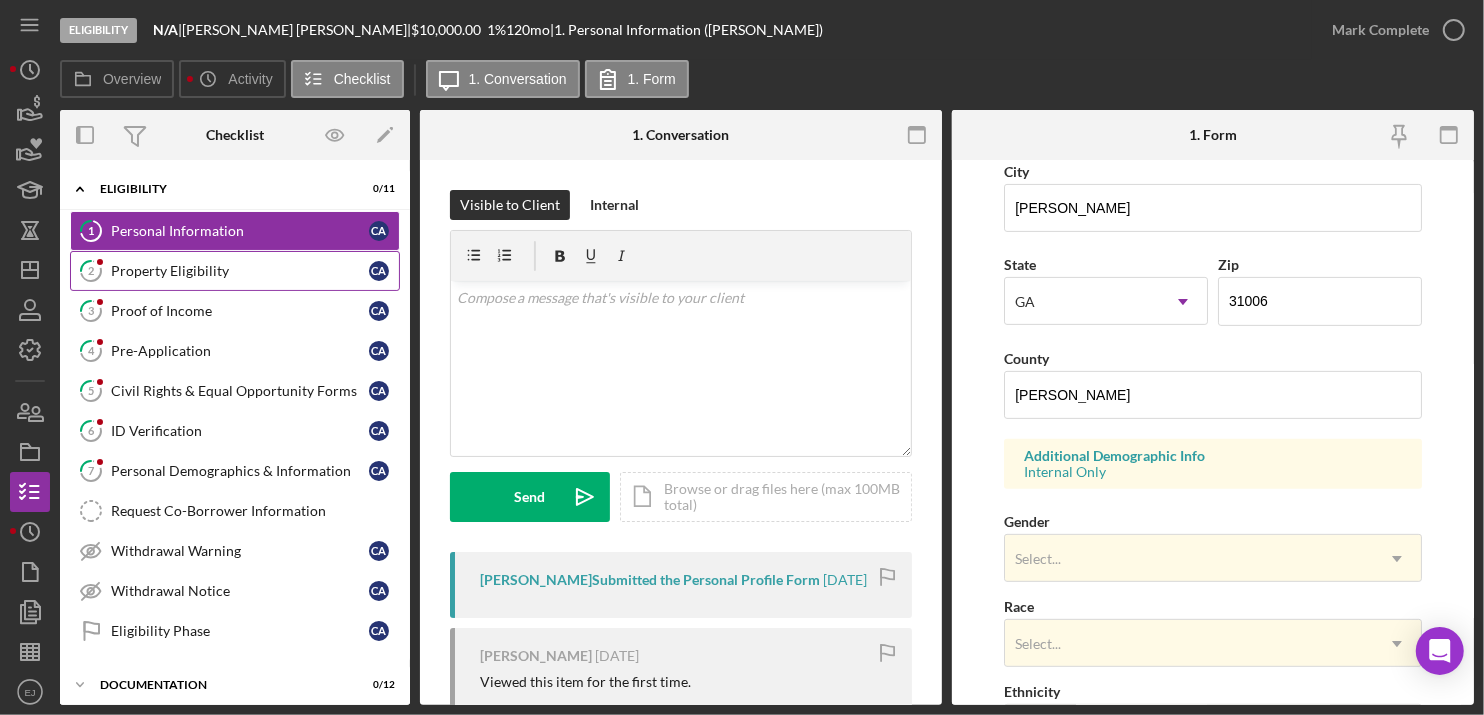 click on "Property Eligibility" at bounding box center [240, 271] 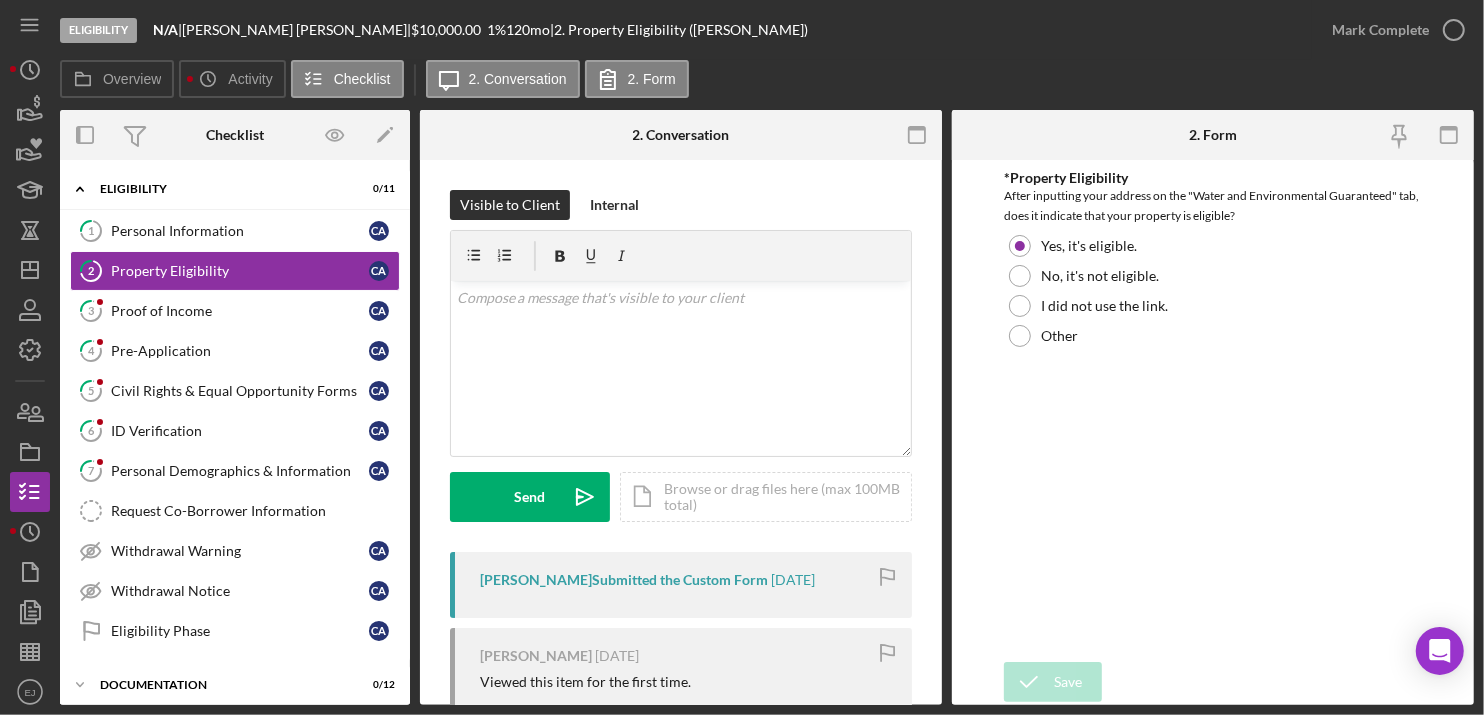 scroll, scrollTop: 304, scrollLeft: 0, axis: vertical 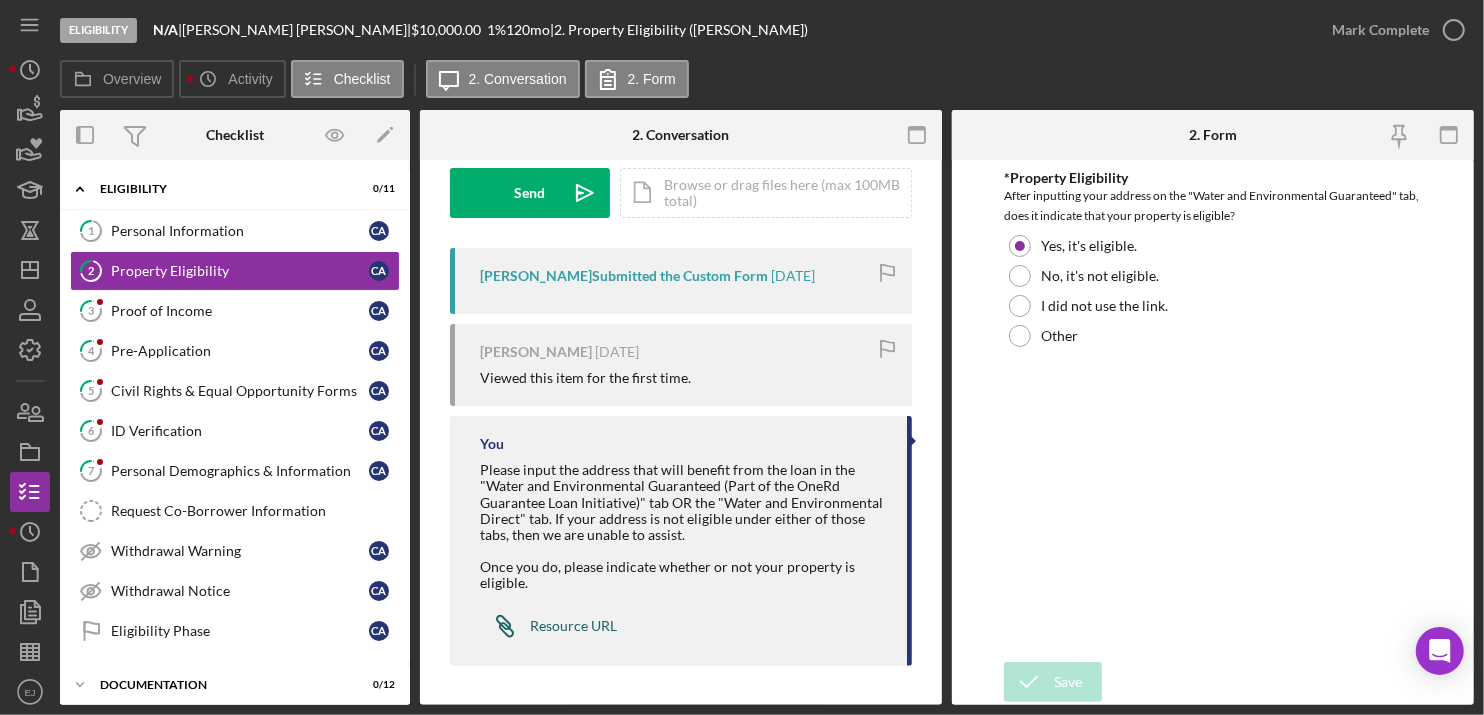 click on "Resource URL" at bounding box center (573, 626) 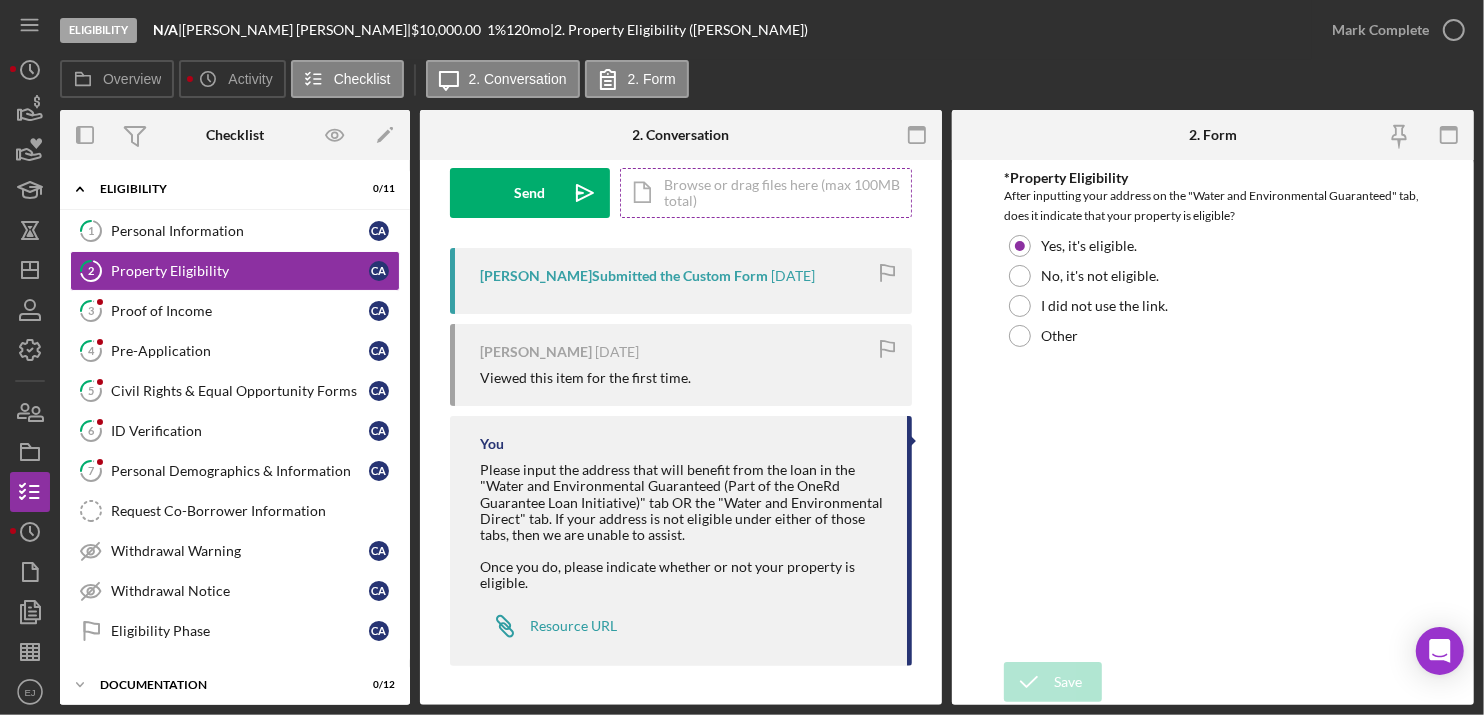 click on "Icon/Document Browse or drag files here (max 100MB total) Tap to choose files or take a photo" at bounding box center [766, 193] 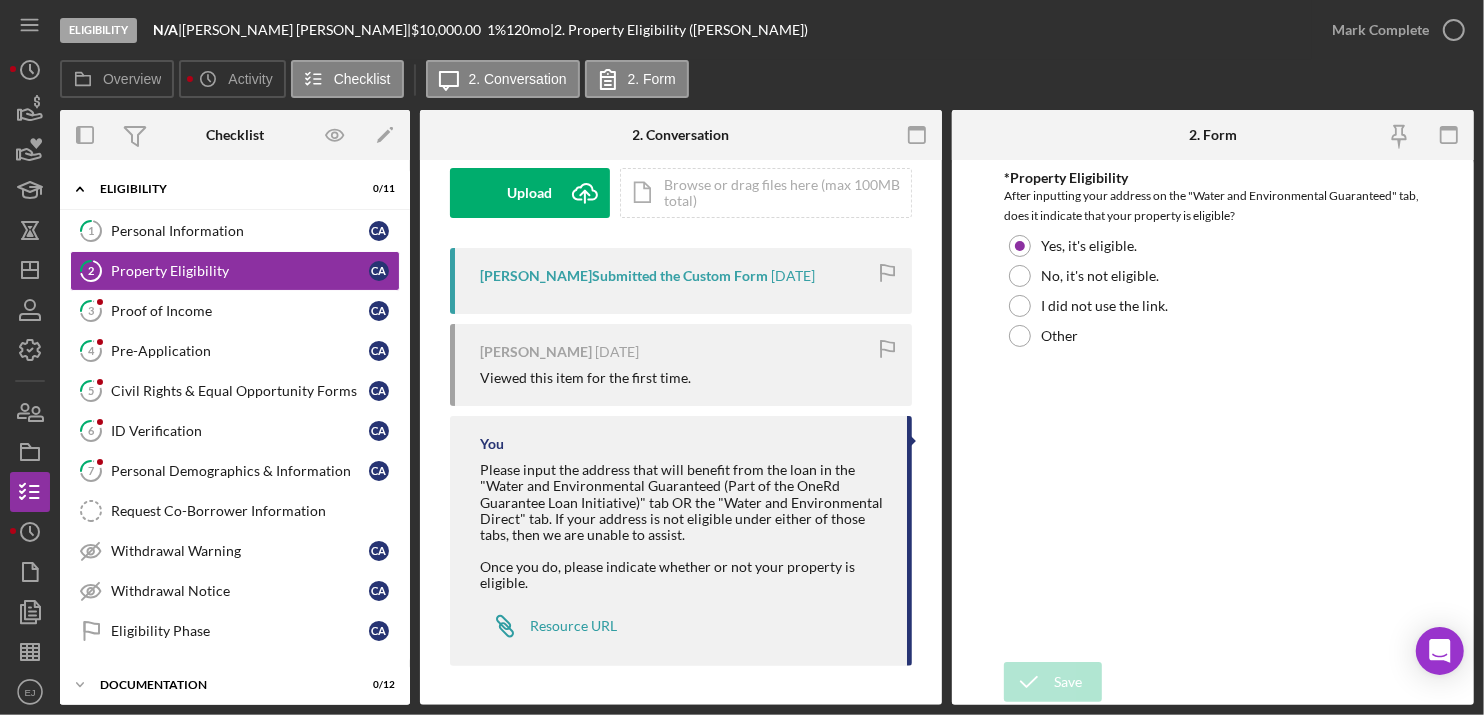 scroll, scrollTop: 0, scrollLeft: 0, axis: both 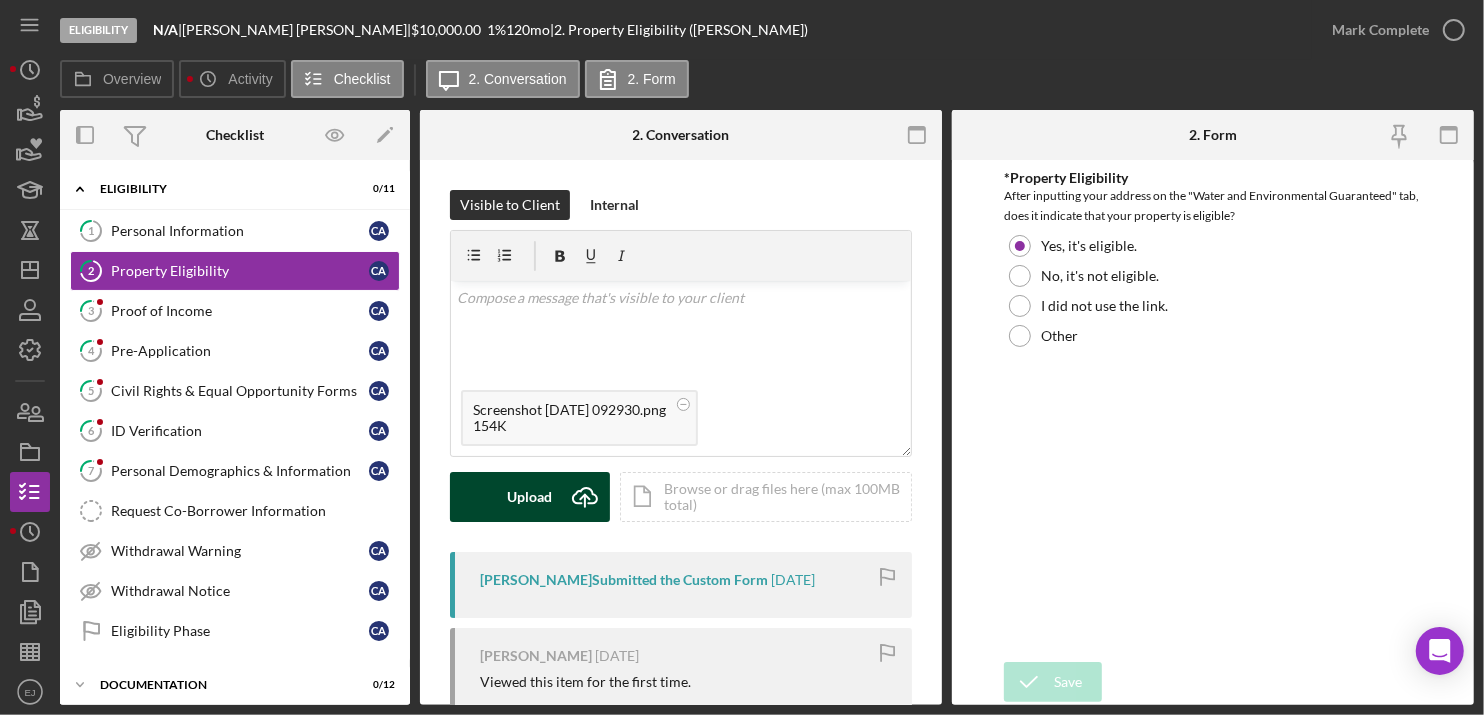 click on "Upload Icon/Upload" at bounding box center [530, 497] 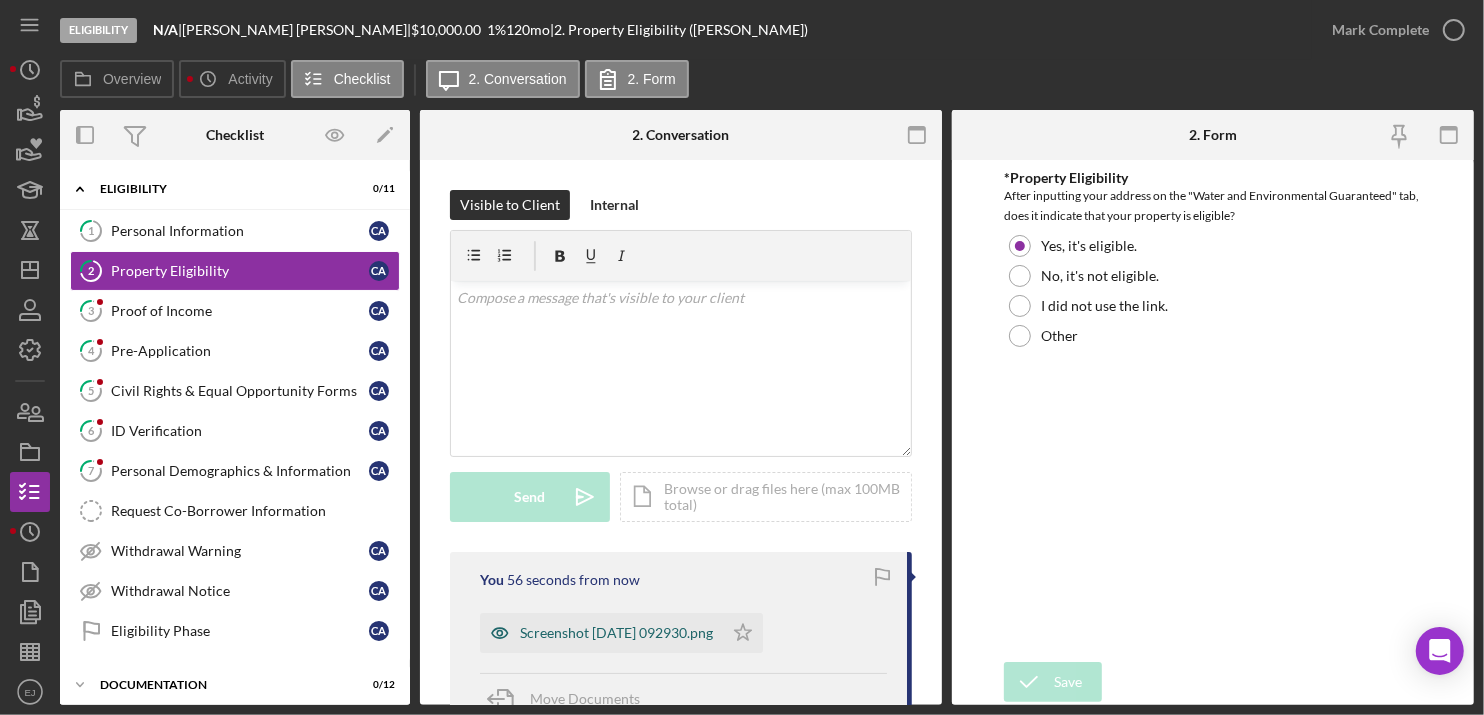 click on "Screenshot [DATE] 092930.png" at bounding box center (616, 633) 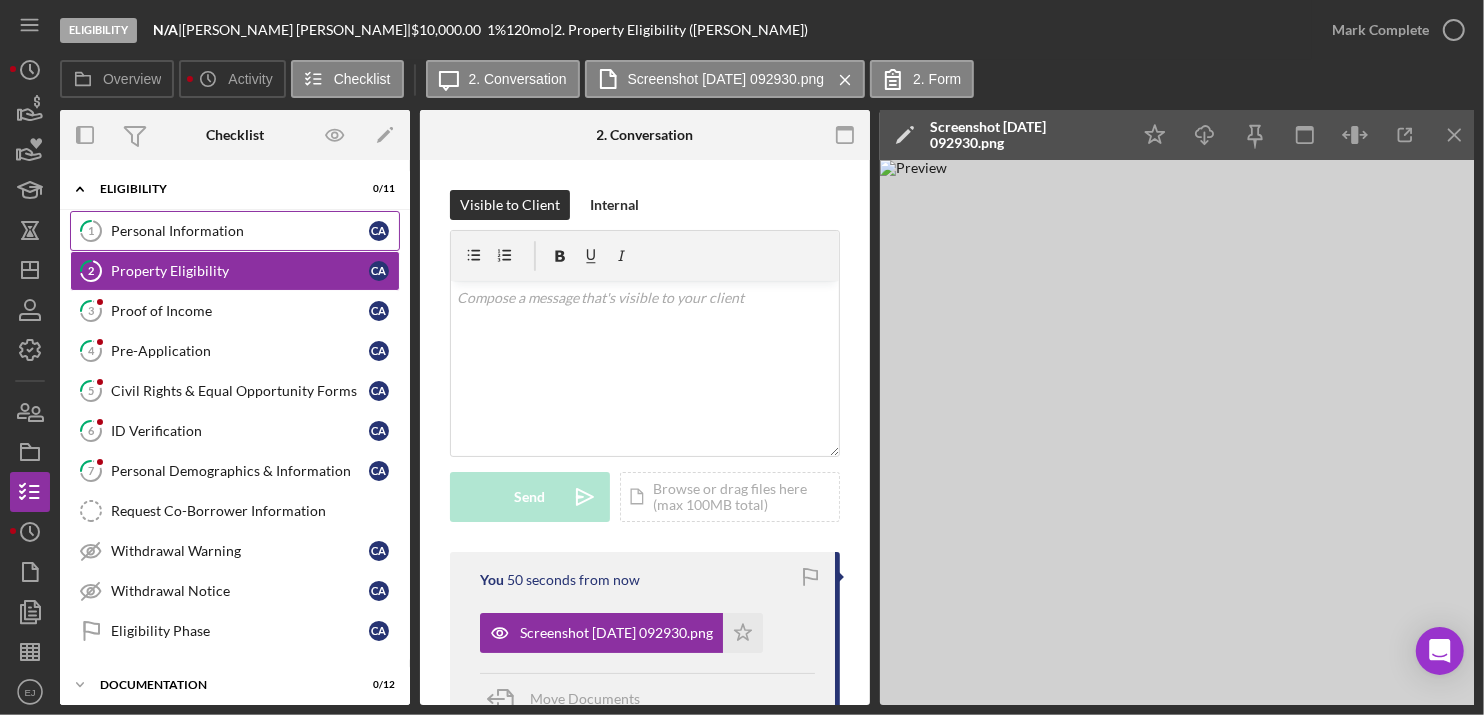 click on "Personal Information" at bounding box center (240, 231) 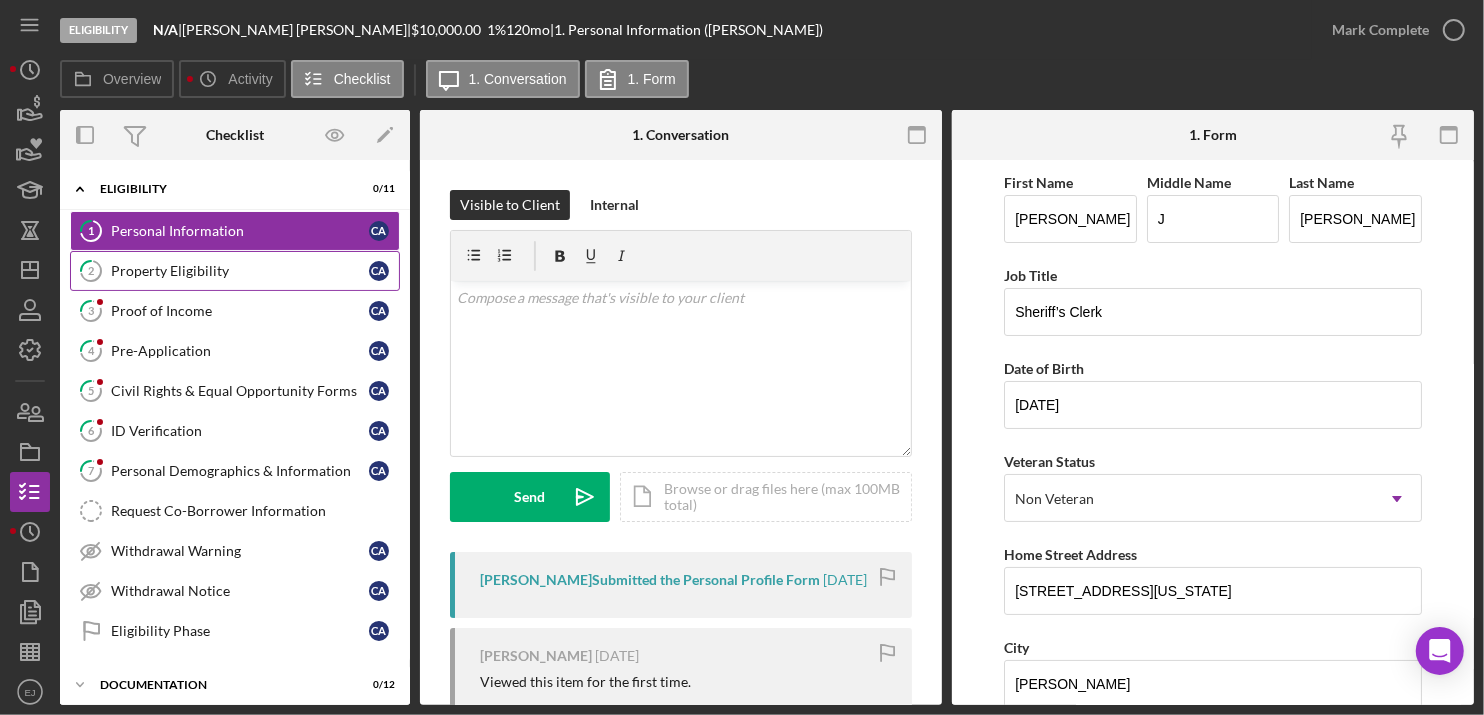 click on "Property Eligibility" at bounding box center (240, 271) 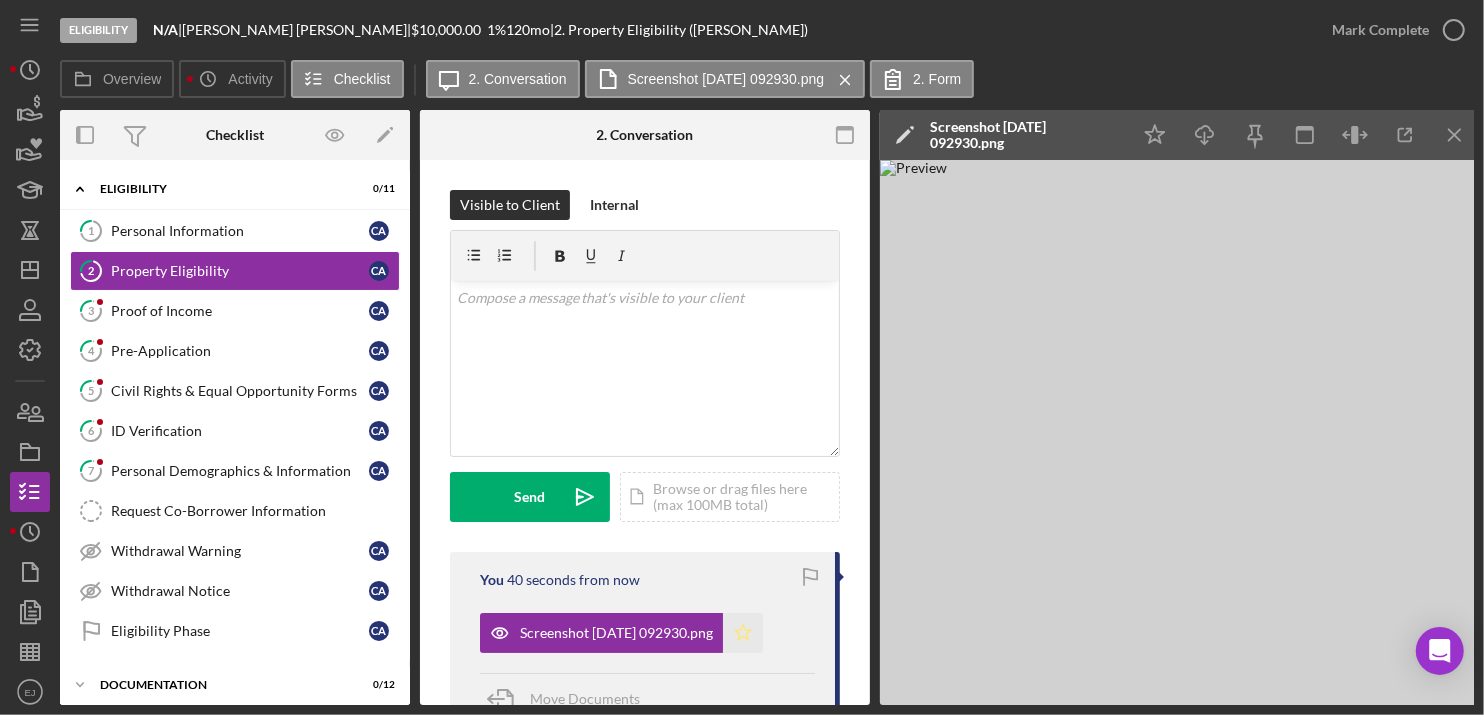 click on "Icon/Star" 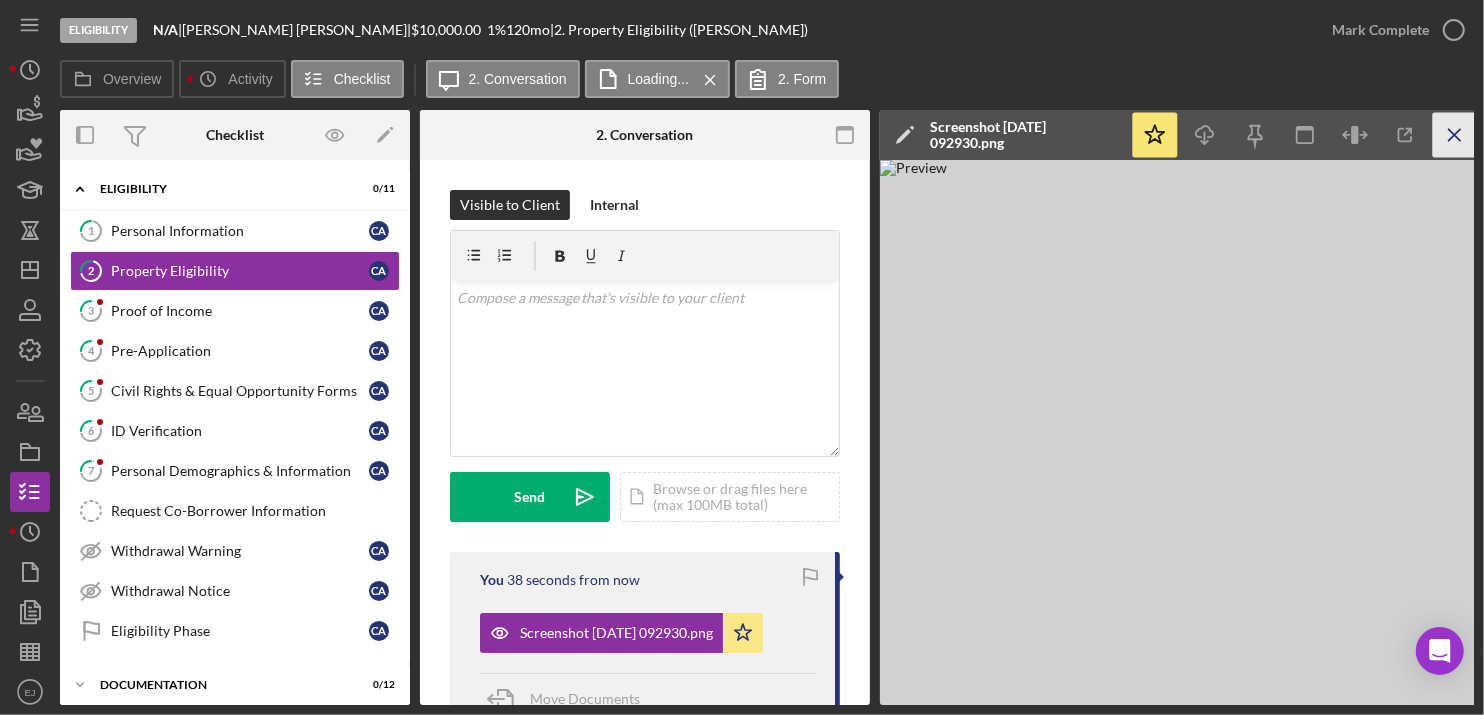 click on "Icon/Menu Close" 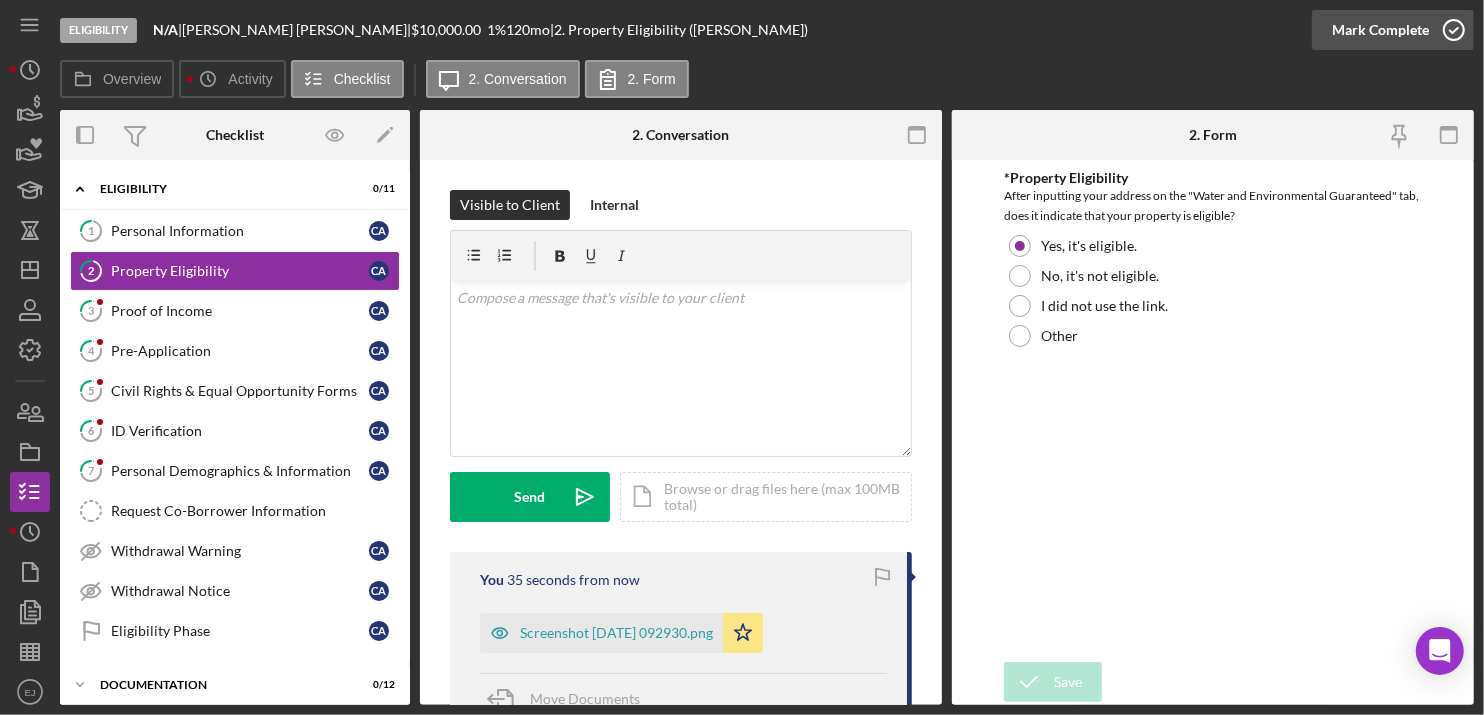 click 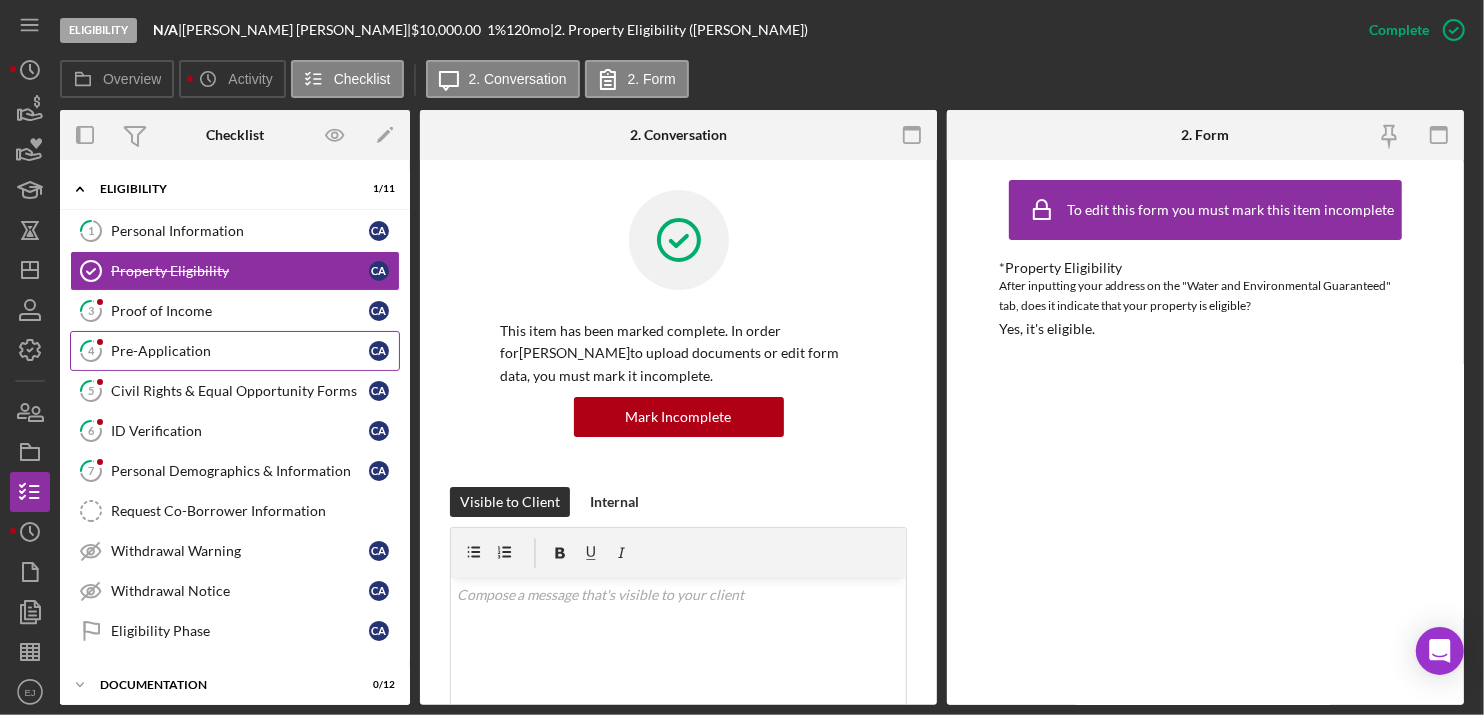 click on "Pre-Application" at bounding box center [240, 351] 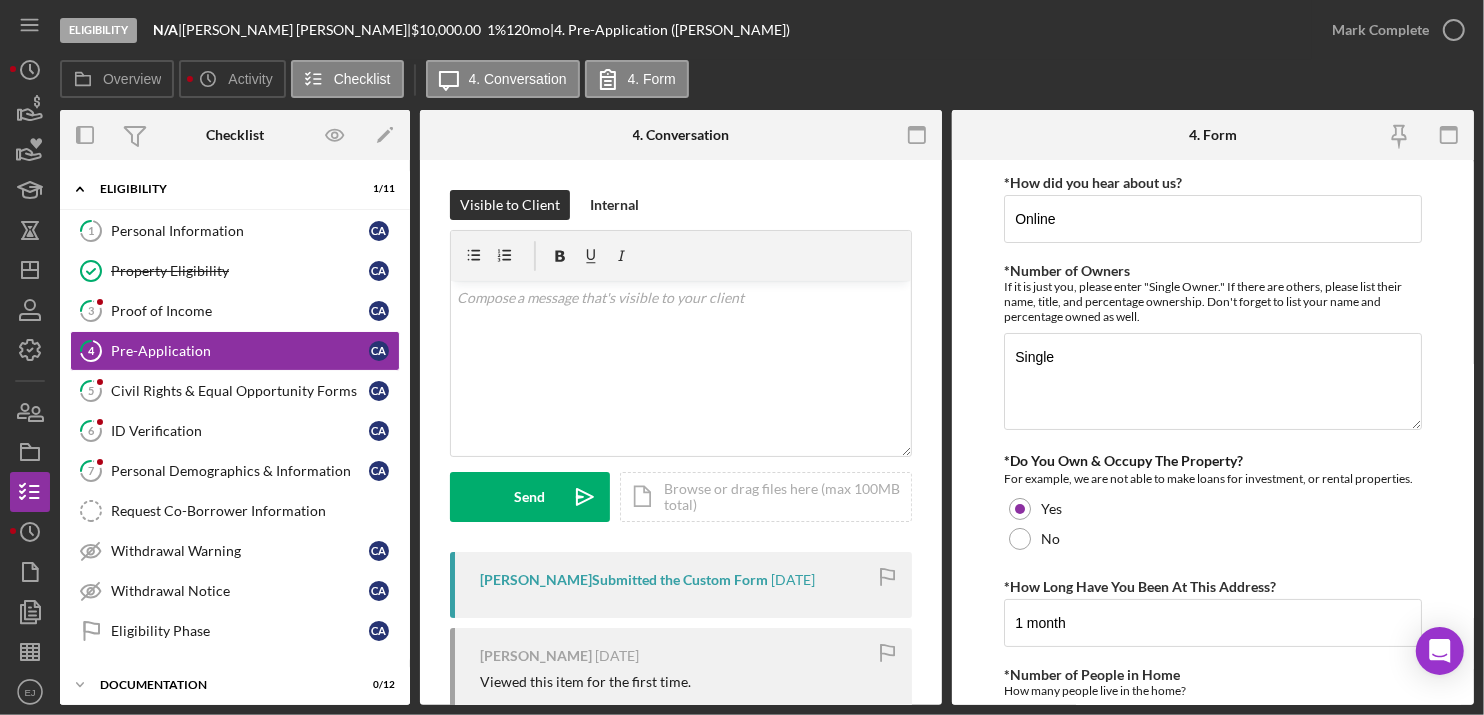 scroll, scrollTop: 476, scrollLeft: 0, axis: vertical 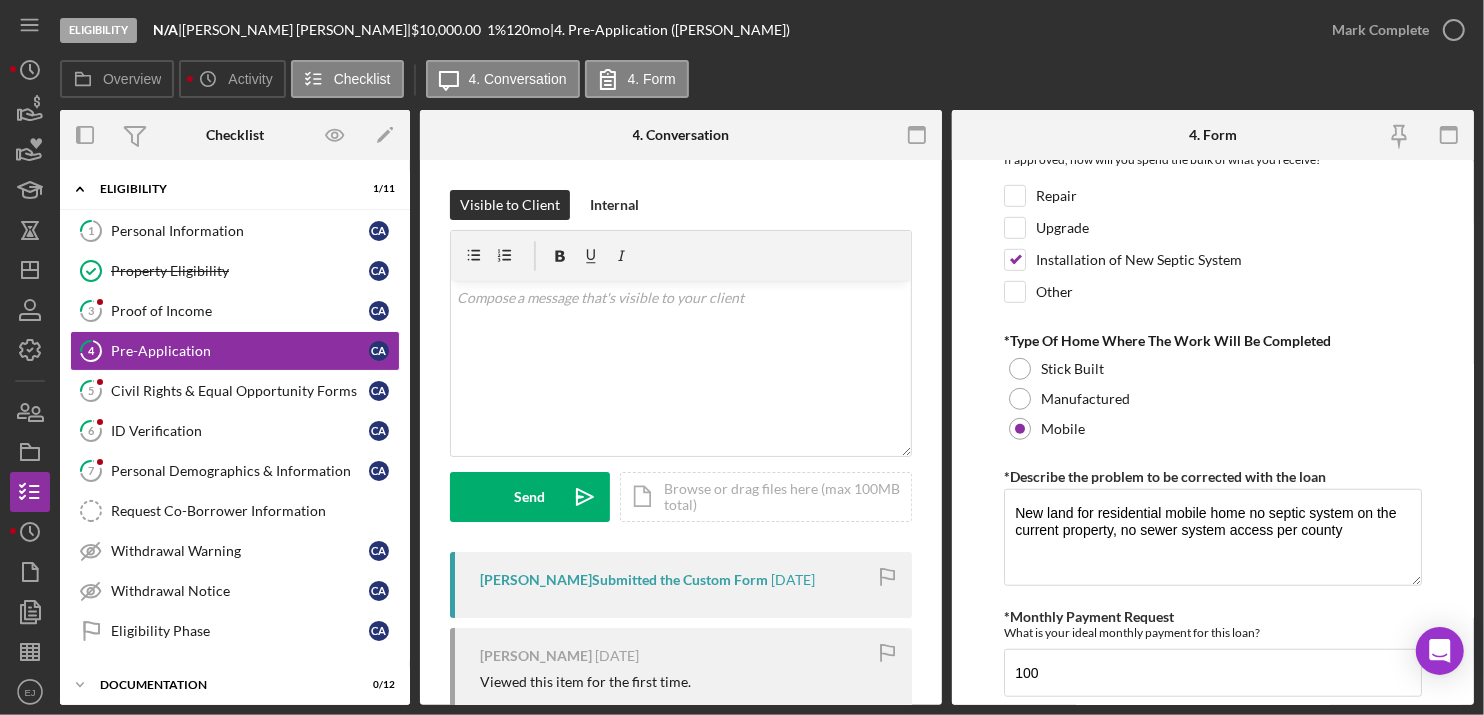 click on "*How did you hear about us? Online *Number of Owners If it is just you, please enter "Single Owner." If there are others, please list their name, title, and percentage ownership. Don't forget to list your name and percentage owned as well. Single  *Do You Own & Occupy The Property? For example, we are not able to make loans for investment, or rental properties. Yes No *How Long Have You Been At This Address? 1 month *Number of People in Home How many people live in the home?  5 *Where Will this Septic System be installed? Existing Home New Home Other *Is there already a septic system on the property? Even if it's failed or failing, please indicate whether there's an existing septic system on the property where the work would be completed. Yes, there's an existing septic system  No, there's no septic system Other *Primary use of funds If approved, how will you spend the bulk of what you receive? Repair Upgrade Installation of New Septic System Other *Type Of Home Where The Work Will Be Completed Stick Built" at bounding box center (1213, 432) 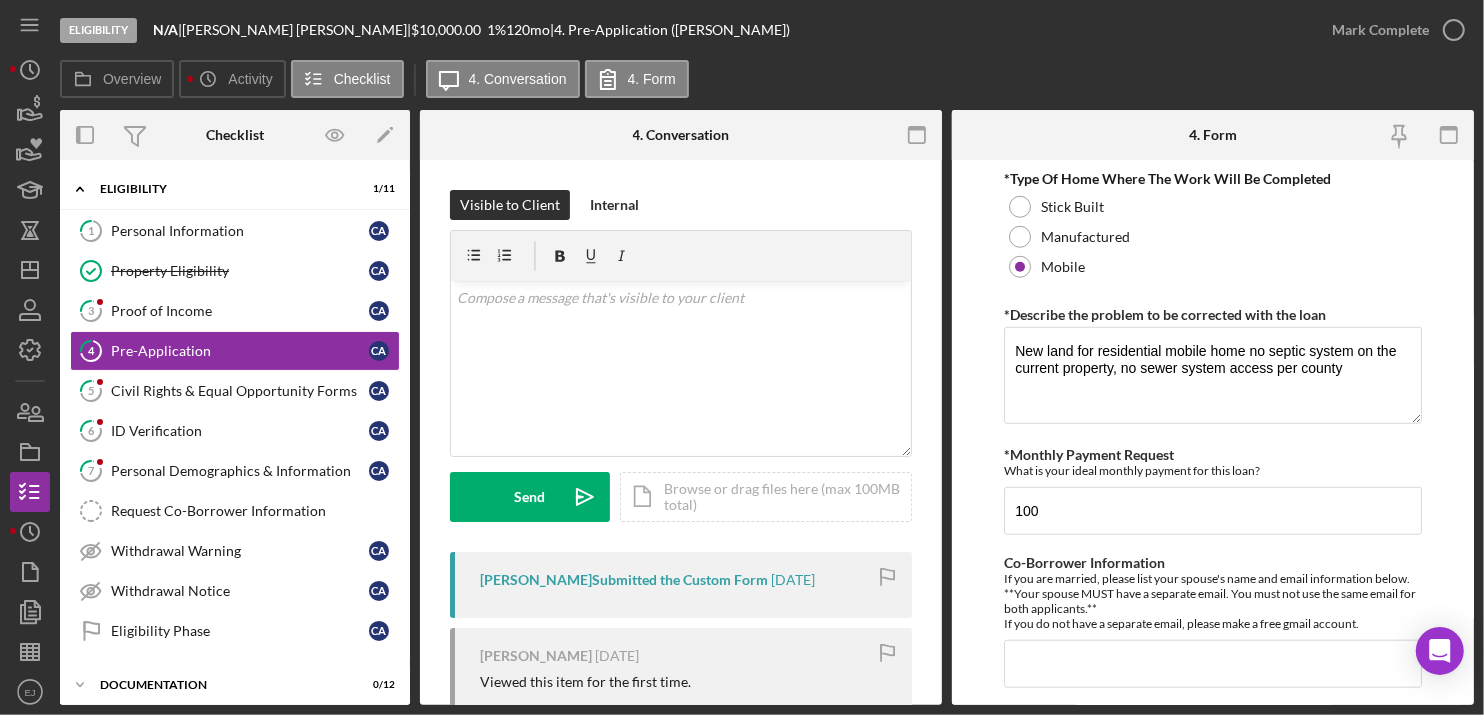 scroll, scrollTop: 1164, scrollLeft: 0, axis: vertical 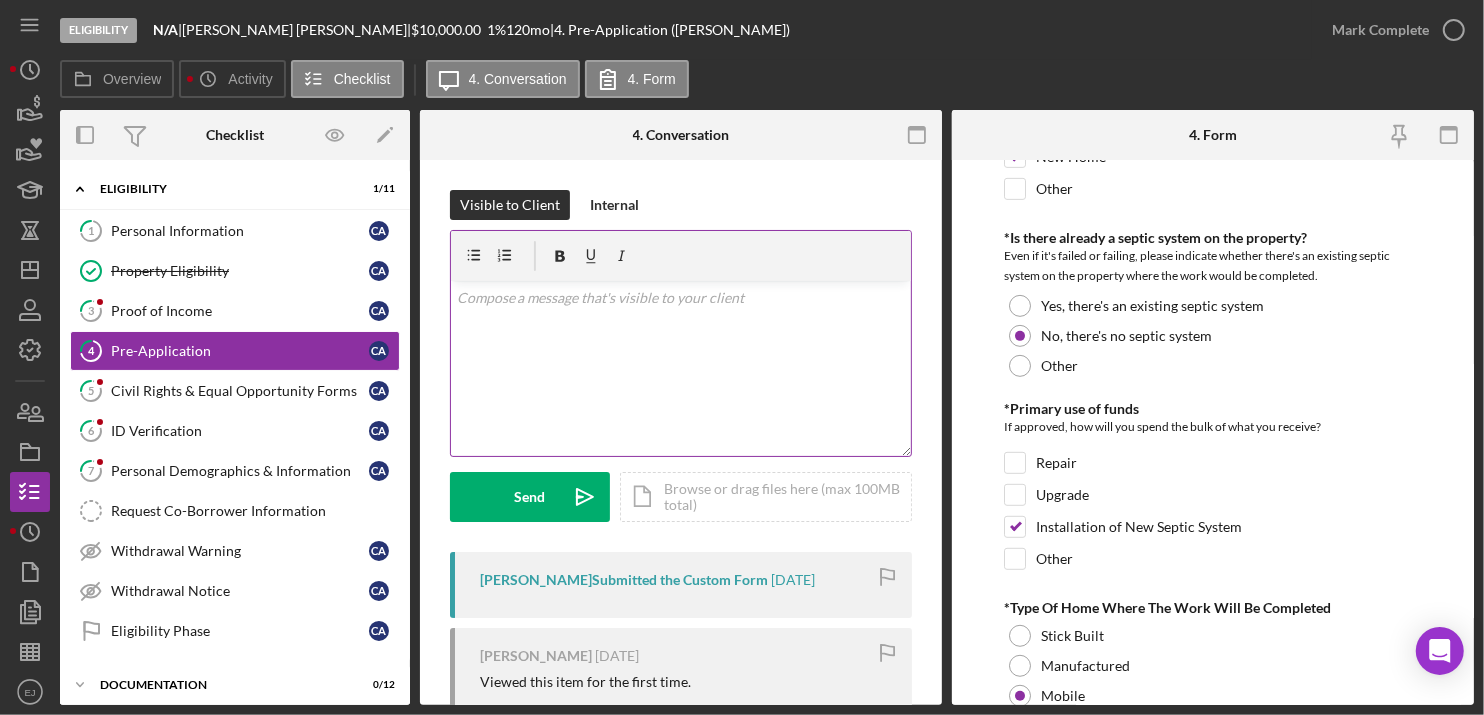 click at bounding box center (681, 298) 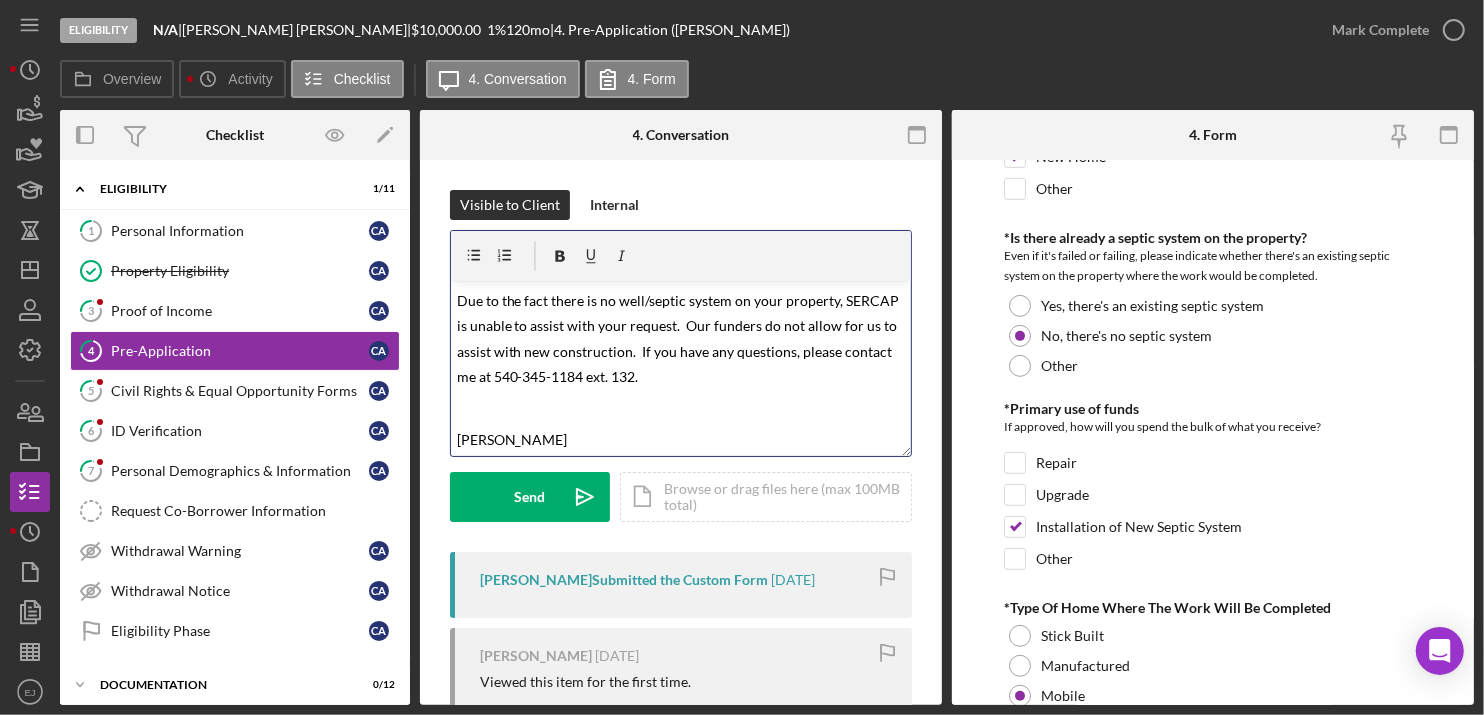 click on "Due to the fact there is no well/septic system on your property, SERCAP is unable to assist with your request.  Our funders do not allow for us to assist with new construction.  If you have any questions, please contact me at 540-345-1184 ext. 132." at bounding box center (680, 339) 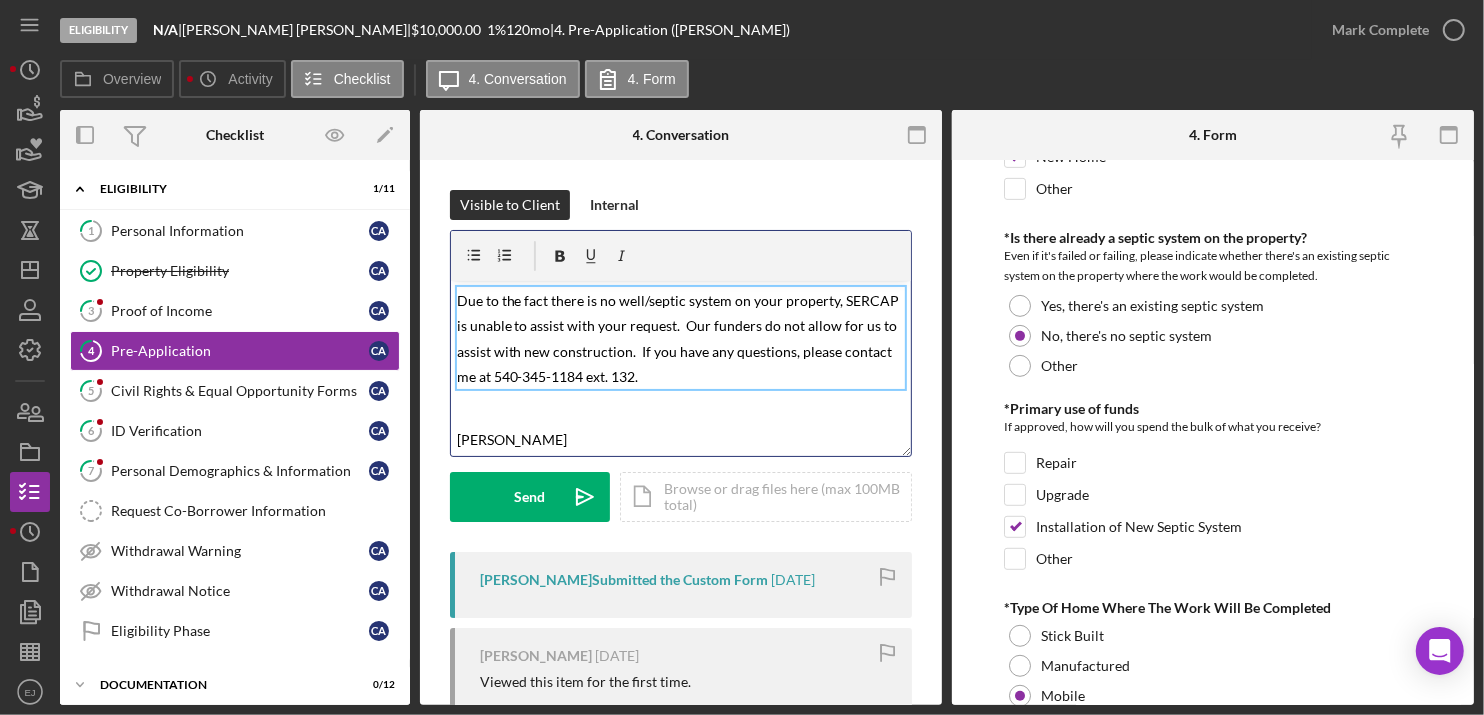 click on "Due to the fact there is no well/septic system on your property, SERCAP is unable to assist with your request.  Our funders do not allow for us to assist with new construction.  If you have any questions, please contact me at 540-345-1184 ext. 132." at bounding box center (680, 339) 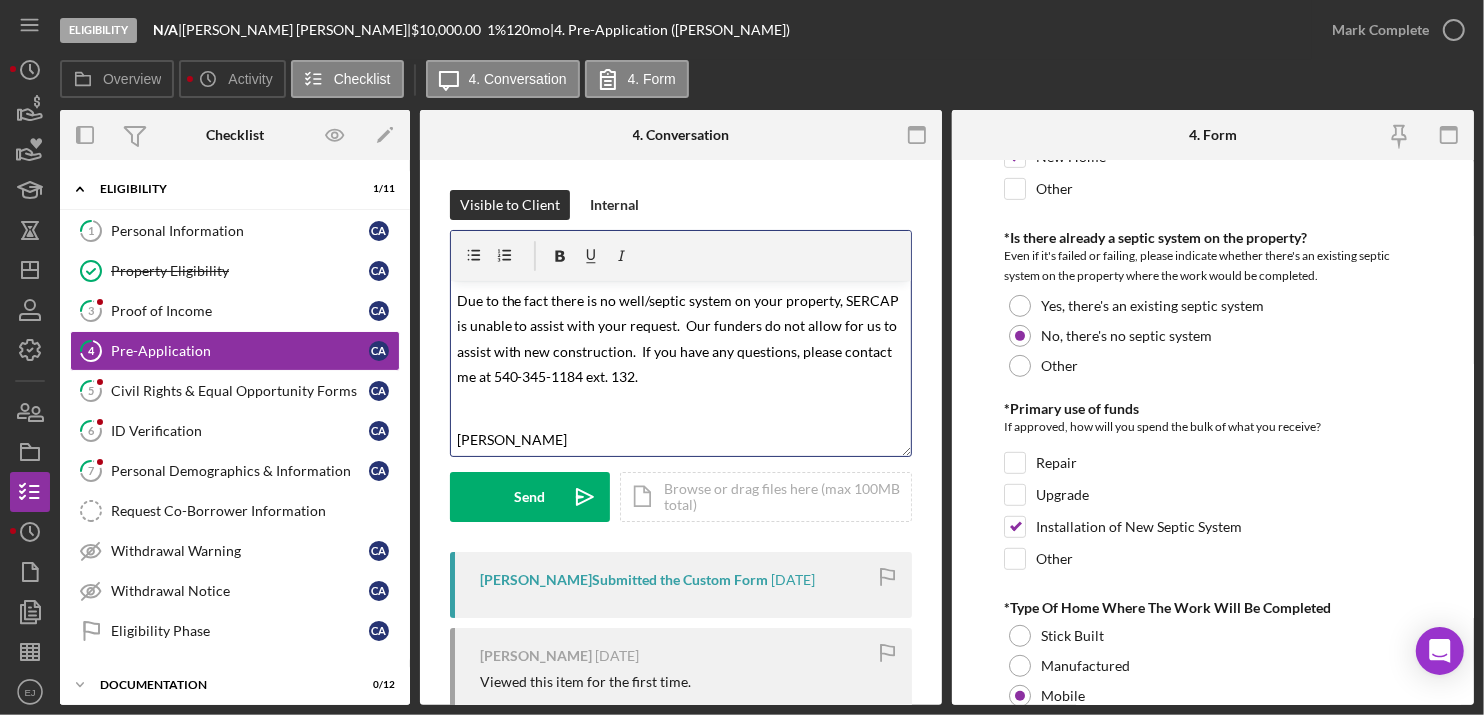 type 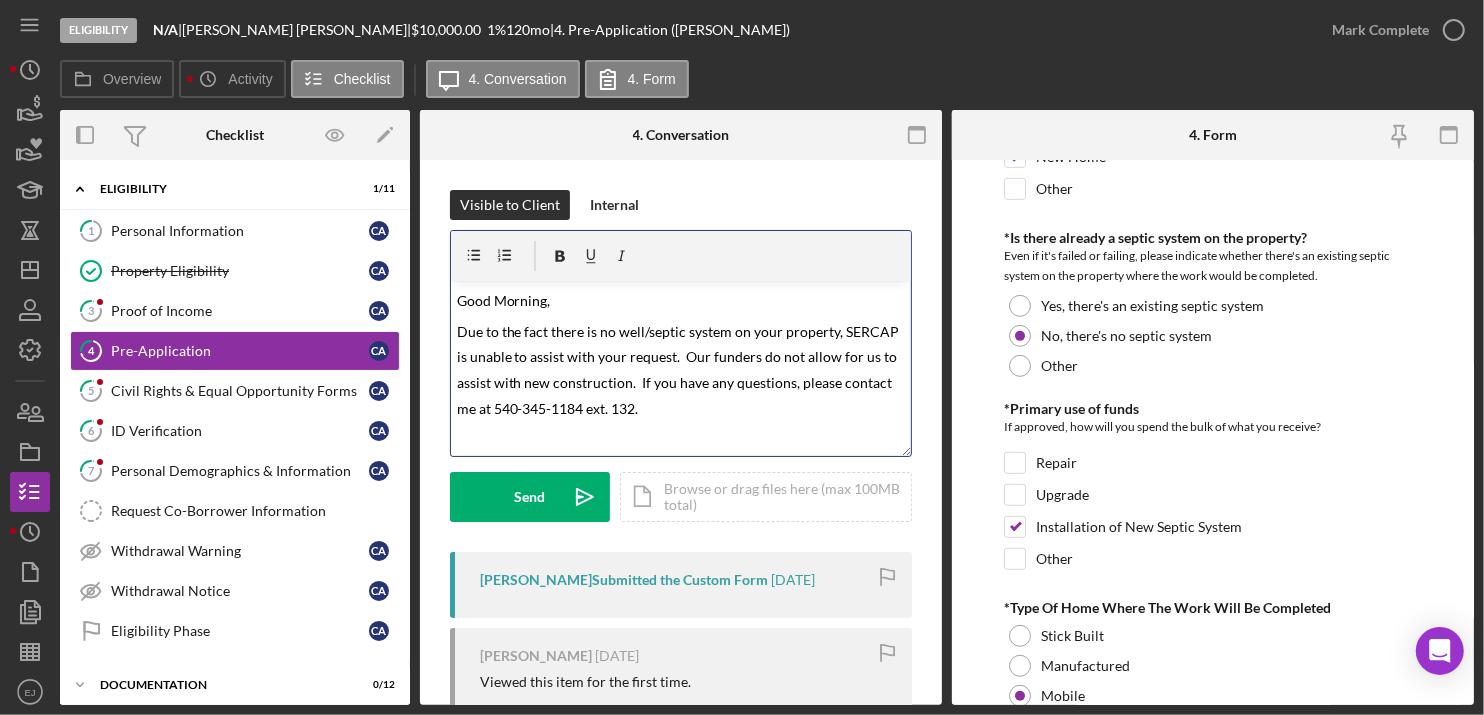 click on "Due to the fact there is no well/septic system on your property, SERCAP is unable to assist with your request.  Our funders do not allow for us to assist with new construction.  If you have any questions, please contact me at 540-345-1184 ext. 132." at bounding box center [680, 370] 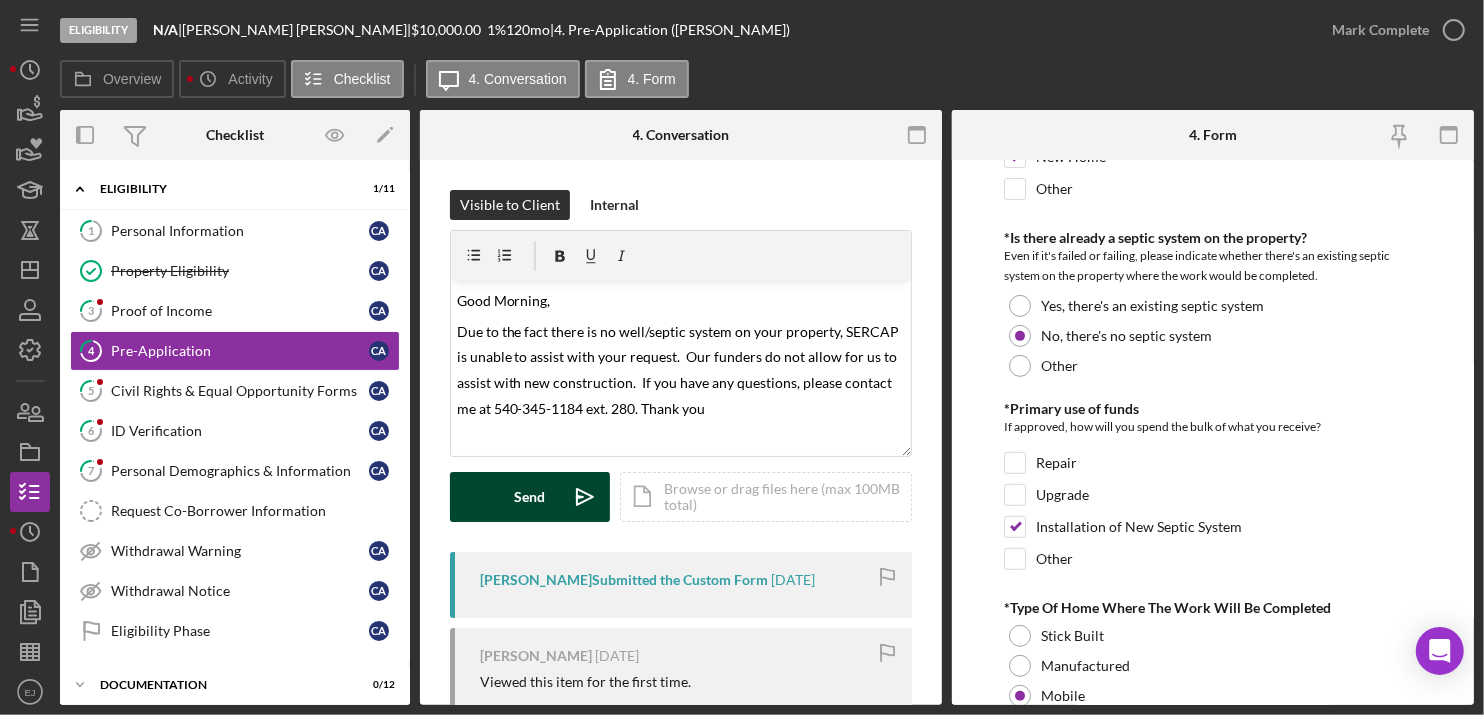 click on "Send" at bounding box center (530, 497) 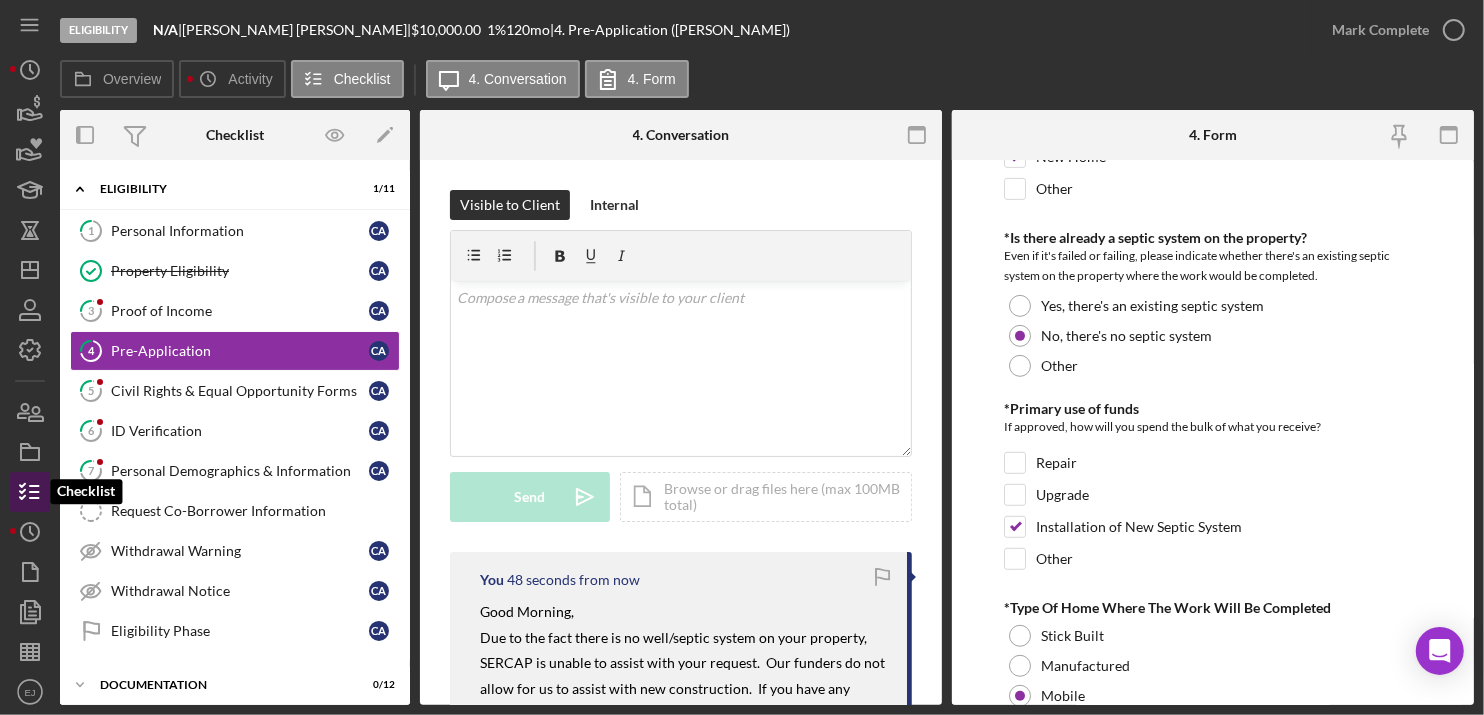 click 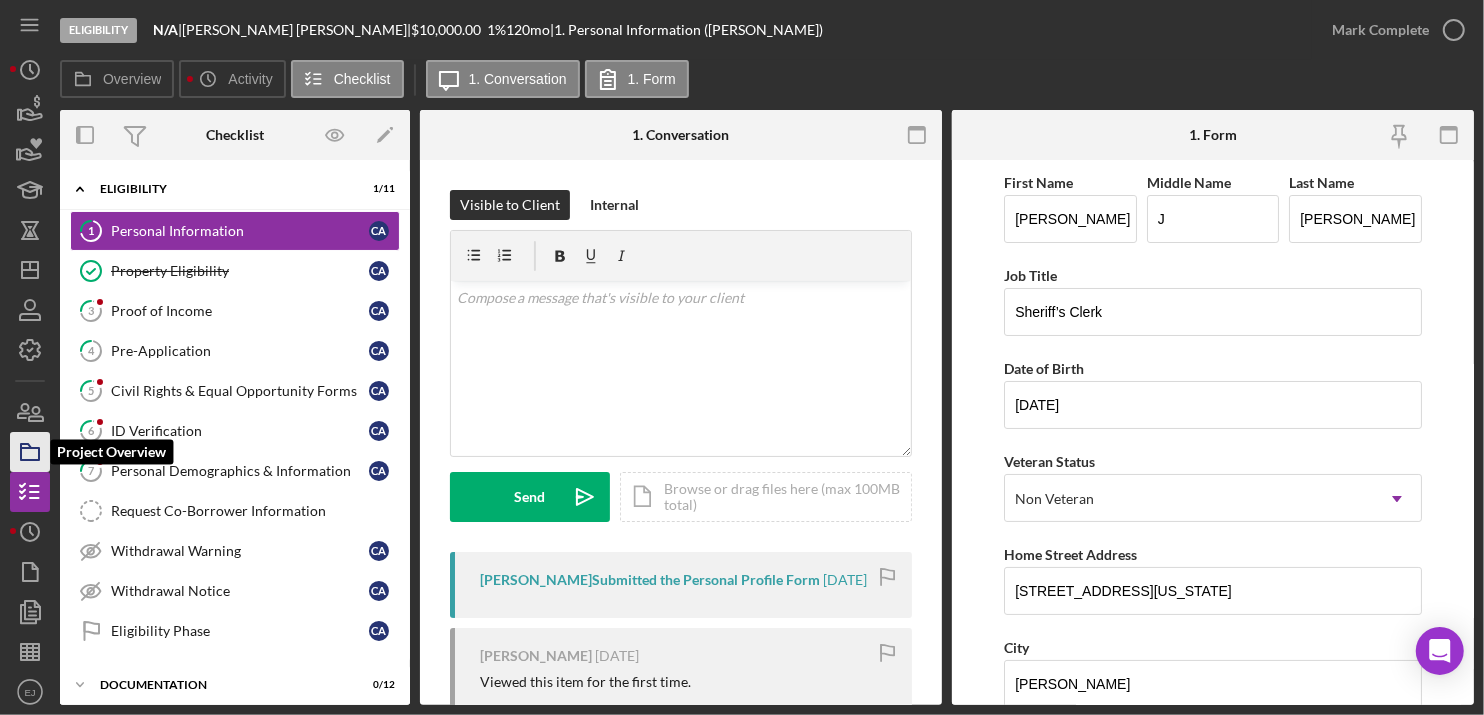 click 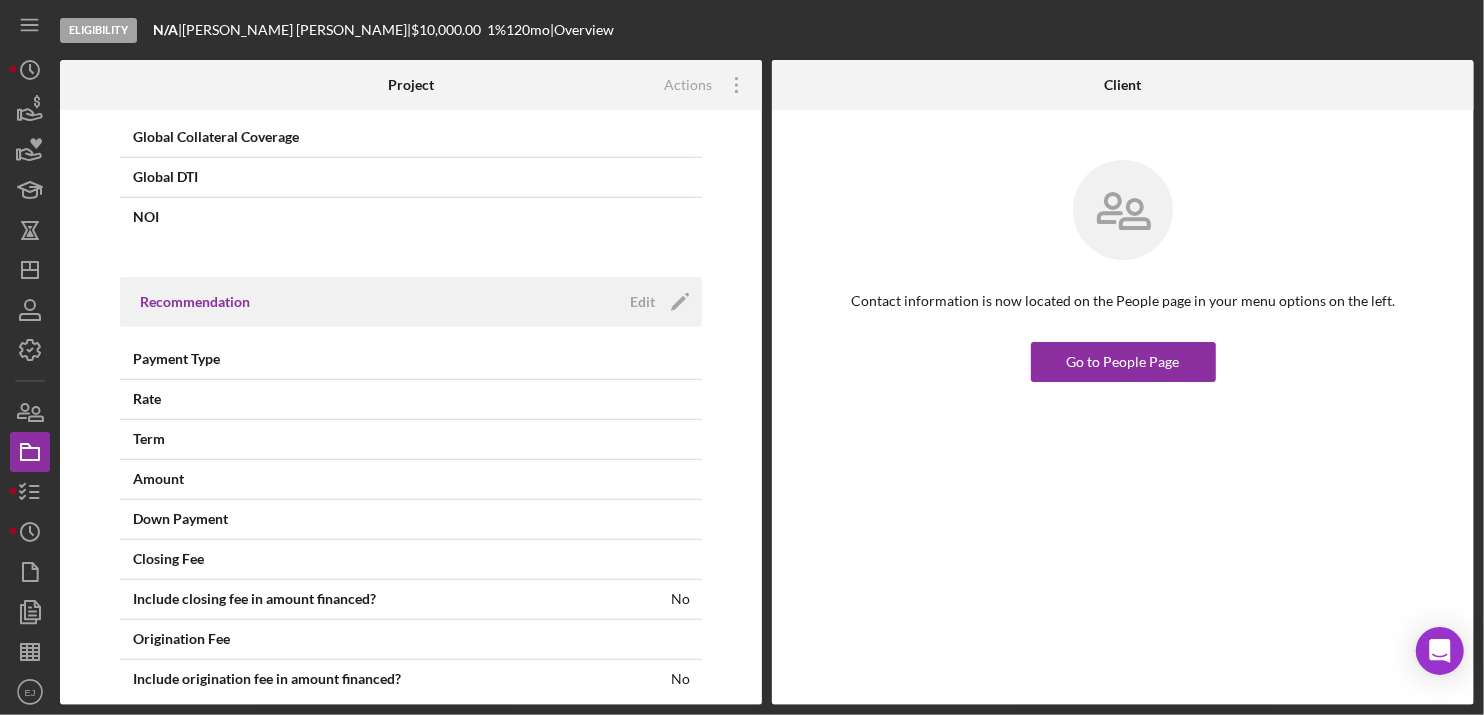 scroll, scrollTop: 1380, scrollLeft: 0, axis: vertical 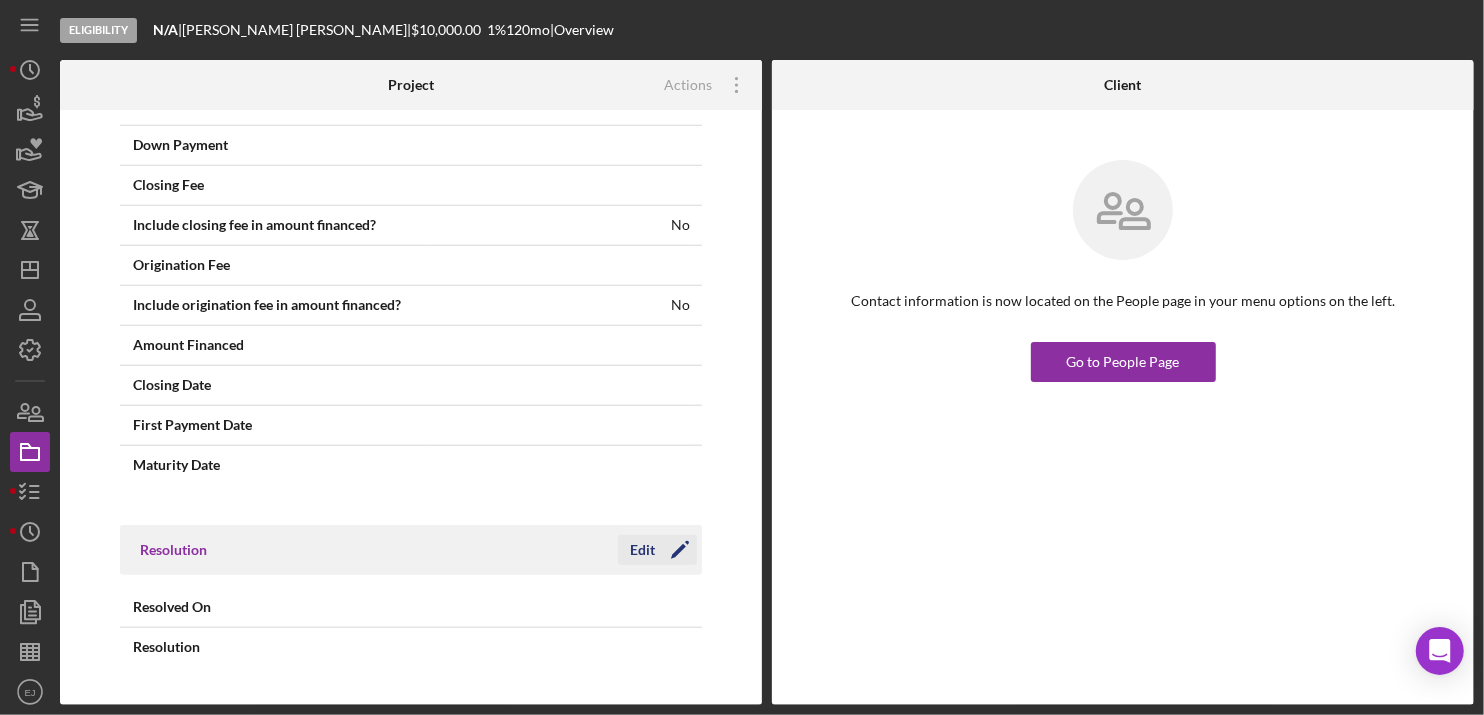 click on "Edit" at bounding box center [642, 550] 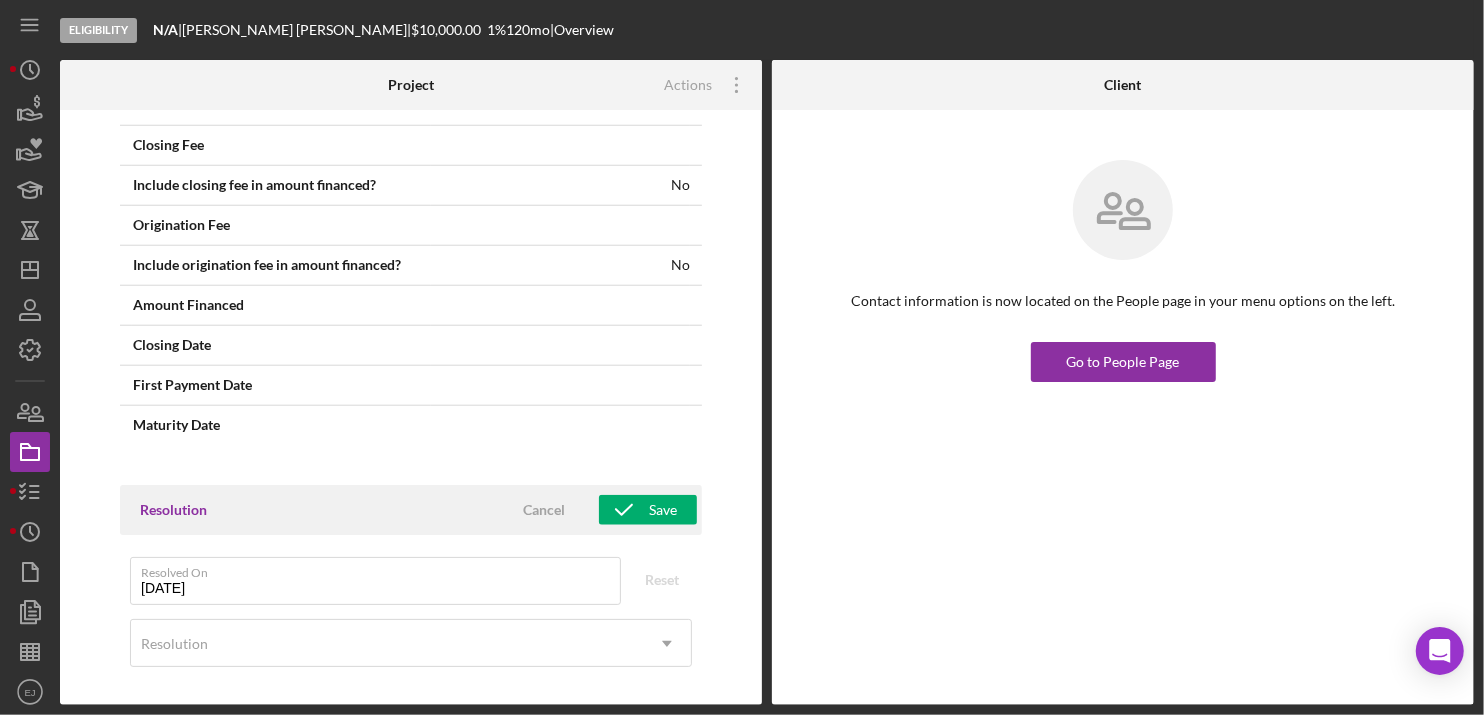 scroll, scrollTop: 1432, scrollLeft: 0, axis: vertical 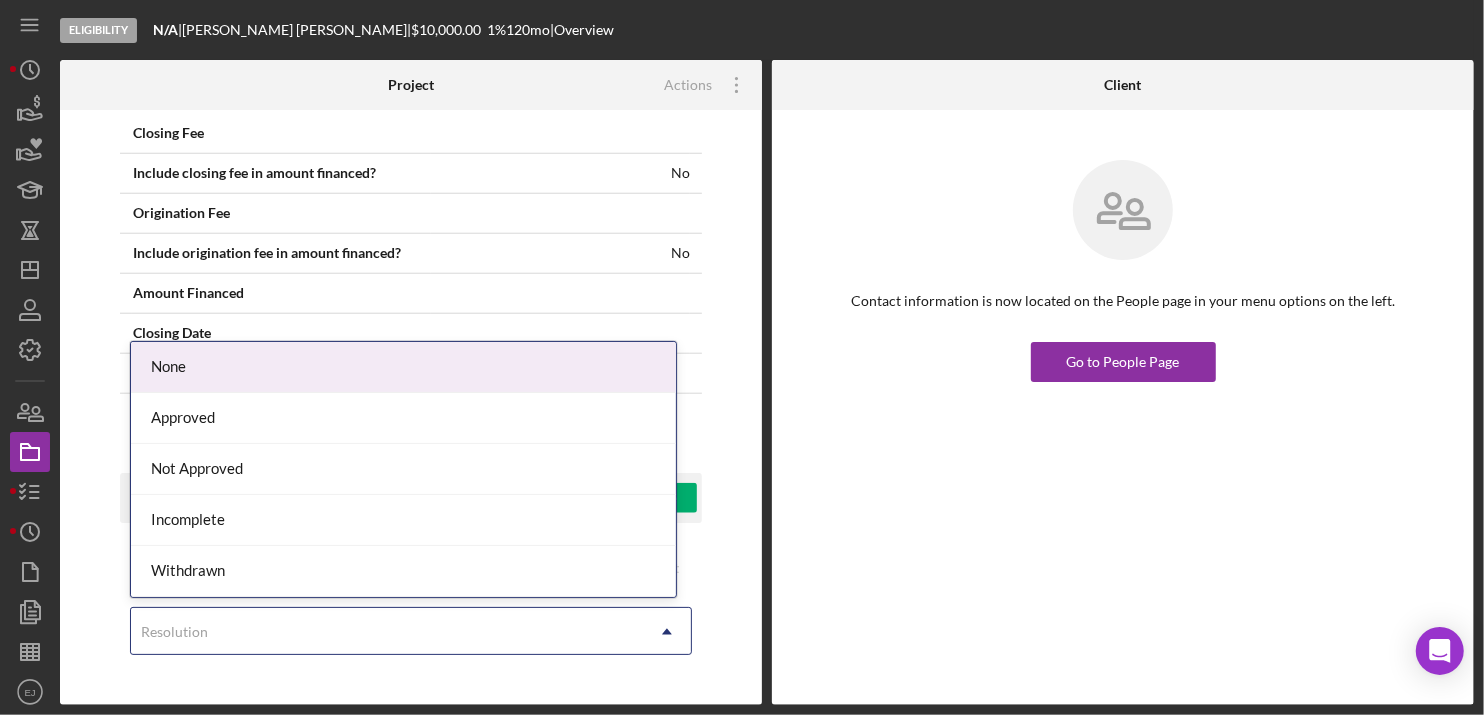 click on "Icon/Dropdown Arrow" 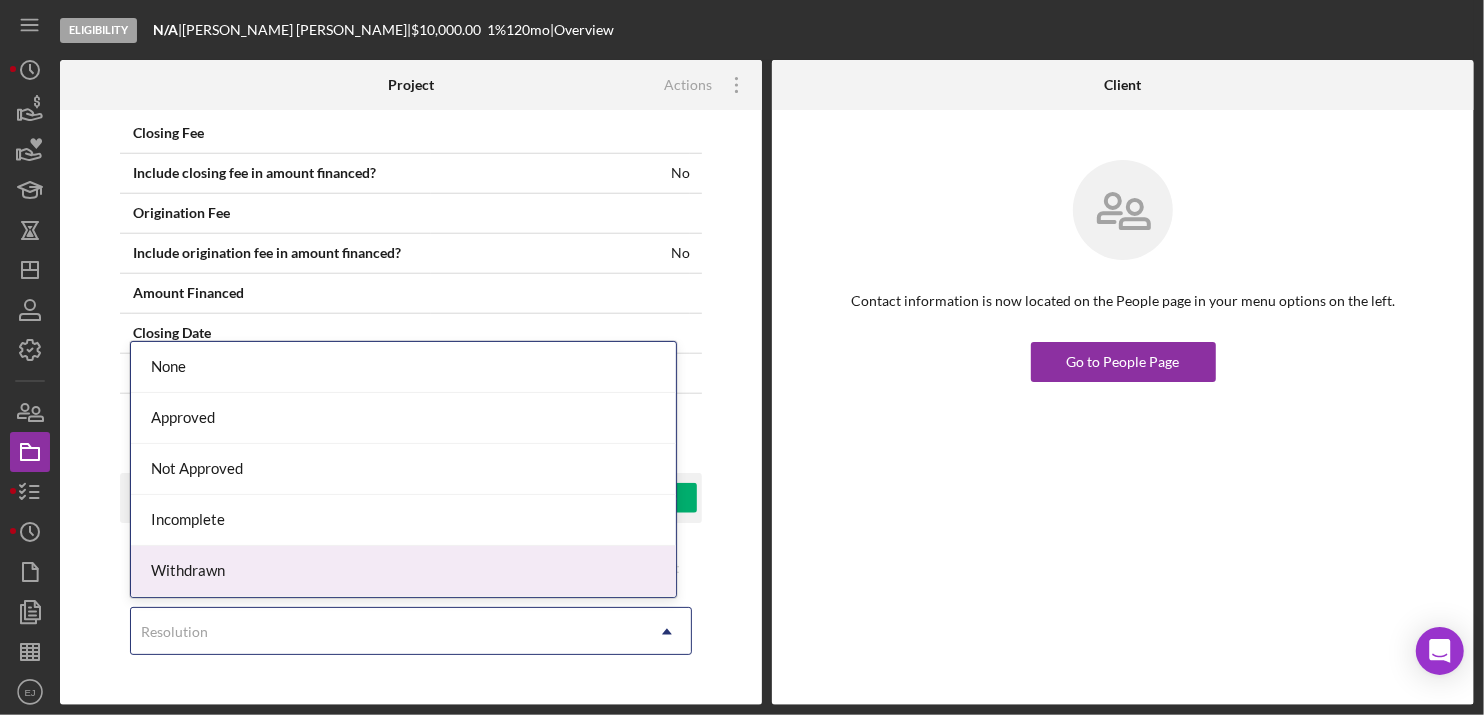 click on "Withdrawn" at bounding box center (403, 571) 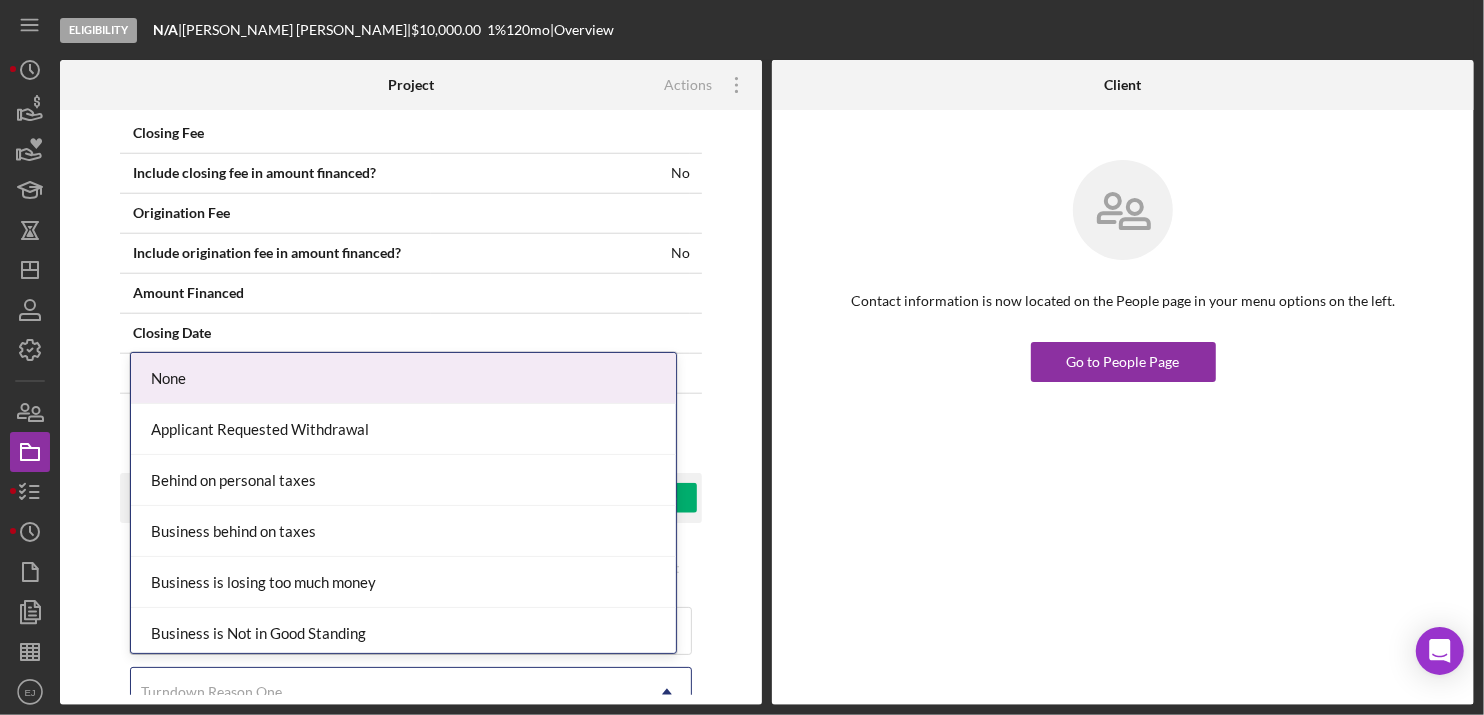 scroll, scrollTop: 1435, scrollLeft: 0, axis: vertical 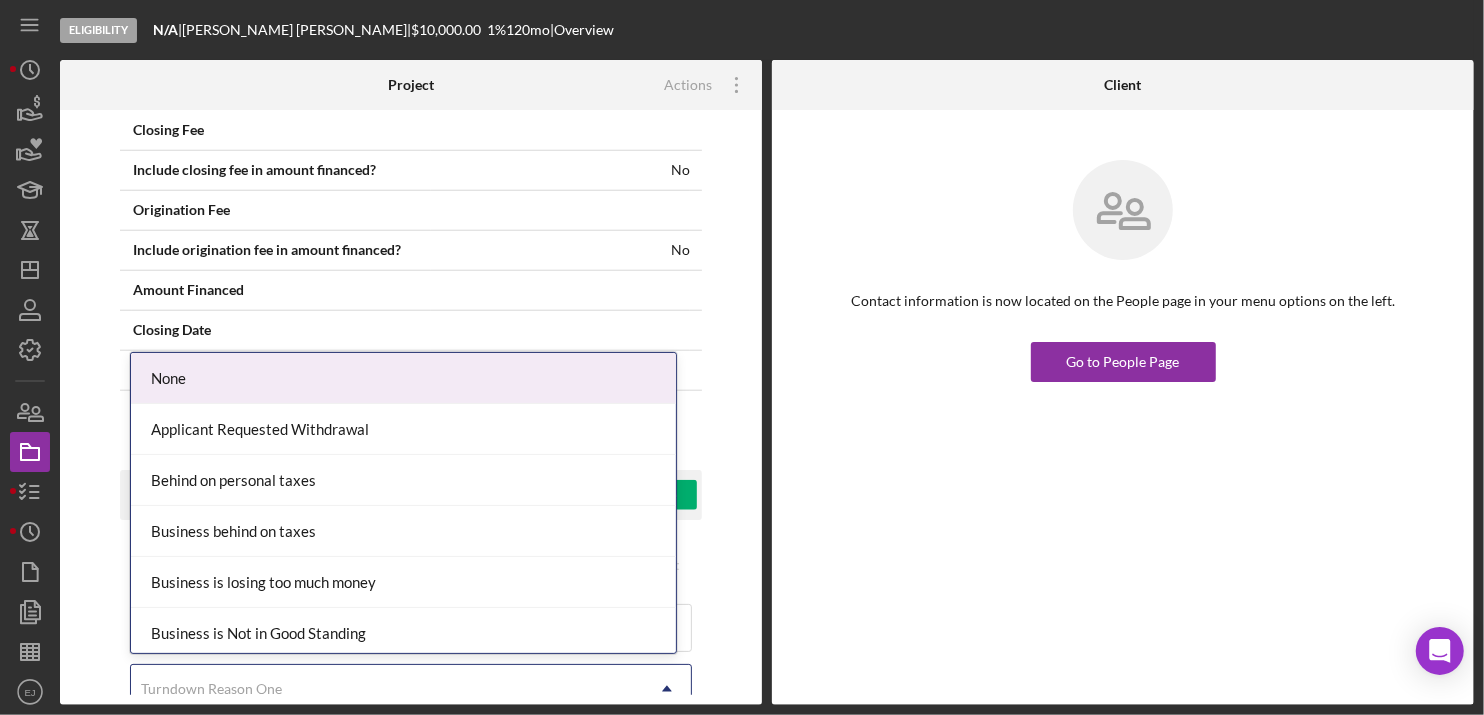 click 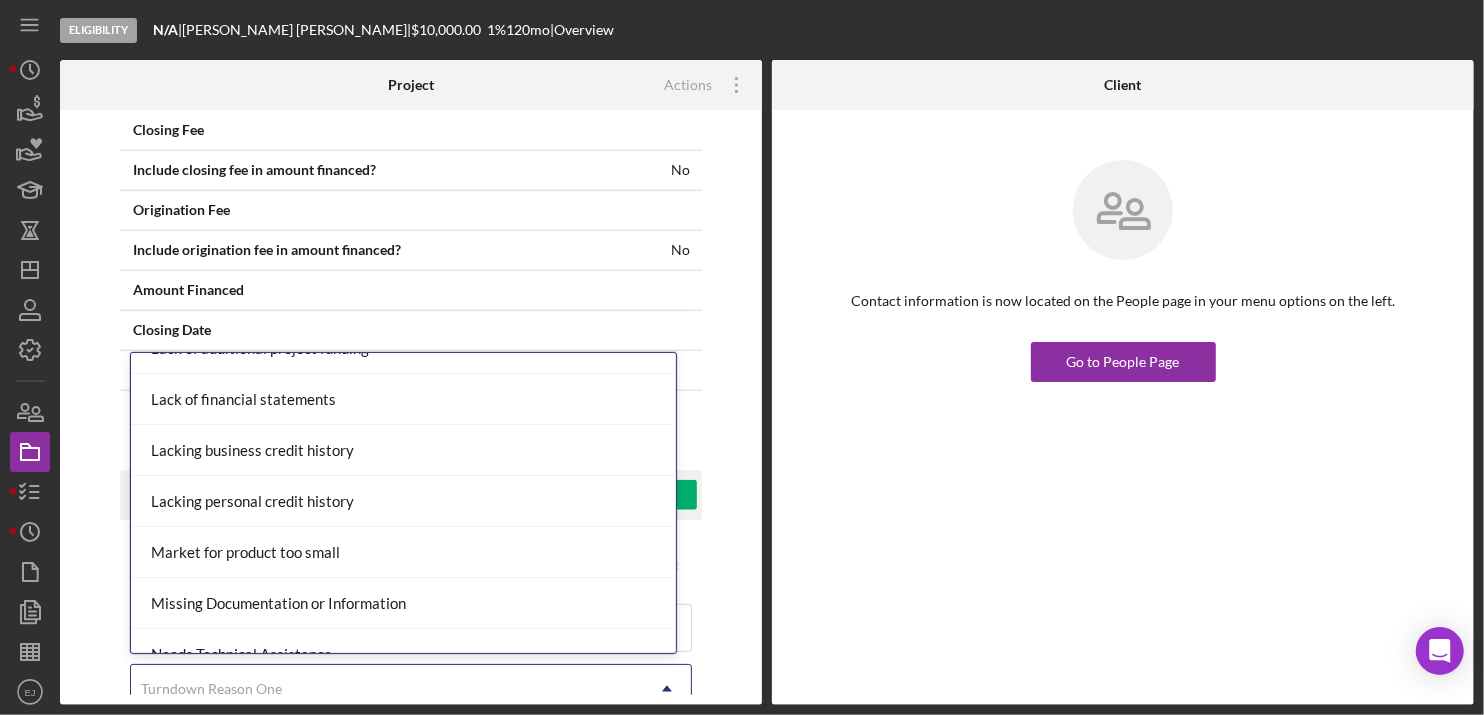 scroll, scrollTop: 1312, scrollLeft: 0, axis: vertical 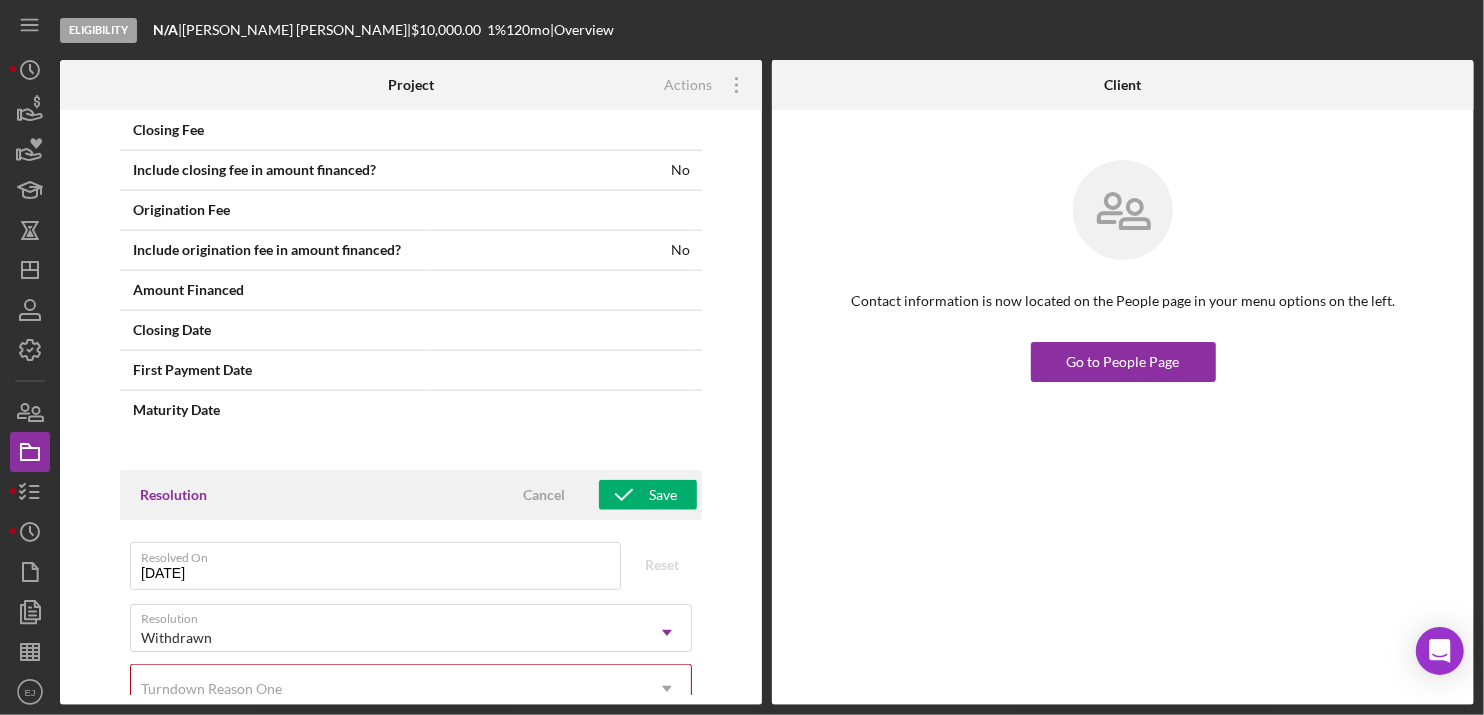 click on "Resolution Cancel Save Resolved On [DATE] Reset Resolution Withdrawn Icon/Dropdown Arrow Turndown Reason One Icon/Dropdown Arrow Required Turndown Reason Two Icon/Dropdown Arrow" at bounding box center (411, 633) 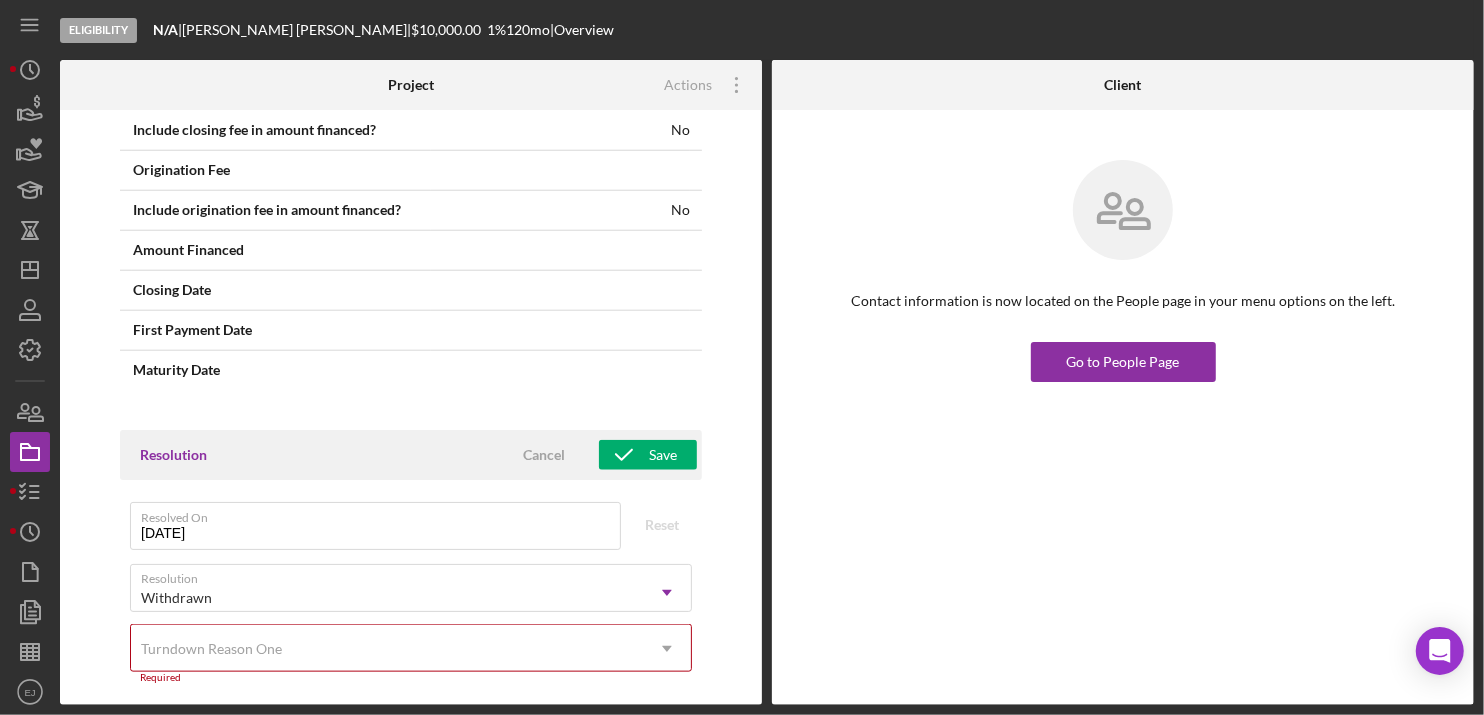 scroll, scrollTop: 1515, scrollLeft: 0, axis: vertical 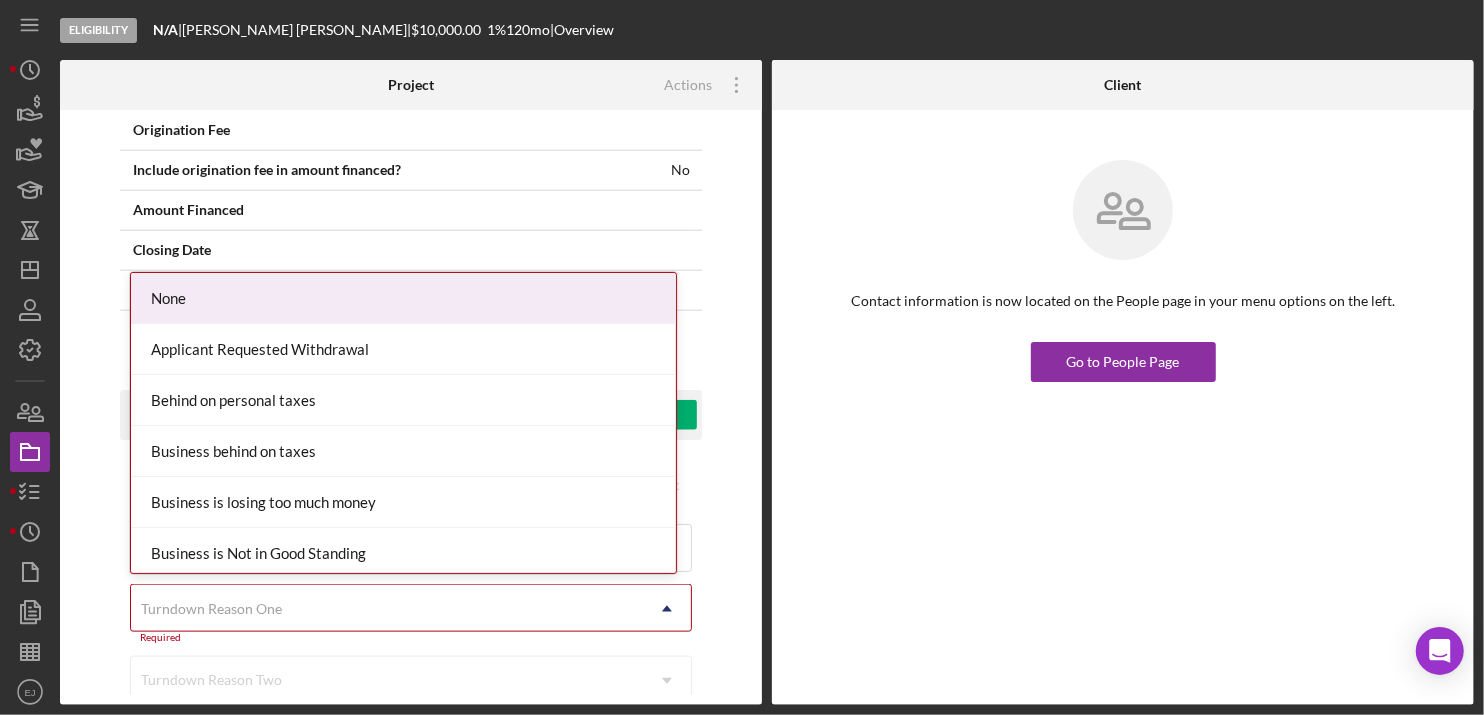 click on "Icon/Dropdown Arrow" 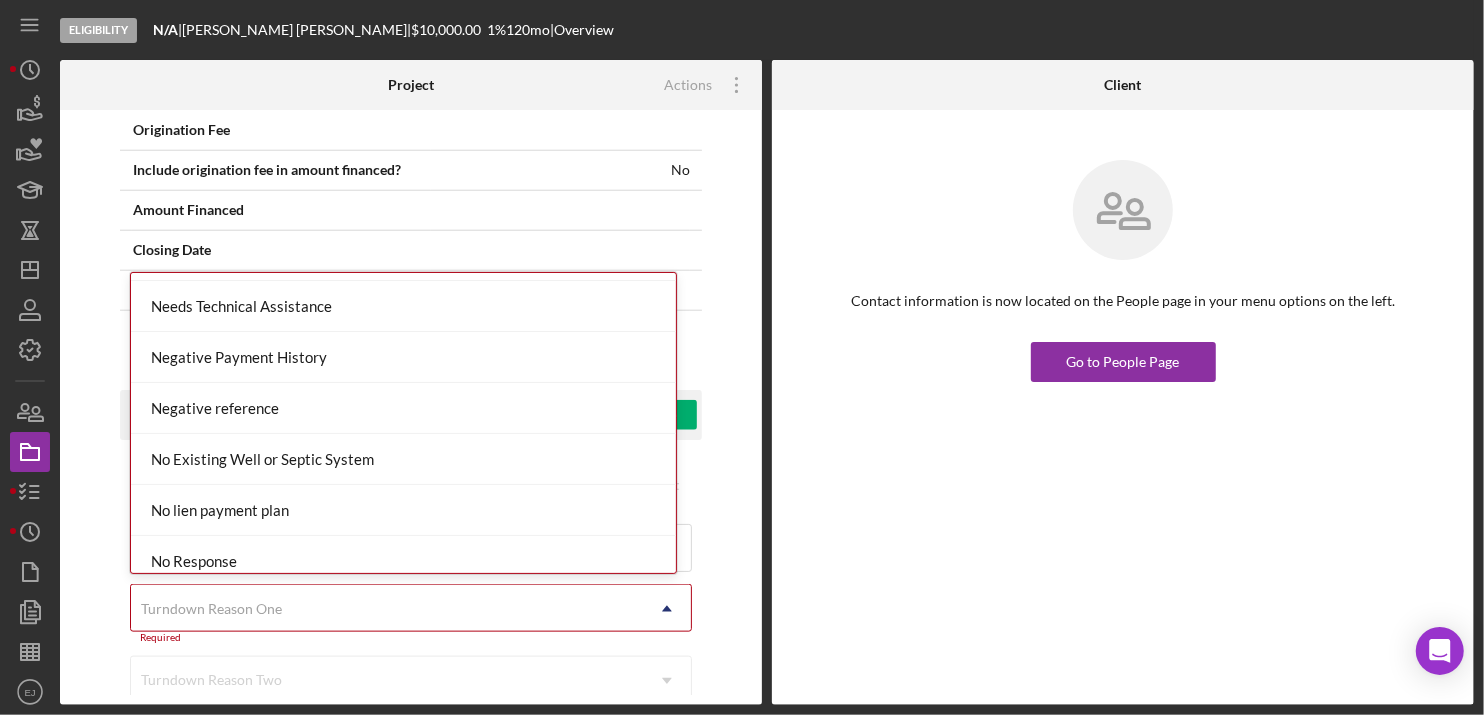 scroll, scrollTop: 1345, scrollLeft: 0, axis: vertical 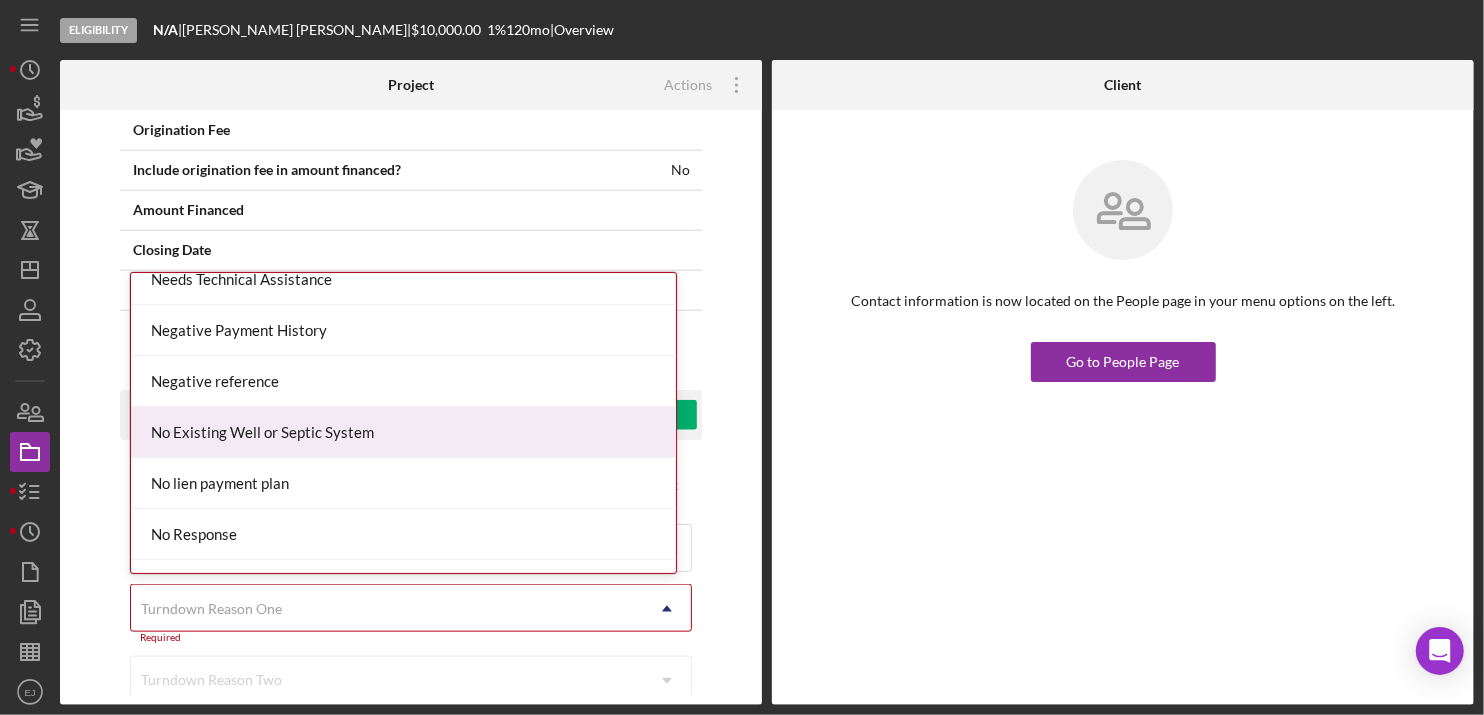 click on "No Existing Well or Septic System" at bounding box center [403, 432] 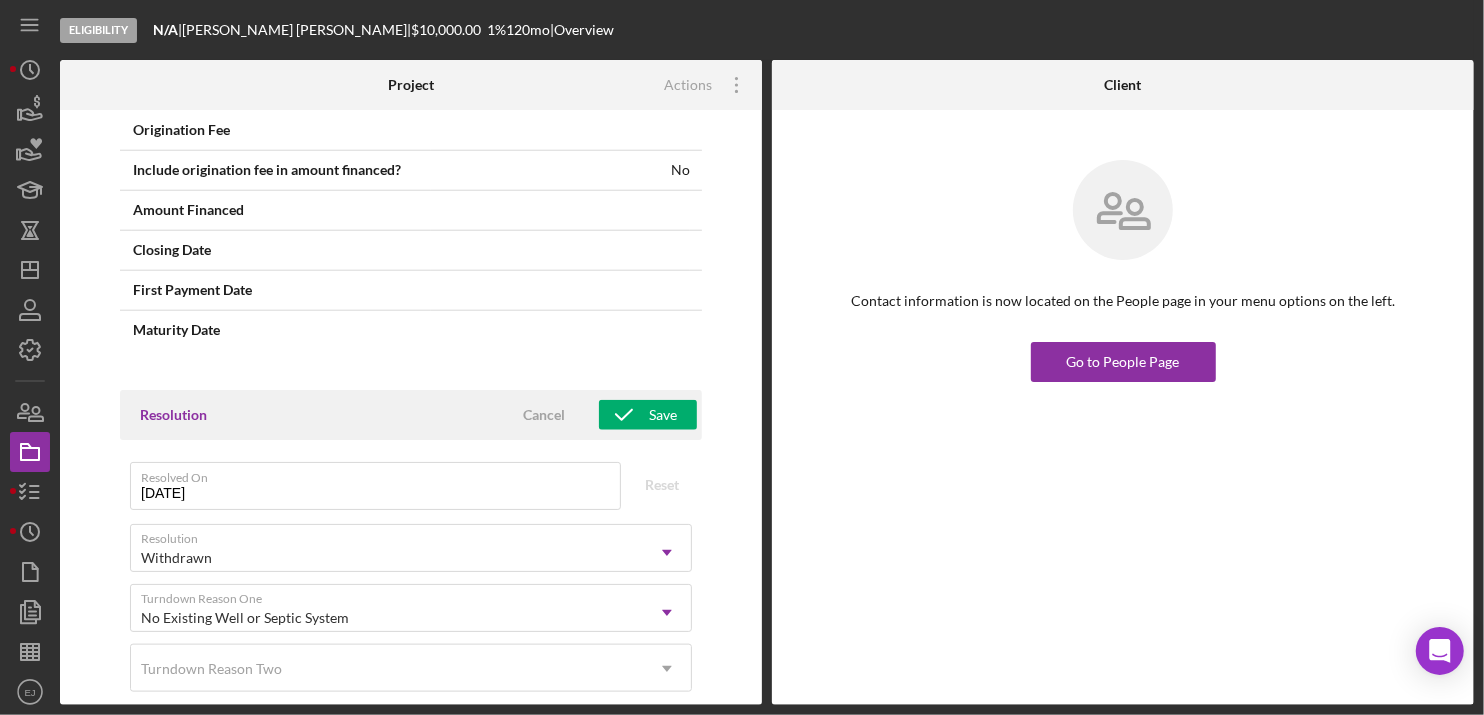 click on "Resolution Cancel Save" at bounding box center [411, 415] 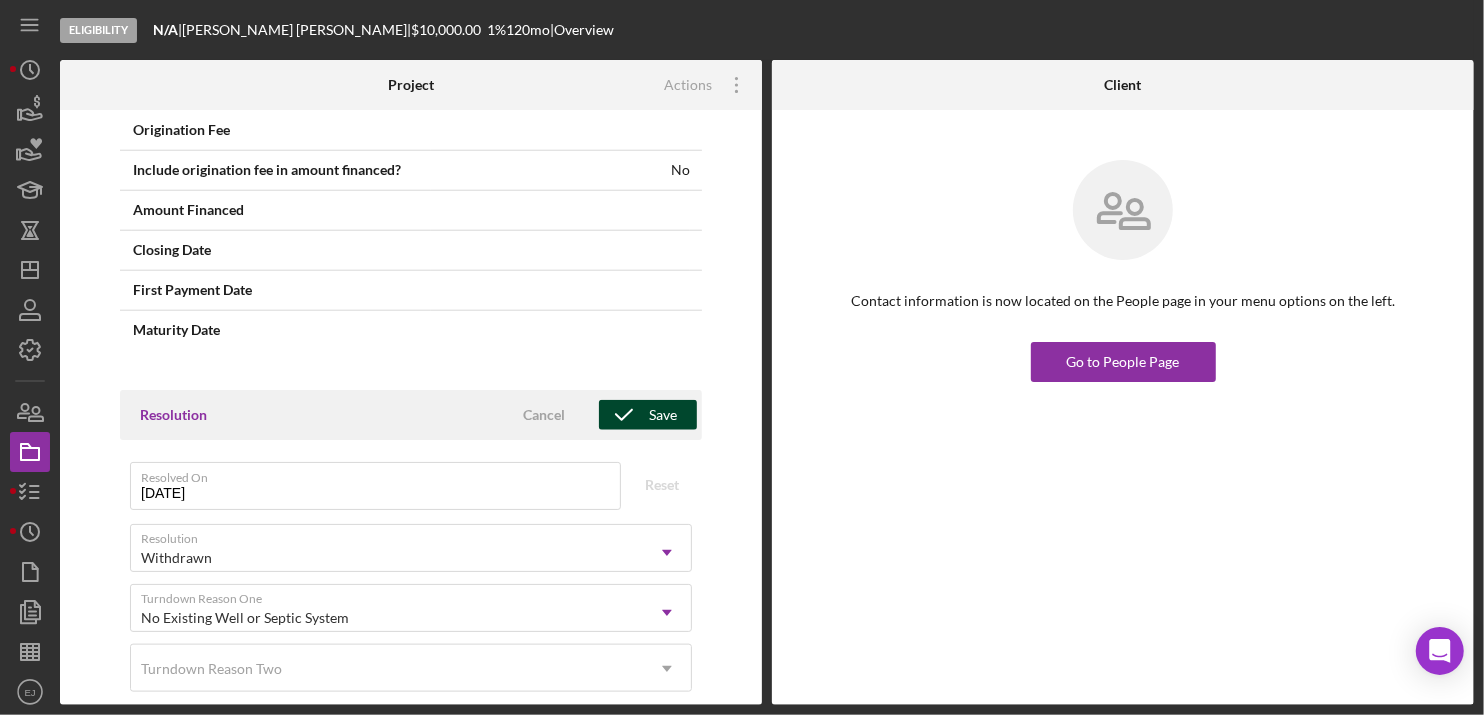 click 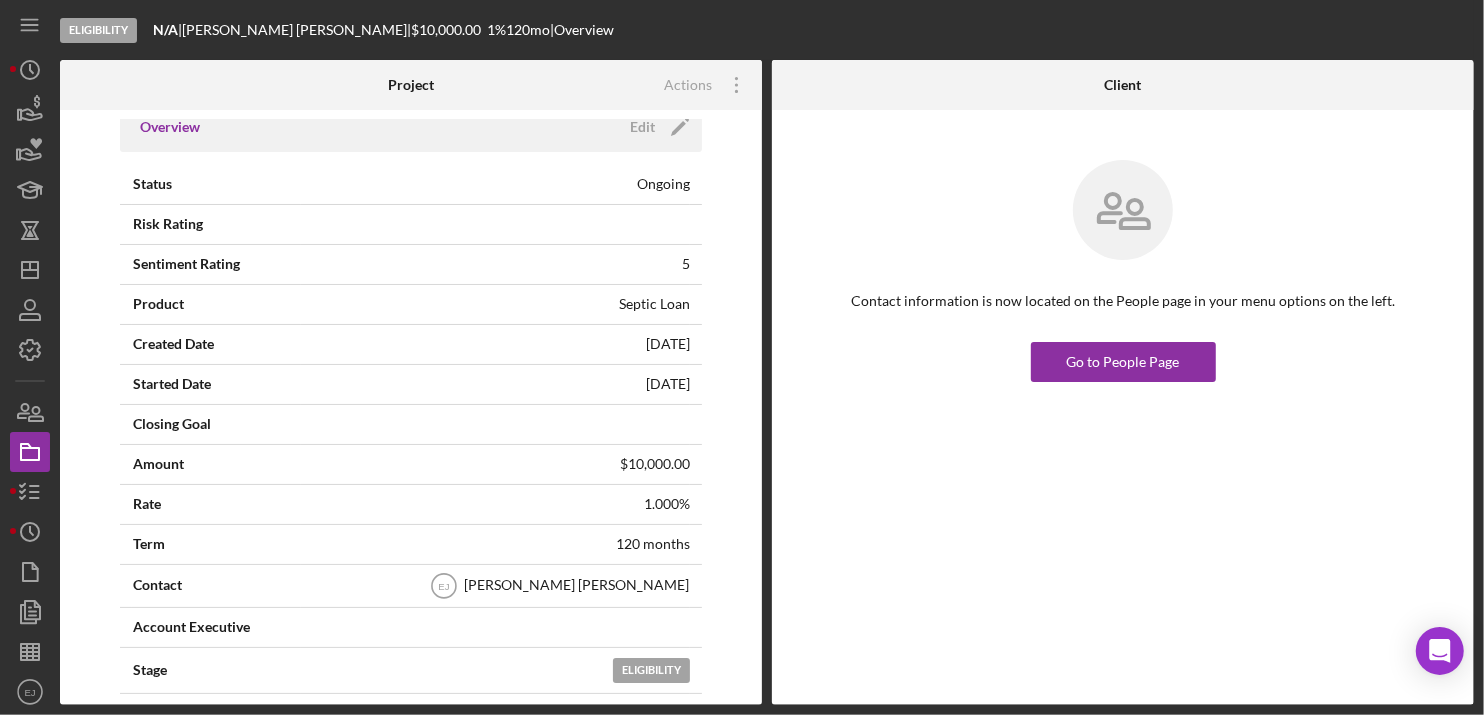 scroll, scrollTop: 0, scrollLeft: 0, axis: both 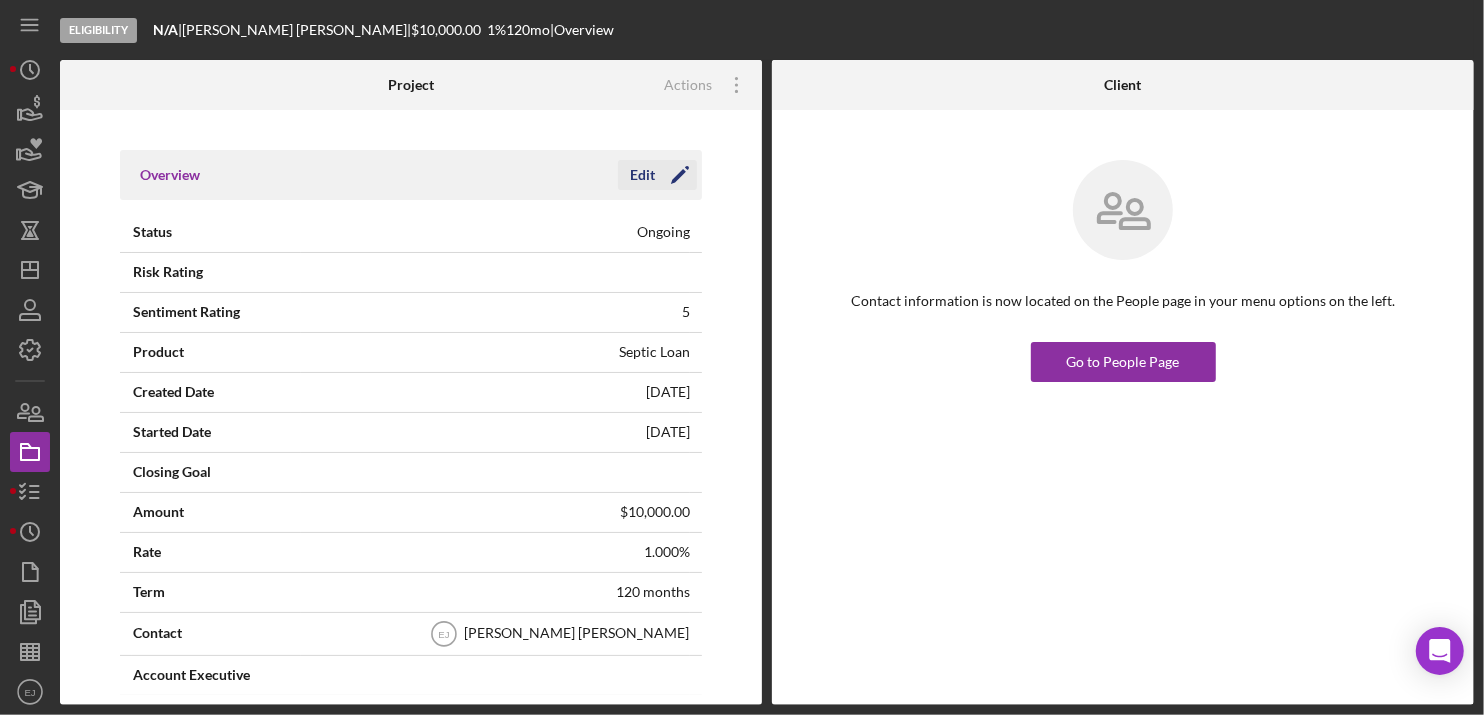 click on "Edit" at bounding box center (642, 175) 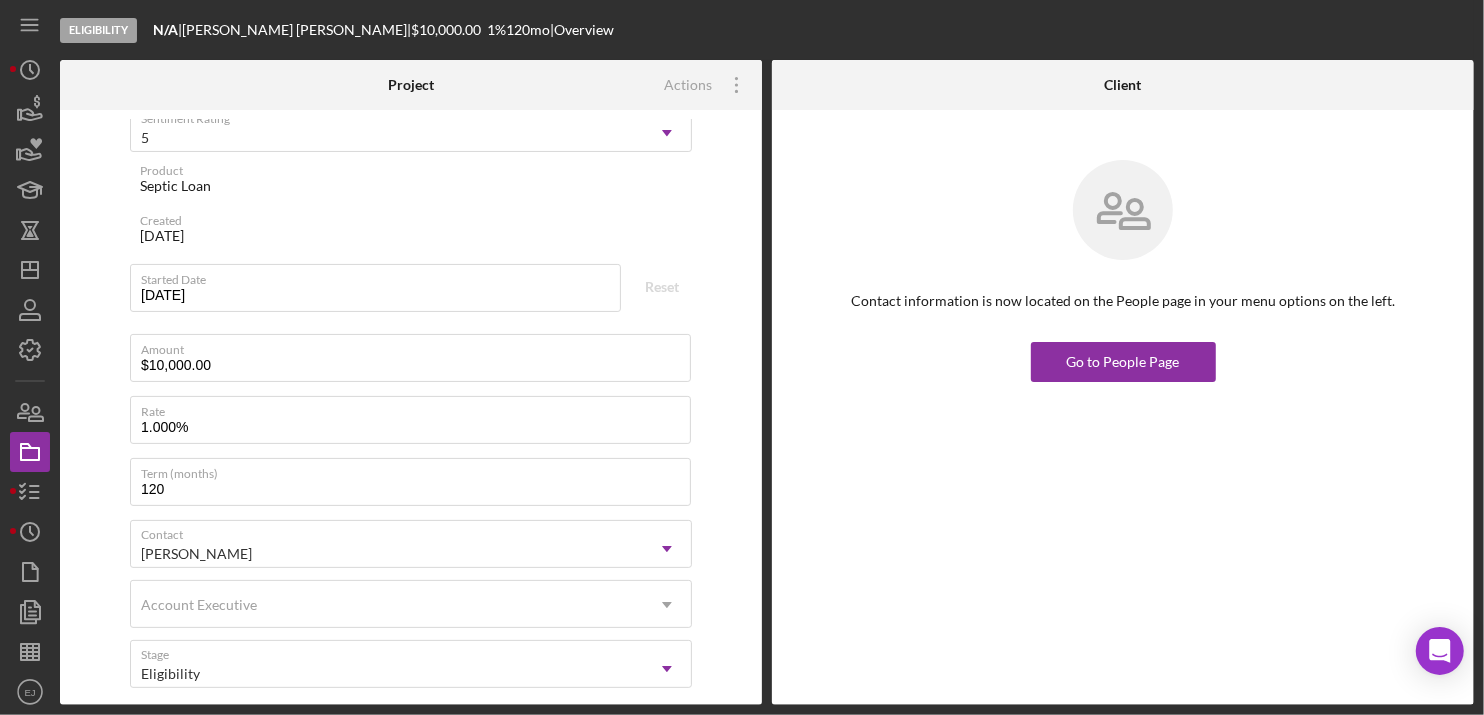 scroll, scrollTop: 279, scrollLeft: 0, axis: vertical 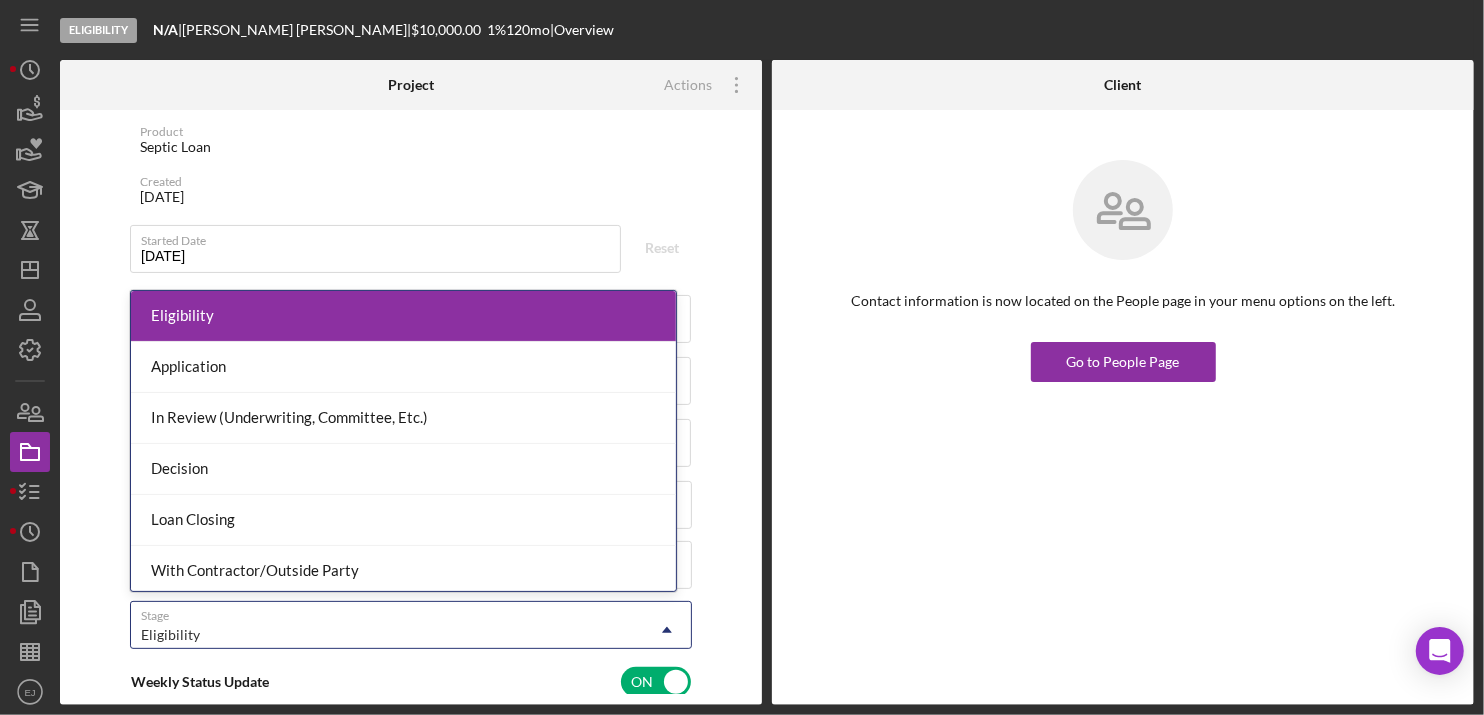 click on "Icon/Dropdown Arrow" 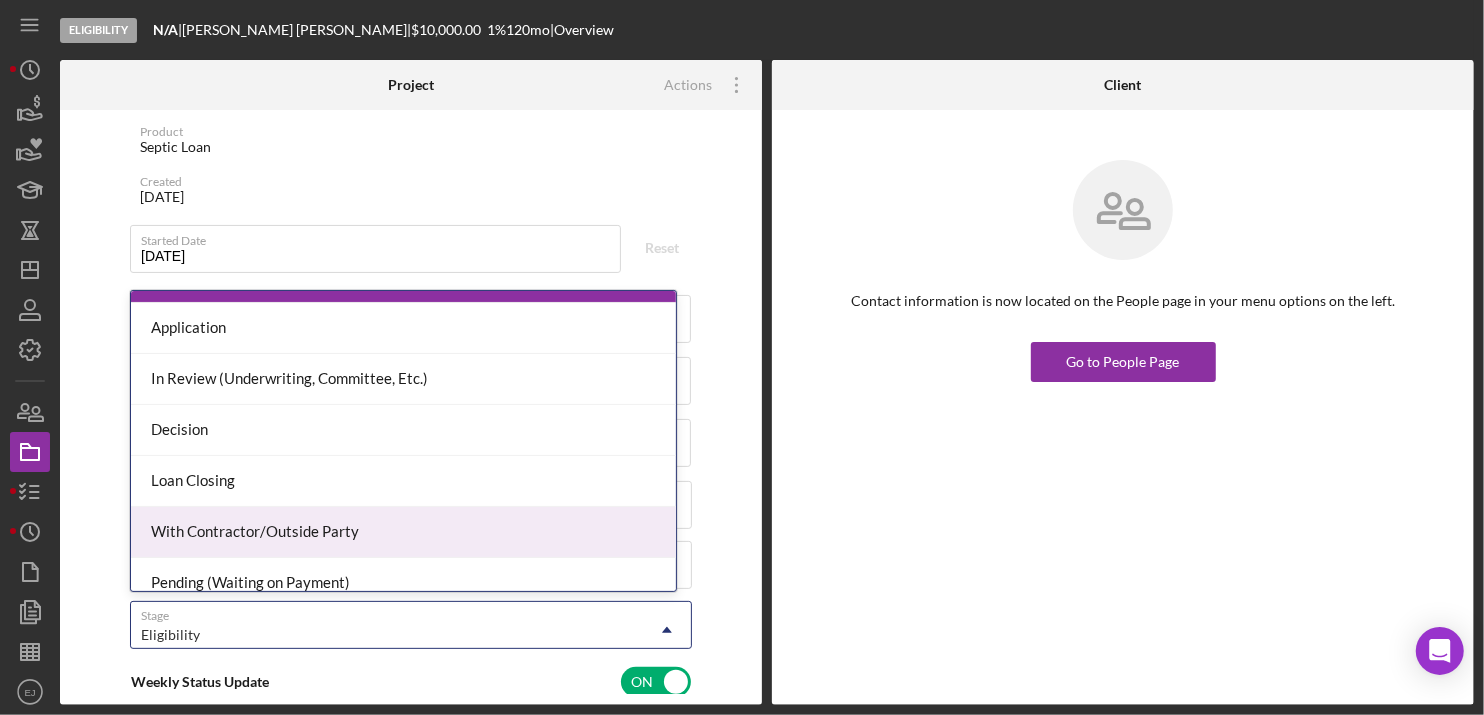 scroll, scrollTop: 156, scrollLeft: 0, axis: vertical 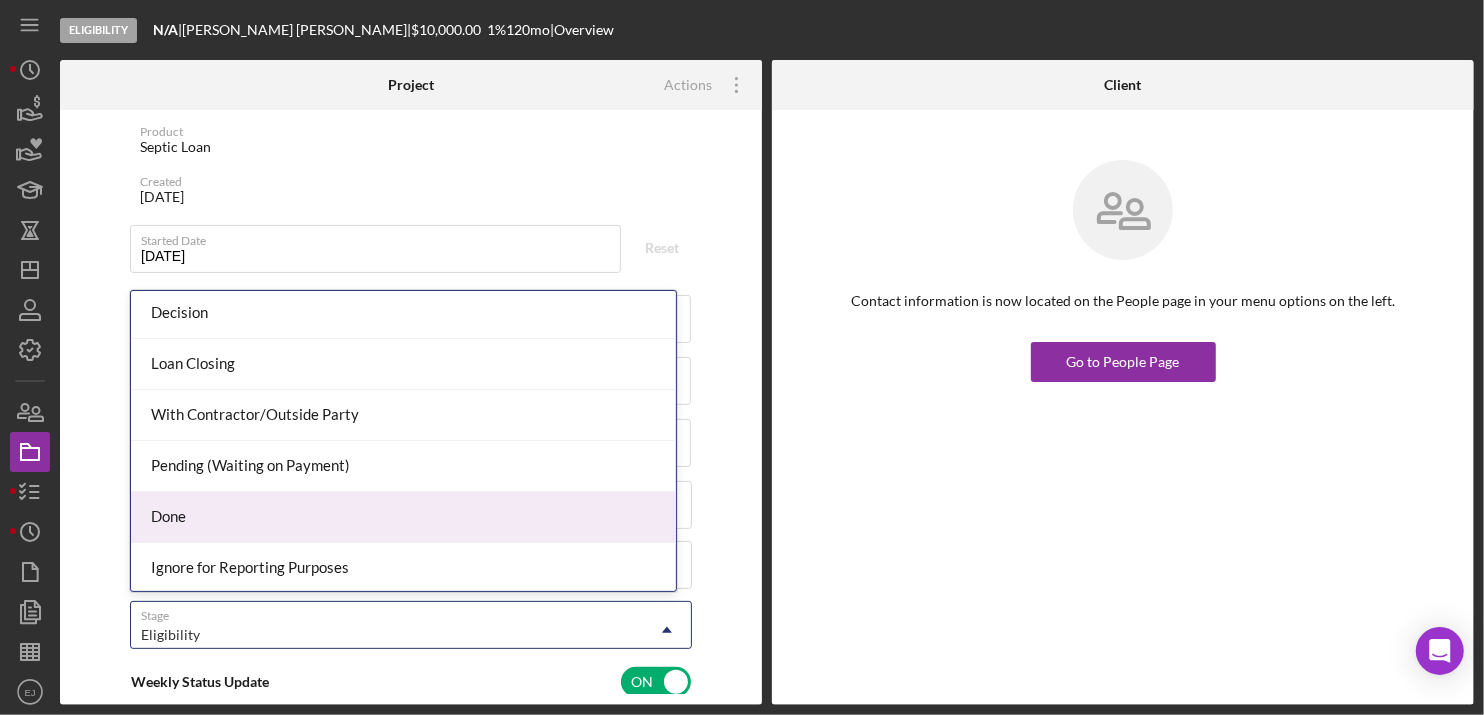 click on "Done" at bounding box center [403, 517] 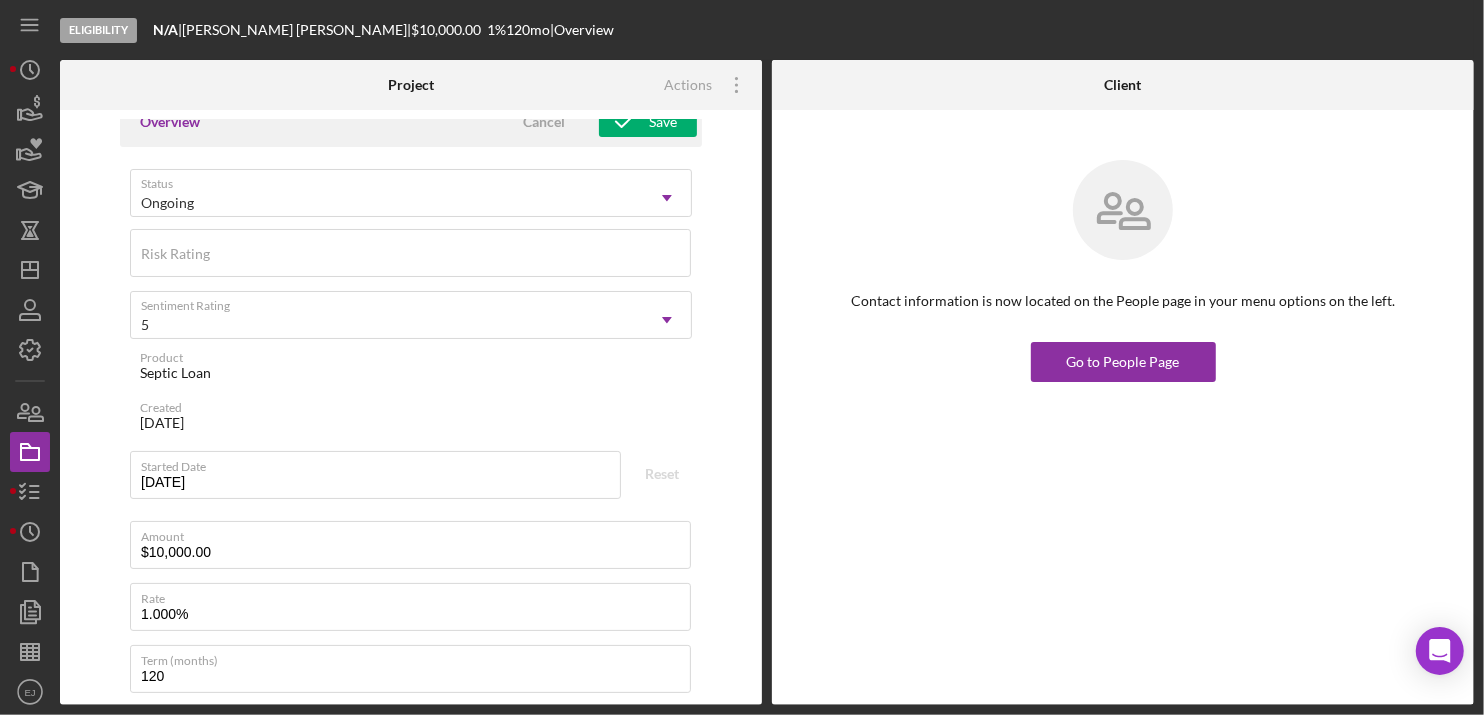 scroll, scrollTop: 0, scrollLeft: 0, axis: both 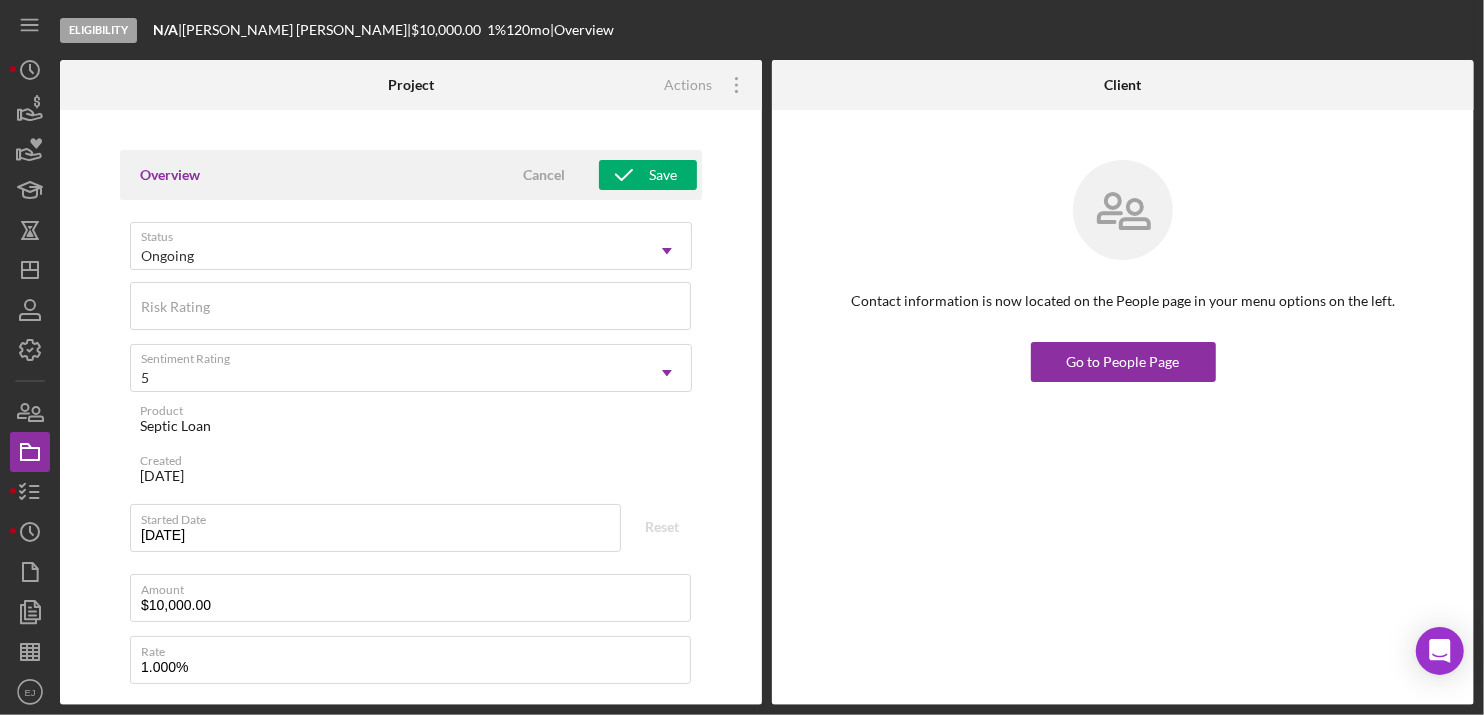 click on "Overview Cancel Save" at bounding box center [411, 175] 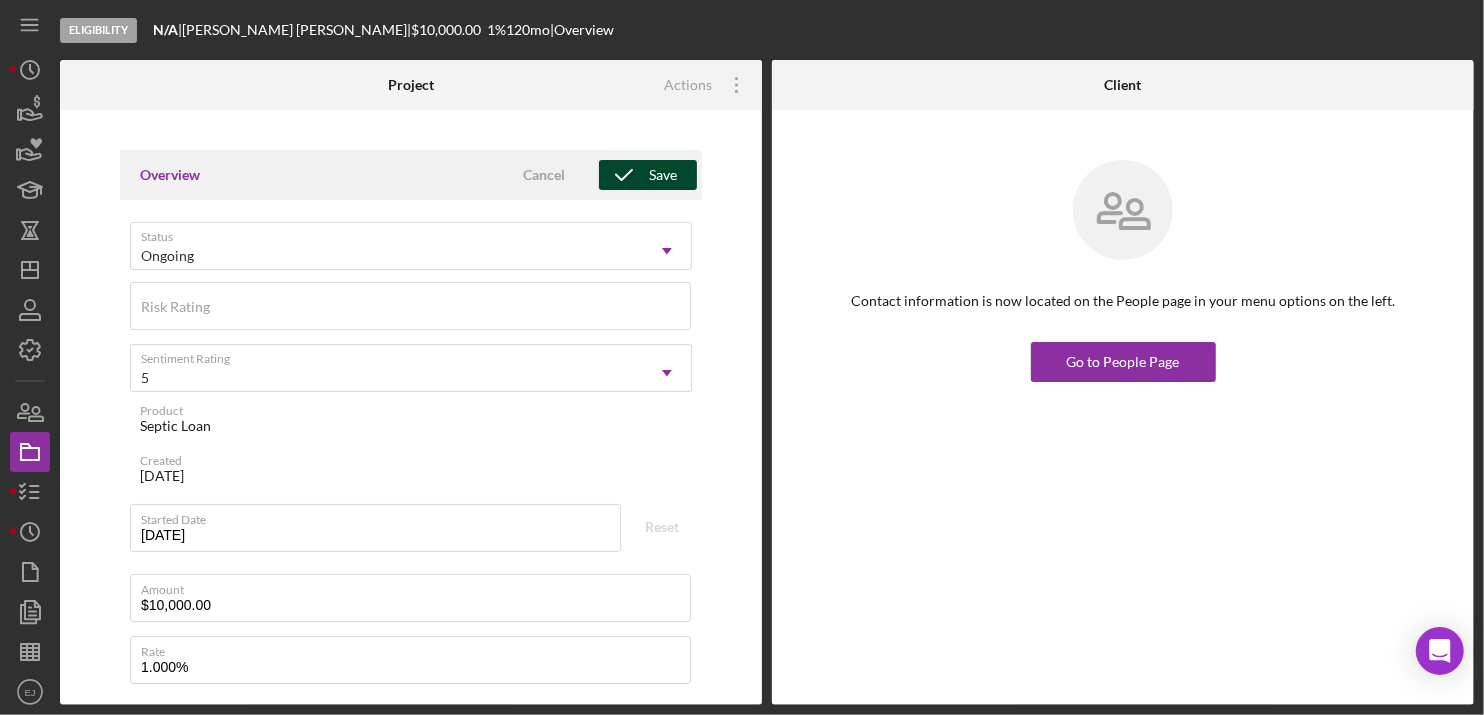 click on "Save" at bounding box center [663, 175] 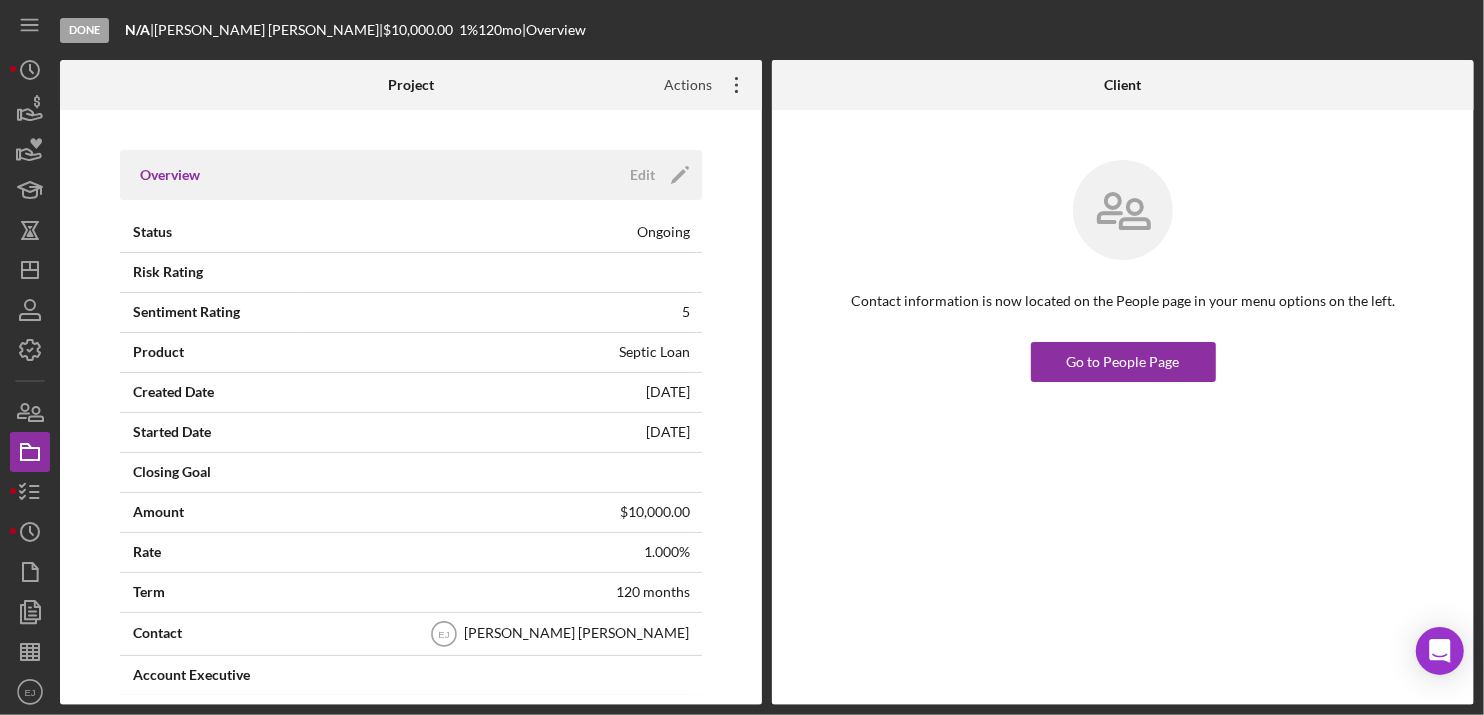 click on "Actions" at bounding box center [680, 85] 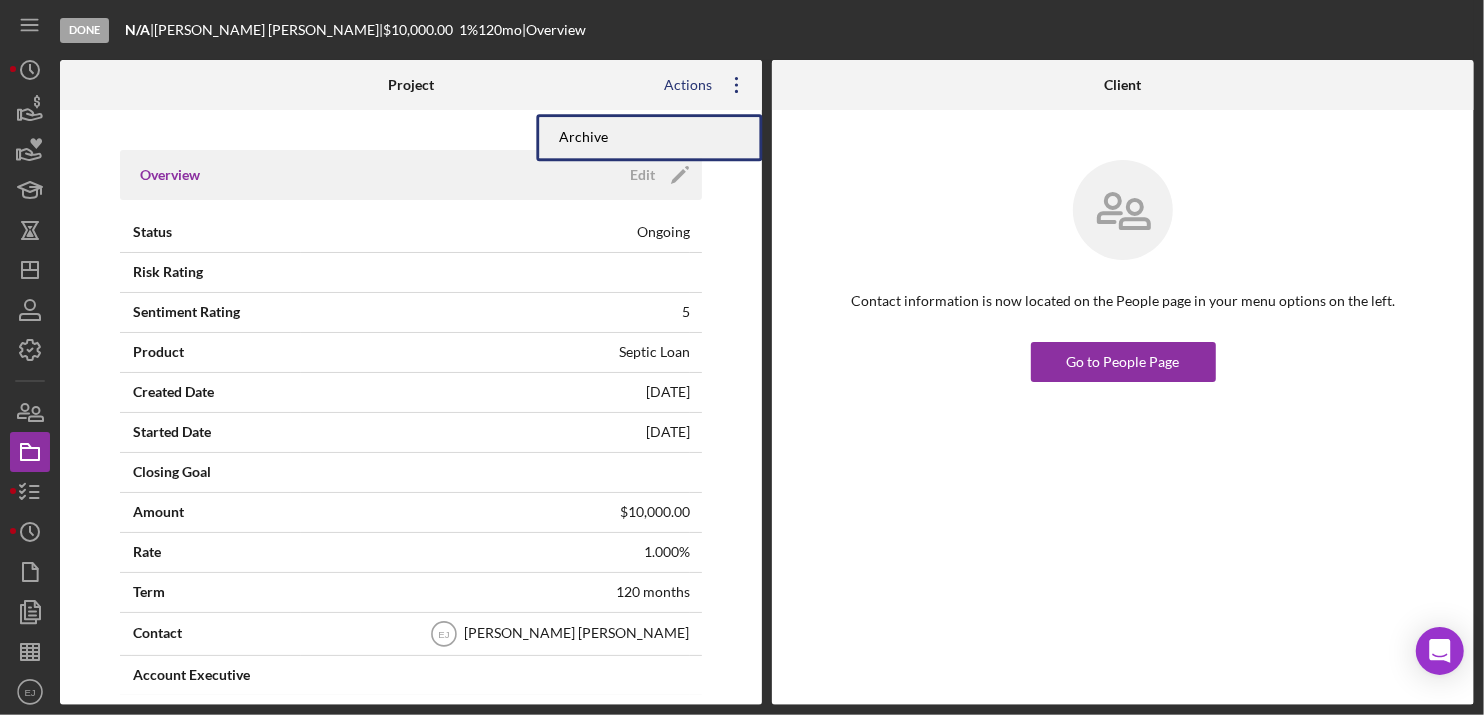 click on "Archive" at bounding box center [649, 137] 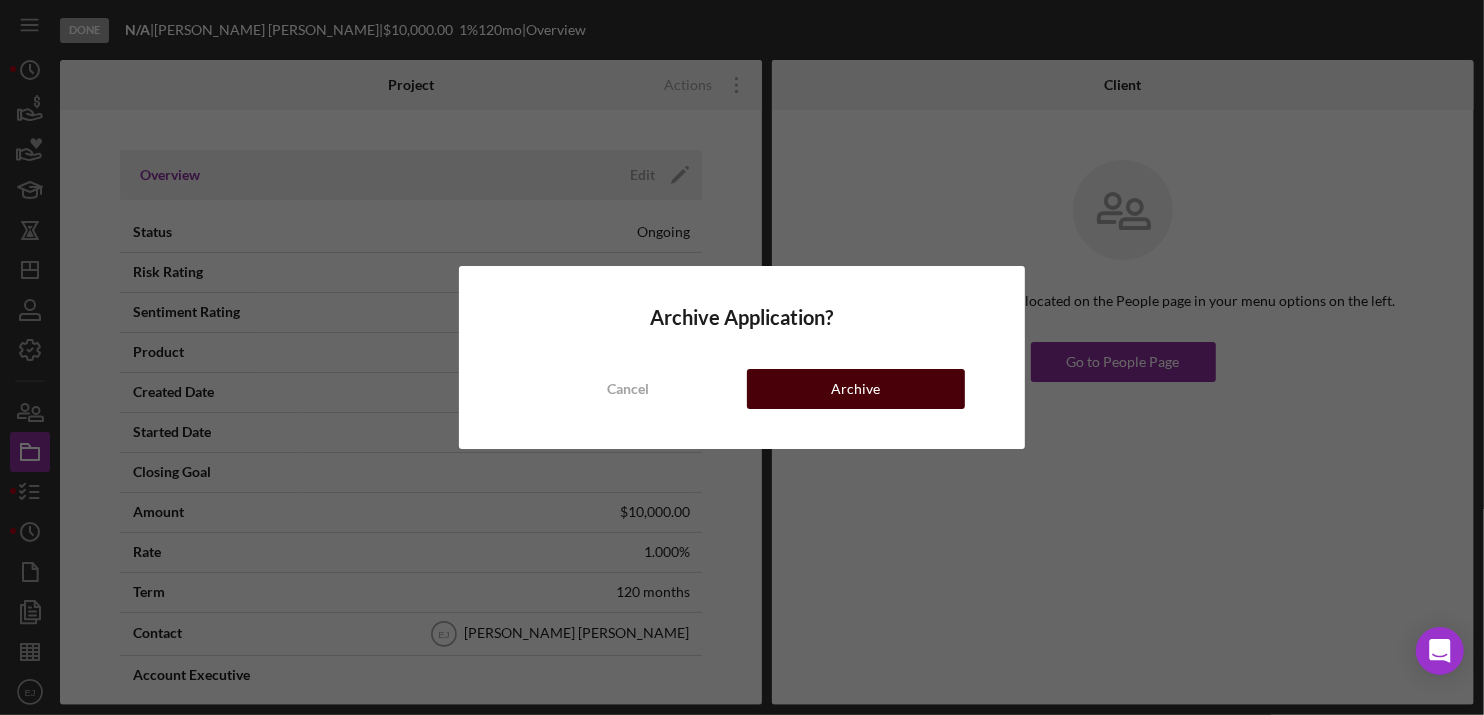 click on "Archive" at bounding box center [856, 389] 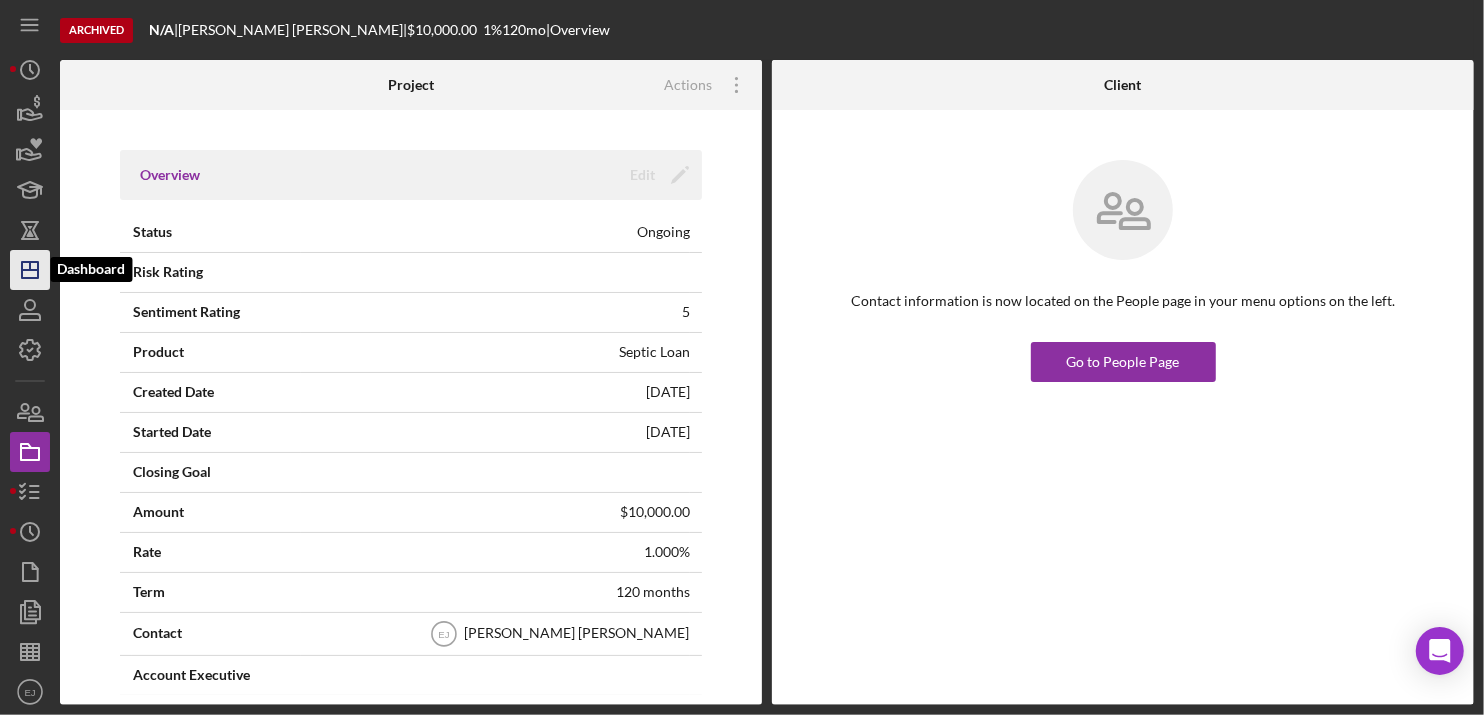 click on "Icon/Dashboard" 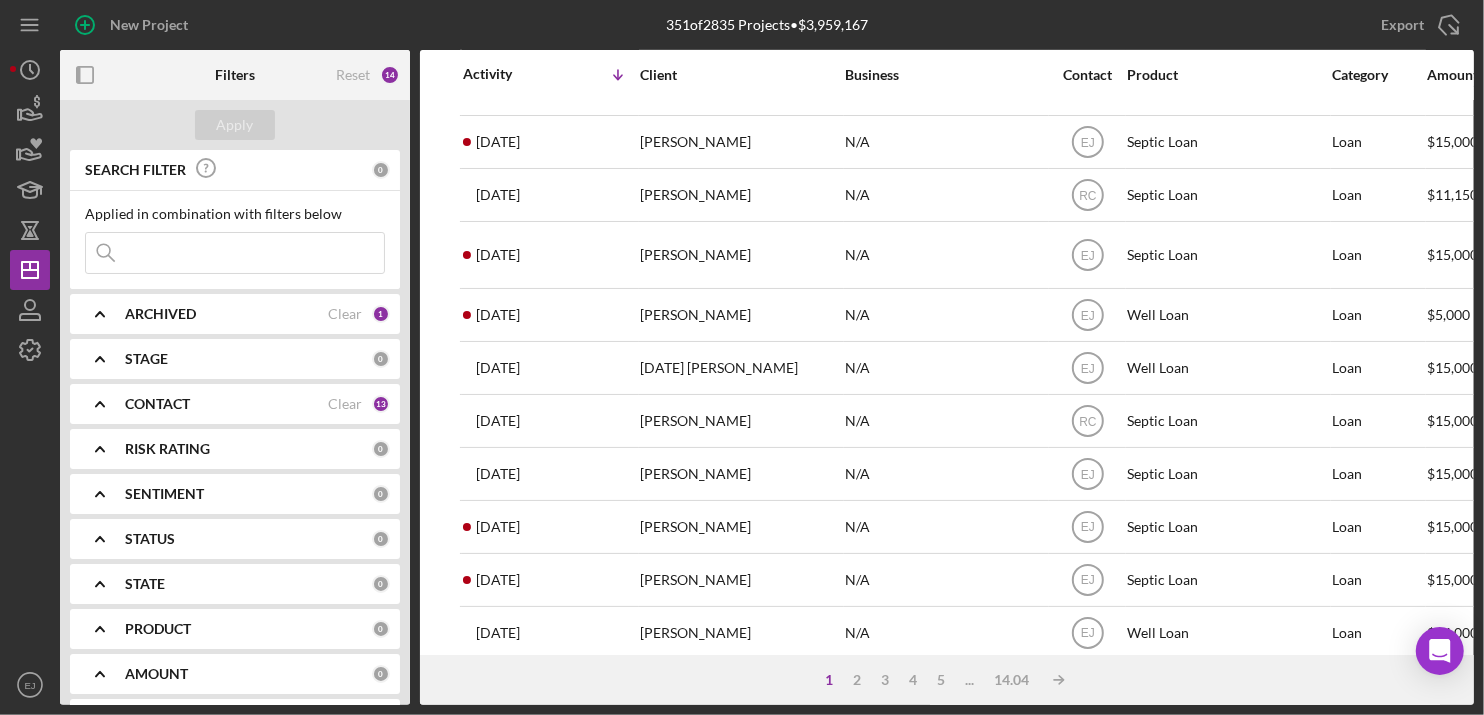 scroll, scrollTop: 841, scrollLeft: 0, axis: vertical 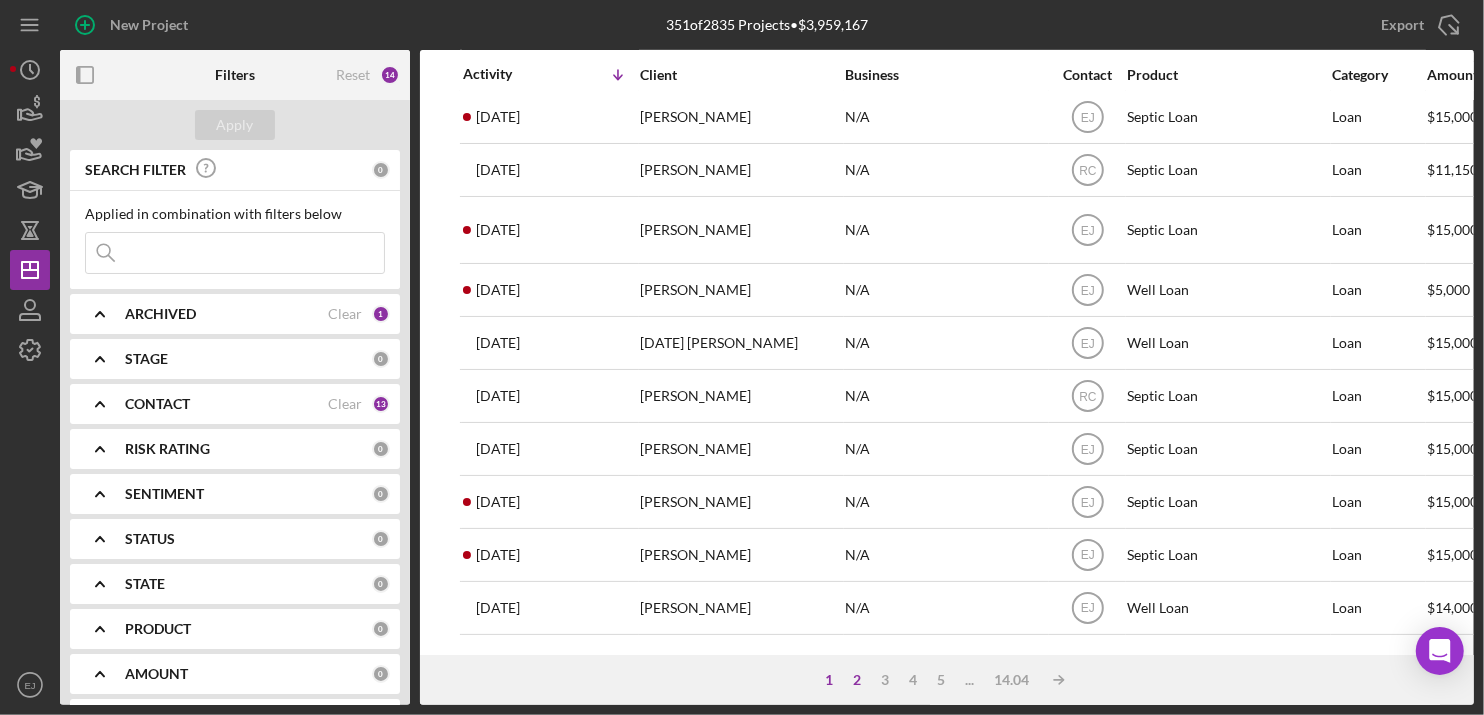 click on "2" at bounding box center [857, 680] 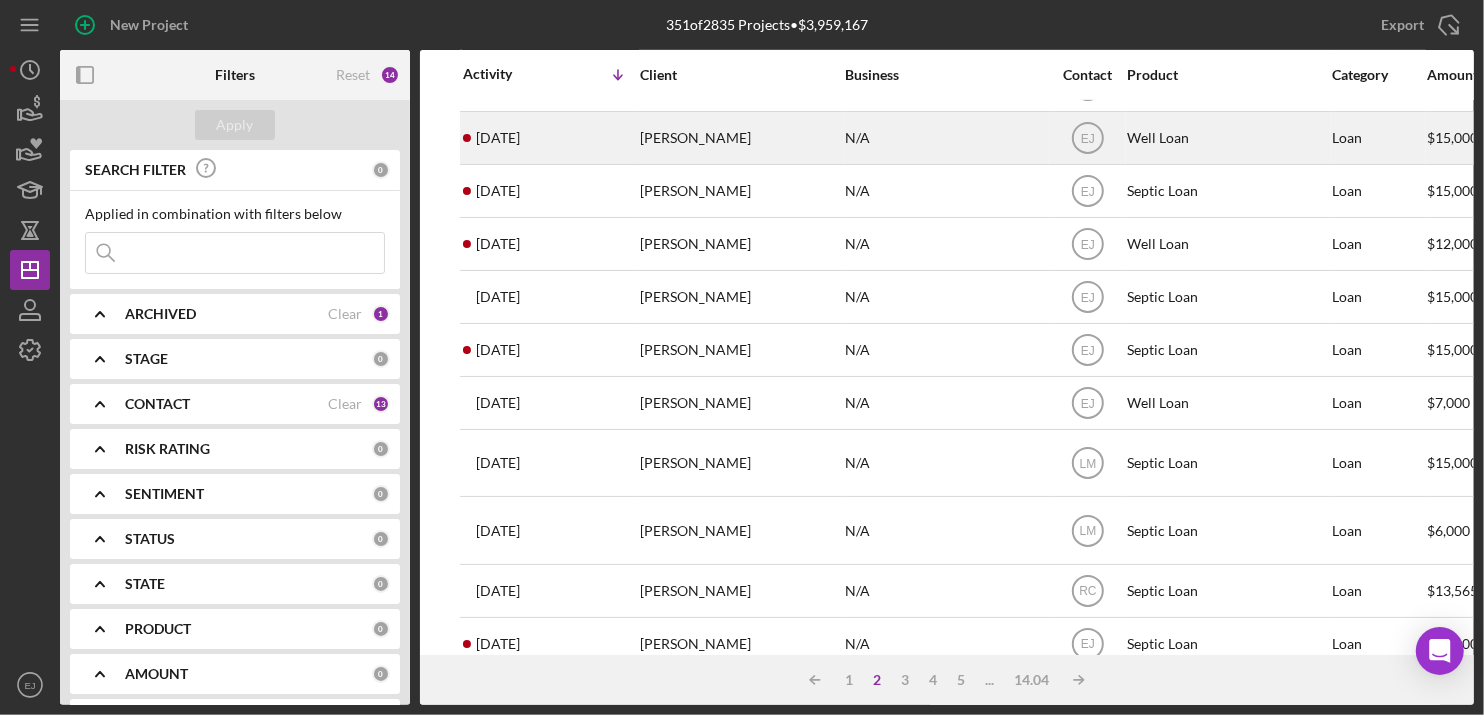 click on "[PERSON_NAME]" at bounding box center (740, 138) 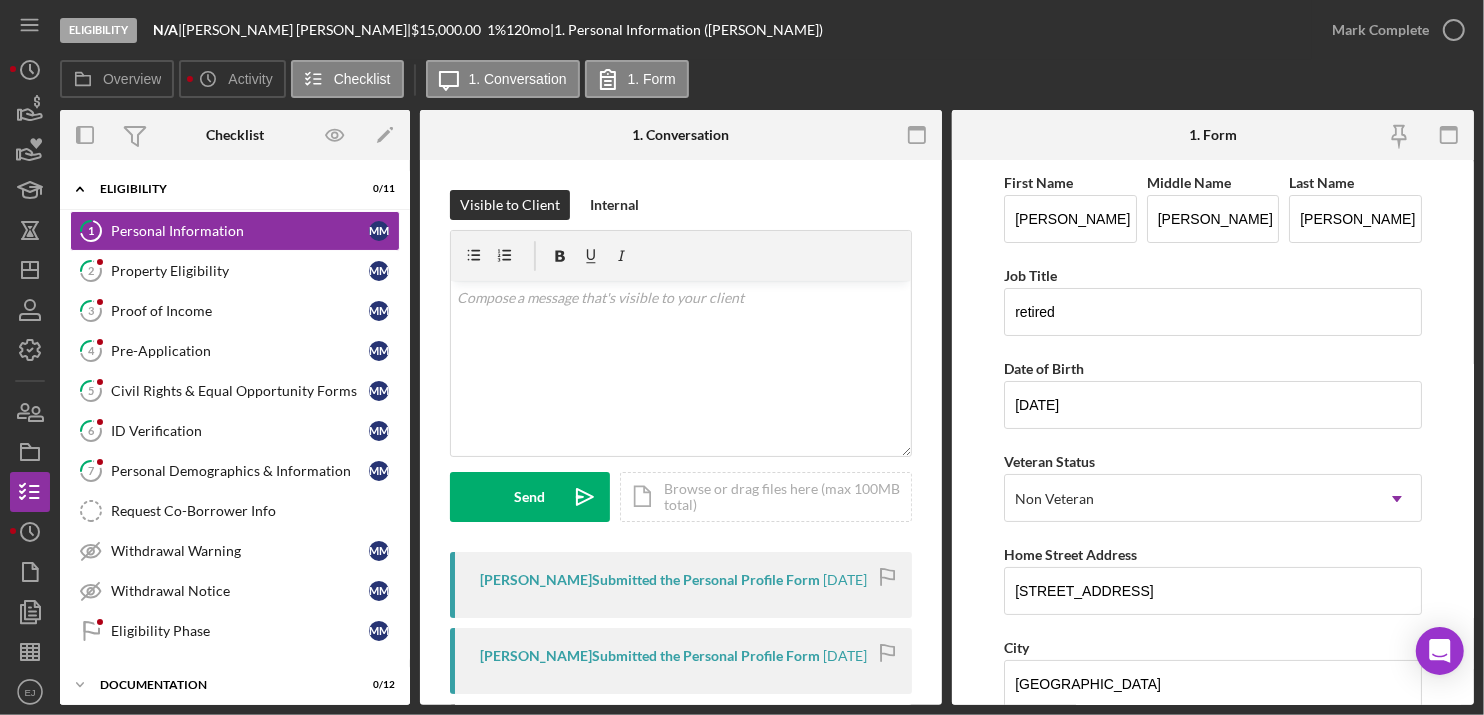 scroll, scrollTop: 476, scrollLeft: 0, axis: vertical 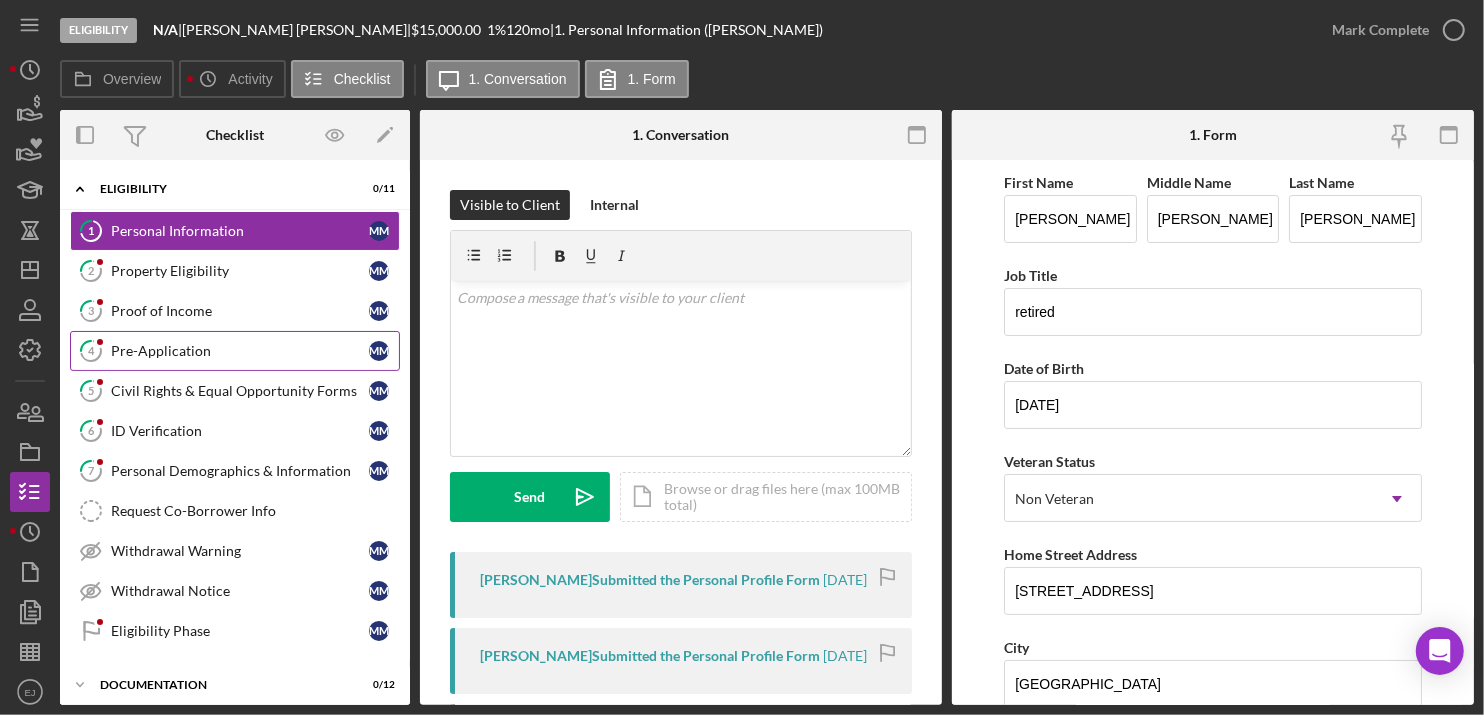 click on "Pre-Application" at bounding box center [240, 351] 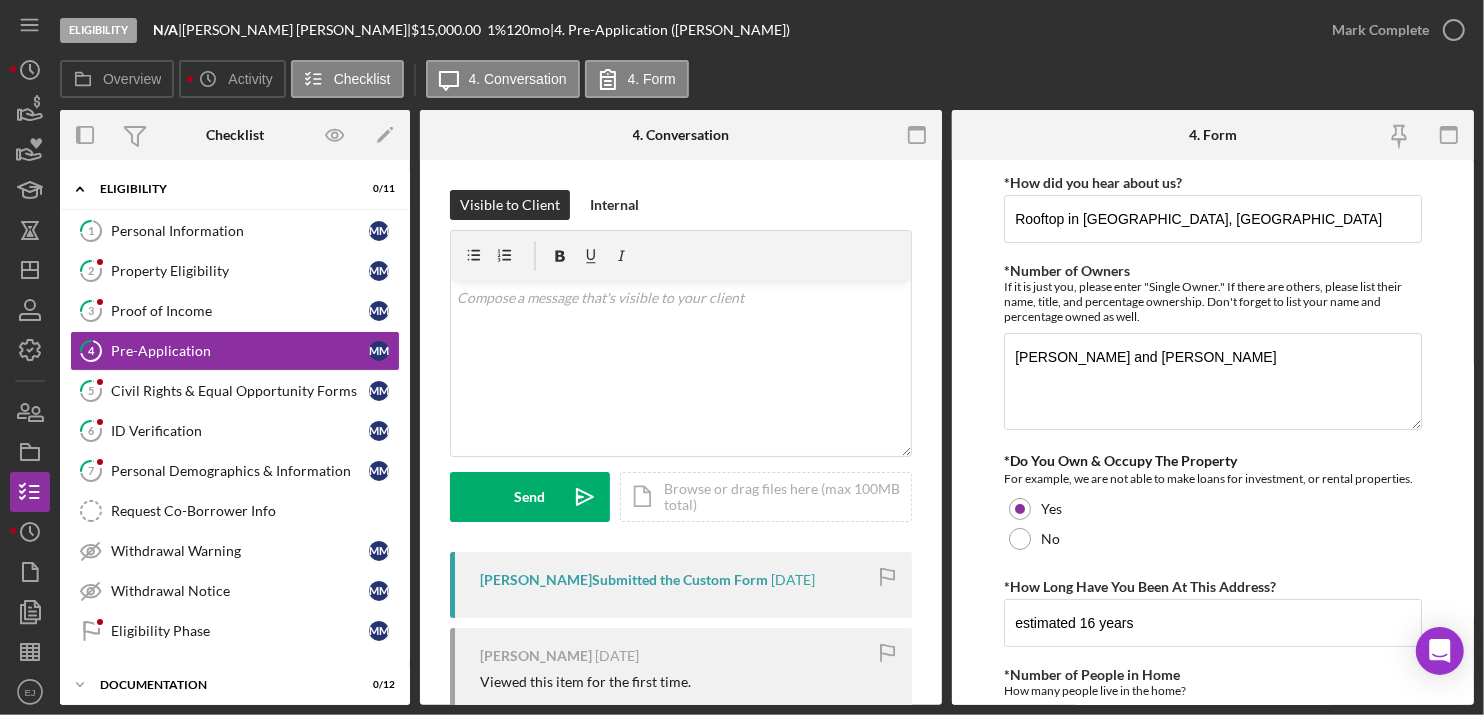 scroll, scrollTop: 476, scrollLeft: 0, axis: vertical 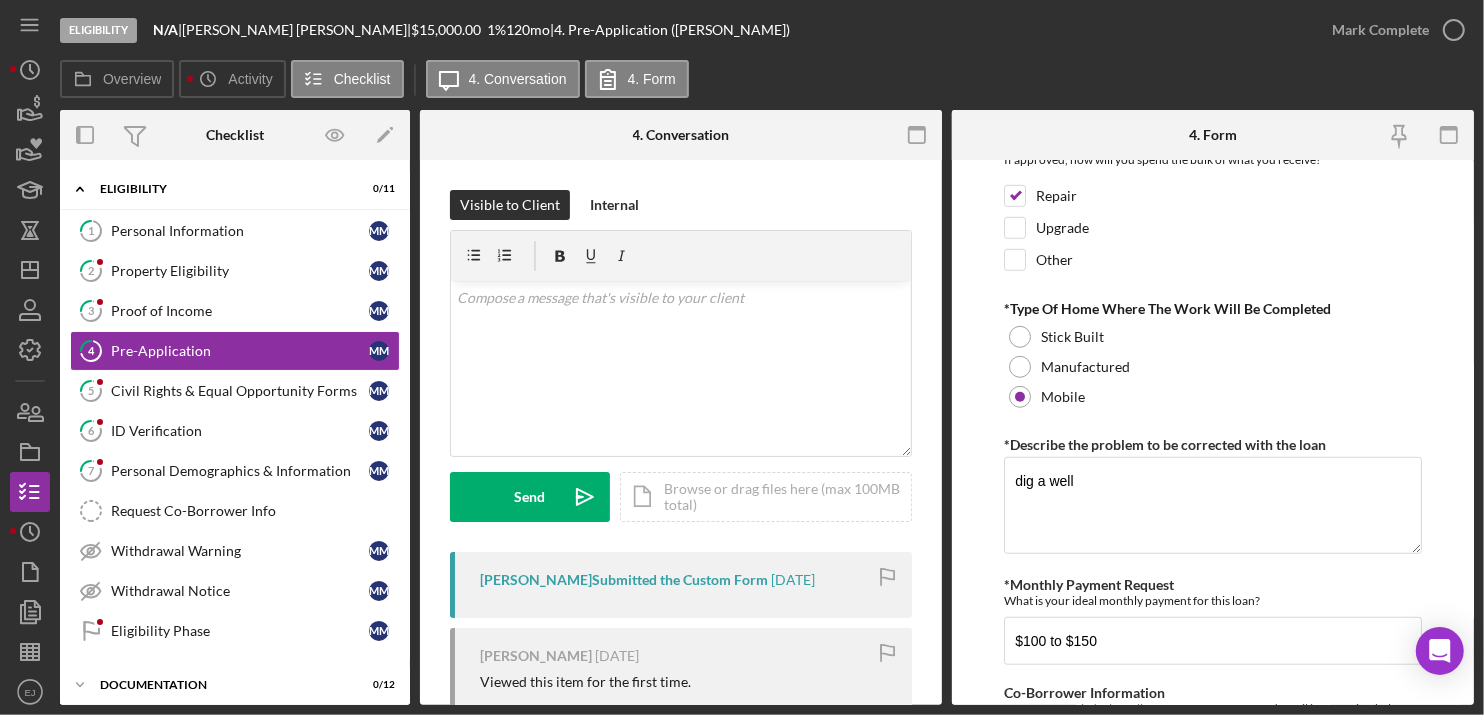 click on "*How did you hear about us? Rooftop in [GEOGRAPHIC_DATA], [GEOGRAPHIC_DATA] *Number of Owners If it is just you, please enter "Single Owner." If there are others, please list their name, title, and percentage ownership. Don't forget to list your name and percentage owned as well. [PERSON_NAME] and [PERSON_NAME] *Do You Own & Occupy The Property For example, we are not able to make loans for investment, or rental properties. Yes No *How Long Have You Been At This Address? estimated 16 years *Number of People in Home How many people live in the home?  2 *Where Will this Well be installed? Existing Home New Home Other *Is there already a well on the property? Even if it's failed or failing, please indicate whether there's an existing well on the property where the work would be completed. Yes, there's an existing well  No, there's not a well Other *Primary use of funds If approved, how will you spend the bulk of what you receive? Repair Upgrade Other *Type Of Home Where The Work Will Be Completed Stick Built Manufactured Mobile dig a well Save Save" at bounding box center [1213, 432] 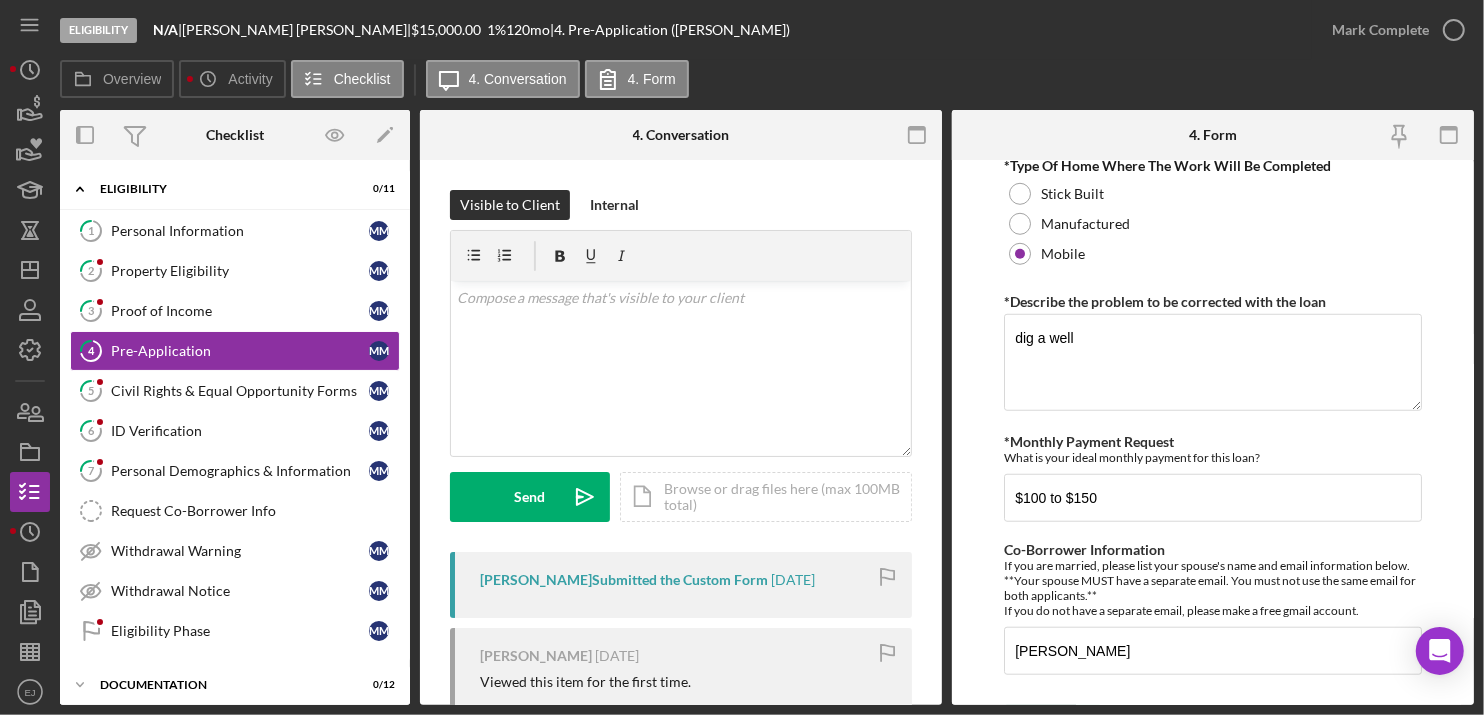 scroll, scrollTop: 1133, scrollLeft: 0, axis: vertical 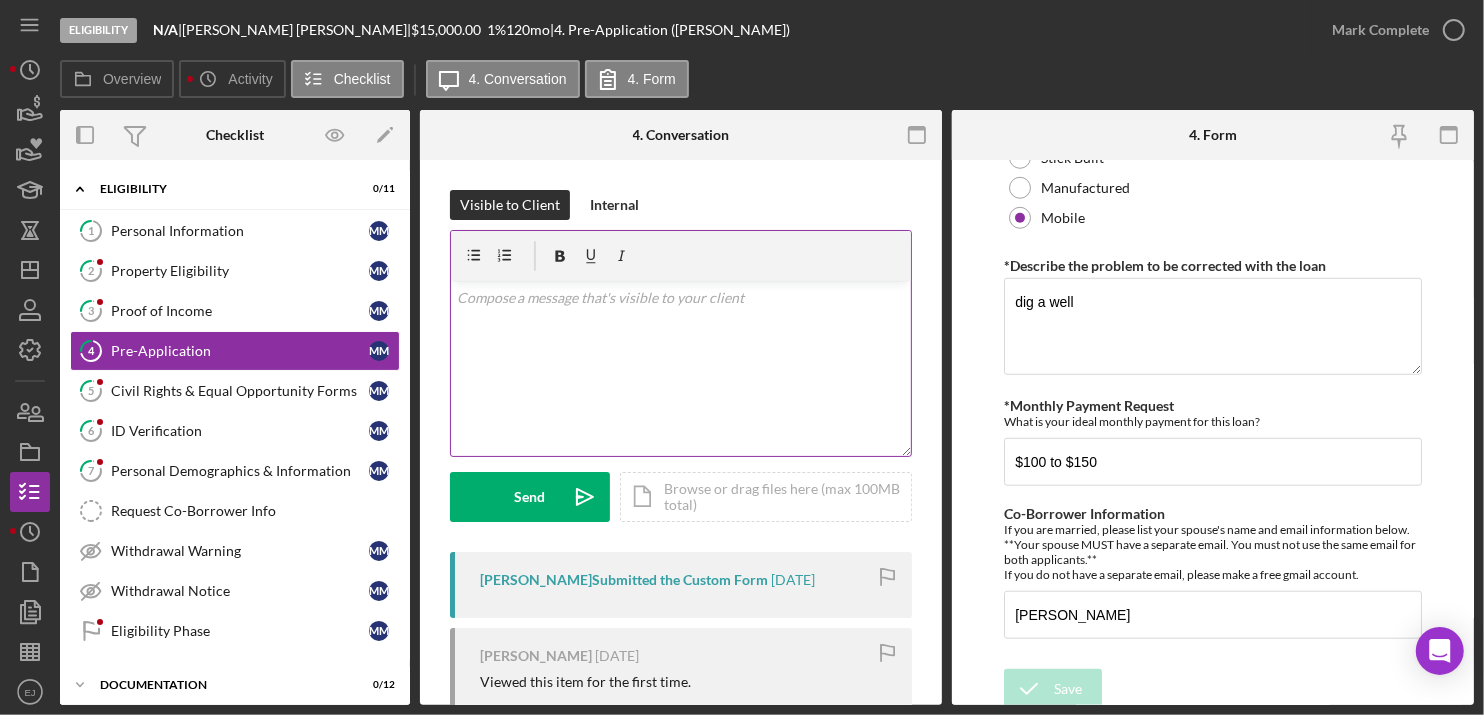 click at bounding box center [681, 298] 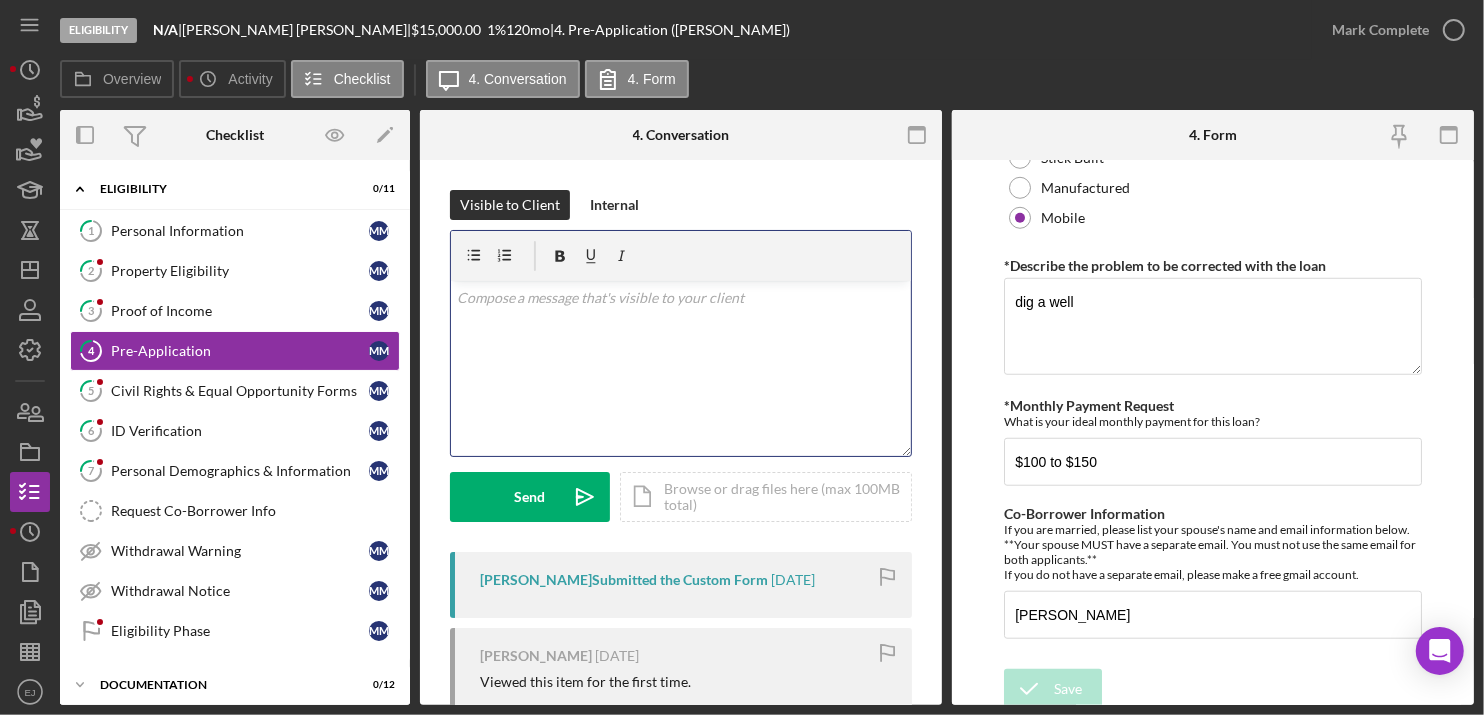 type 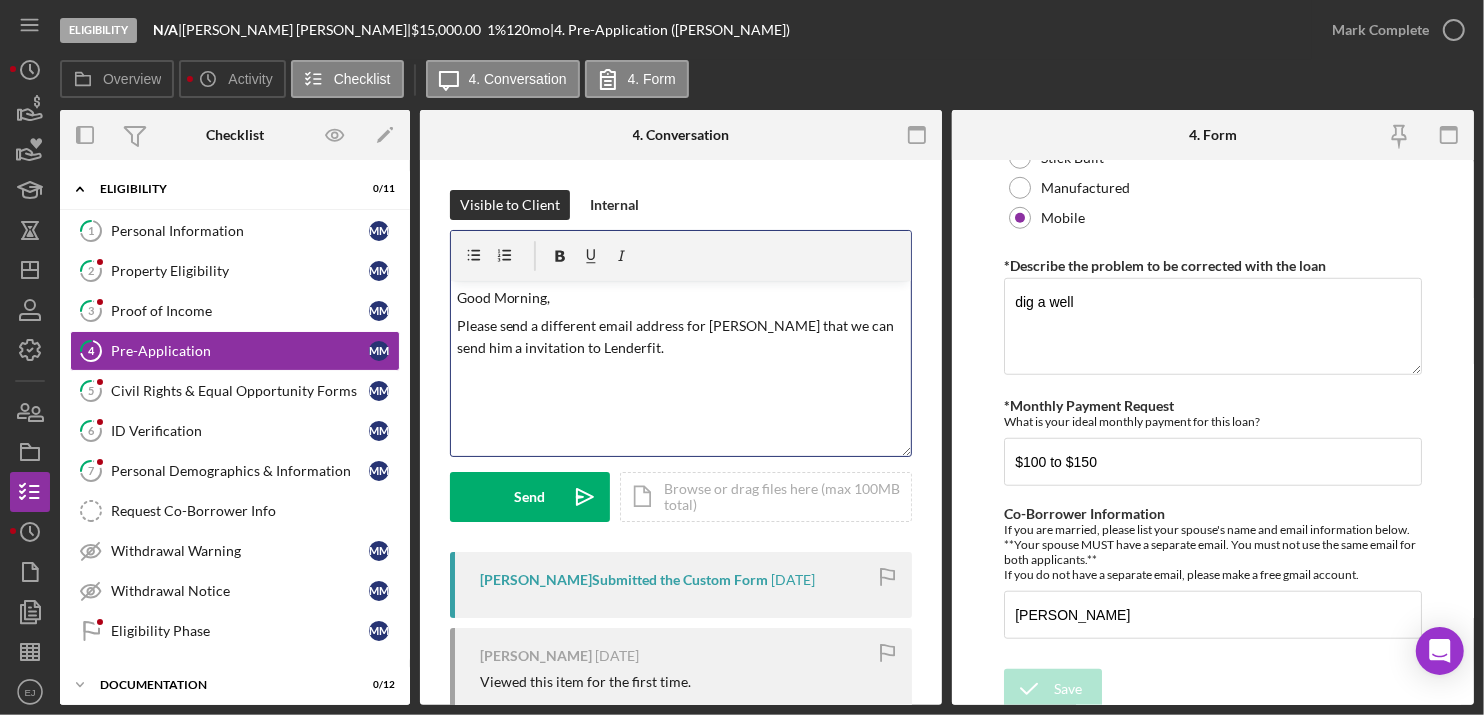 click on "Good Morning," at bounding box center [681, 298] 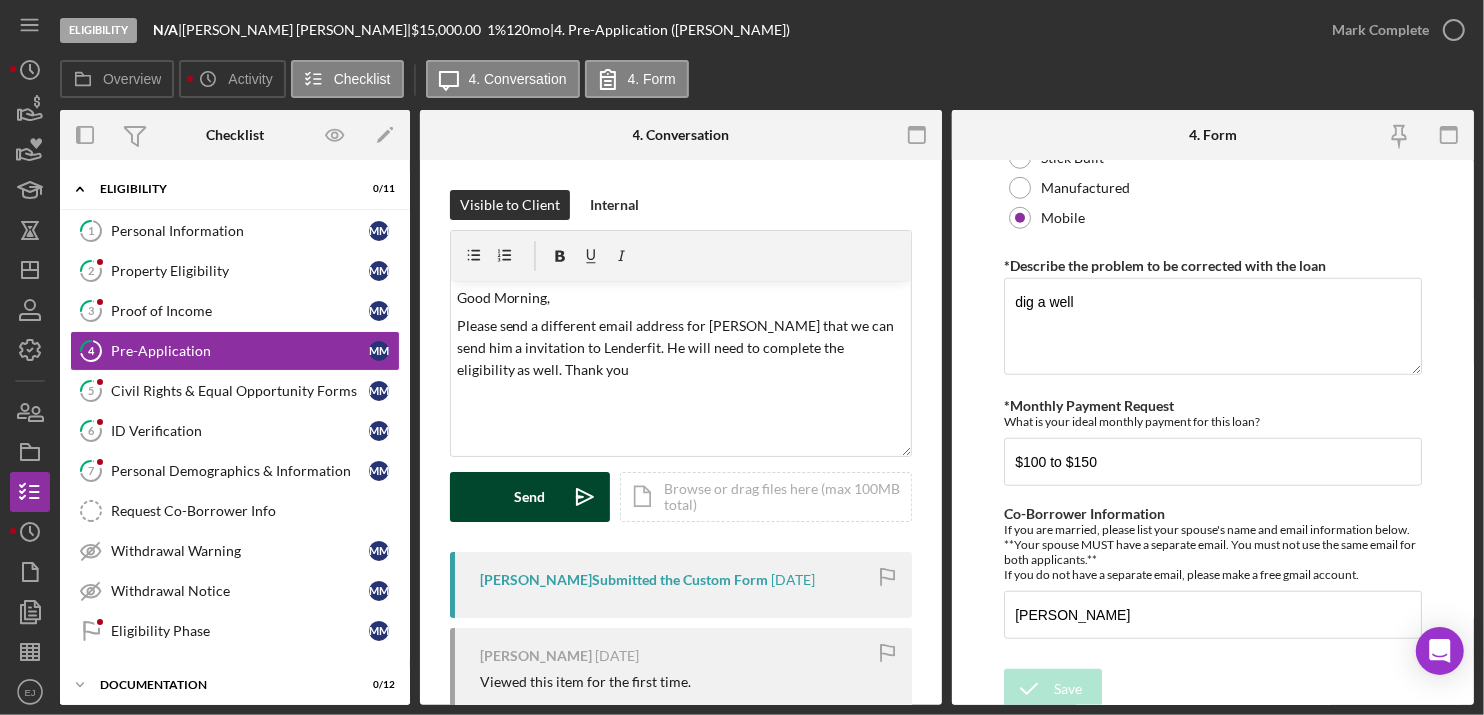 click on "Icon/icon-invite-send" 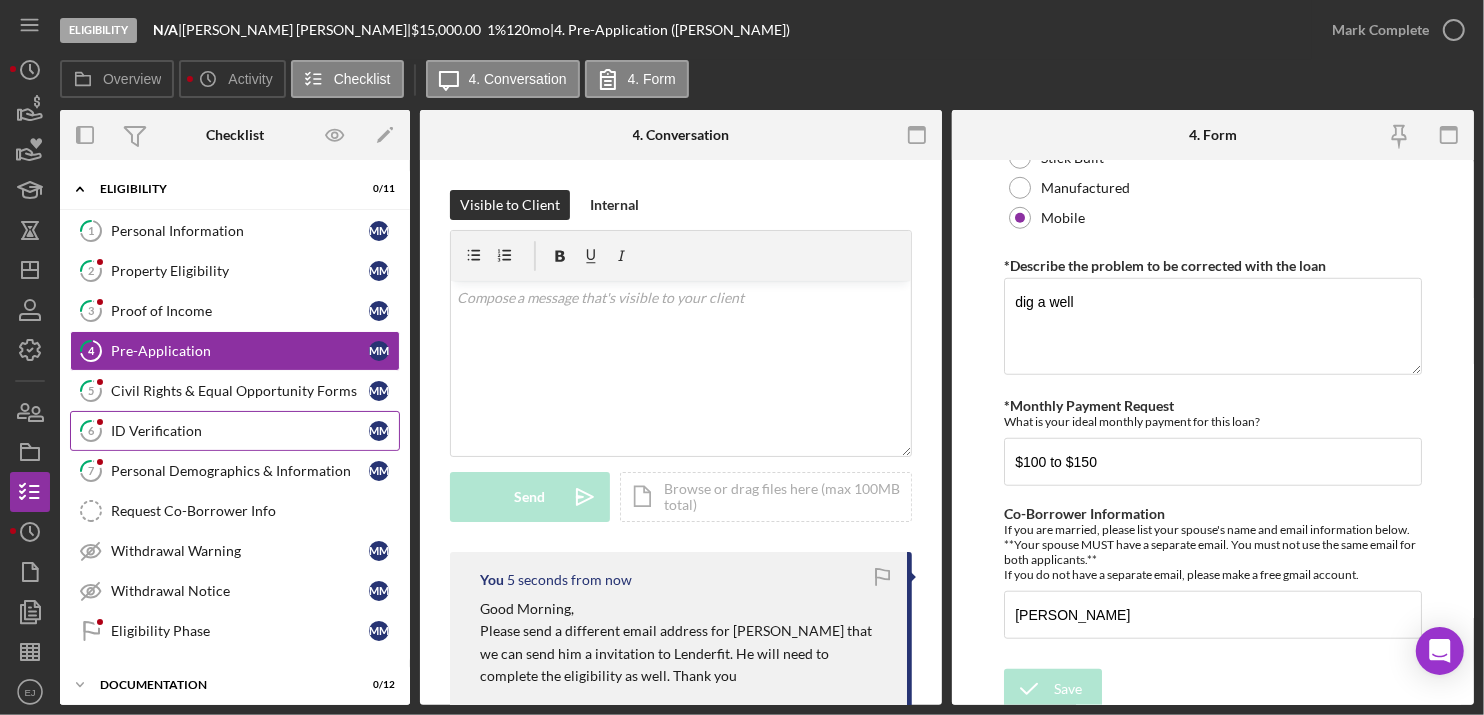 click on "6 ID Verification M M" at bounding box center (235, 431) 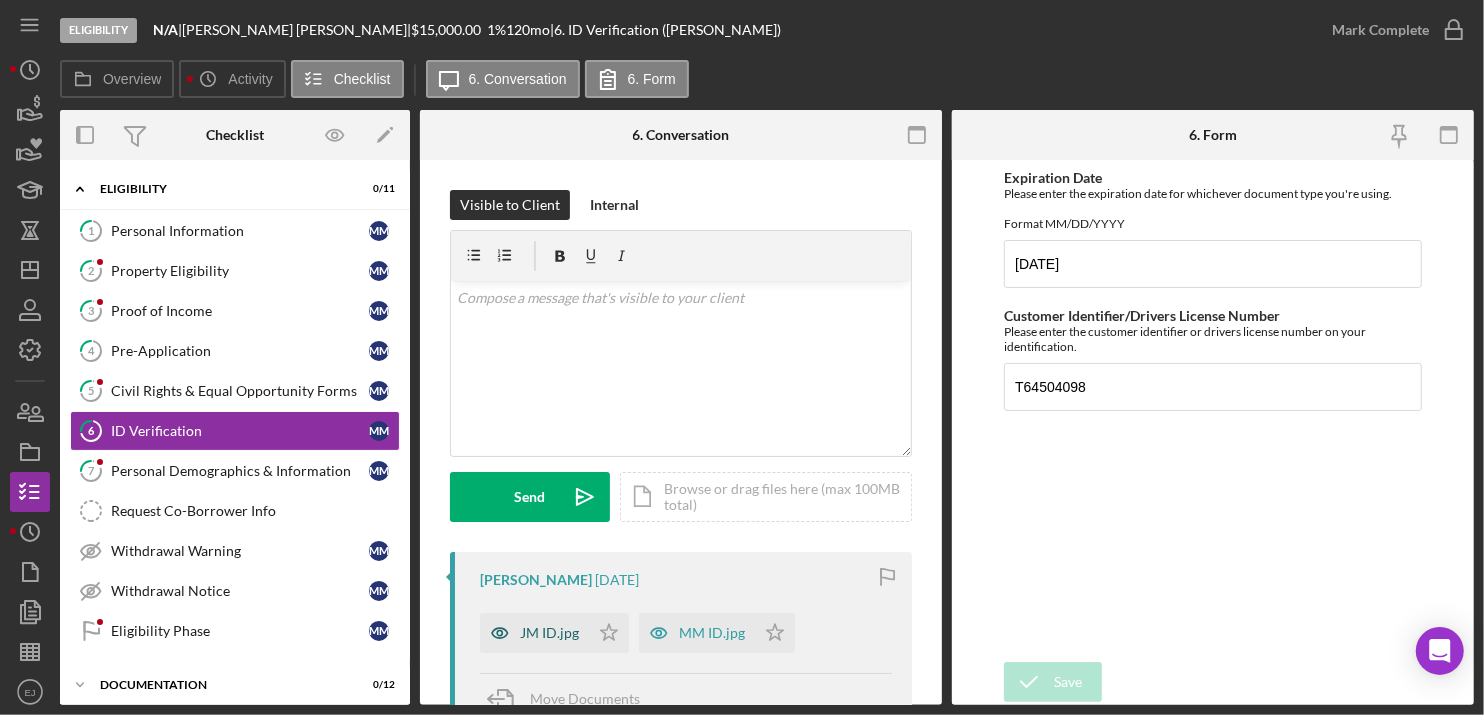 click on "JM ID.jpg" at bounding box center [549, 633] 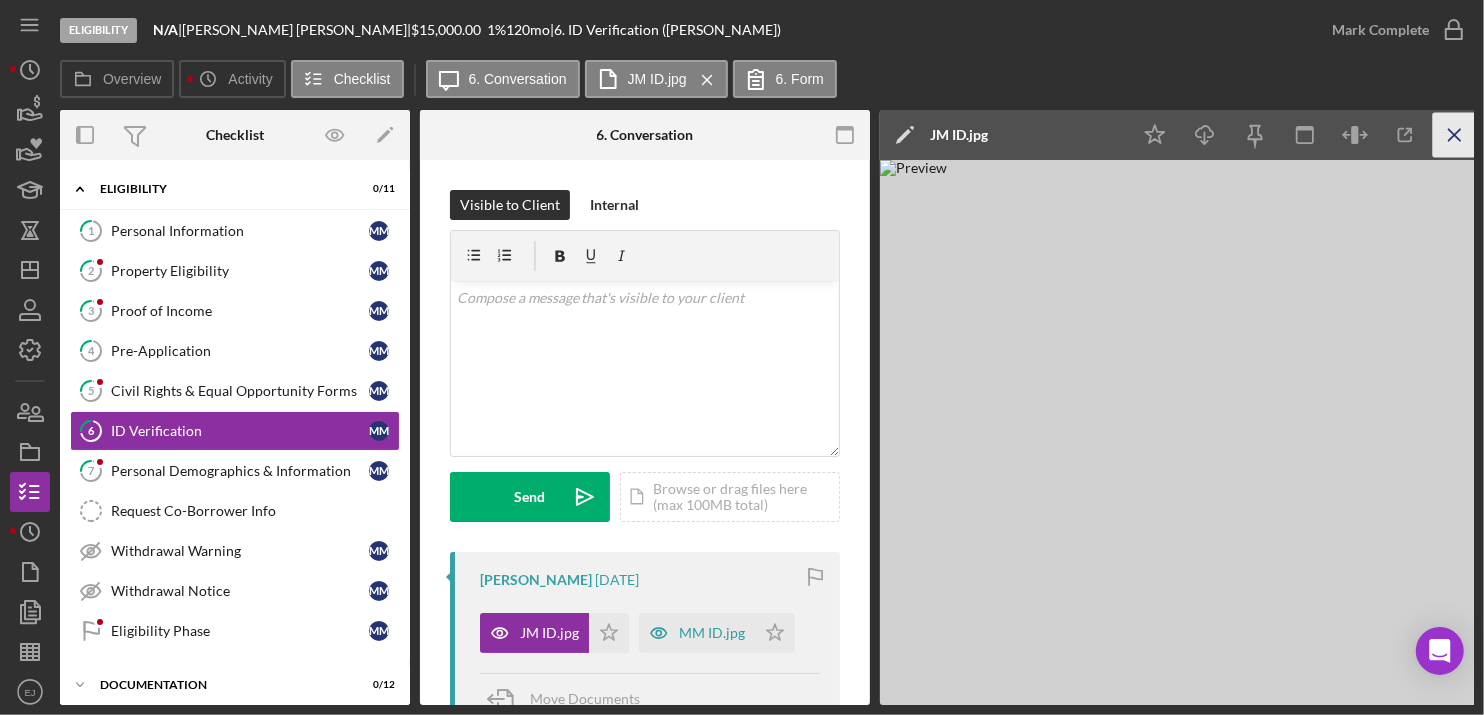 click on "Icon/Menu Close" 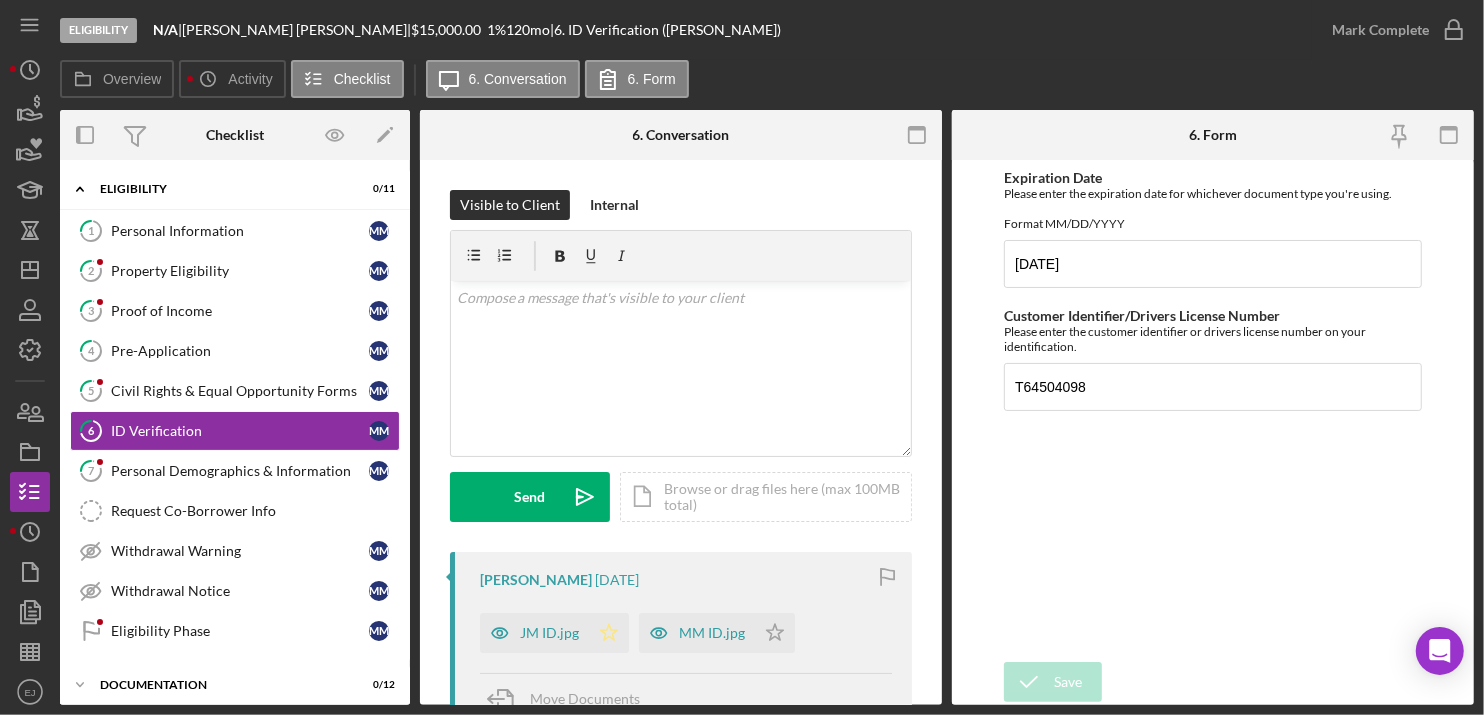 click 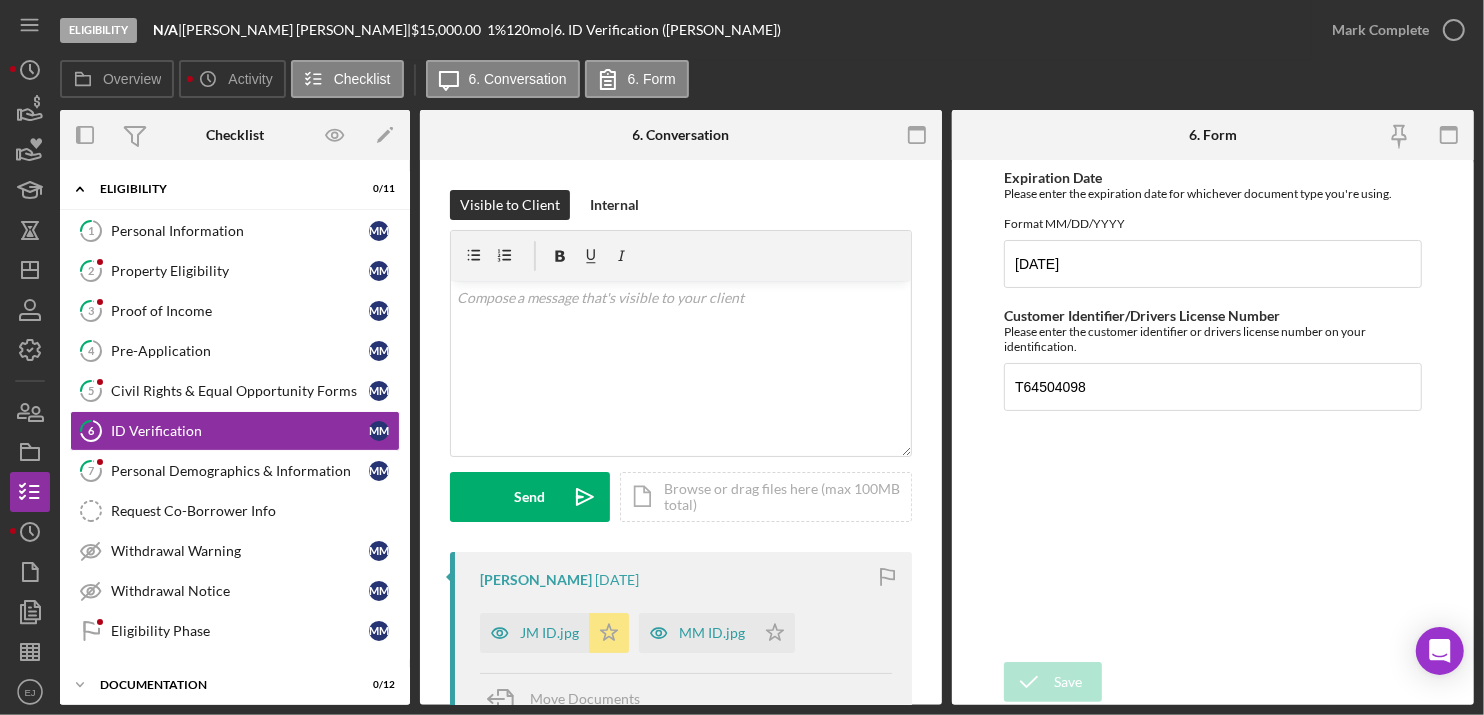 click on "Icon/Star" 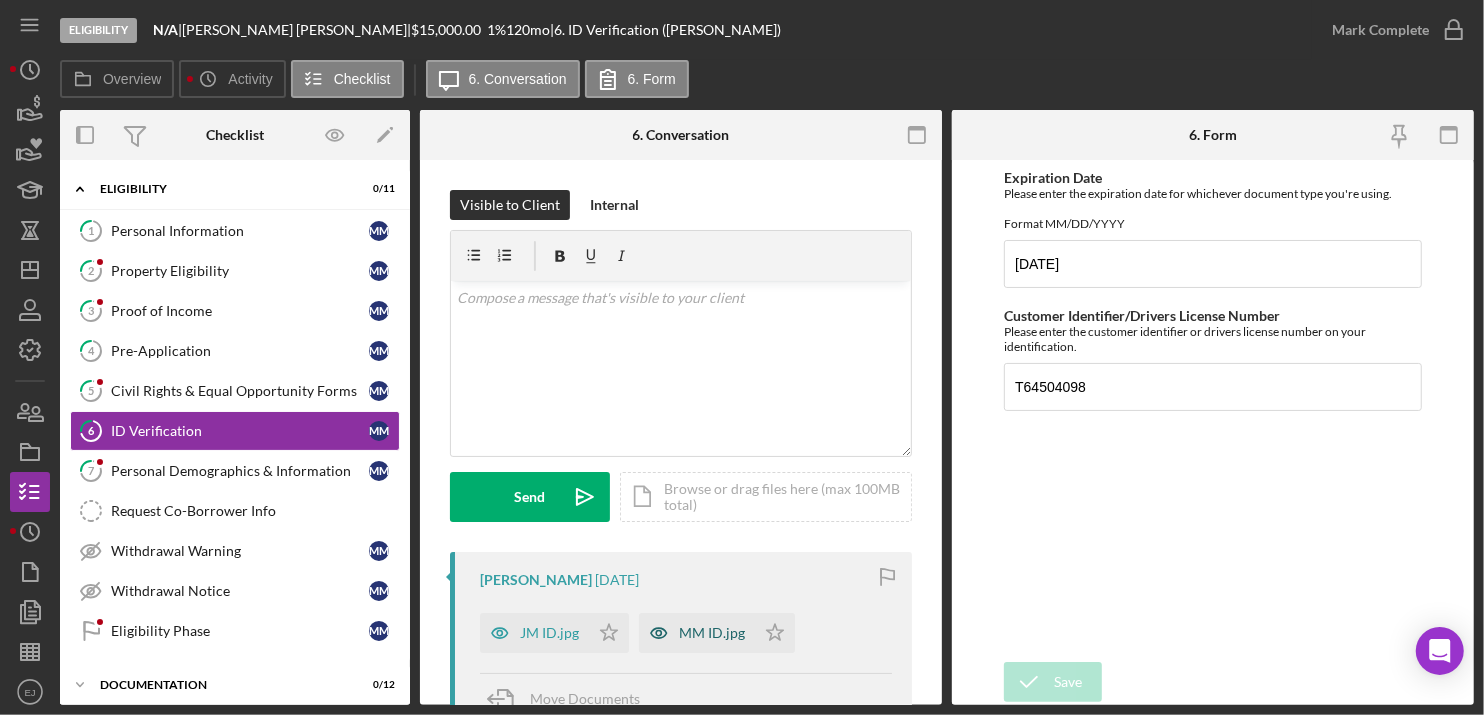 click on "MM ID.jpg" at bounding box center (712, 633) 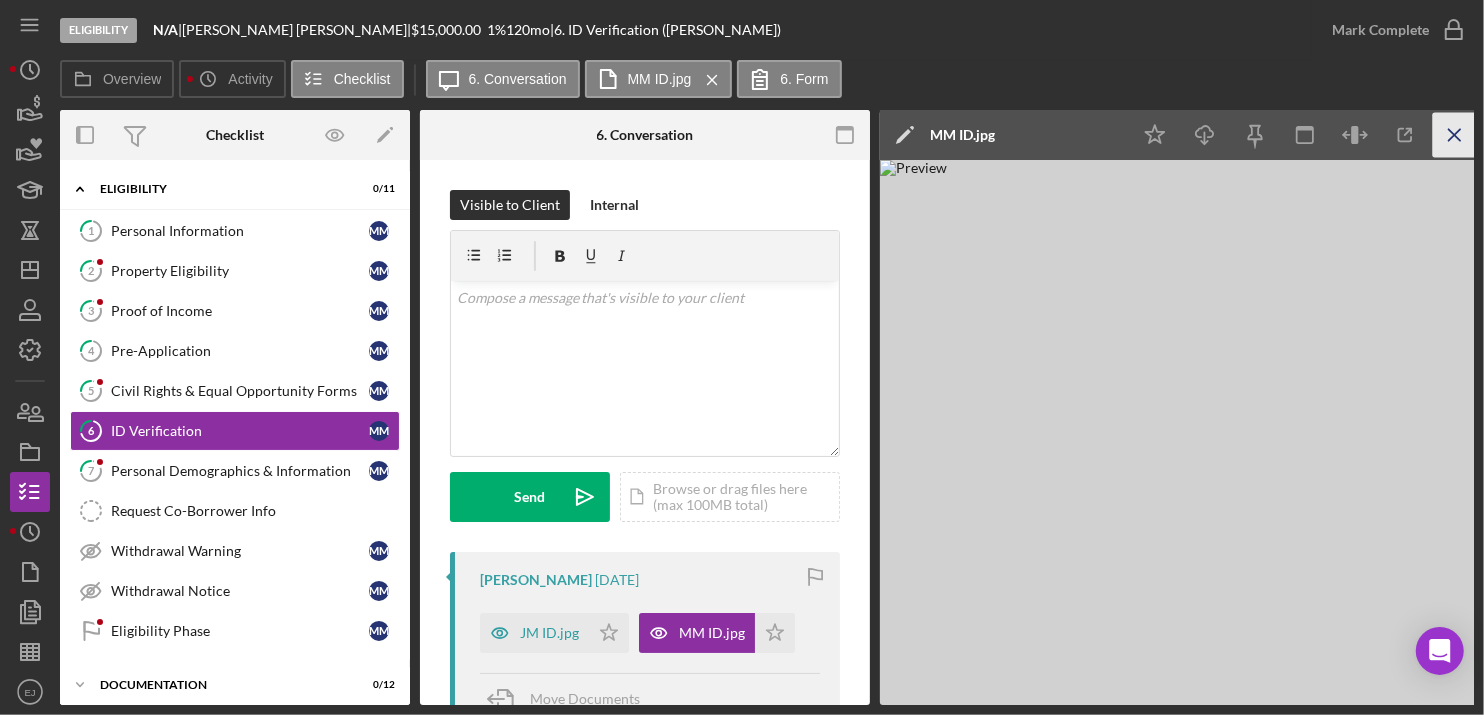 click on "Icon/Menu Close" 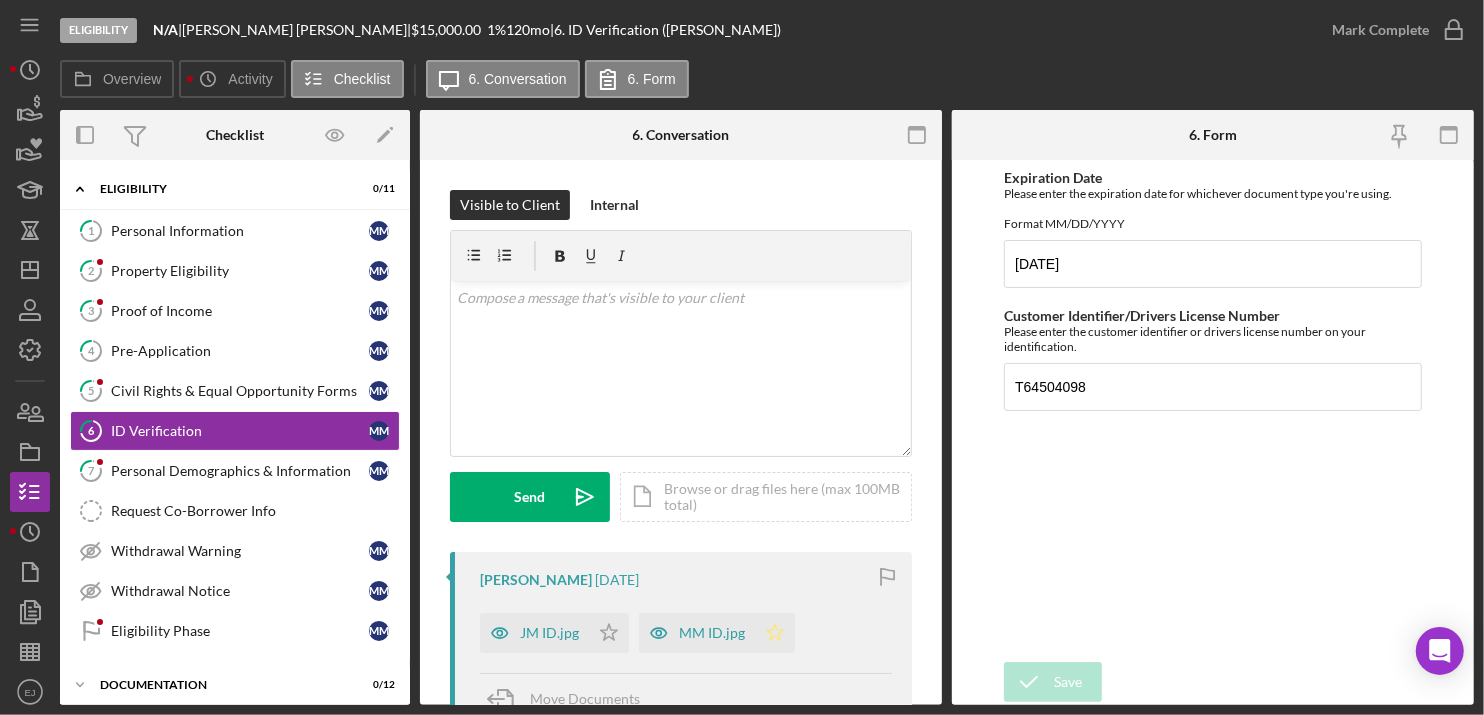 click on "Icon/Star" 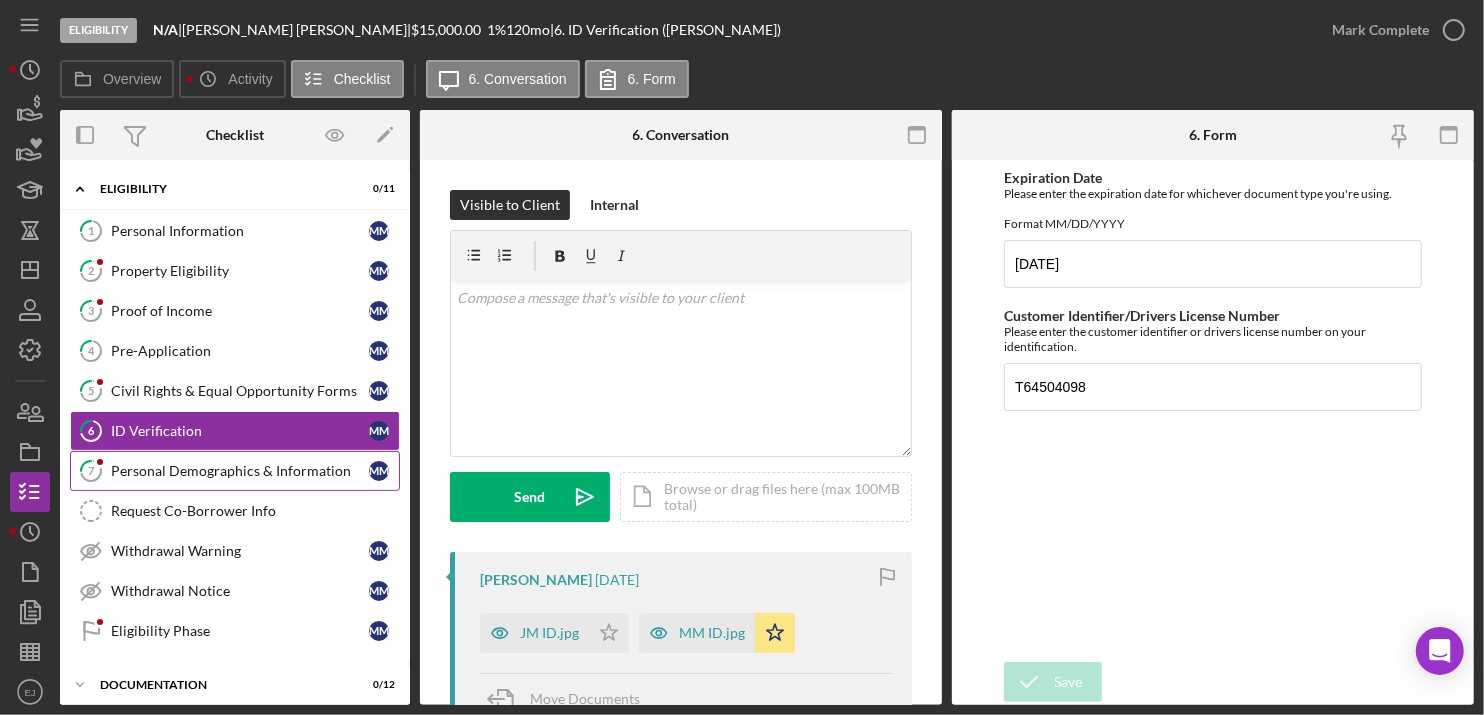 click on "Personal Demographics & Information" at bounding box center [240, 471] 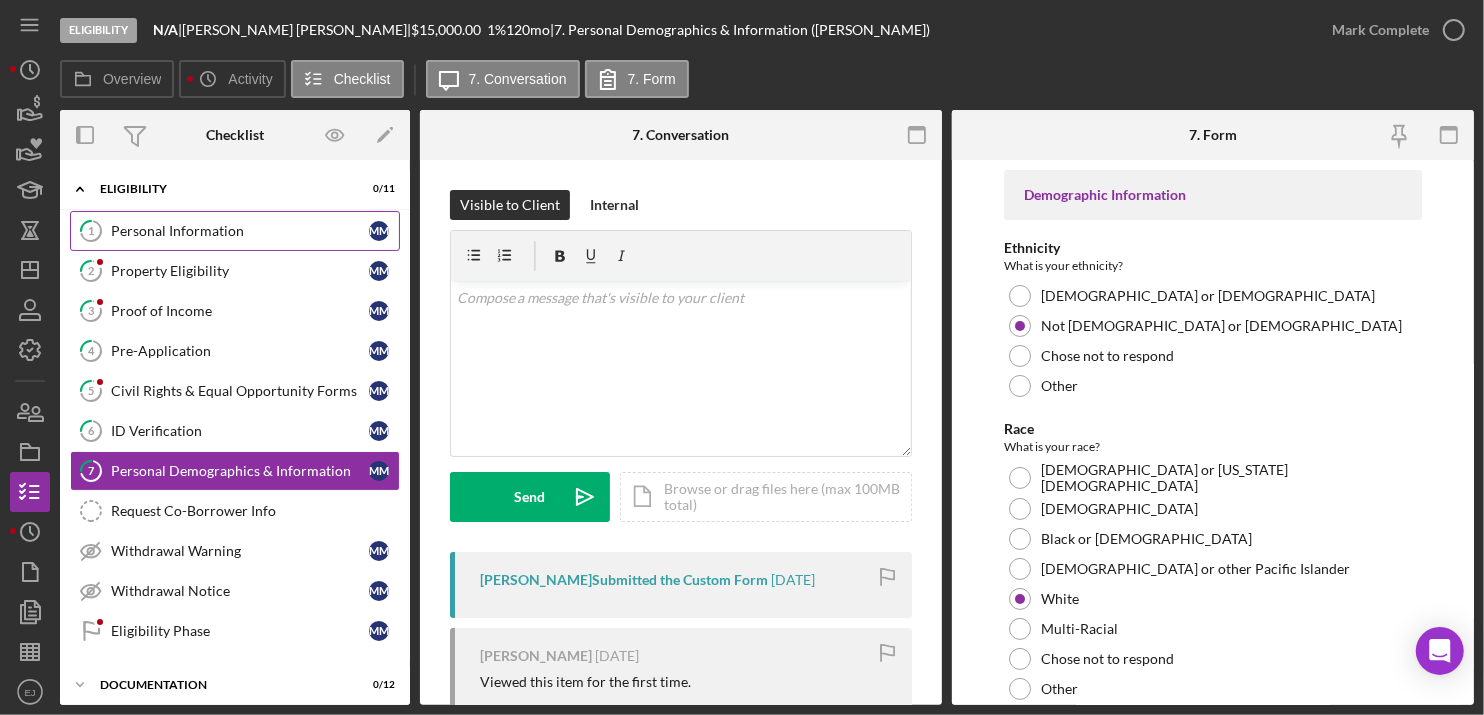 click on "Personal Information" at bounding box center (240, 231) 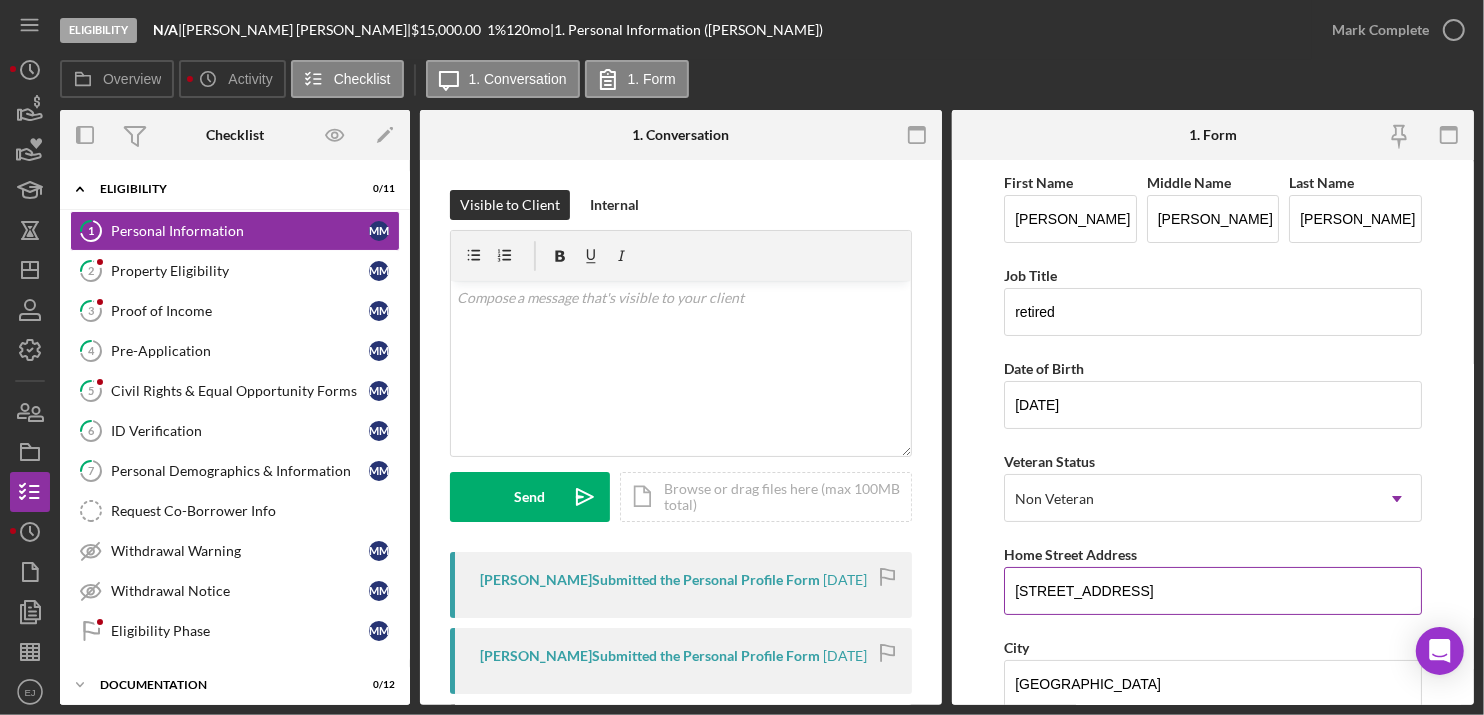 drag, startPoint x: 1004, startPoint y: 597, endPoint x: 1019, endPoint y: 586, distance: 18.601076 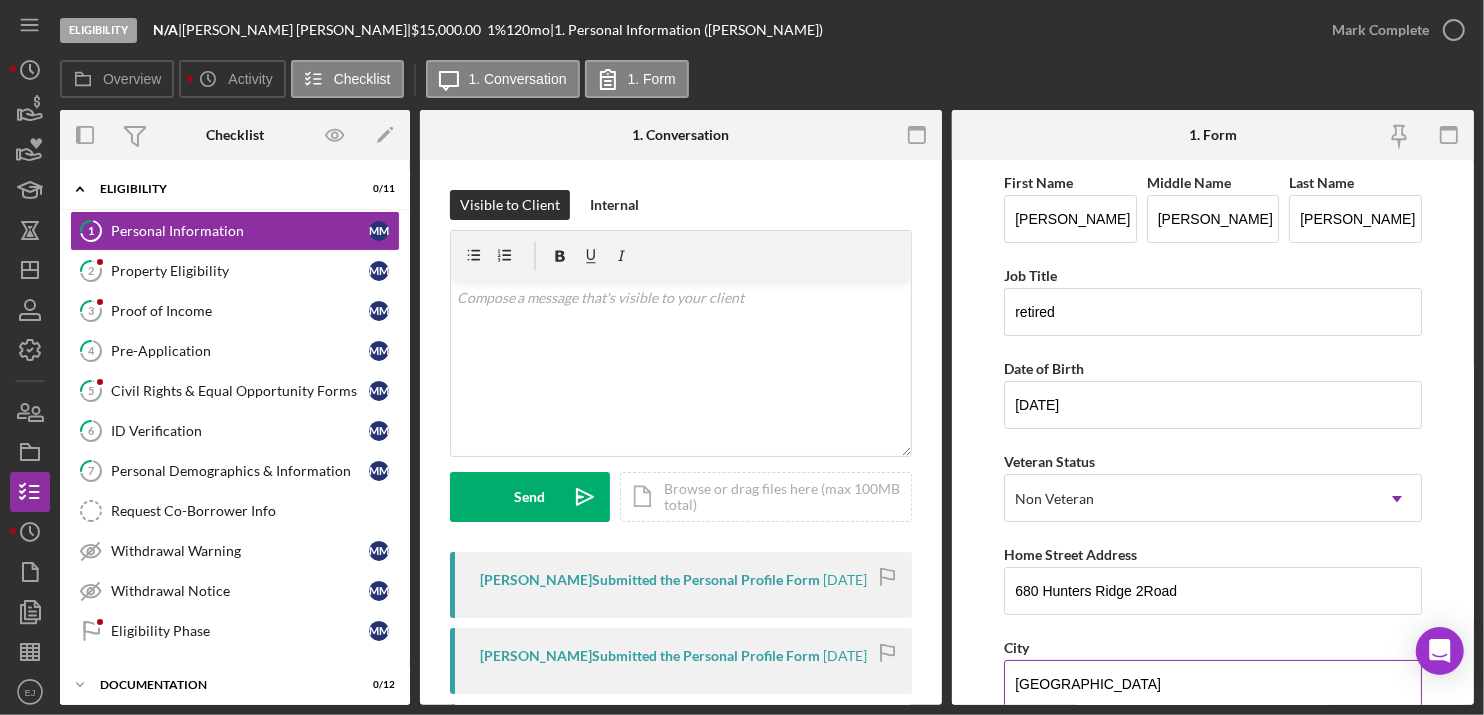 click on "[GEOGRAPHIC_DATA]" at bounding box center [1213, 684] 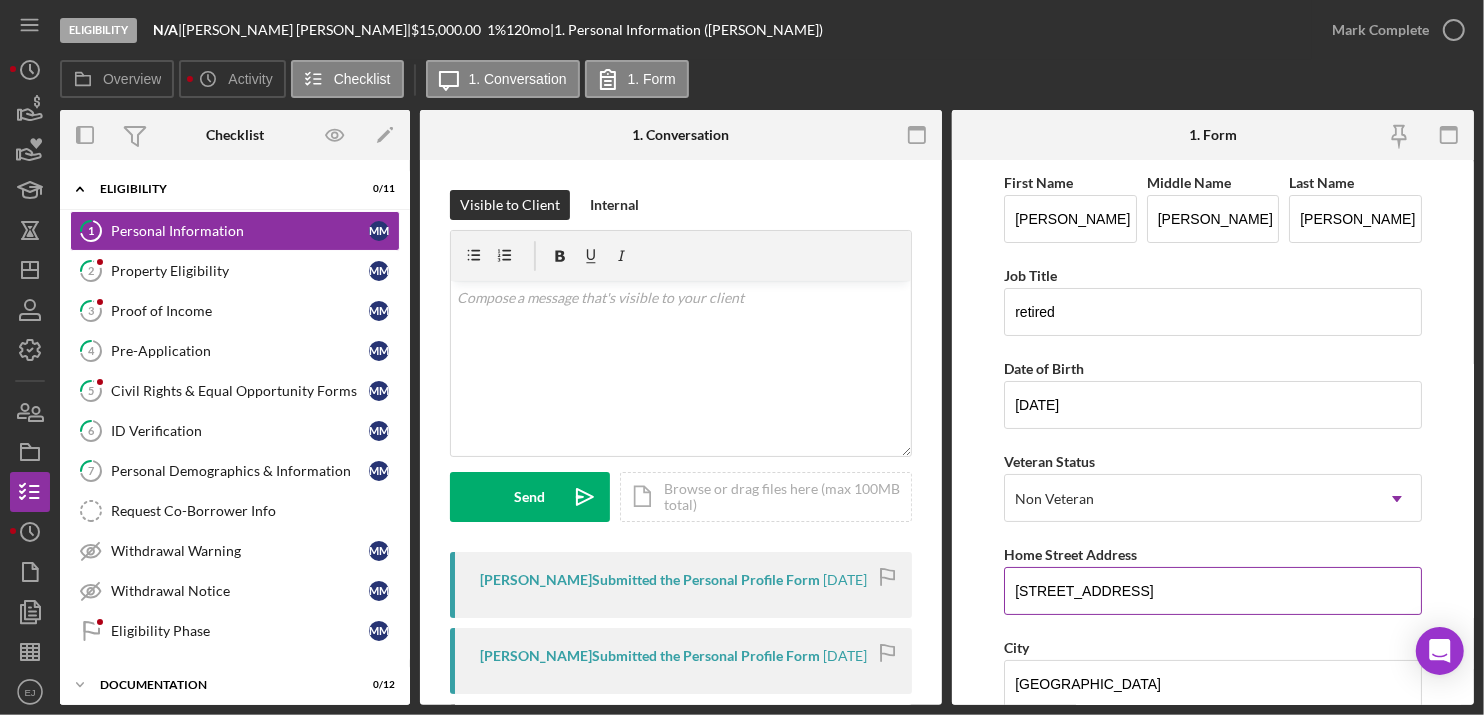 click on "[STREET_ADDRESS]" at bounding box center (1213, 591) 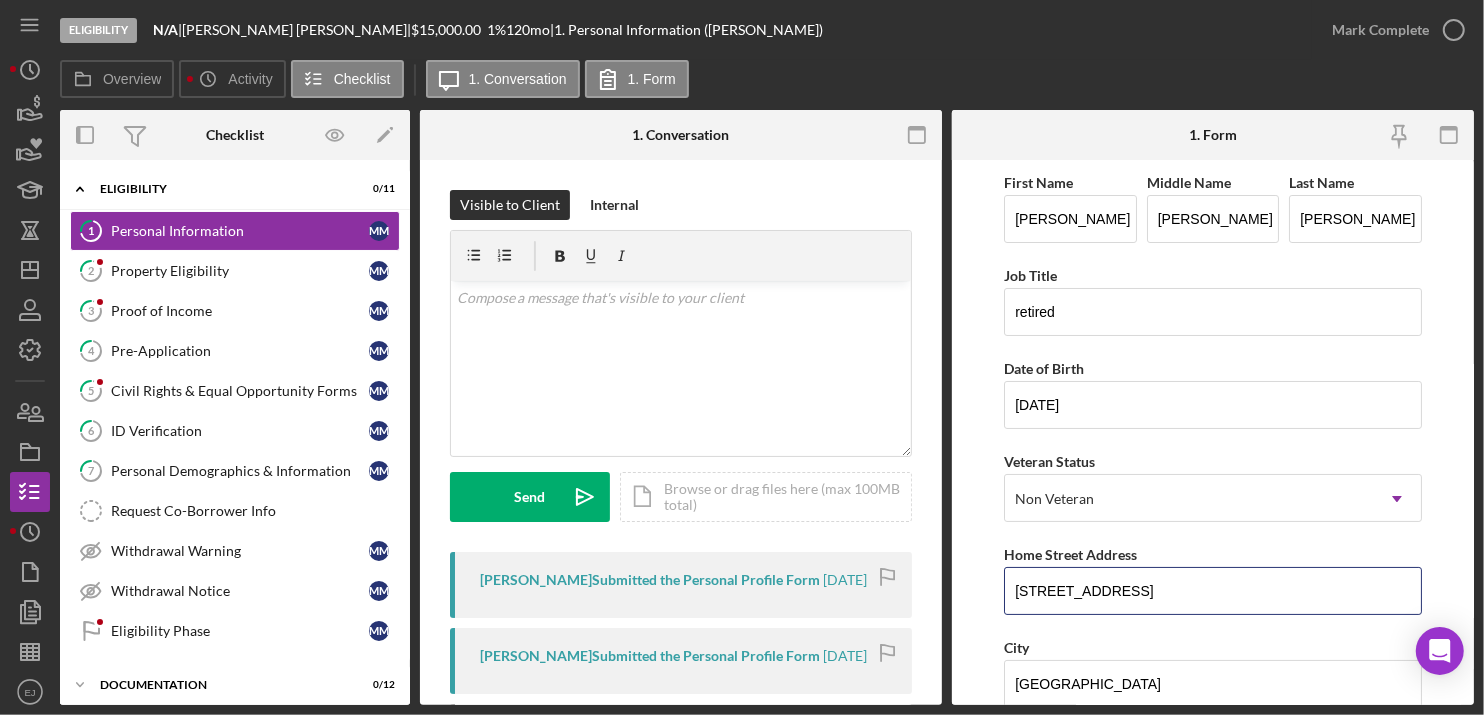 type on "[STREET_ADDRESS]" 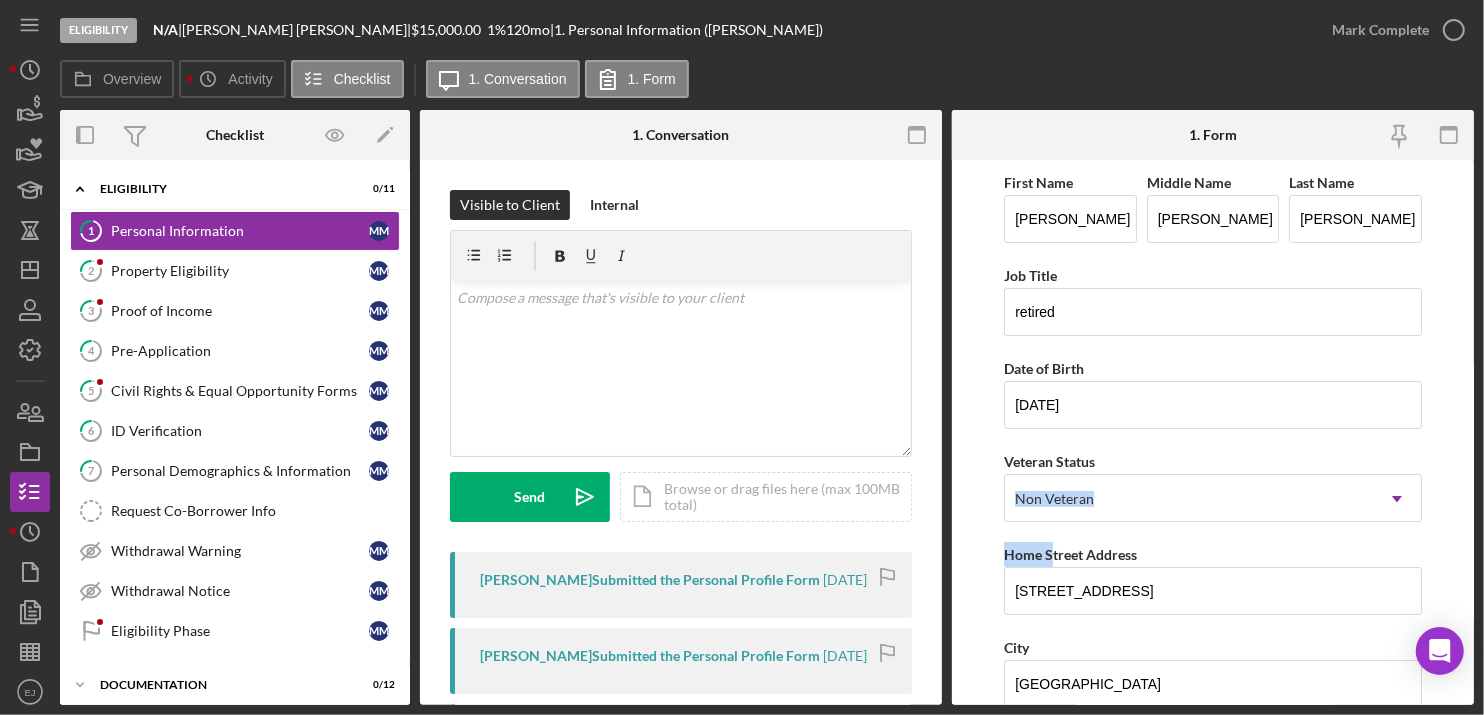 drag, startPoint x: 981, startPoint y: 501, endPoint x: 1052, endPoint y: 529, distance: 76.321686 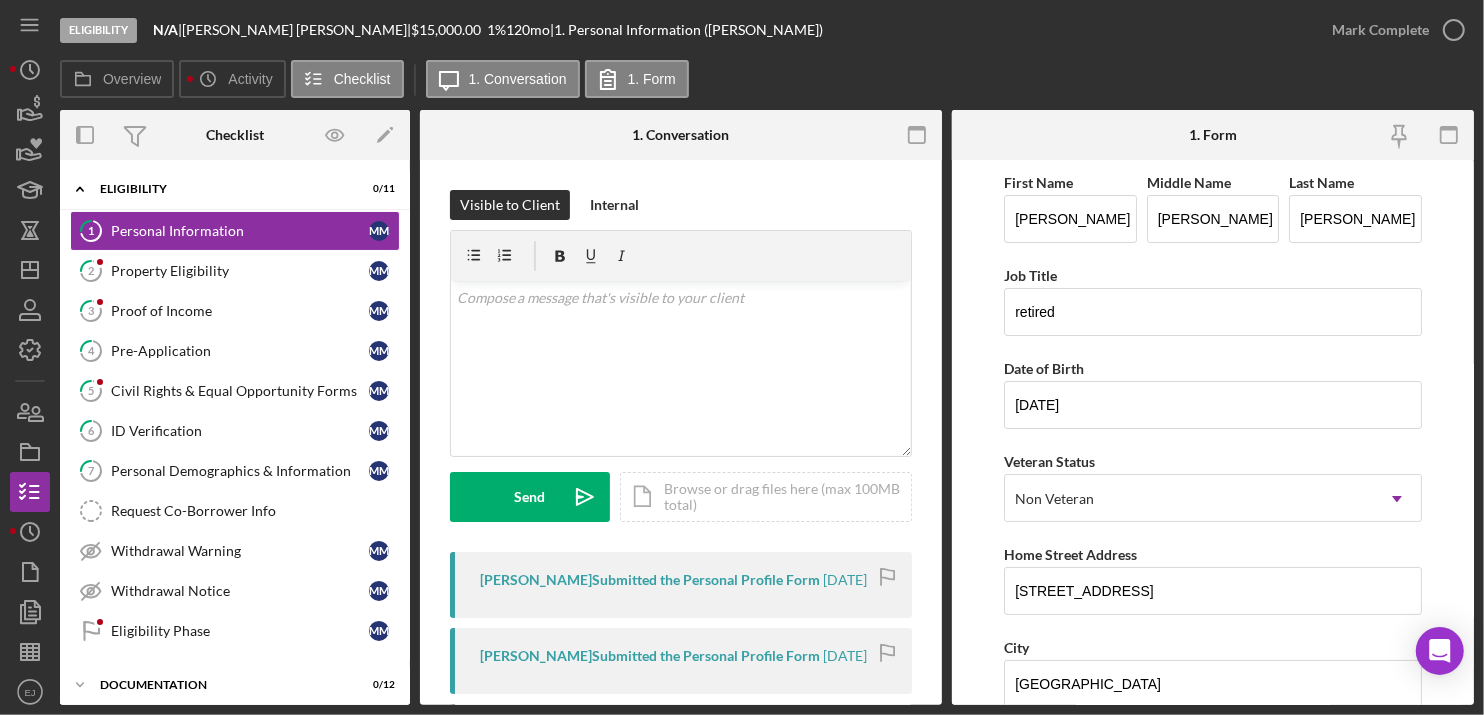 drag, startPoint x: 1052, startPoint y: 529, endPoint x: 963, endPoint y: 573, distance: 99.282425 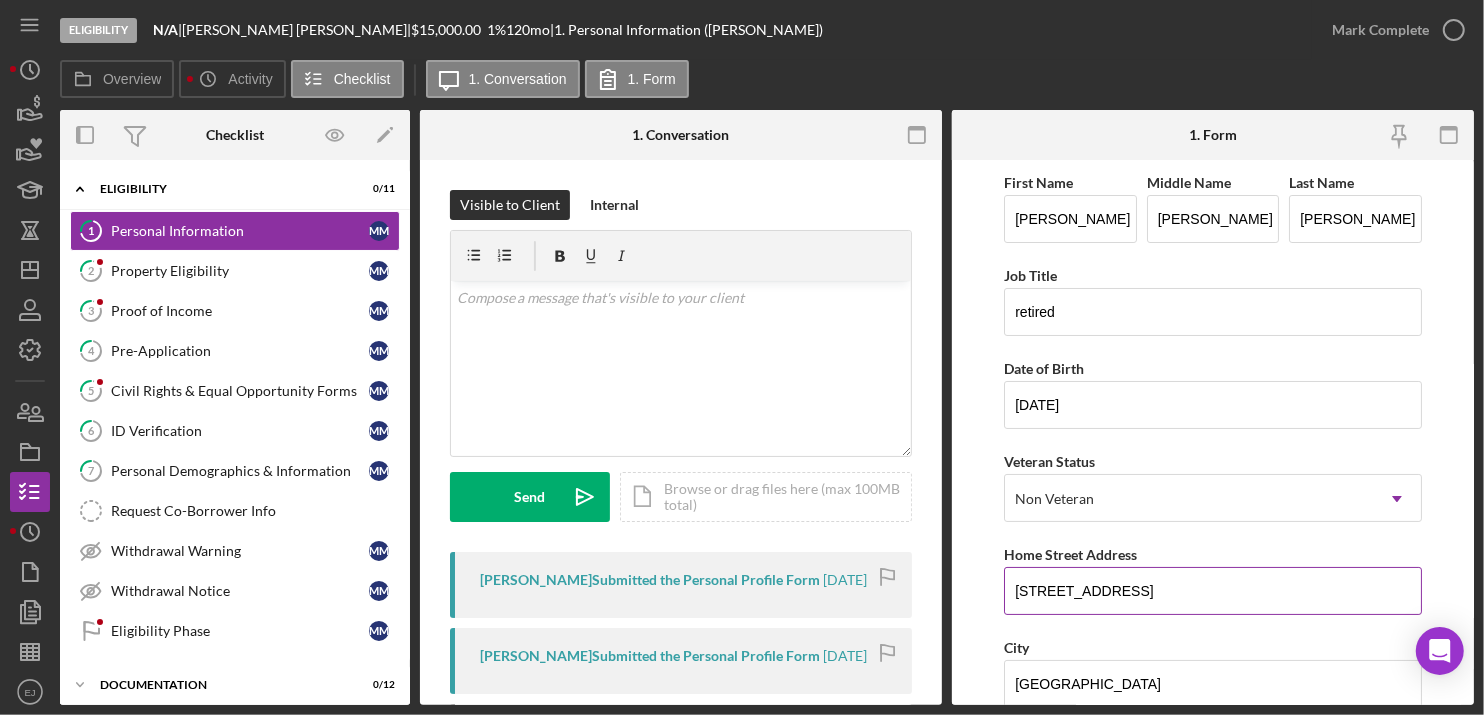 drag, startPoint x: 1012, startPoint y: 593, endPoint x: 1217, endPoint y: 604, distance: 205.2949 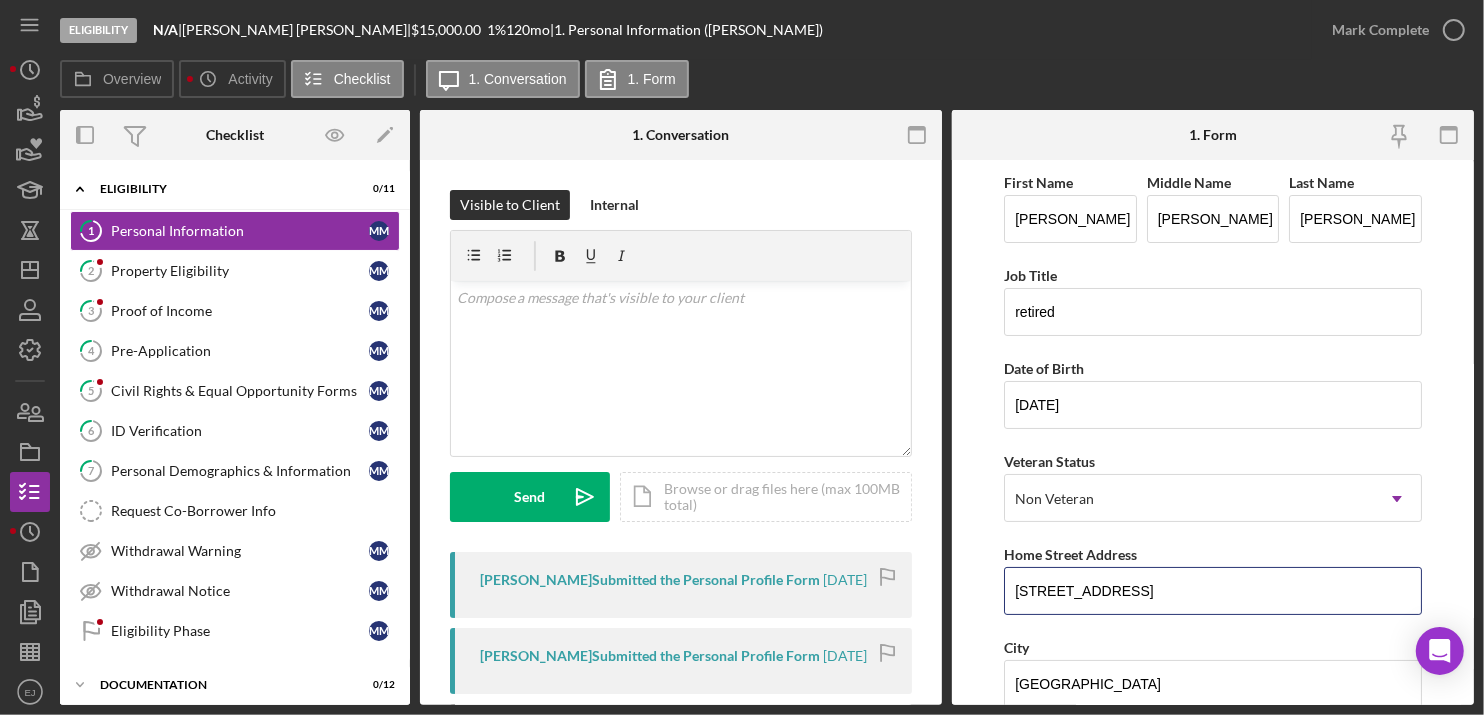 scroll, scrollTop: 476, scrollLeft: 0, axis: vertical 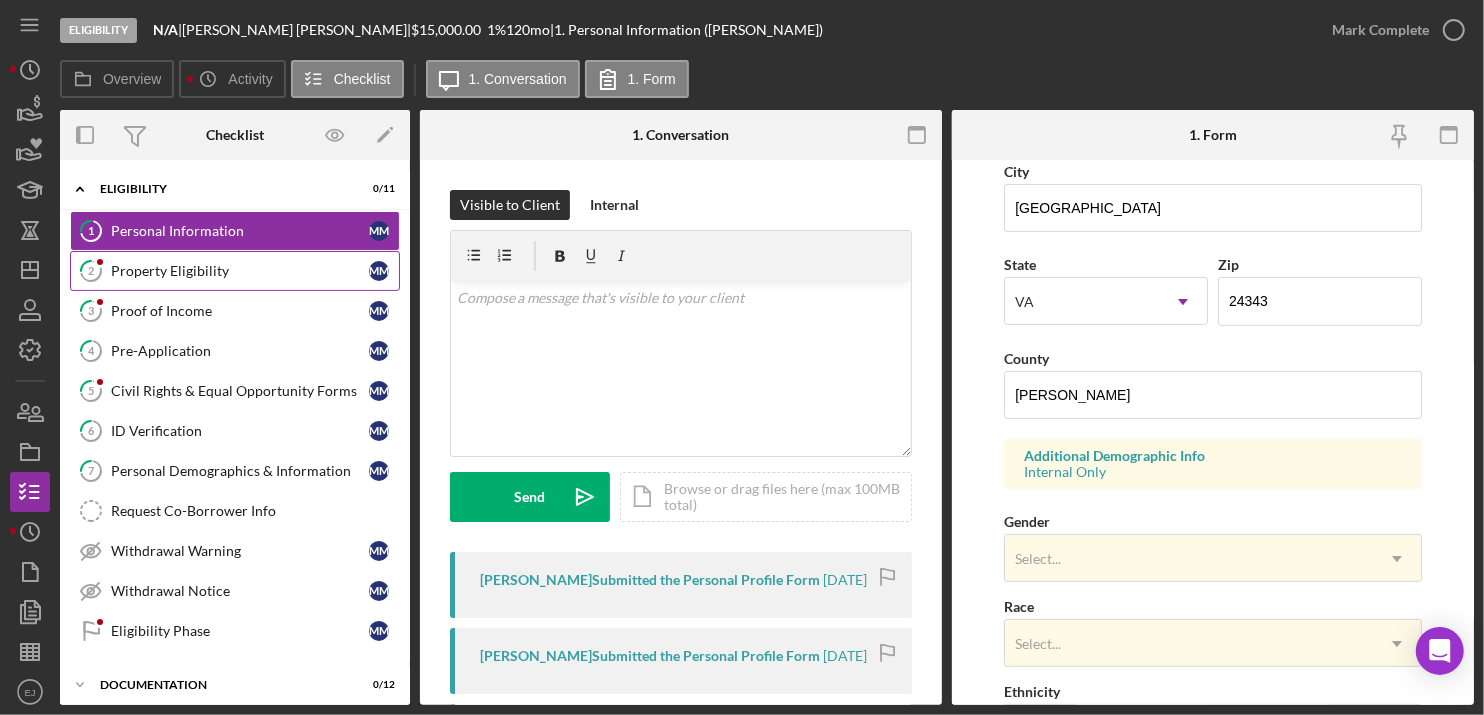 click on "Property Eligibility" at bounding box center [240, 271] 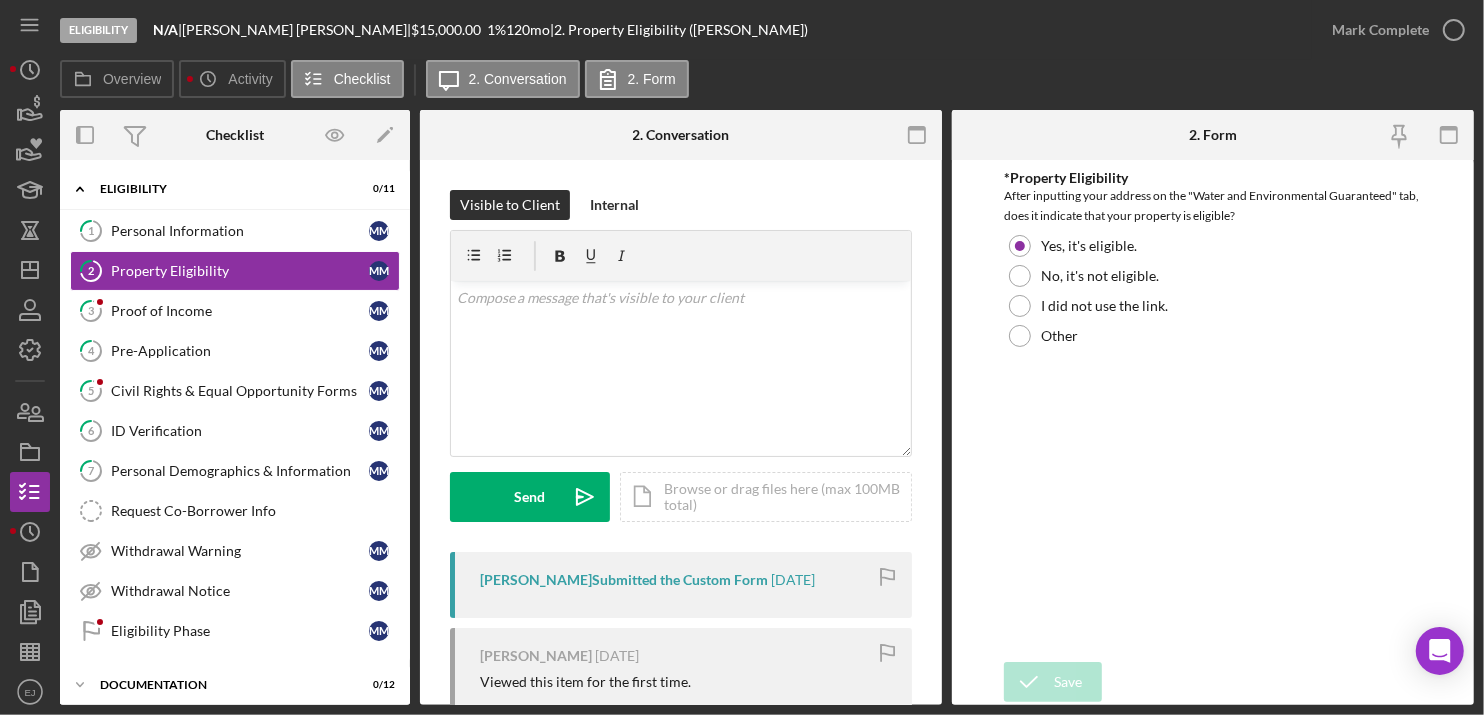 click on "2 Property Eligibility Visible to Client Internal v Color teal Color pink Remove color Add row above Add row below Add column before Add column after Merge cells Split cells Remove column Remove row Remove table Send Icon/icon-invite-send Icon/Document Browse or drag files here (max 100MB total) Tap to choose files or take a photo Cancel Send Icon/icon-invite-send Icon/Message Comment [PERSON_NAME]  Submitted the Custom Form   [DATE] [PERSON_NAME]   [DATE] Viewed this item for the first time. You   Please input the address that will benefit from the loan in the "Water and Environmental Guaranteed (Part of the OneRd Guarantee Loan Initiative)" tab OR the "Water and Environmental Direct" tab. If your address is not eligible under either of those tabs, then we are unable to assist.
Once you do, please indicate whether or not your property is eligible.  Icon/Link Resource URL" at bounding box center [681, 432] 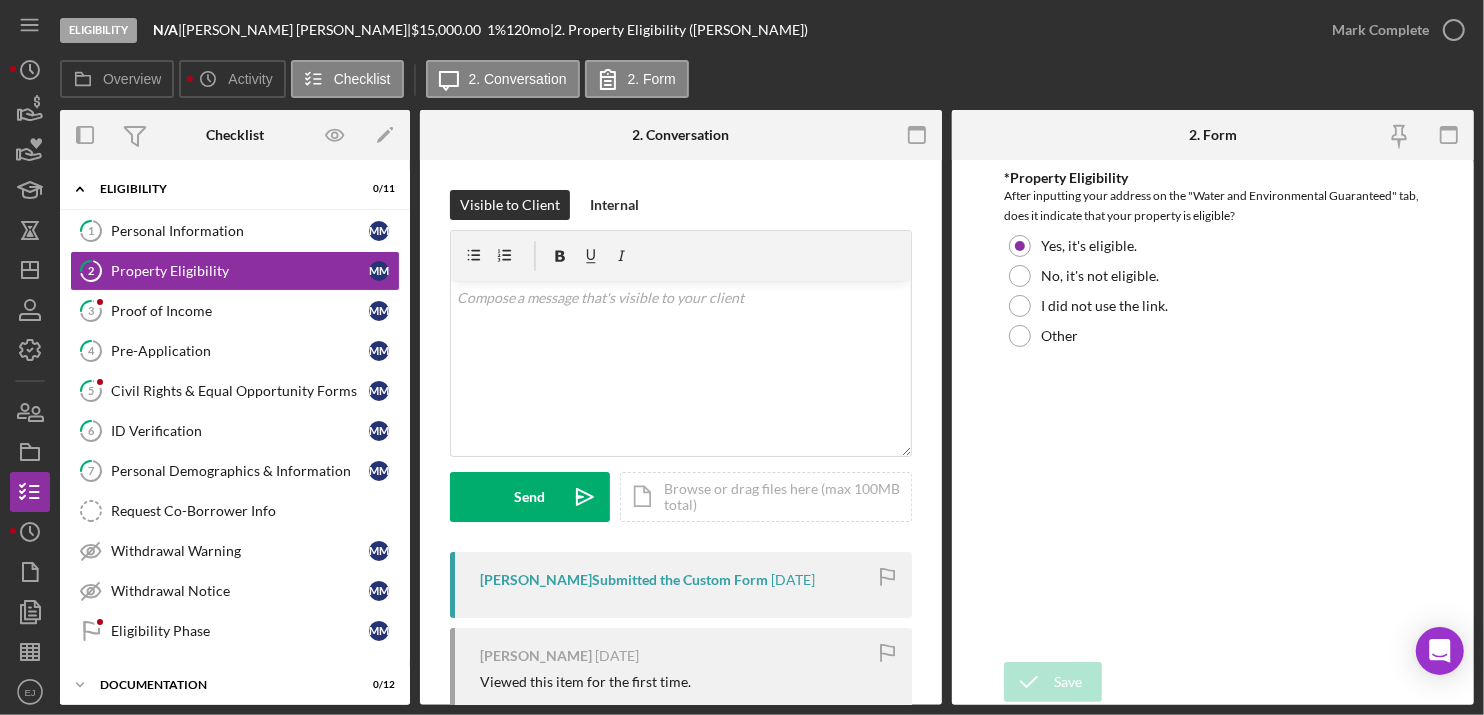 scroll, scrollTop: 304, scrollLeft: 0, axis: vertical 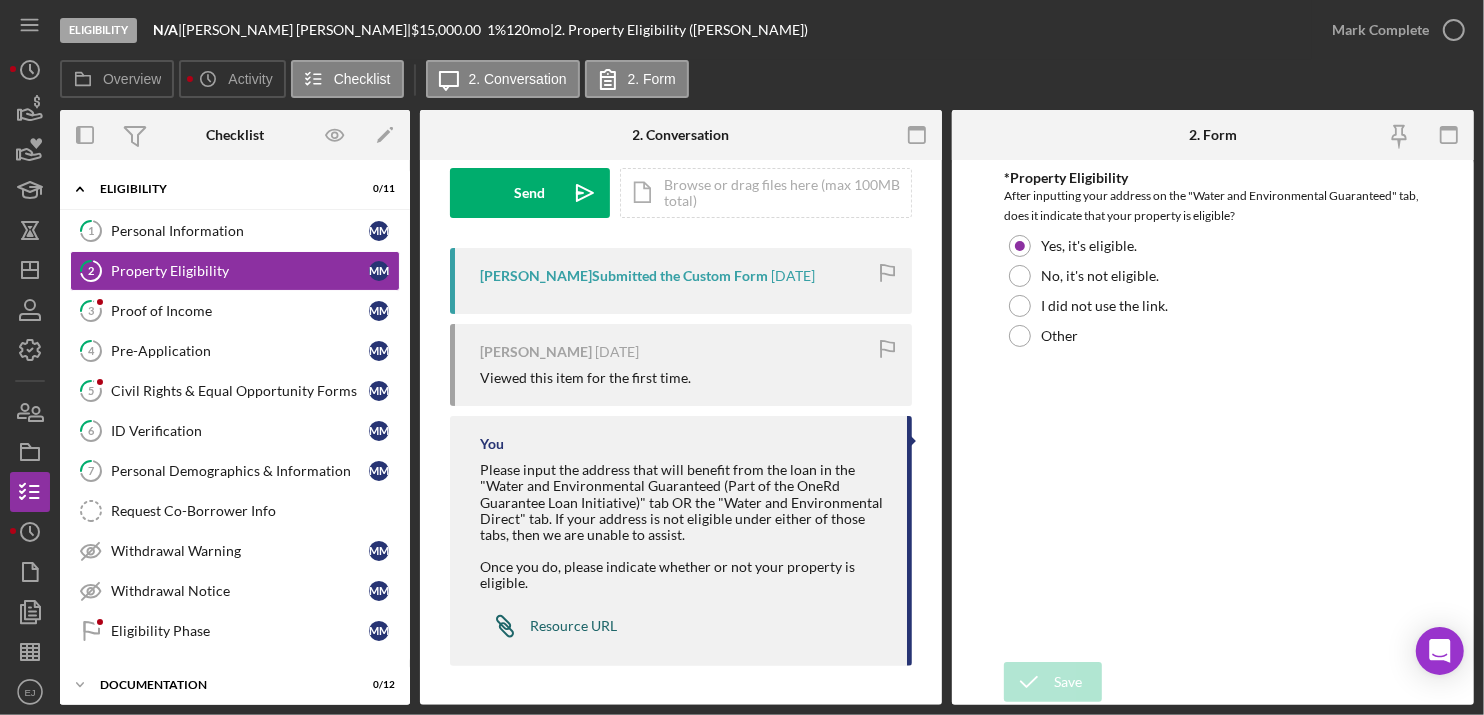click on "Resource URL" at bounding box center [573, 626] 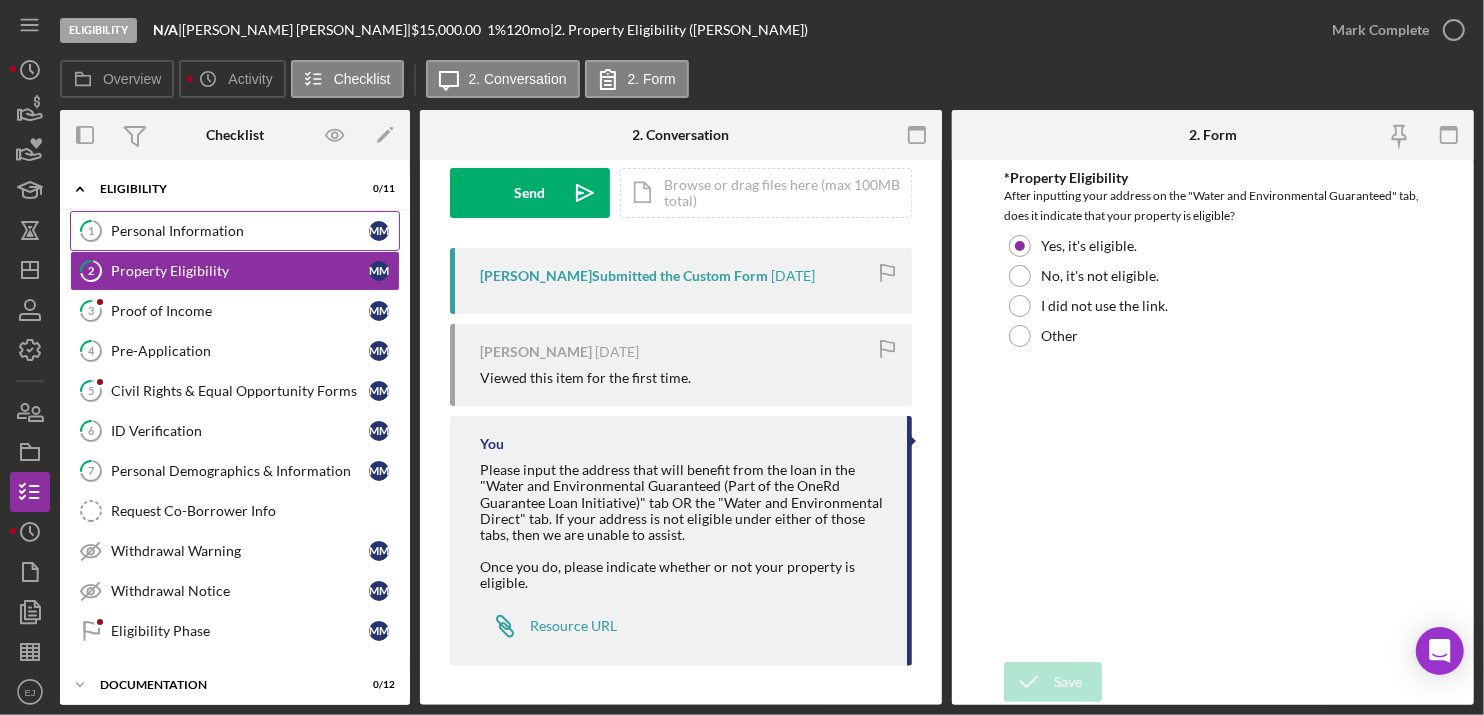 click on "Personal Information" at bounding box center [240, 231] 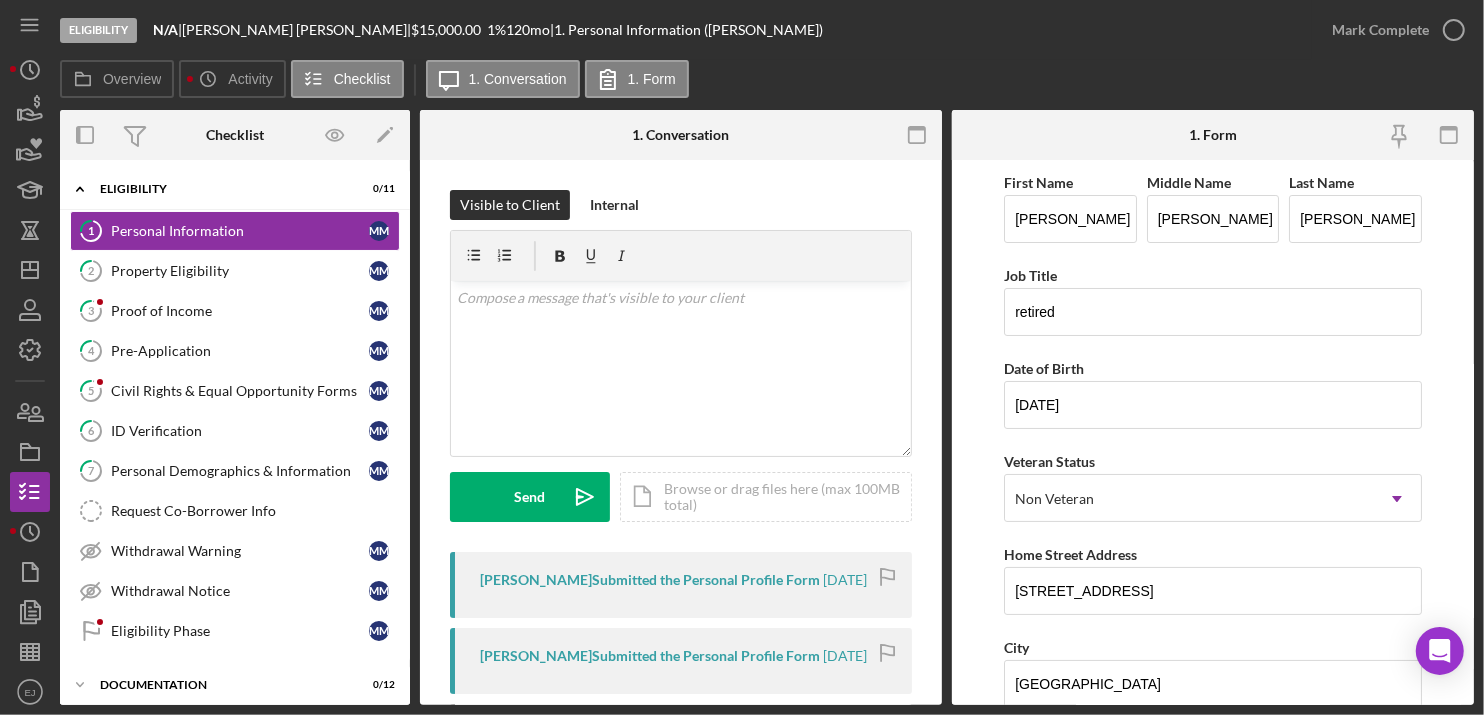 scroll, scrollTop: 476, scrollLeft: 0, axis: vertical 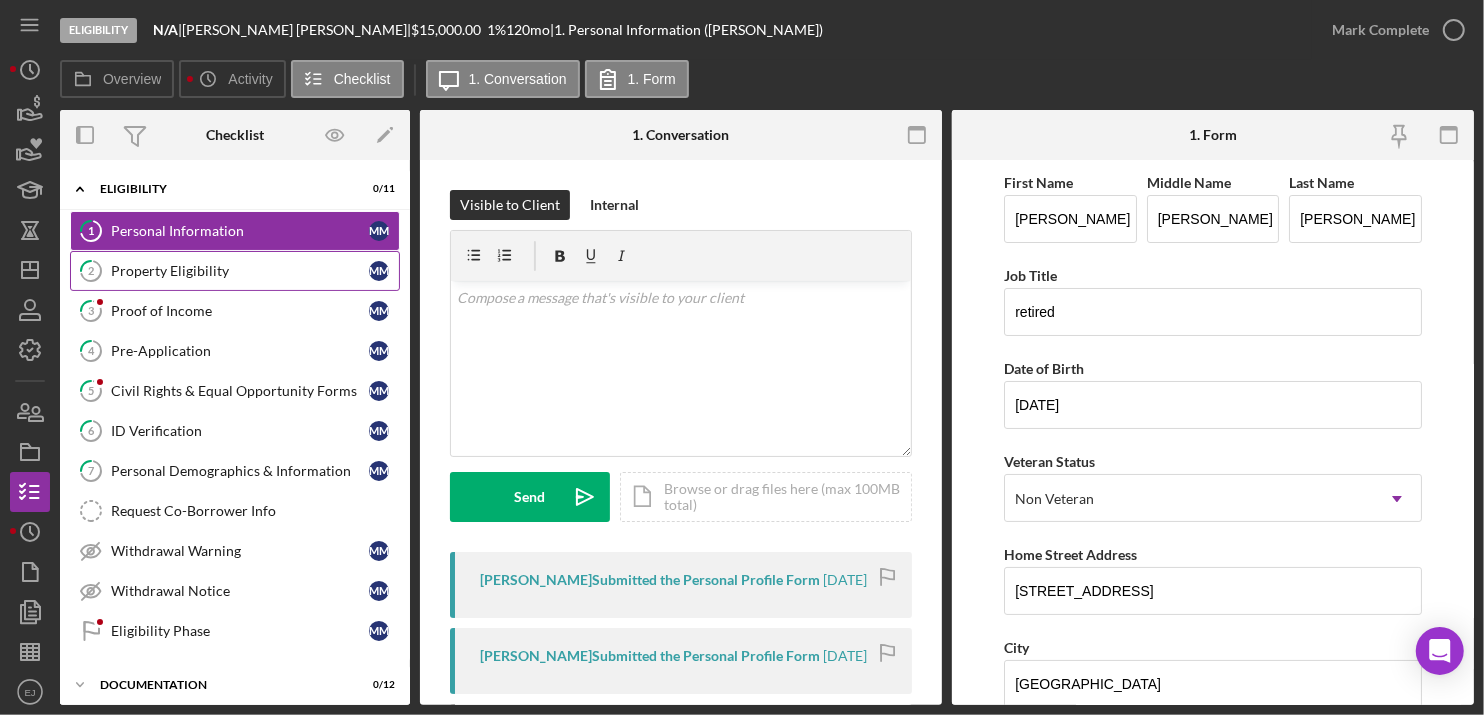 click on "Property Eligibility" at bounding box center [240, 271] 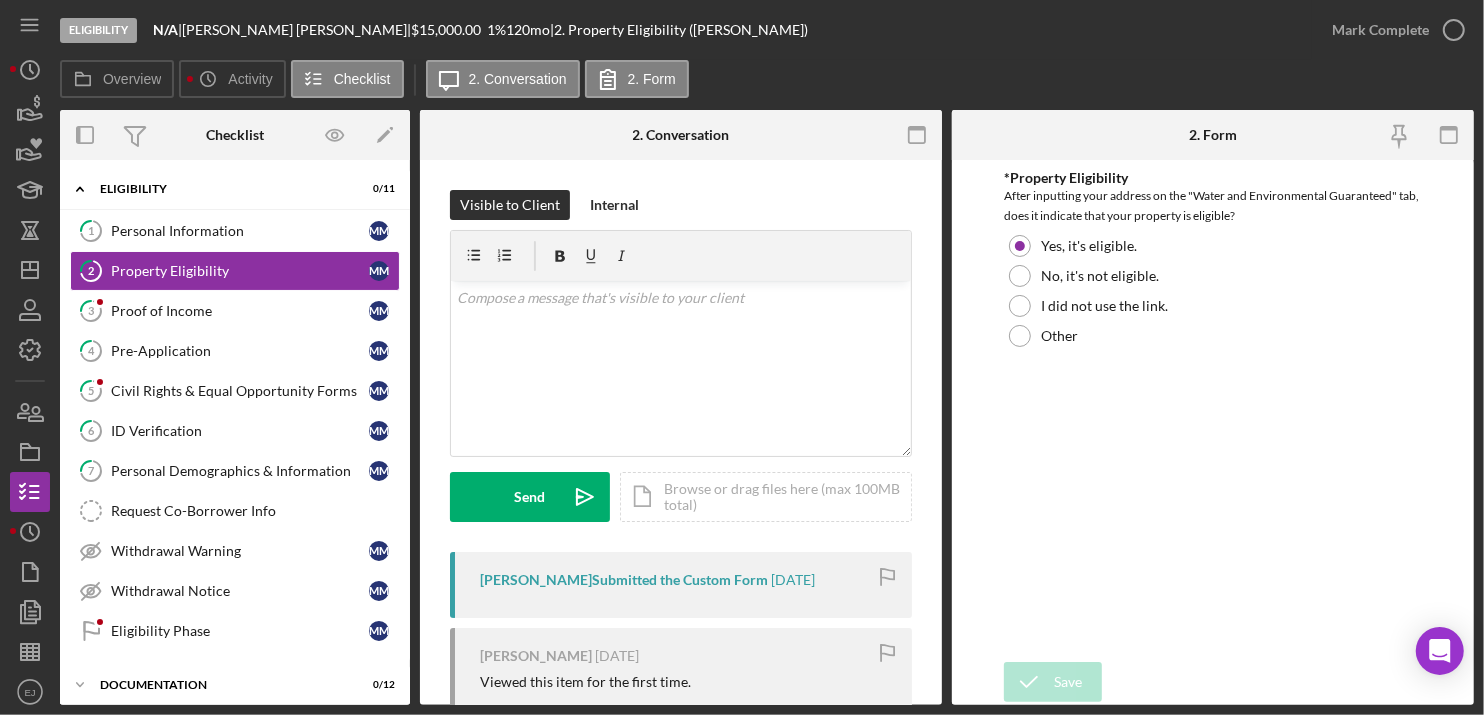 scroll, scrollTop: 304, scrollLeft: 0, axis: vertical 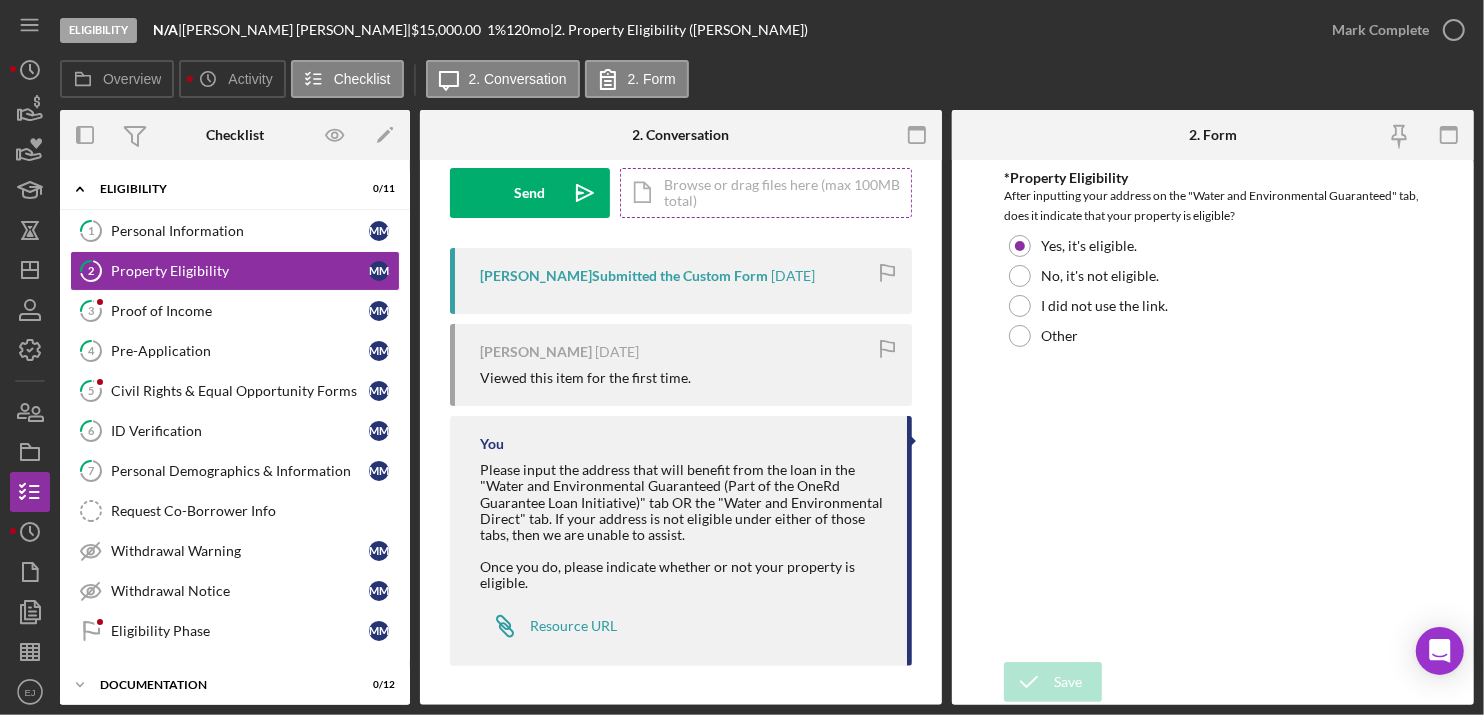 click on "Icon/Document Browse or drag files here (max 100MB total) Tap to choose files or take a photo" at bounding box center [766, 193] 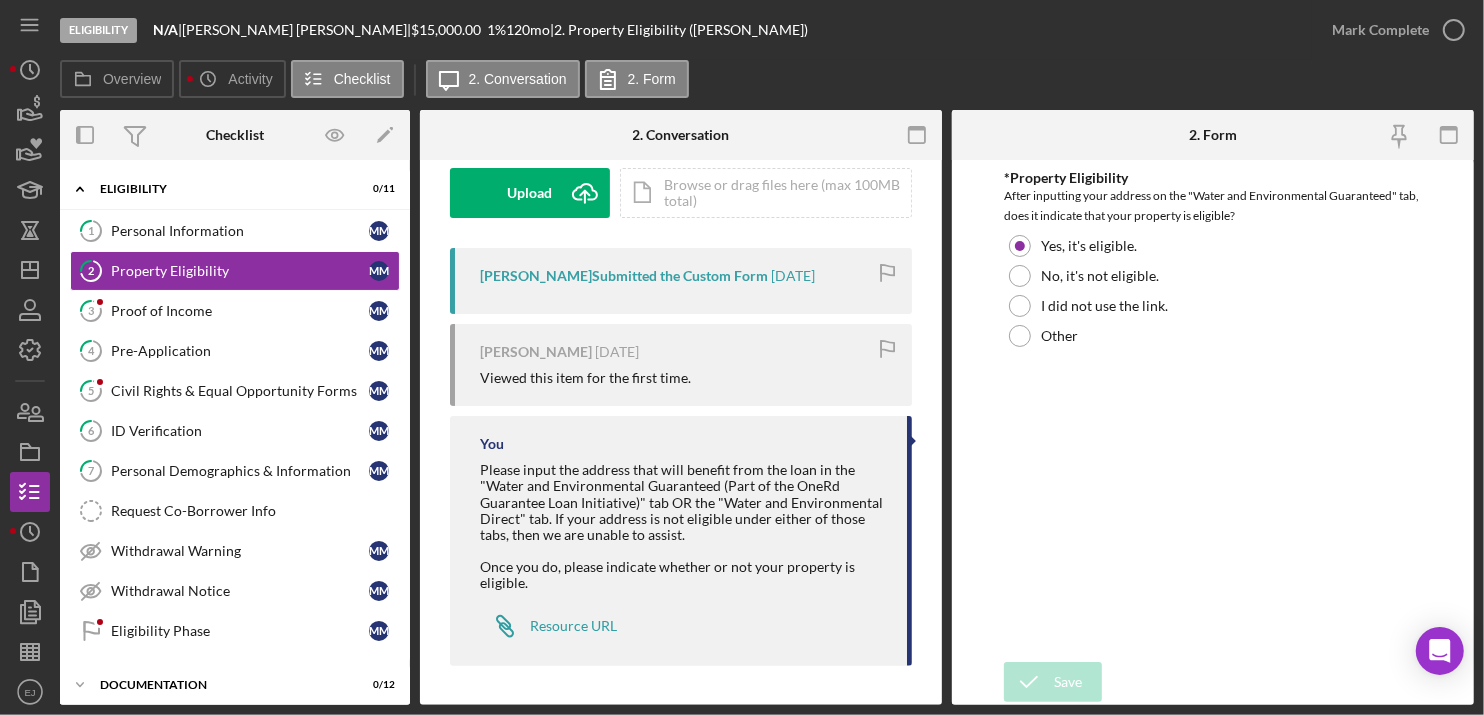 scroll, scrollTop: 2, scrollLeft: 0, axis: vertical 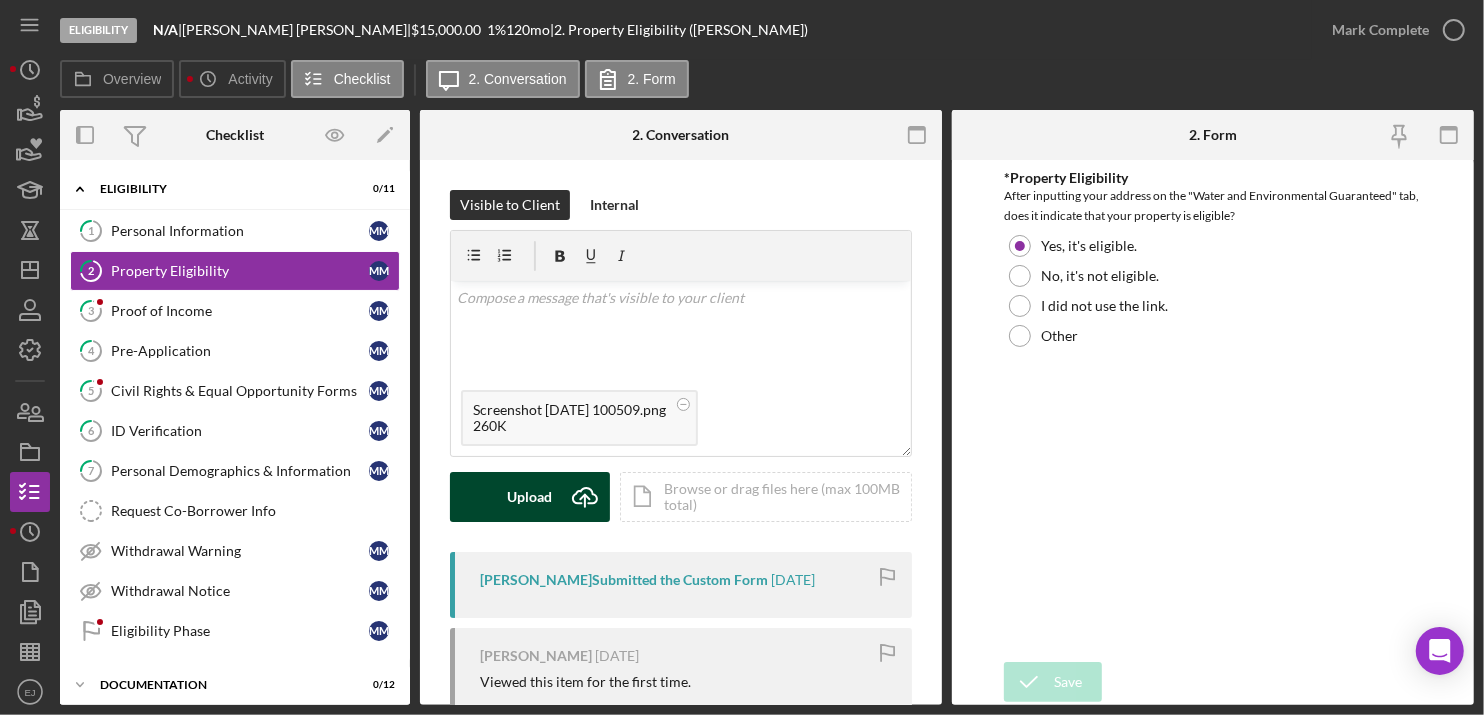 click on "Upload" at bounding box center [530, 497] 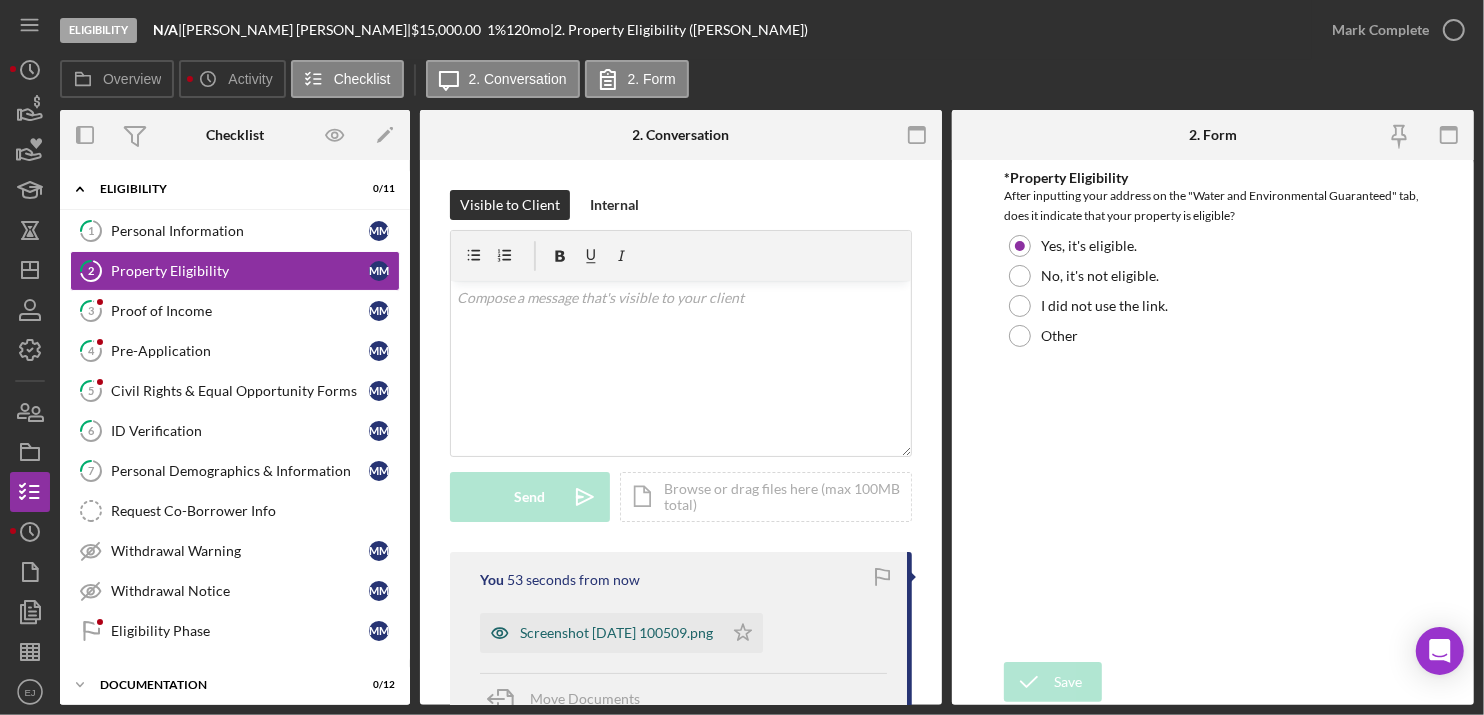 click on "Screenshot [DATE] 100509.png" at bounding box center [616, 633] 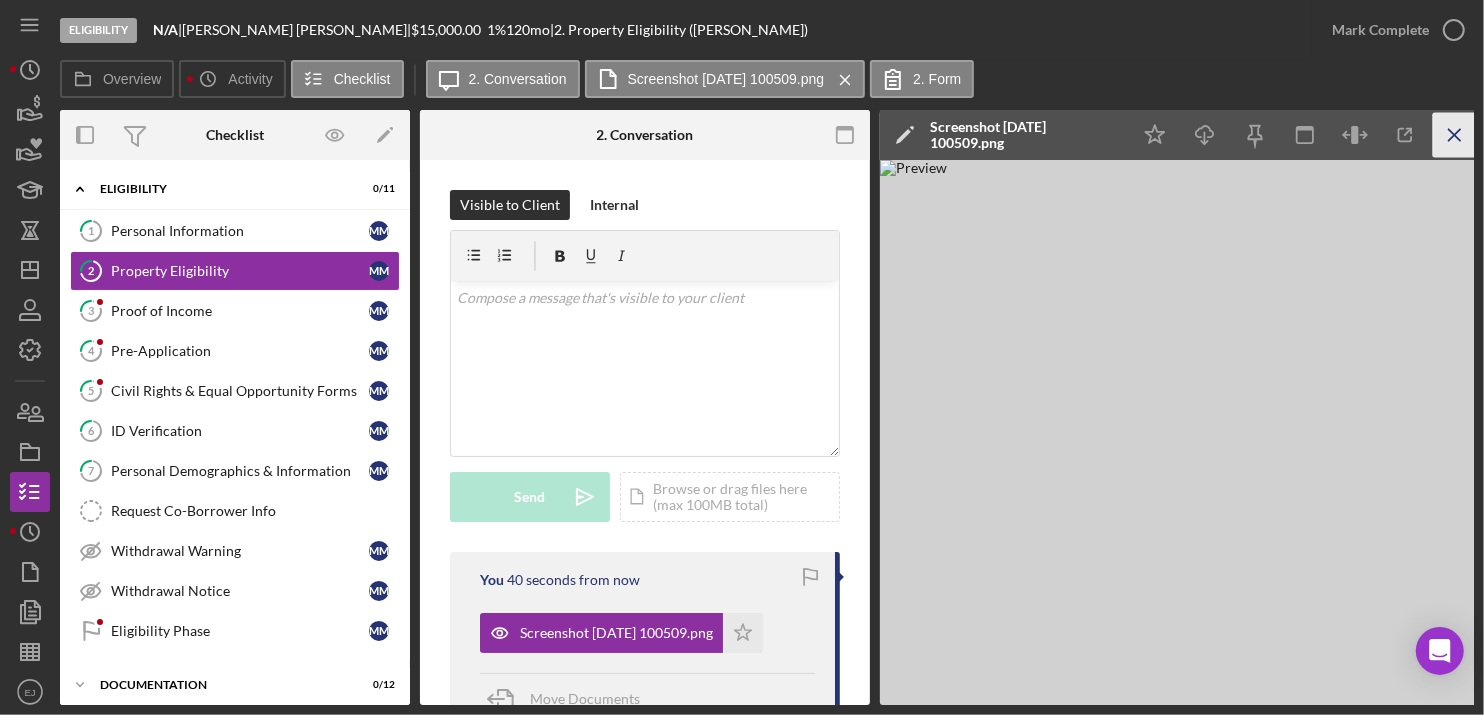 click on "Icon/Menu Close" 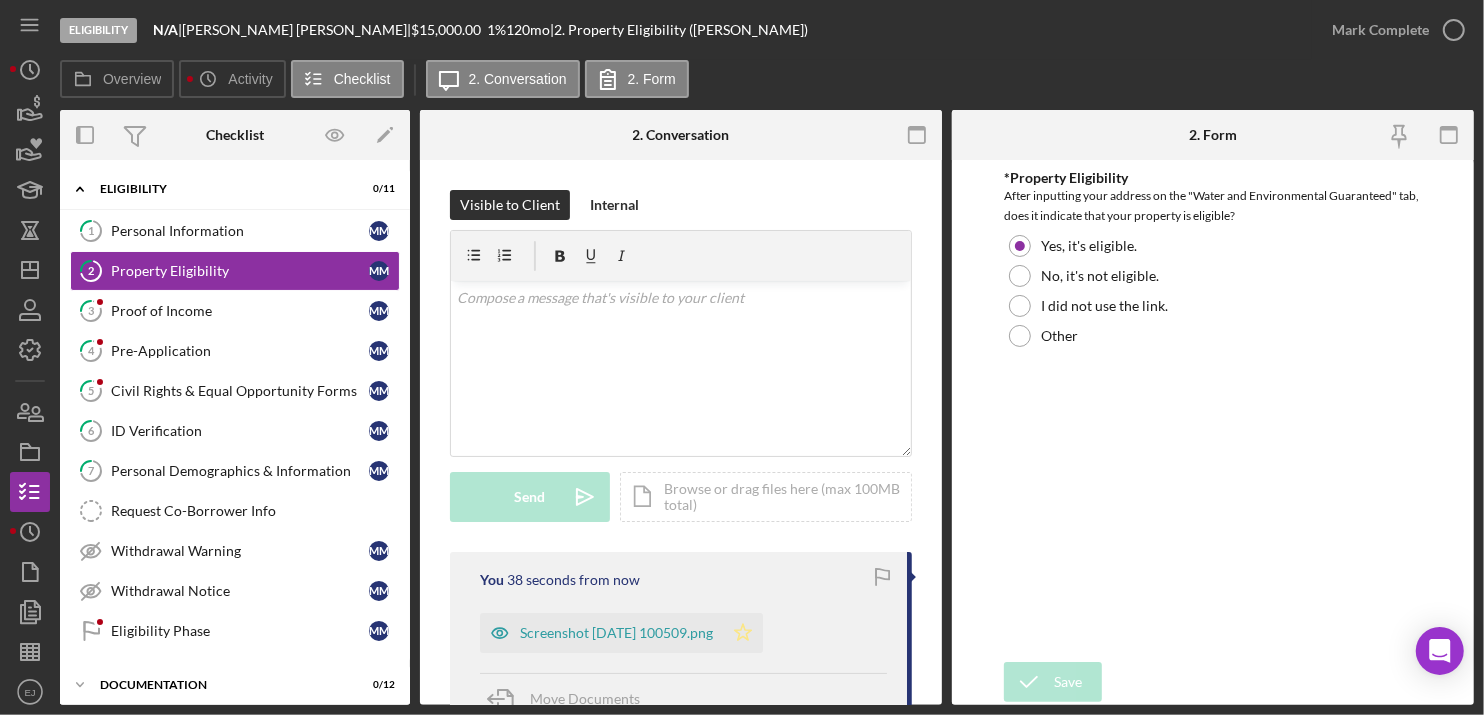 click on "Icon/Star" 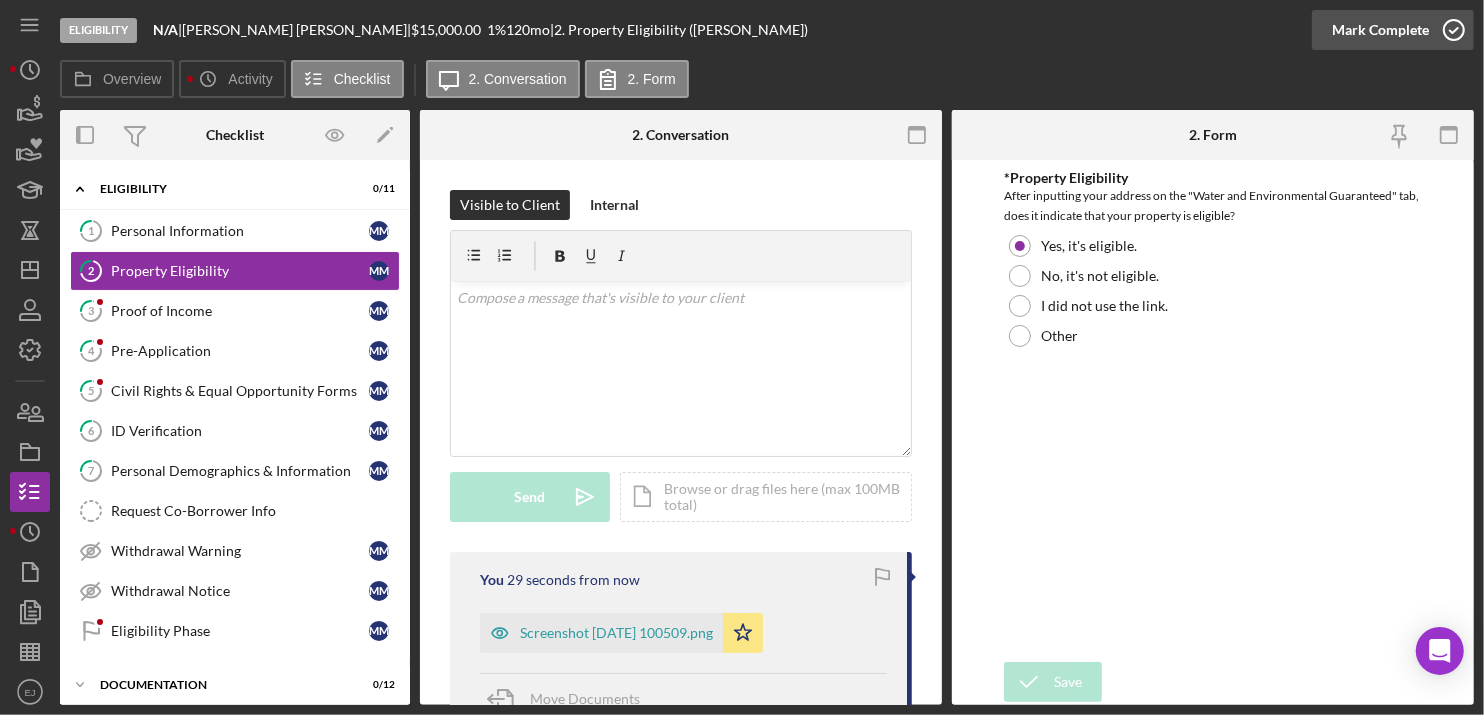 click 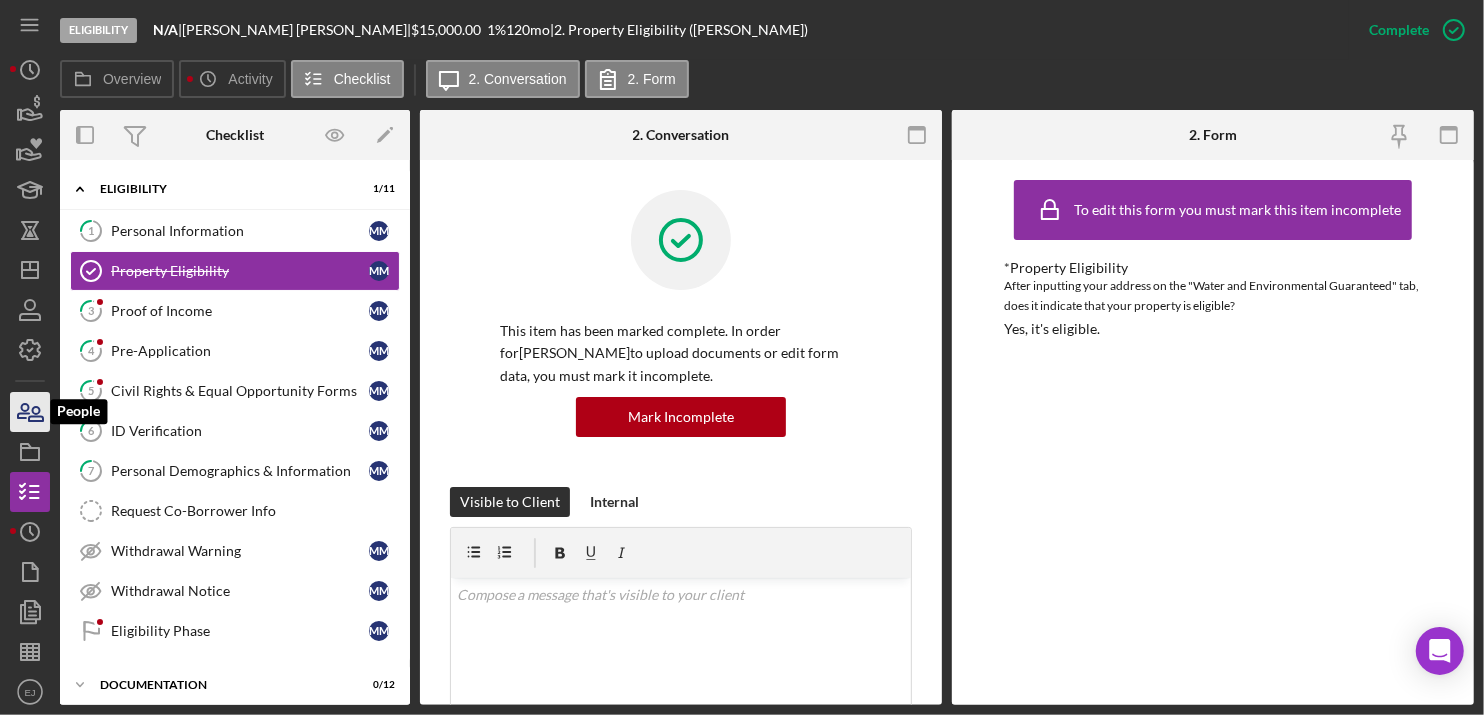 click 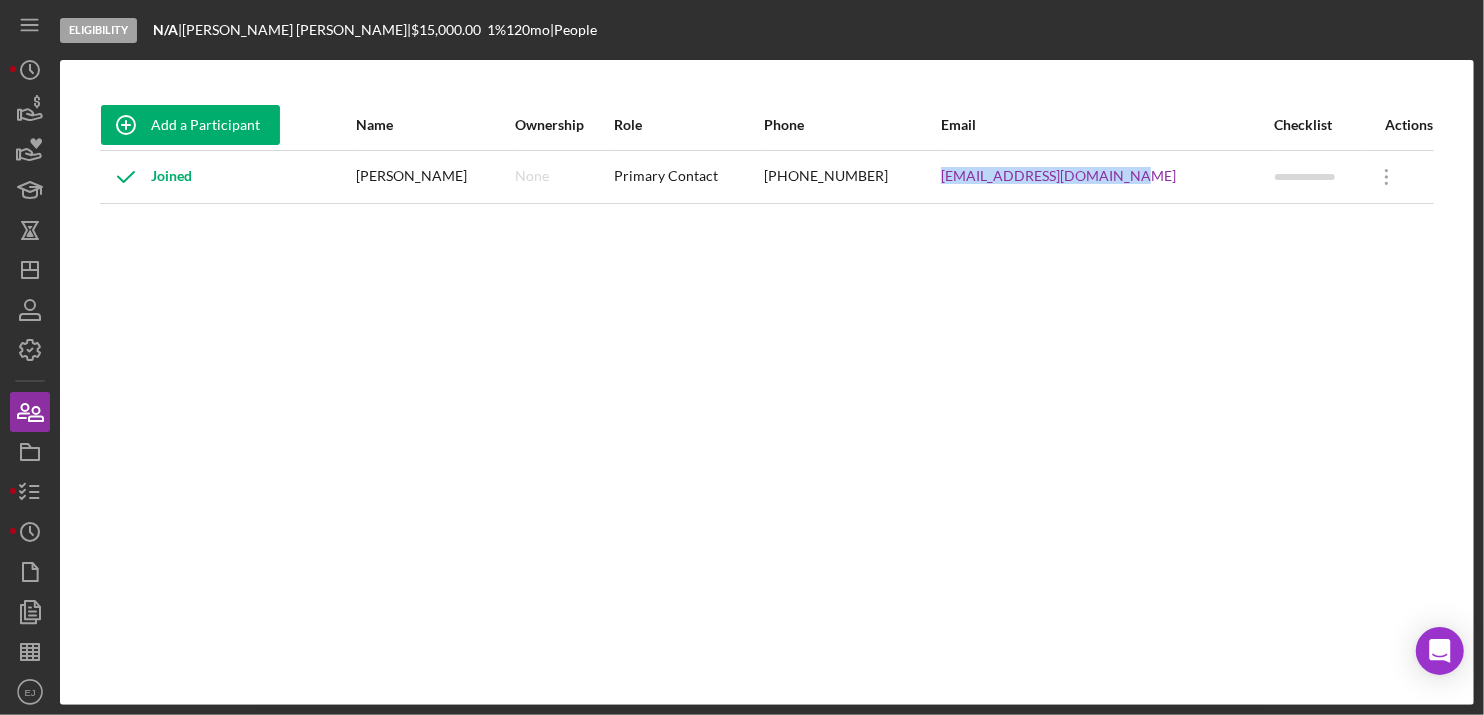 drag, startPoint x: 961, startPoint y: 177, endPoint x: 1160, endPoint y: 182, distance: 199.0628 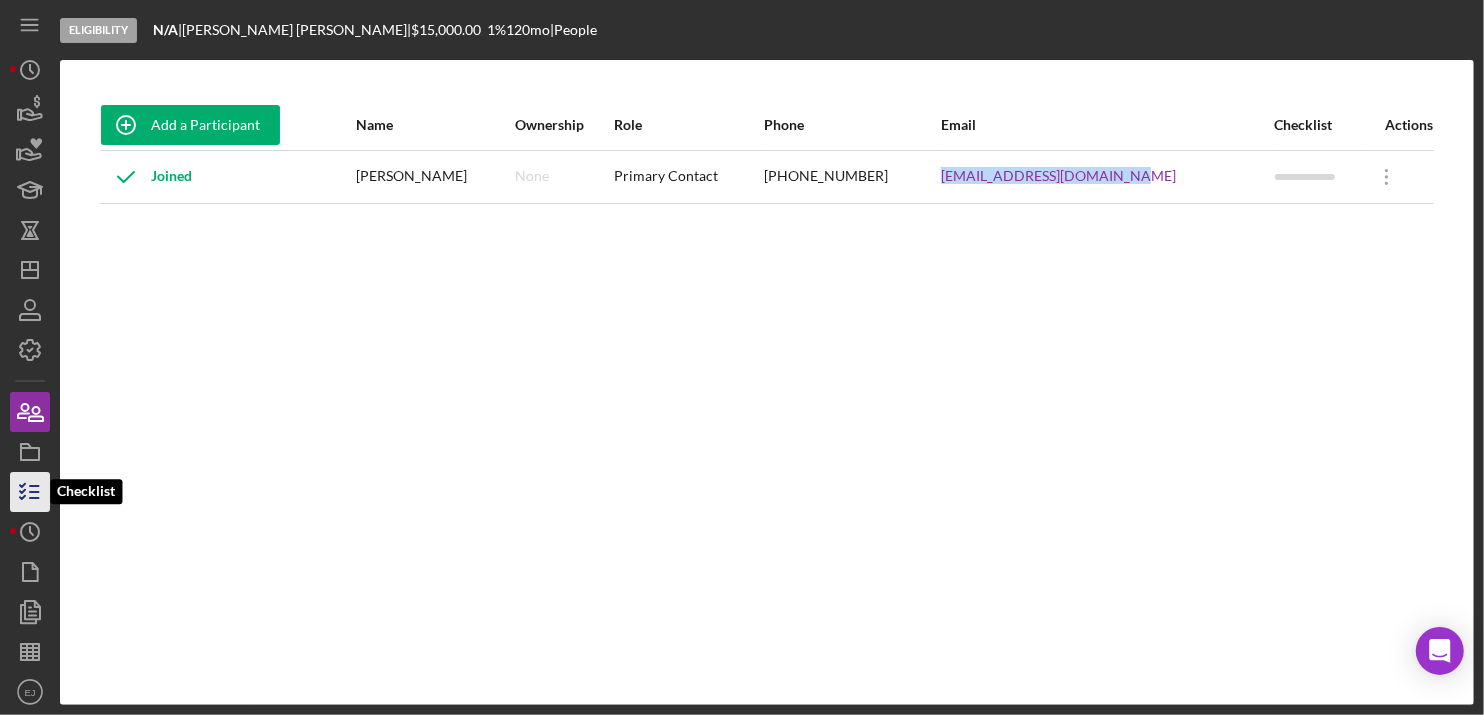 click 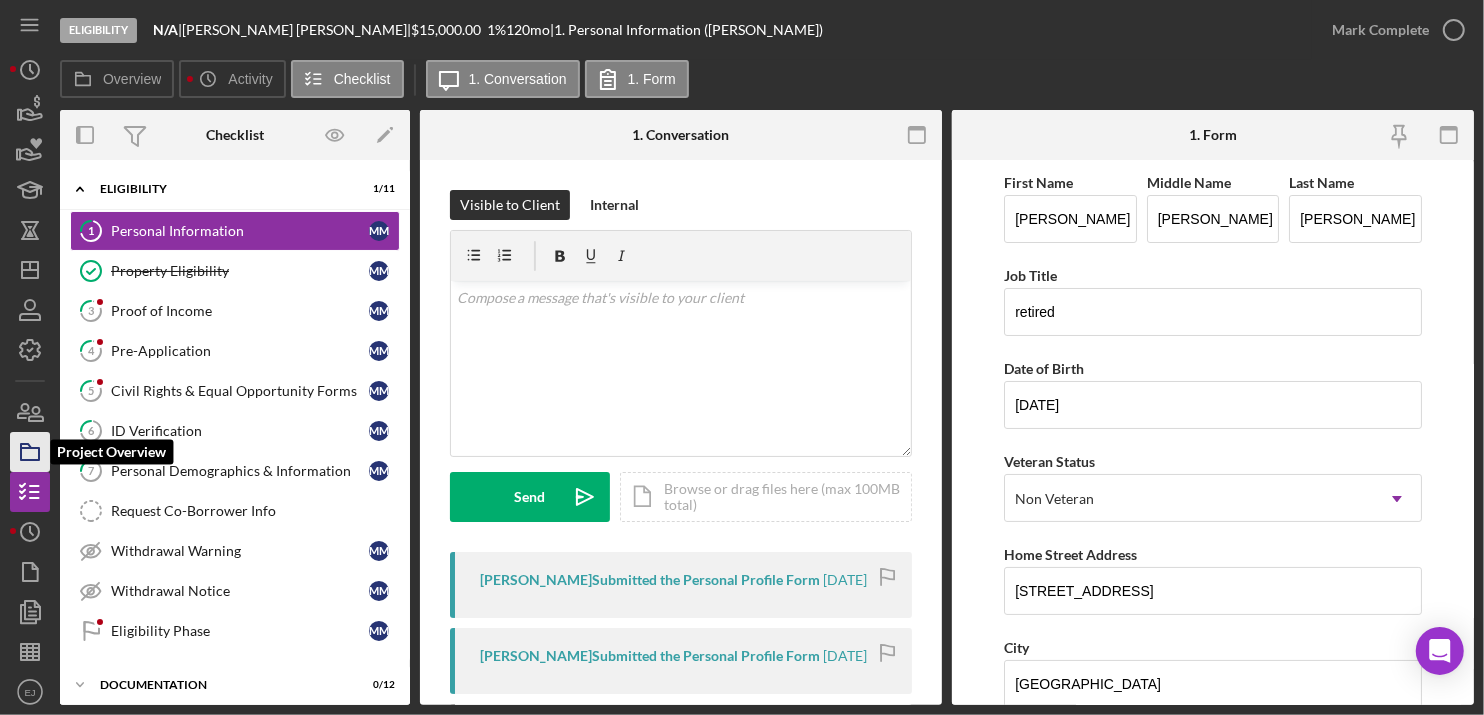 click 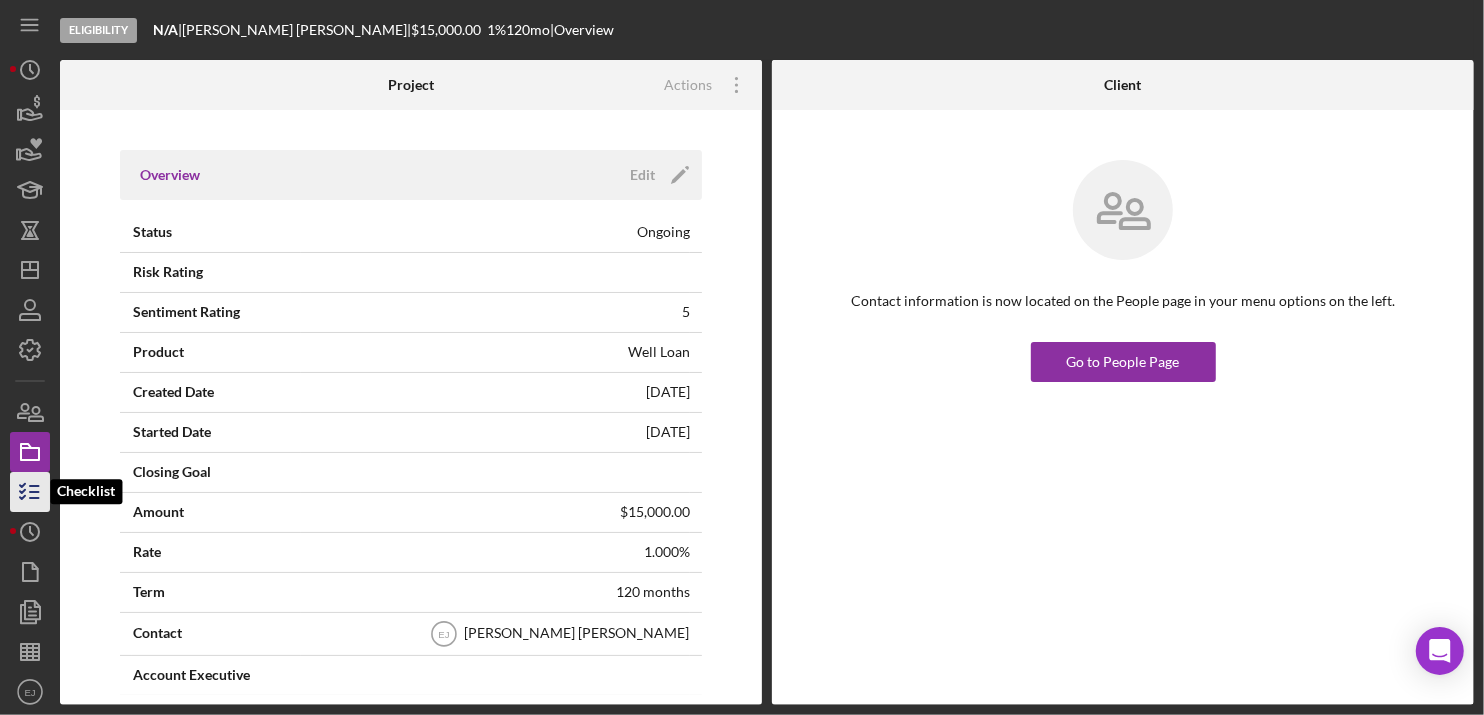 click 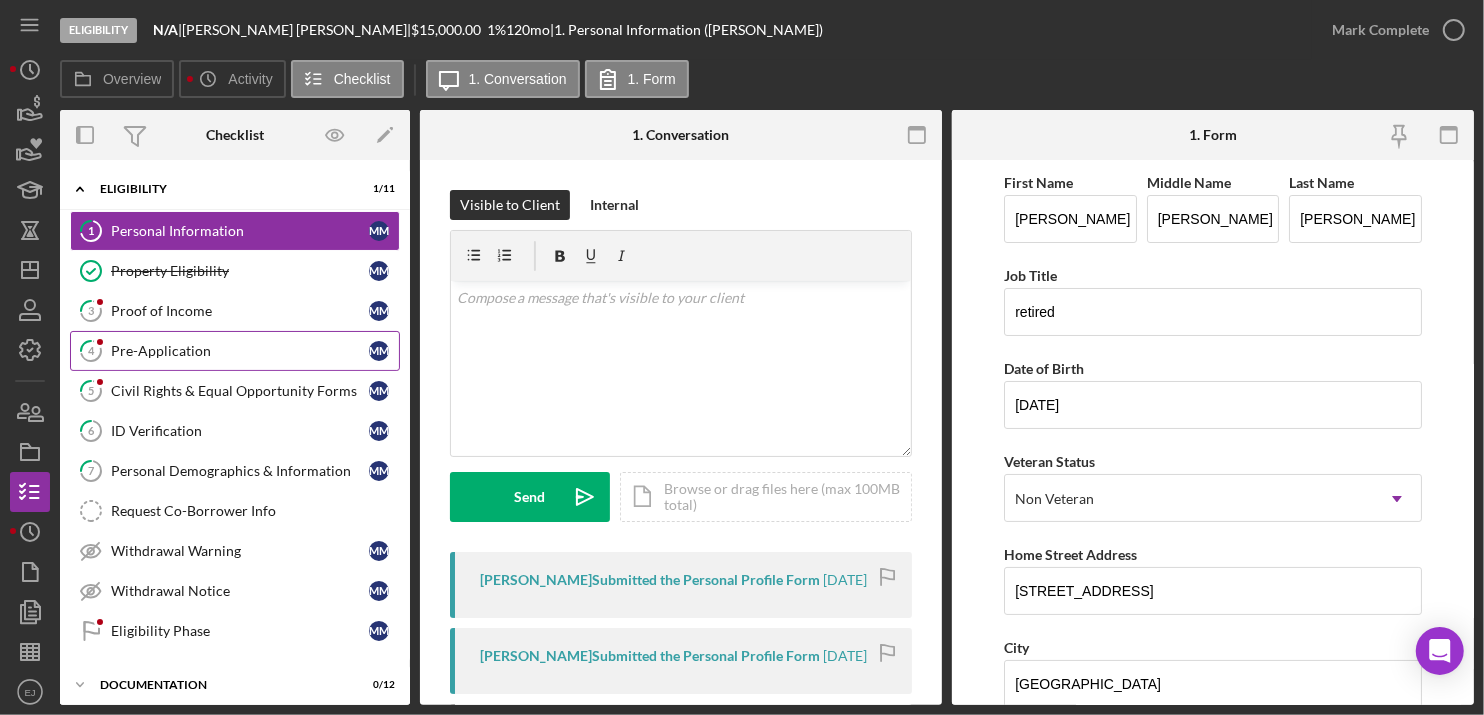 click on "Pre-Application" at bounding box center (240, 351) 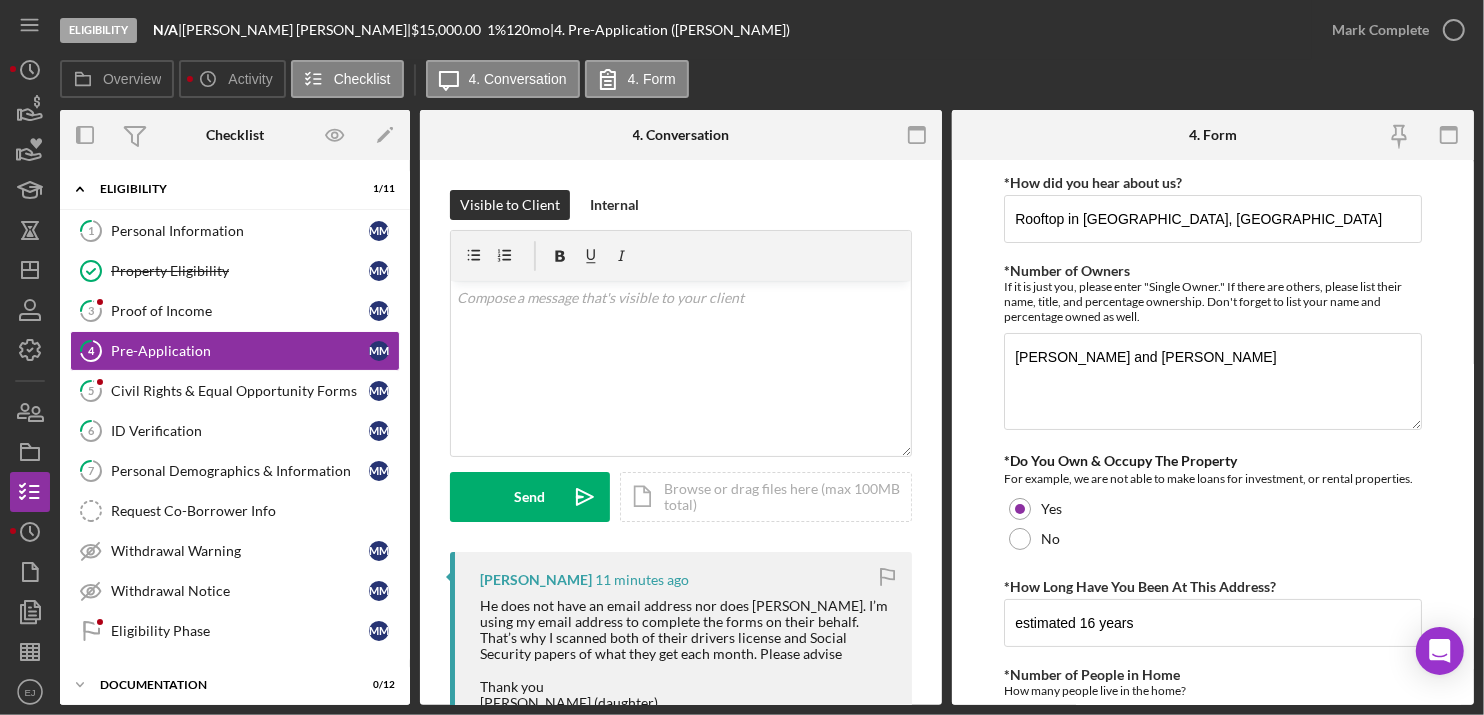 scroll, scrollTop: 476, scrollLeft: 0, axis: vertical 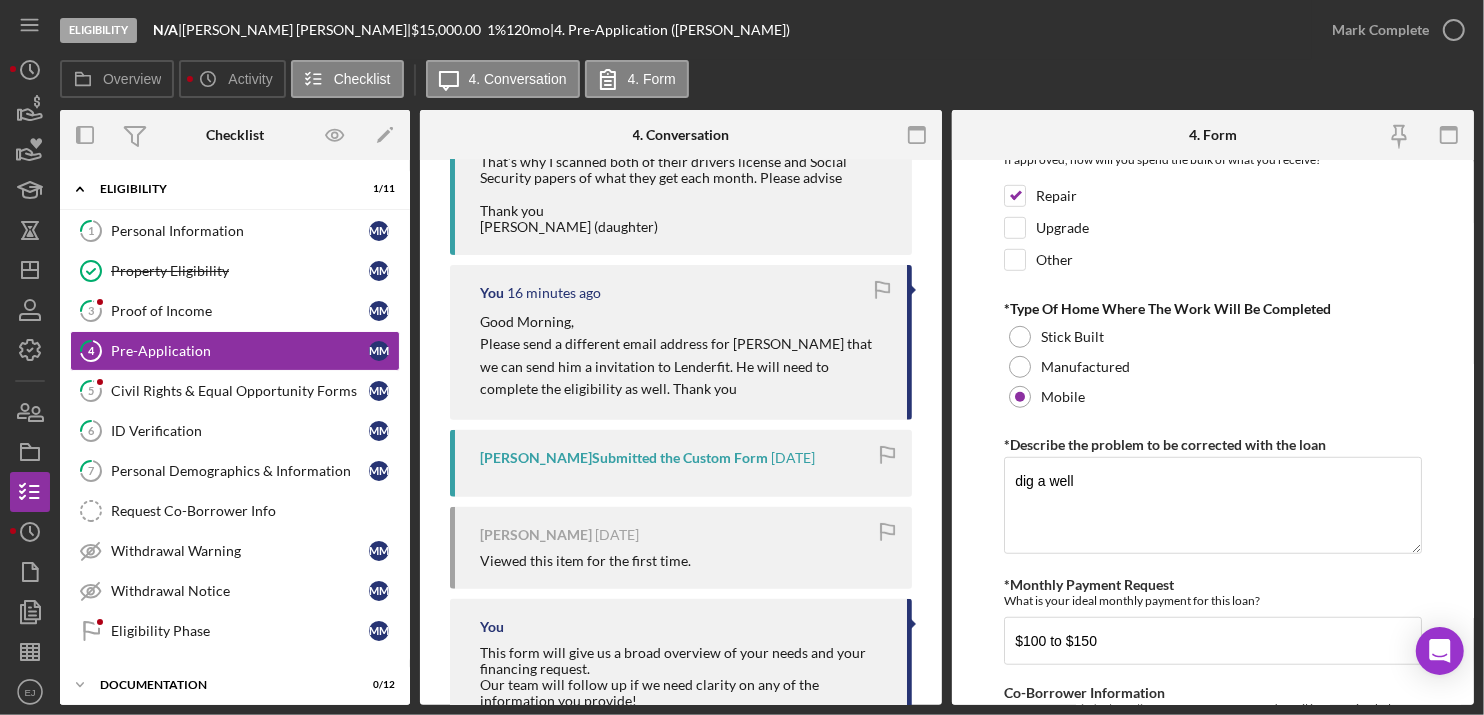 click on "Overview Overview Edit Icon/Edit Status Ongoing Risk Rating Sentiment Rating 5 Product Well Loan Created Date [DATE] Started Date [DATE] Closing Goal Amount $15,000.00 Rate 1.000% Term 120 months Contact Icon/User Photo [PERSON_NAME] Account Executive Stage Eligibility Weekly Status Update Yes Inactivity Alerts Yes Key Ratios Edit Icon/Edit DSCR Collateral Coverage DTI LTV Global DSCR Global Collateral Coverage Global DTI NOI Recommendation Edit Icon/Edit Payment Type Rate Term Amount Down Payment Closing Fee Include closing fee in amount financed? No Origination Fee Include origination fee in amount financed? No Amount Financed Closing Date First Payment Date Maturity Date Resolution Edit Icon/Edit Resolved On Resolution New Activity Icon/Message [DATE] 1:34pm  [PERSON_NAME] sent [PERSON_NAME] a message in Eligibility Phase Icon/Navigate [DATE] 1:24pm  [PERSON_NAME] updated the Proof of Income form assigned to [PERSON_NAME] Icon/Navigate [DATE] 9:09am  Icon/Navigate [DATE] 9:08am  Icon/Navigate 1 / 1" at bounding box center (767, 407) 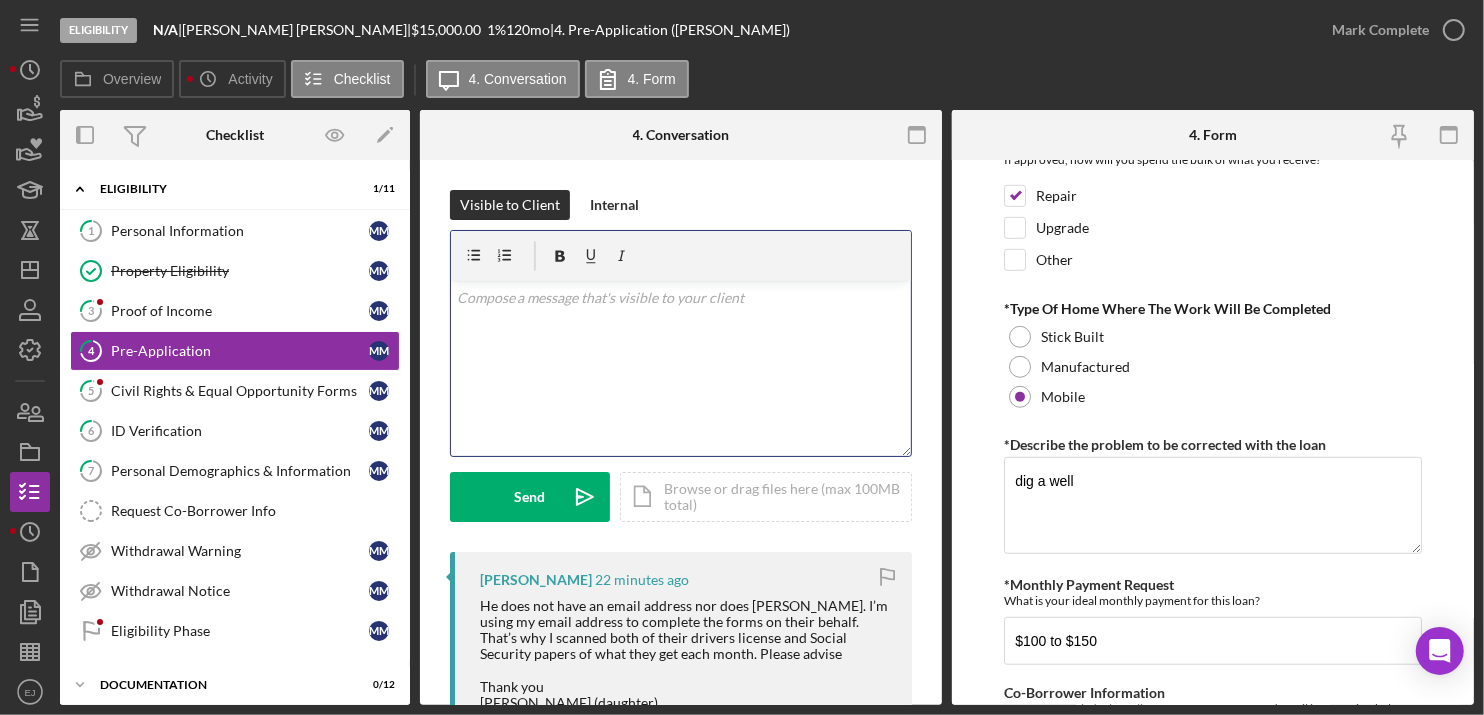 click on "v Color teal Color pink Remove color Add row above Add row below Add column before Add column after Merge cells Split cells Remove column Remove row Remove table" at bounding box center [681, 368] 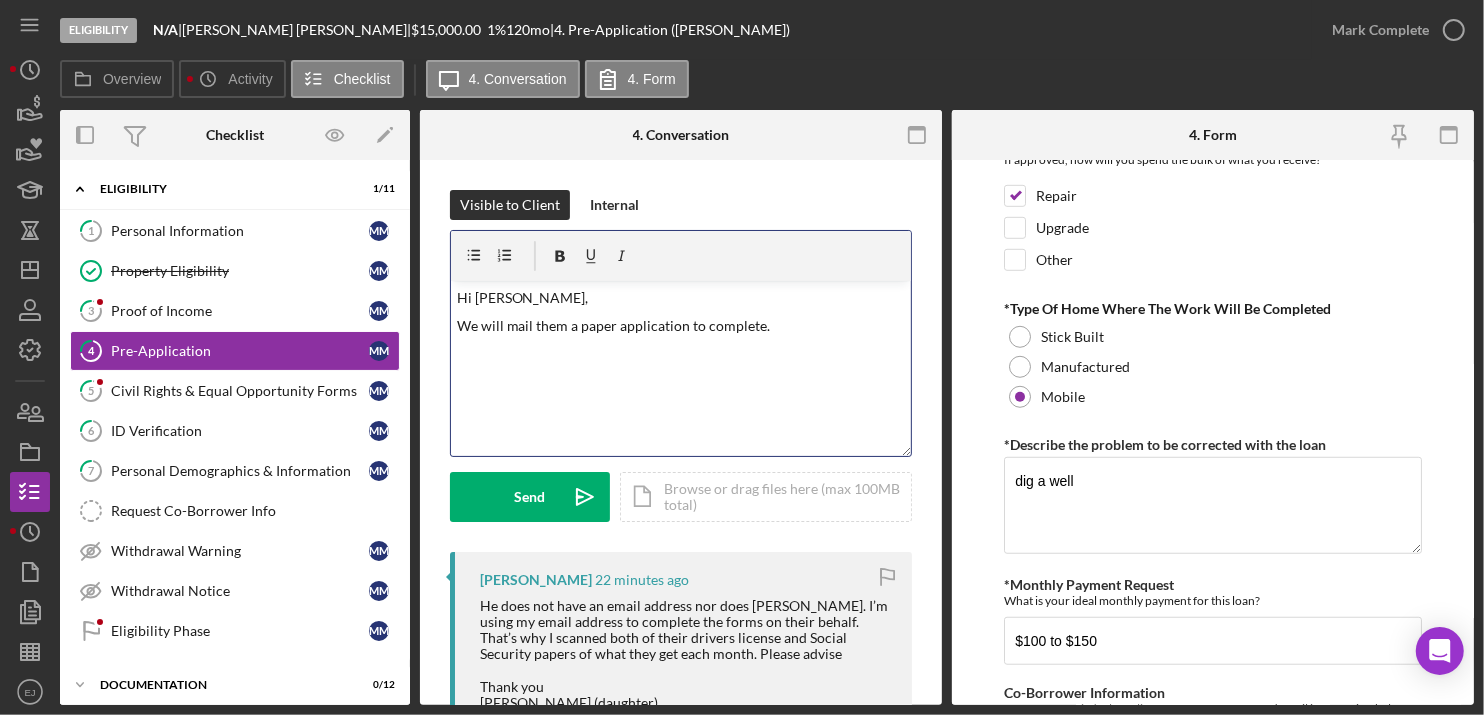 click on "We will mail them a paper application to complete." at bounding box center [681, 326] 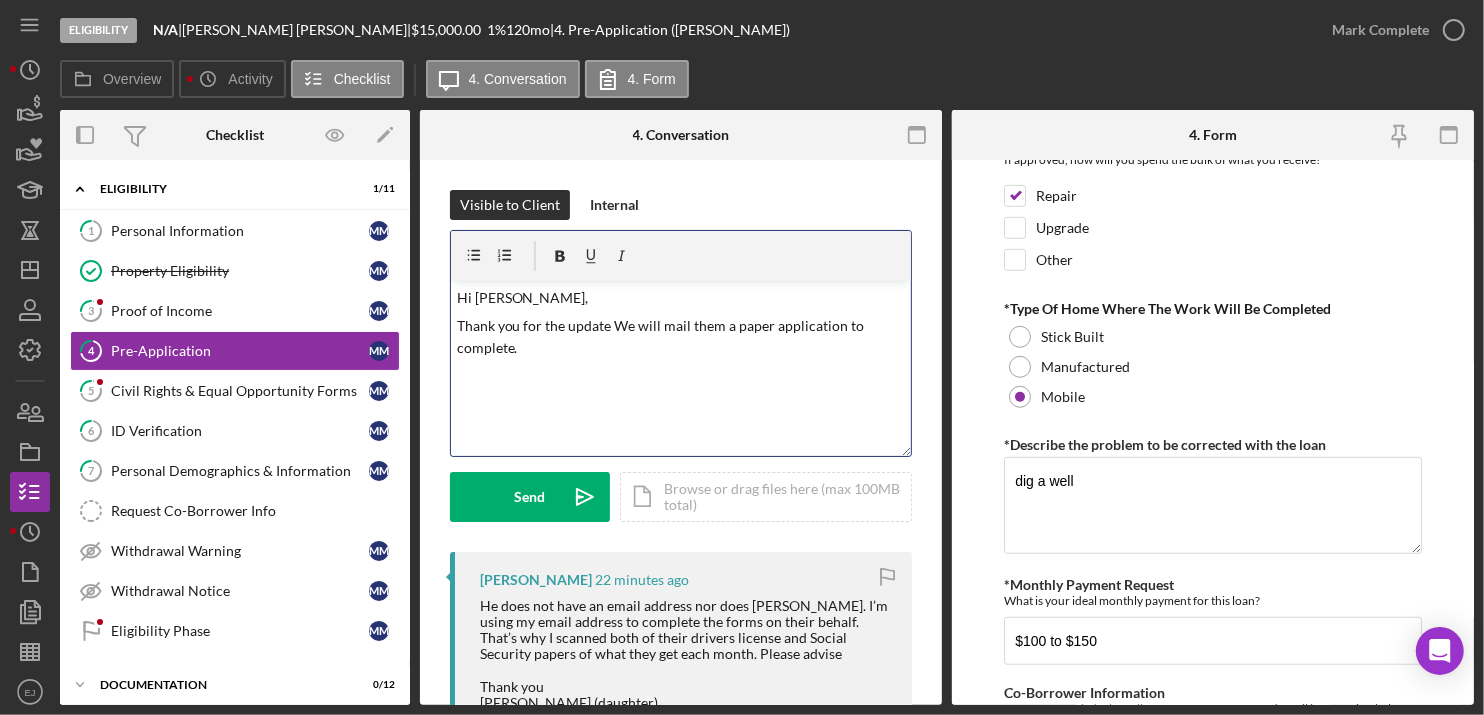 click on "Thank you for the update We will mail them a paper application to complete." at bounding box center (681, 337) 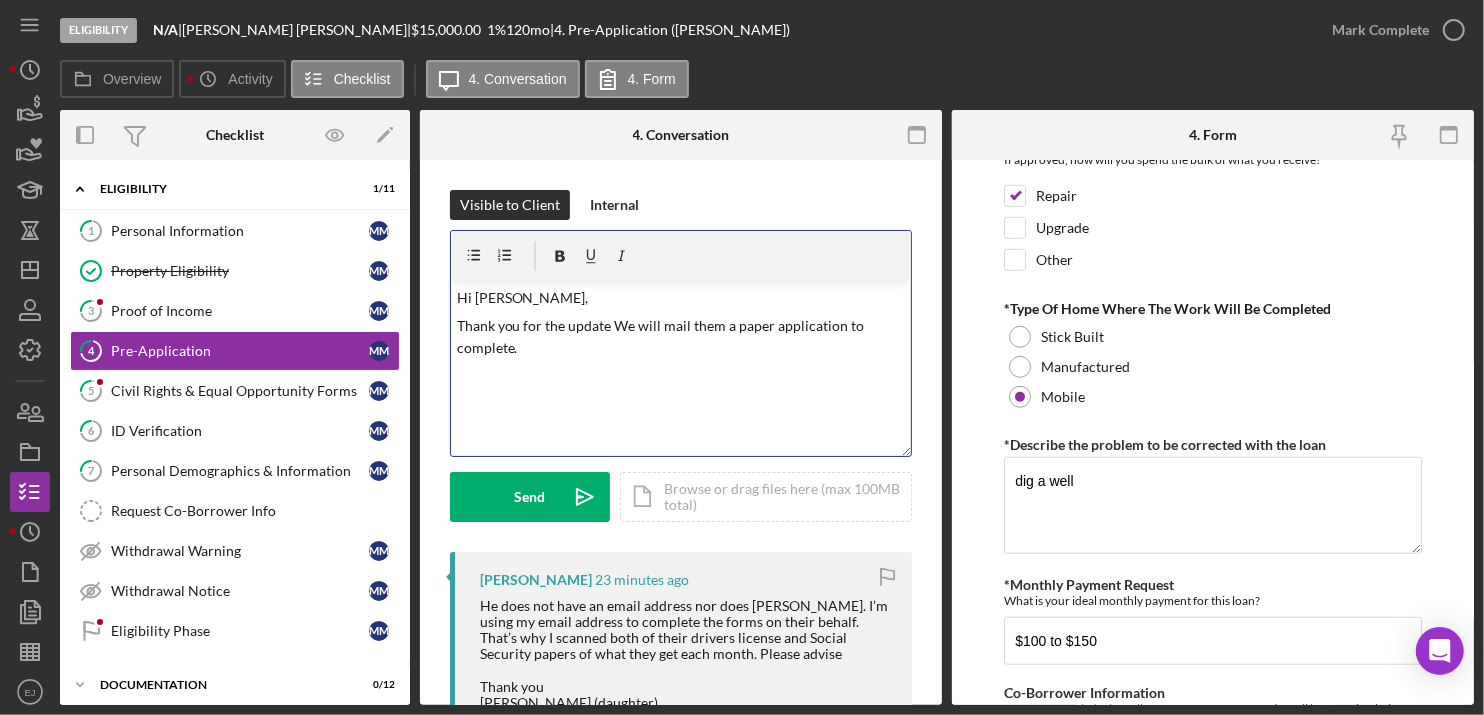 click on "Thank you for the update We will mail them a paper application to complete." at bounding box center [681, 337] 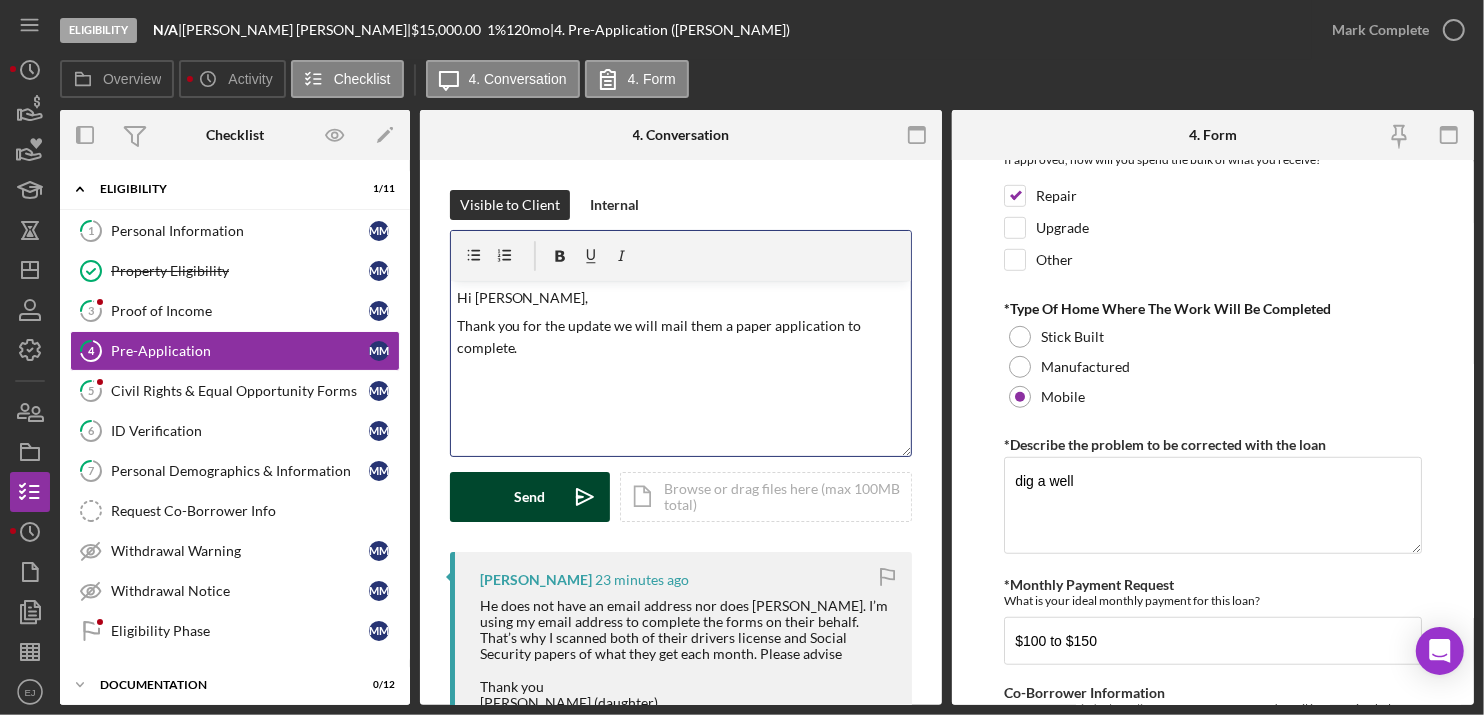 click on "Send" at bounding box center [530, 497] 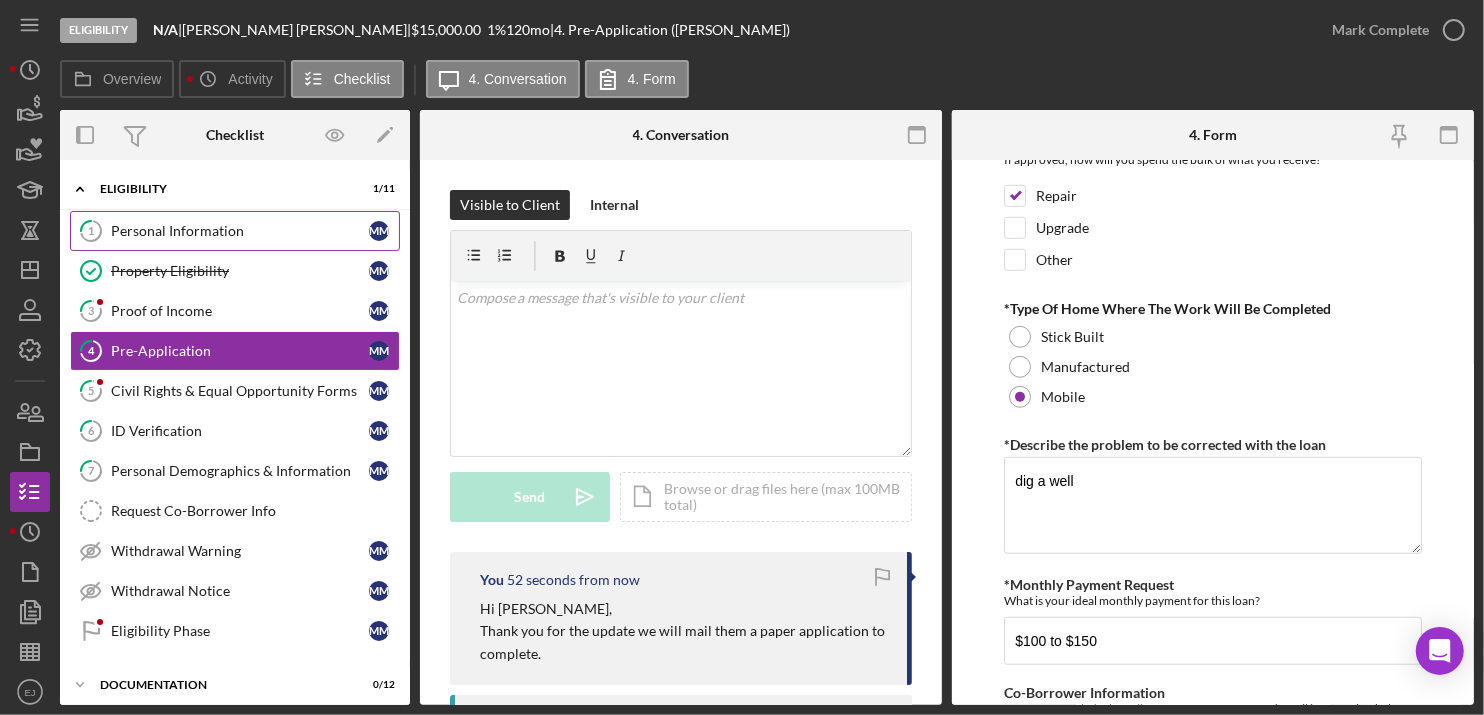 click on "Personal Information" at bounding box center (240, 231) 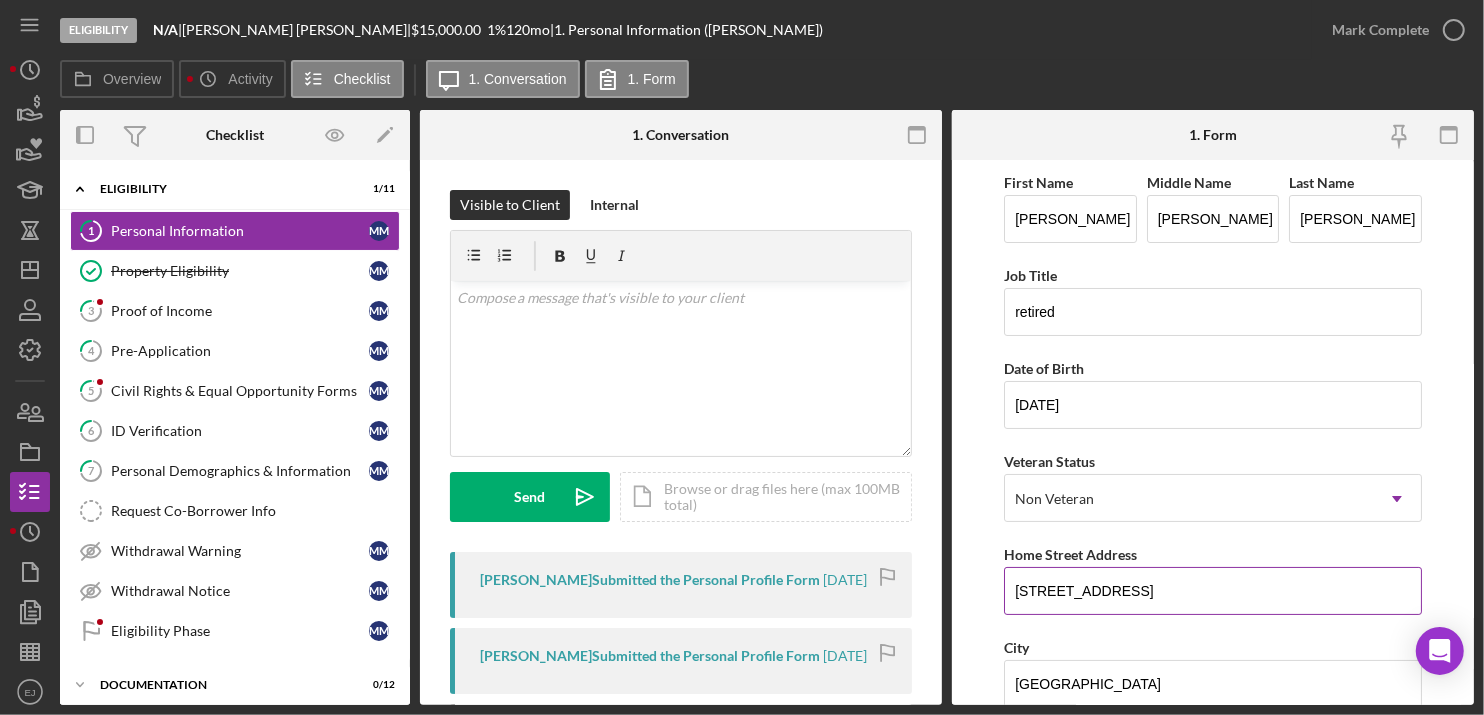 drag, startPoint x: 1014, startPoint y: 592, endPoint x: 1219, endPoint y: 575, distance: 205.70367 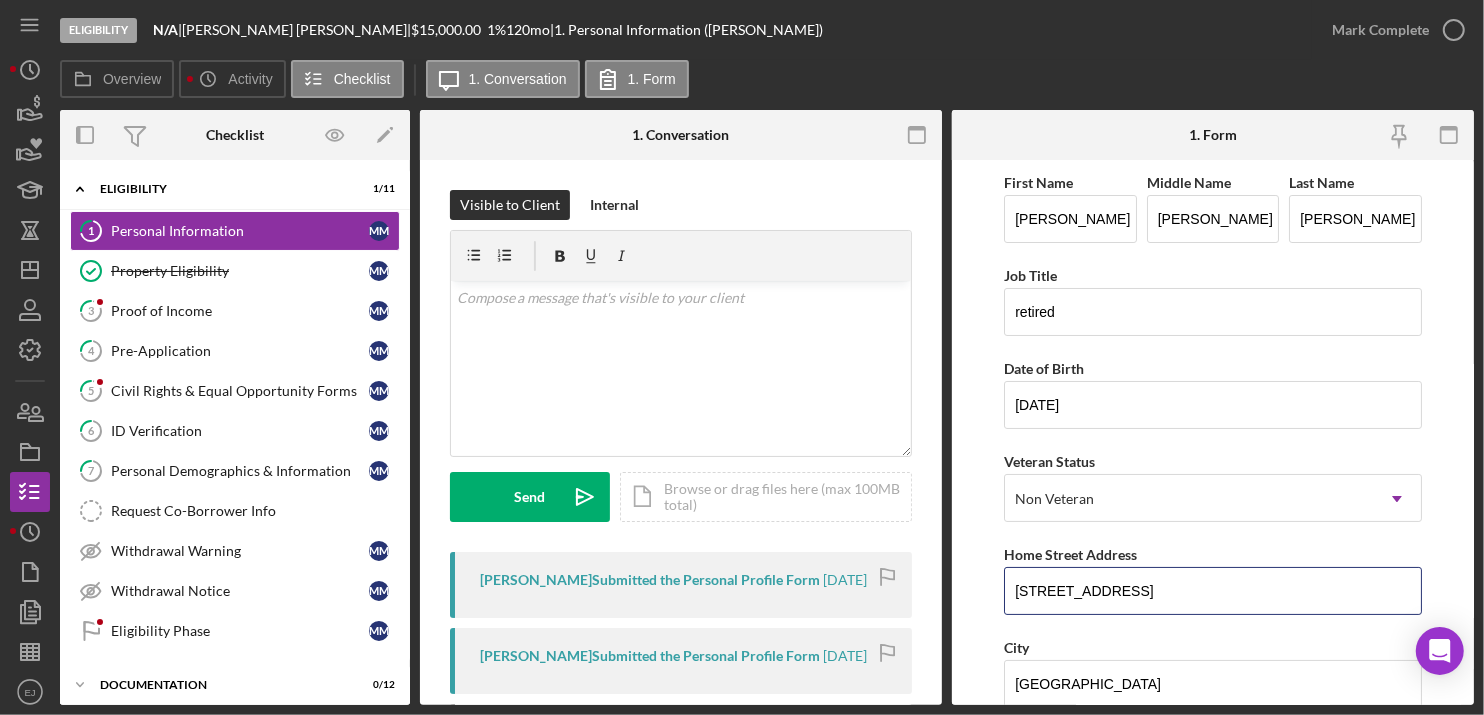 click on "First Name [PERSON_NAME] Middle Name [PERSON_NAME] Last Name [PERSON_NAME] Job Title retired Date of Birth [DEMOGRAPHIC_DATA] Veteran Status Non Veteran Icon/Dropdown [GEOGRAPHIC_DATA] Address [STREET_ADDRESS][US_STATE] Icon/Dropdown Arrow Zip 24343 [GEOGRAPHIC_DATA] Additional Demographic Info Internal Only Gender Select... Icon/Dropdown Arrow Race Select... Icon/Dropdown Arrow Ethnicity Select... Icon/Dropdown Arrow [MEDICAL_DATA] Individual Yes No Household Income Save Save" at bounding box center (1213, 432) 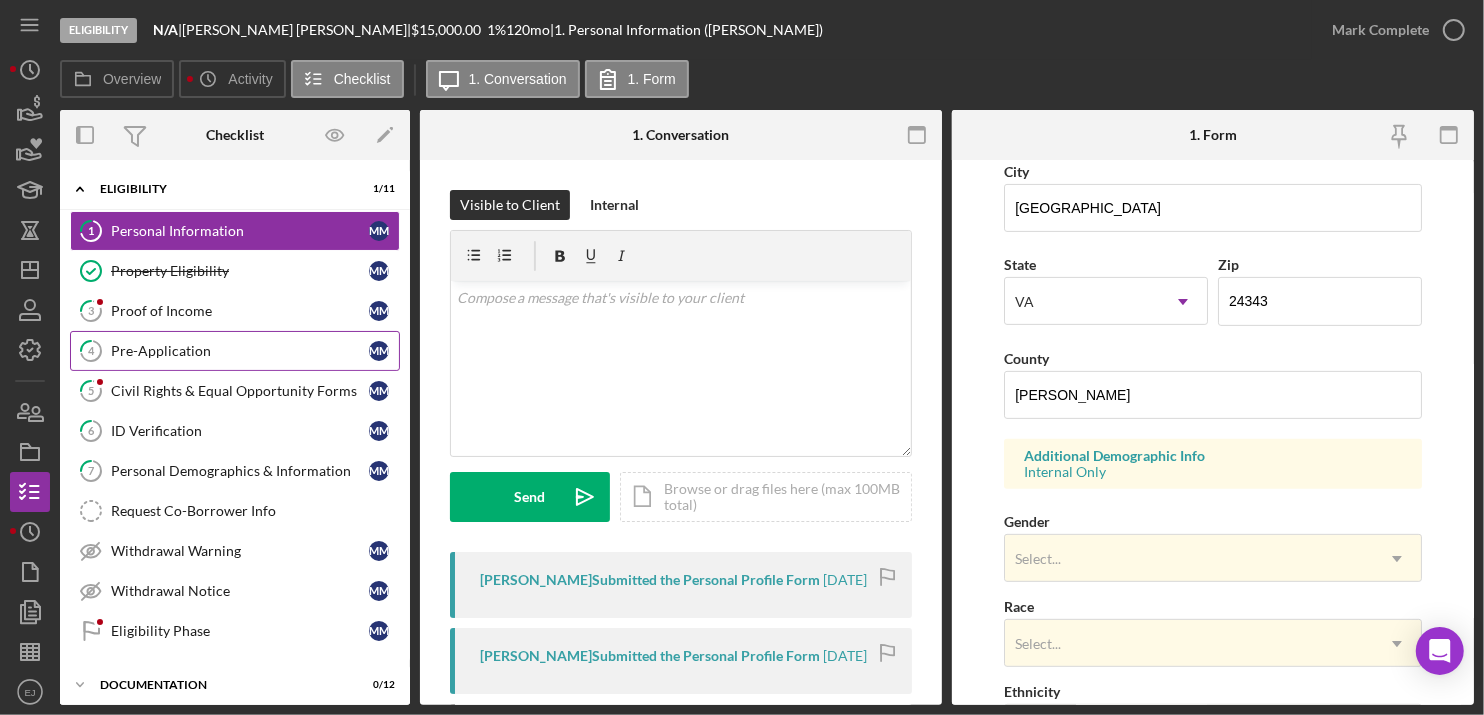 click on "Pre-Application" at bounding box center [240, 351] 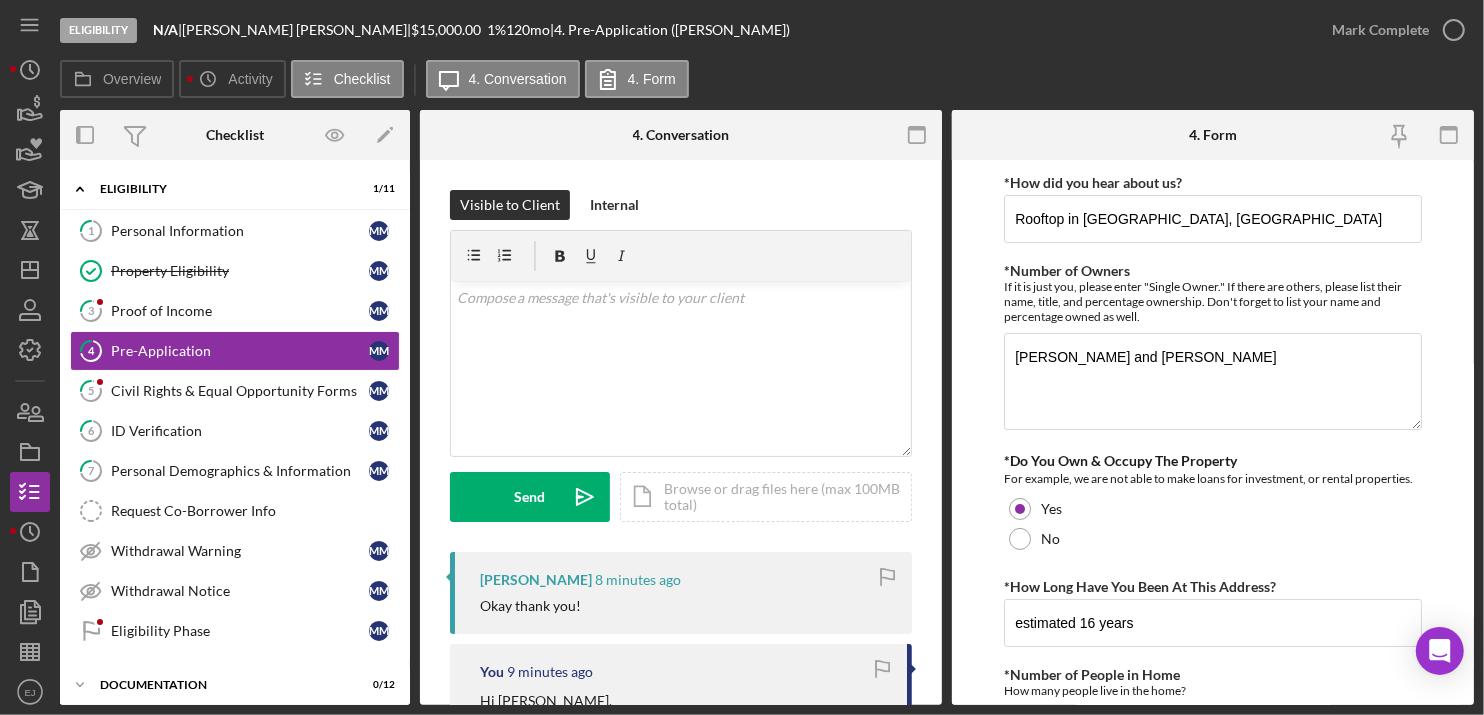 scroll, scrollTop: 476, scrollLeft: 0, axis: vertical 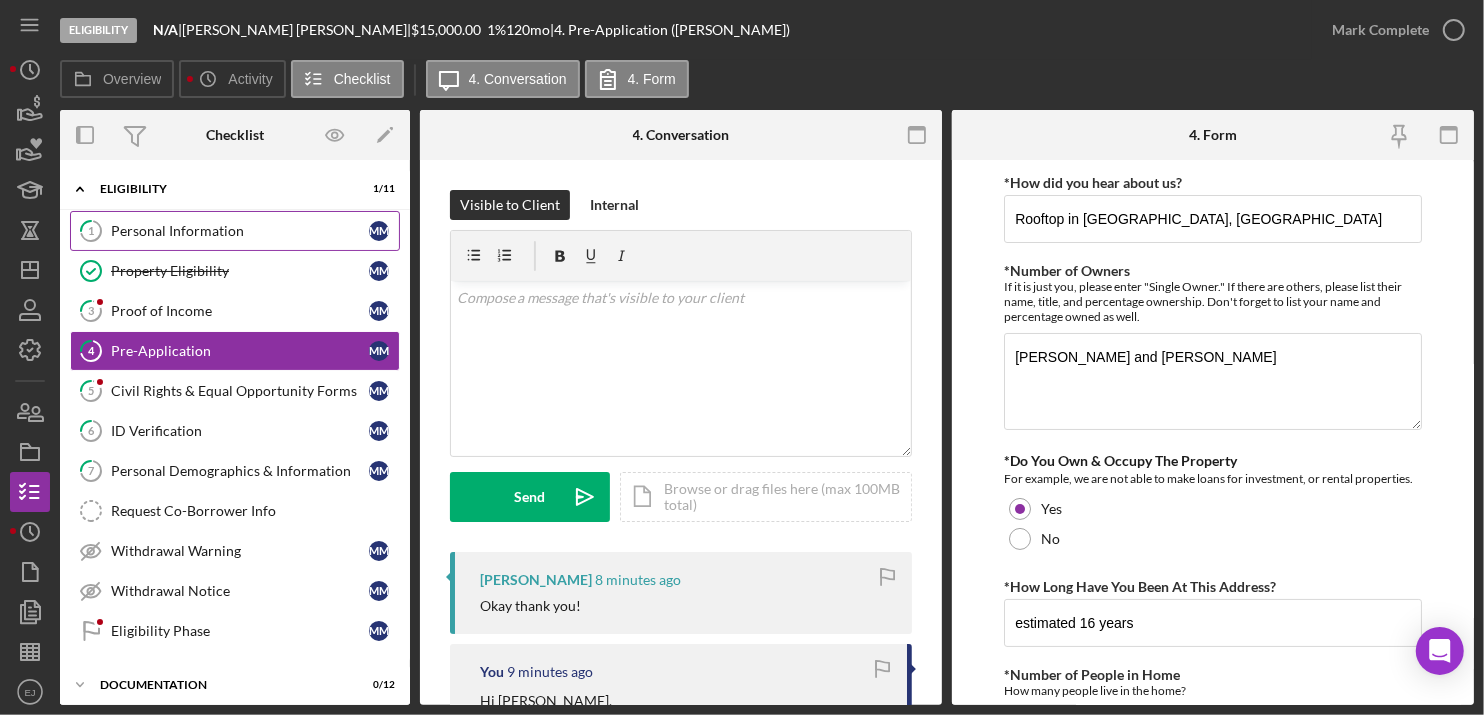 click on "1 Personal Information M M" at bounding box center [235, 231] 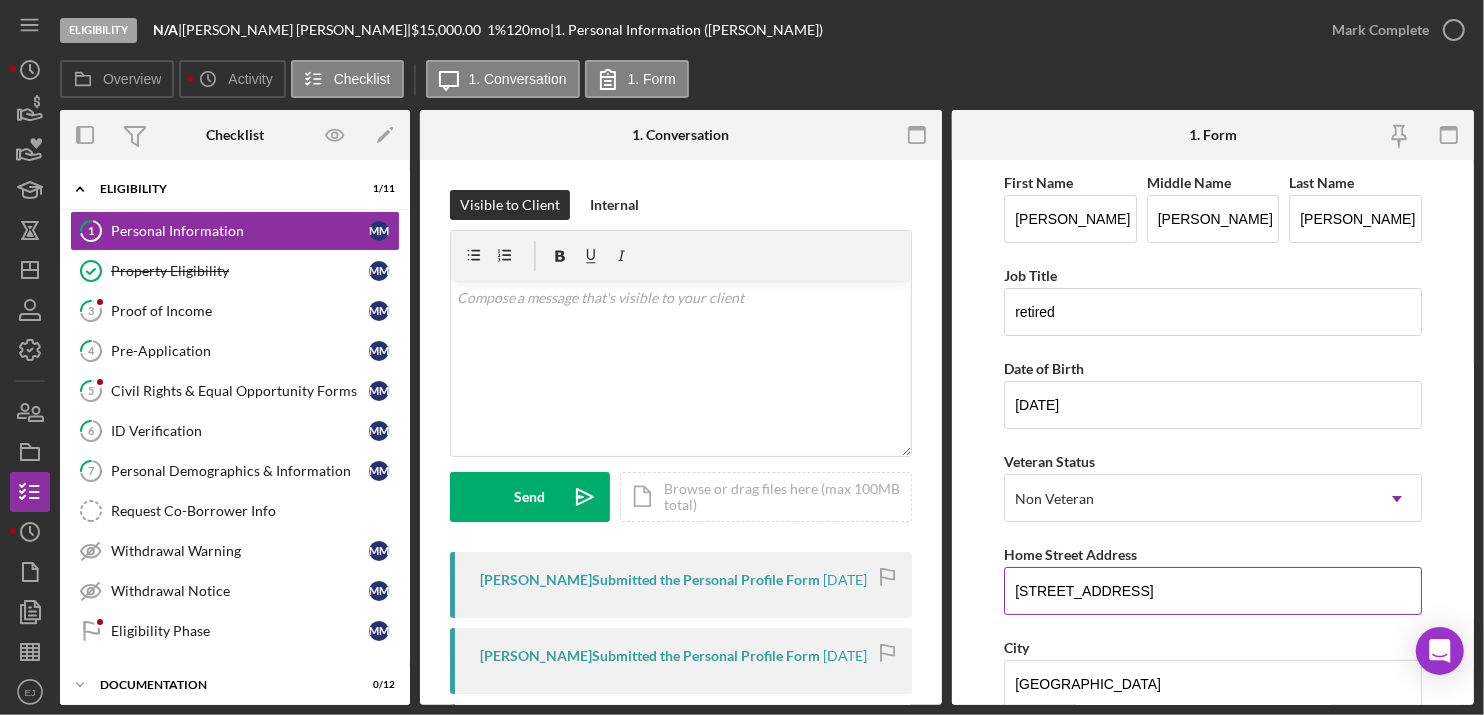 drag, startPoint x: 1008, startPoint y: 590, endPoint x: 1276, endPoint y: 587, distance: 268.01678 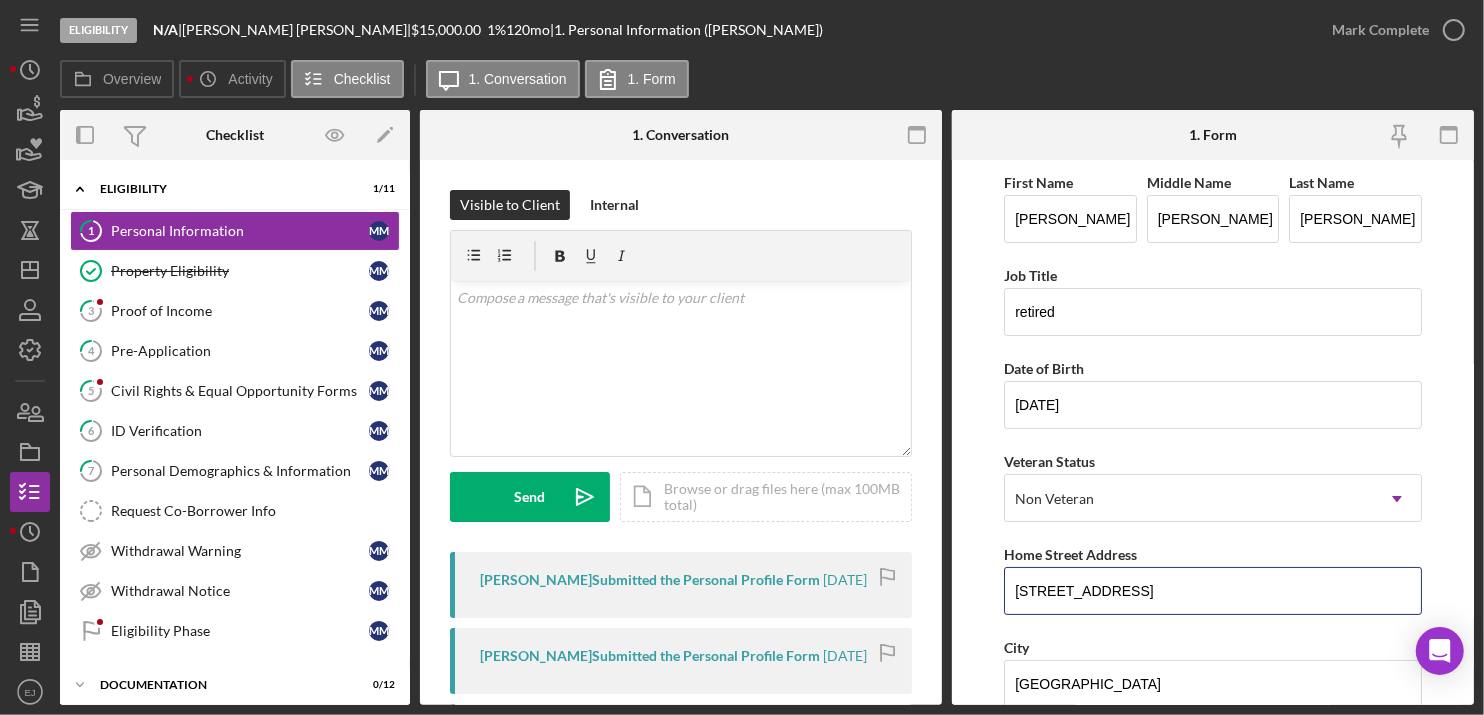 scroll, scrollTop: 476, scrollLeft: 0, axis: vertical 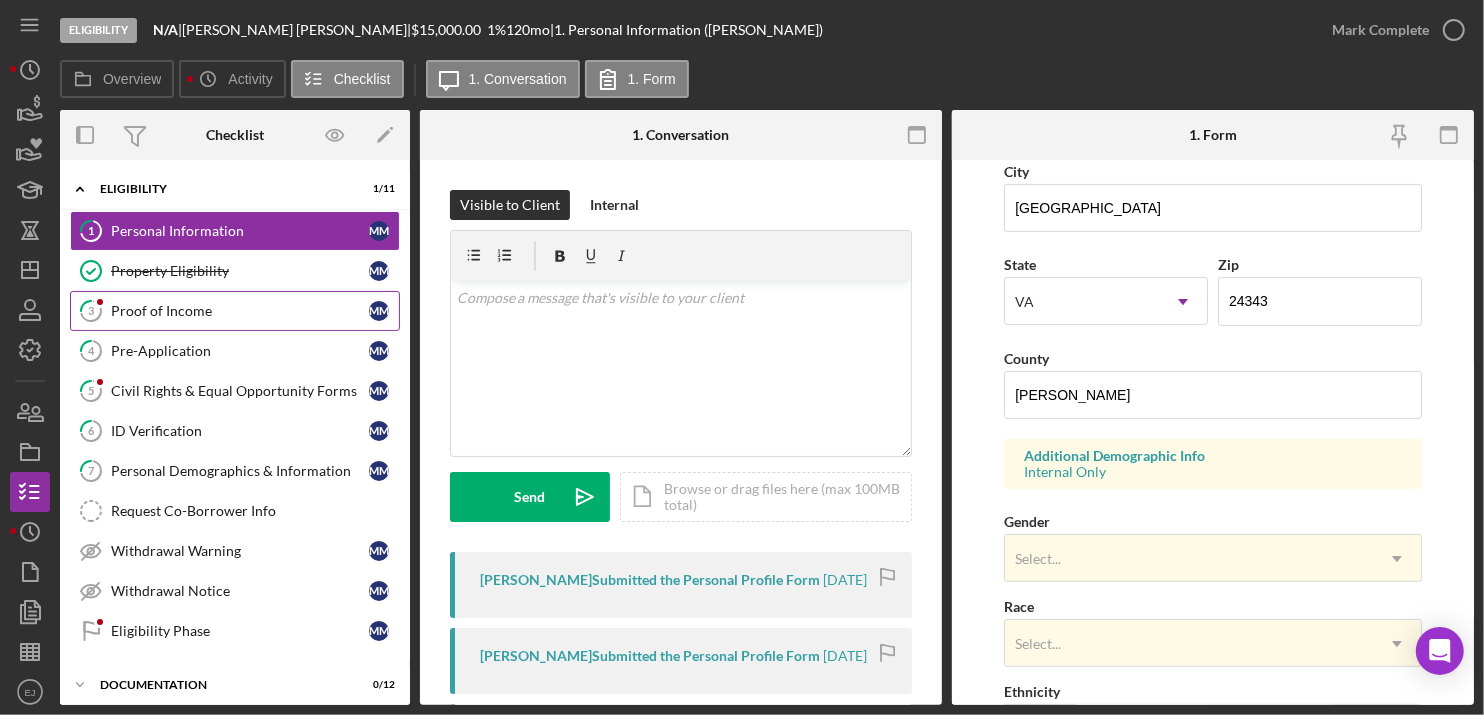 click on "3 Proof of Income M M" at bounding box center (235, 311) 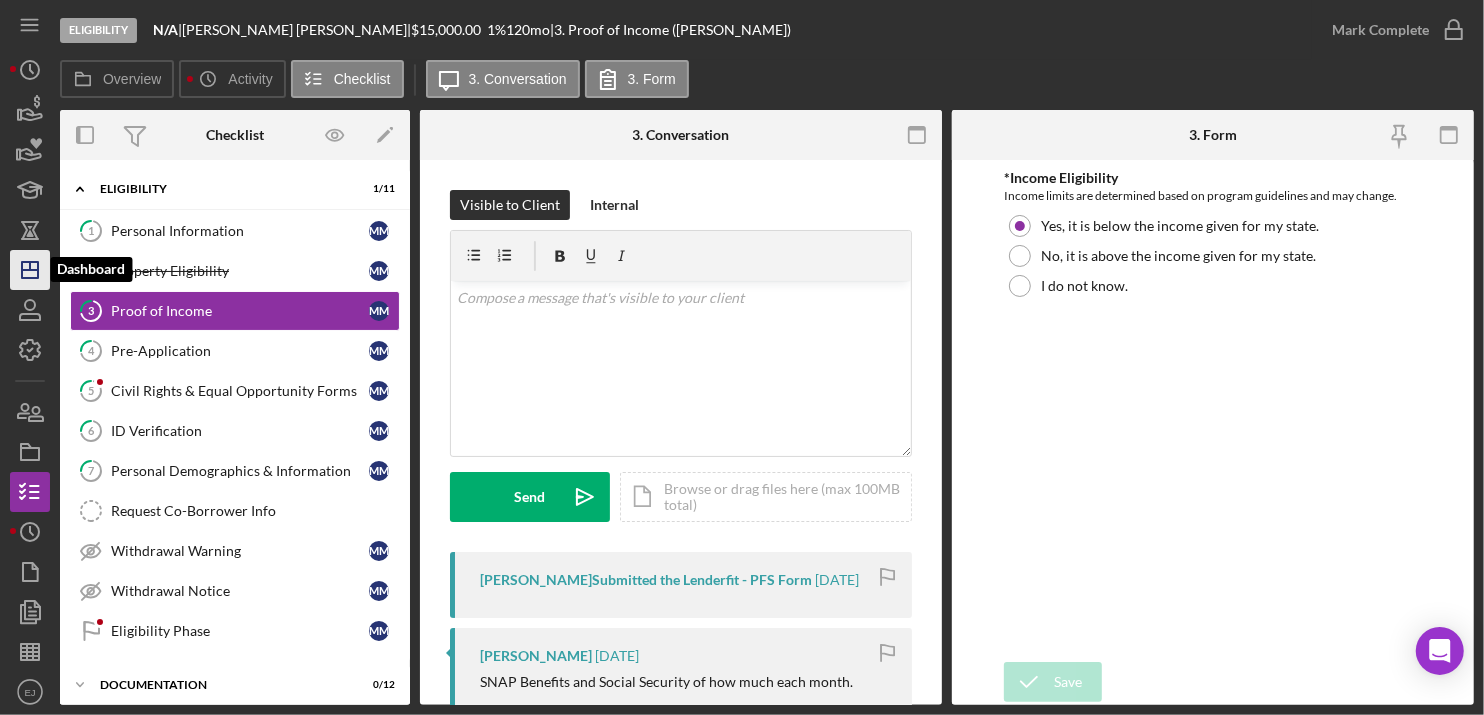 click on "Icon/Dashboard" 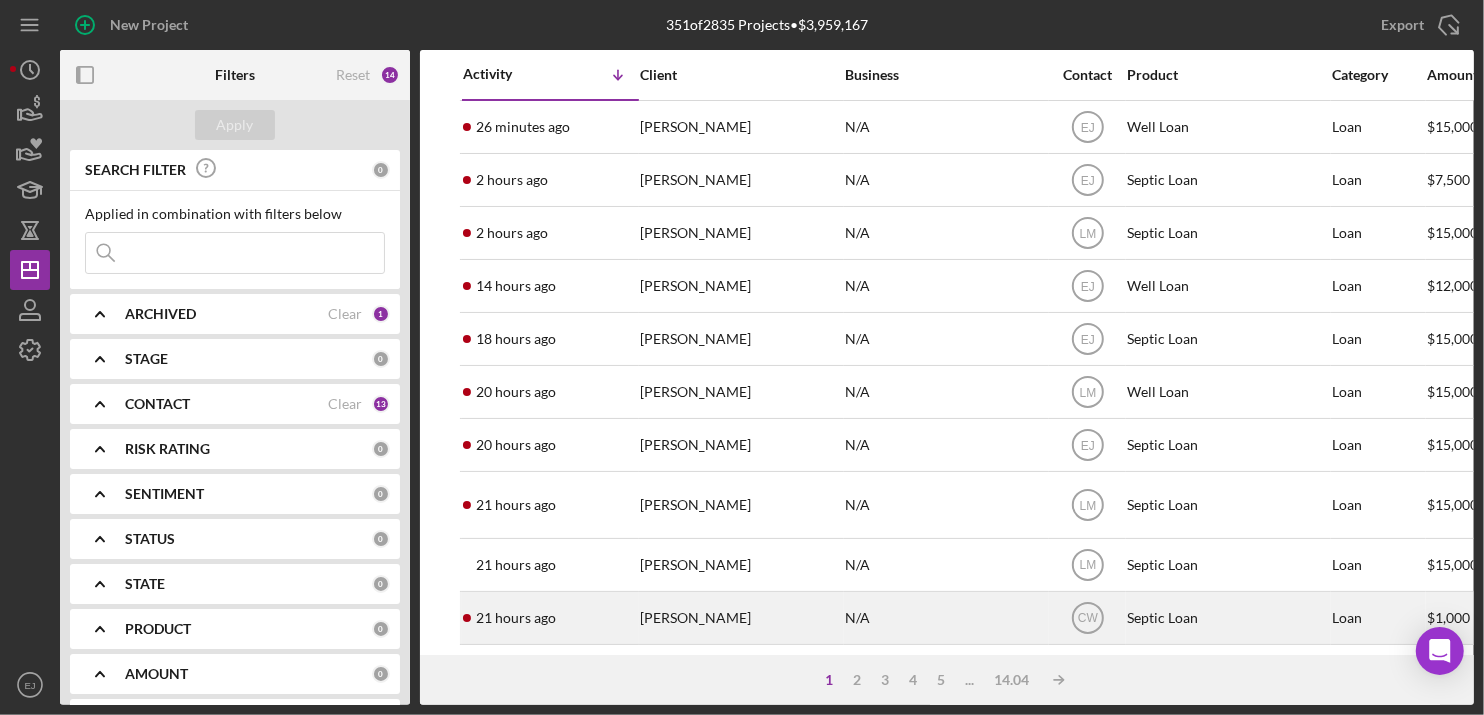 click on "[PERSON_NAME]" at bounding box center [740, 618] 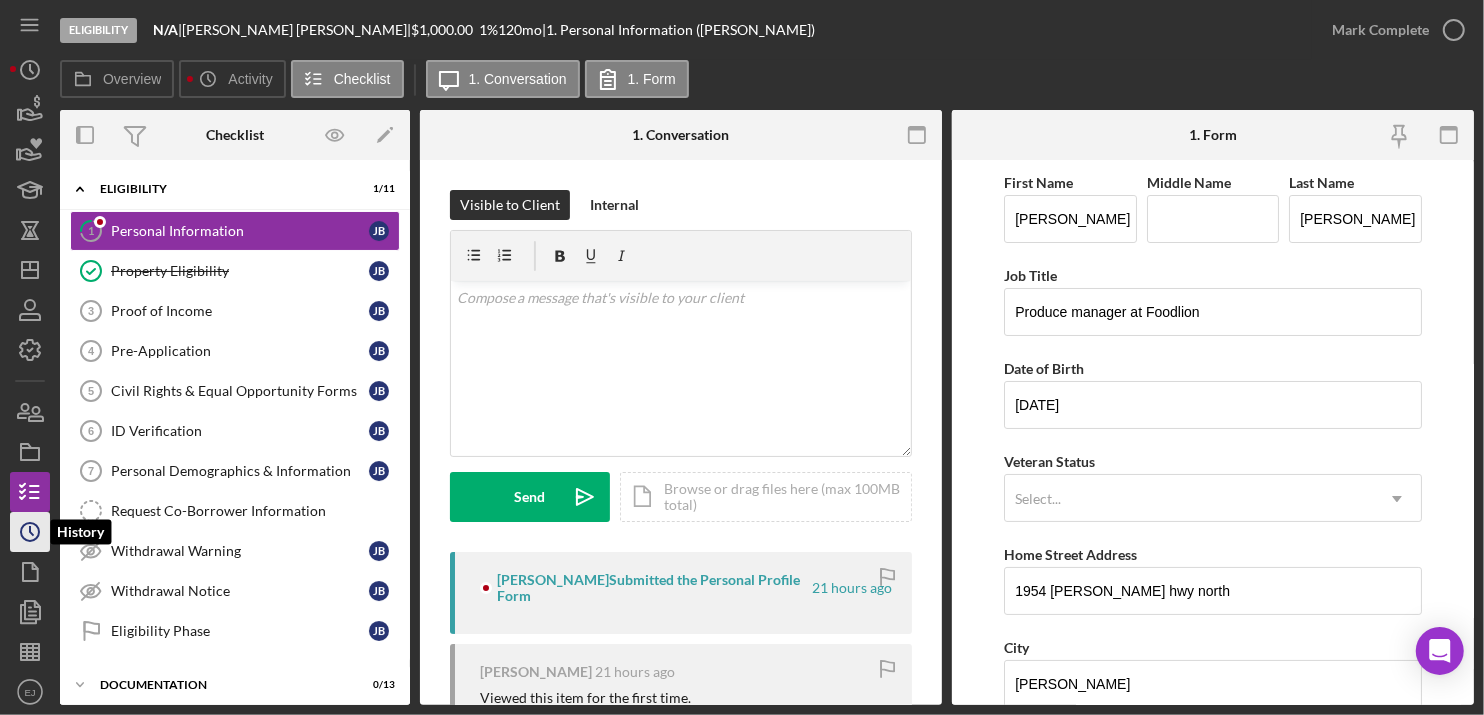 click on "Icon/History" 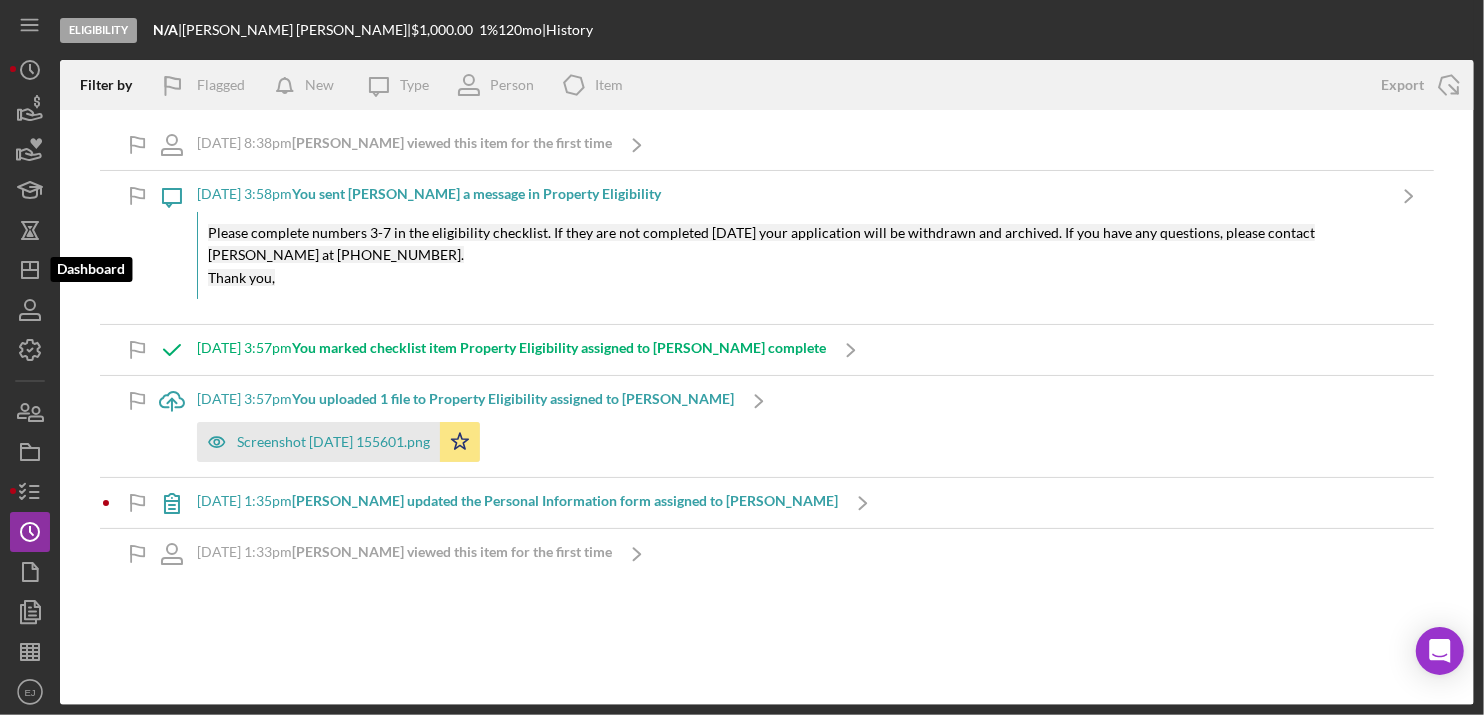 drag, startPoint x: 24, startPoint y: 255, endPoint x: 686, endPoint y: 43, distance: 695.11725 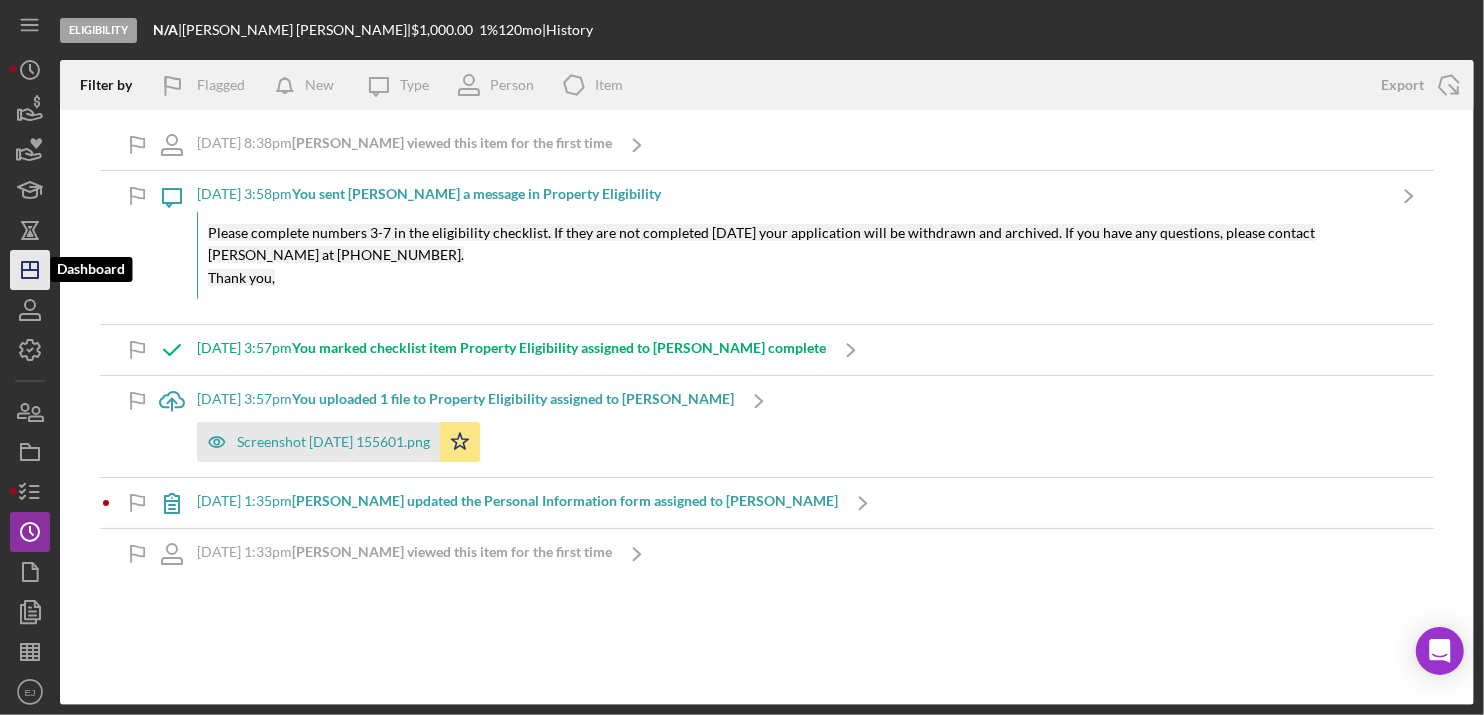 click on "Icon/Dashboard" 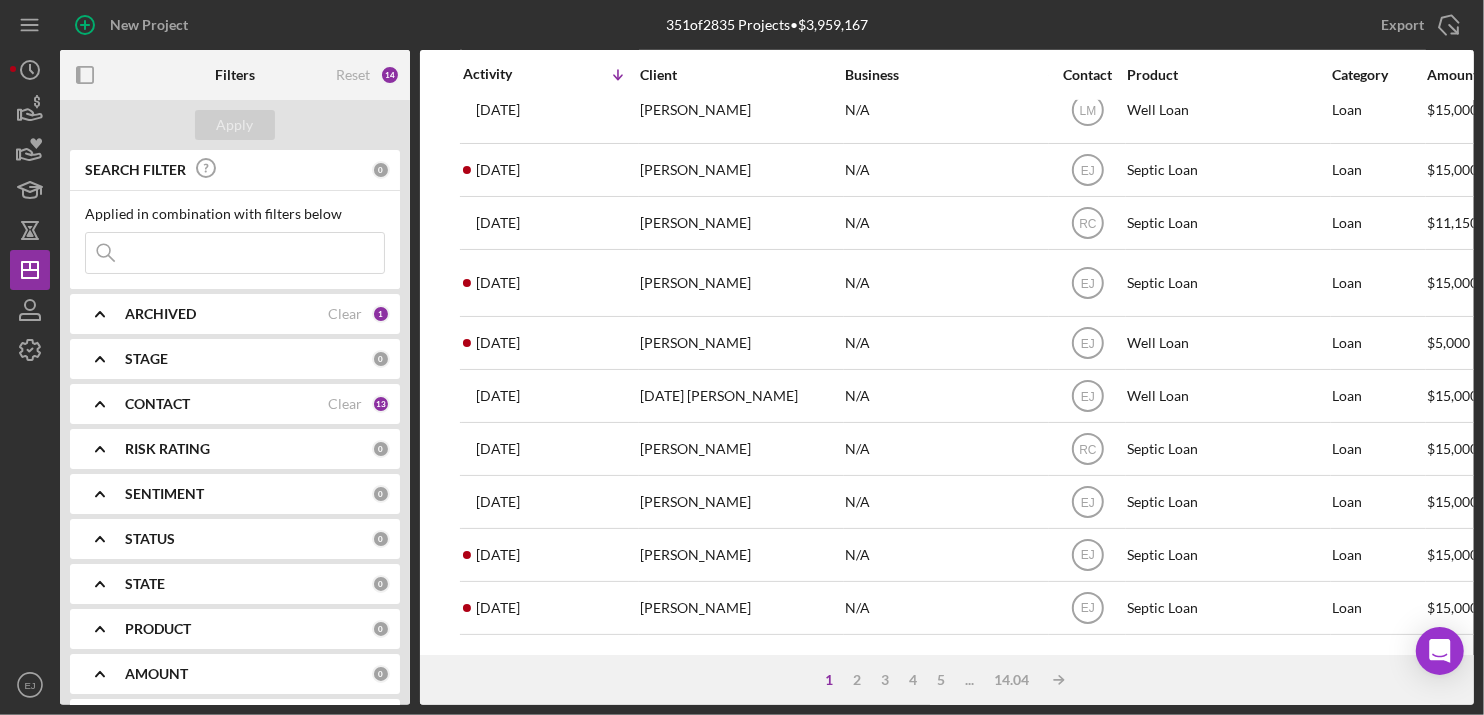 scroll, scrollTop: 841, scrollLeft: 0, axis: vertical 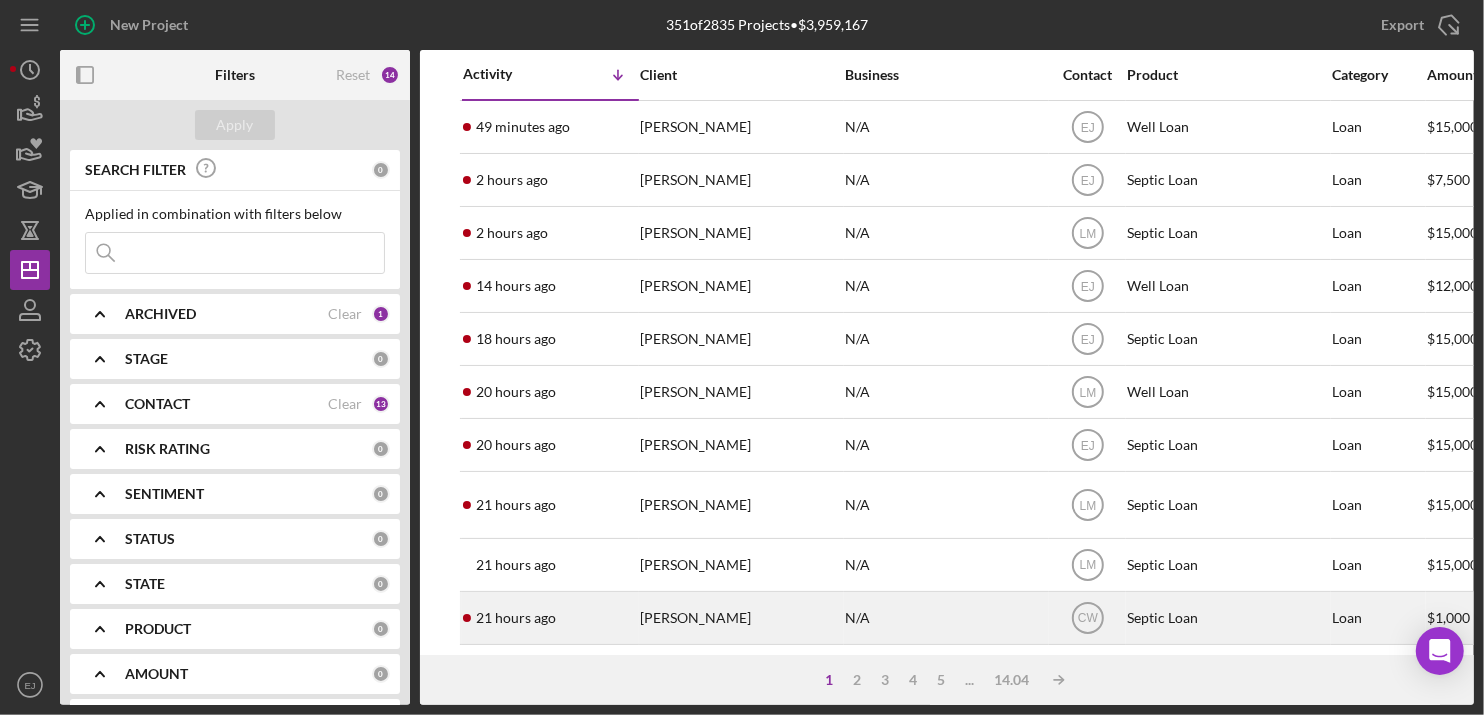 click on "[PERSON_NAME]" at bounding box center (740, 618) 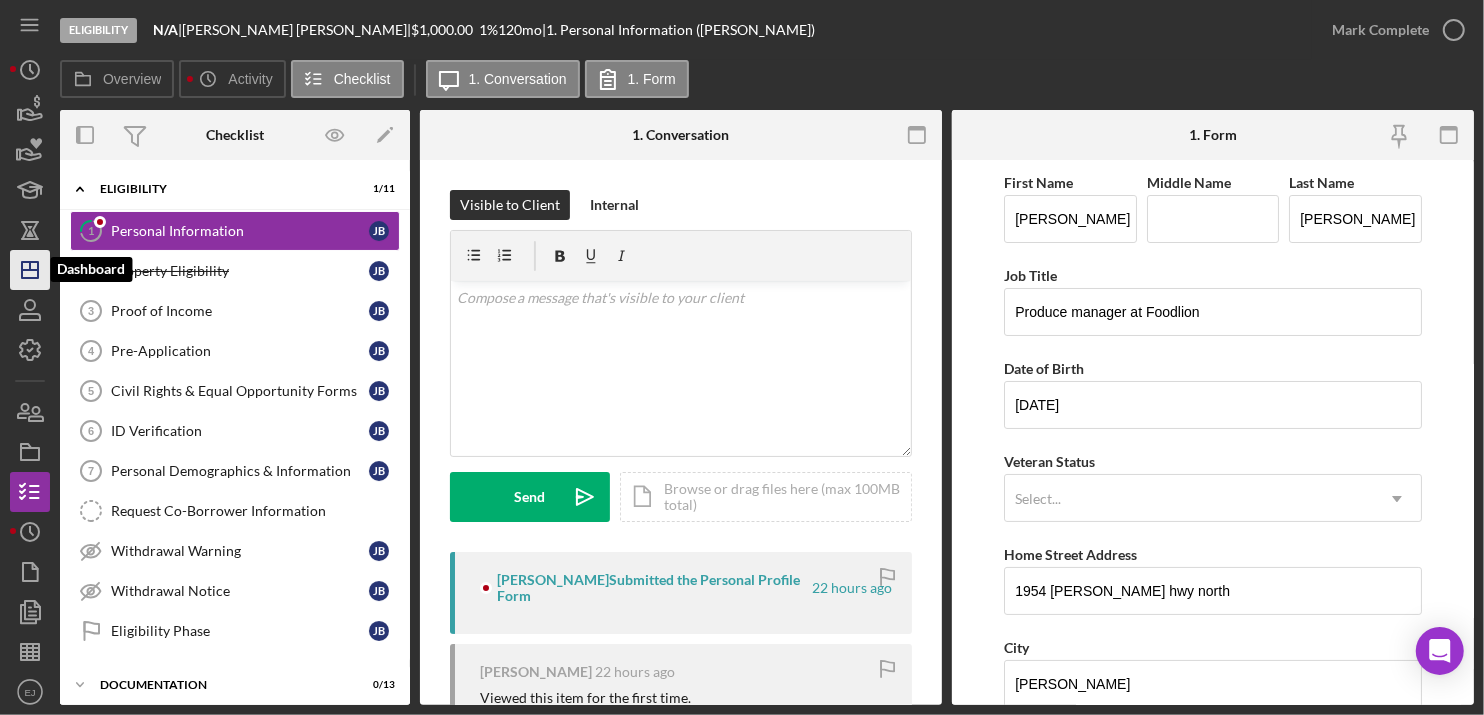 click on "Icon/Dashboard" 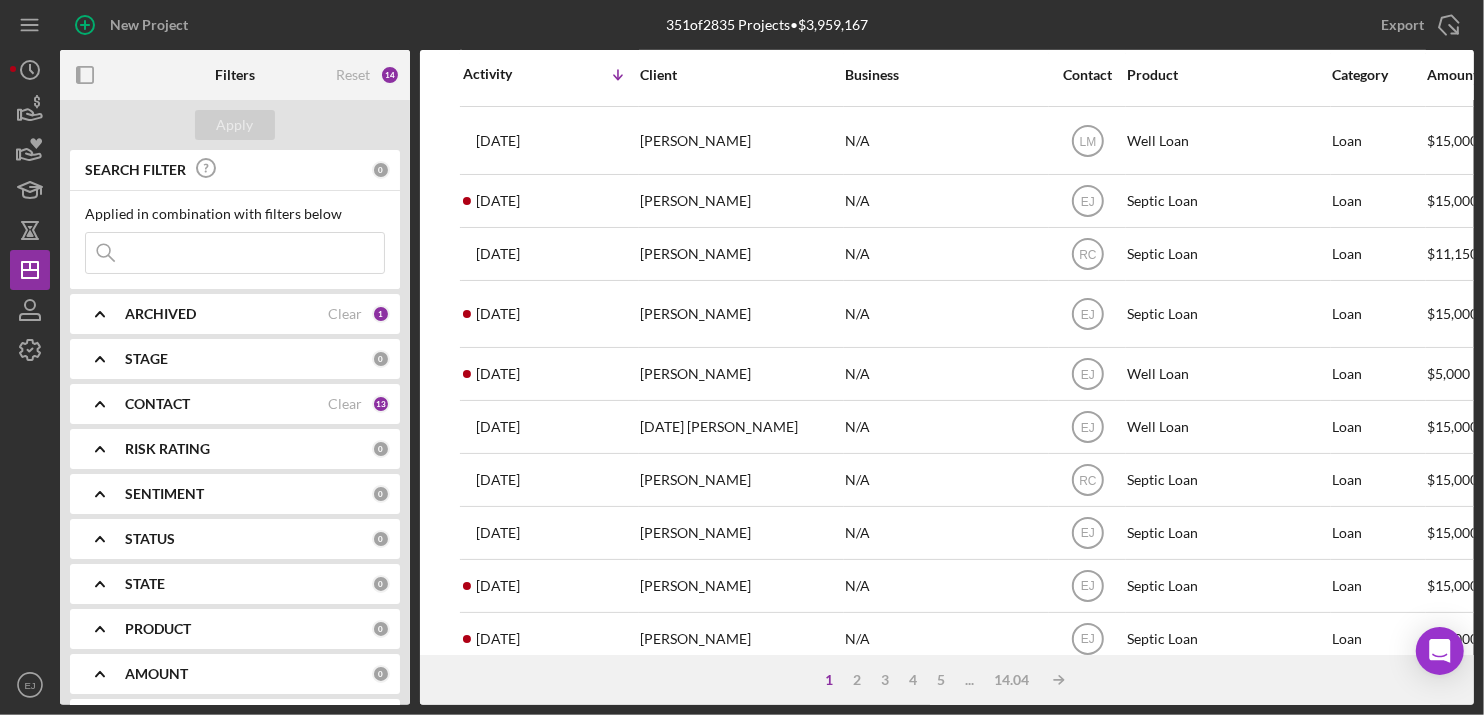 scroll, scrollTop: 841, scrollLeft: 0, axis: vertical 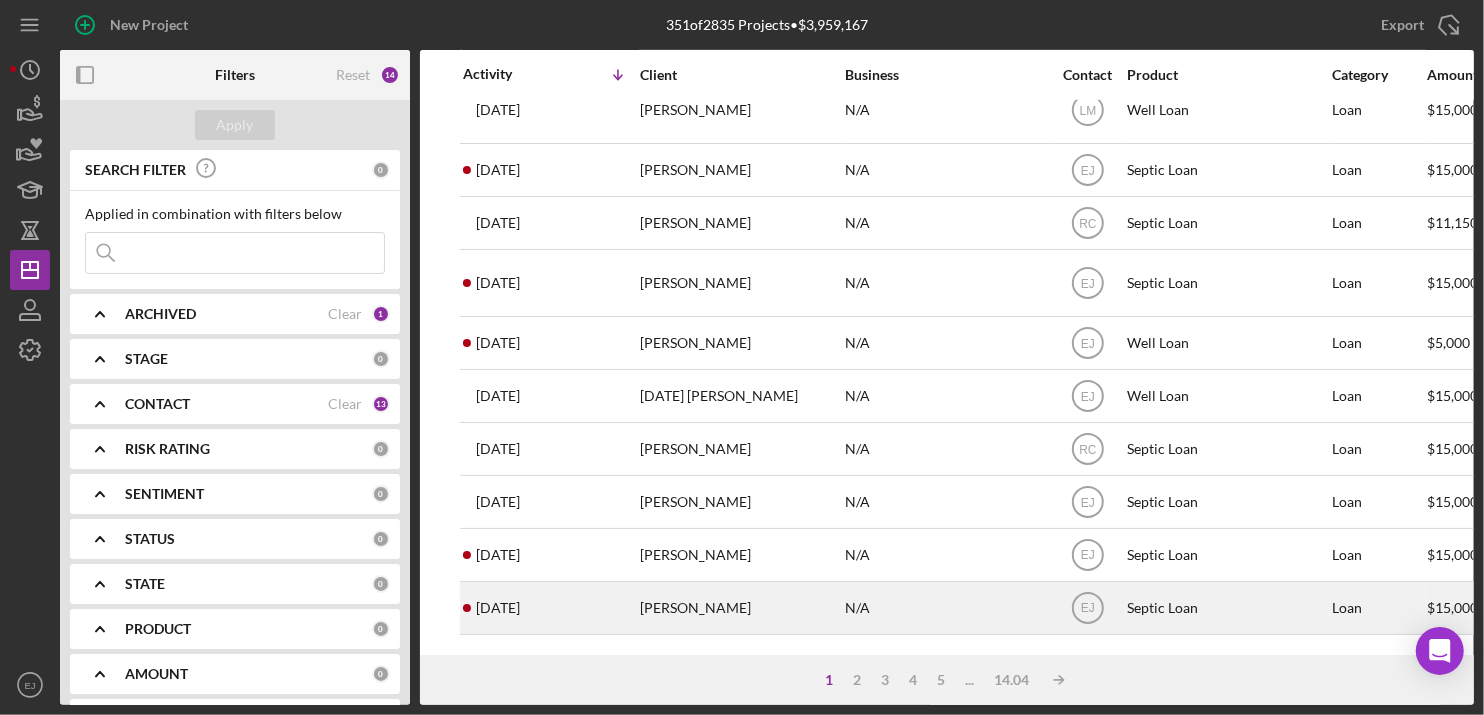 click on "[PERSON_NAME]" at bounding box center [740, 608] 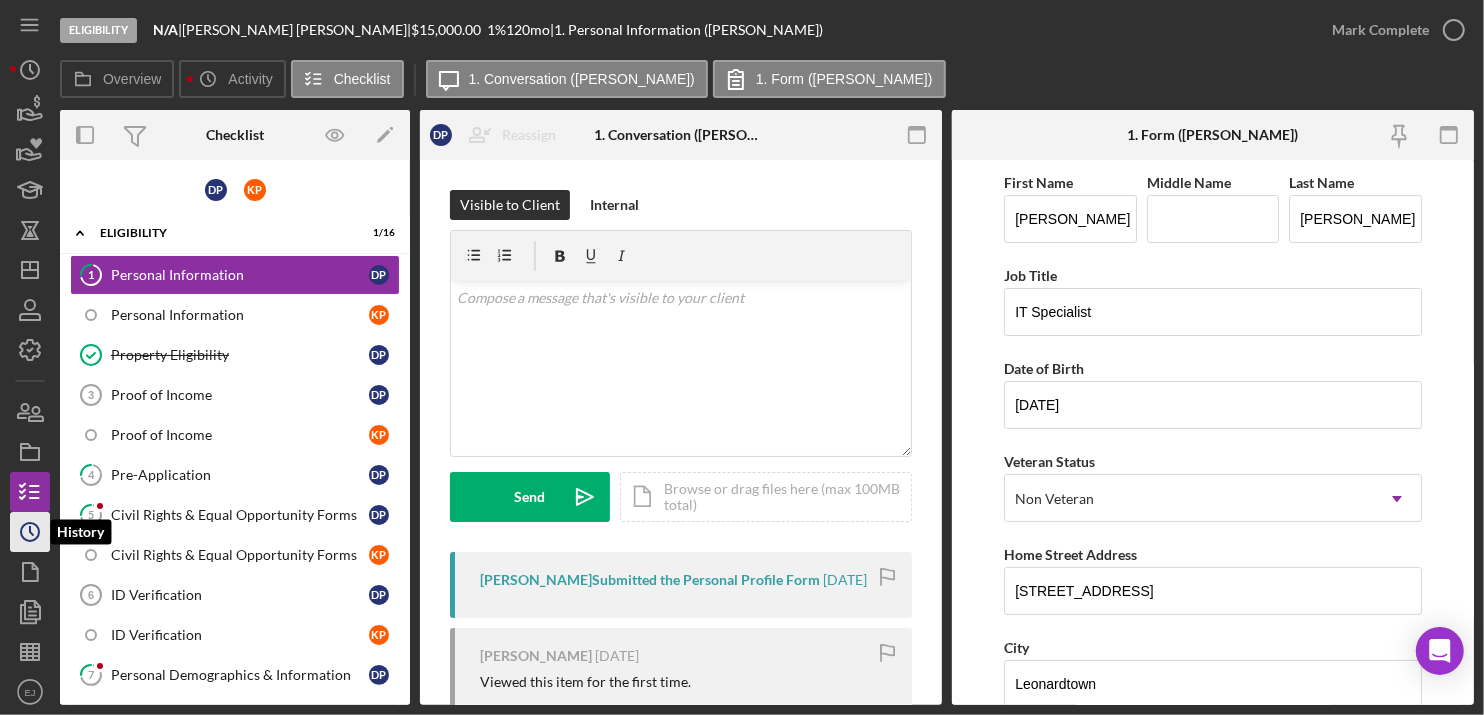 click 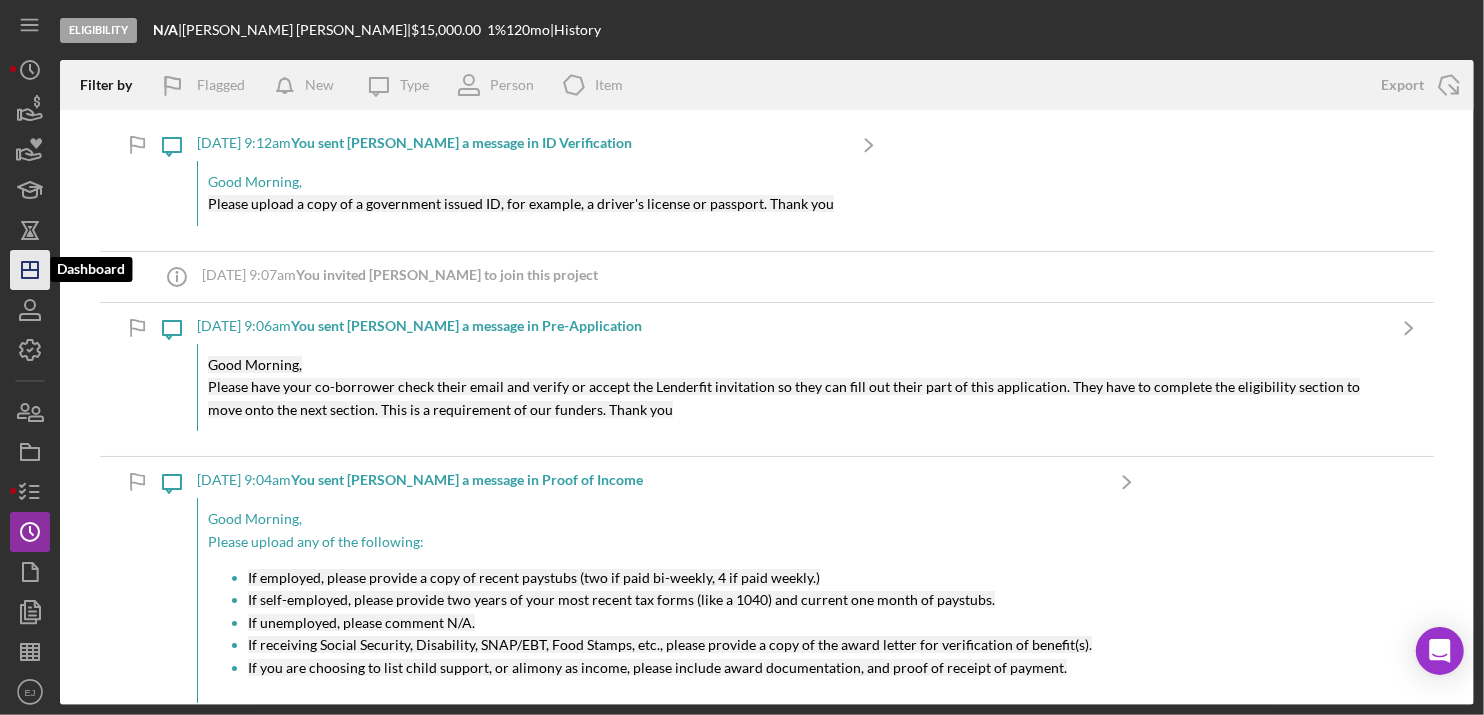 click 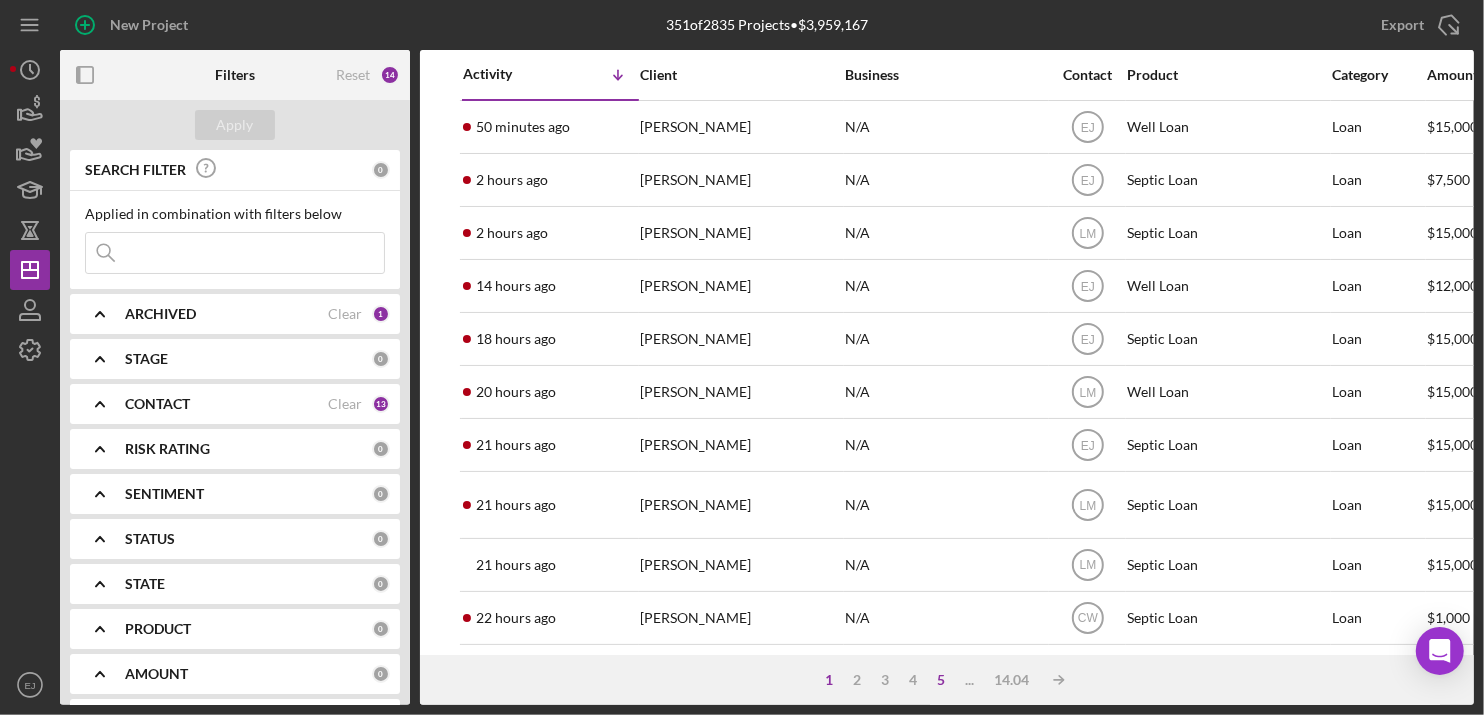 click on "5" at bounding box center [941, 680] 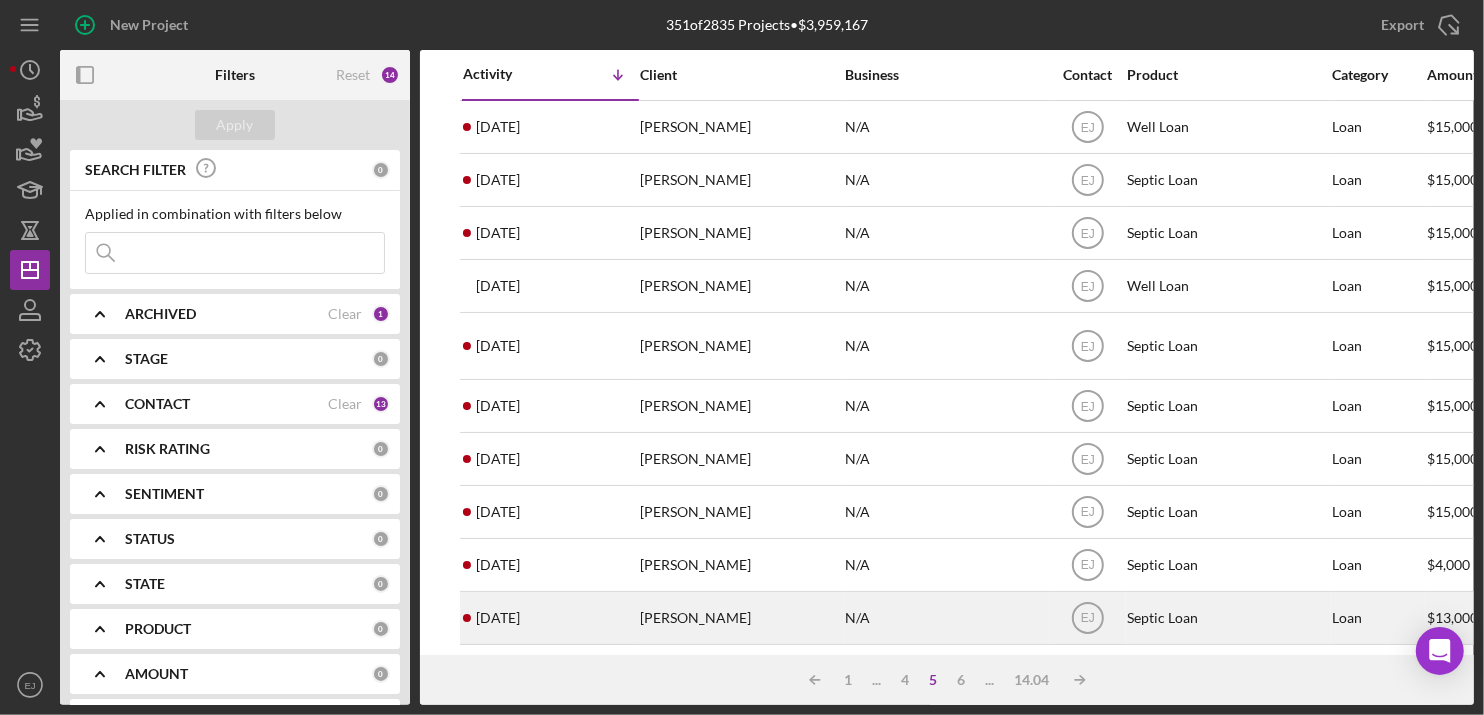 click on "[PERSON_NAME]" at bounding box center (740, 618) 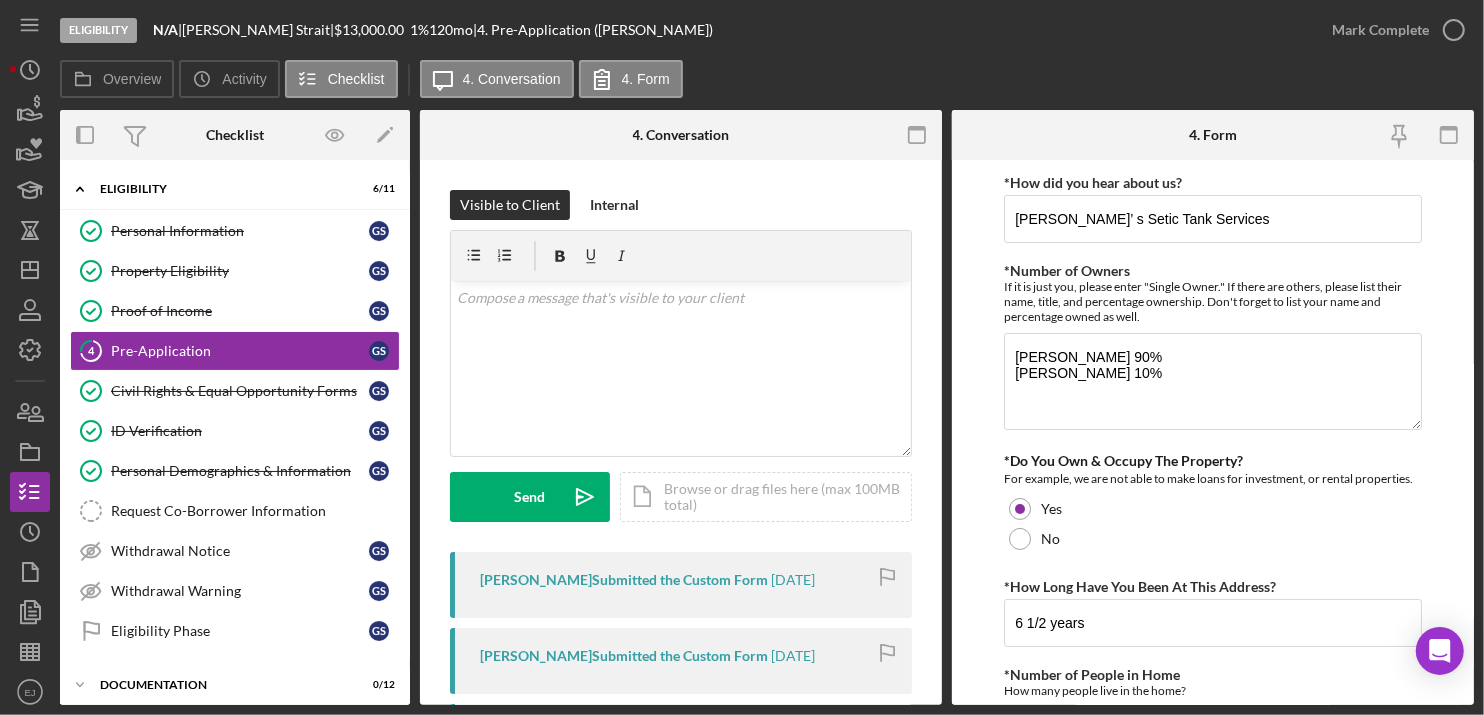 scroll, scrollTop: 476, scrollLeft: 0, axis: vertical 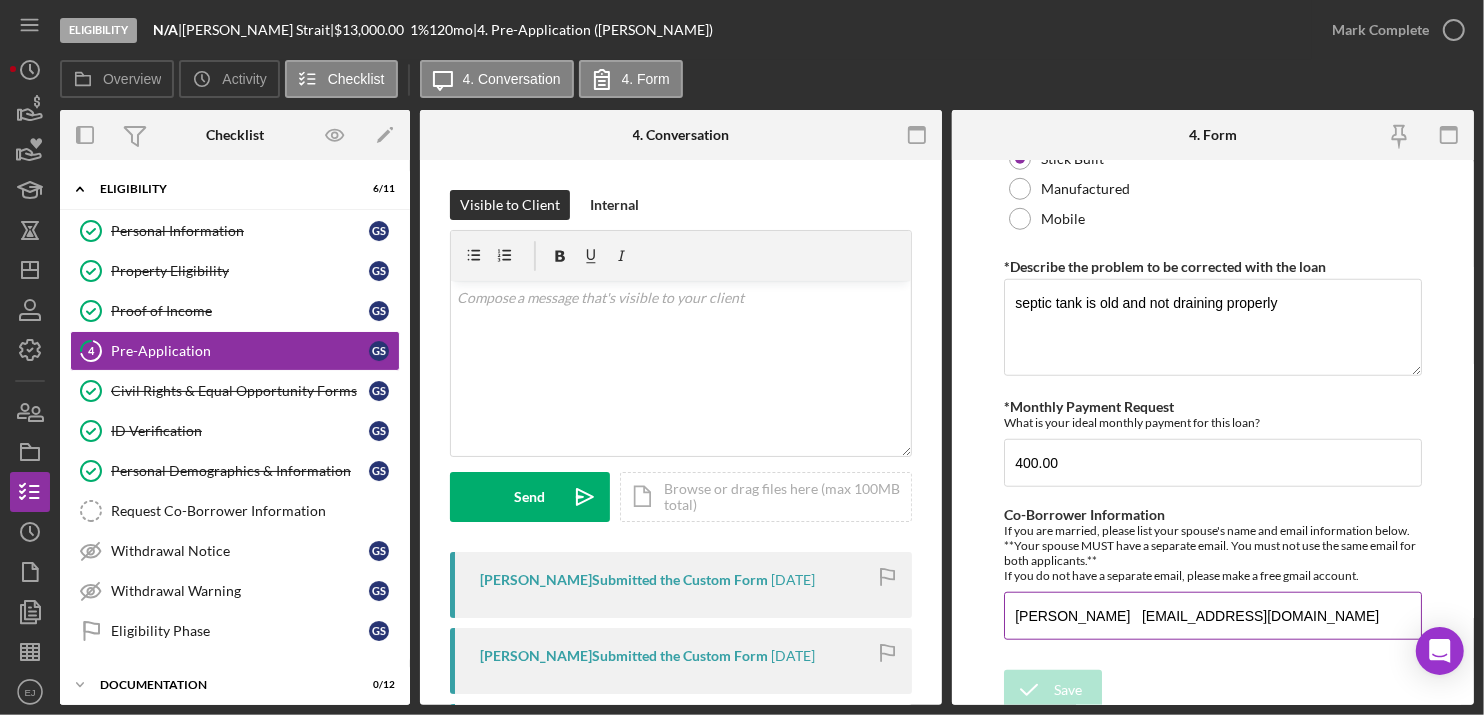 drag, startPoint x: 1008, startPoint y: 598, endPoint x: 1244, endPoint y: 588, distance: 236.21178 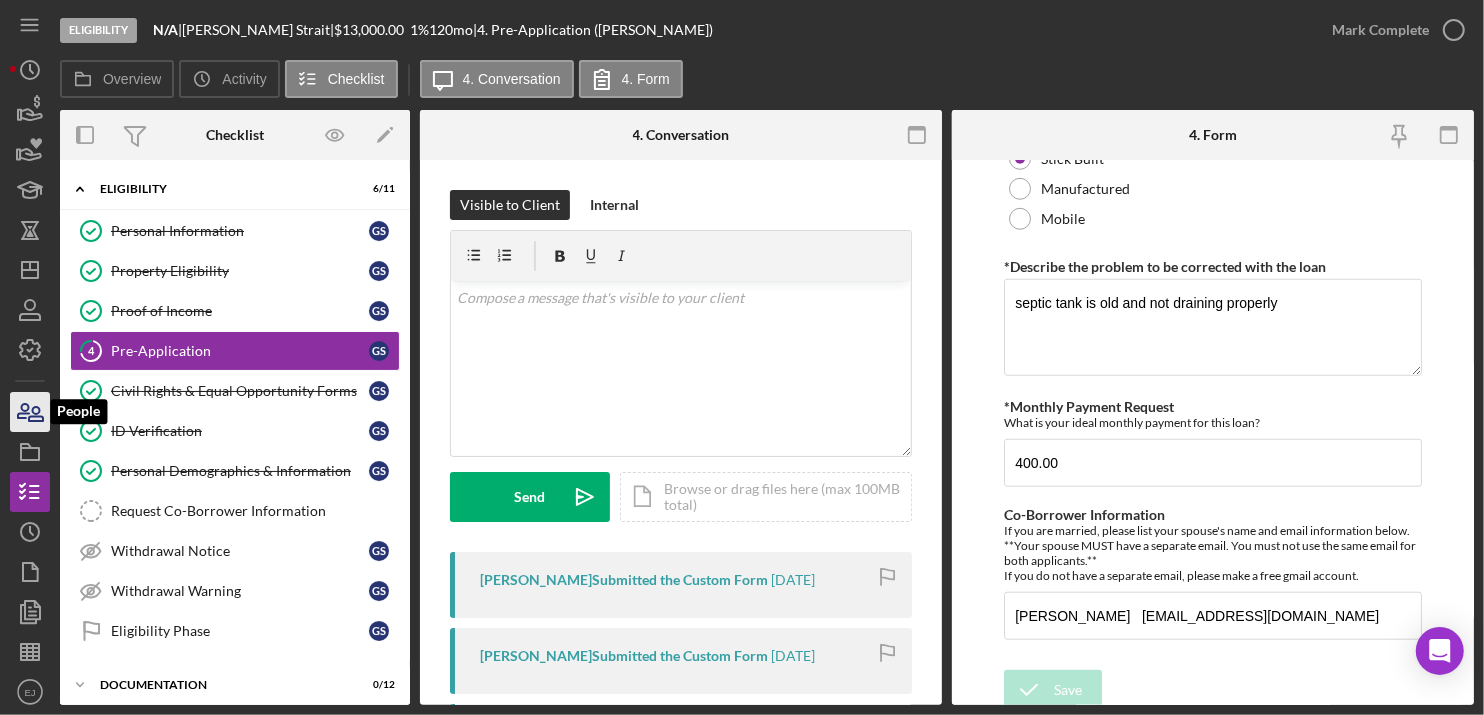click 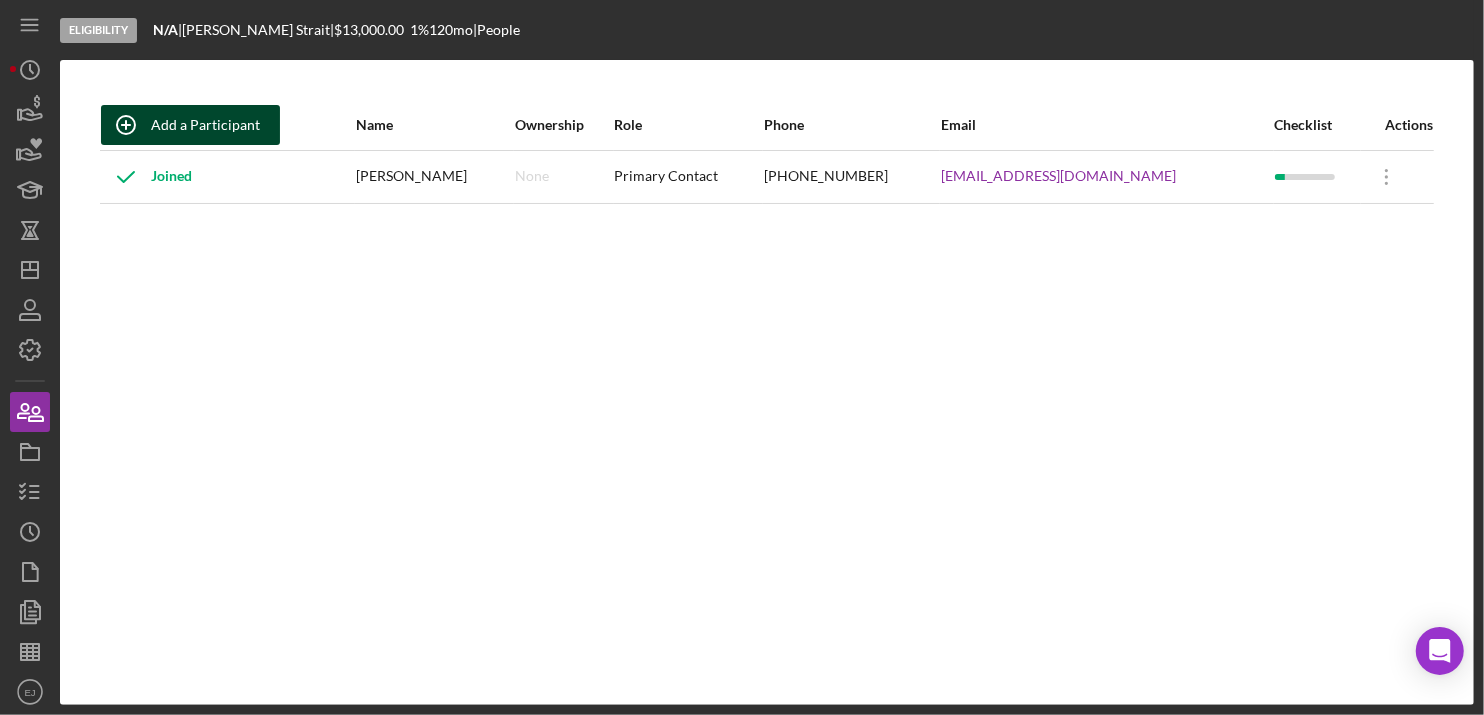 click on "Add a Participant" at bounding box center [205, 125] 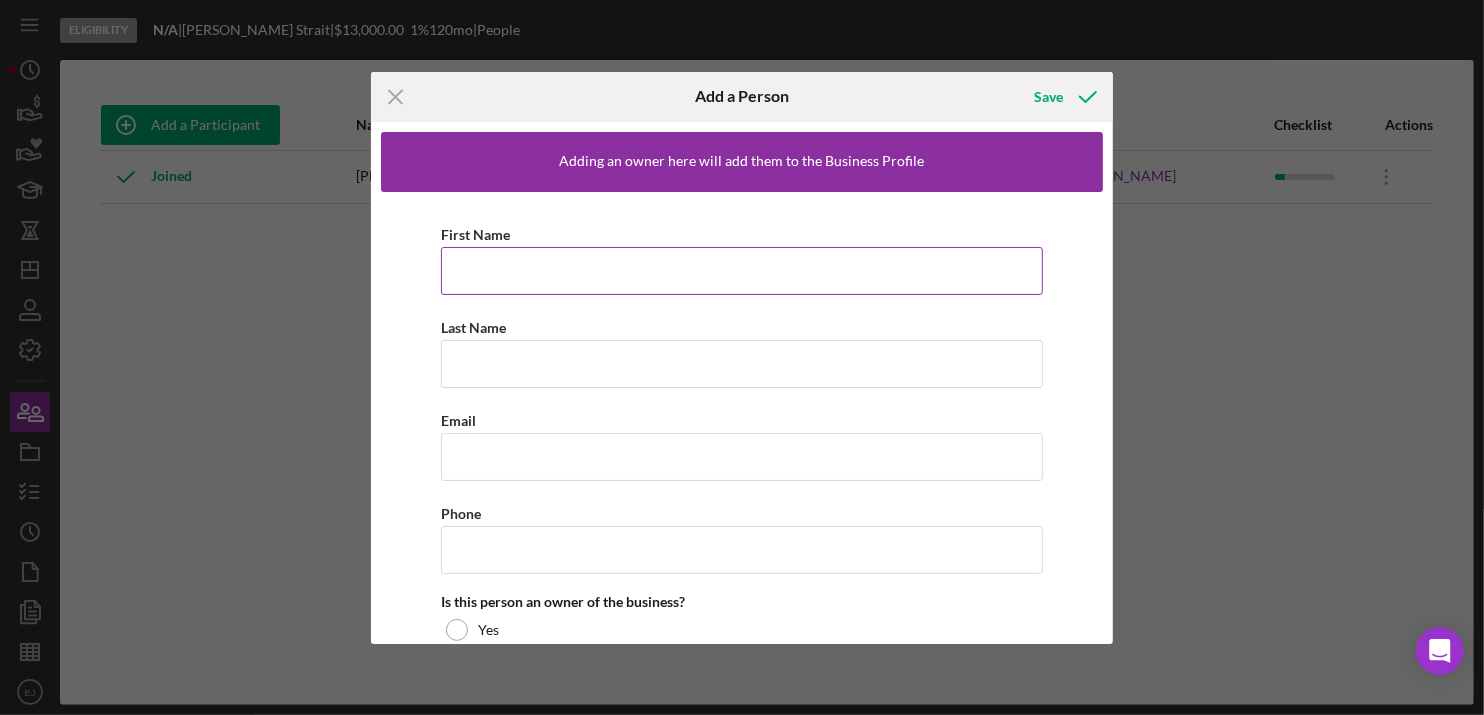 click on "First Name" at bounding box center [742, 271] 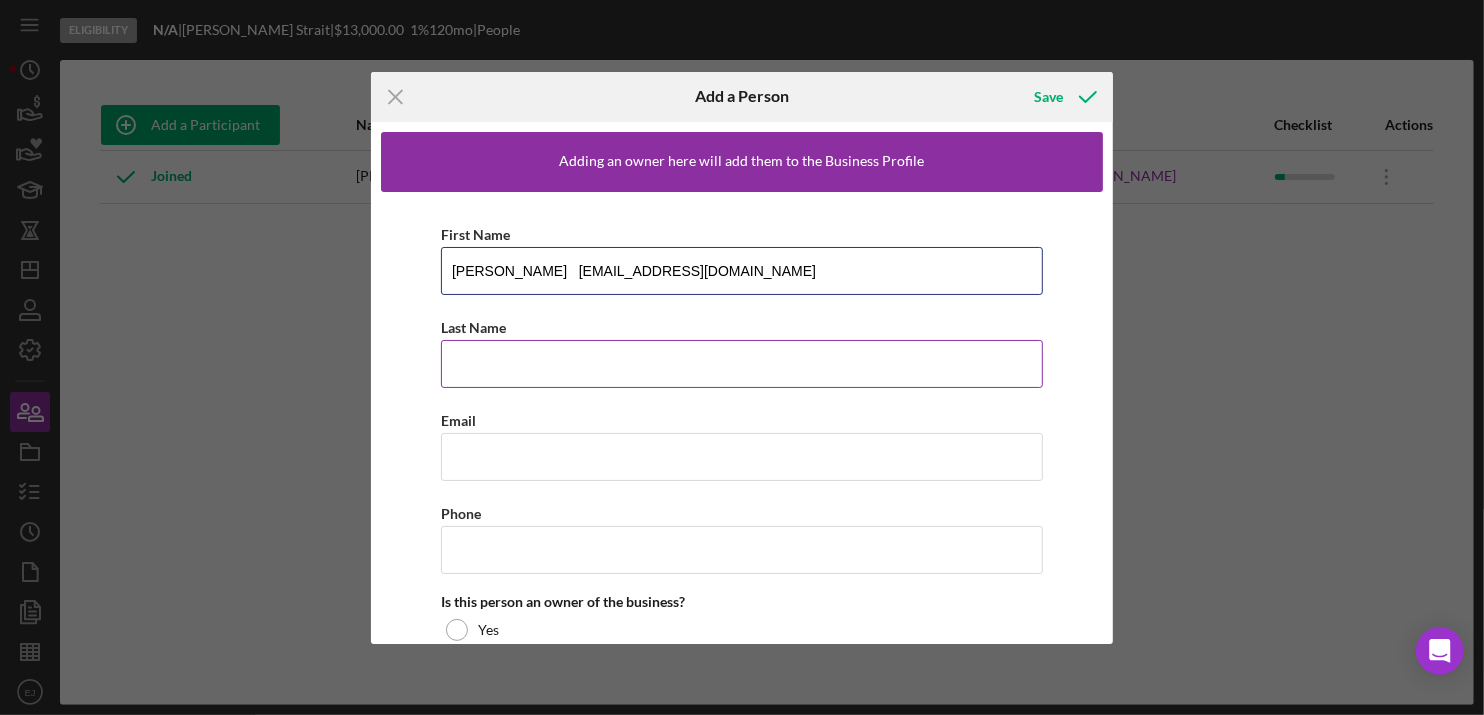 type on "[PERSON_NAME]   [EMAIL_ADDRESS][DOMAIN_NAME]" 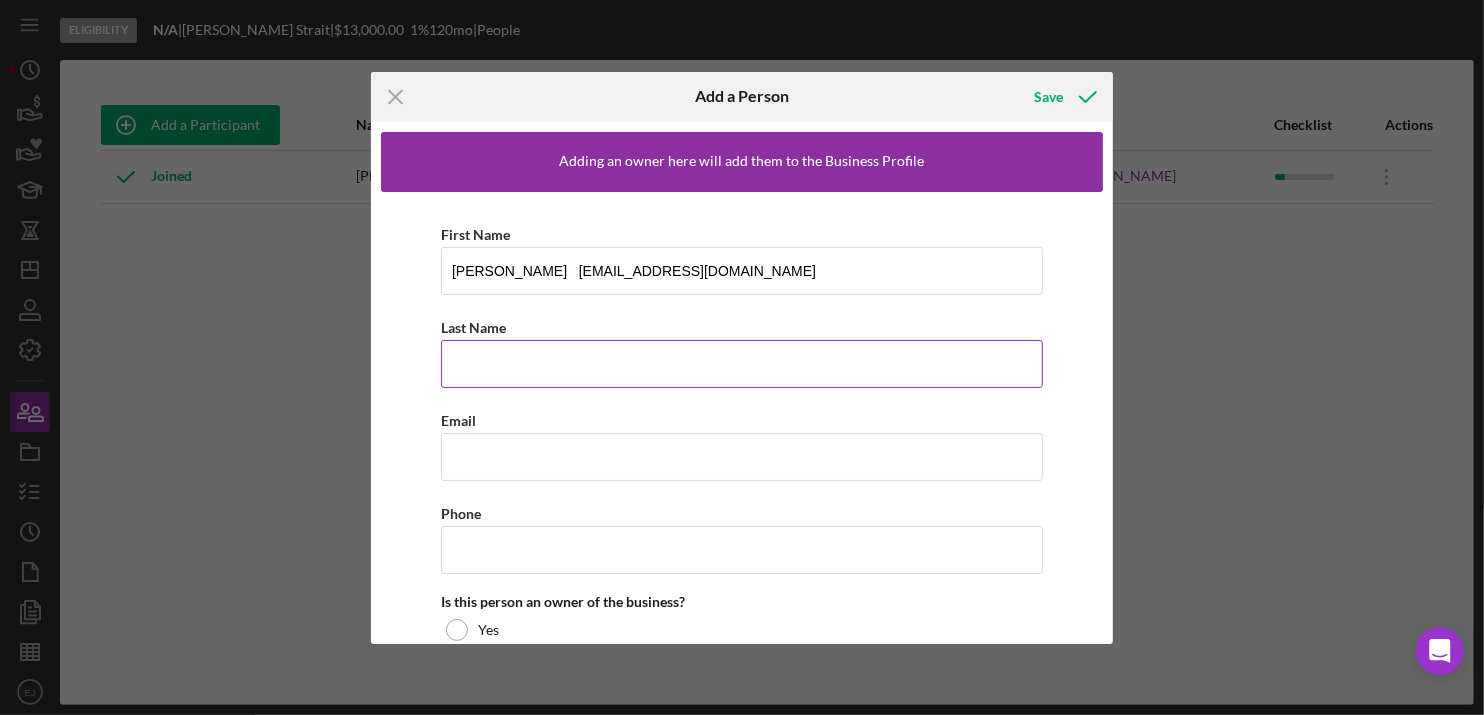 click on "Last Name" at bounding box center [742, 364] 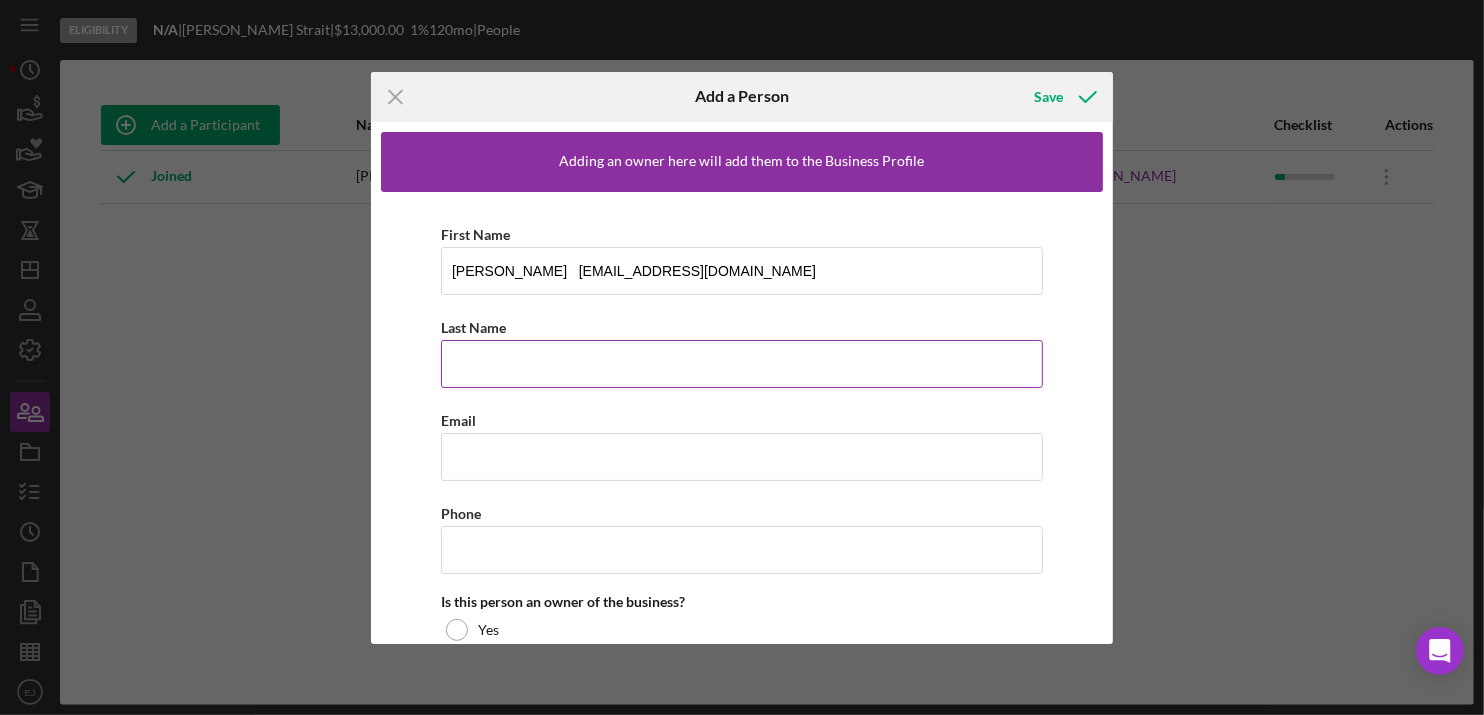 paste on "[PERSON_NAME]   [EMAIL_ADDRESS][DOMAIN_NAME]" 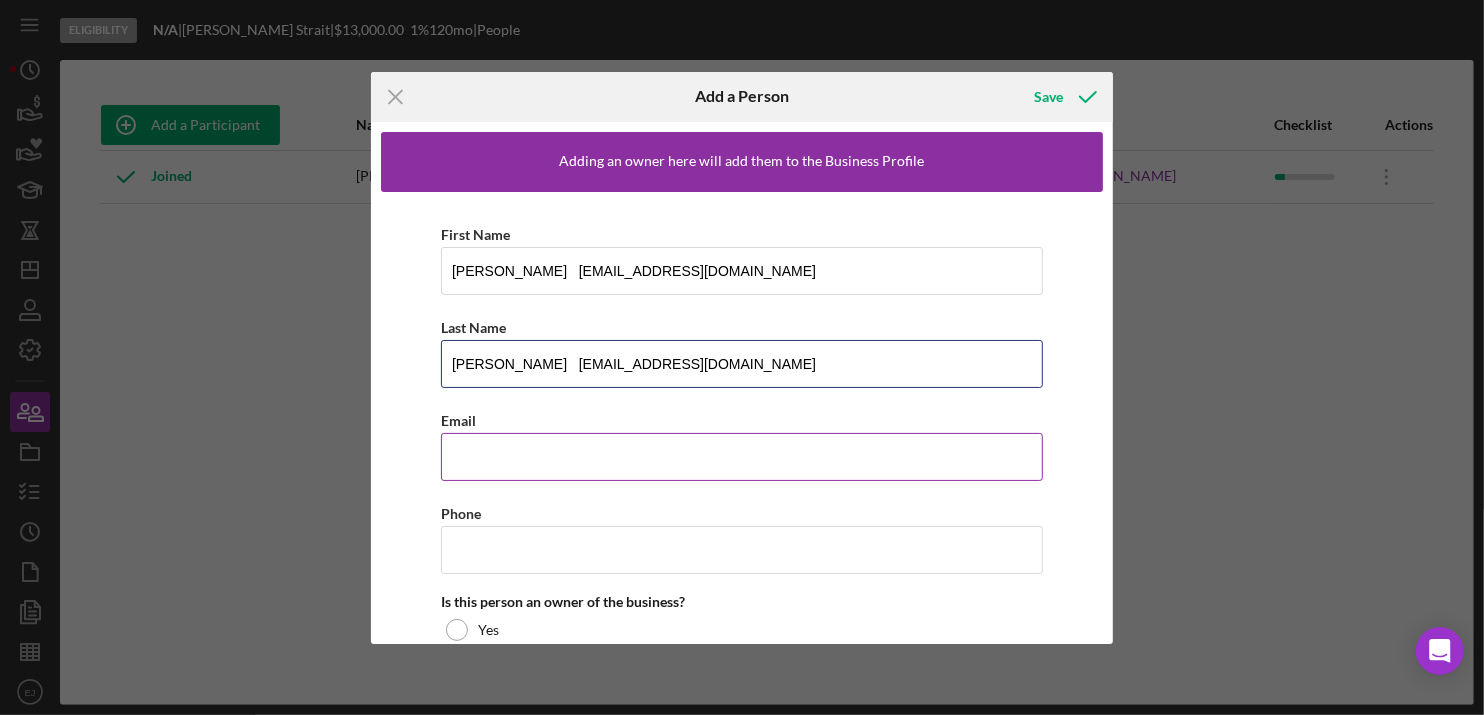 type on "[PERSON_NAME]   [EMAIL_ADDRESS][DOMAIN_NAME]" 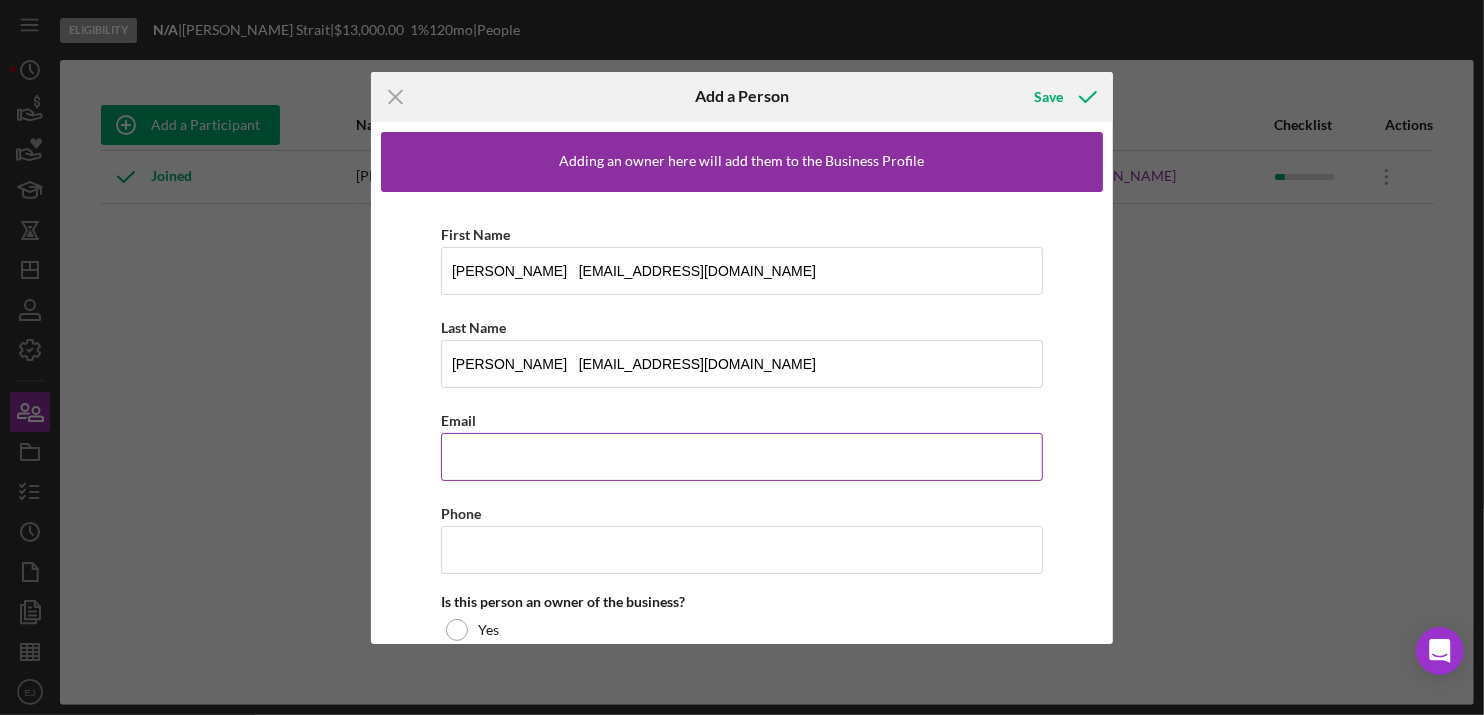 click on "Email" at bounding box center [742, 457] 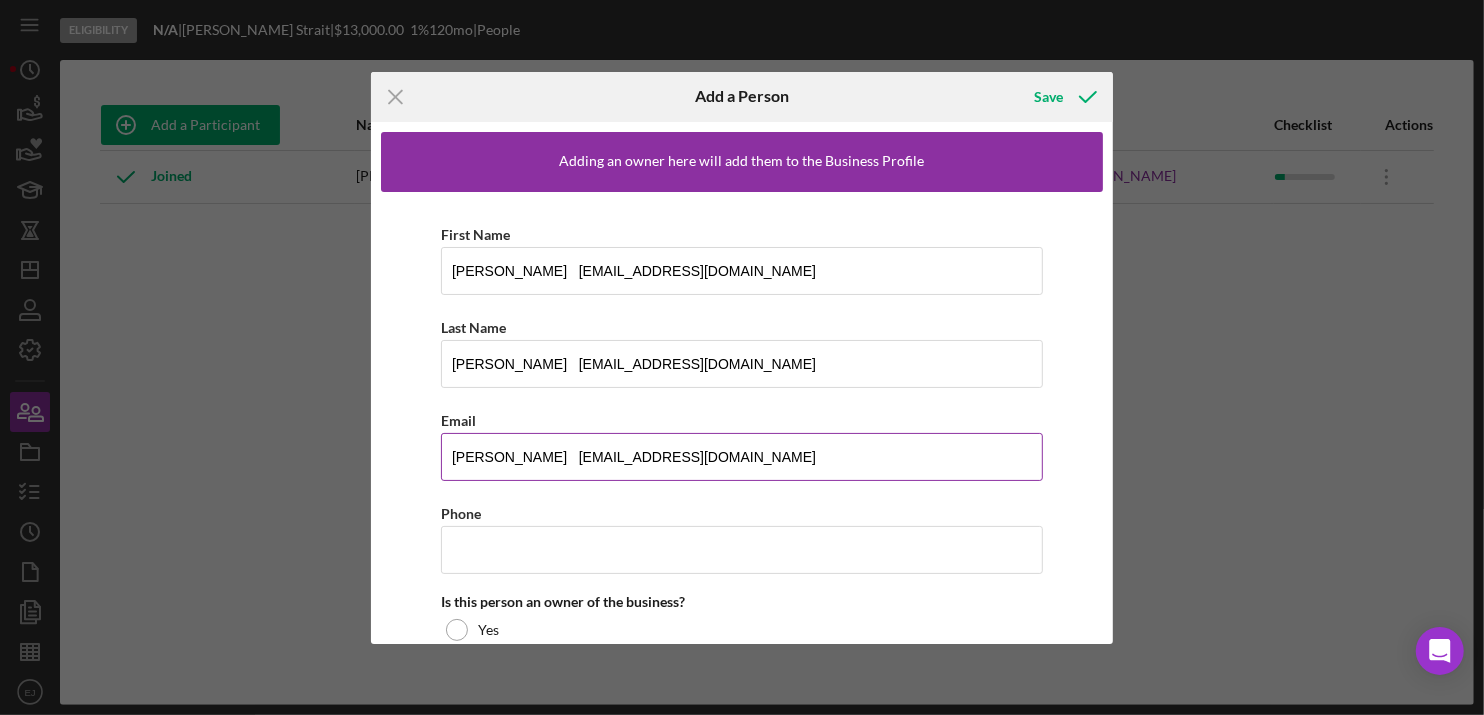 click on "[PERSON_NAME]   [EMAIL_ADDRESS][DOMAIN_NAME]" at bounding box center [742, 457] 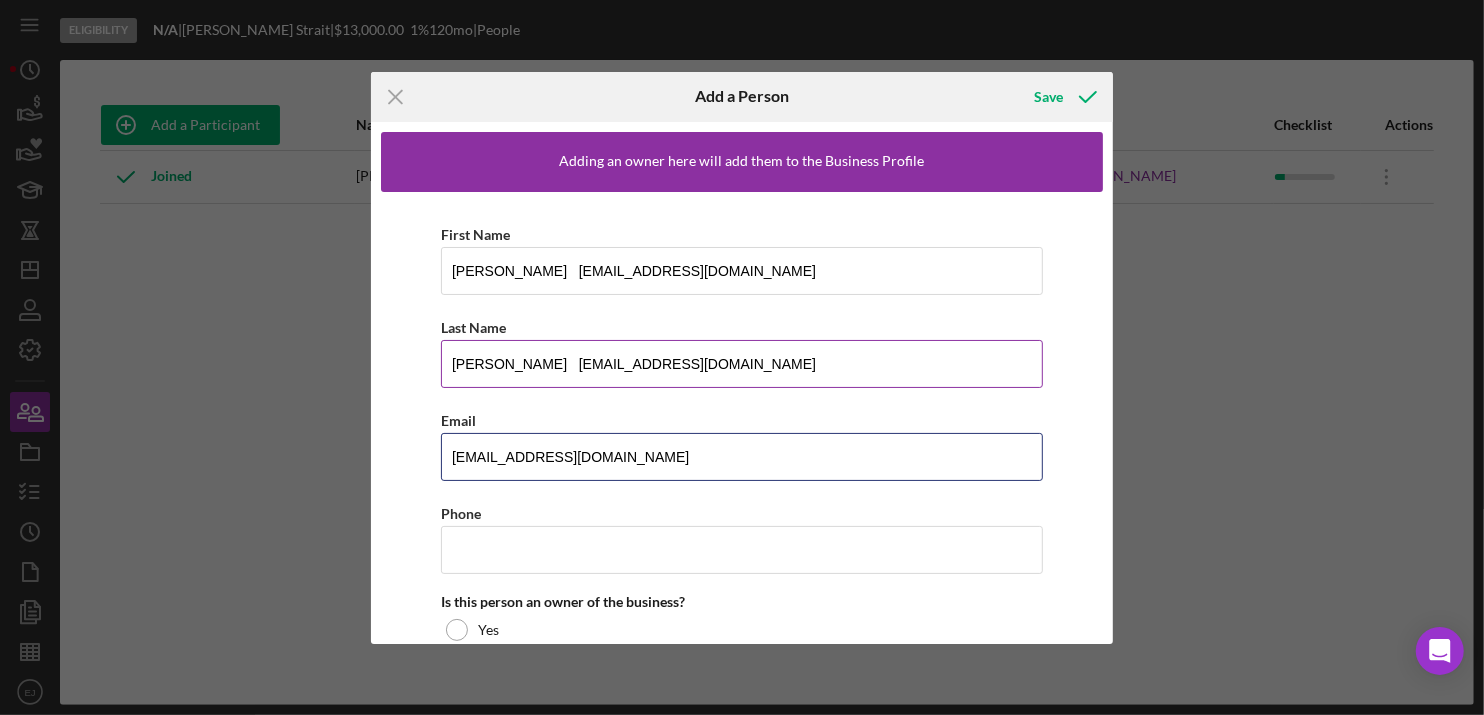 type on "[EMAIL_ADDRESS][DOMAIN_NAME]" 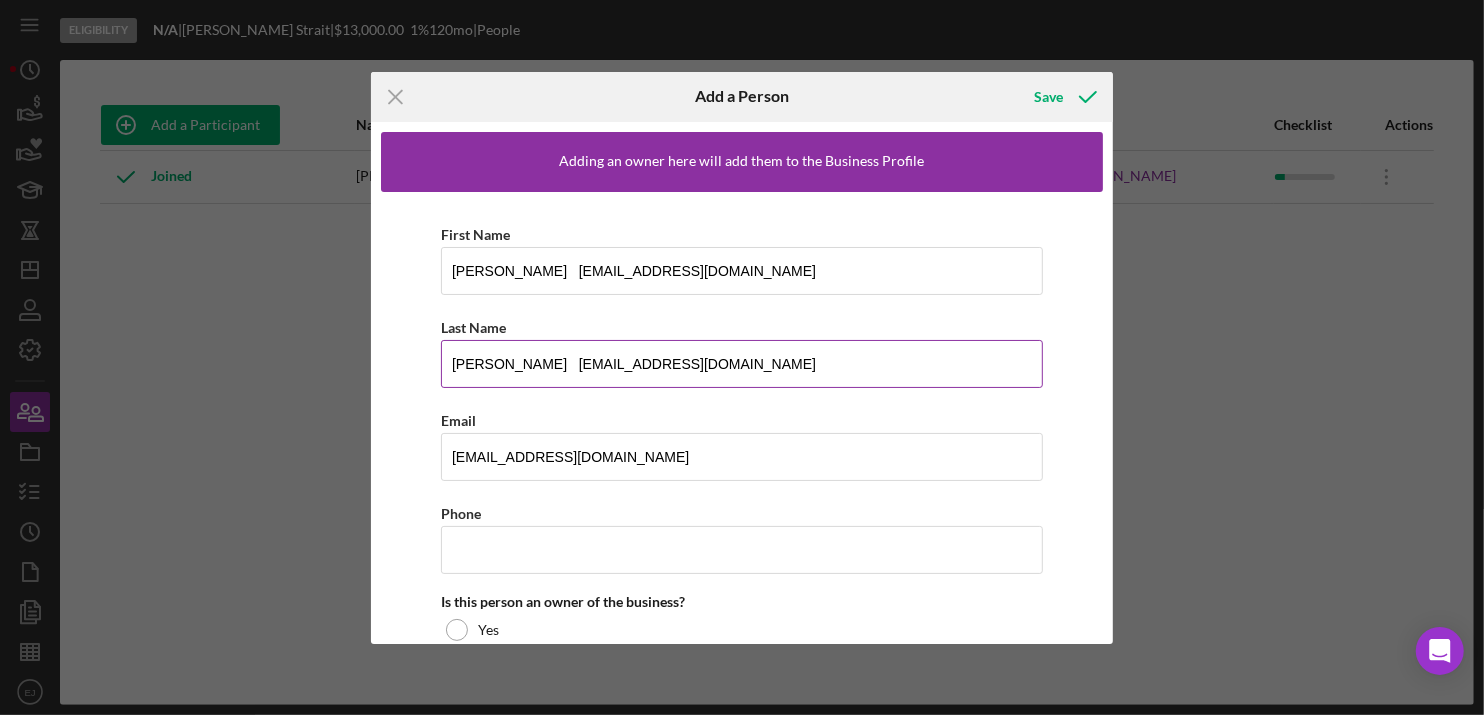 click on "[PERSON_NAME]   [EMAIL_ADDRESS][DOMAIN_NAME]" at bounding box center (742, 364) 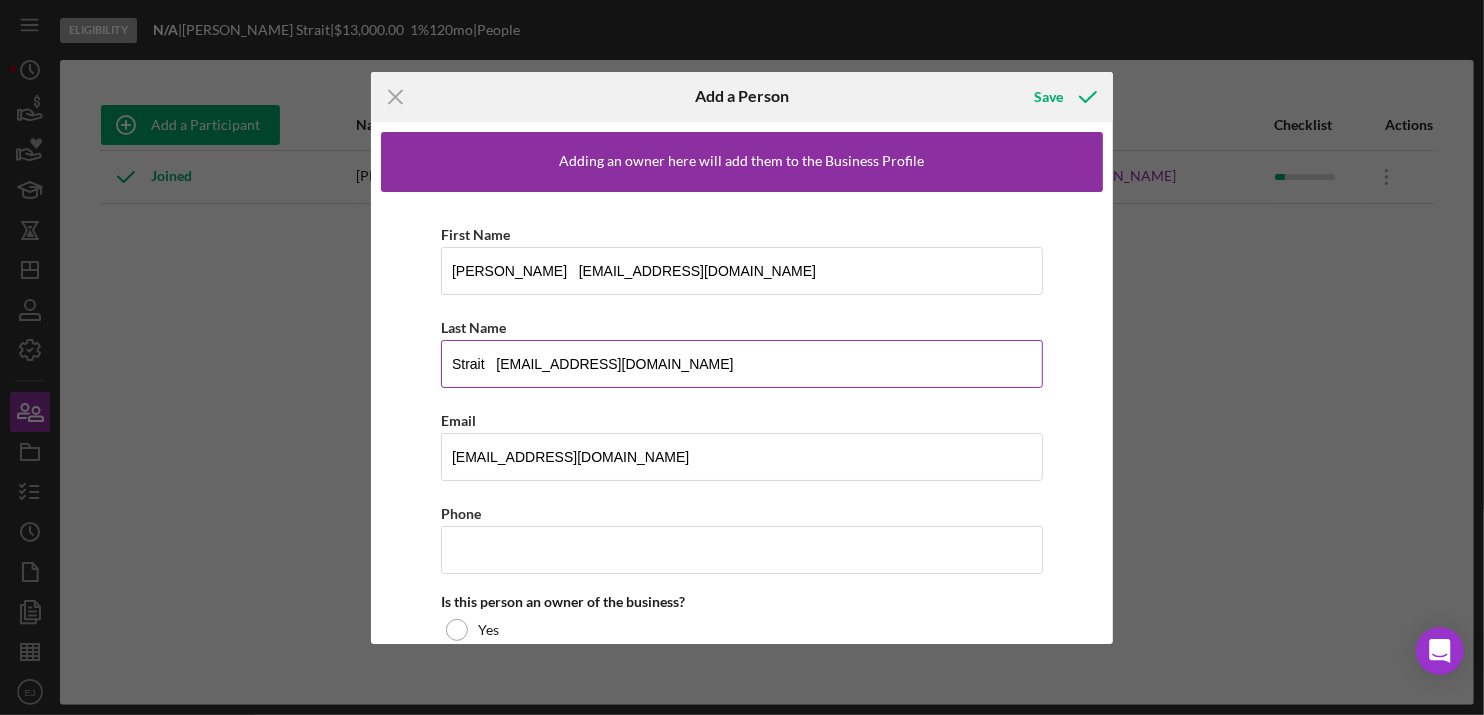 click on "Strait   [EMAIL_ADDRESS][DOMAIN_NAME]" at bounding box center (742, 364) 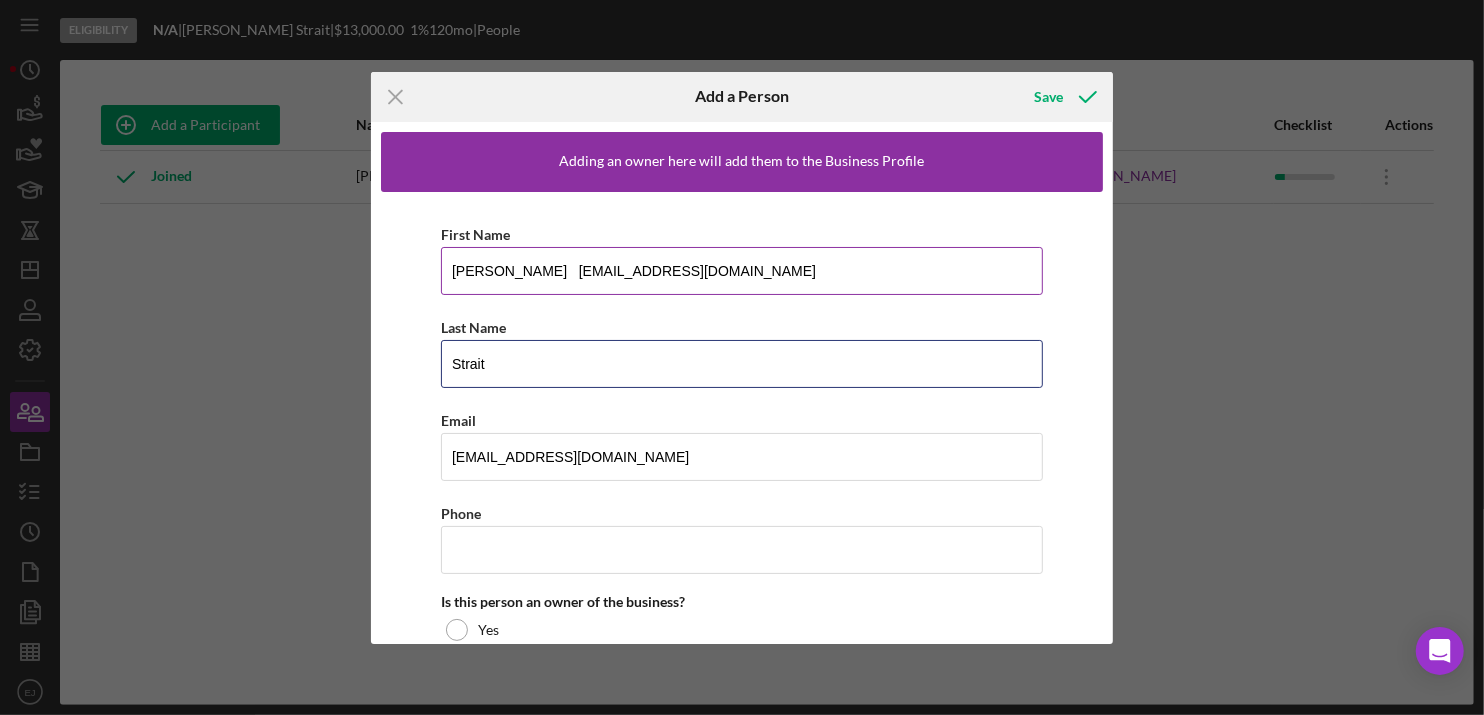 type on "Strait" 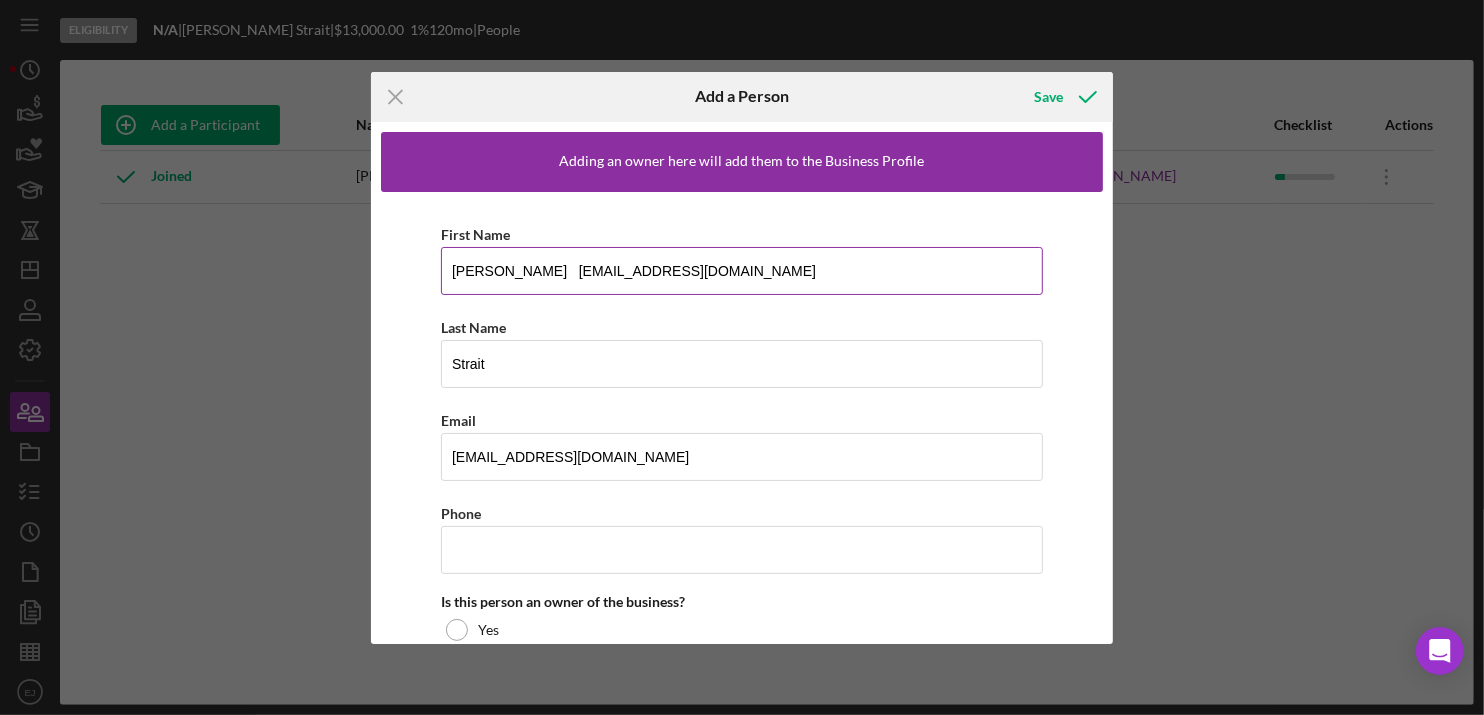 click on "[PERSON_NAME]   [EMAIL_ADDRESS][DOMAIN_NAME]" at bounding box center [742, 271] 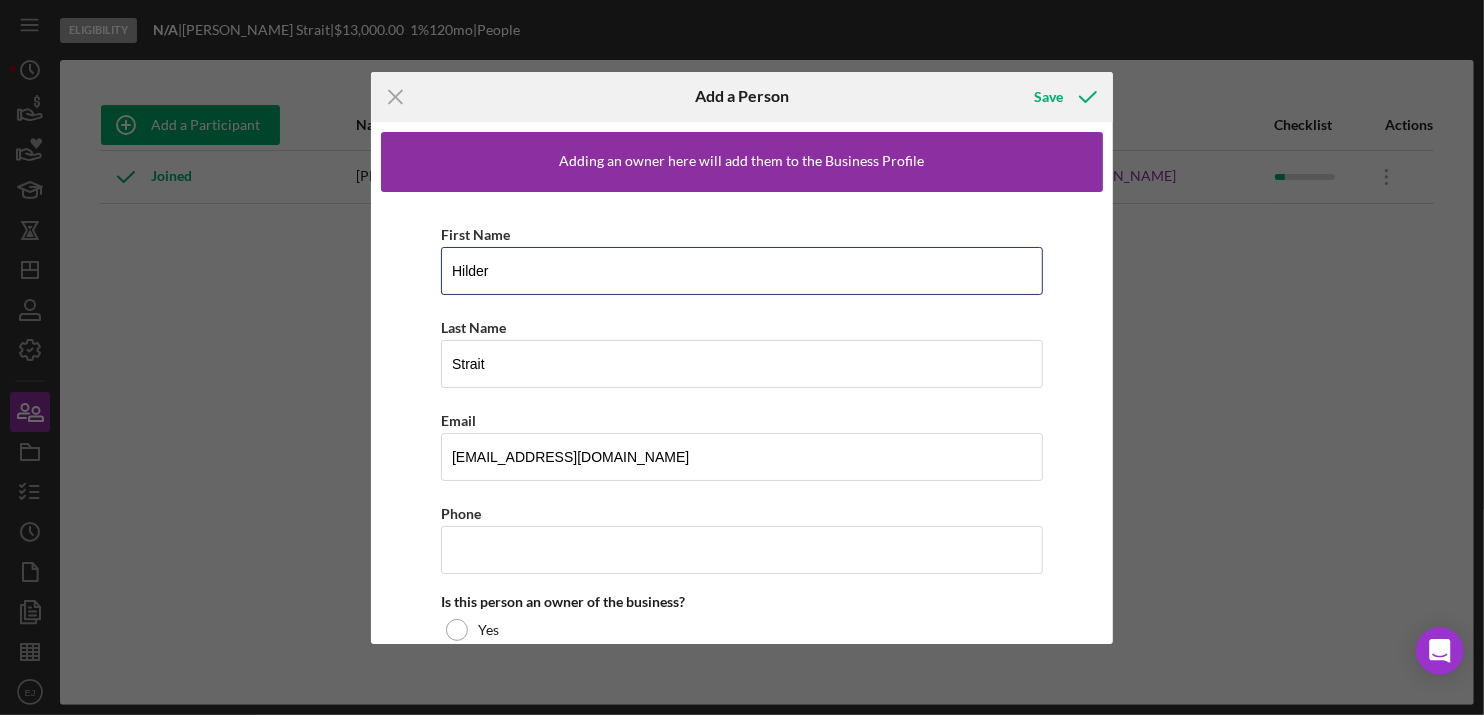 type on "Hilder" 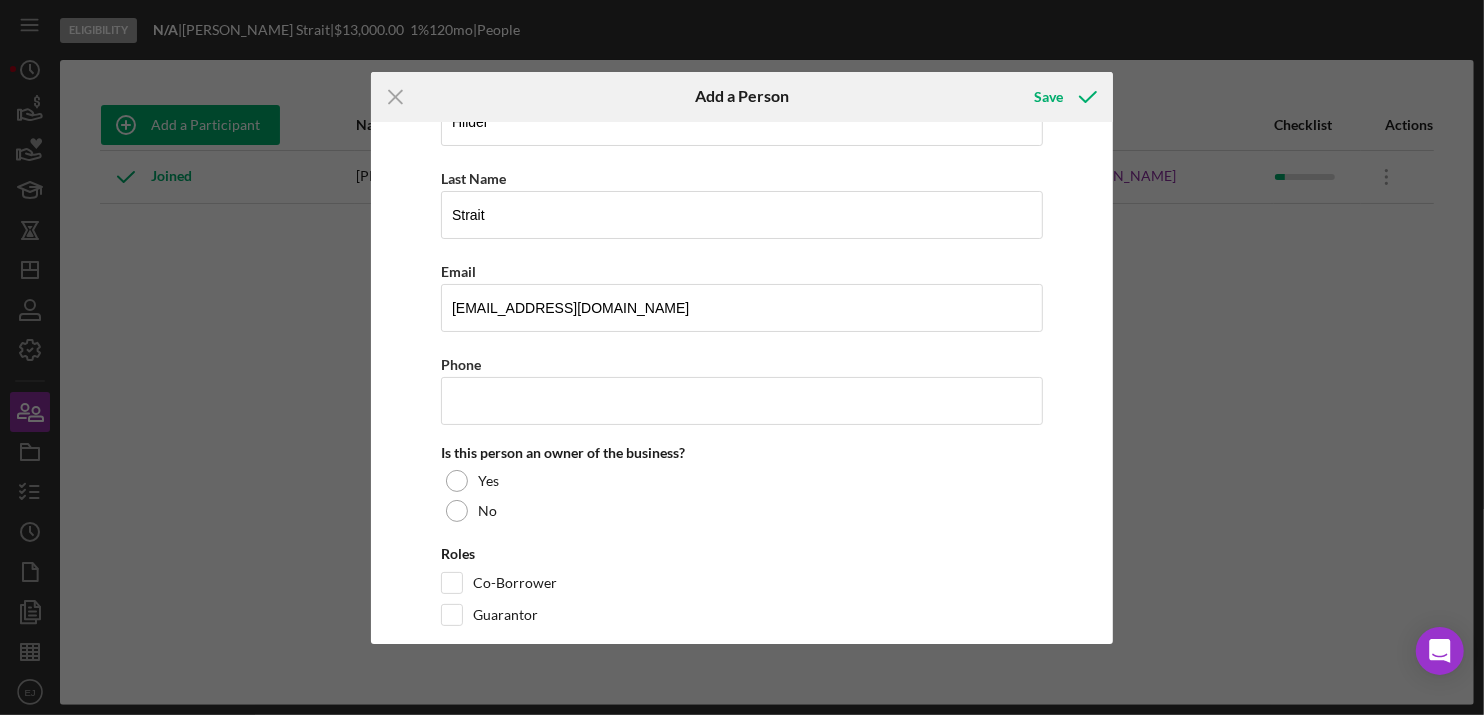 scroll, scrollTop: 177, scrollLeft: 0, axis: vertical 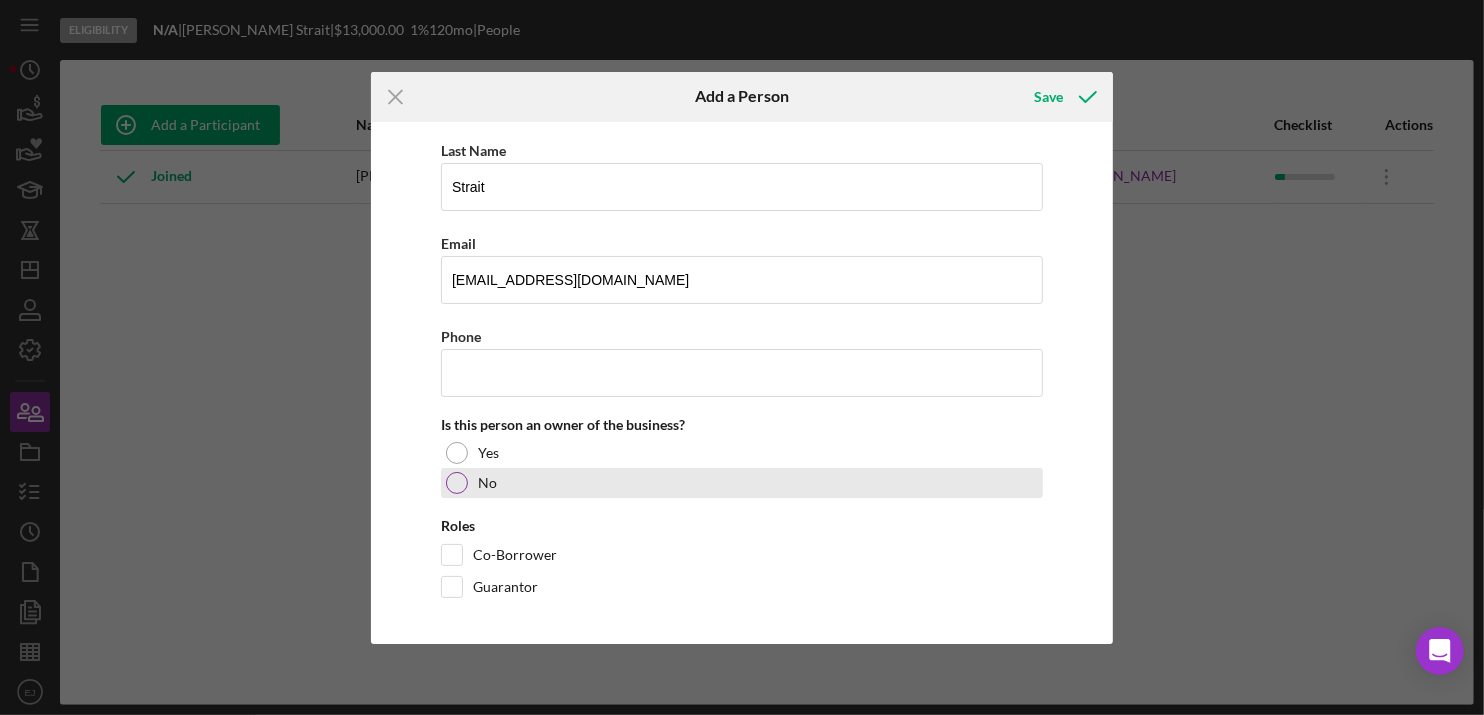 click at bounding box center [457, 483] 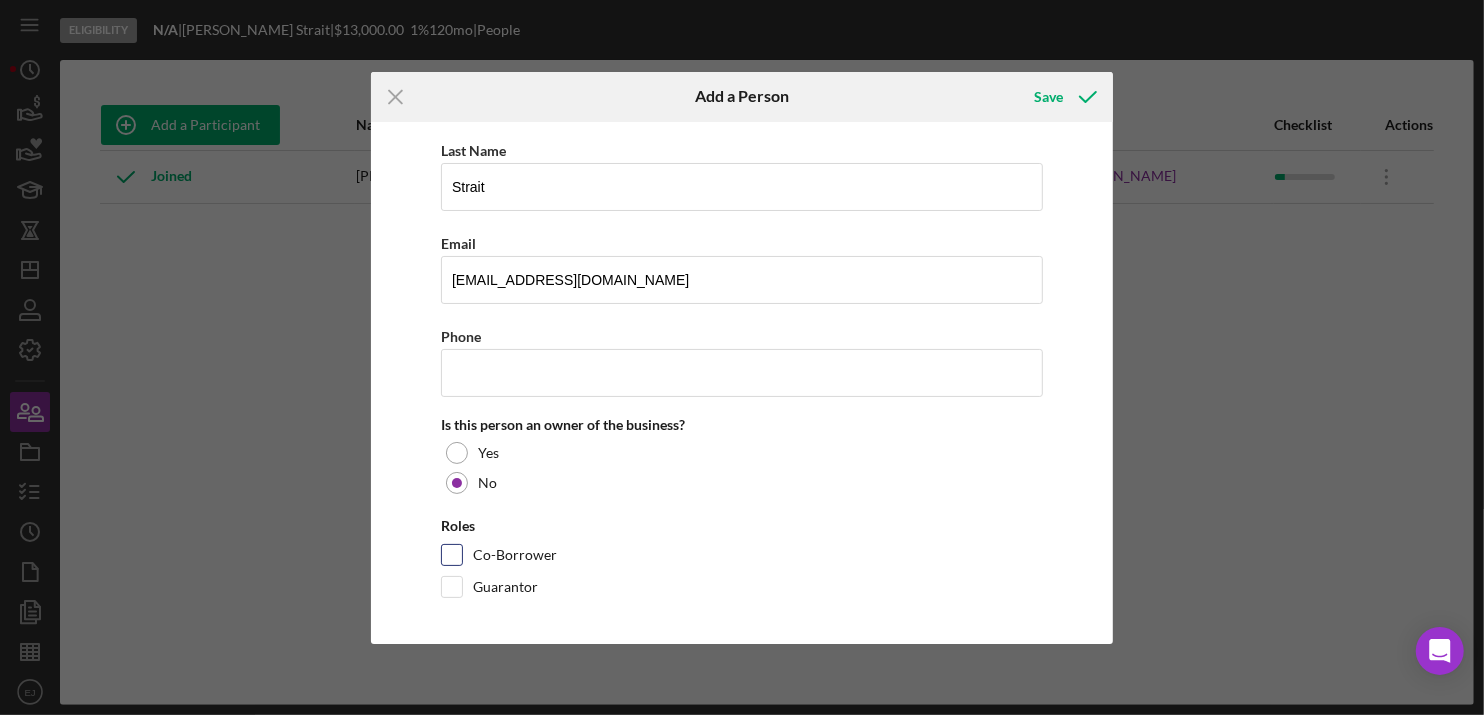 click on "Co-Borrower" at bounding box center [452, 555] 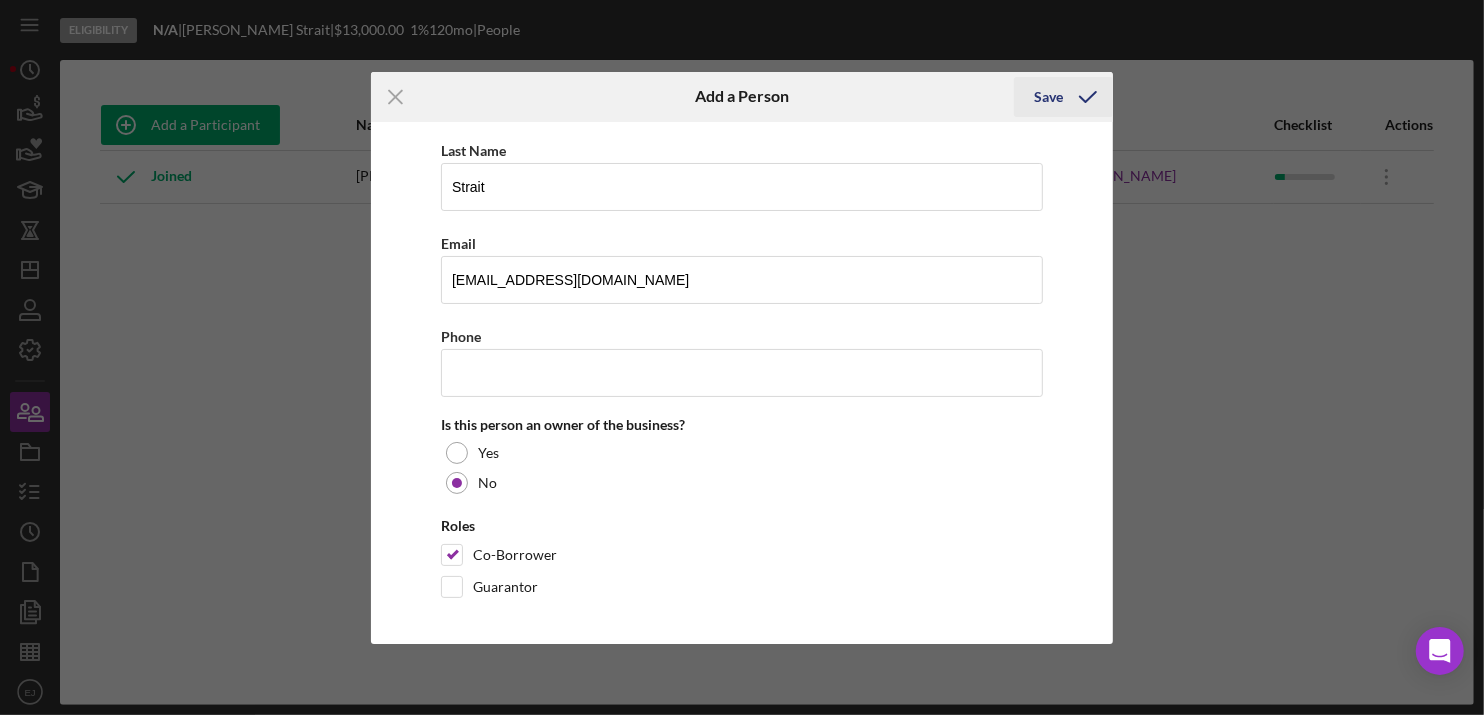 click on "Save" at bounding box center [1048, 97] 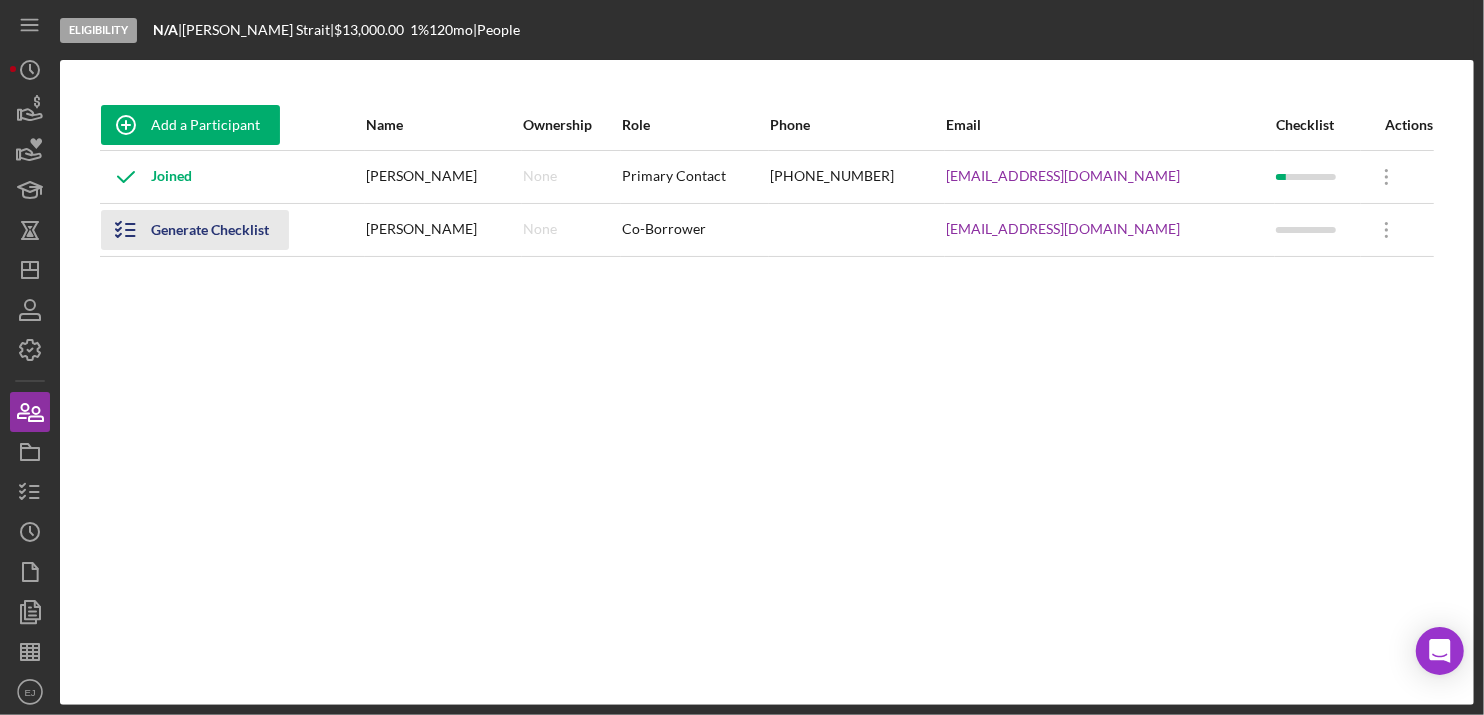 click 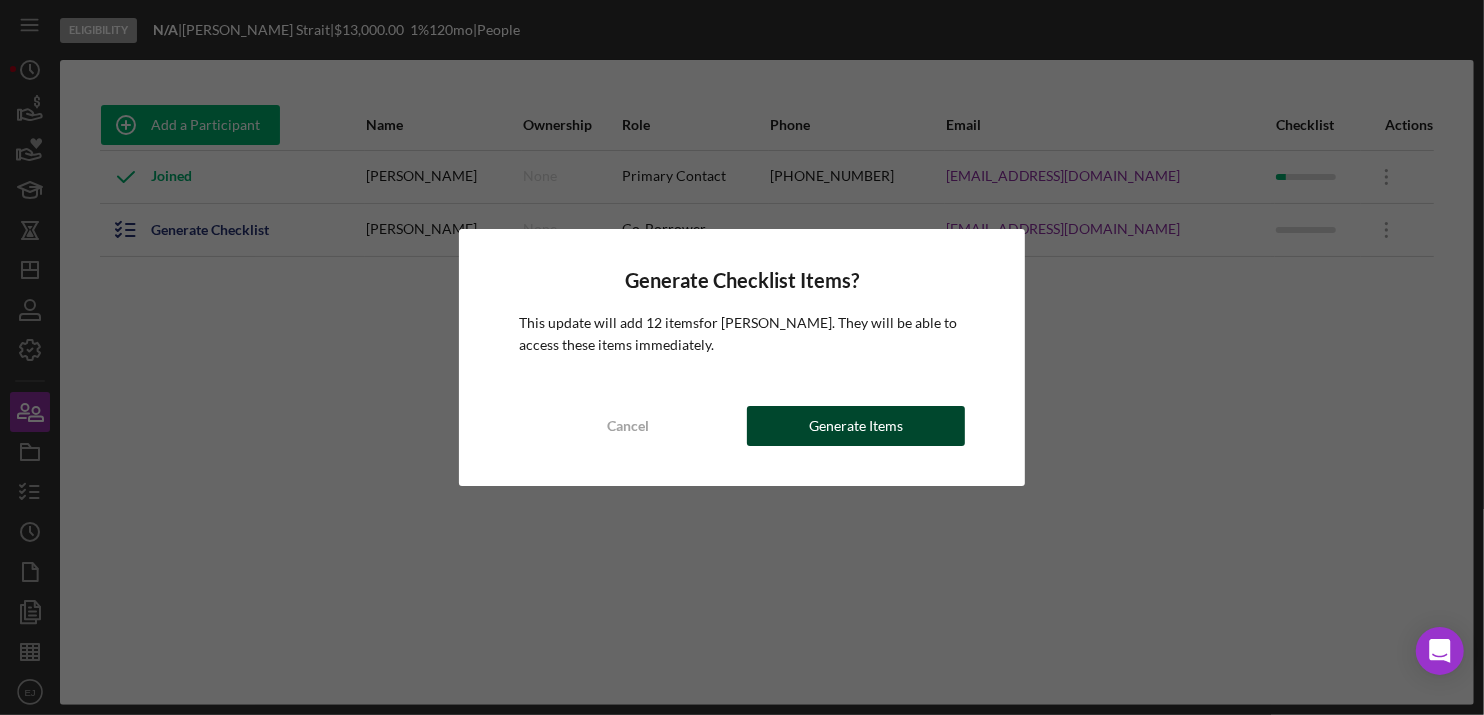 click on "Generate Items" at bounding box center [856, 426] 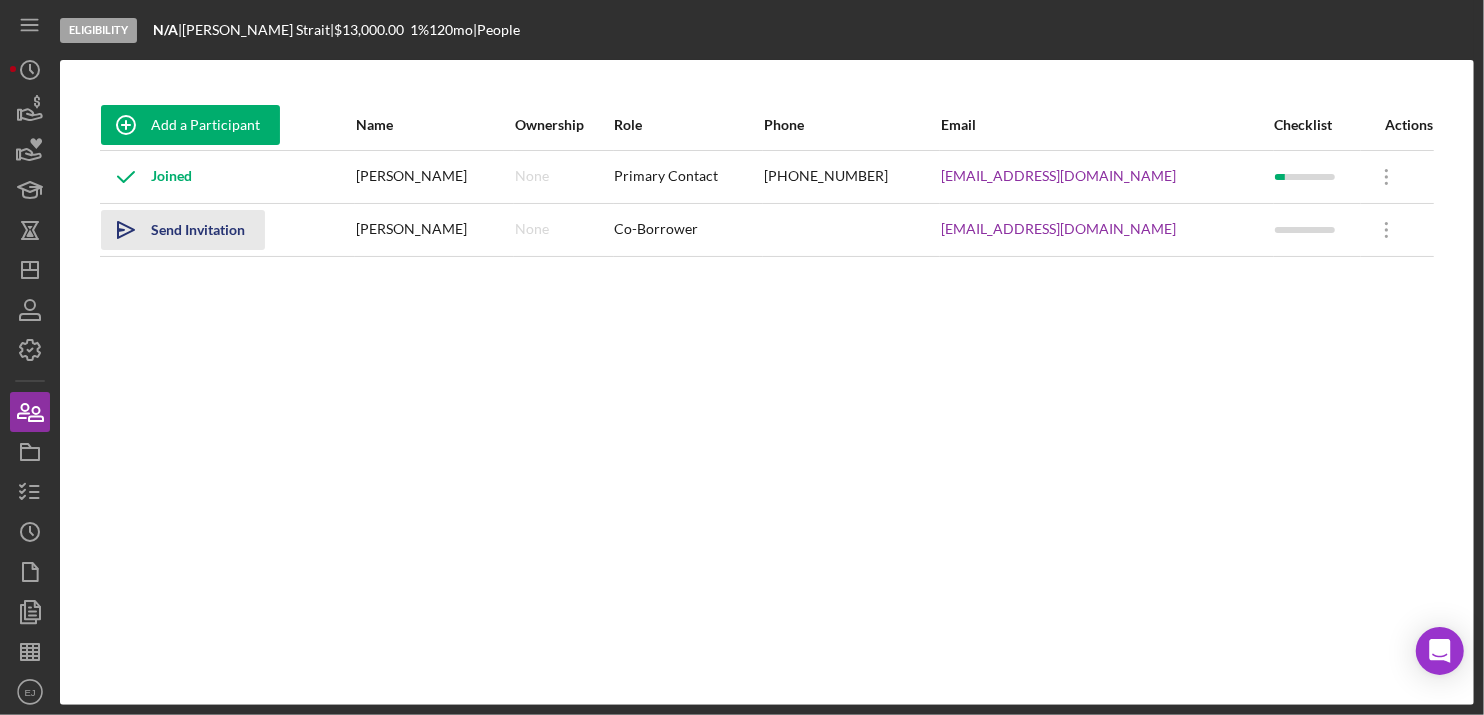 click on "Icon/icon-invite-send" 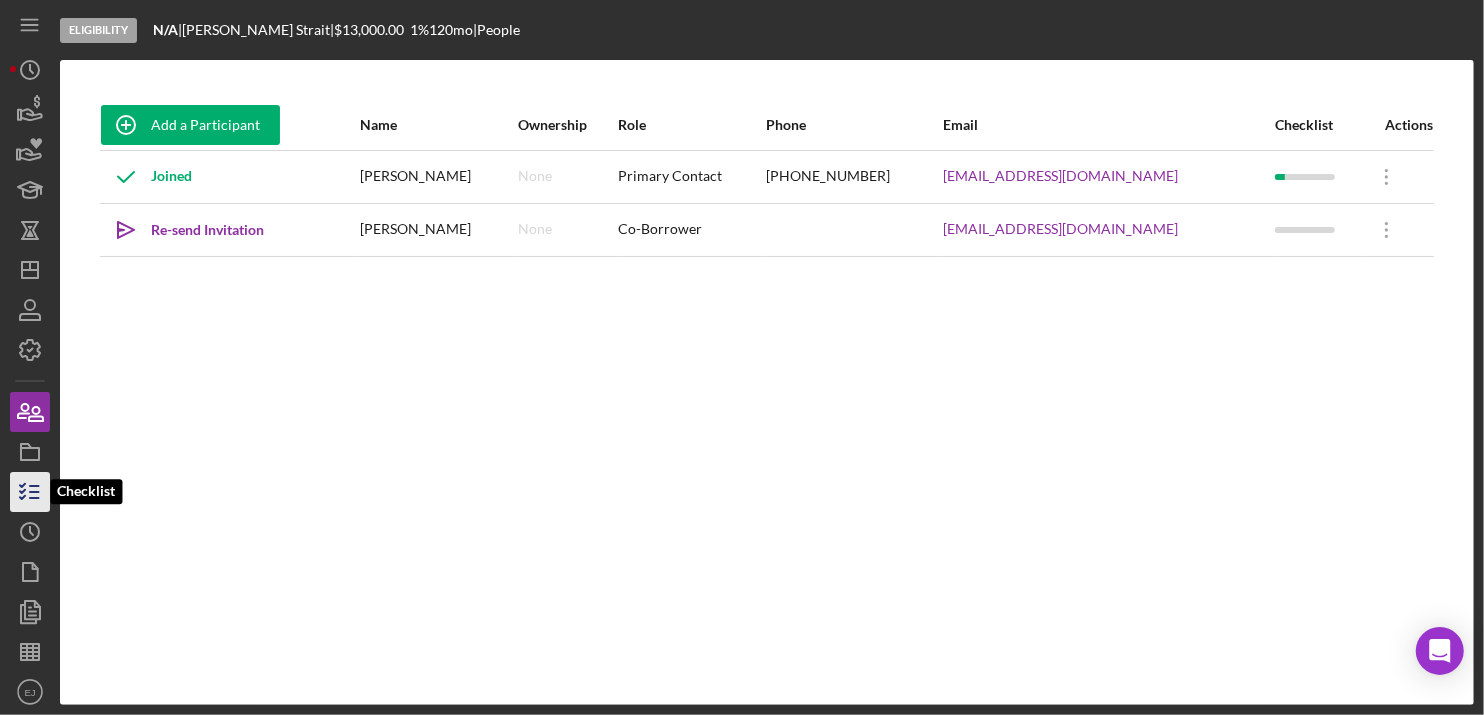 click 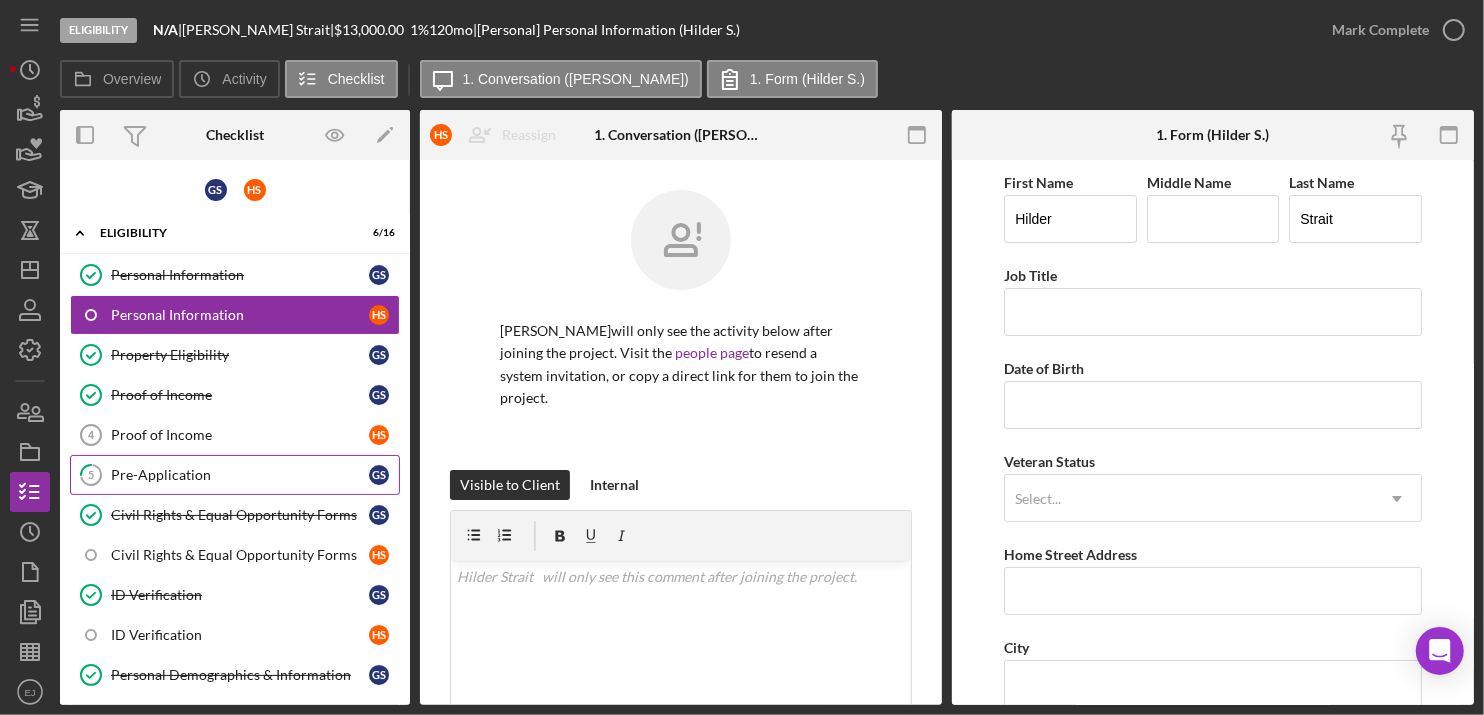 click on "Pre-Application" at bounding box center [240, 475] 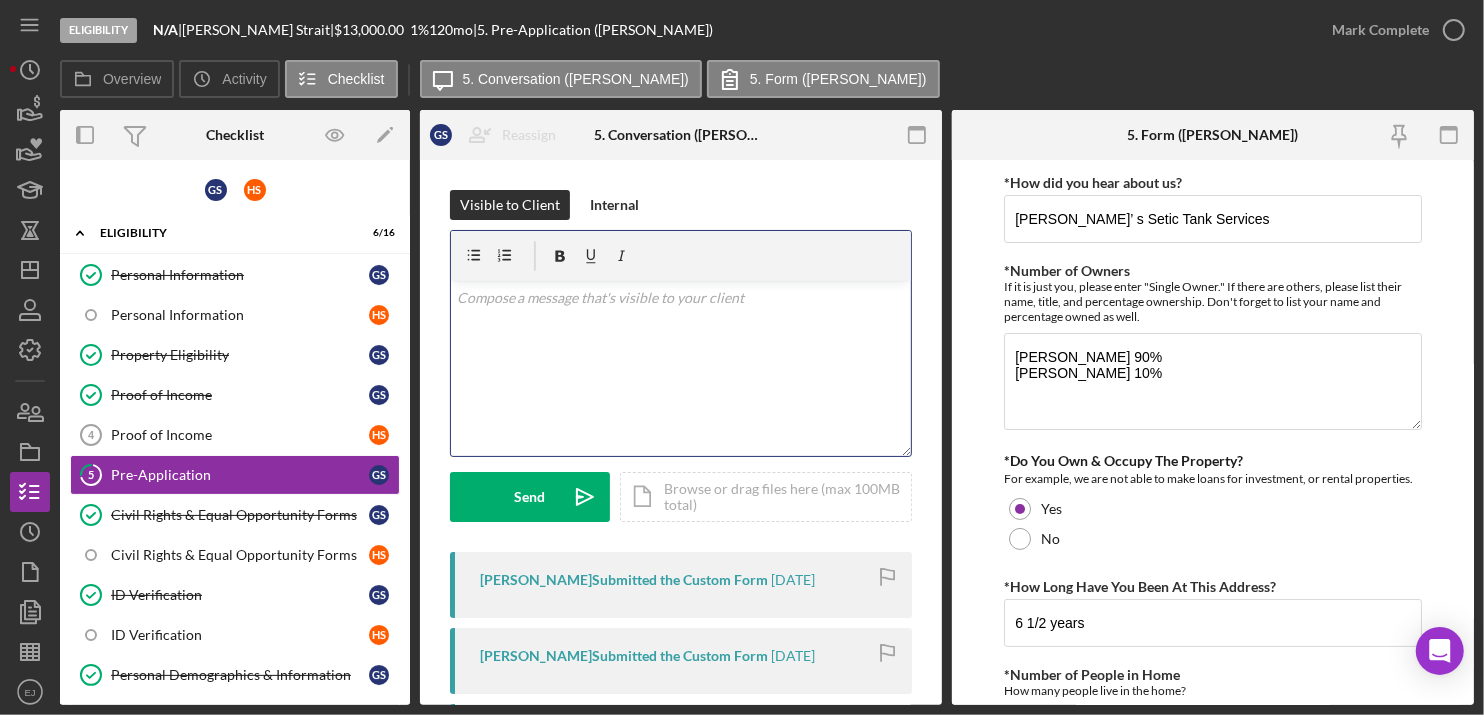 click at bounding box center [681, 298] 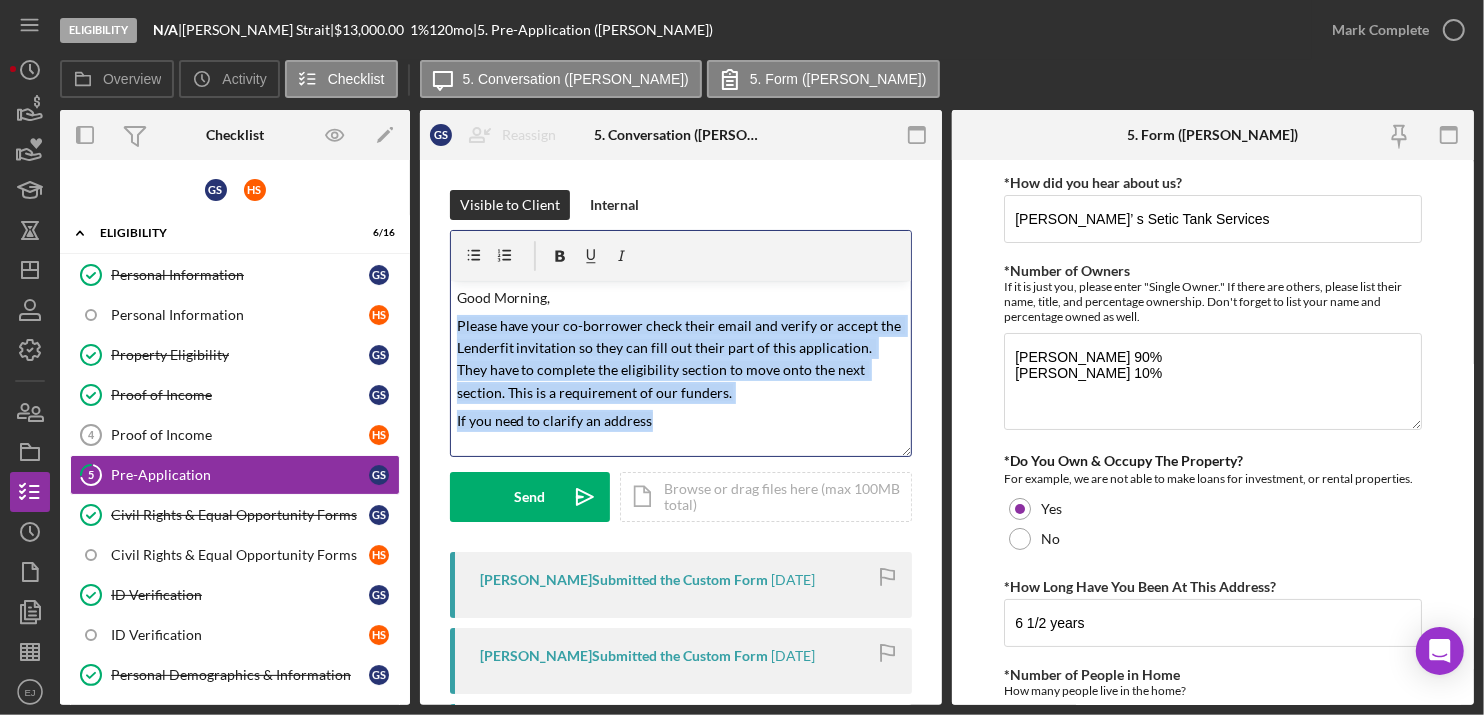 drag, startPoint x: 616, startPoint y: 302, endPoint x: 649, endPoint y: 418, distance: 120.60265 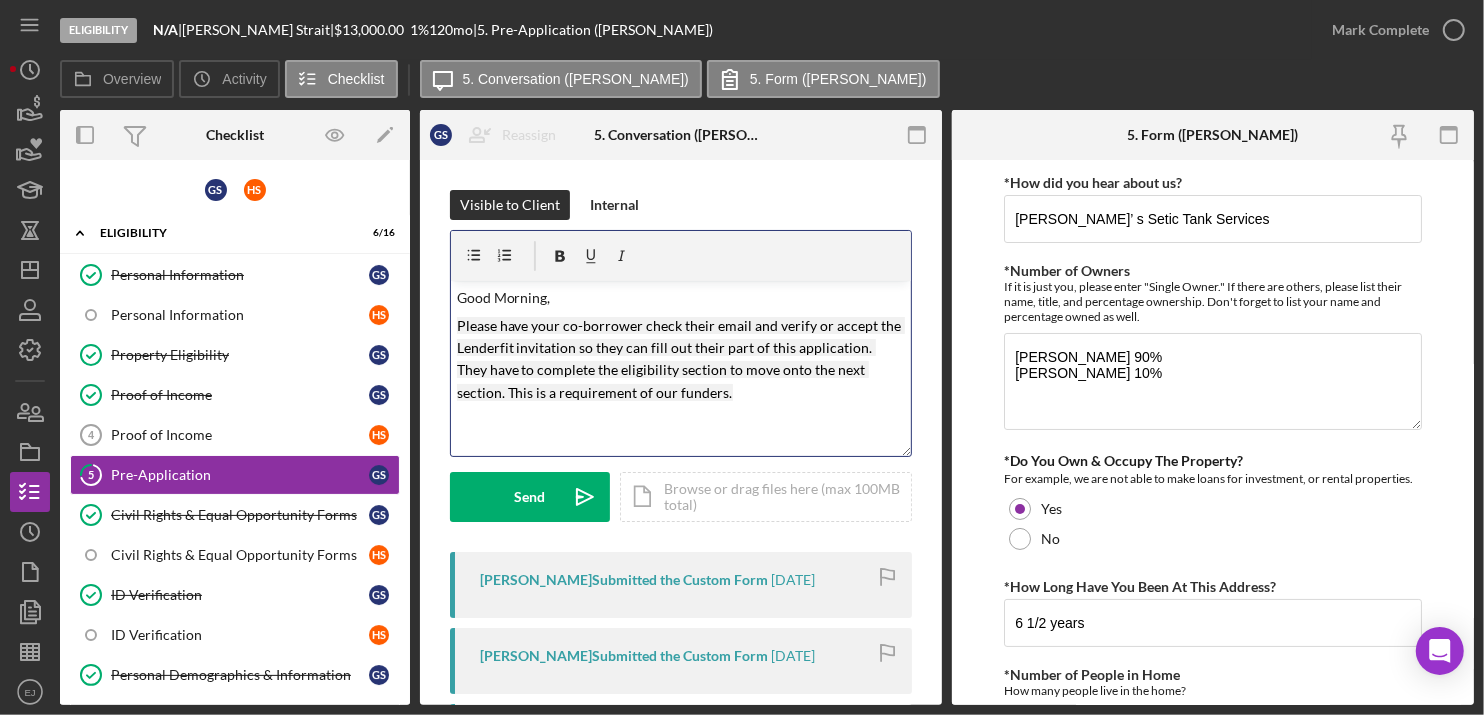 click on "Please have your co-borrower check their email and verify or accept the Lenderfit invitation so they can fill out their part of this application. They have to complete the eligibility section to move onto the next section. This is a requirement of our funders." at bounding box center (681, 360) 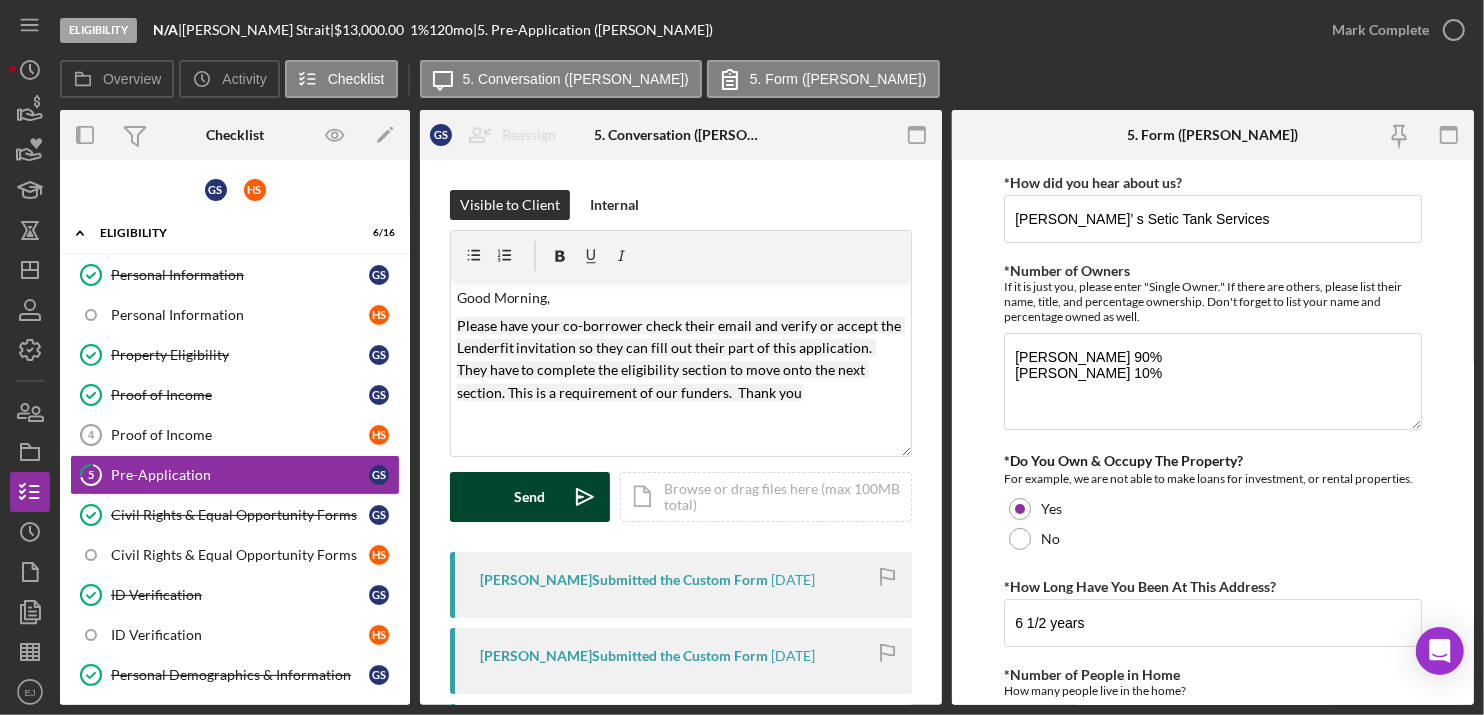click on "Icon/icon-invite-send" 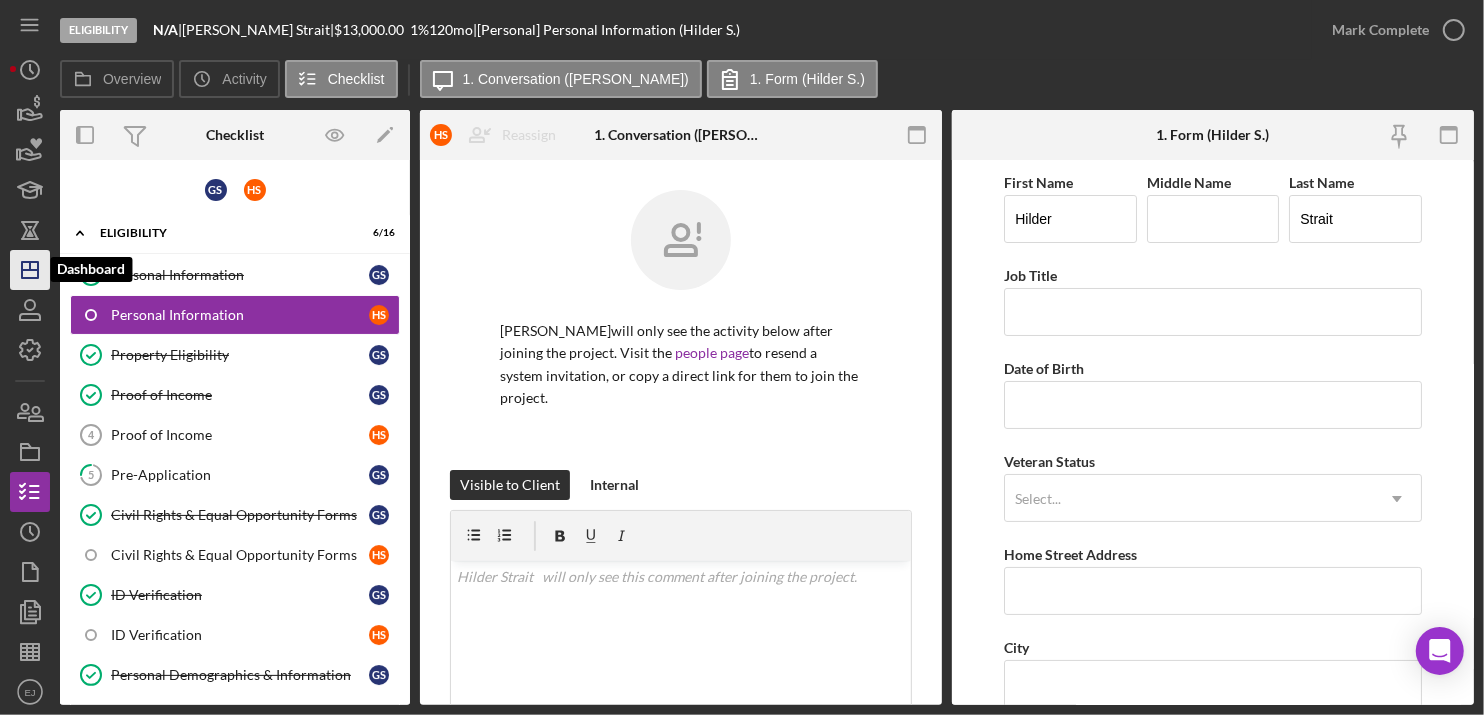 click on "Icon/Dashboard" 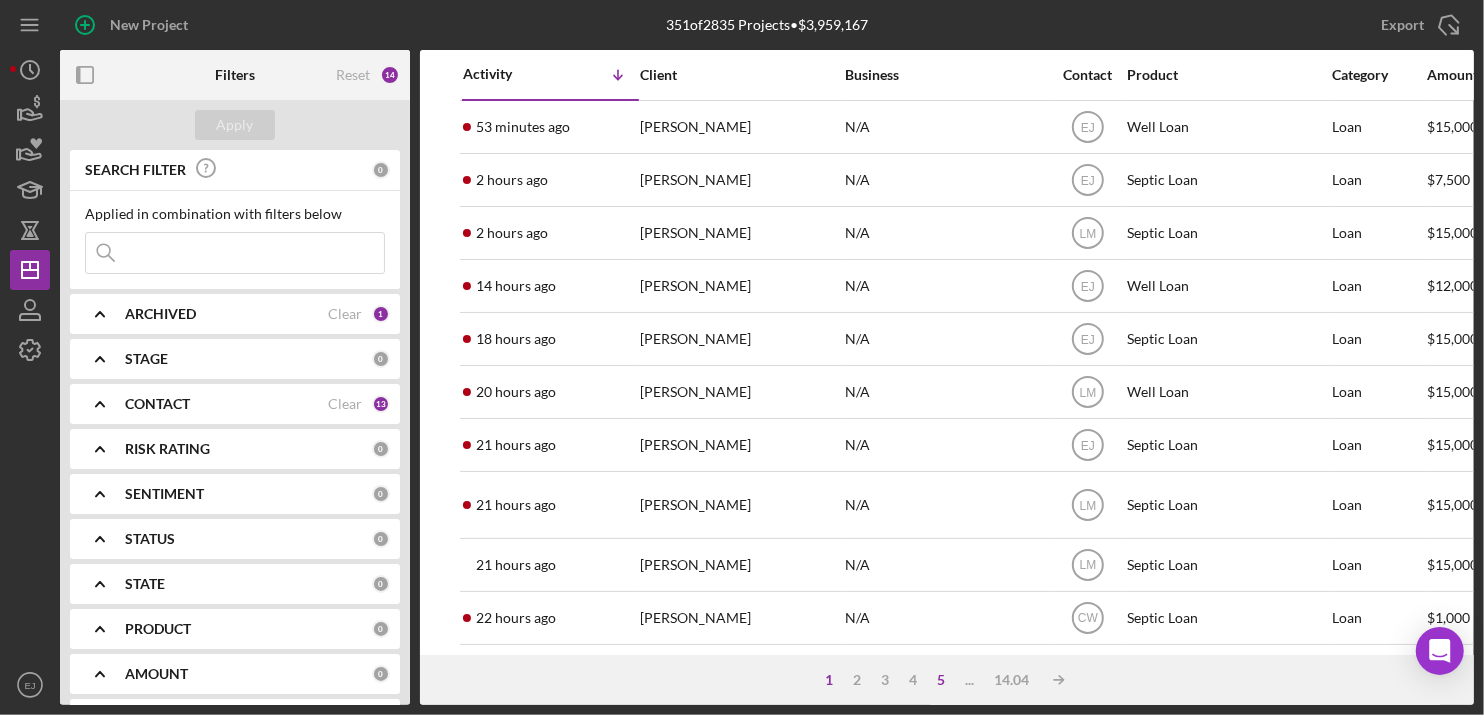 click on "5" at bounding box center (941, 680) 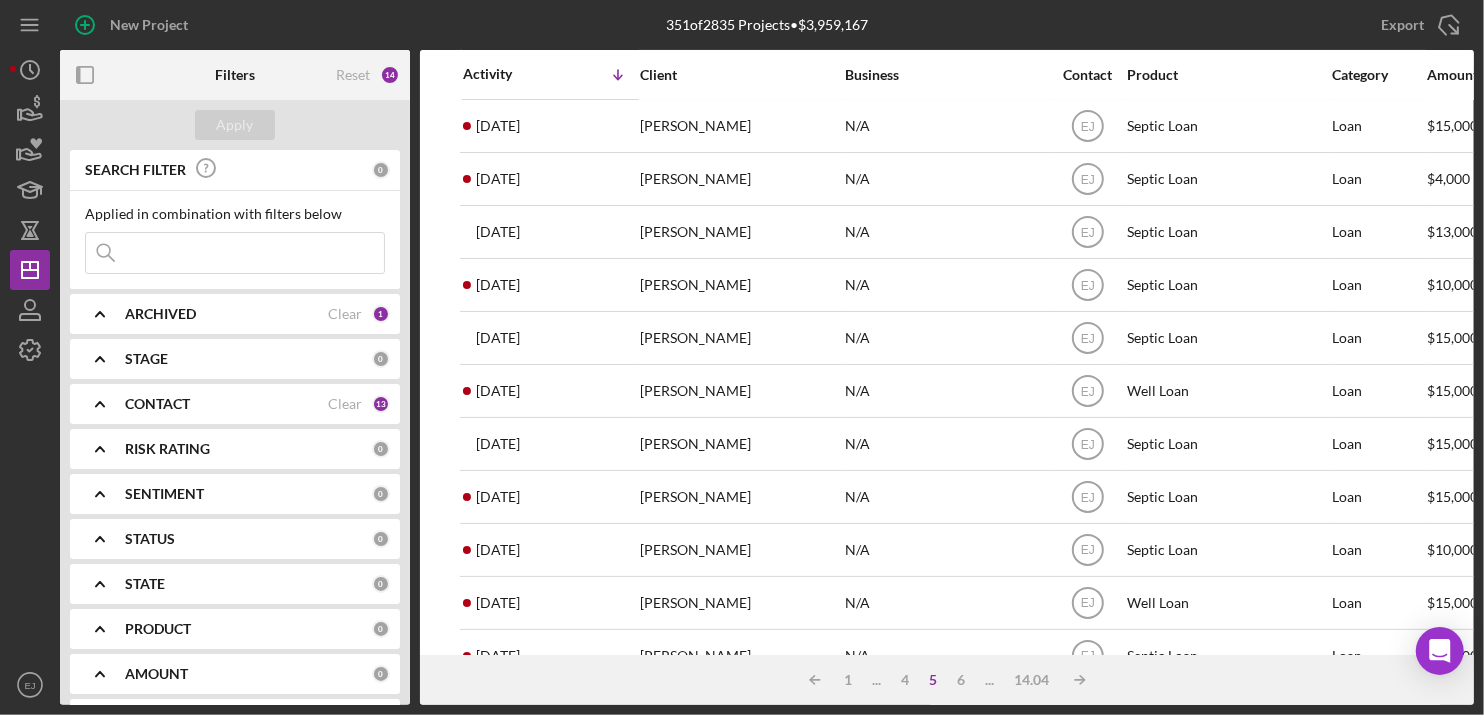 scroll, scrollTop: 400, scrollLeft: 0, axis: vertical 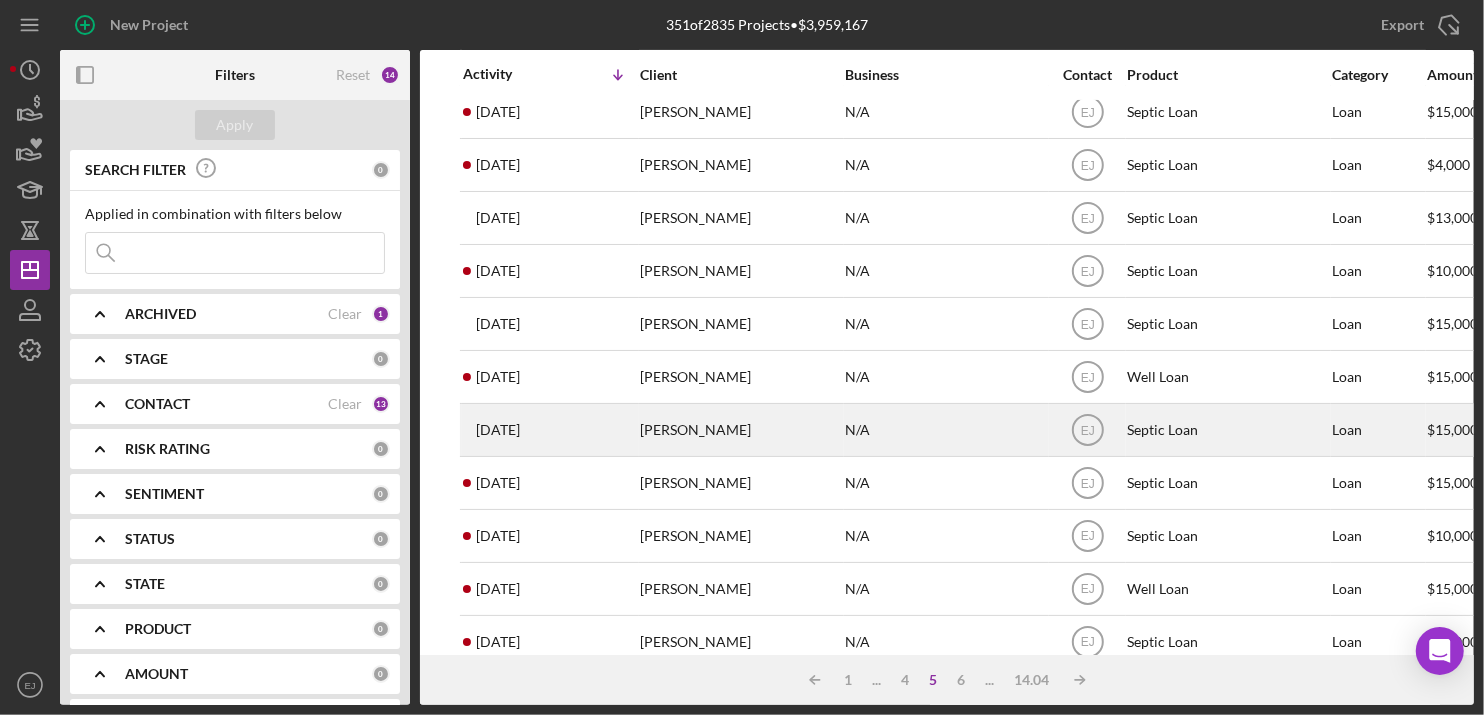 click on "[PERSON_NAME]" at bounding box center (740, 430) 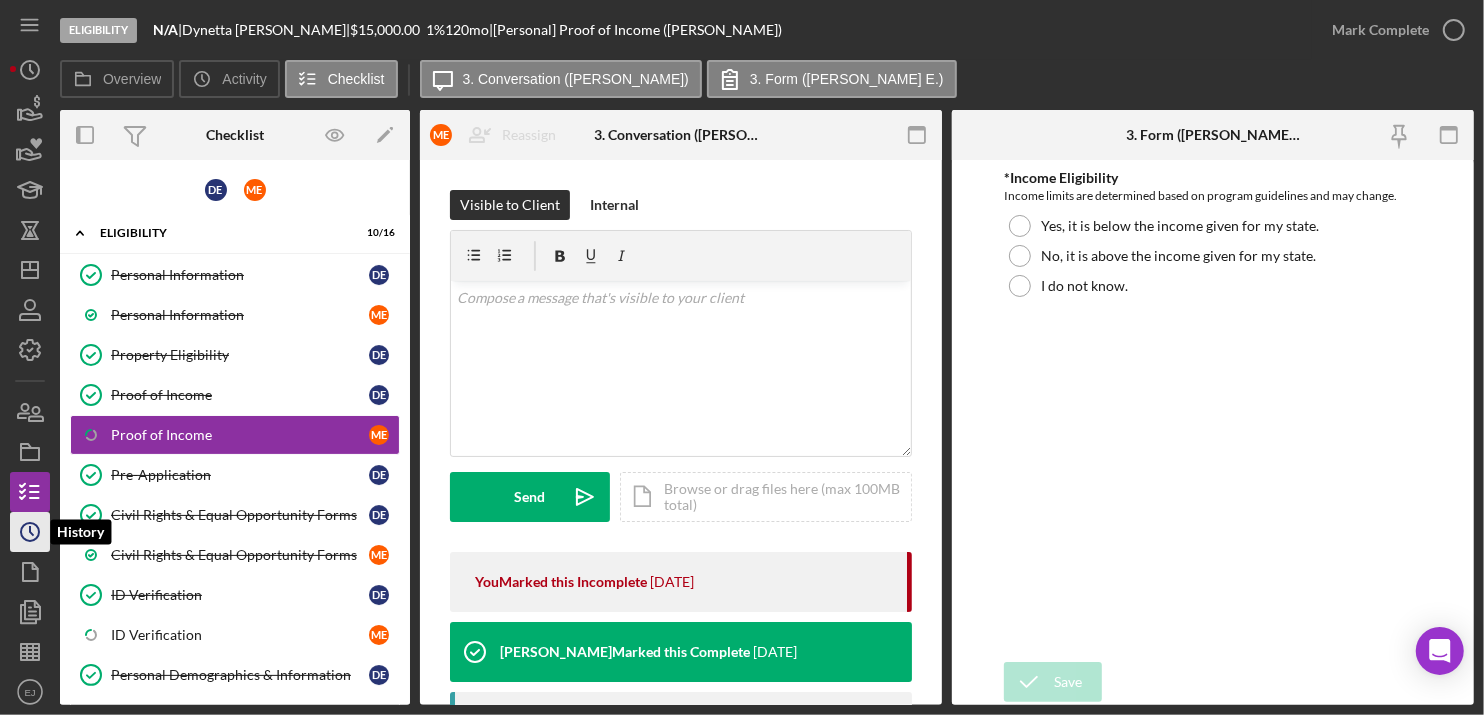 click on "Icon/History" 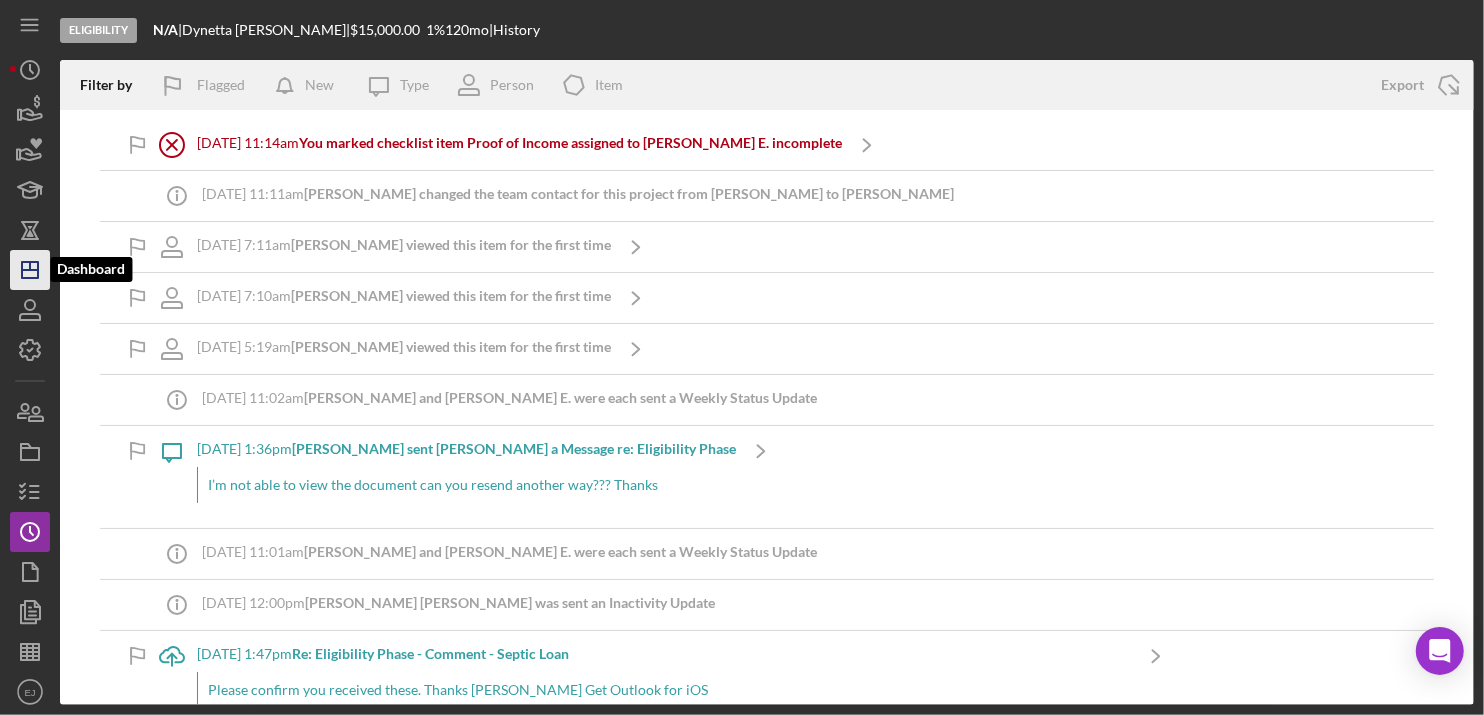 click on "Icon/Dashboard" 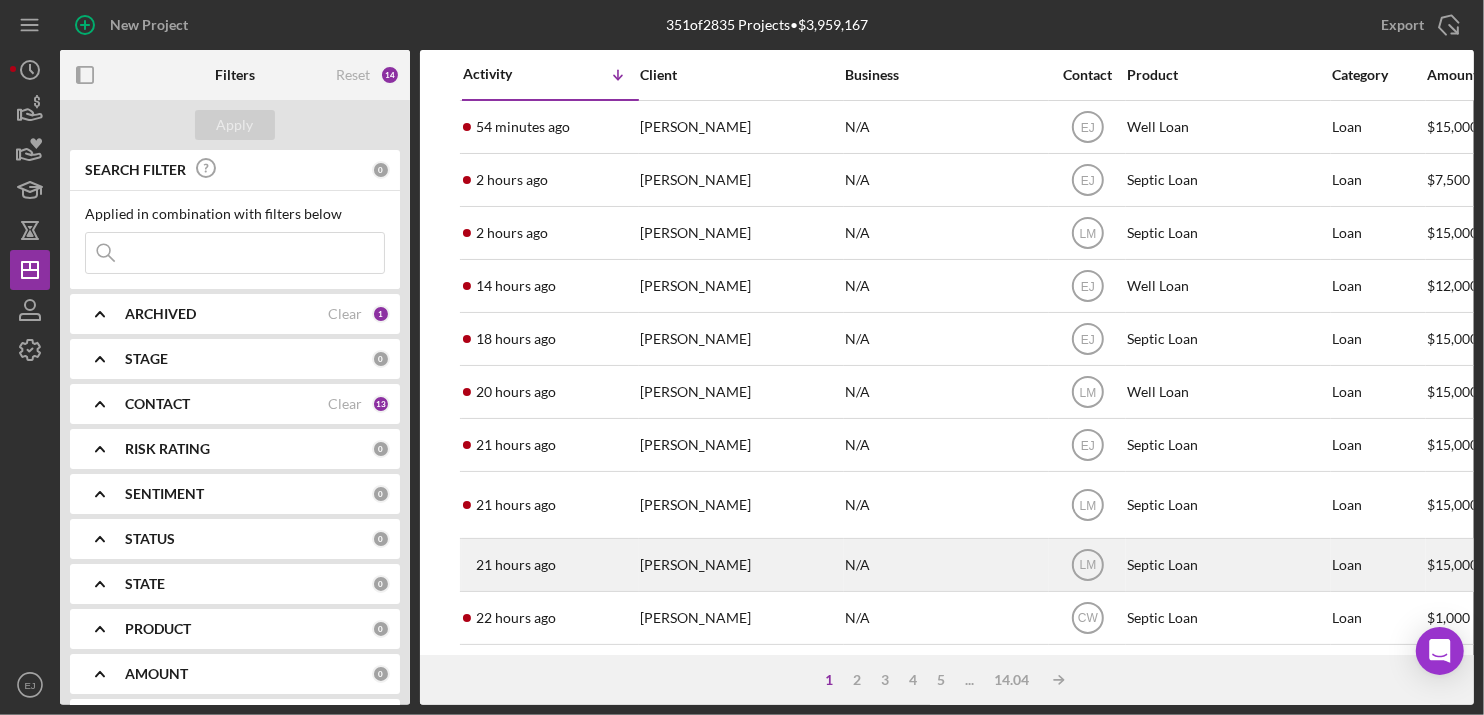 click on "N/A" at bounding box center (945, 565) 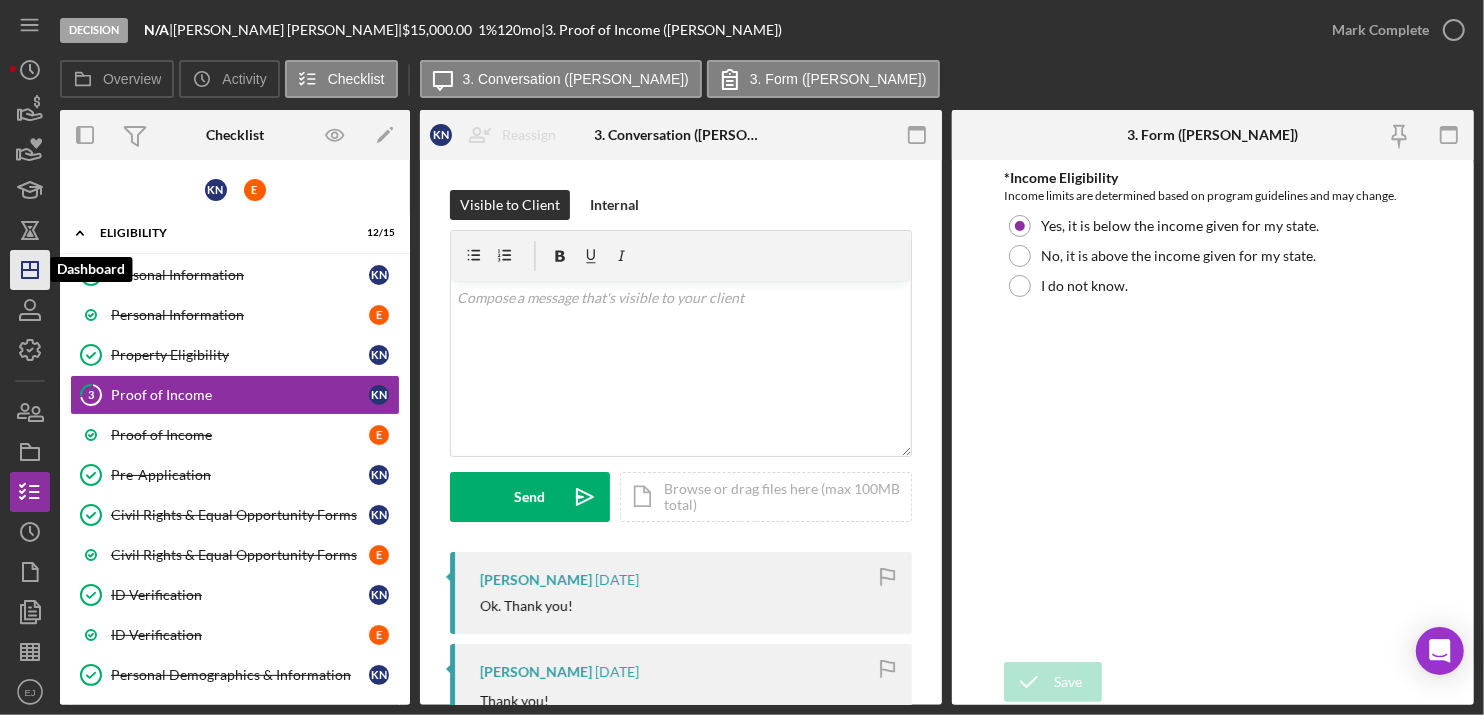 click on "Icon/Dashboard" 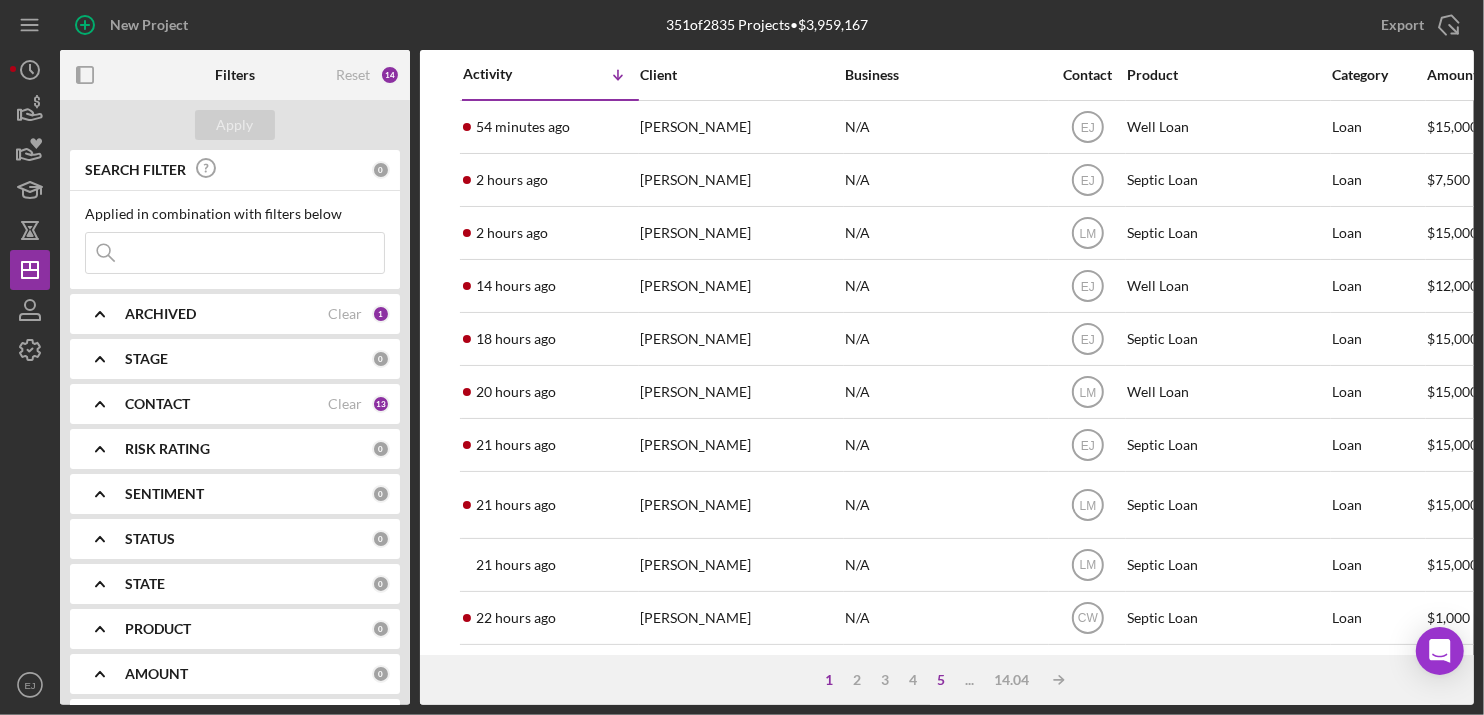click on "5" at bounding box center [941, 680] 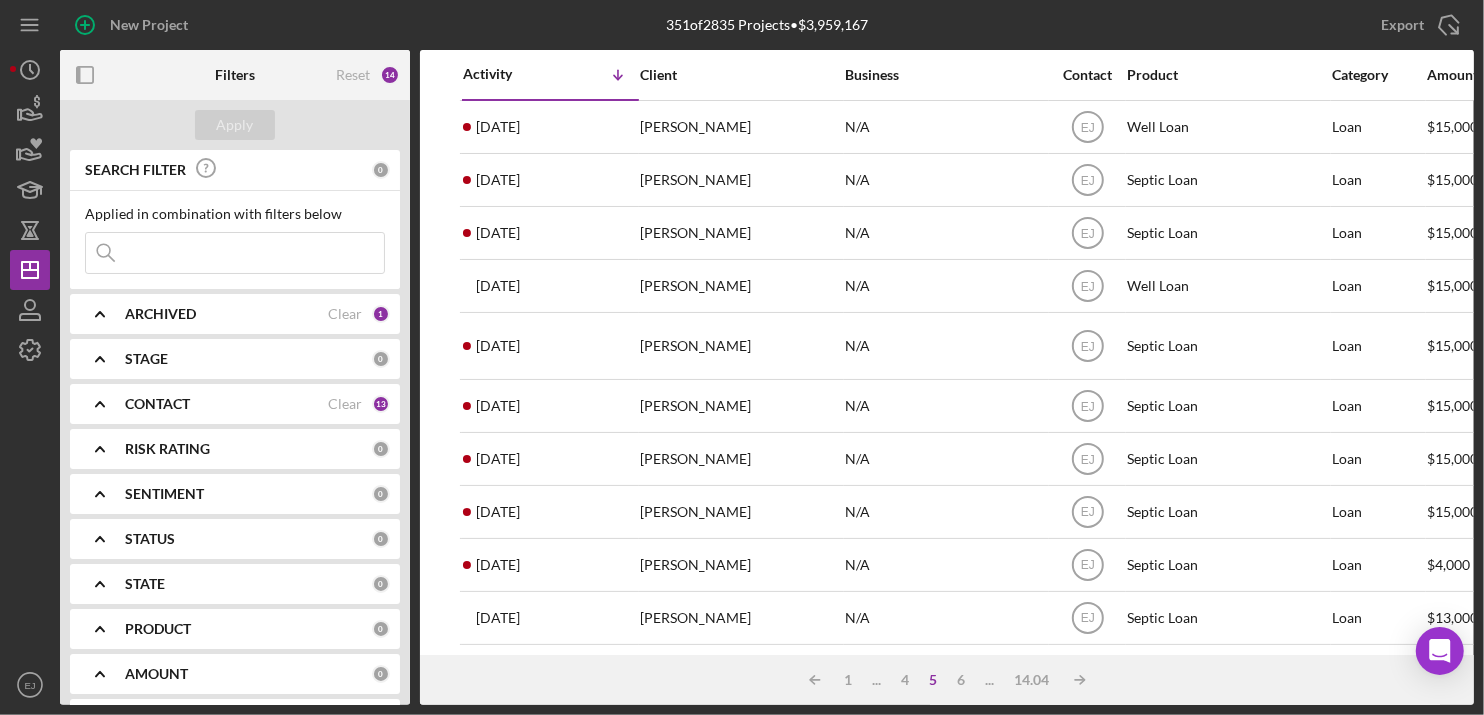 click on "Activity Icon/Table Sort Arrow Client Business Contact Product Category Amount Started Closing Checklist Stage Status Sentiment Risk Rating Resolution Resolved State View [DATE] [PERSON_NAME] [PERSON_NAME] N/A Icon/User Photo EJ Well Loan Loan $15,000 [DATE] Eligibility Ongoing 5 VA Icon/Navigate [DATE] [PERSON_NAME] [PERSON_NAME] N/A Icon/User Photo EJ Septic Loan Loan $15,000 [DATE] Done Ongoing 5 Withdrawn [DATE] AR Icon/Navigate [DATE] [PERSON_NAME] [PERSON_NAME] N/A Icon/User Photo EJ Septic Loan Loan $15,000 [DATE] Eligibility Ongoing 5 FL Icon/Navigate [DATE] [PERSON_NAME] [PERSON_NAME] N/A Icon/User Photo EJ Well Loan Loan $15,000 [DATE] Done Ongoing 5 Withdrawn [DATE] Icon/Navigate [DATE] [PERSON_NAME]  [PERSON_NAME]  N/A Icon/User Photo EJ Septic Loan Loan $15,000 [DATE] In Review (Underwriting, Committee, Etc.) Ongoing 5 FL Icon/Navigate [DATE] [PERSON_NAME] [PERSON_NAME] N/A Icon/User Photo EJ Septic Loan Loan $15,000 [DATE] Eligibility 5 ME 5" at bounding box center [947, 352] 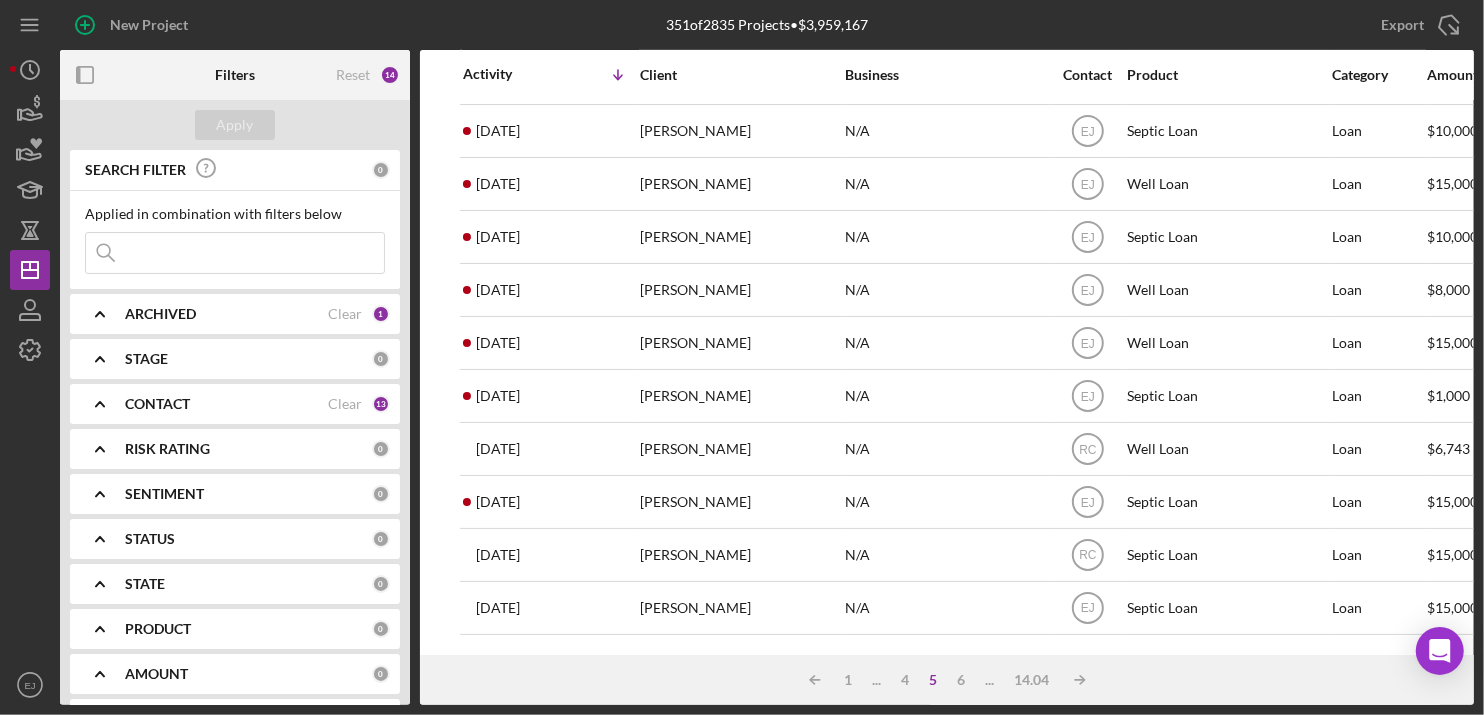 scroll, scrollTop: 813, scrollLeft: 0, axis: vertical 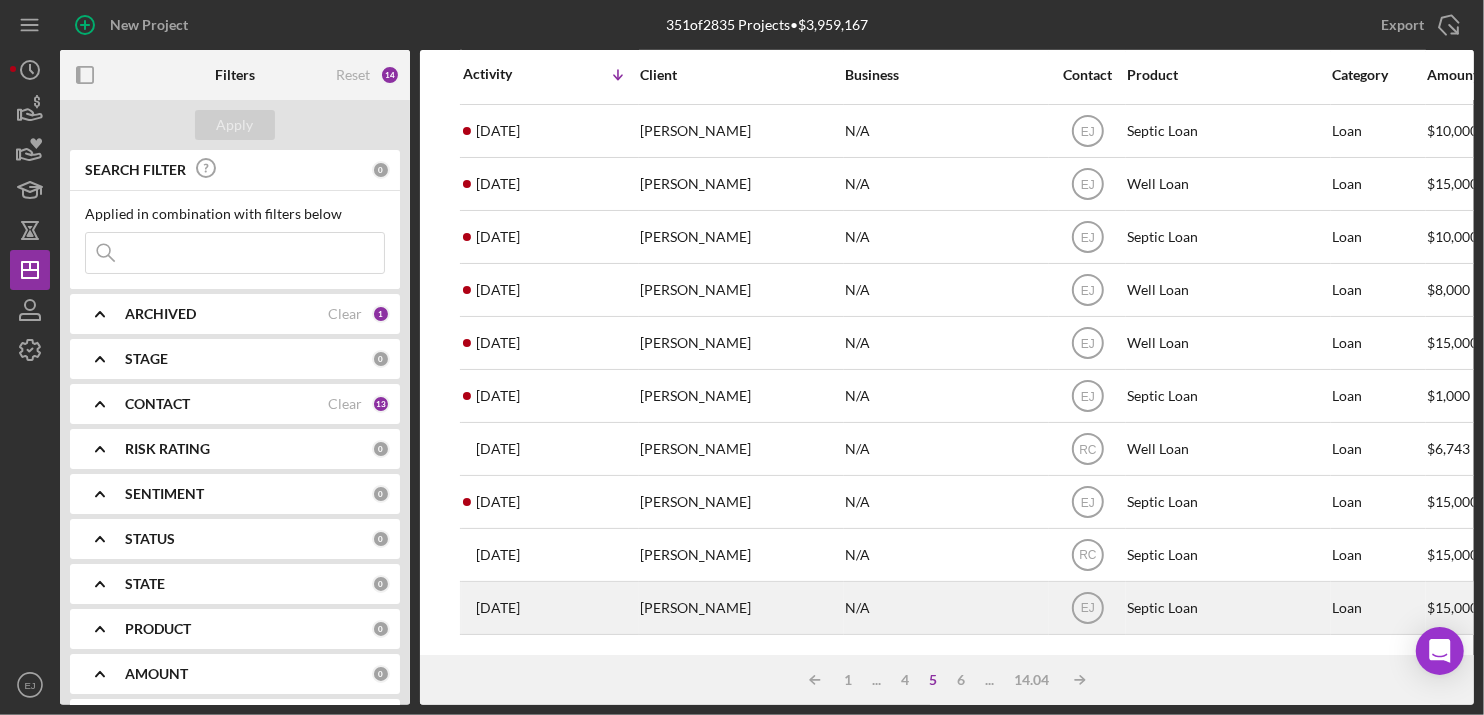click on "[PERSON_NAME]" at bounding box center [740, 608] 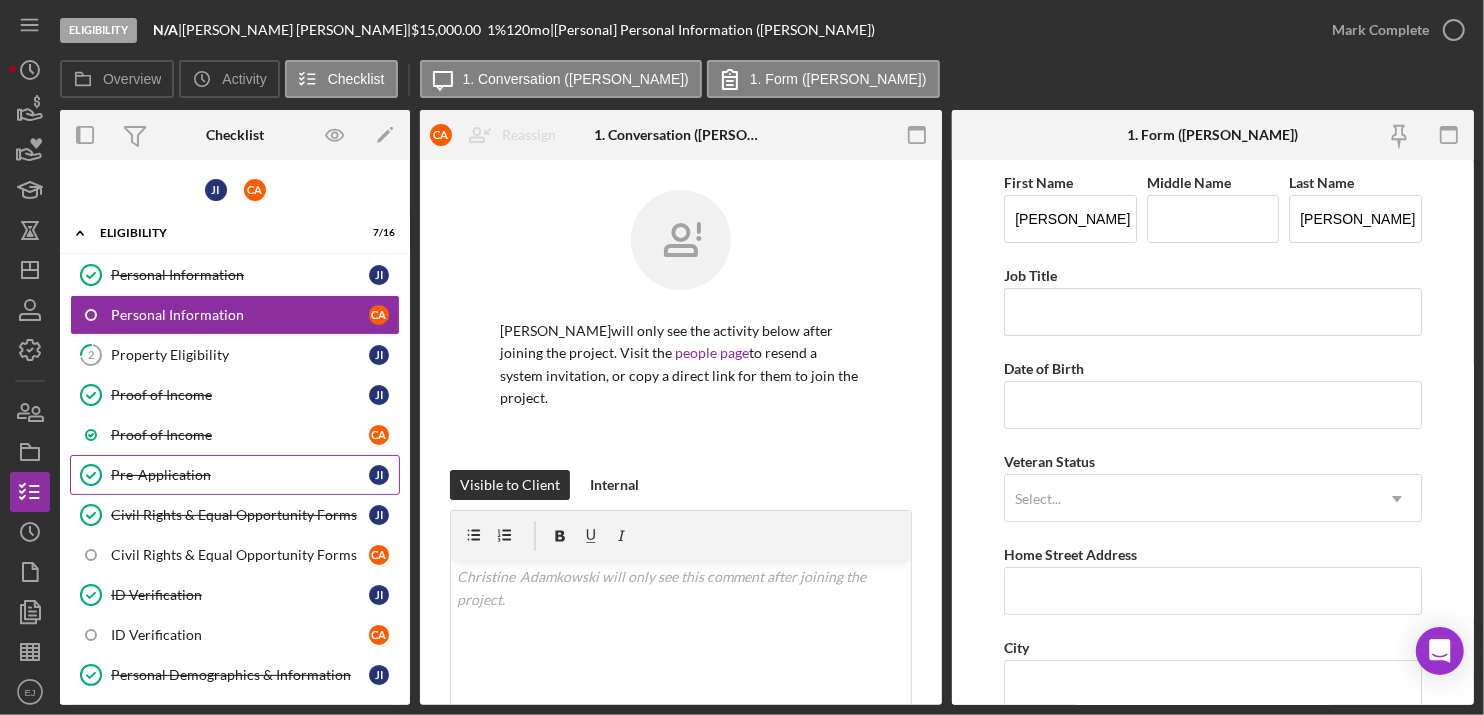 click on "Pre-Application" at bounding box center (240, 475) 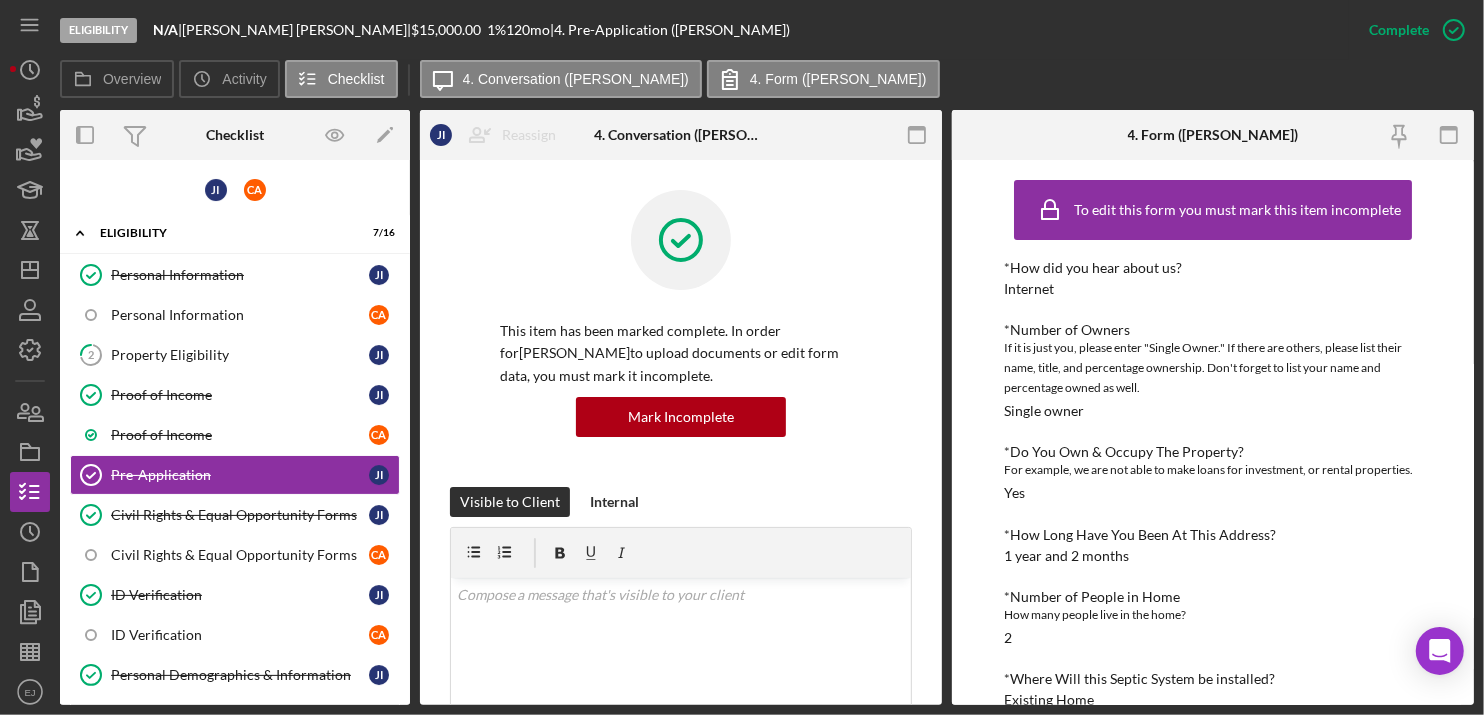 scroll, scrollTop: 476, scrollLeft: 0, axis: vertical 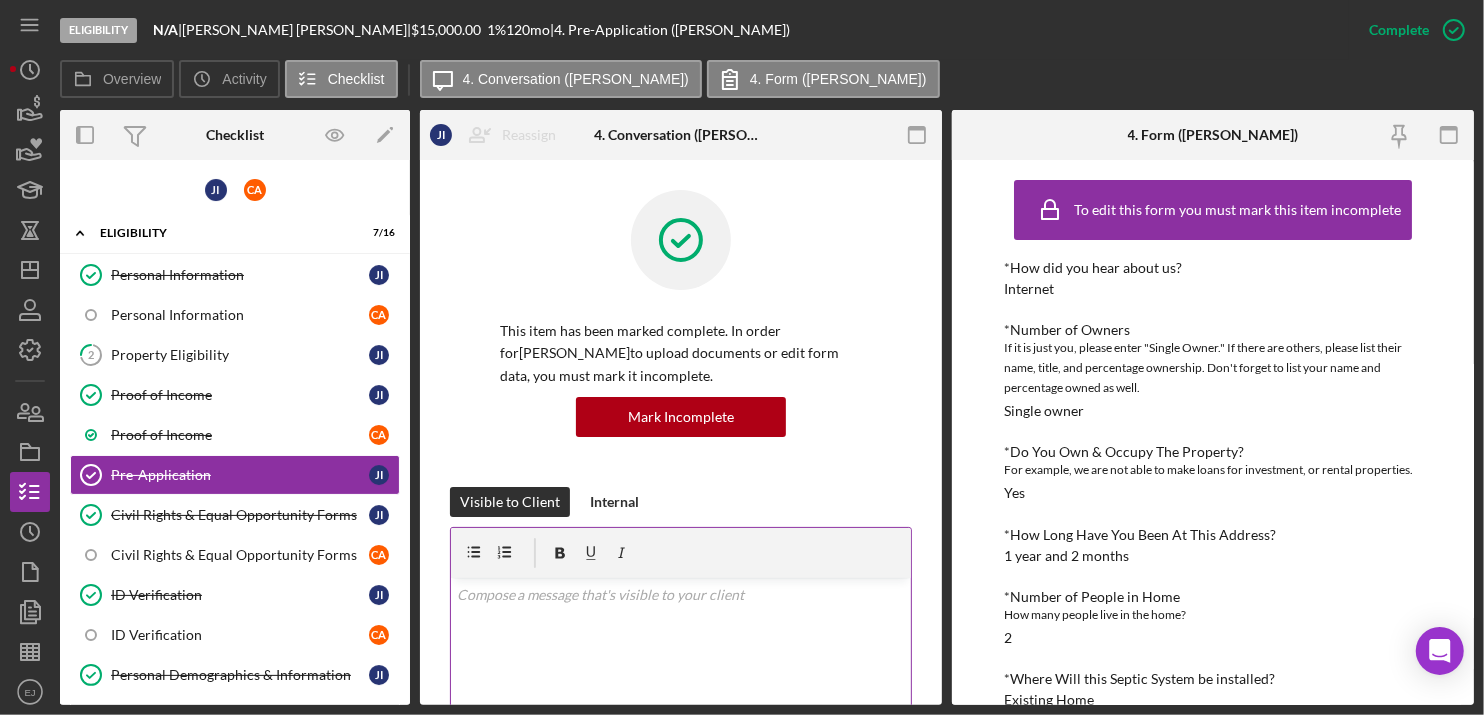 click at bounding box center (681, 595) 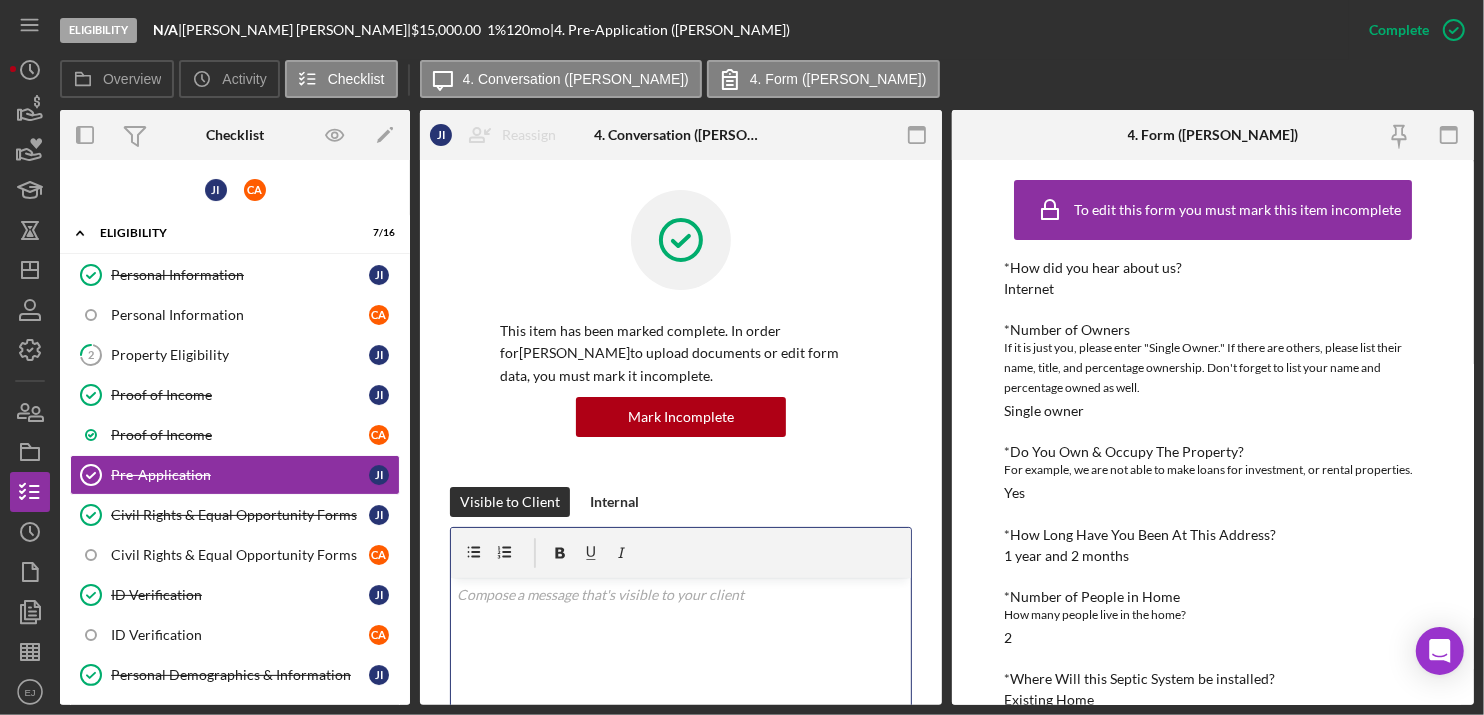 type 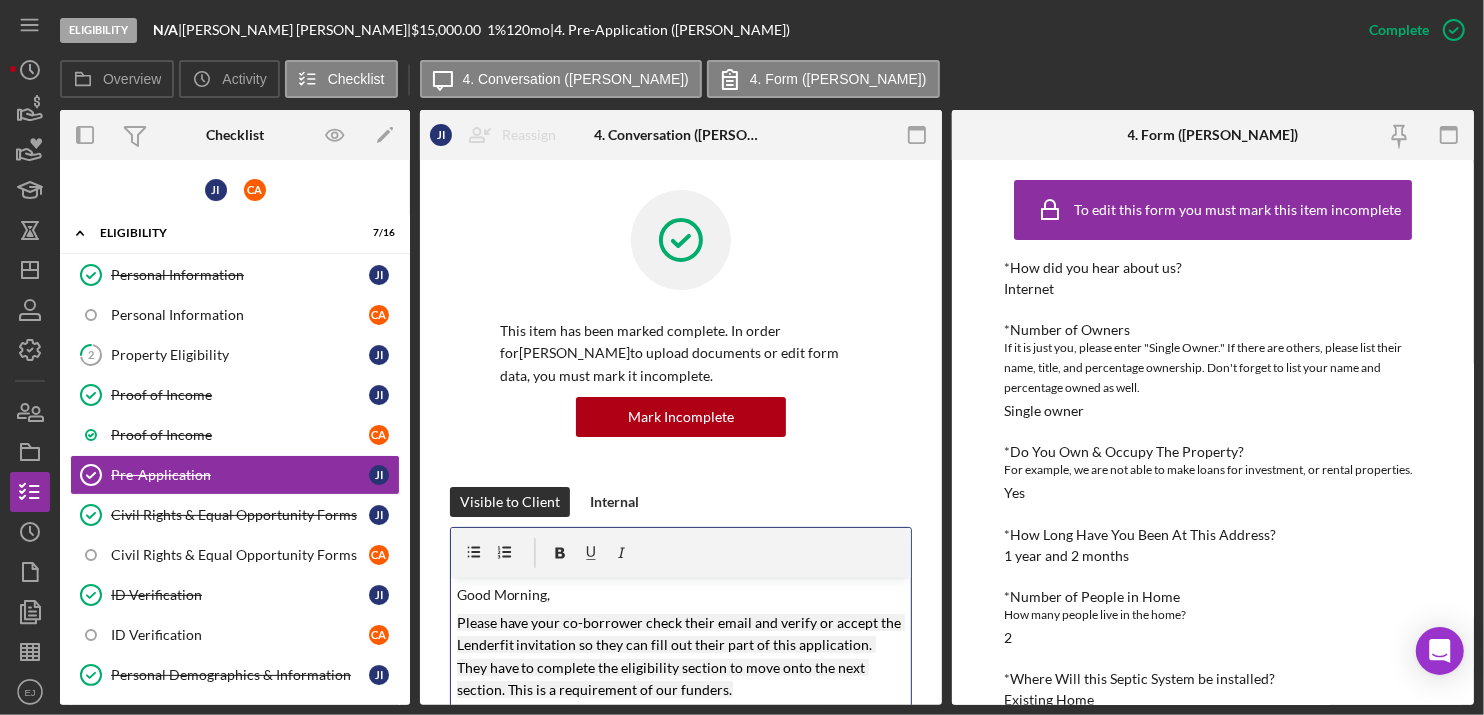 scroll, scrollTop: 25, scrollLeft: 0, axis: vertical 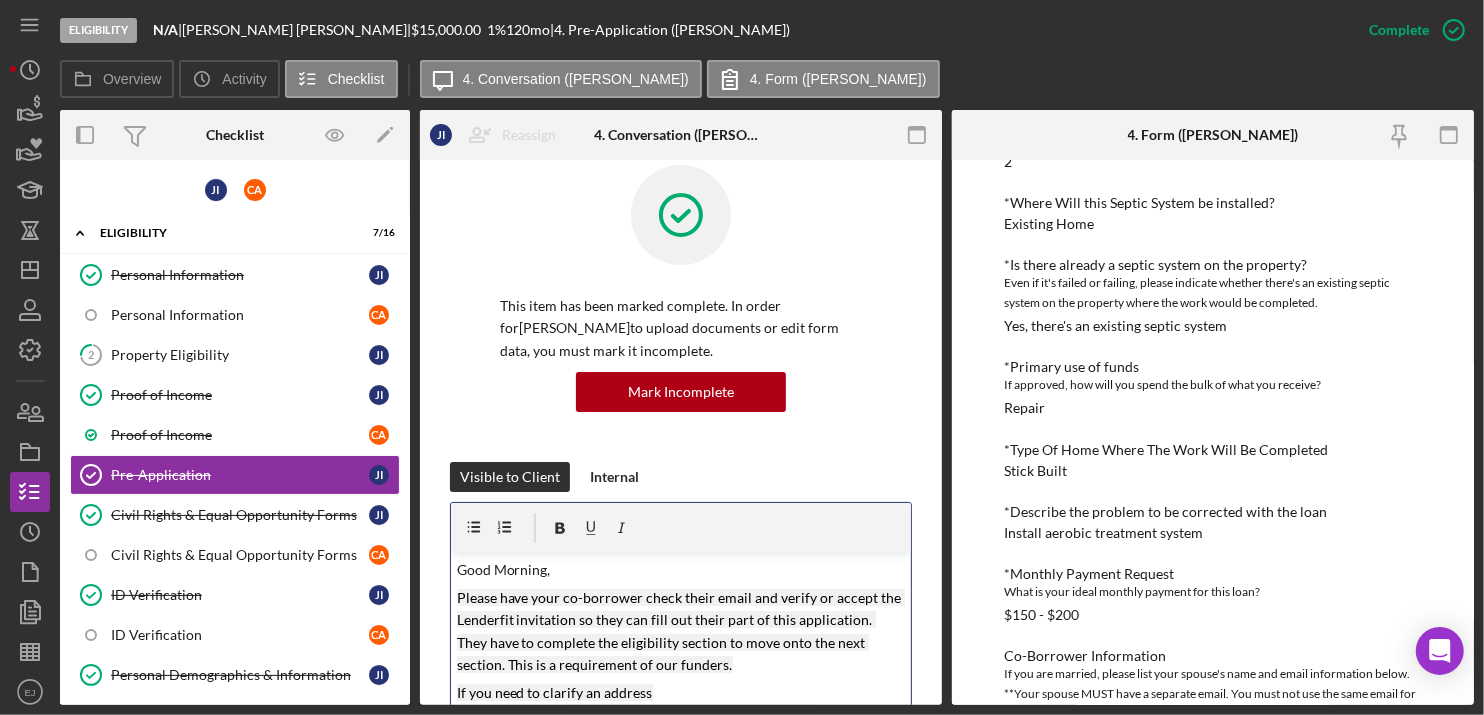 click on "Overview Overview Edit Icon/Edit Status Ongoing Risk Rating Sentiment Rating 5 Product Septic Loan Created Date [DATE] Started Date [DATE] Closing Goal Amount $15,000.00 Rate 1.000% Term 120 months Contact Icon/User Photo [PERSON_NAME] Account Executive Stage Eligibility Weekly Status Update Yes Inactivity Alerts Yes Key Ratios Edit Icon/Edit DSCR Collateral Coverage DTI LTV Global DSCR Global Collateral Coverage Global DTI NOI Recommendation Edit Icon/Edit Payment Type Rate Term Amount Down Payment Closing Fee Include closing fee in amount financed? No Origination Fee Include origination fee in amount financed? No Amount Financed Closing Date First Payment Date Maturity Date Resolution Edit Icon/Edit Resolved On Resolution New Activity No new activity. Checklist Icon/Edit J I C A Icon/Expander Eligibility 7 / 16 Personal Information Personal Information J I Personal Information C A 2 Property Eligibility J I Proof of Income Proof of Income J I Proof of Income C A Pre-Application Pre-Application J" at bounding box center (767, 407) 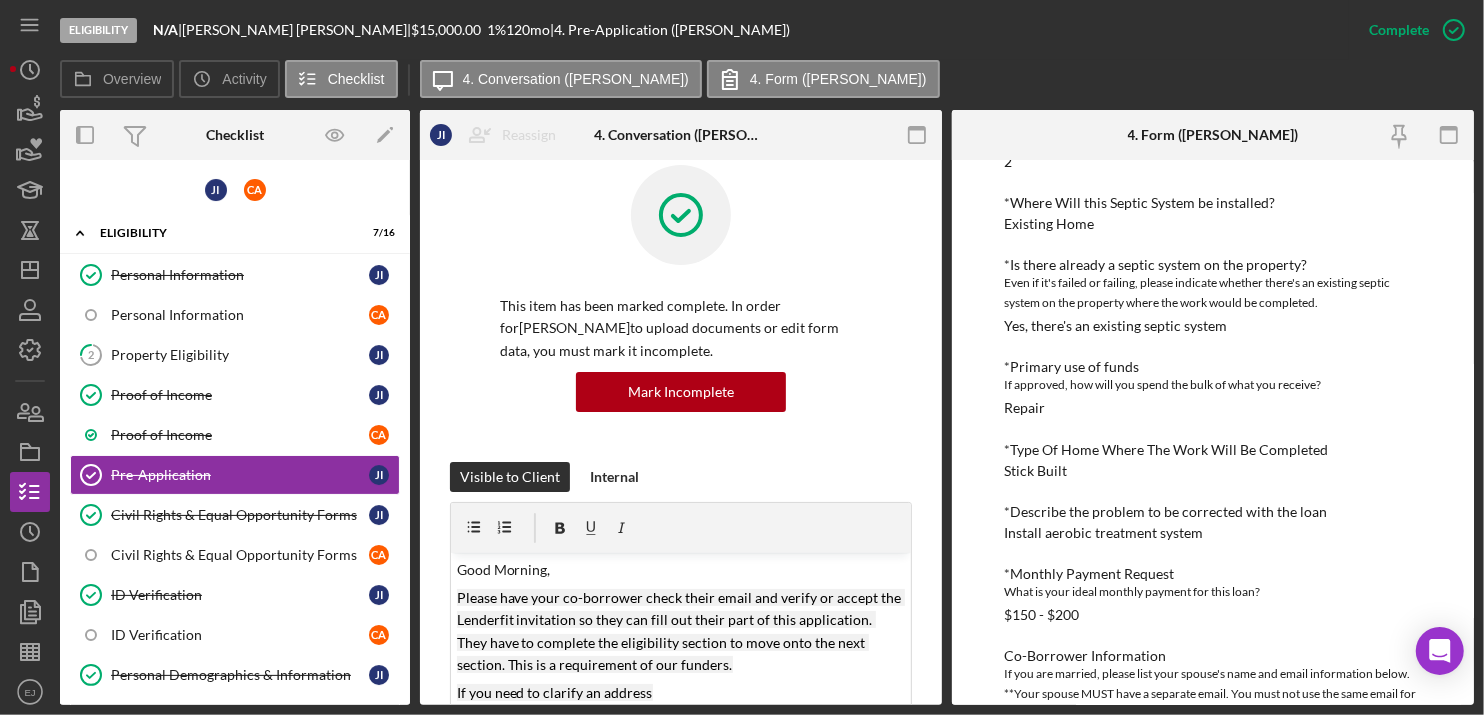 scroll, scrollTop: 502, scrollLeft: 0, axis: vertical 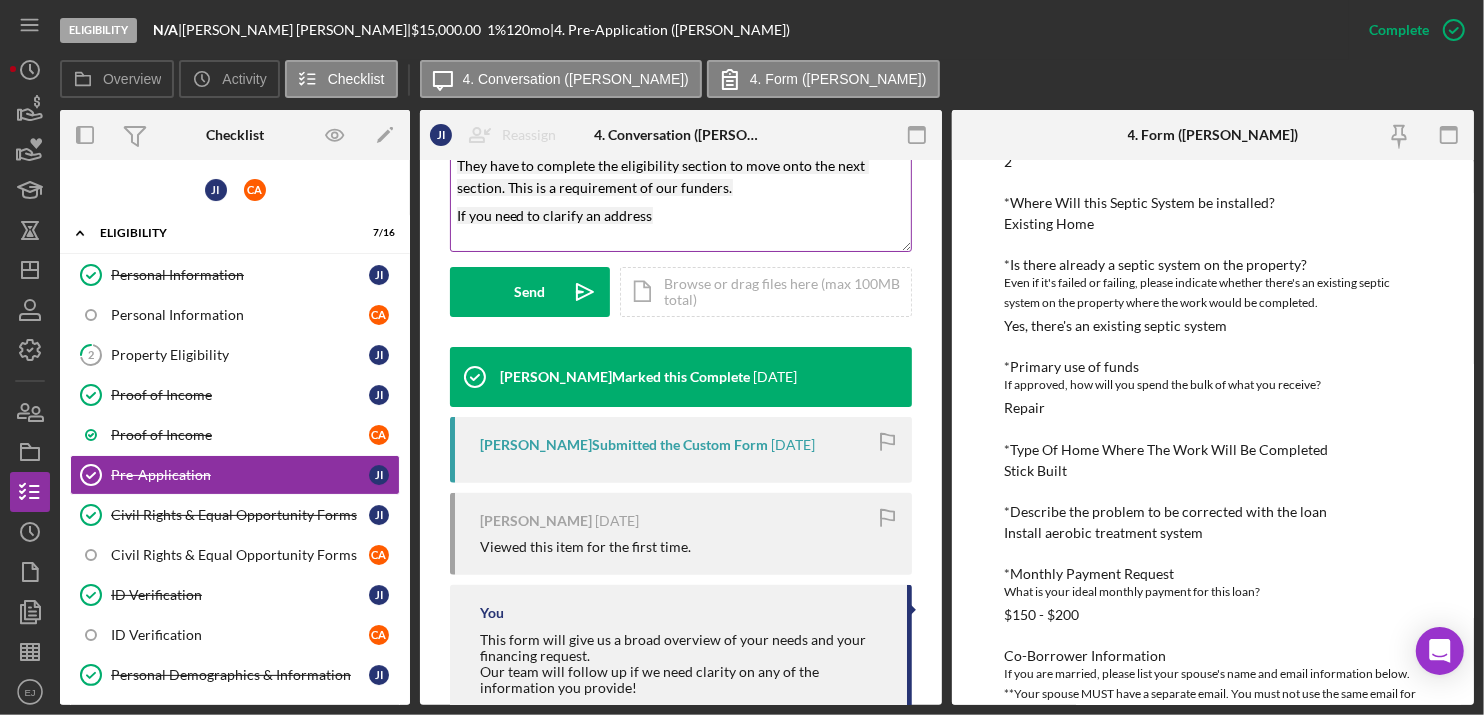 click on "If you need to clarify an address" at bounding box center [681, 216] 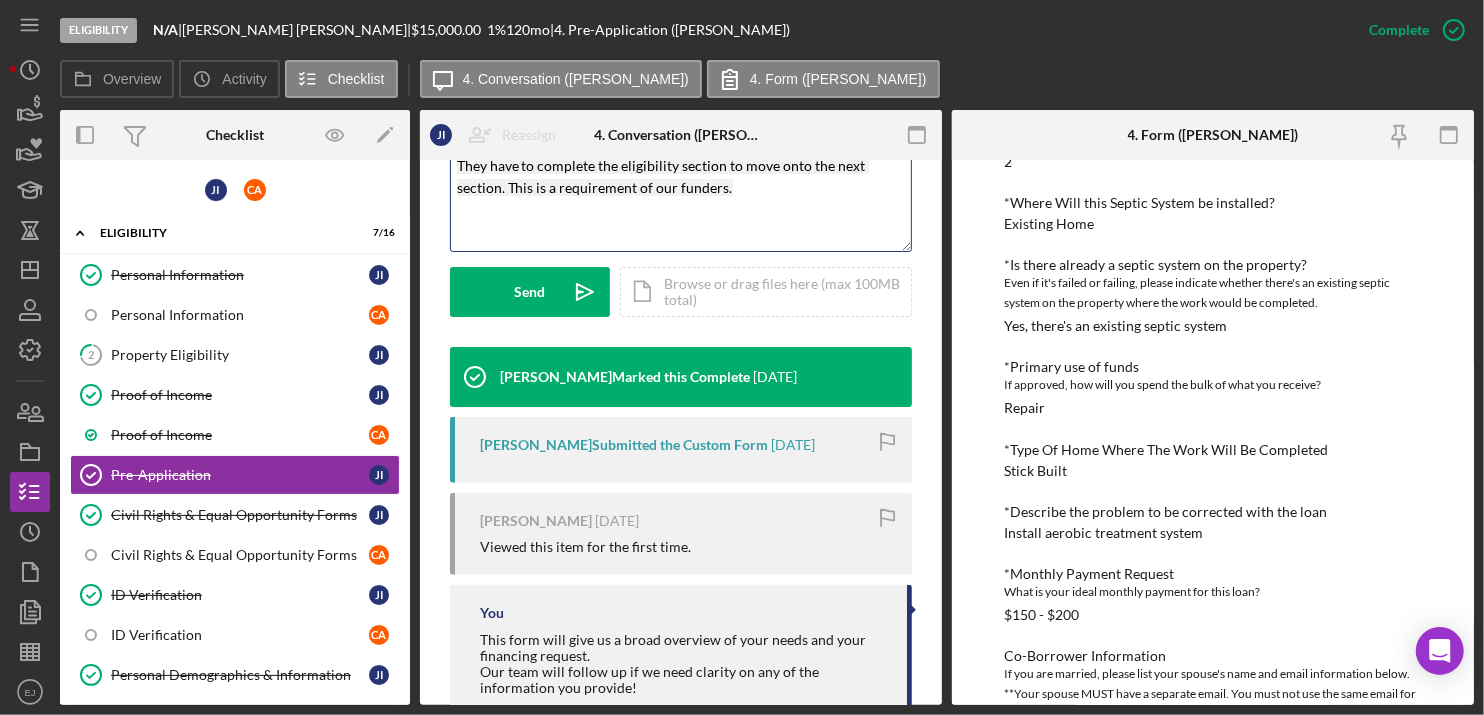 click on "Please have your co-borrower check their email and verify or accept the Lenderfit invitation so they can fill out their part of this application. They have to complete the eligibility section to move onto the next section. This is a requirement of our funders." at bounding box center (681, 155) 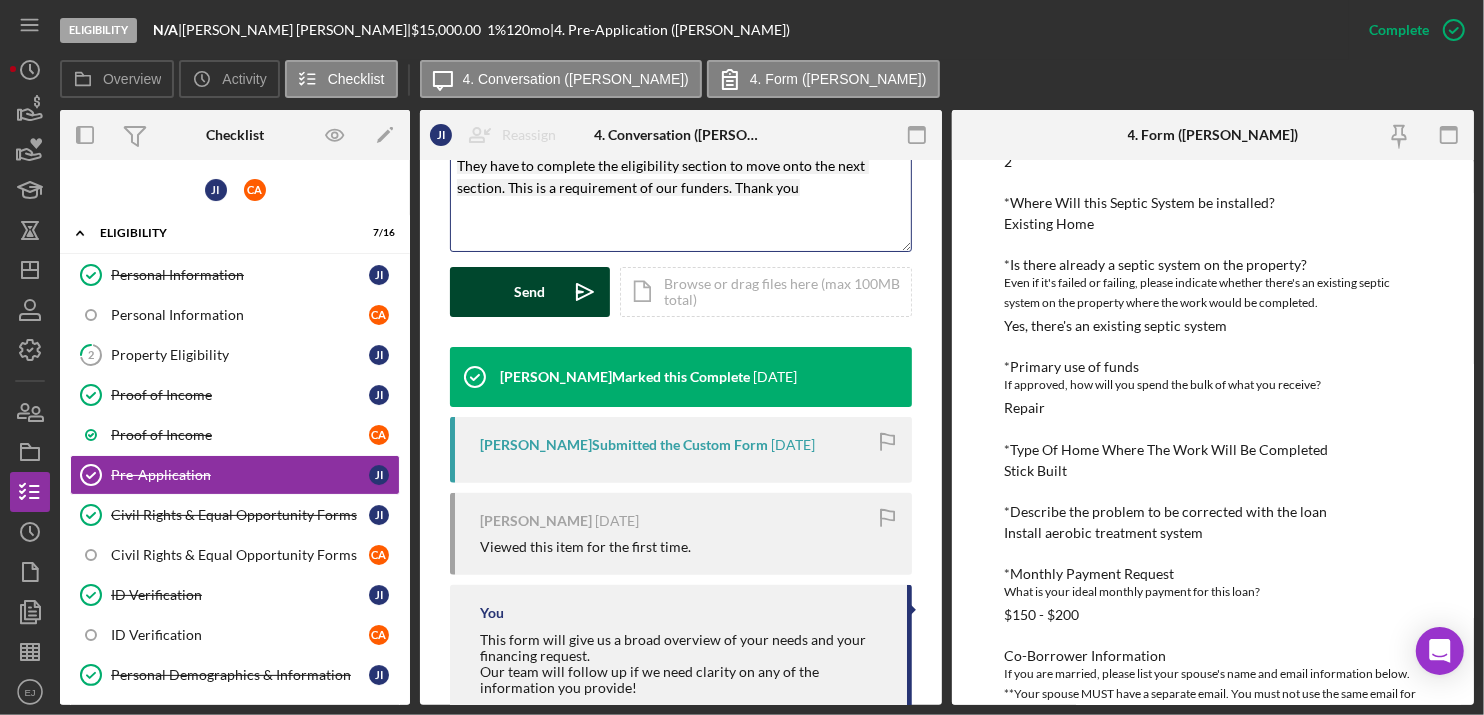 click on "Send" at bounding box center [530, 292] 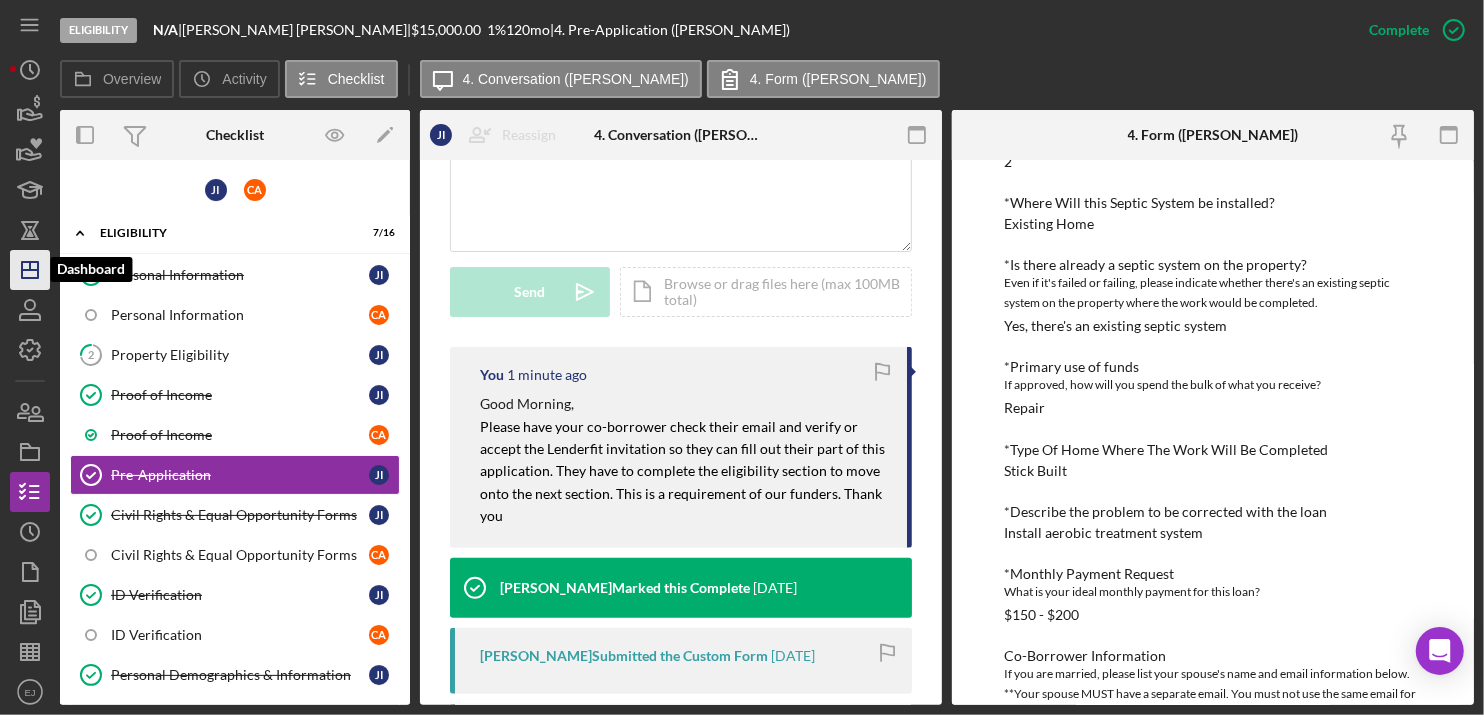click 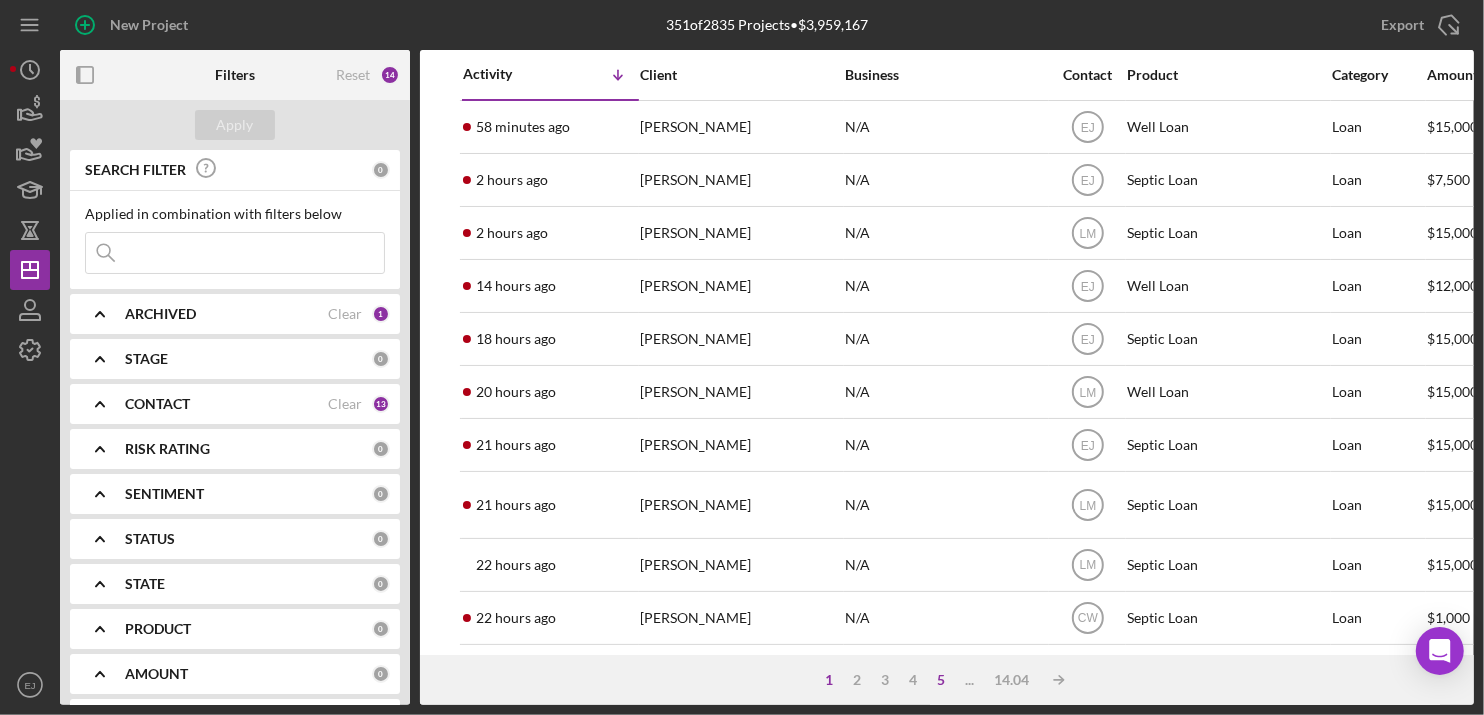 click on "5" at bounding box center [941, 680] 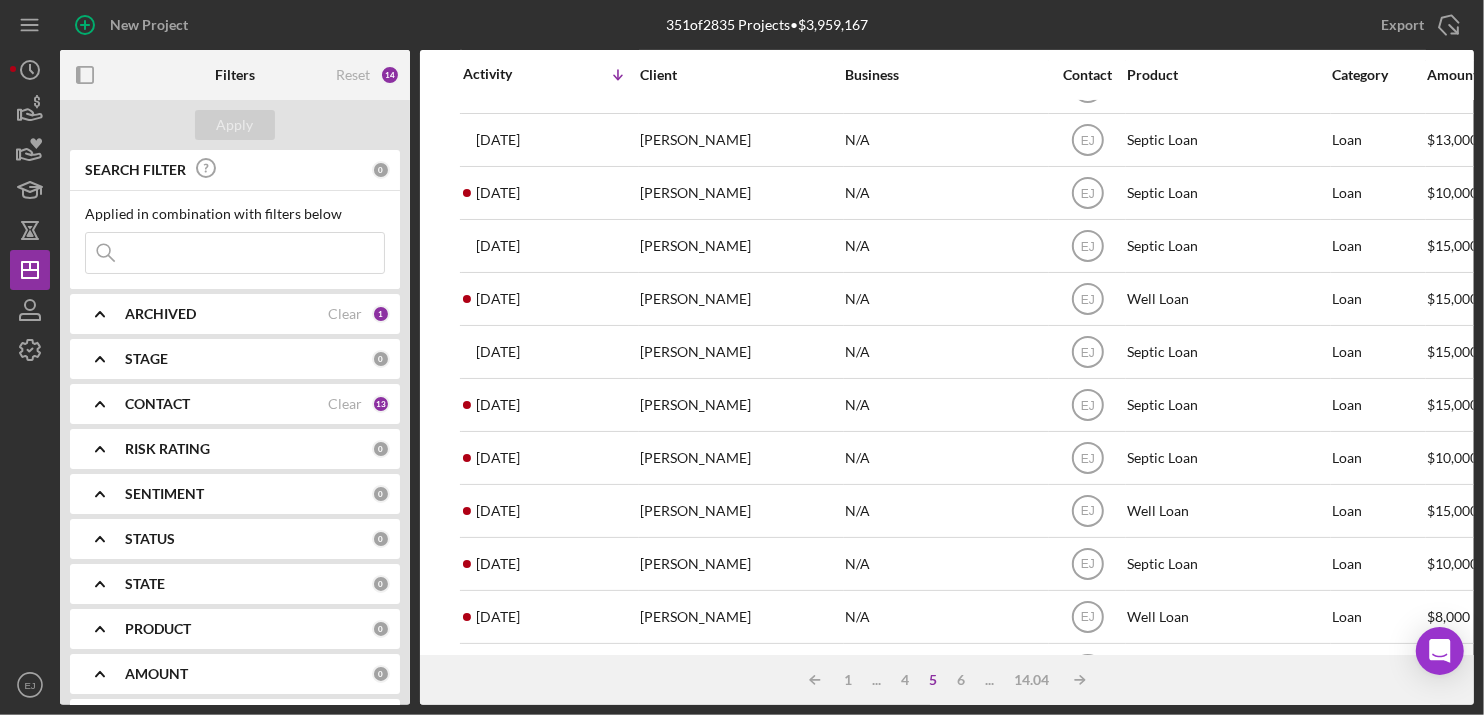 scroll, scrollTop: 480, scrollLeft: 0, axis: vertical 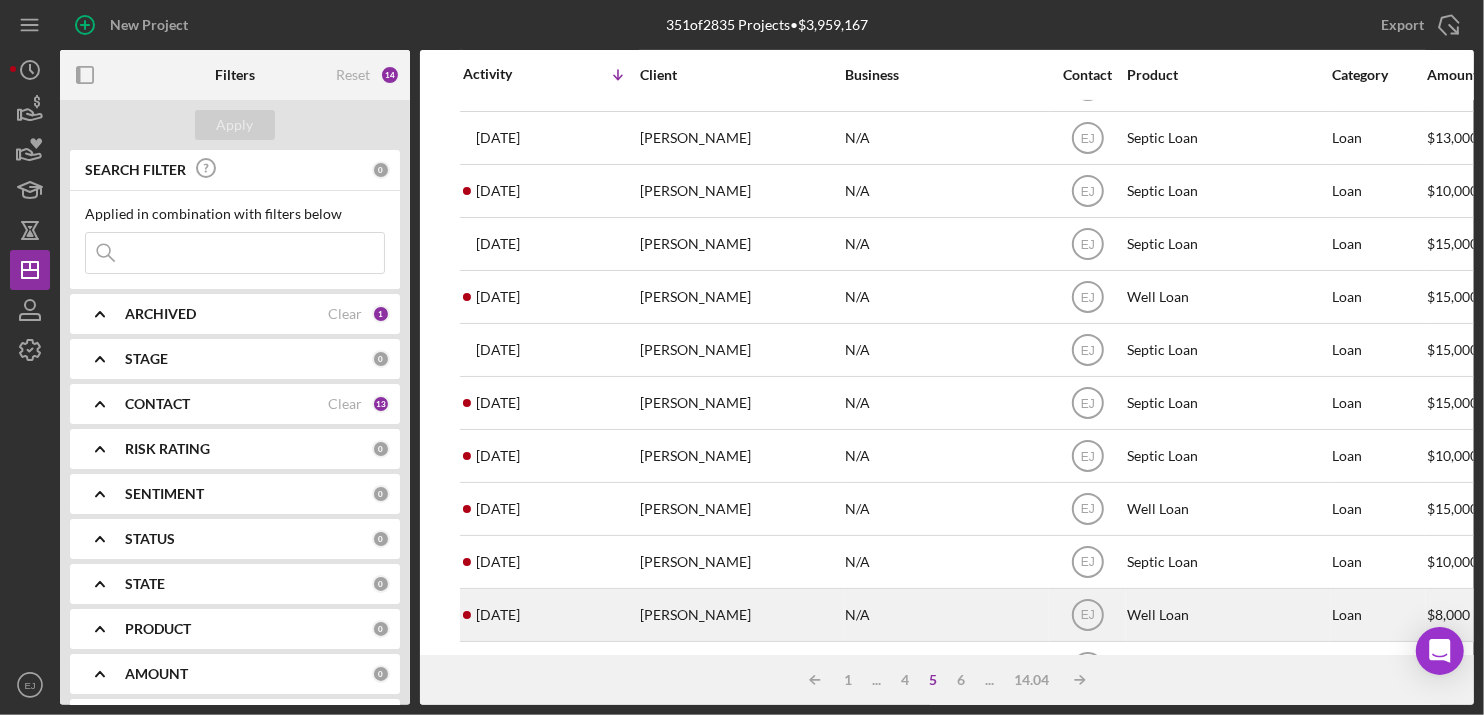 click on "[PERSON_NAME]" at bounding box center [740, 615] 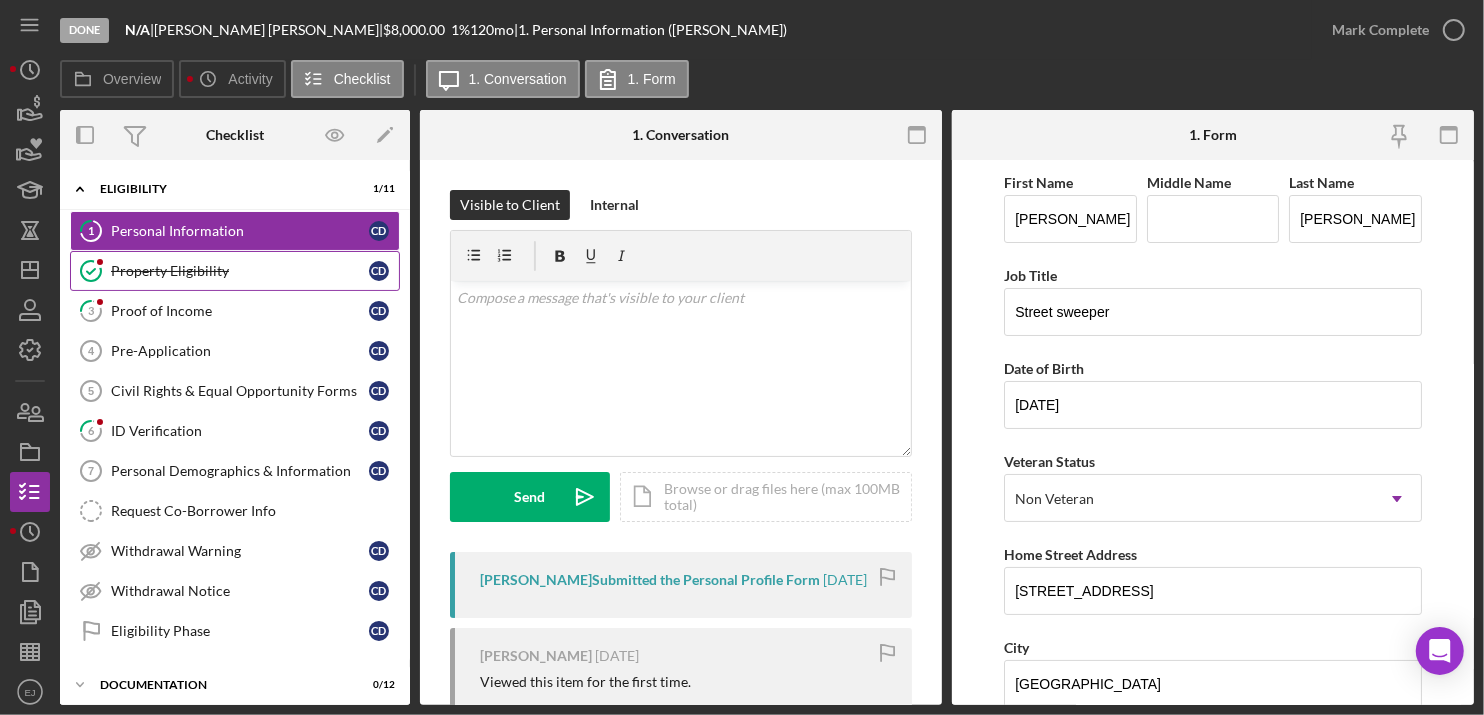 click on "Property Eligibility" at bounding box center [240, 271] 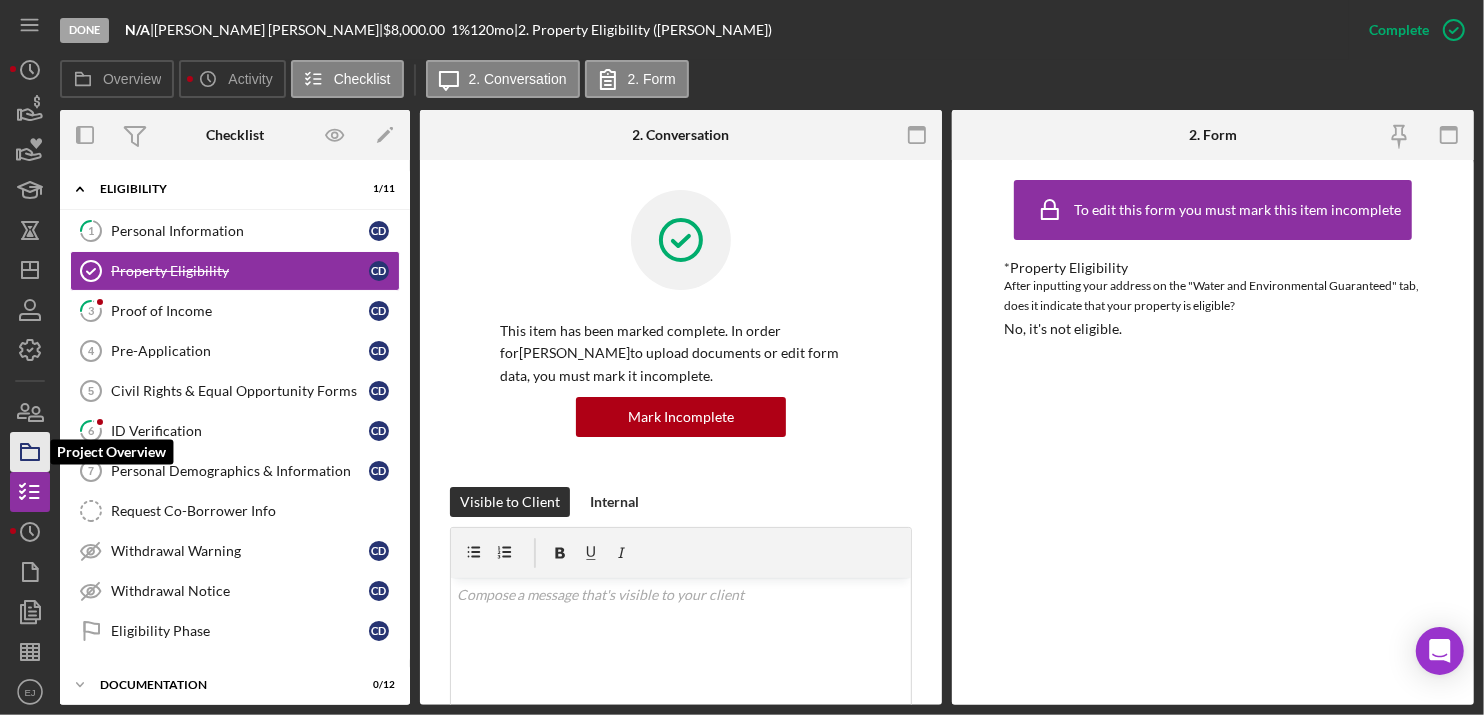 click 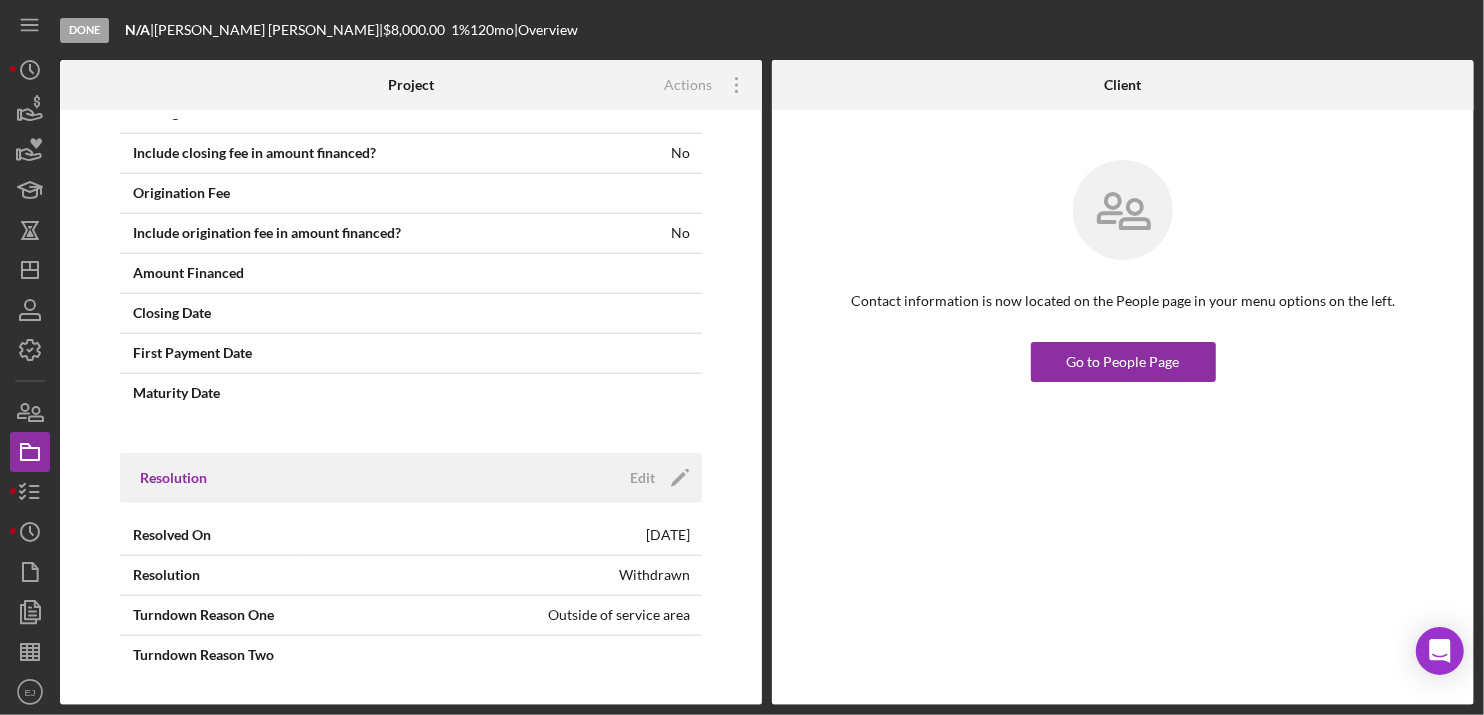 scroll, scrollTop: 1460, scrollLeft: 0, axis: vertical 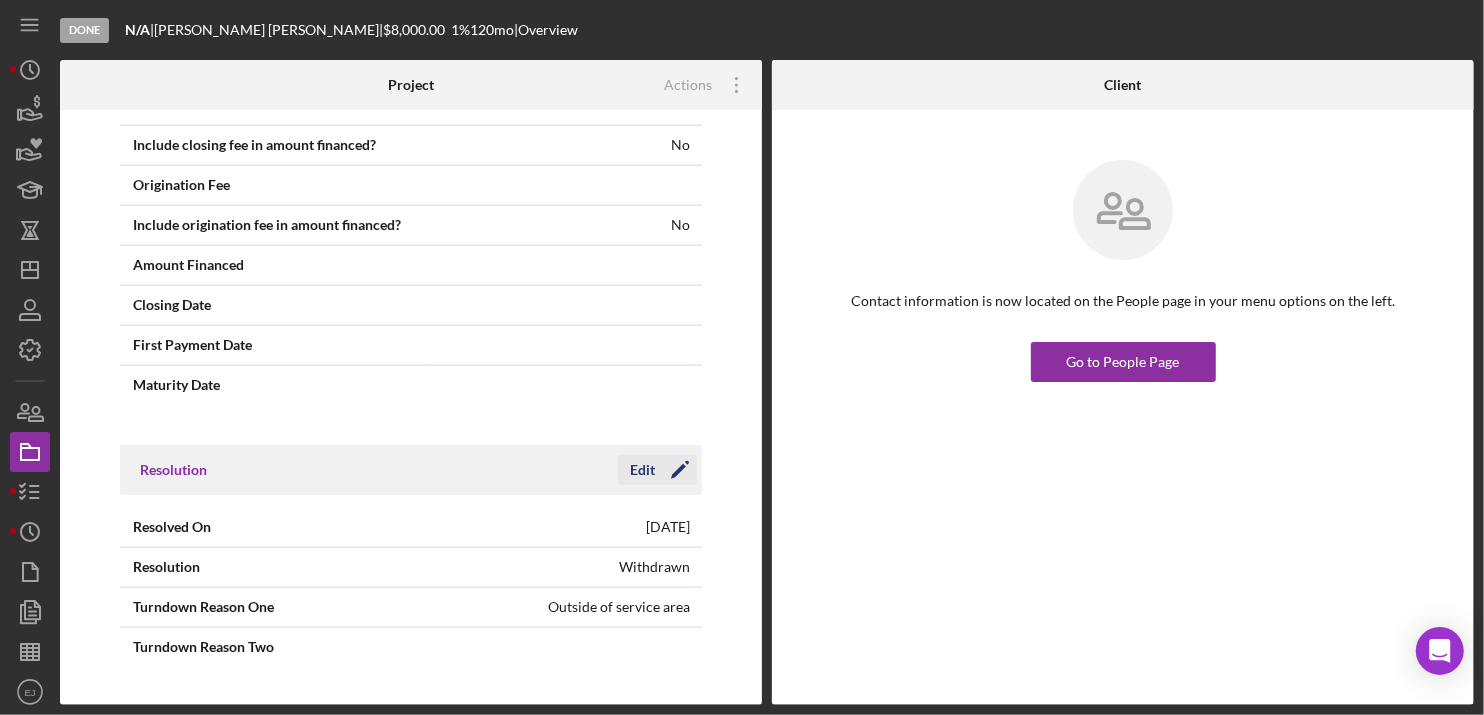 click on "Edit" at bounding box center [642, 470] 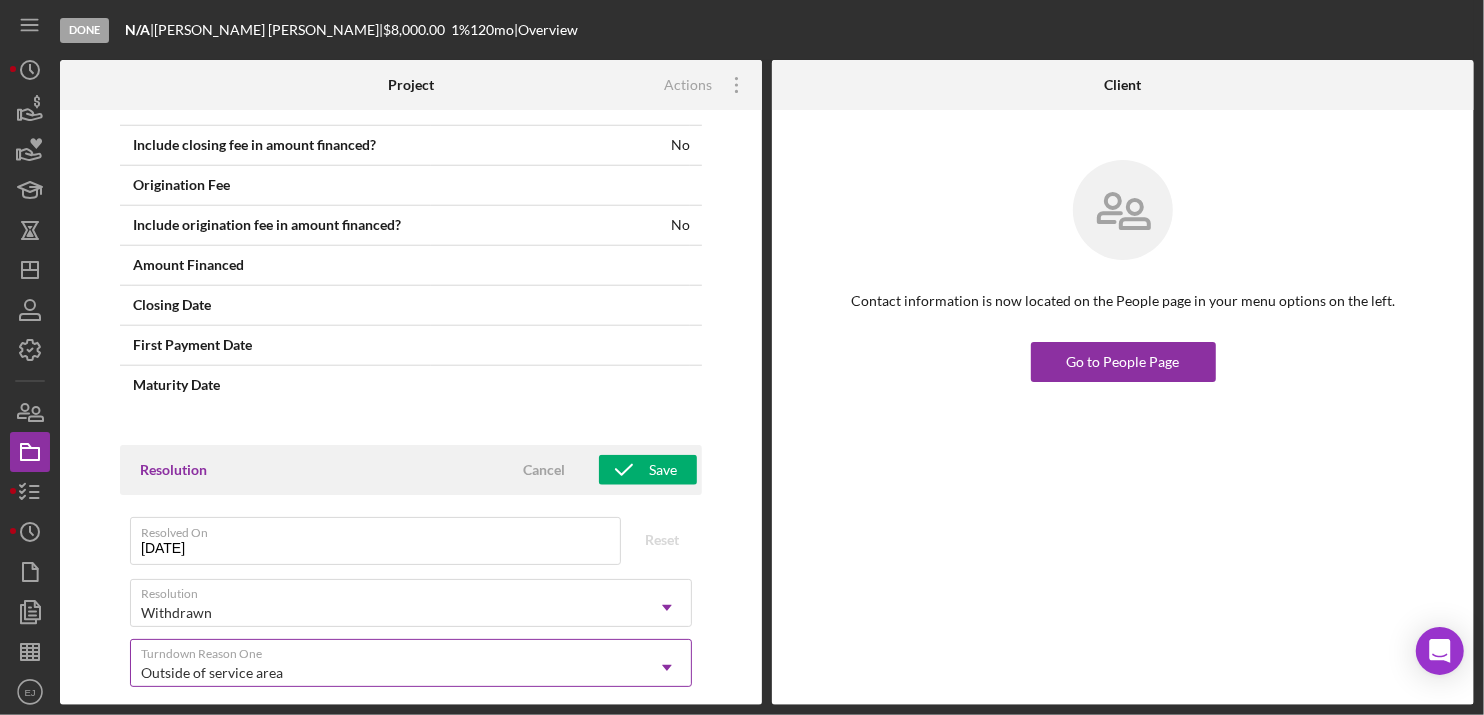 click 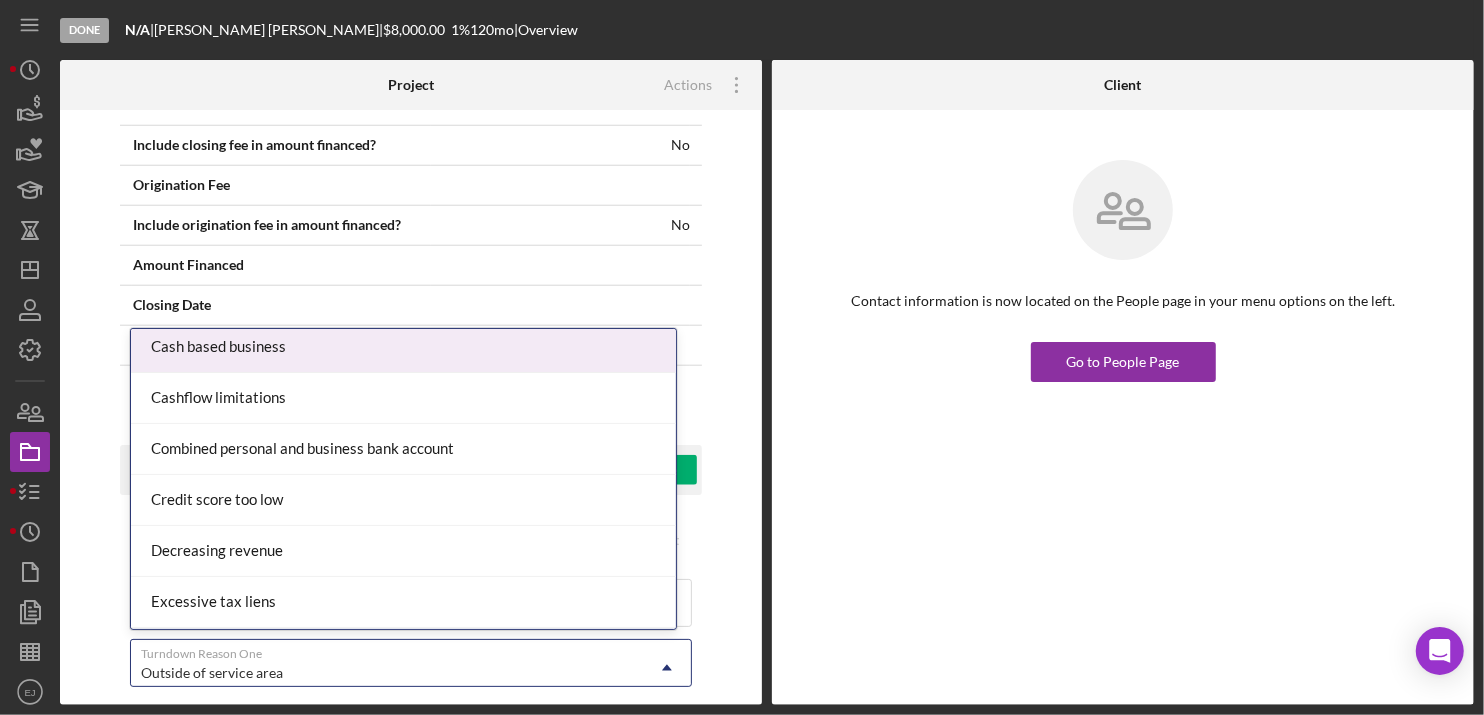 scroll, scrollTop: 1222, scrollLeft: 0, axis: vertical 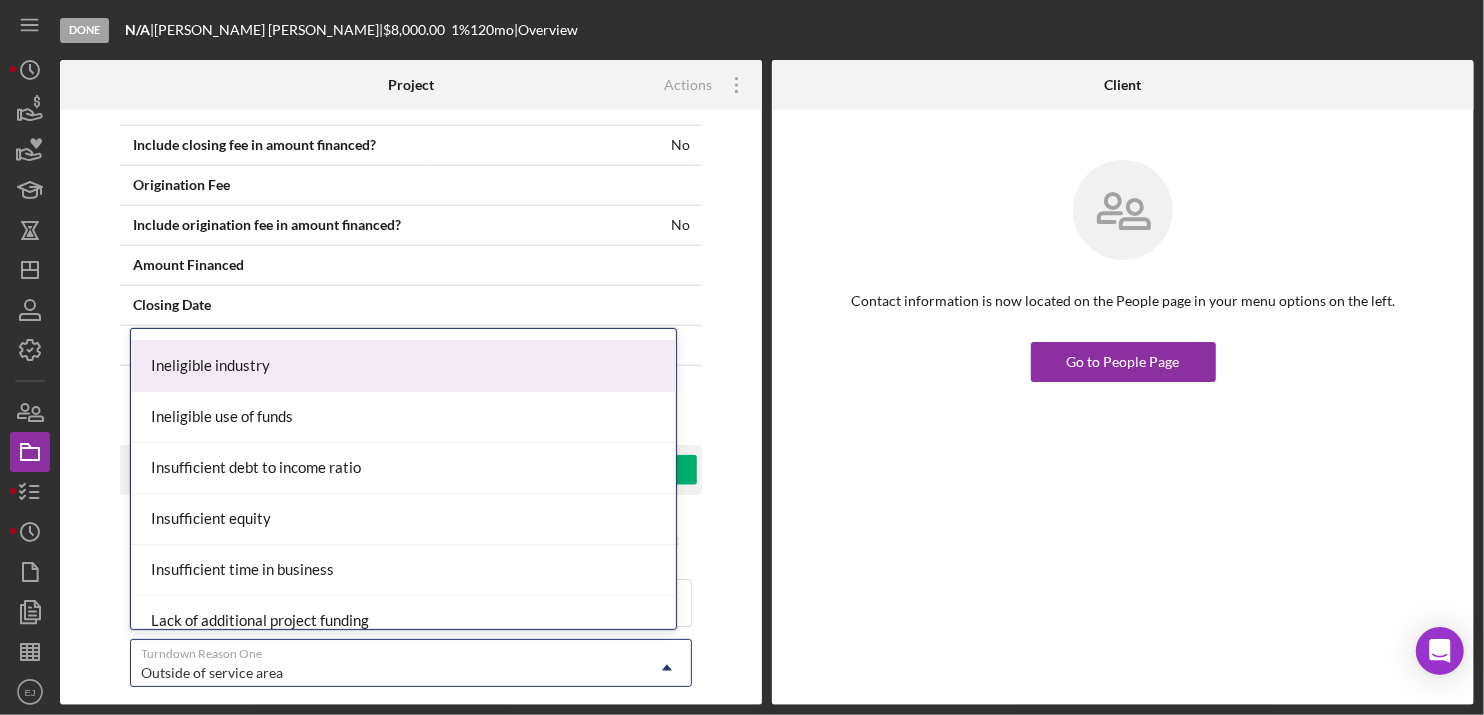 click on "Ineligible industry" at bounding box center (403, 366) 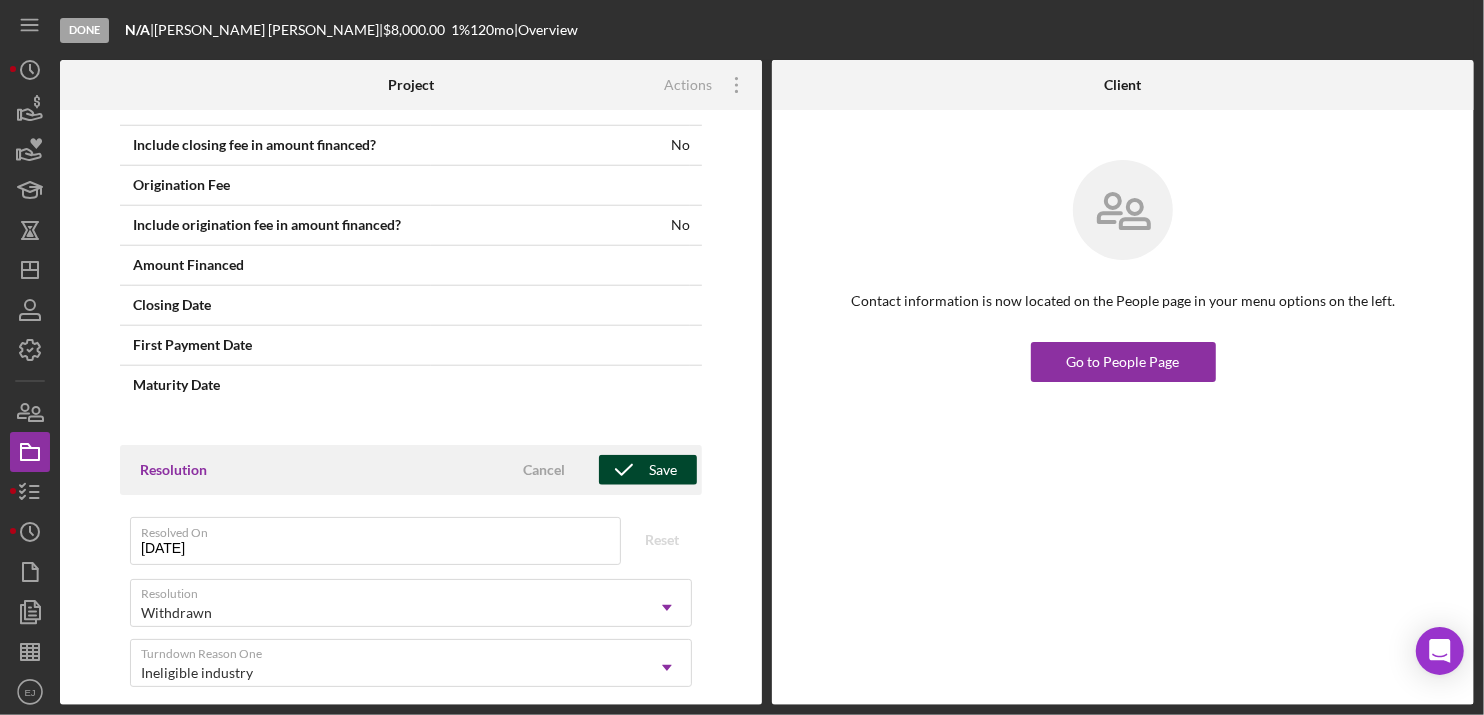 click on "Save" at bounding box center [648, 470] 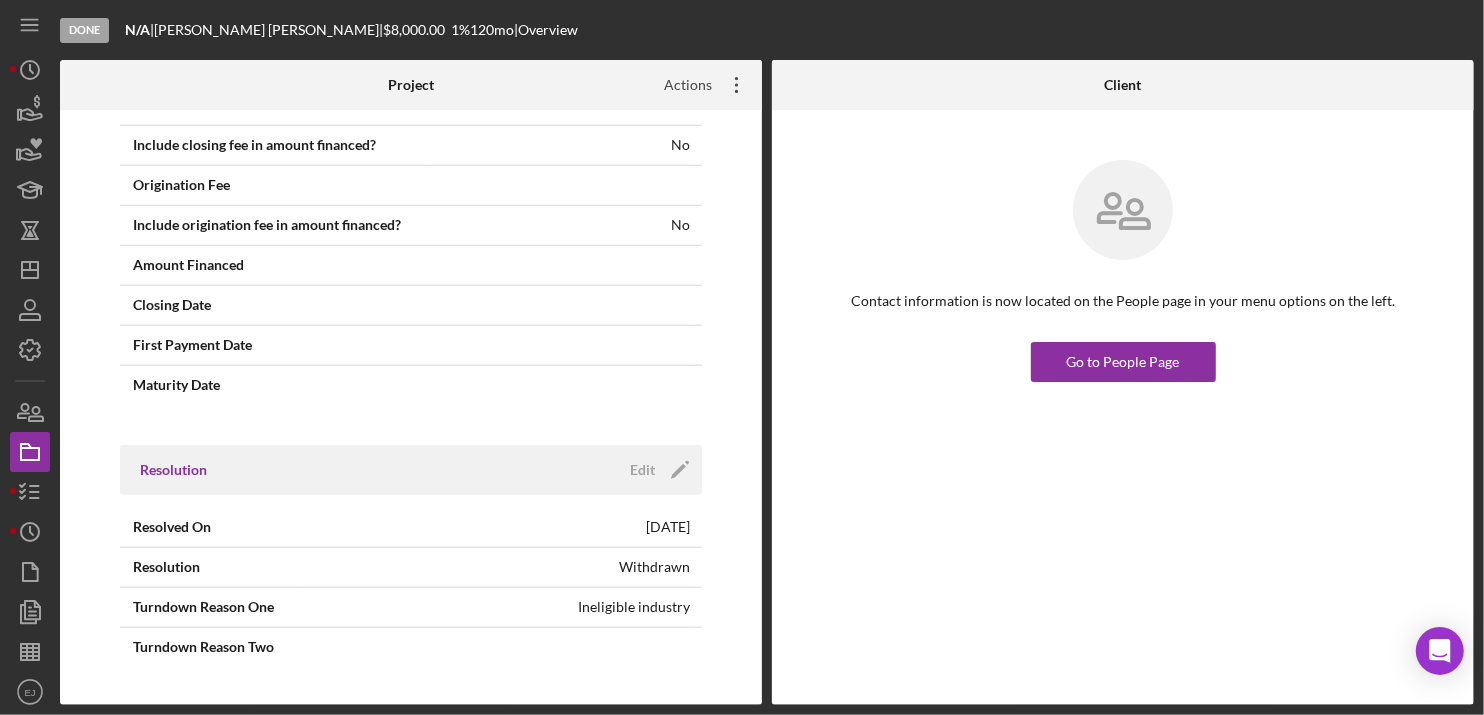 click on "Actions" at bounding box center (680, 85) 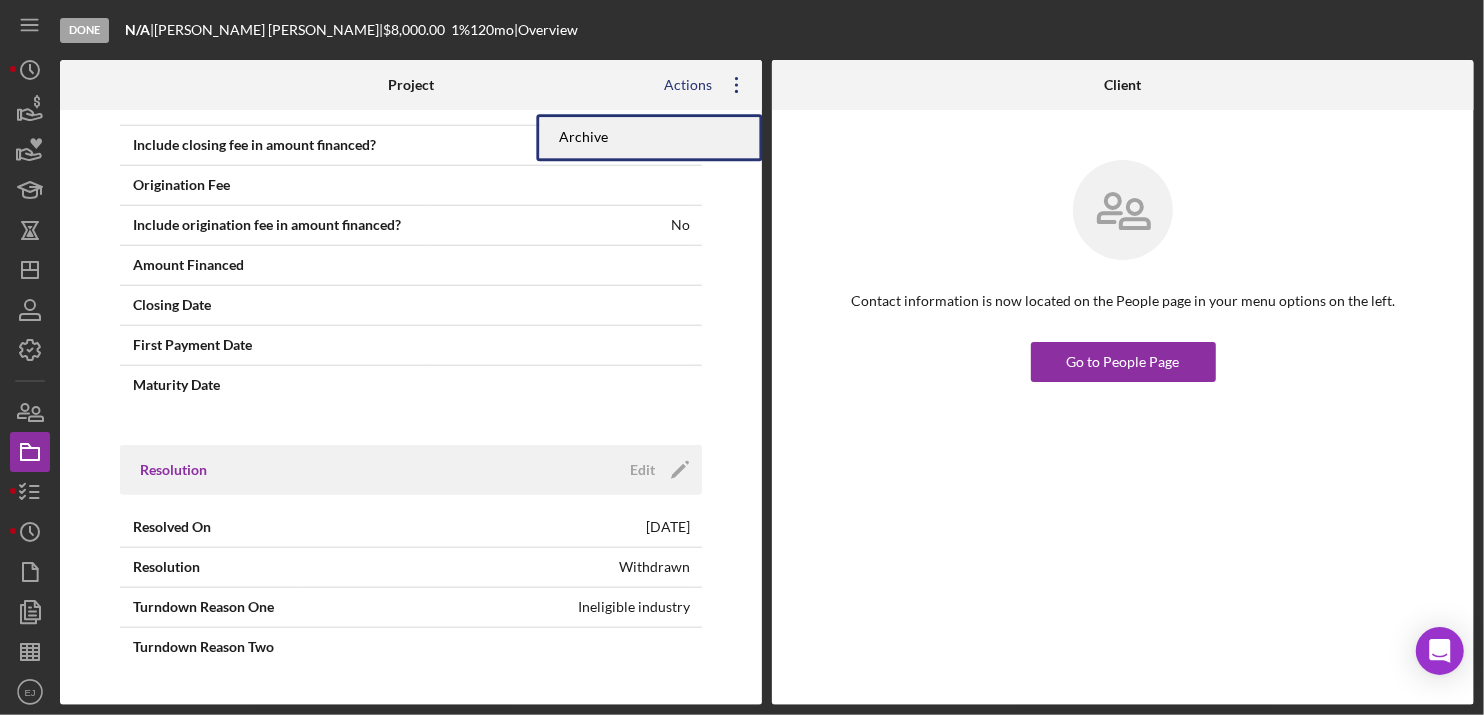 click on "Archive" at bounding box center (649, 137) 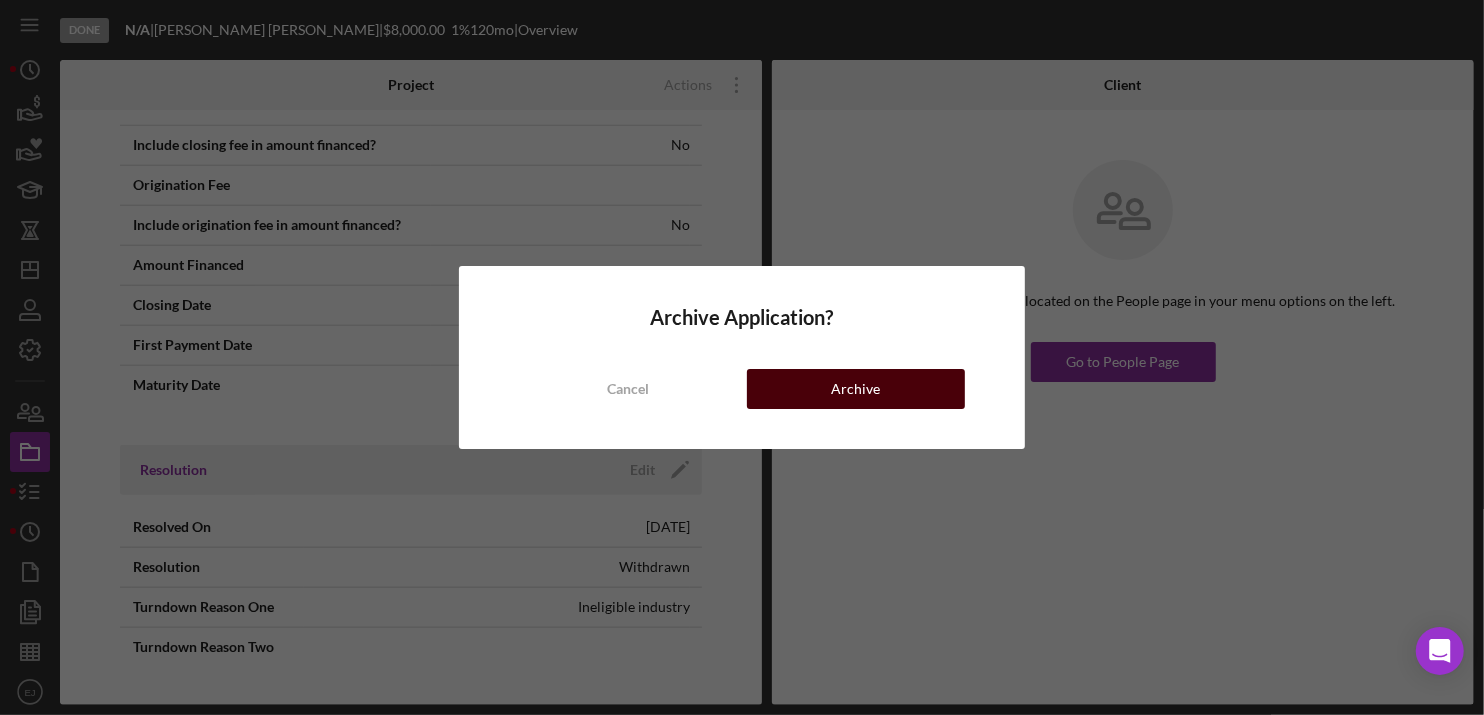 click on "Archive" at bounding box center (856, 389) 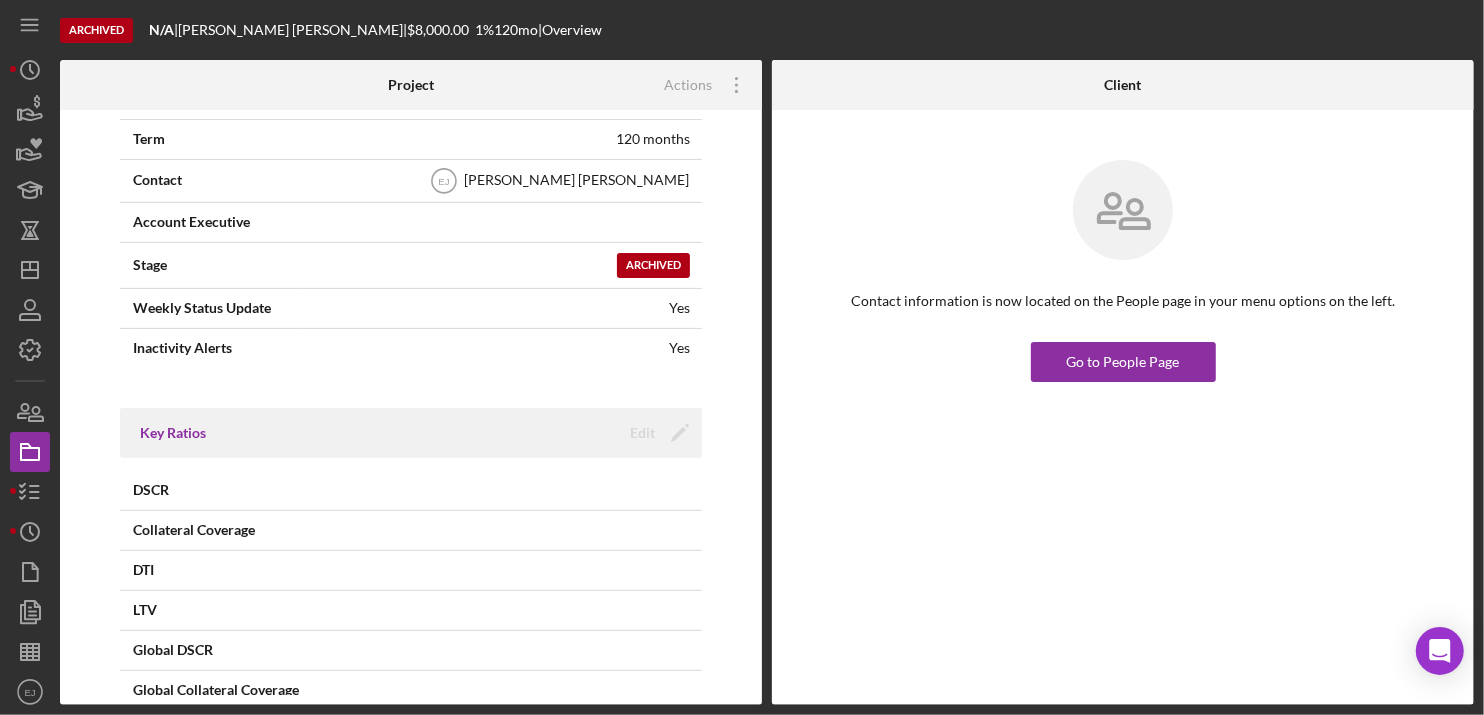 scroll, scrollTop: 0, scrollLeft: 0, axis: both 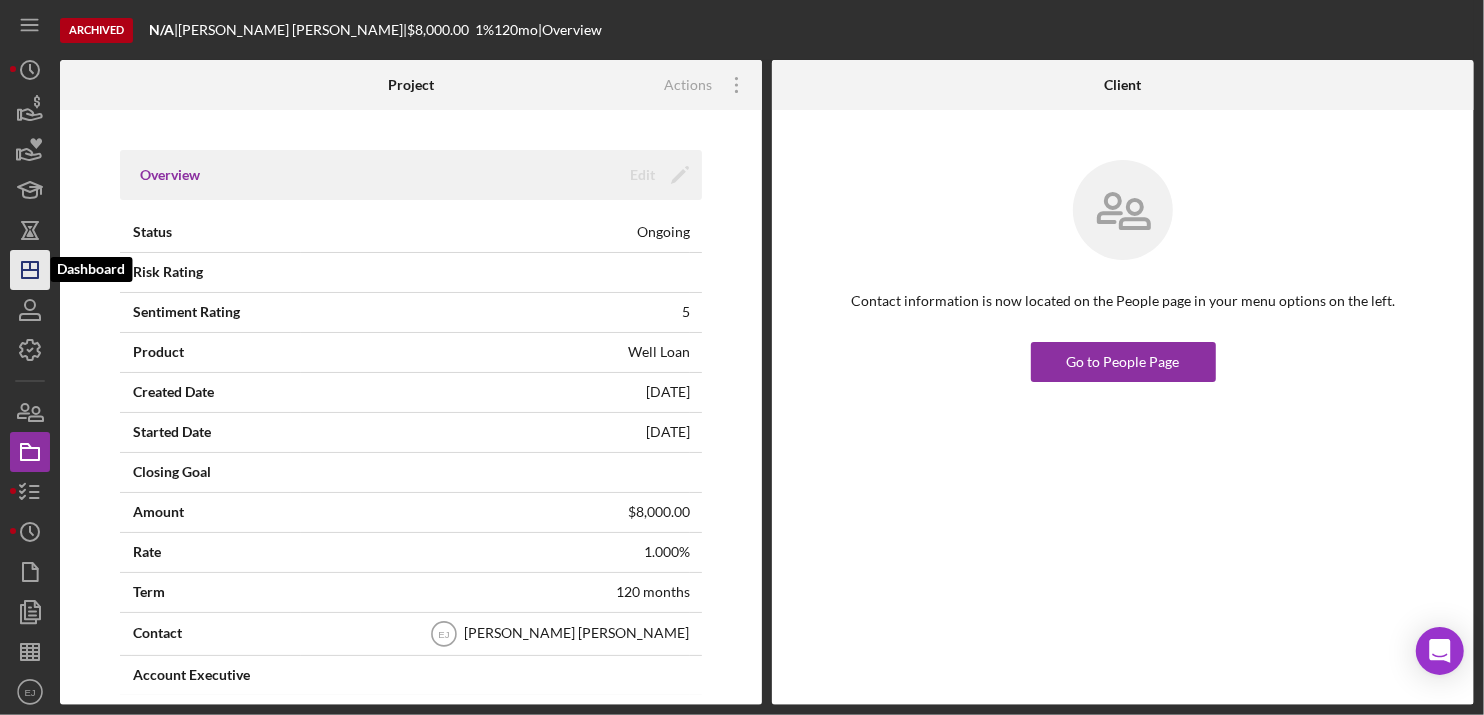 click on "Icon/Dashboard" 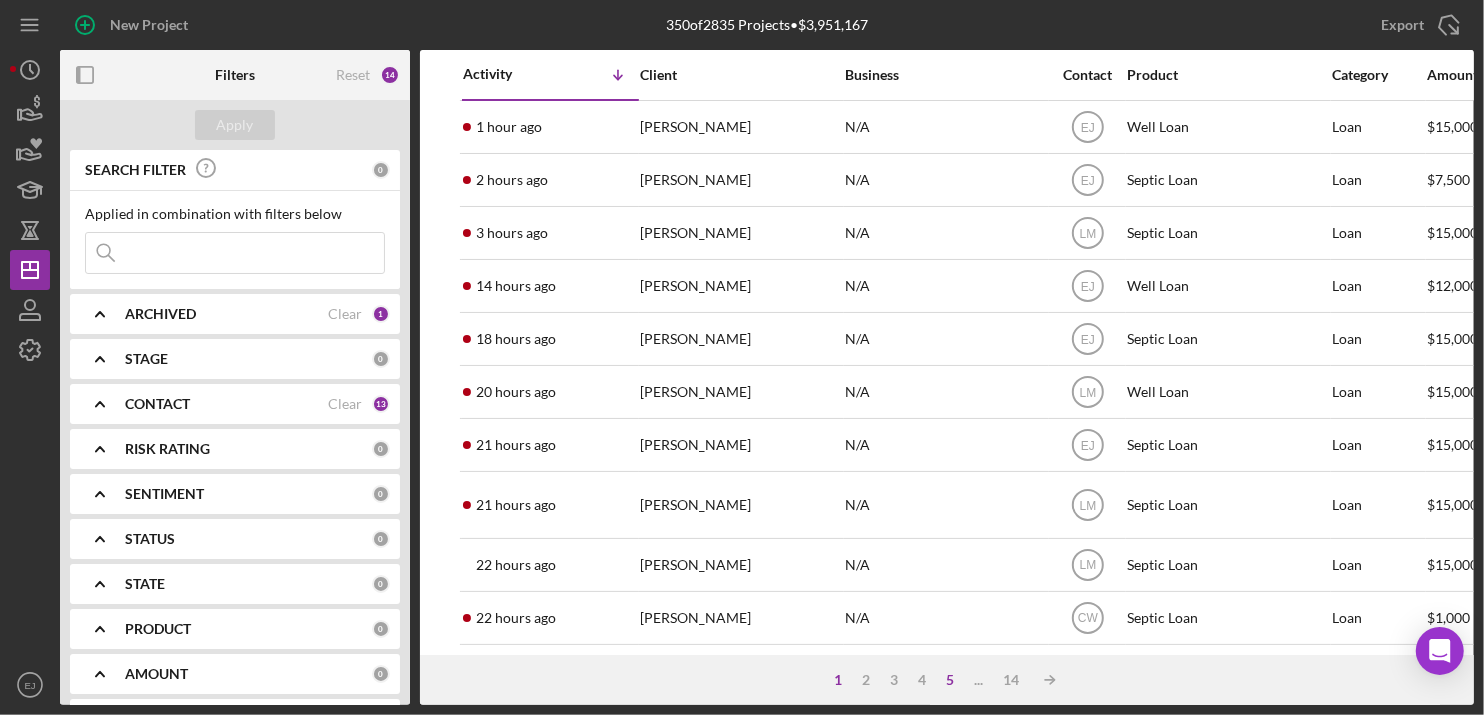 click on "5" at bounding box center [951, 680] 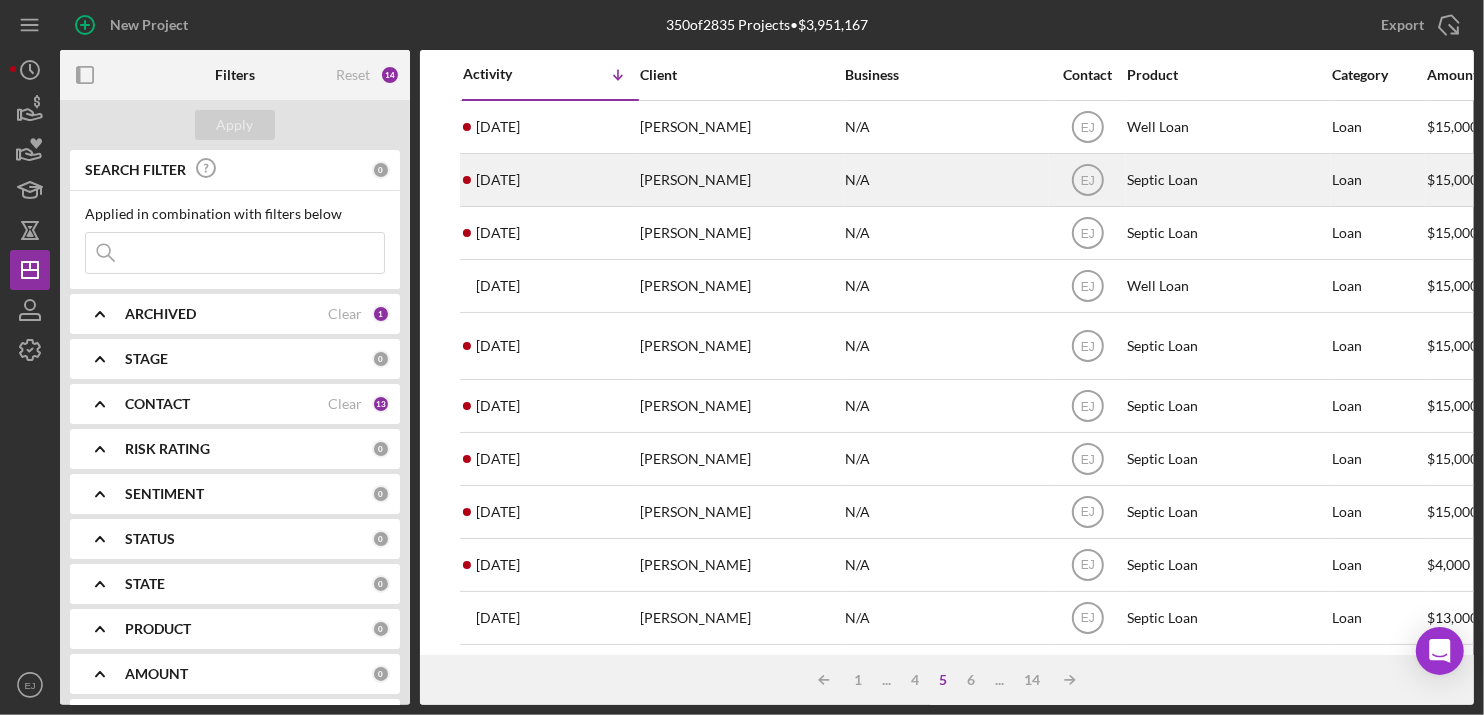 click on "[PERSON_NAME]" at bounding box center [740, 180] 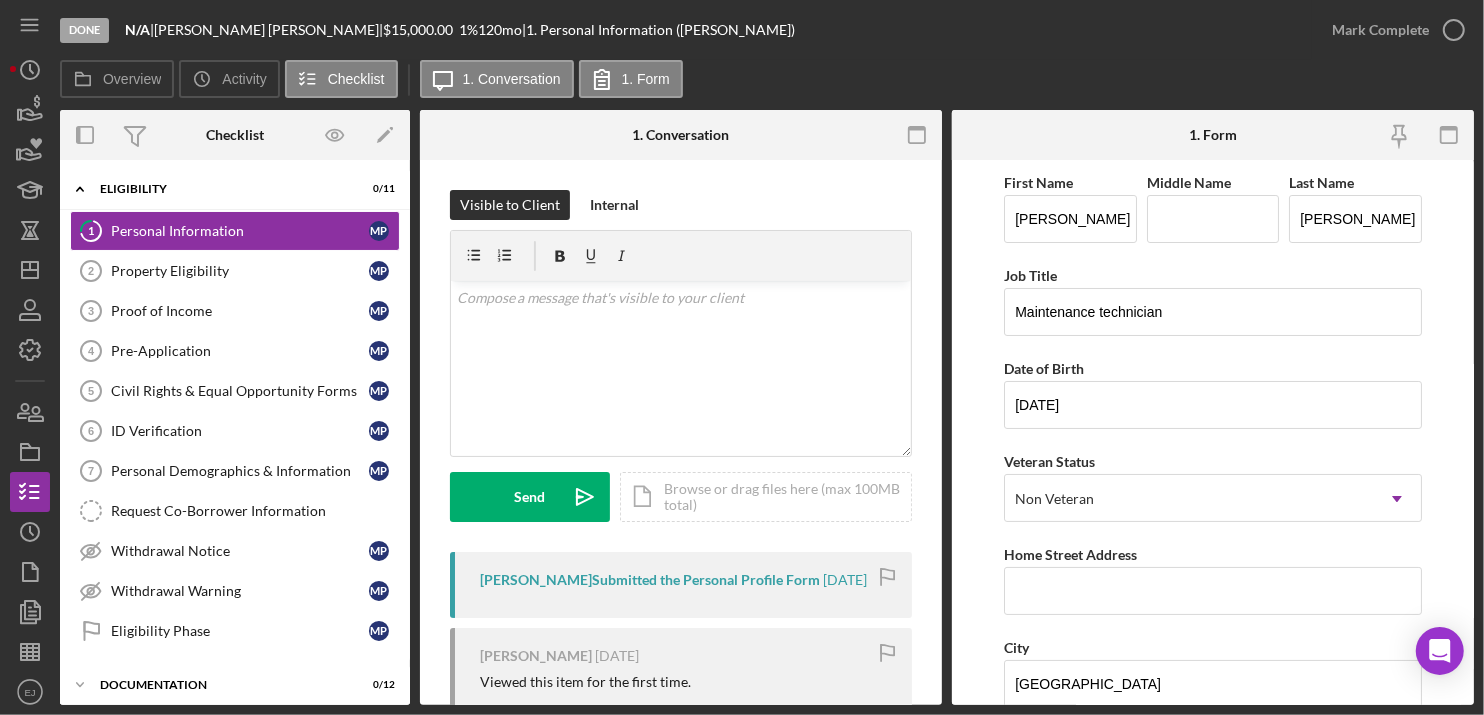 scroll, scrollTop: 476, scrollLeft: 0, axis: vertical 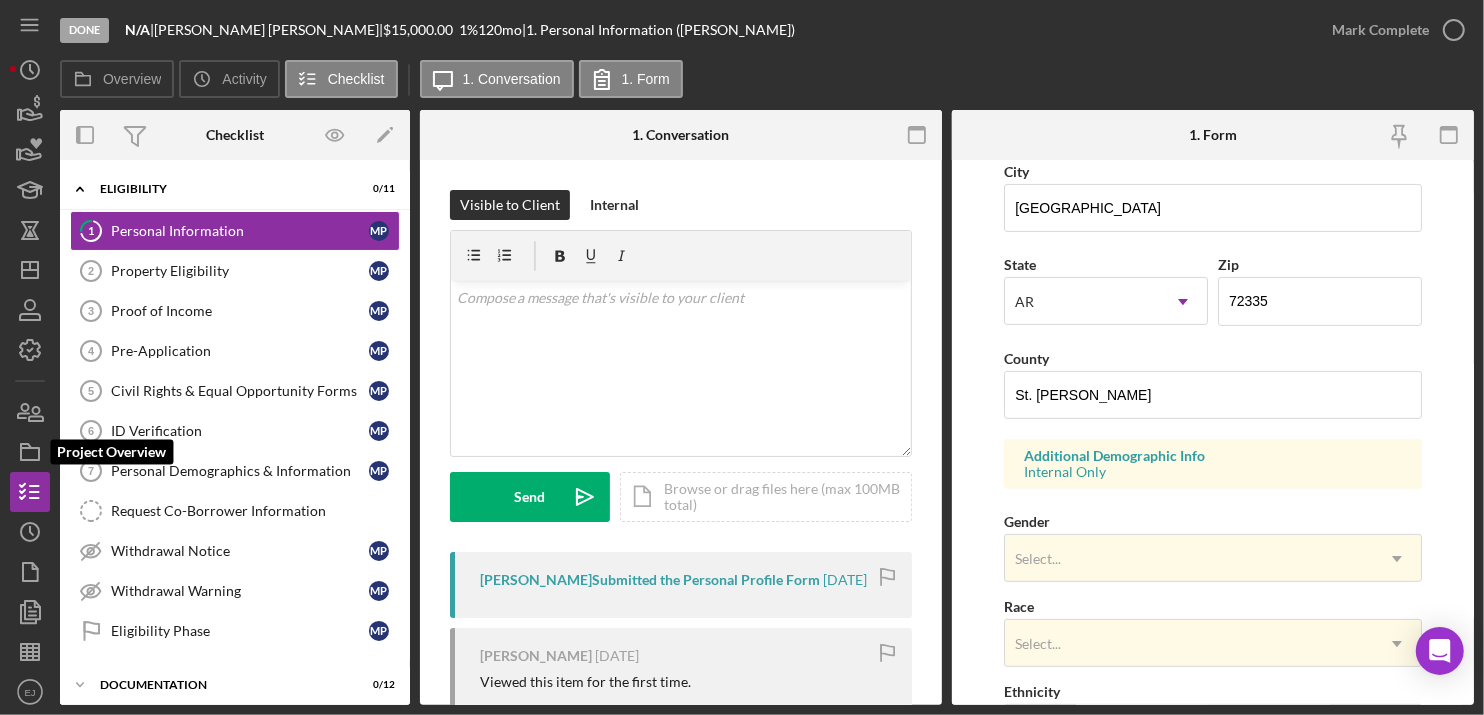 click on "Icon/Menu Icon/Dashboard Dashboard Navigation Divider Mobile Checklist Navigation Divider Mobile Personal Information 1 Icon/Message Icon/Overflow Call [PERSON_NAME] Complete Mark Complete  Project Overview Icon/Link   Copy File Request Link  Chat with Support Icon/Menu Close  Close Call [PERSON_NAME] Complete Mark Complete  Project Overview Icon/Link   Copy File Request Link  Chat with Support Icon/History Activity Loans Grants Educational Long-Term Icon/Dashboard Dashboard Clients Product Templates People Project Overview Project Overview Checklist Icon/History History Documents Document Templates Sheets Icon/User Photo [PERSON_NAME] Icon/Overflow Account Settings Chat with Support Support Articles Logout Icon/Menu Close  Close Account Settings Chat with Support Support Articles Logout" at bounding box center (35, 352) 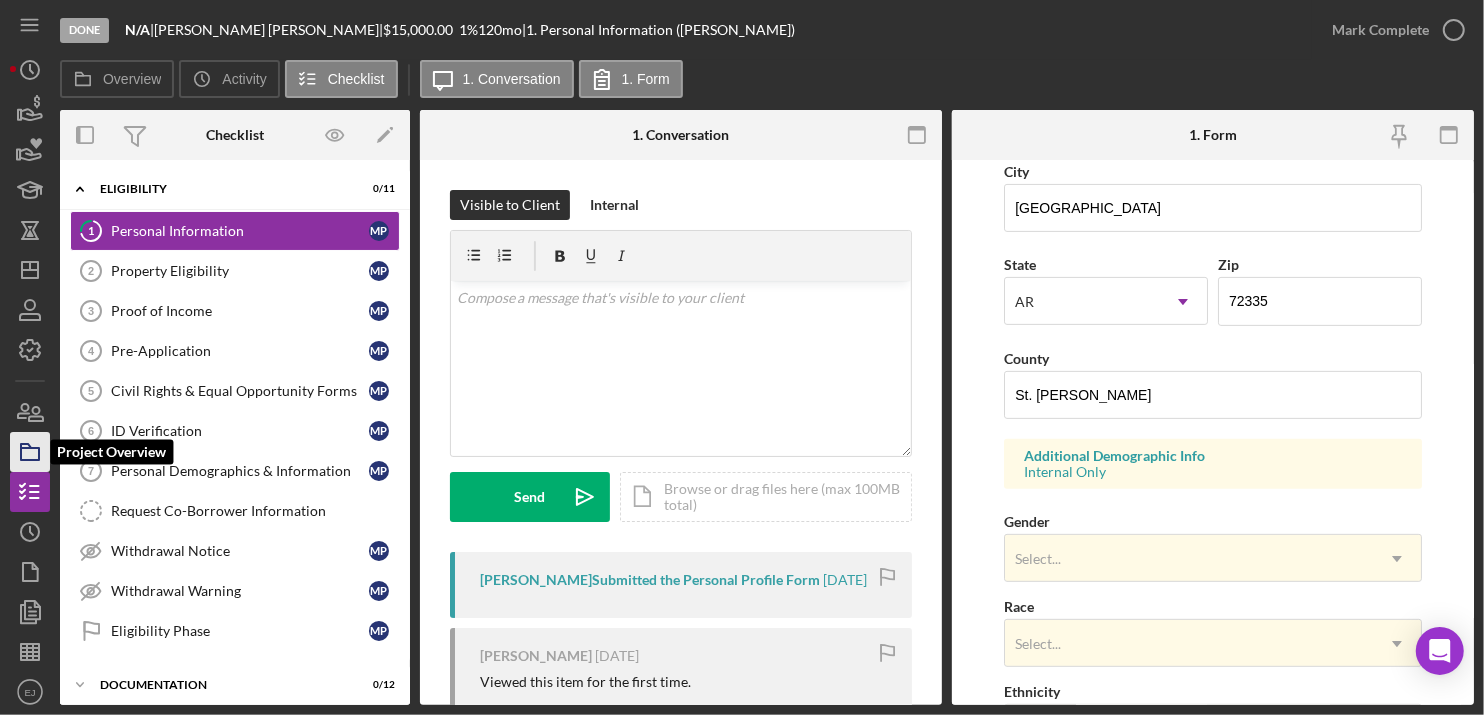 click 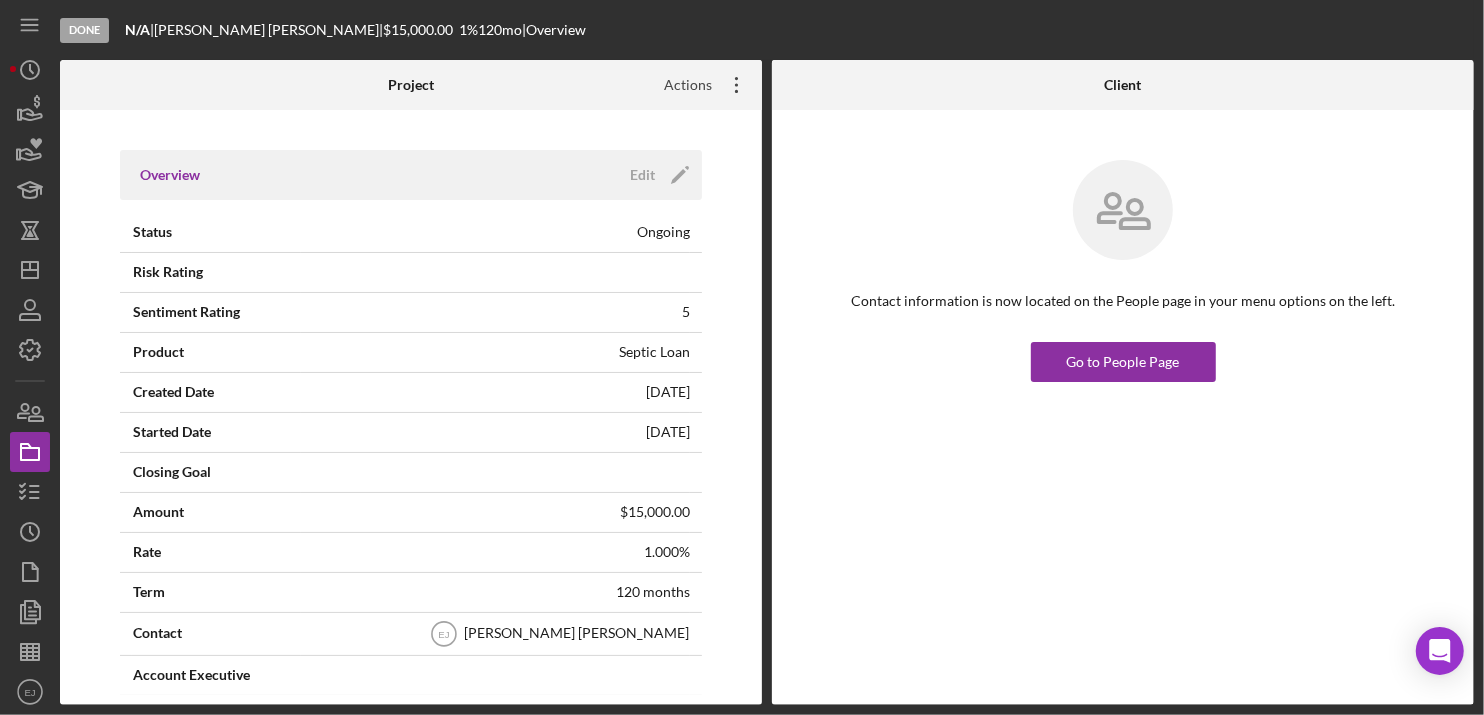 click on "Actions" at bounding box center (680, 85) 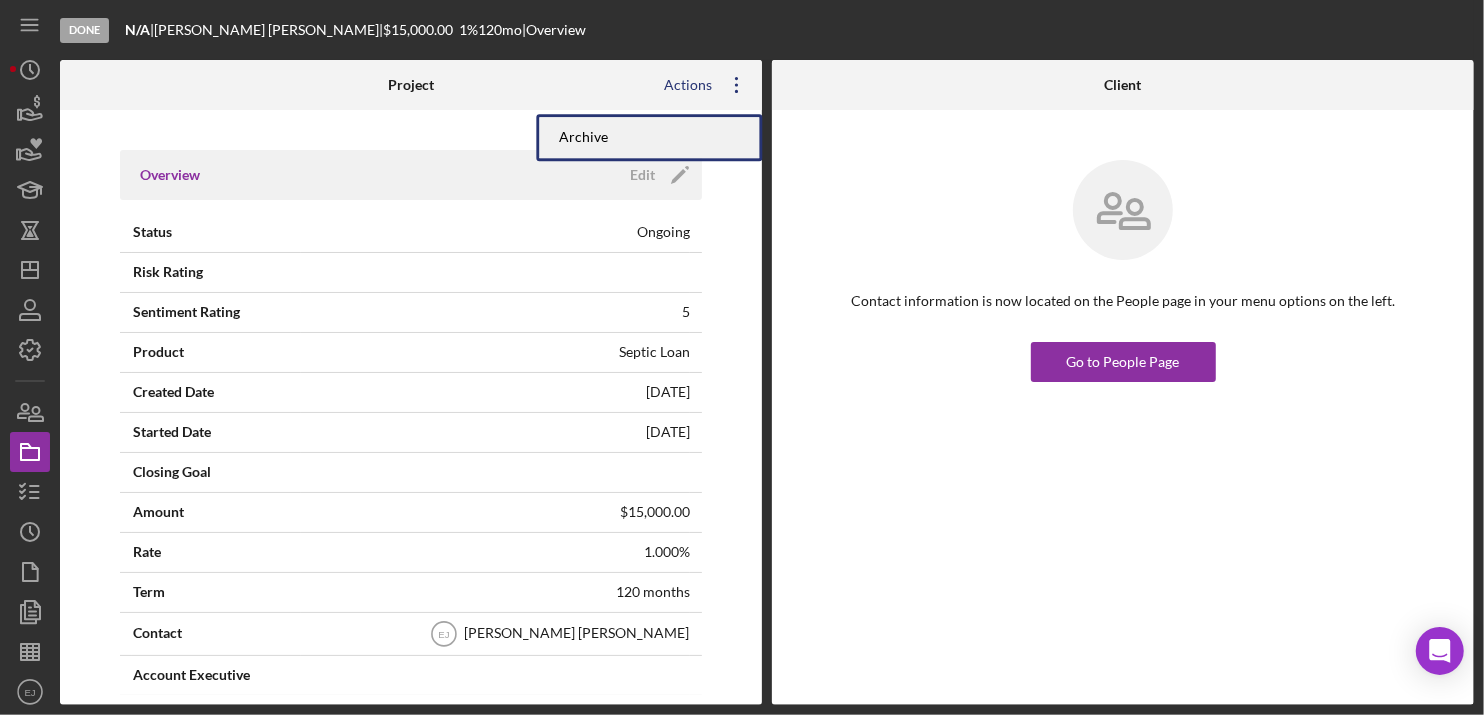 click on "Archive" at bounding box center (649, 137) 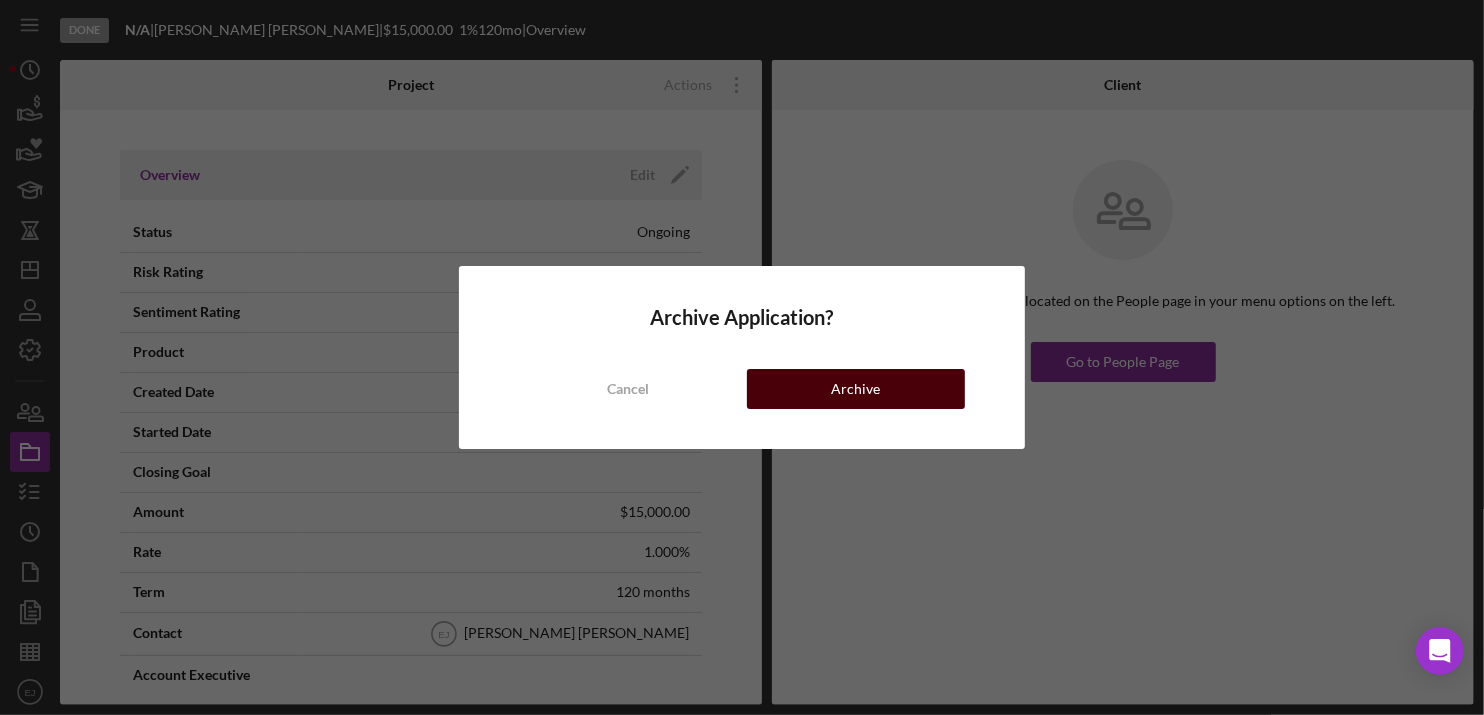 click on "Archive" at bounding box center (856, 389) 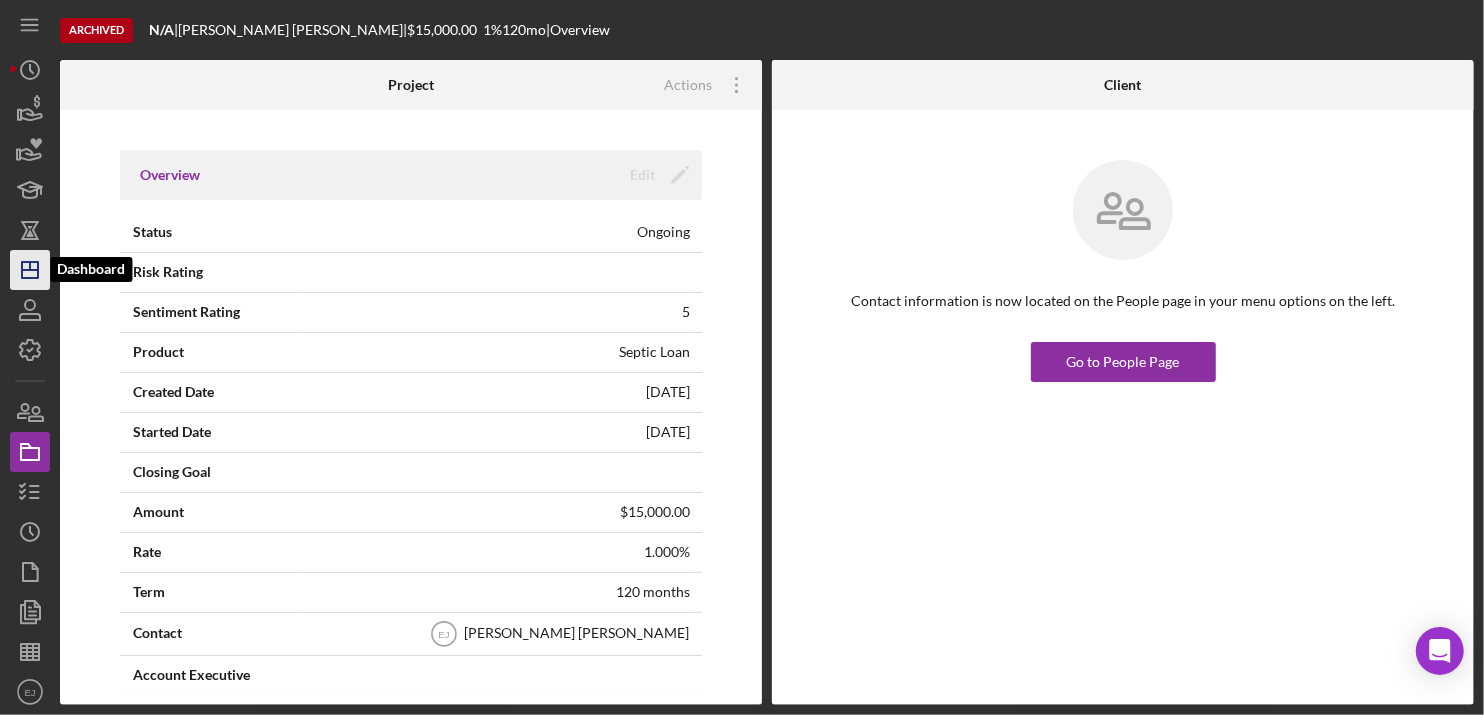 click 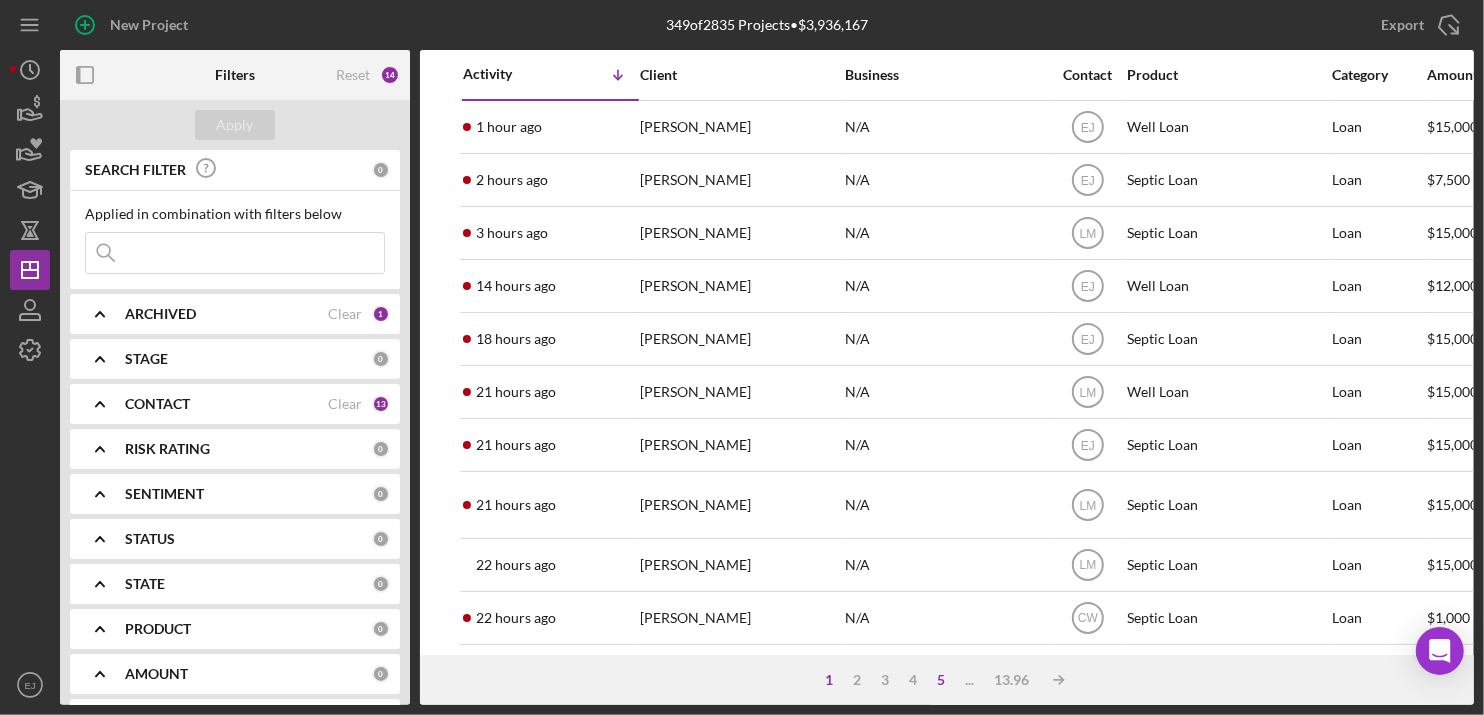 click on "5" at bounding box center [941, 680] 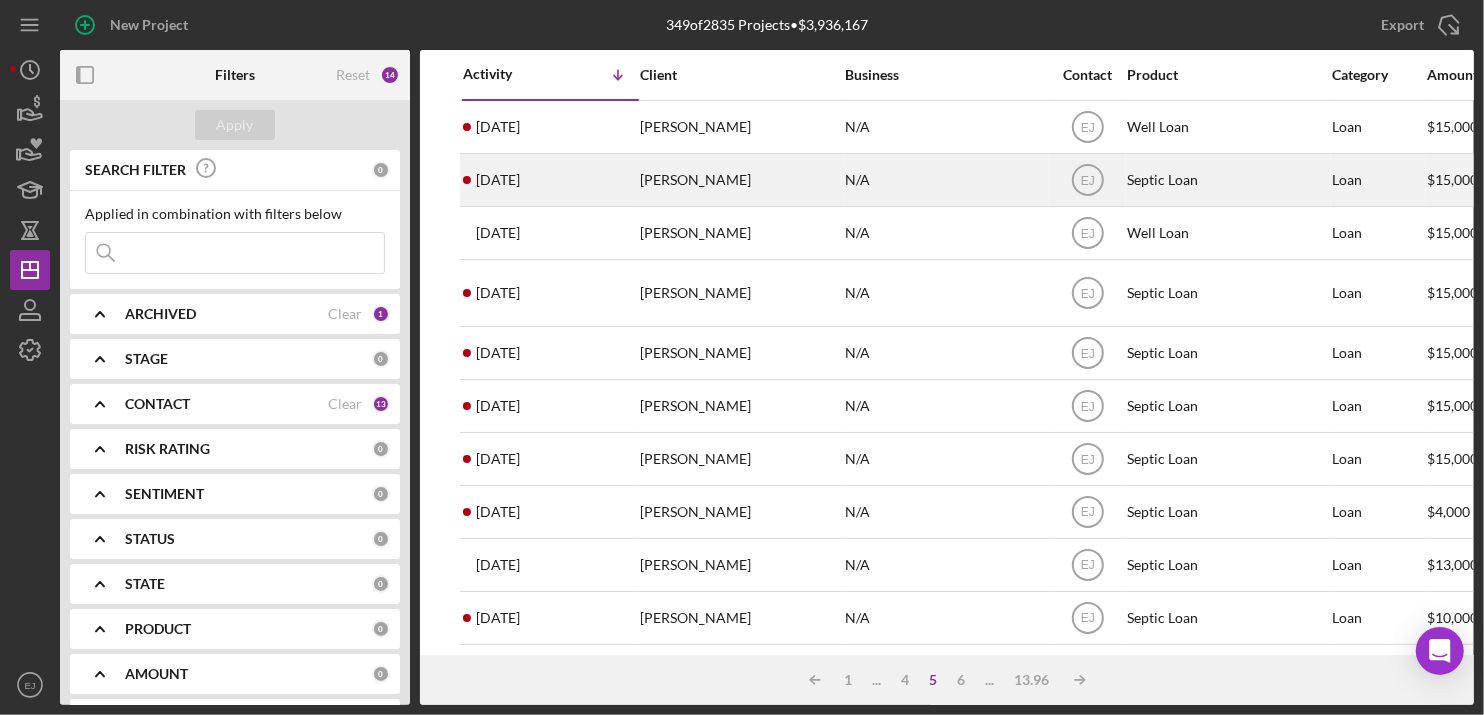 click on "[PERSON_NAME]" at bounding box center [740, 180] 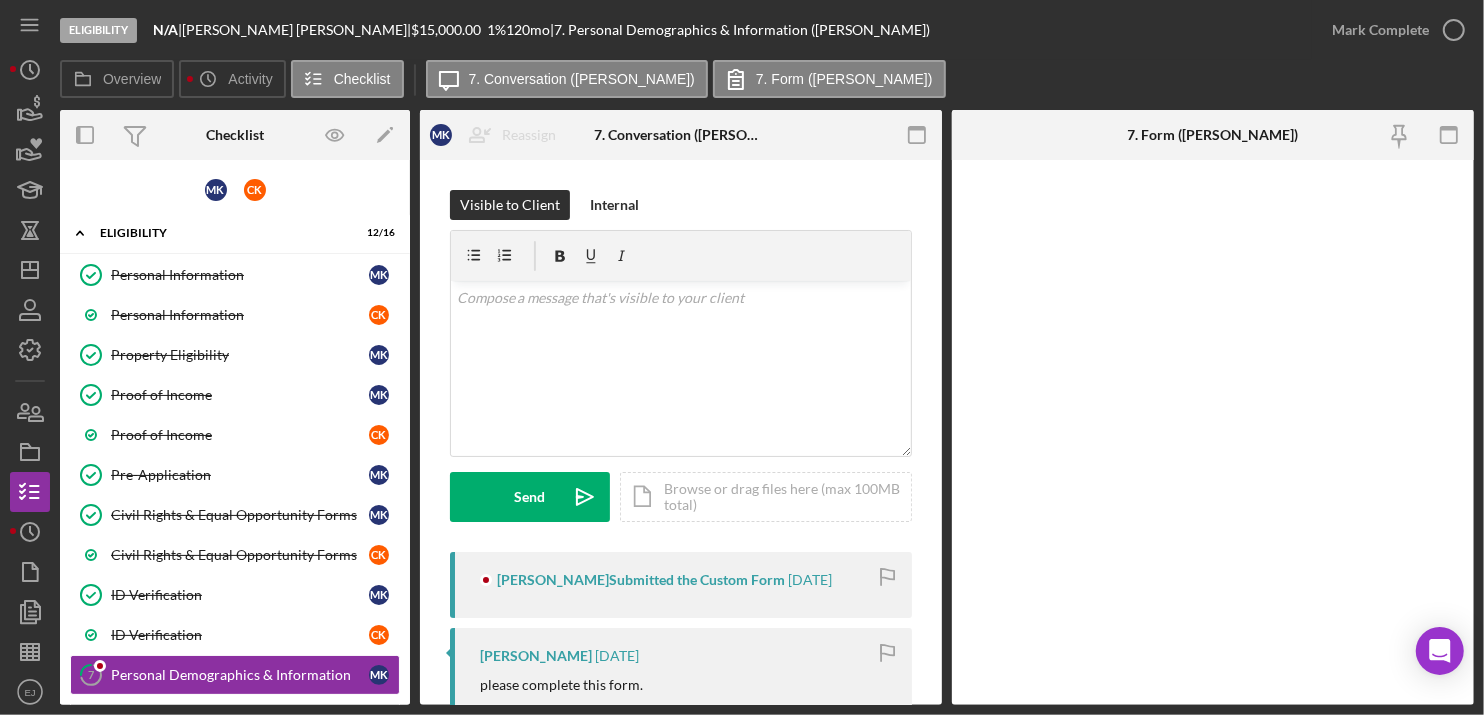 scroll, scrollTop: 236, scrollLeft: 0, axis: vertical 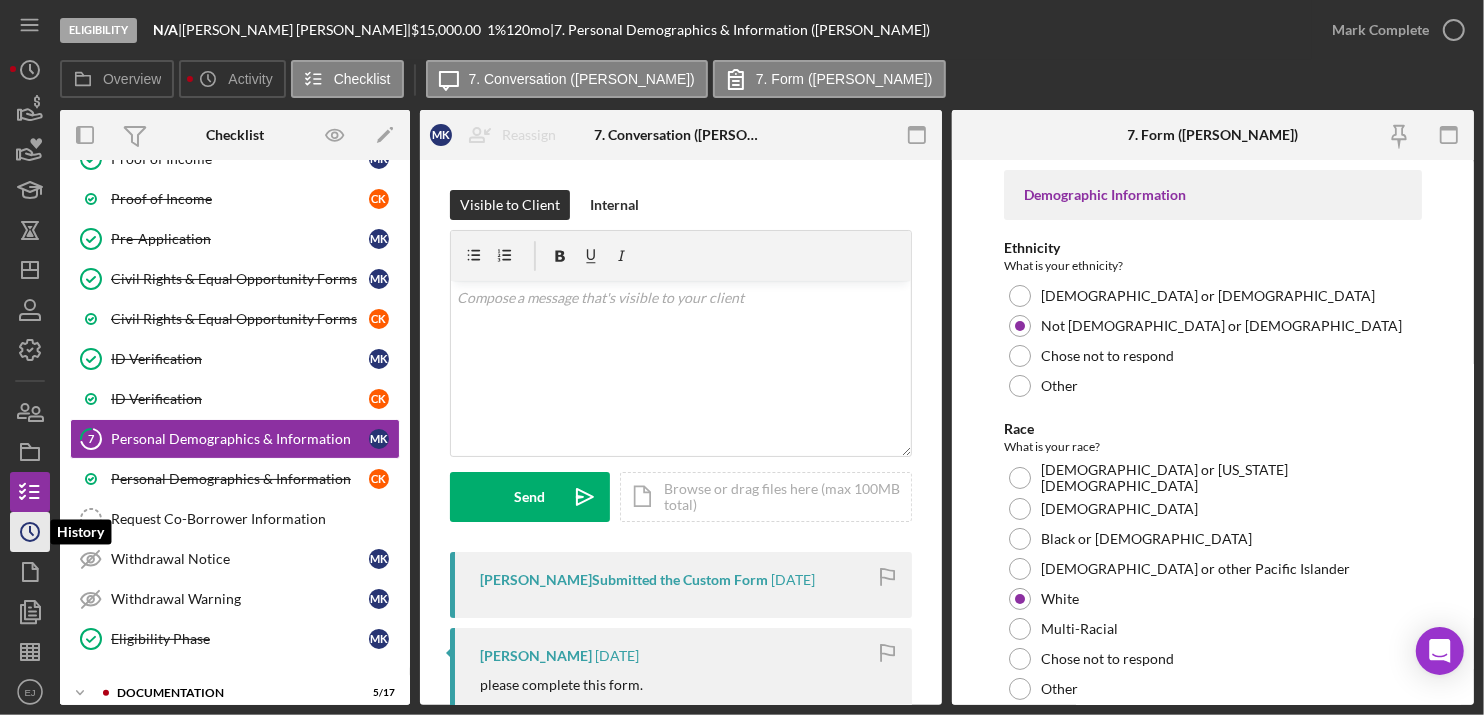 click 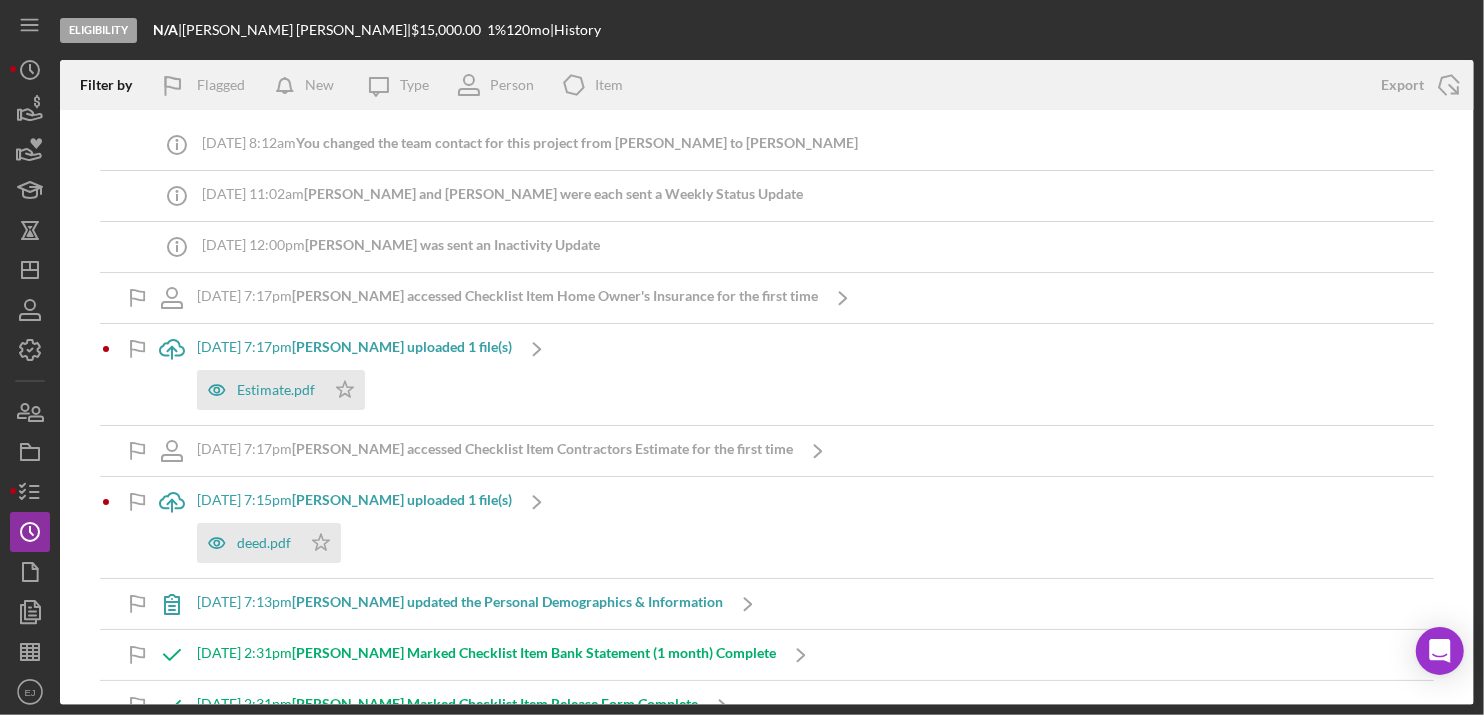 drag, startPoint x: 257, startPoint y: 381, endPoint x: 664, endPoint y: 372, distance: 407.0995 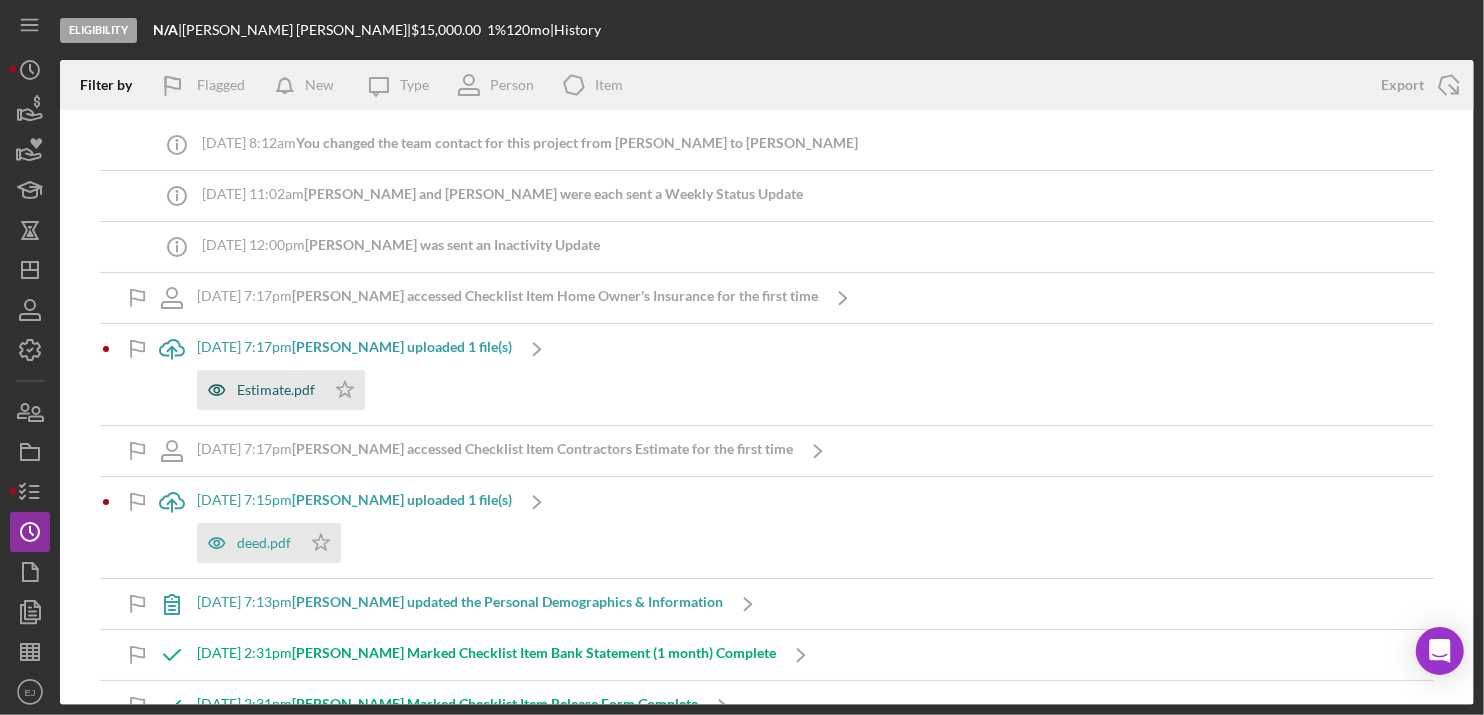 click on "Estimate.pdf" at bounding box center [276, 390] 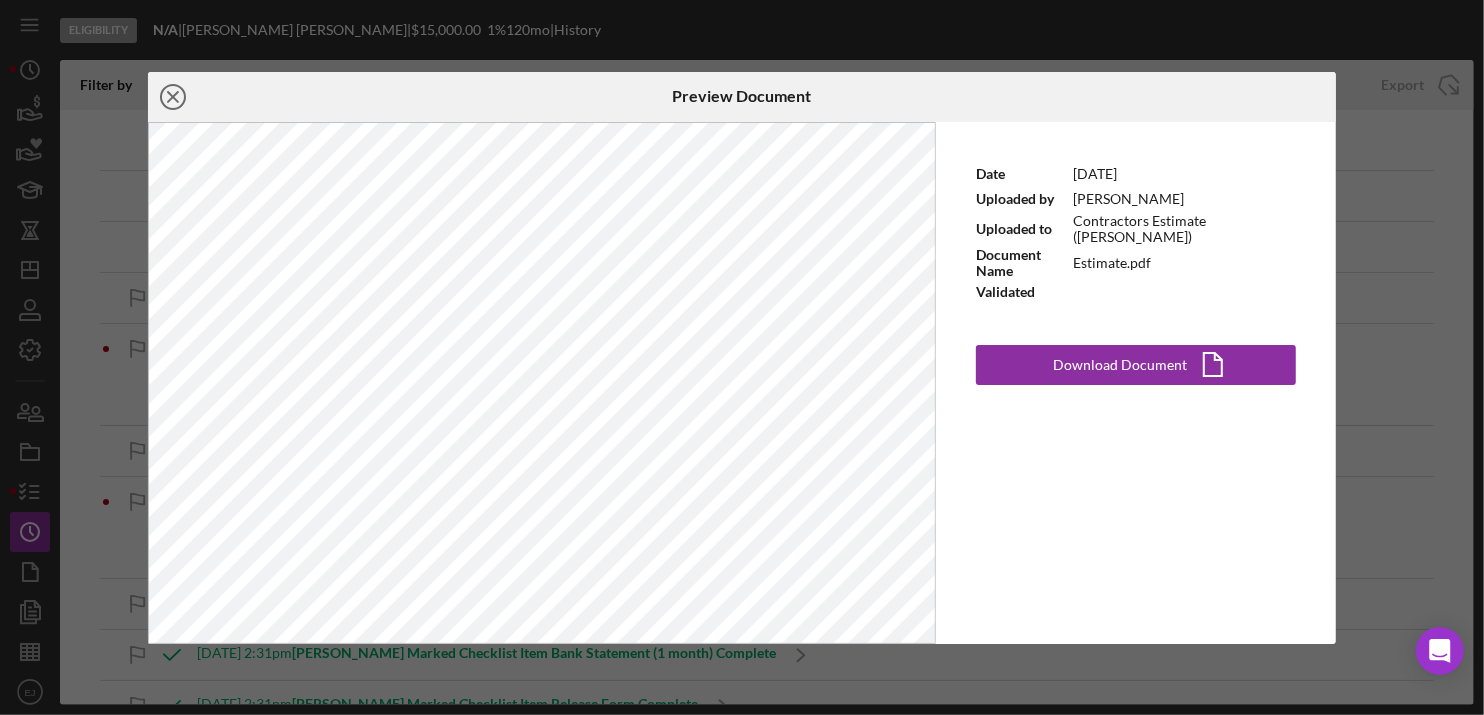 click on "Icon/Close" 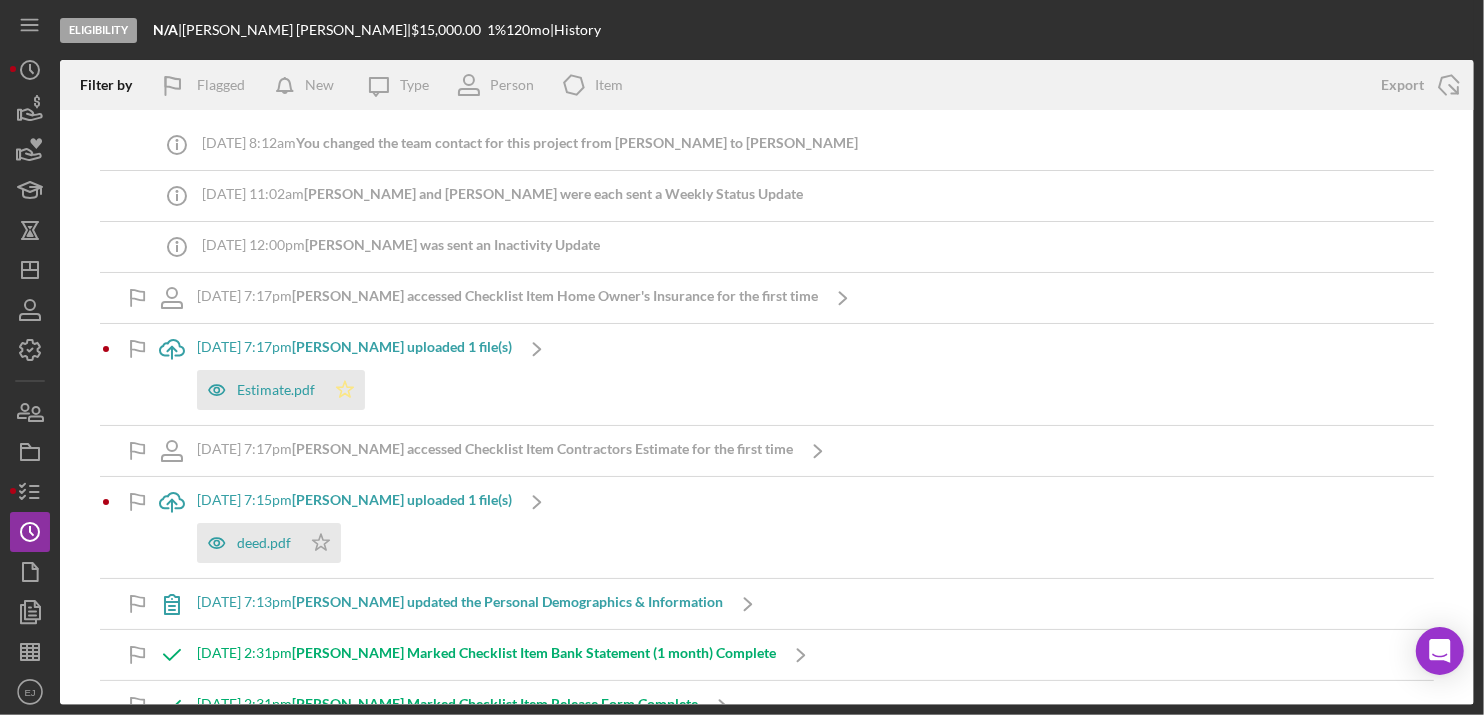 click on "Icon/Star" 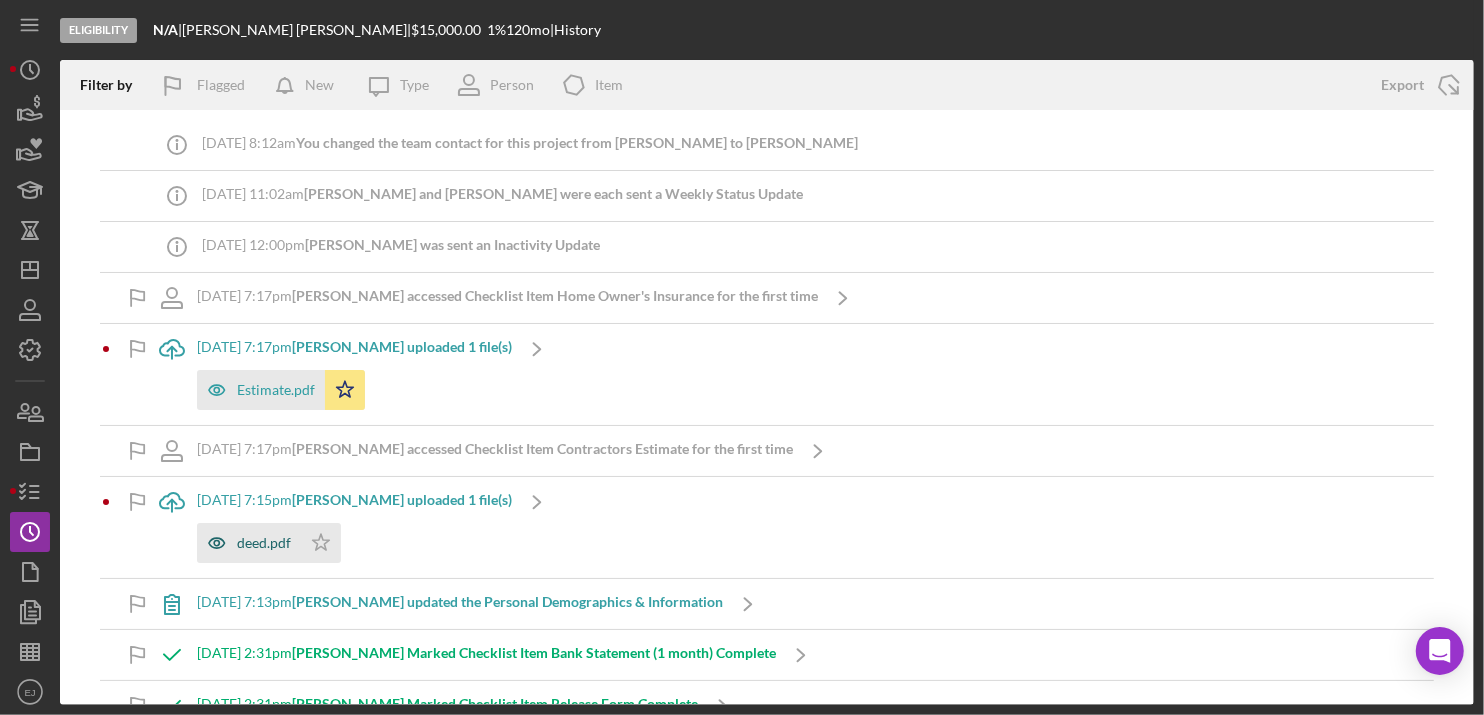 click on "deed.pdf" at bounding box center (264, 543) 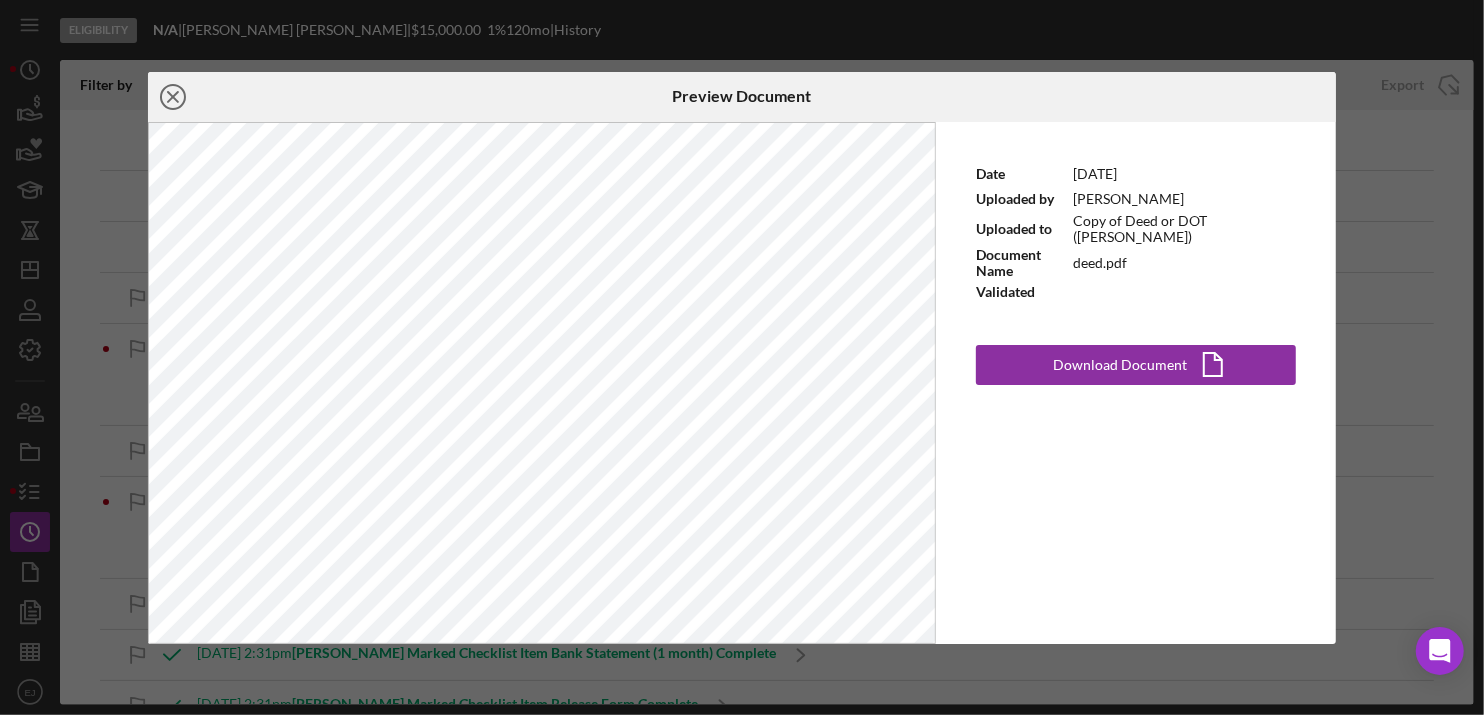 click 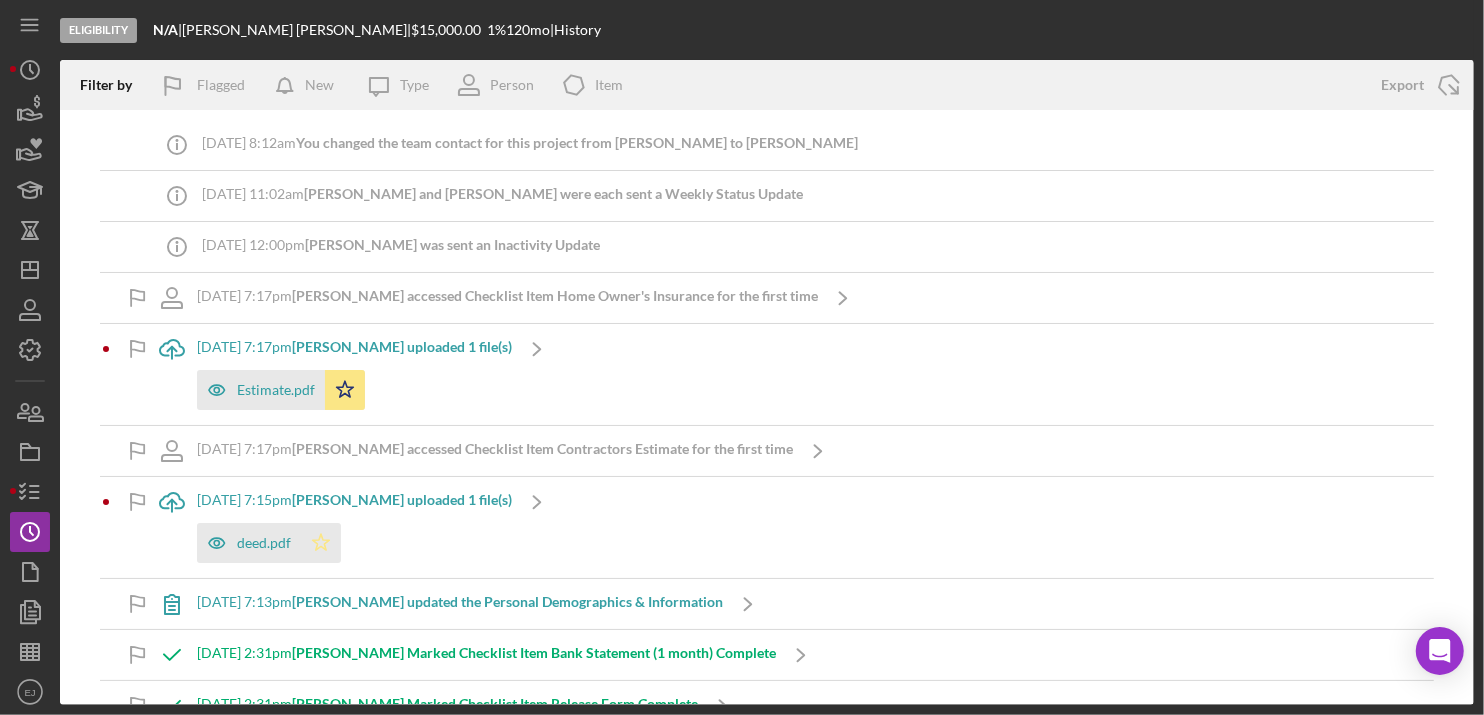 click 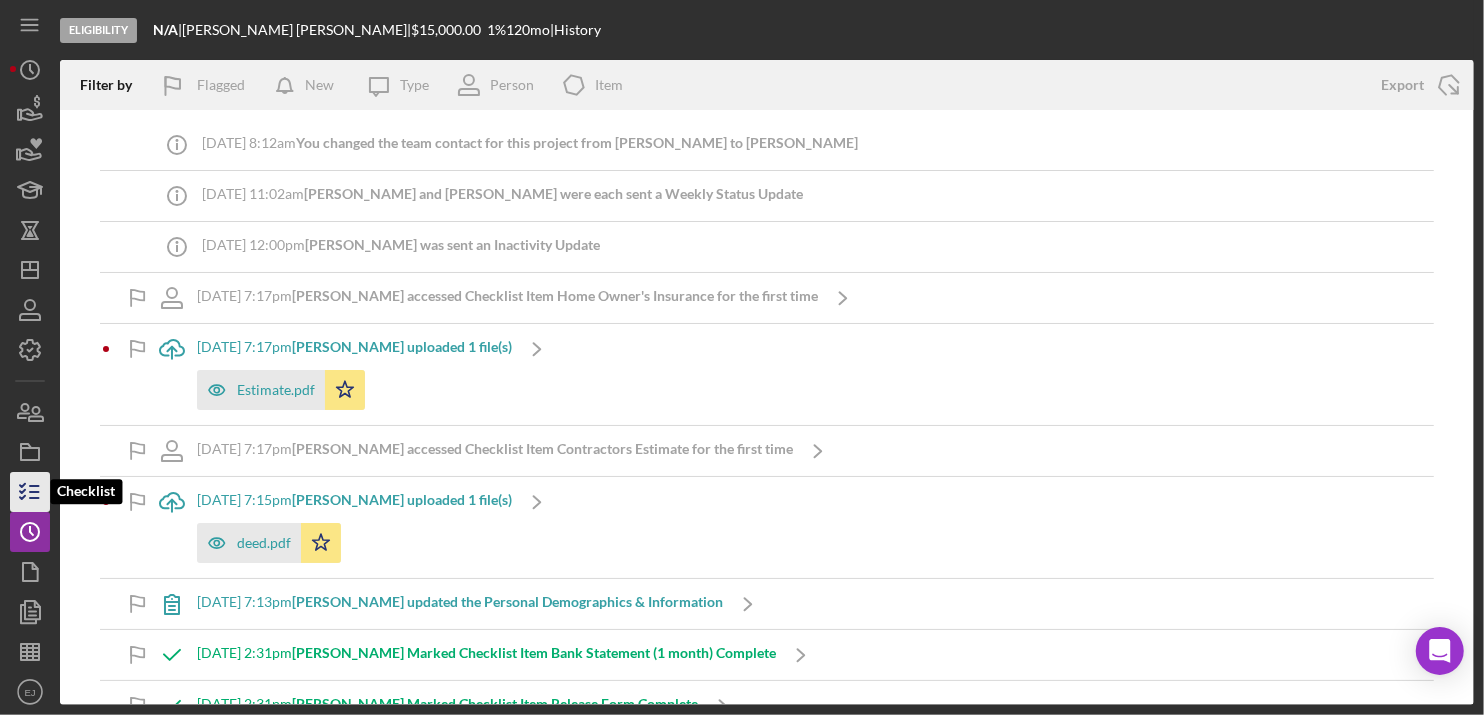 click 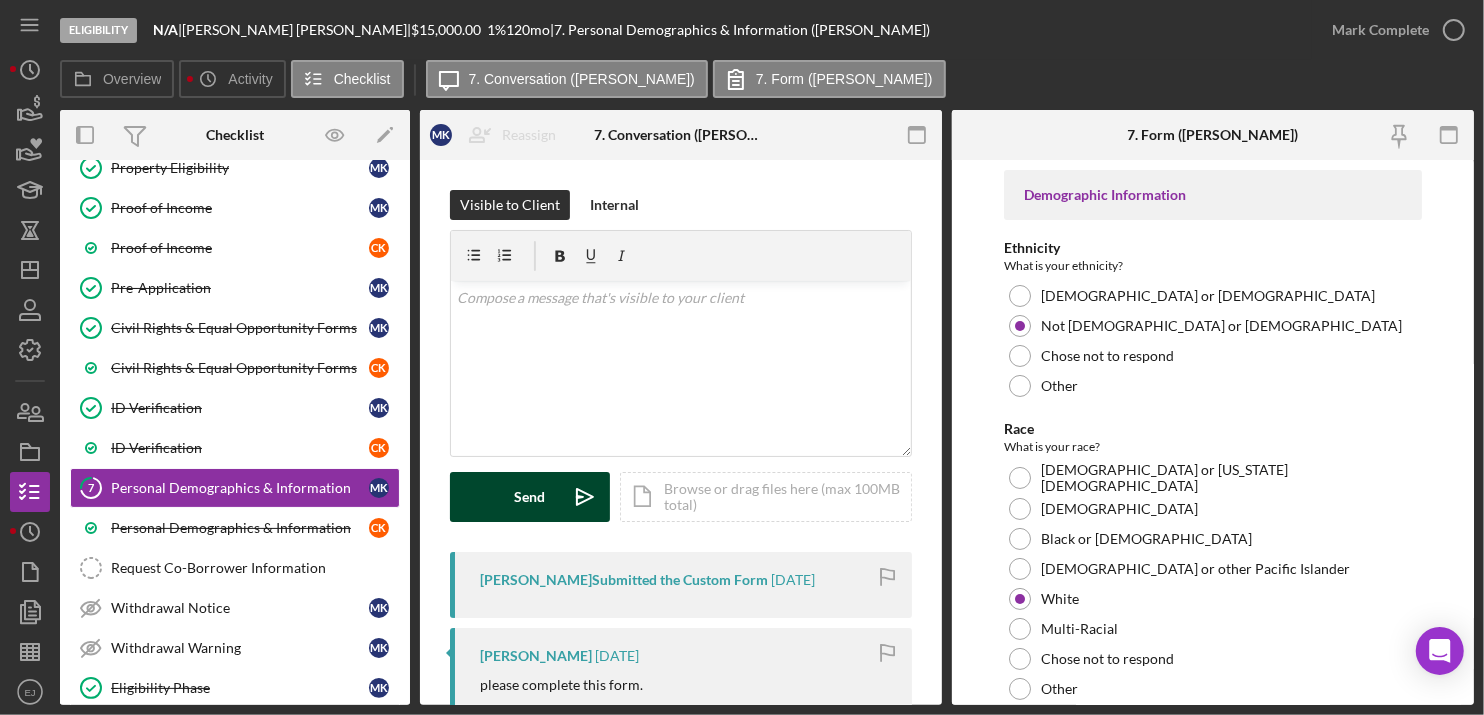 scroll, scrollTop: 236, scrollLeft: 0, axis: vertical 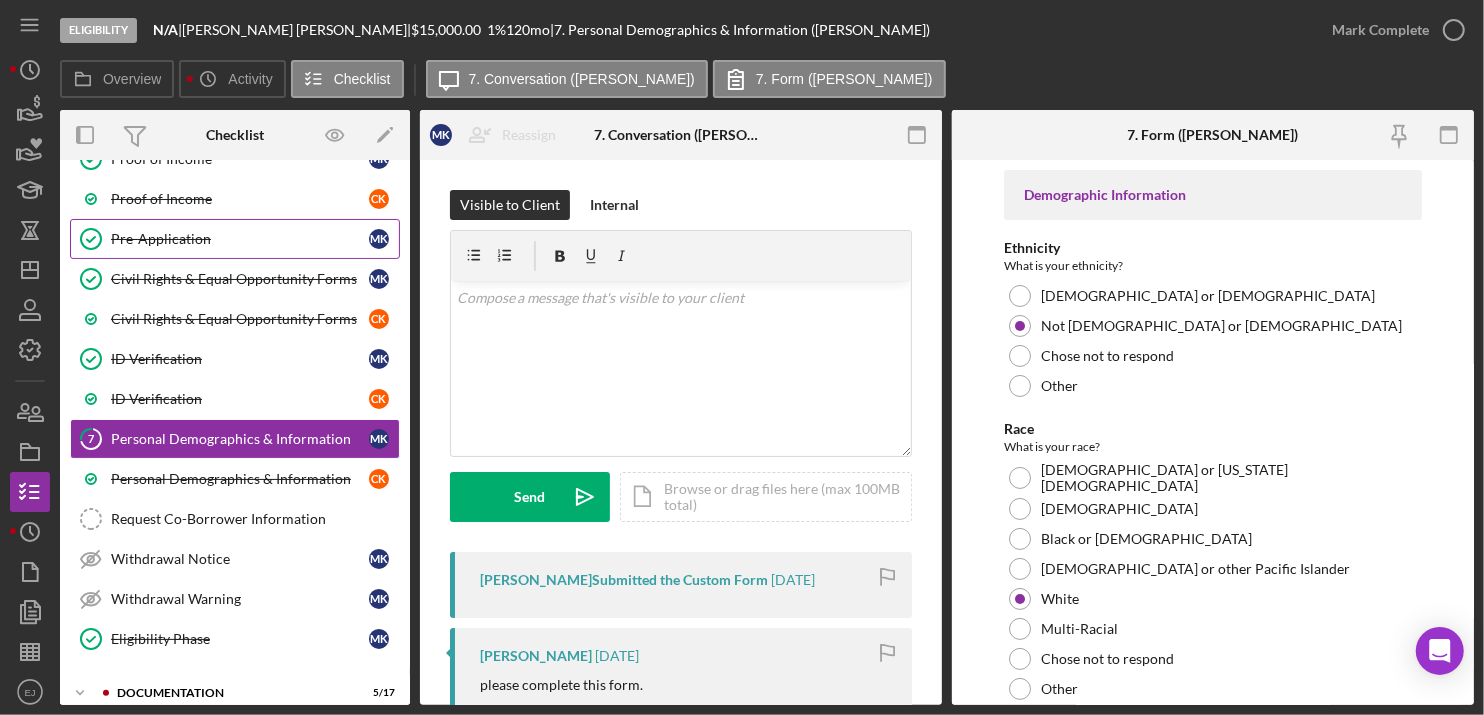 click on "Pre-Application" at bounding box center (240, 239) 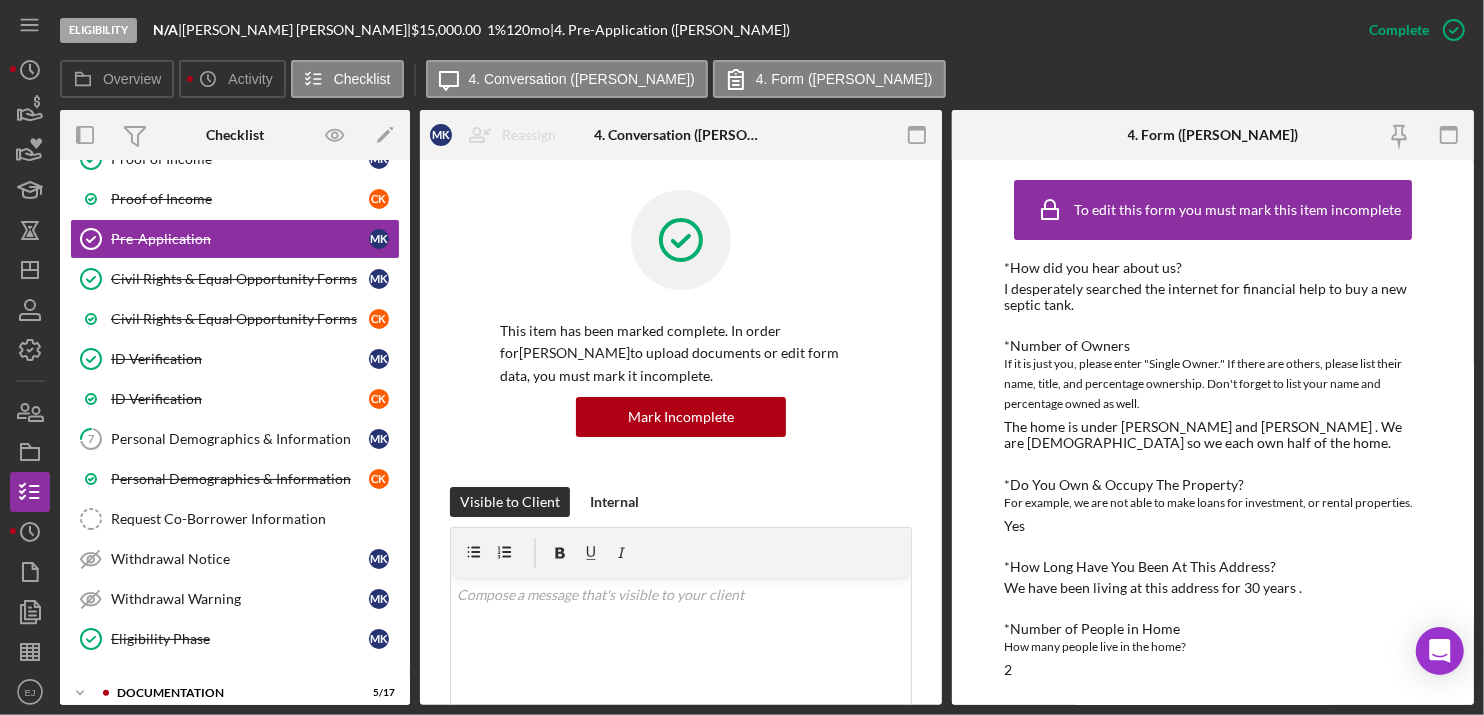 scroll, scrollTop: 476, scrollLeft: 0, axis: vertical 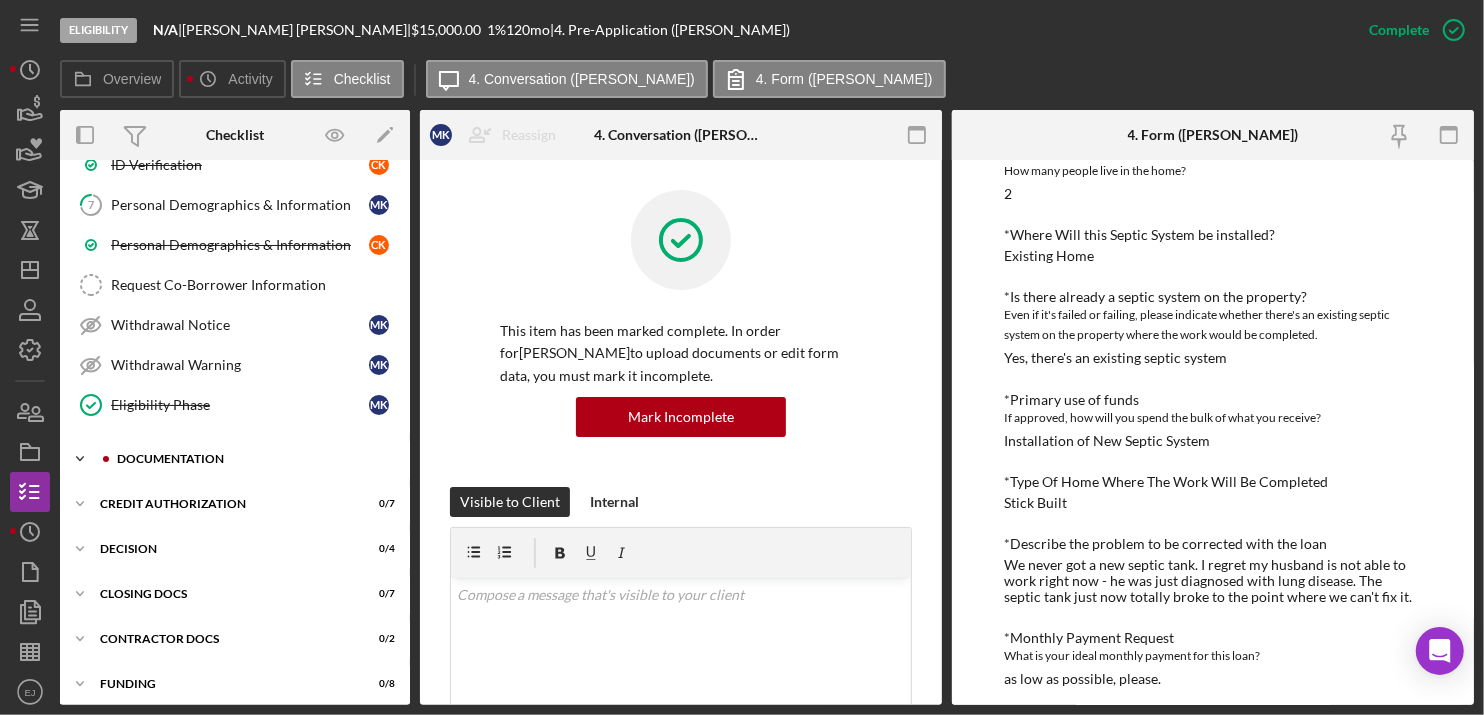 click on "Icon/Expander" 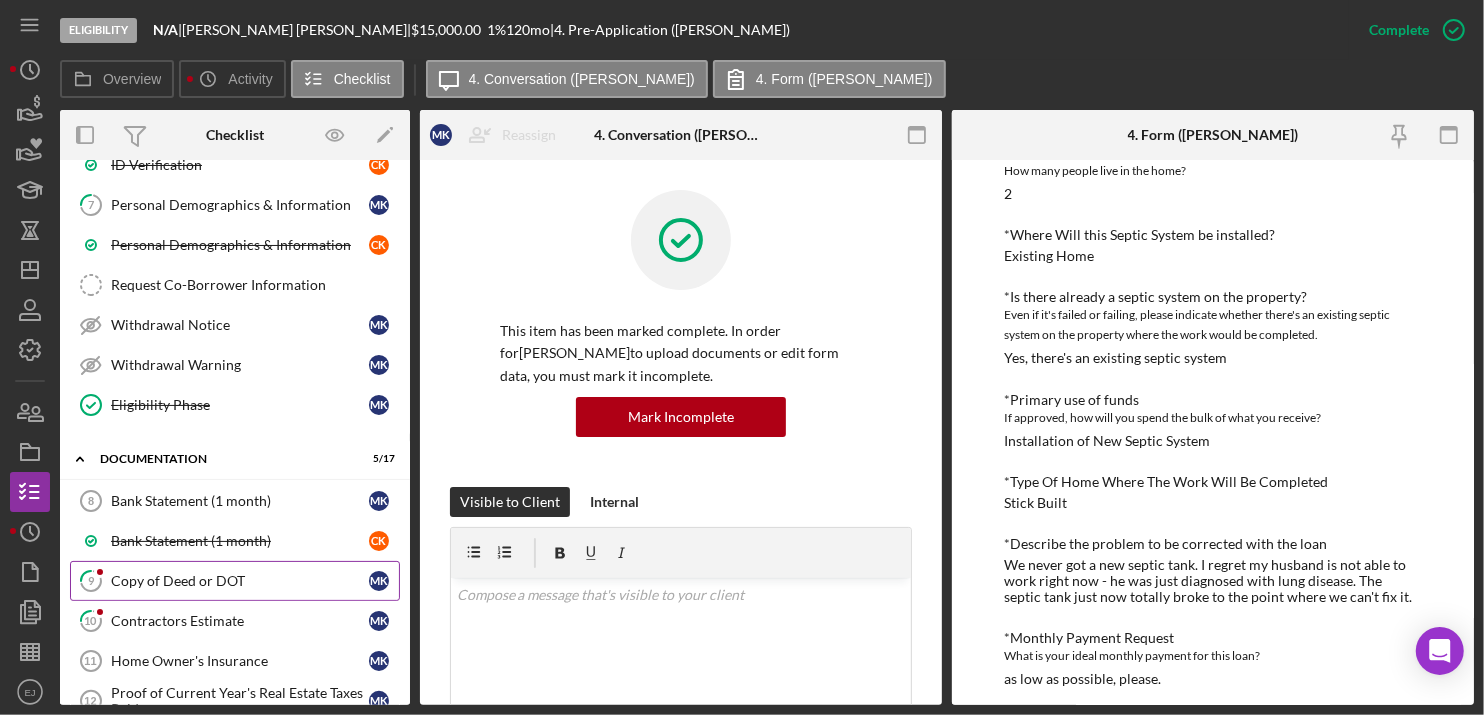click on "Copy of Deed or DOT" at bounding box center [240, 581] 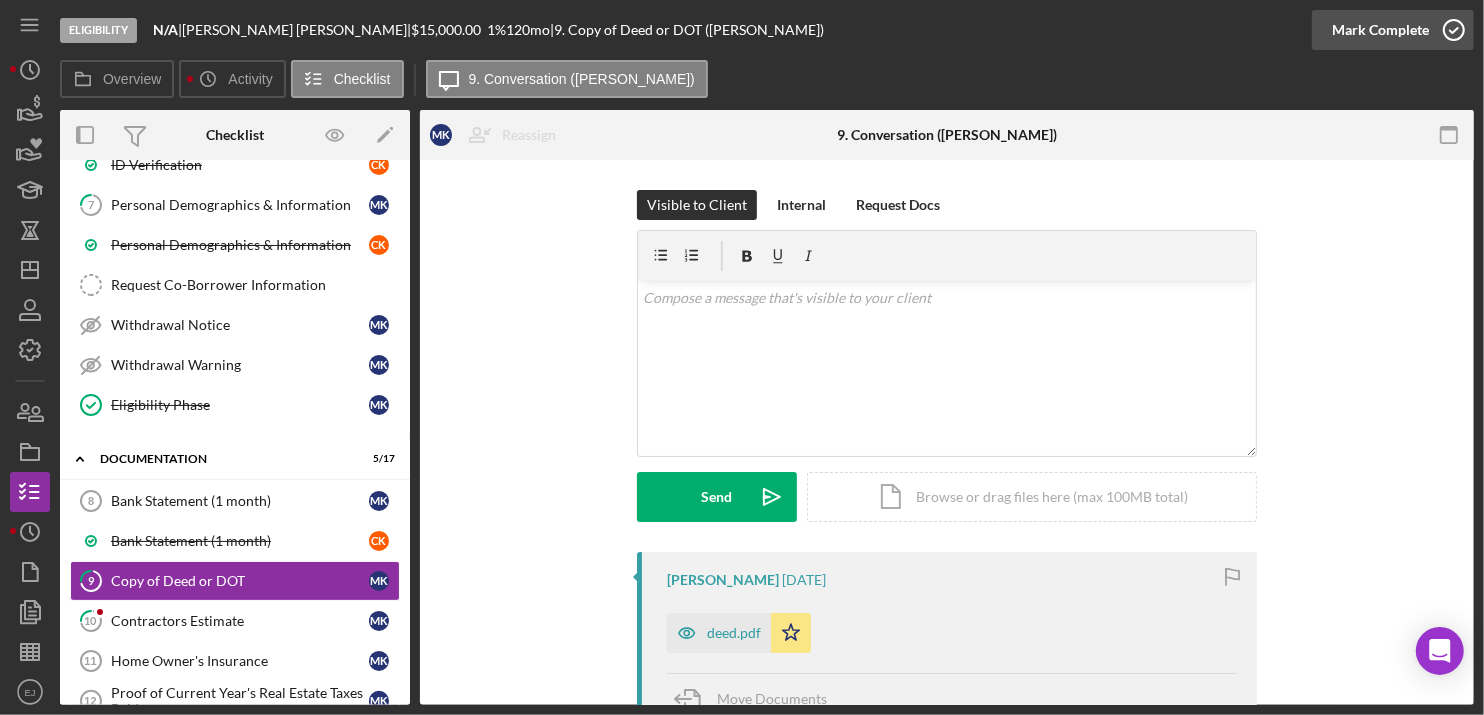 click 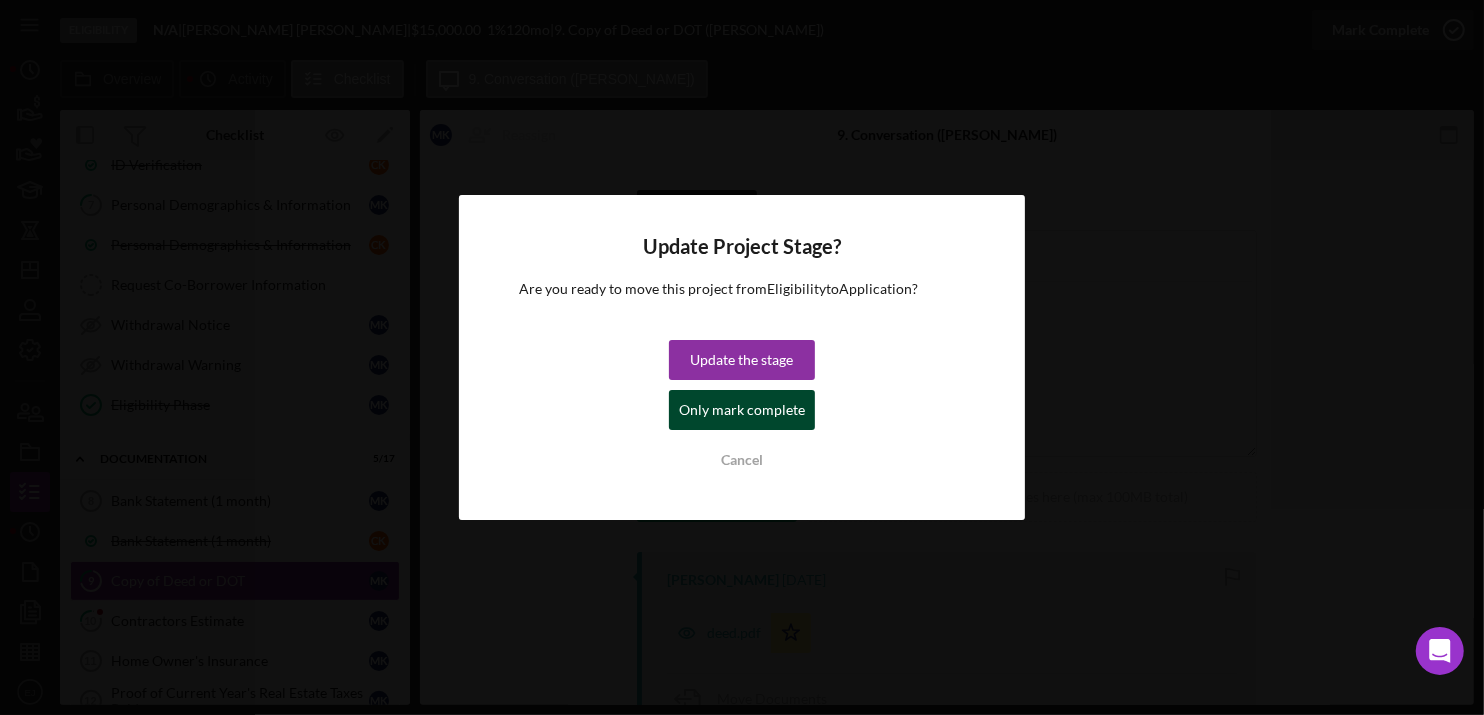 click on "Only mark complete" at bounding box center (742, 410) 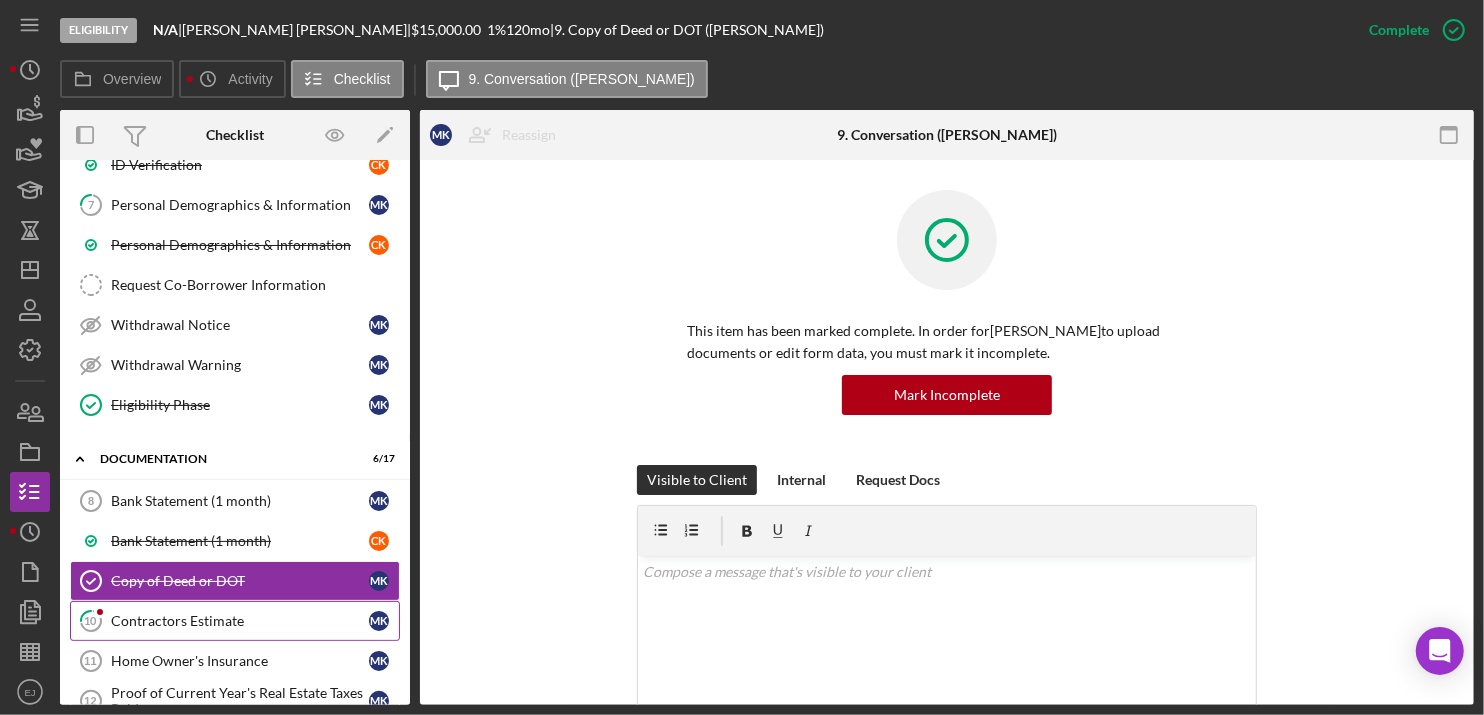 click on "Contractors Estimate" at bounding box center (240, 621) 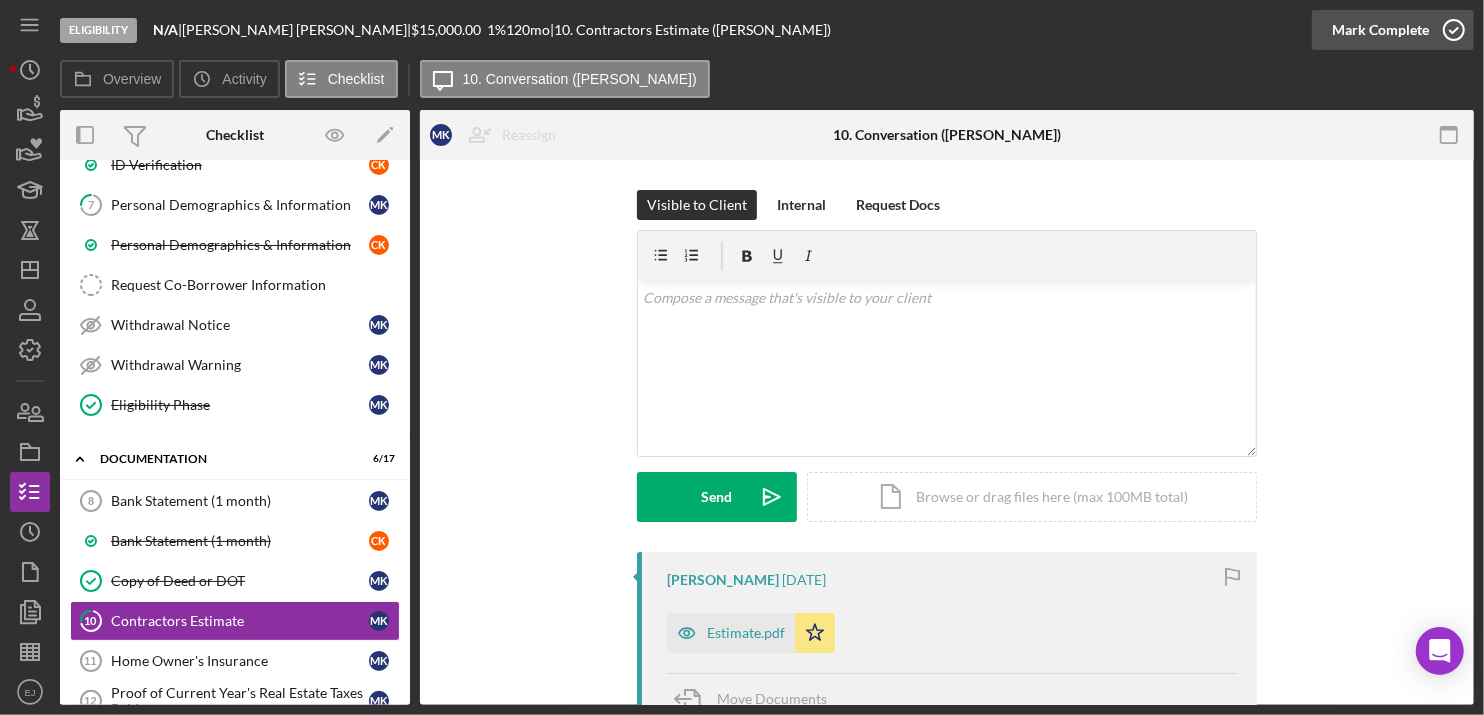 click 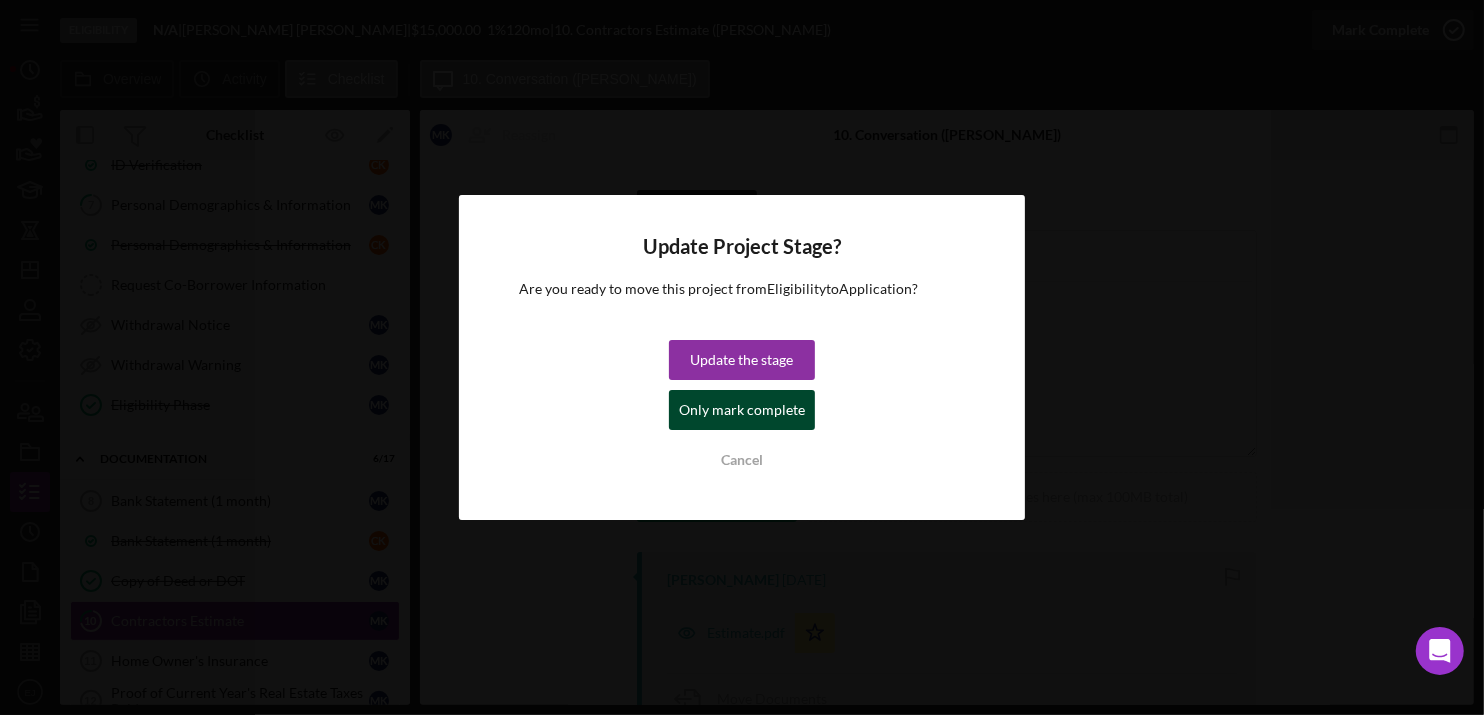 click on "Only mark complete" at bounding box center [742, 410] 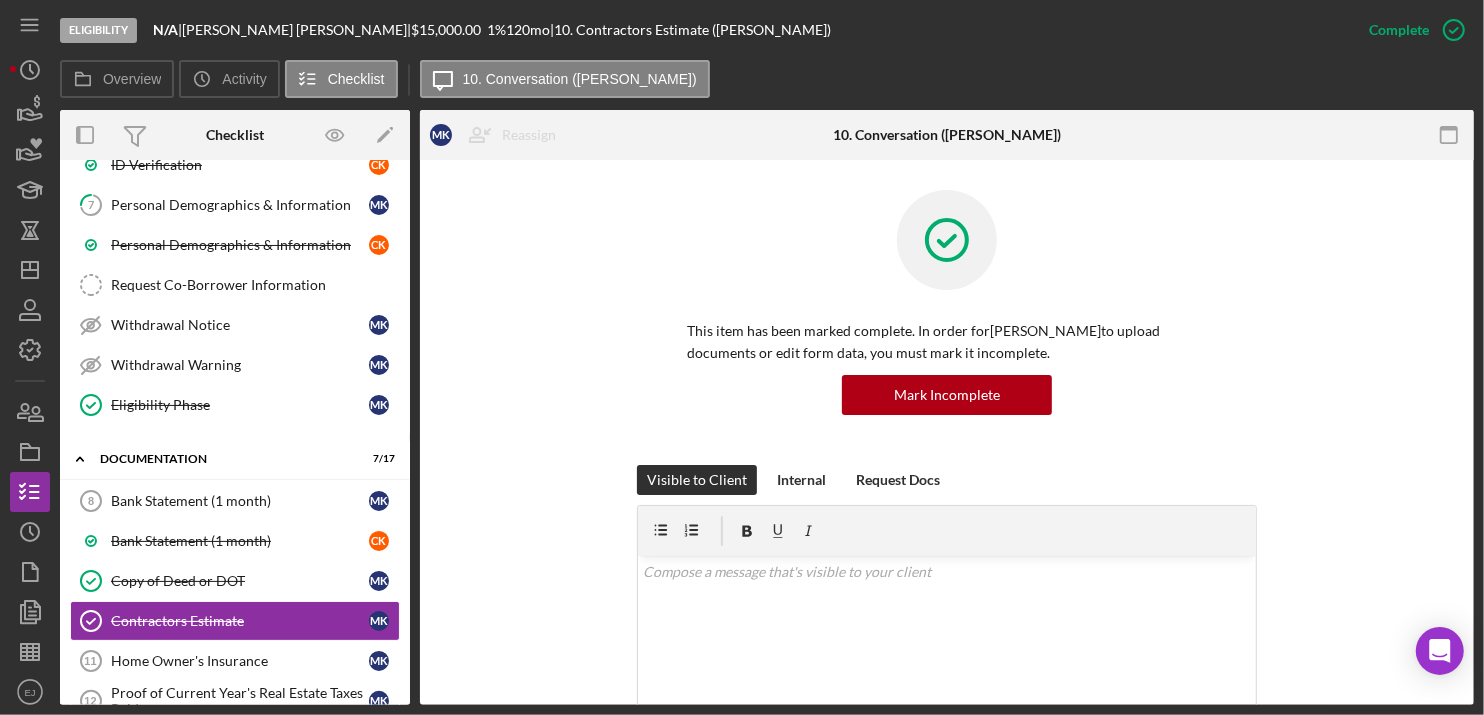 scroll, scrollTop: 947, scrollLeft: 0, axis: vertical 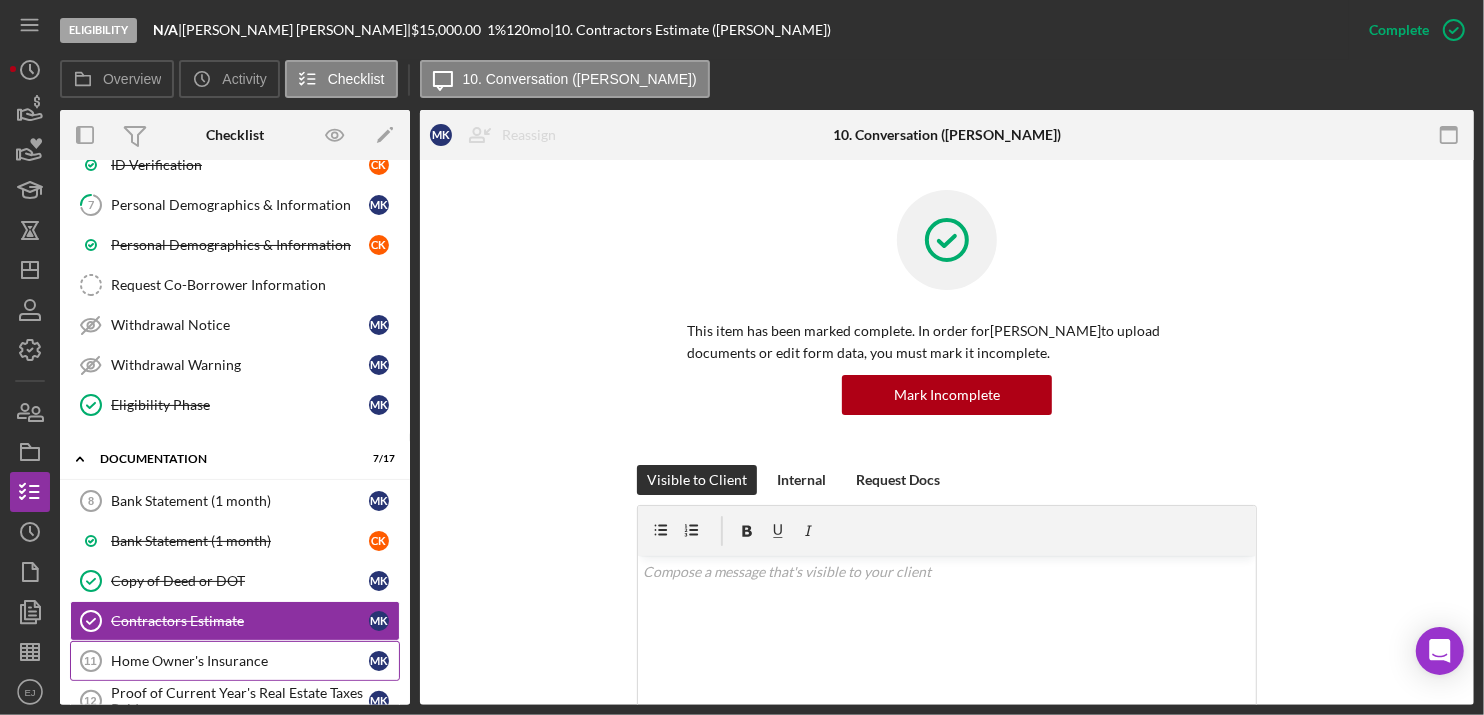 click on "Home Owner's Insurance" at bounding box center (240, 661) 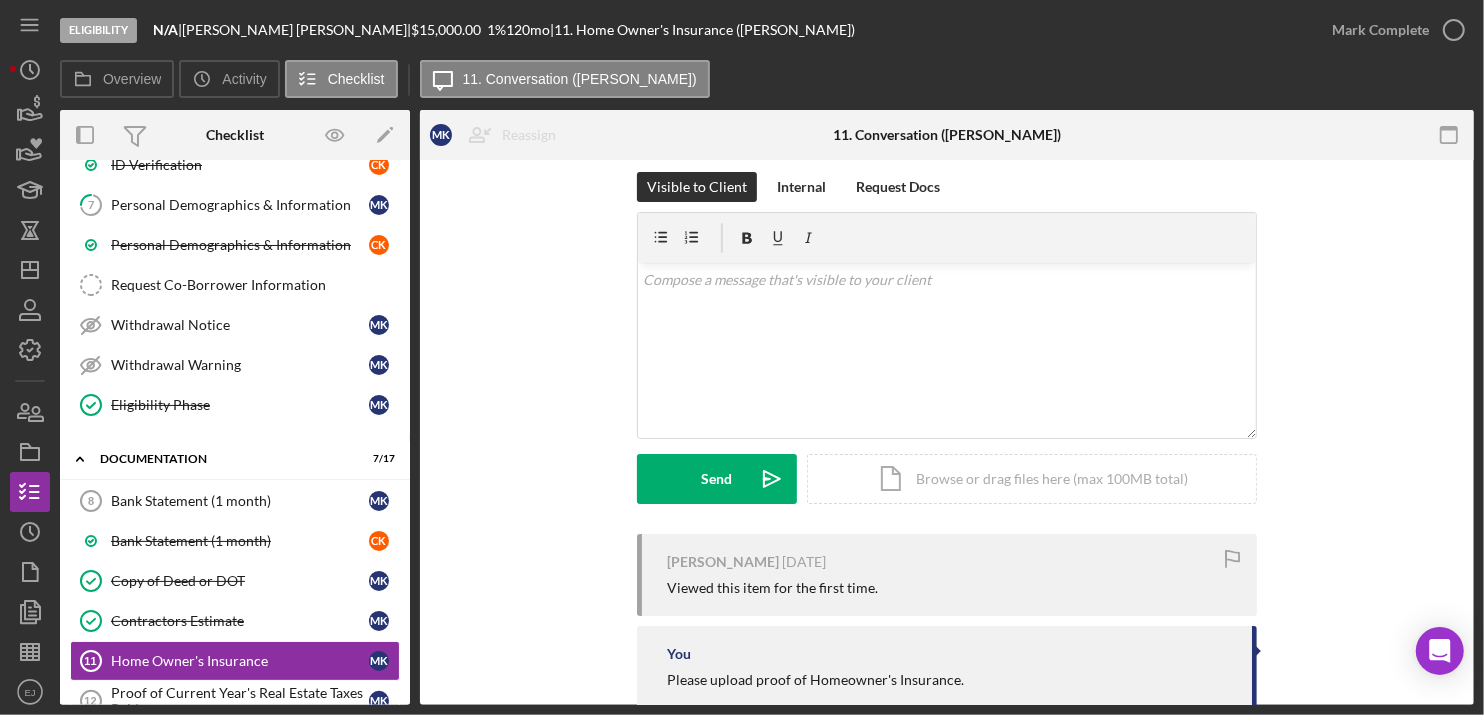scroll, scrollTop: 0, scrollLeft: 0, axis: both 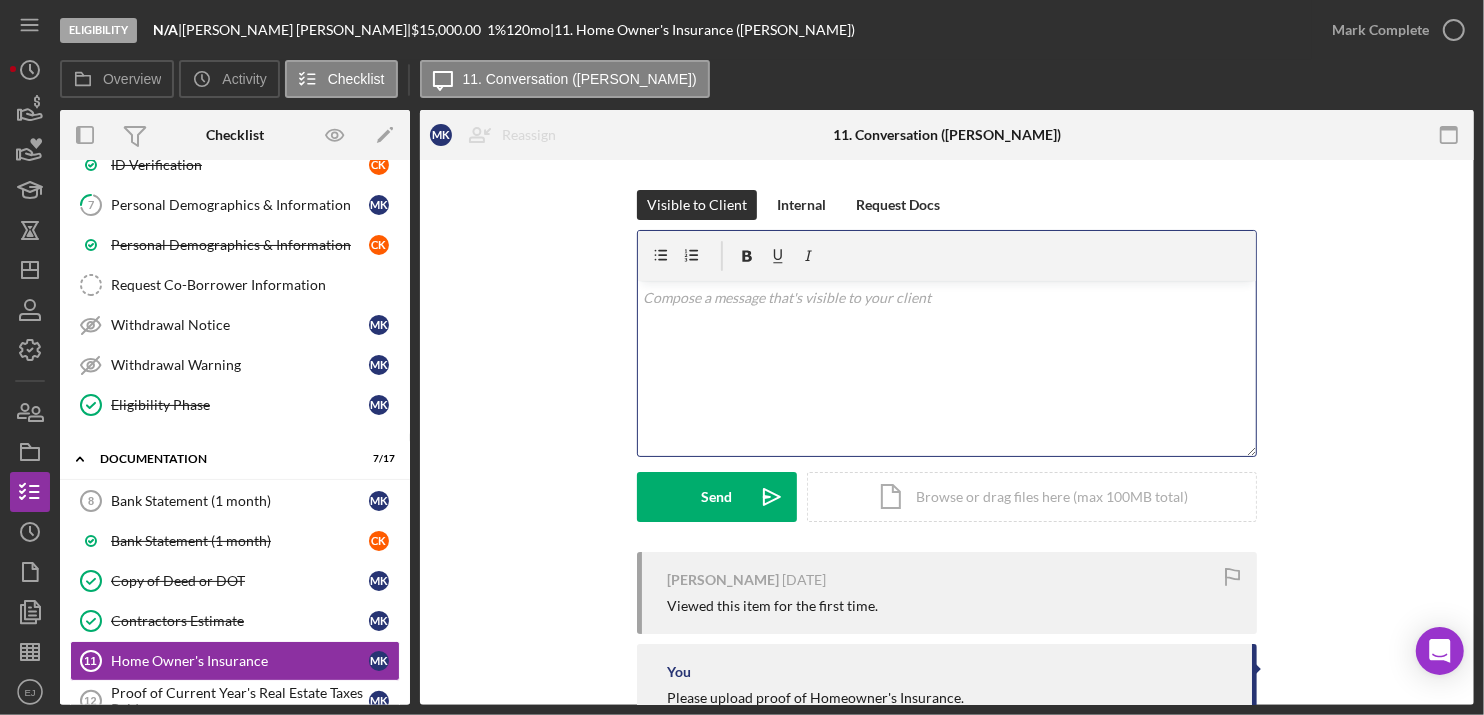 click on "v Color teal Color pink Remove color Add row above Add row below Add column before Add column after Merge cells Split cells Remove column Remove row Remove table" at bounding box center [947, 368] 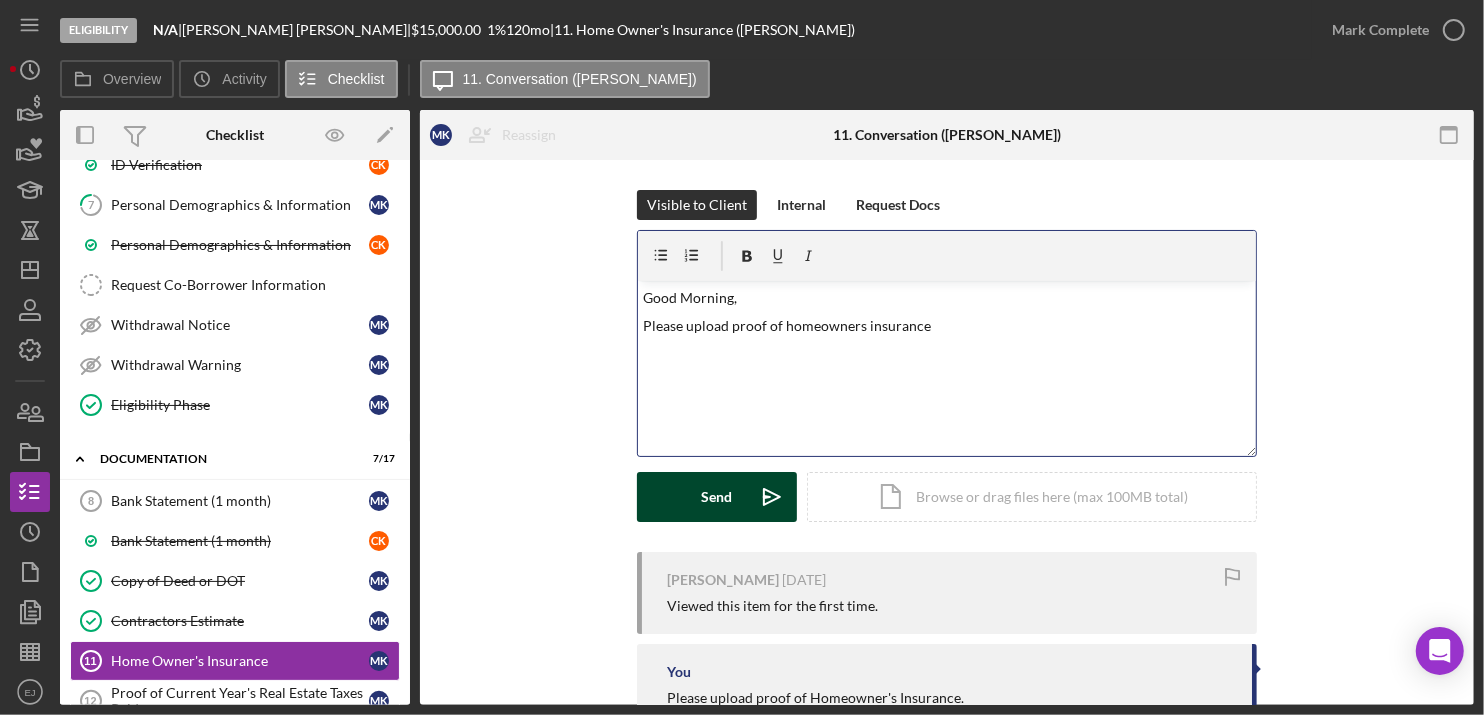 click on "Send Icon/icon-invite-send" at bounding box center [717, 497] 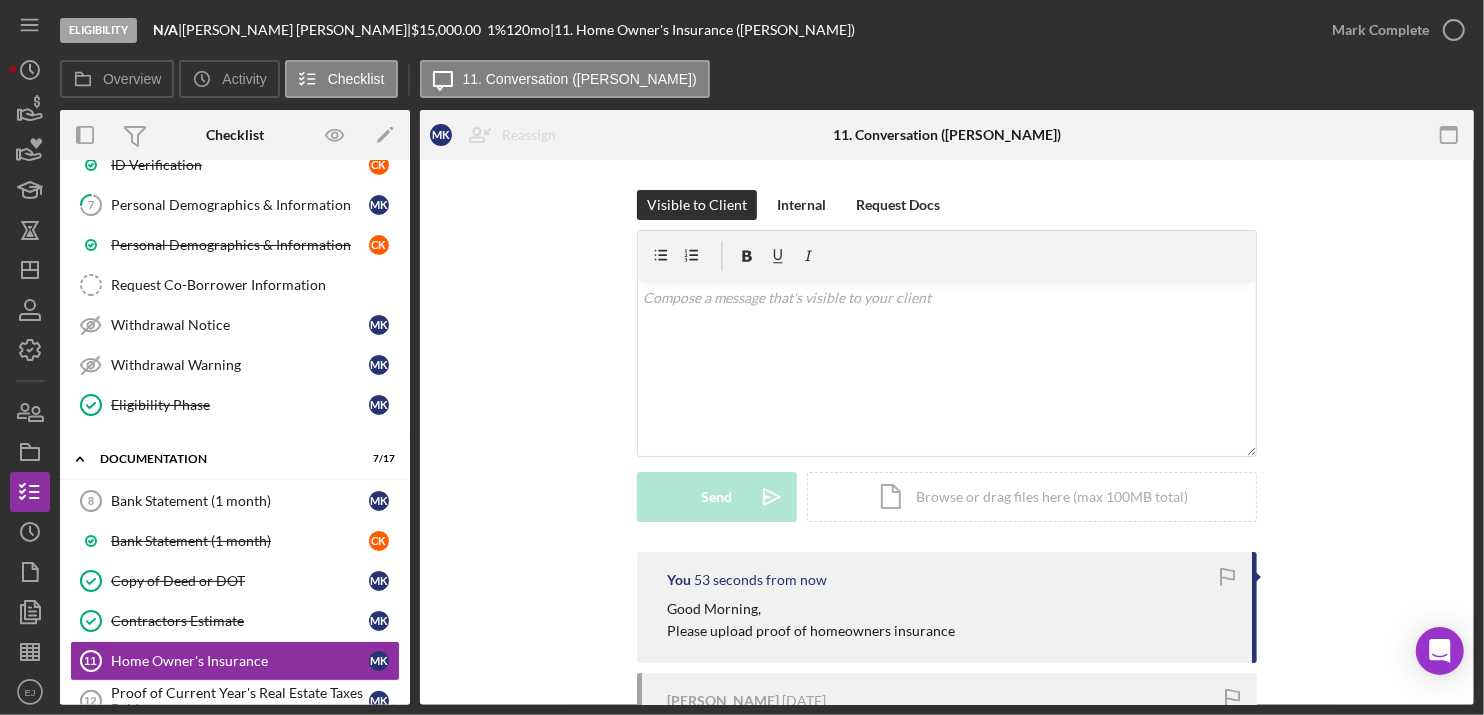 click on "Eligibility N/A   |   [PERSON_NAME]   |   $15,000.00    1 %   120  mo   |   11. Home Owner's Insurance ([PERSON_NAME]) Mark Complete Overview Icon/History Activity Checklist Icon/Message 11. Conversation ([PERSON_NAME]) Overview Overview Edit Icon/Edit Status Ongoing Risk Rating Sentiment Rating 5 Product Septic Loan Created Date [DATE] Started Date [DATE] Closing Goal Amount $15,000.00 Rate 1.000% Term 120 months Contact Icon/User Photo [PERSON_NAME] Account Executive Stage Eligibility Weekly Status Update Yes Inactivity Alerts Yes Key Ratios Edit Icon/Edit DSCR Collateral Coverage DTI LTV Global DSCR Global Collateral Coverage Global DTI NOI Recommendation Edit Icon/Edit Payment Type Rate Term Amount Down Payment Closing Fee Include closing fee in amount financed? No Origination Fee Include origination fee in amount financed? No Amount Financed Closing Date First Payment Date Maturity Date Resolution Edit Icon/Edit Resolved On Resolution New Activity No new activity. Checklist M" at bounding box center (742, 357) 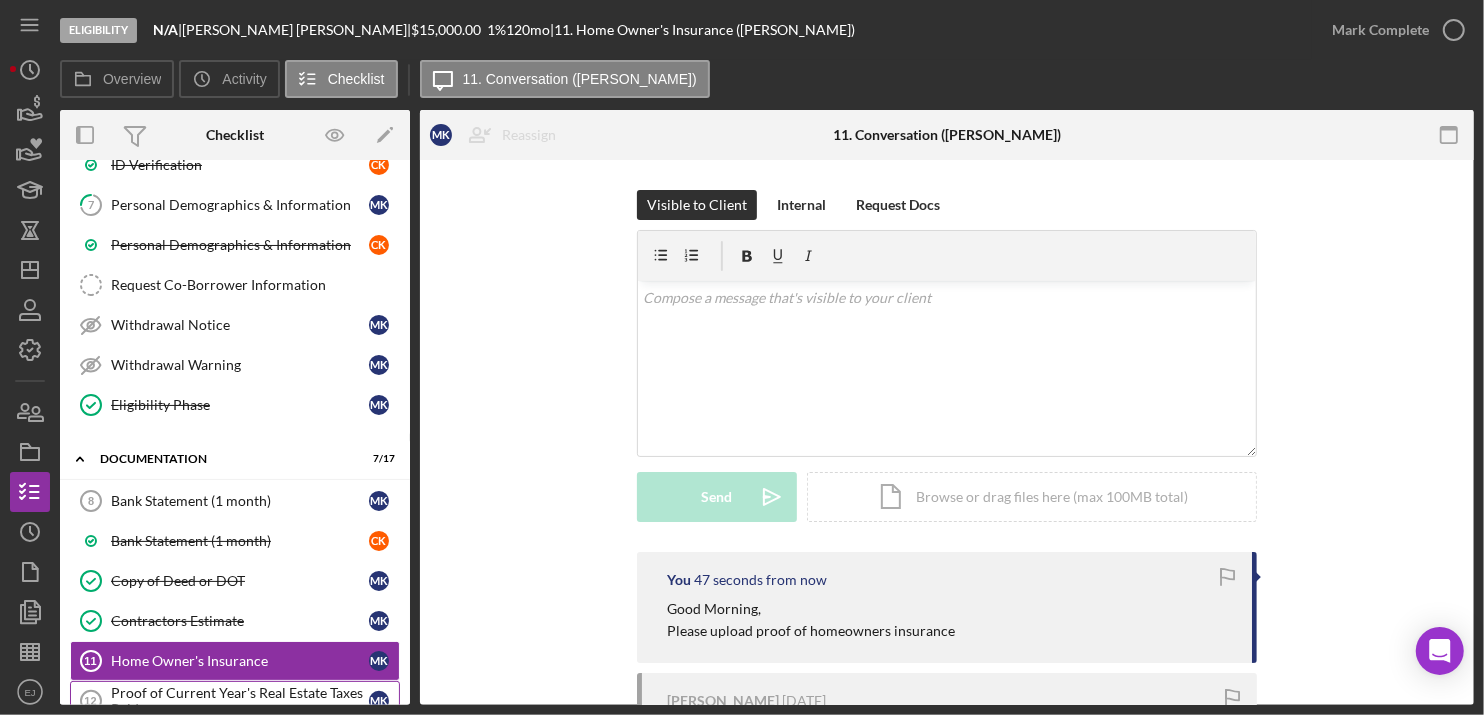 click on "Proof of Current Year's Real Estate Taxes Paid" at bounding box center (240, 701) 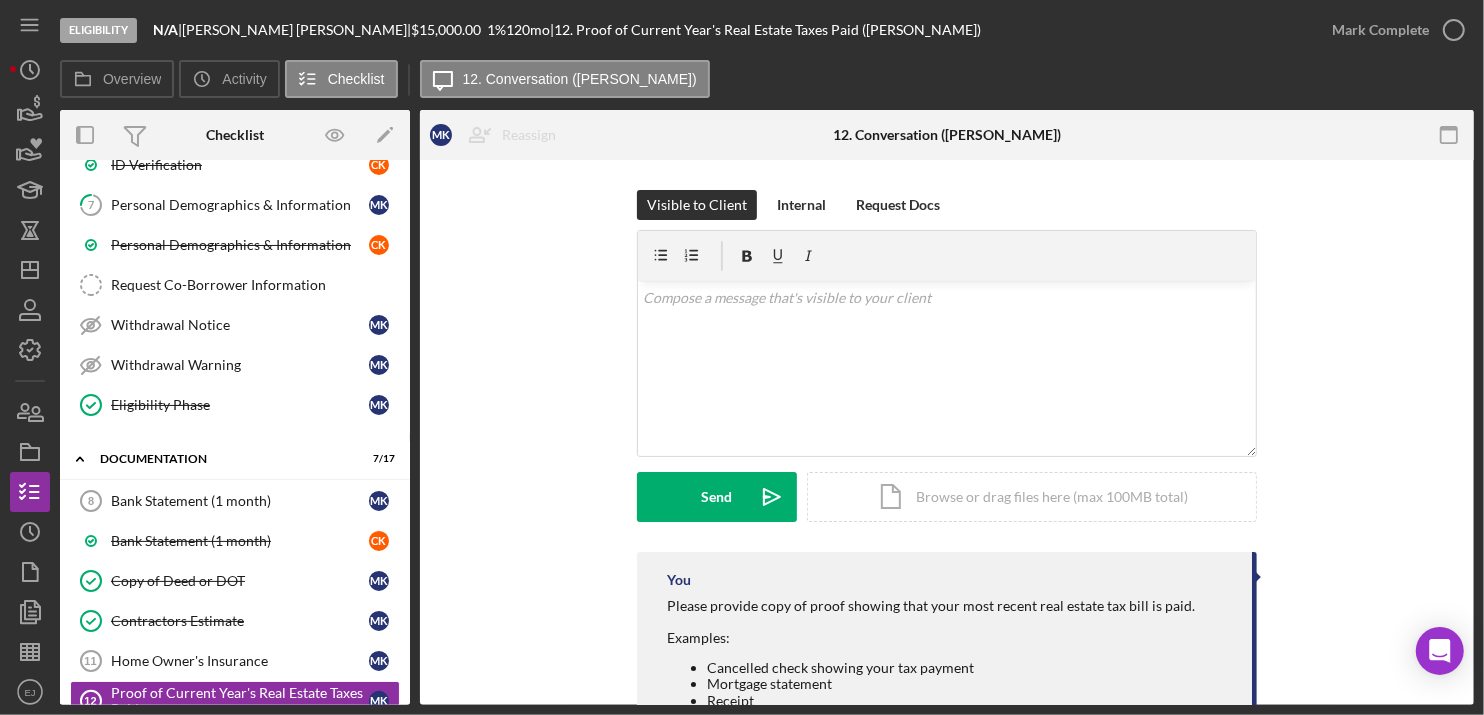 scroll, scrollTop: 3, scrollLeft: 0, axis: vertical 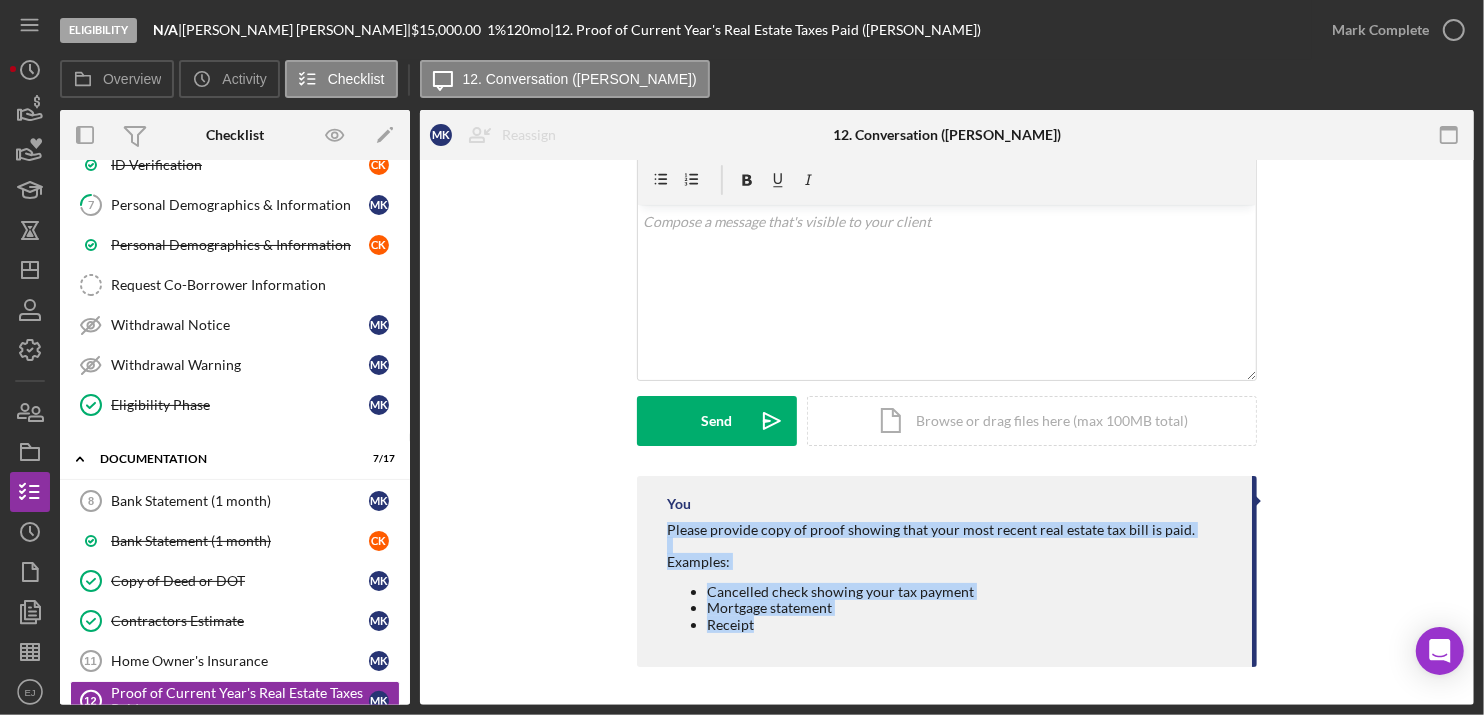 drag, startPoint x: 660, startPoint y: 595, endPoint x: 896, endPoint y: 682, distance: 251.52534 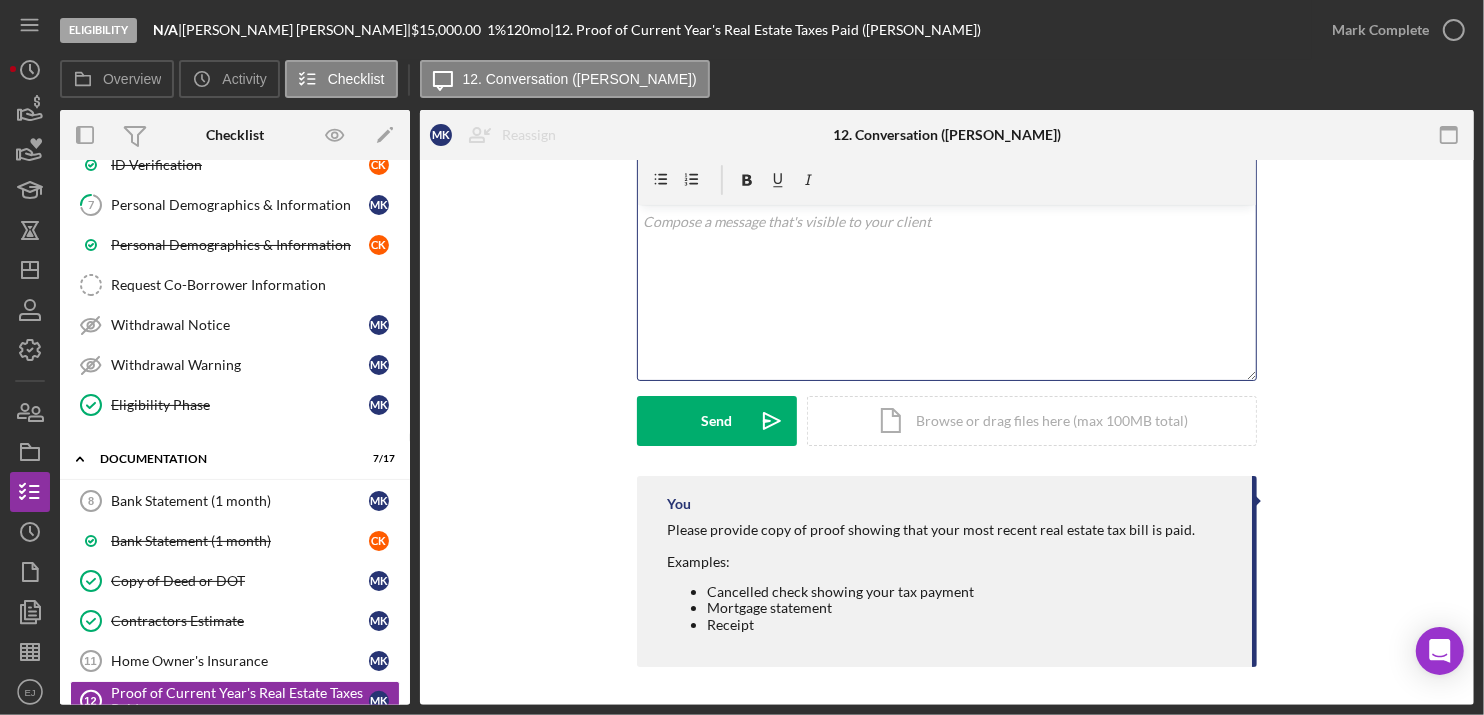 click on "v Color teal Color pink Remove color Add row above Add row below Add column before Add column after Merge cells Split cells Remove column Remove row Remove table" at bounding box center (947, 292) 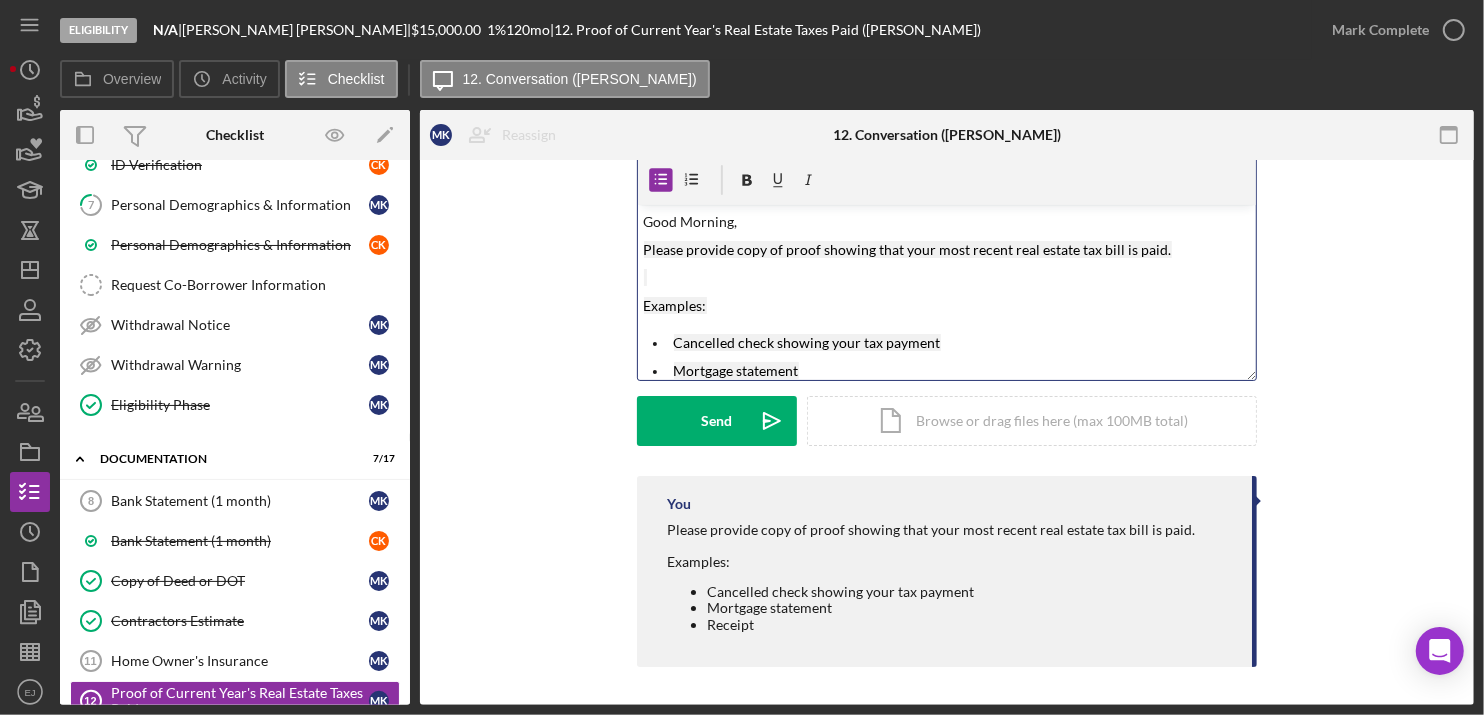 scroll, scrollTop: 31, scrollLeft: 0, axis: vertical 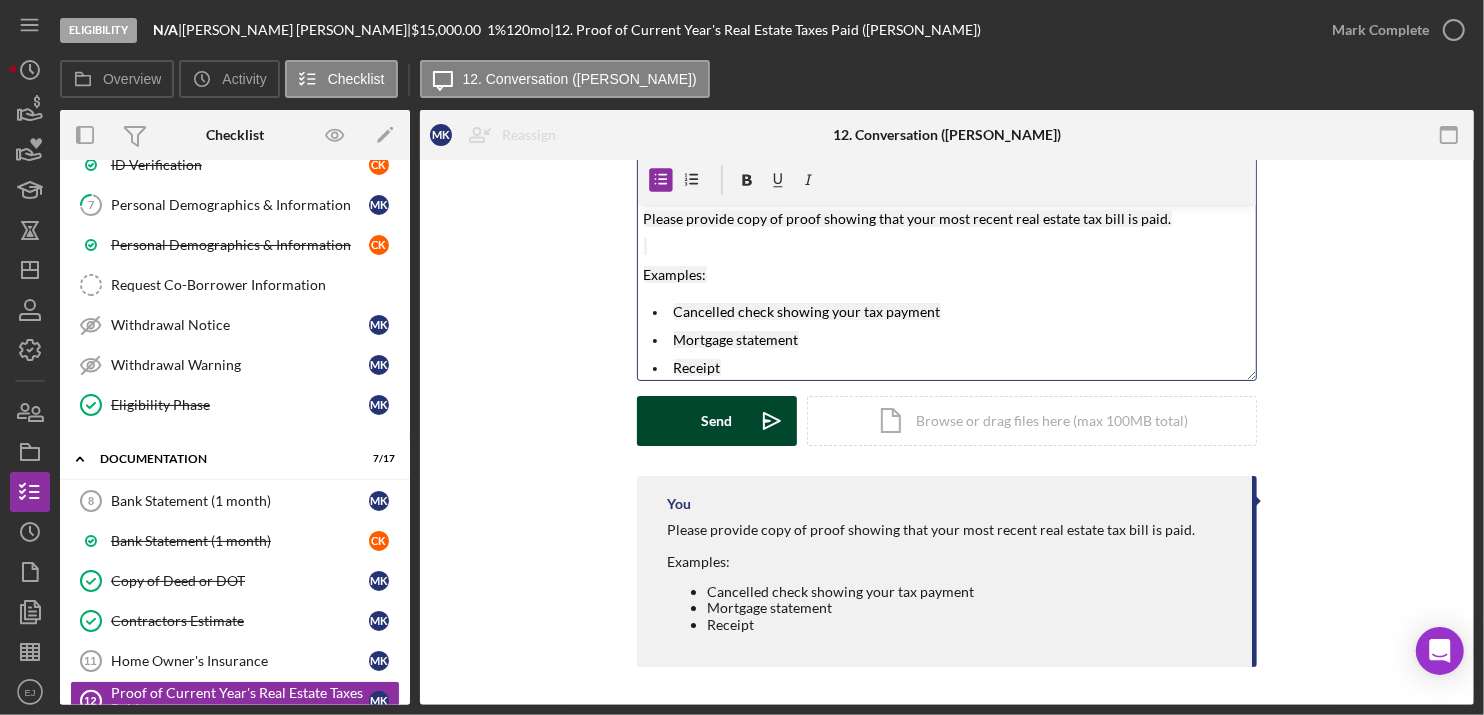 click on "Send Icon/icon-invite-send" at bounding box center [717, 421] 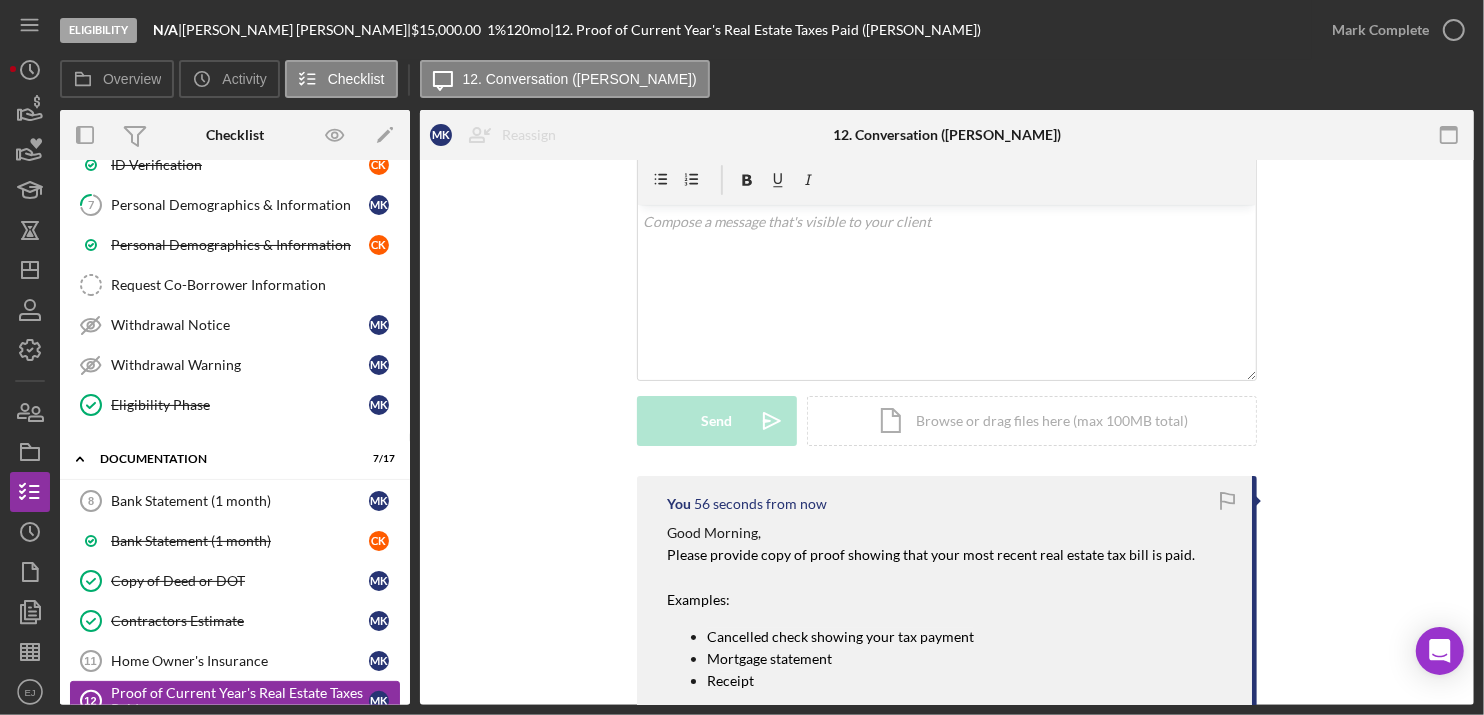 scroll, scrollTop: 0, scrollLeft: 0, axis: both 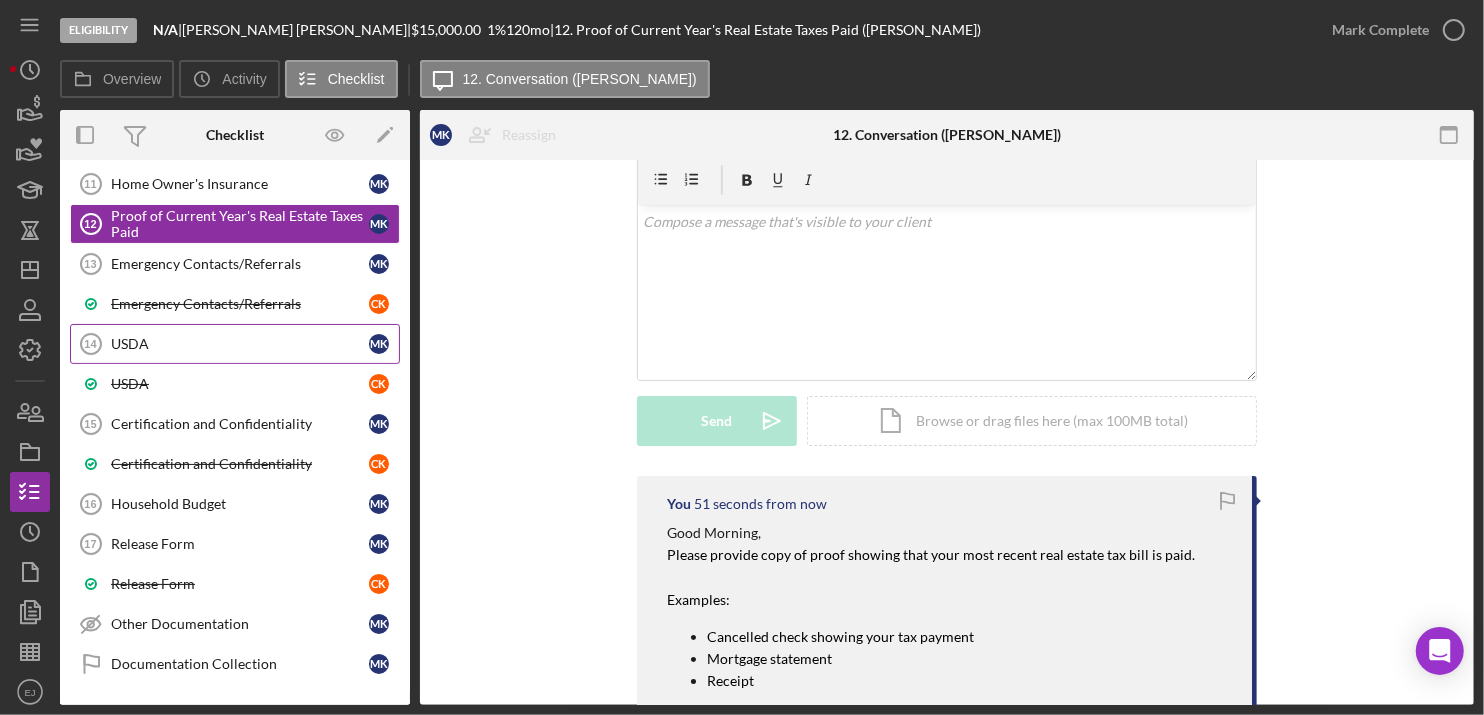 click on "USDA" at bounding box center [240, 344] 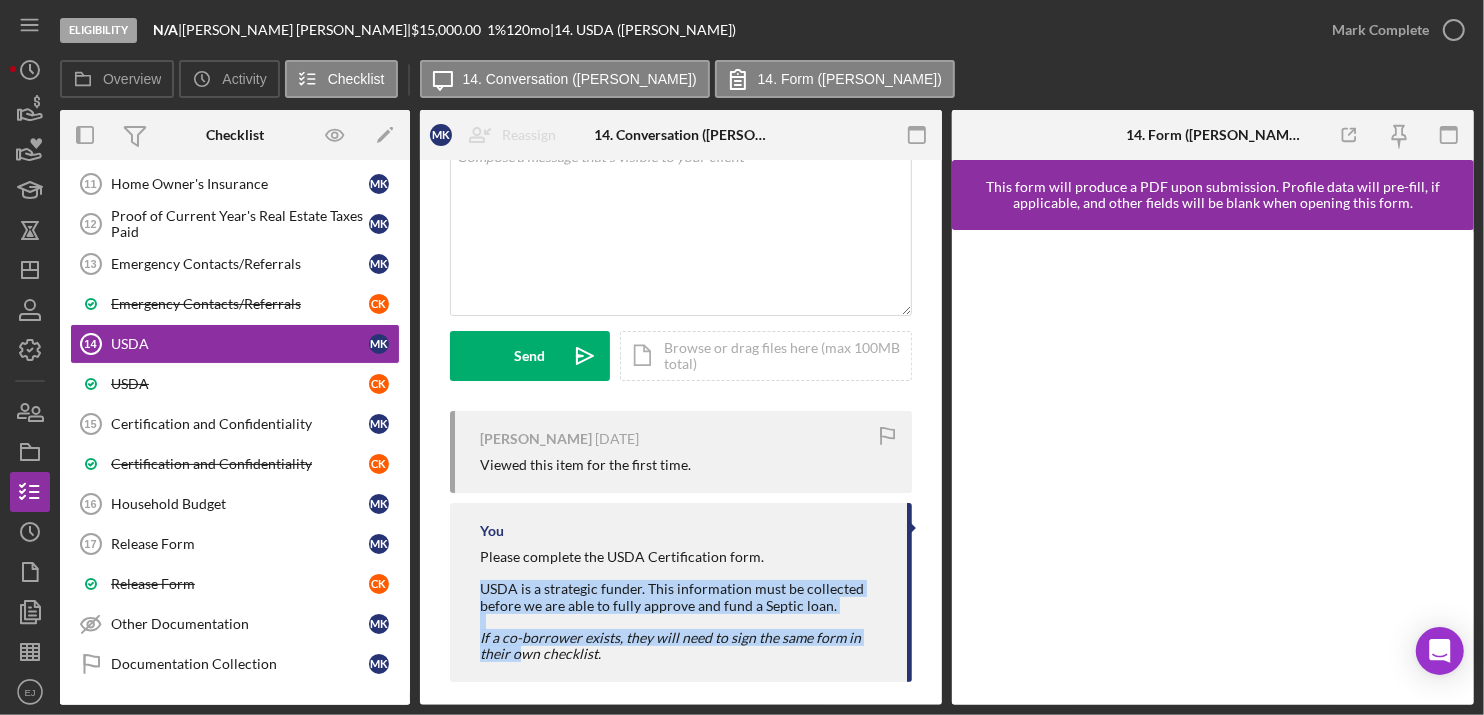 scroll, scrollTop: 156, scrollLeft: 0, axis: vertical 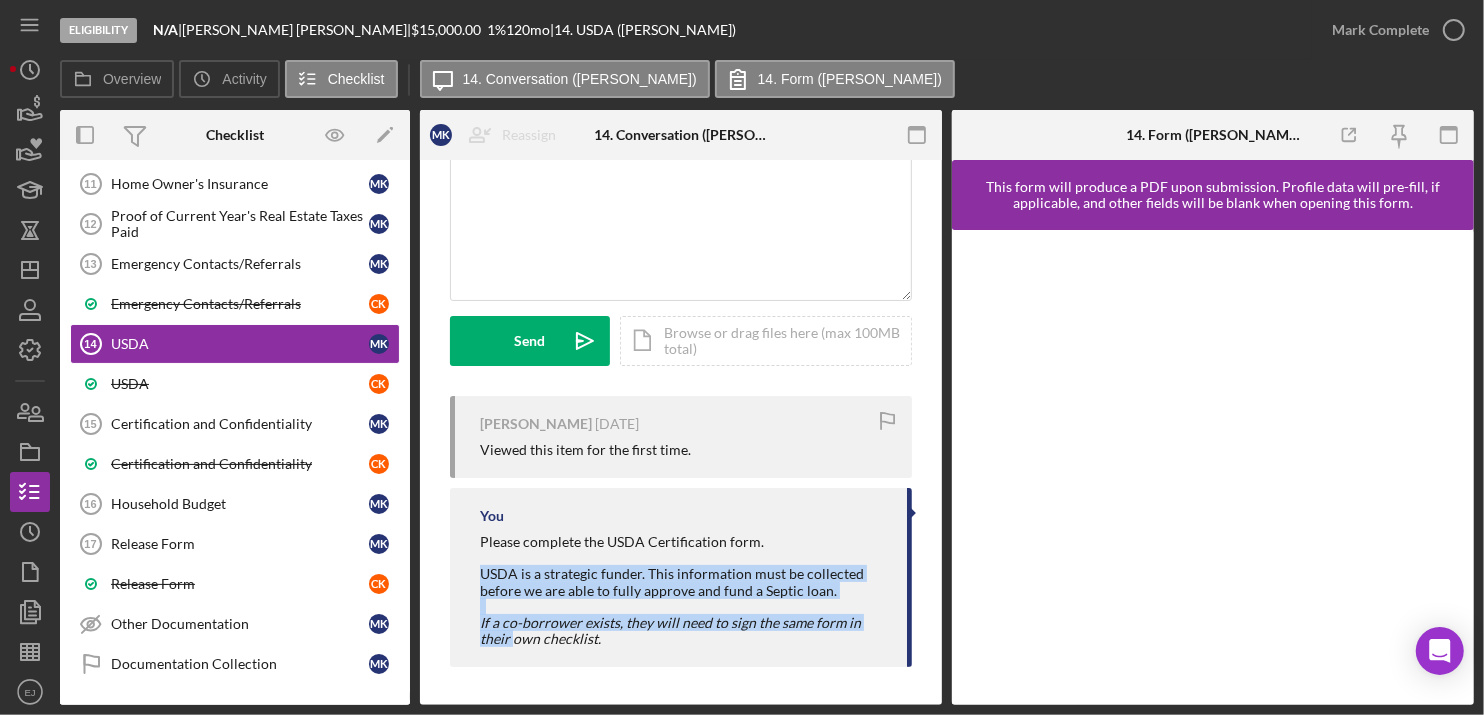 drag, startPoint x: 478, startPoint y: 698, endPoint x: 512, endPoint y: 685, distance: 36.40055 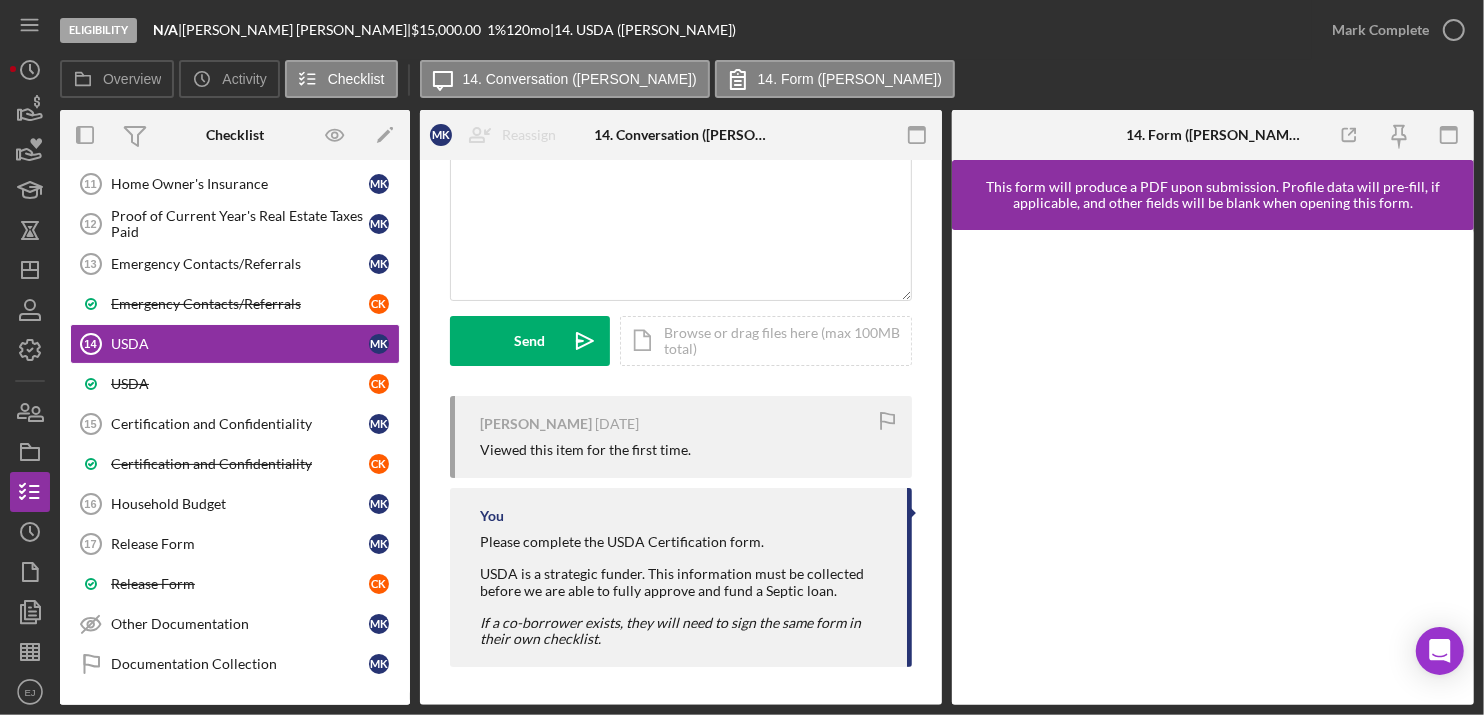 drag, startPoint x: 512, startPoint y: 685, endPoint x: 733, endPoint y: 663, distance: 222.09232 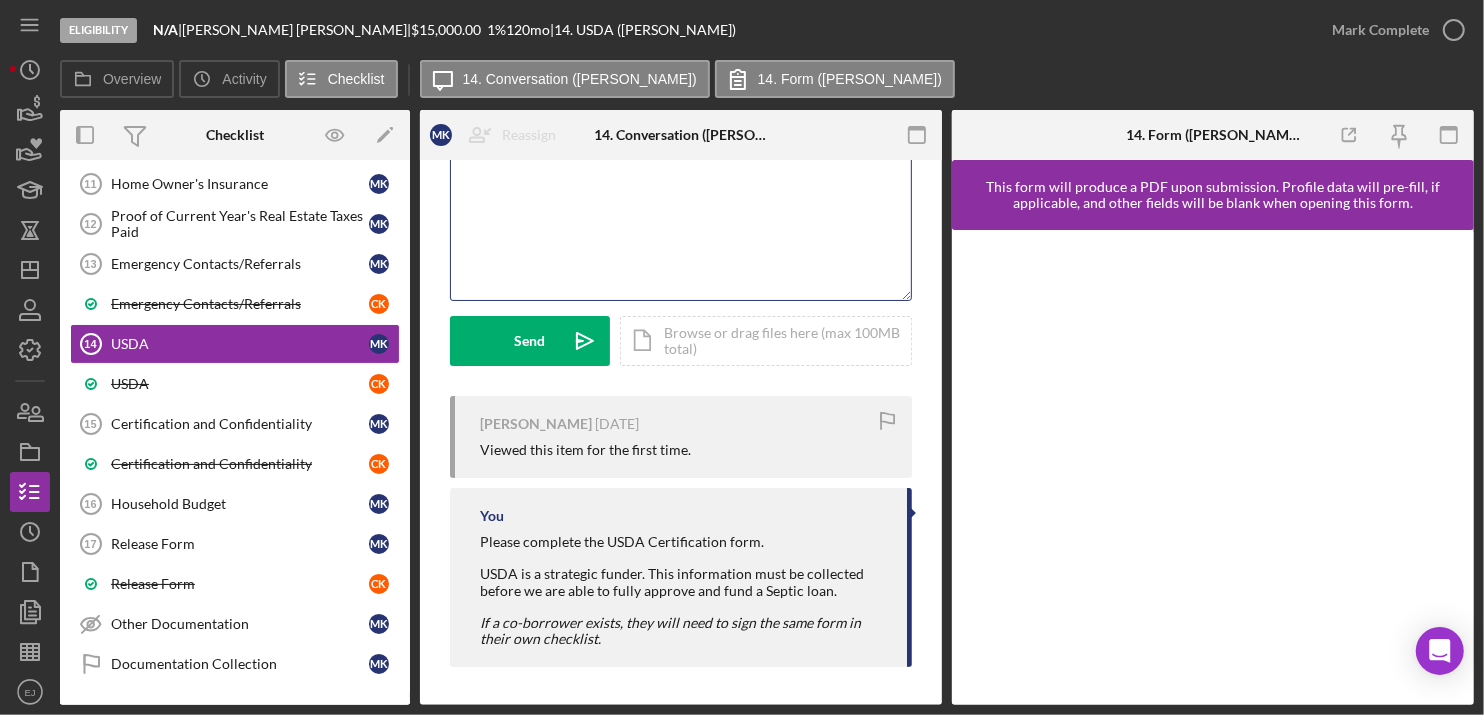 click on "v Color teal Color pink Remove color Add row above Add row below Add column before Add column after Merge cells Split cells Remove column Remove row Remove table" at bounding box center (681, 212) 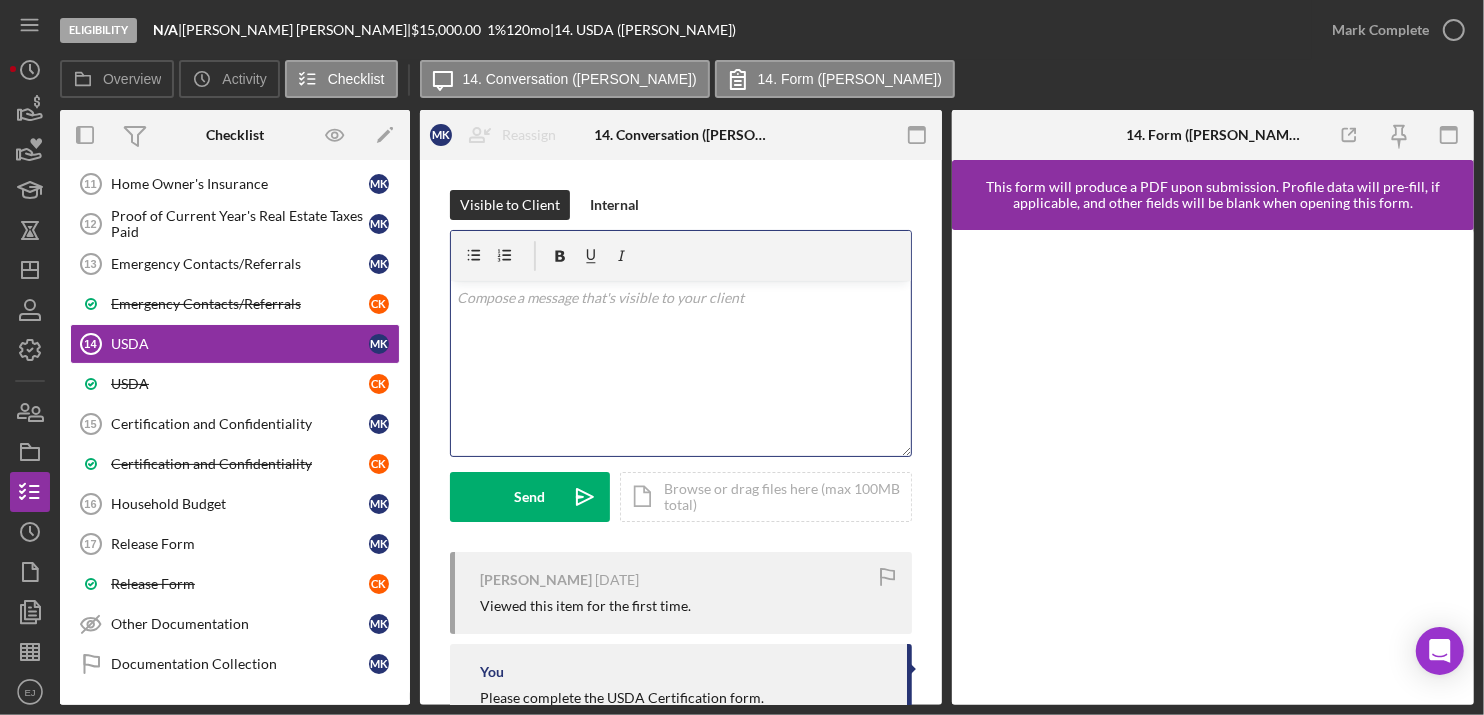 type 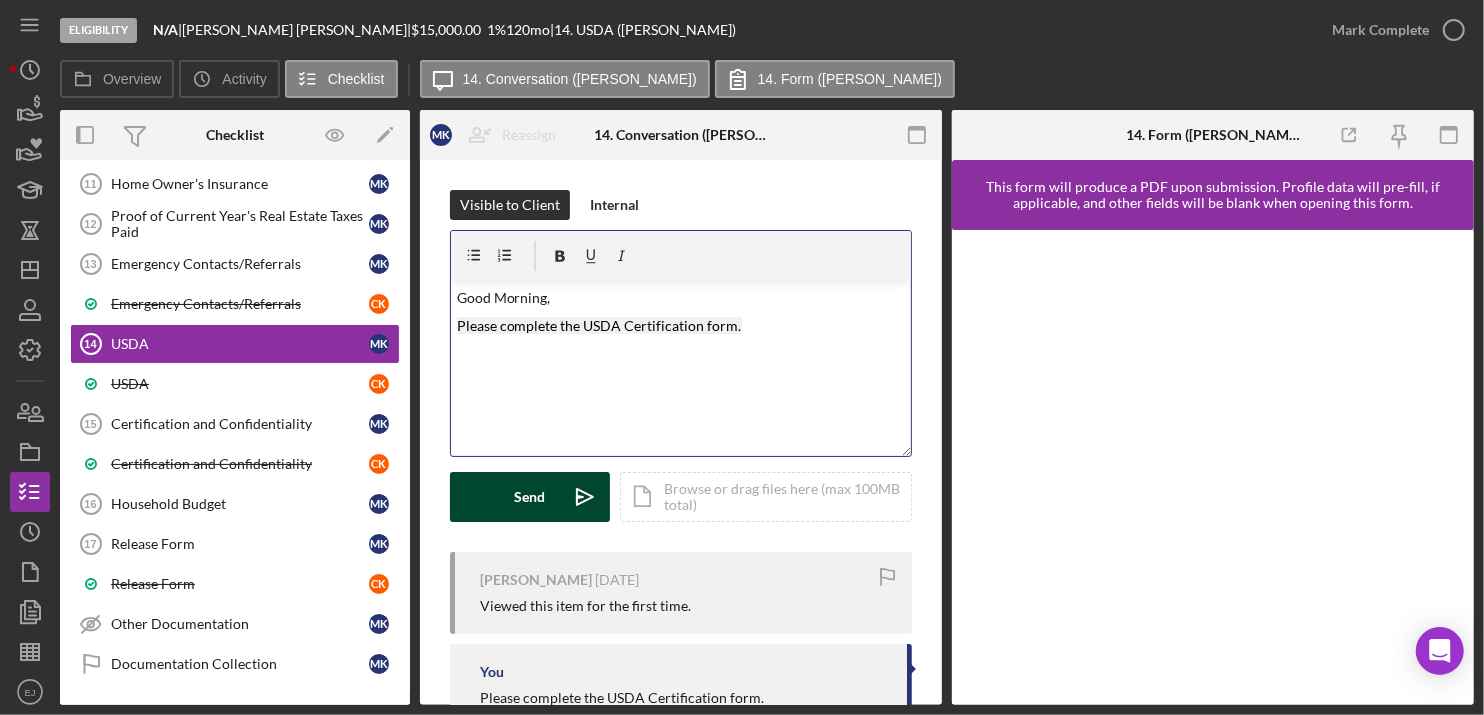 click on "Send" at bounding box center [530, 497] 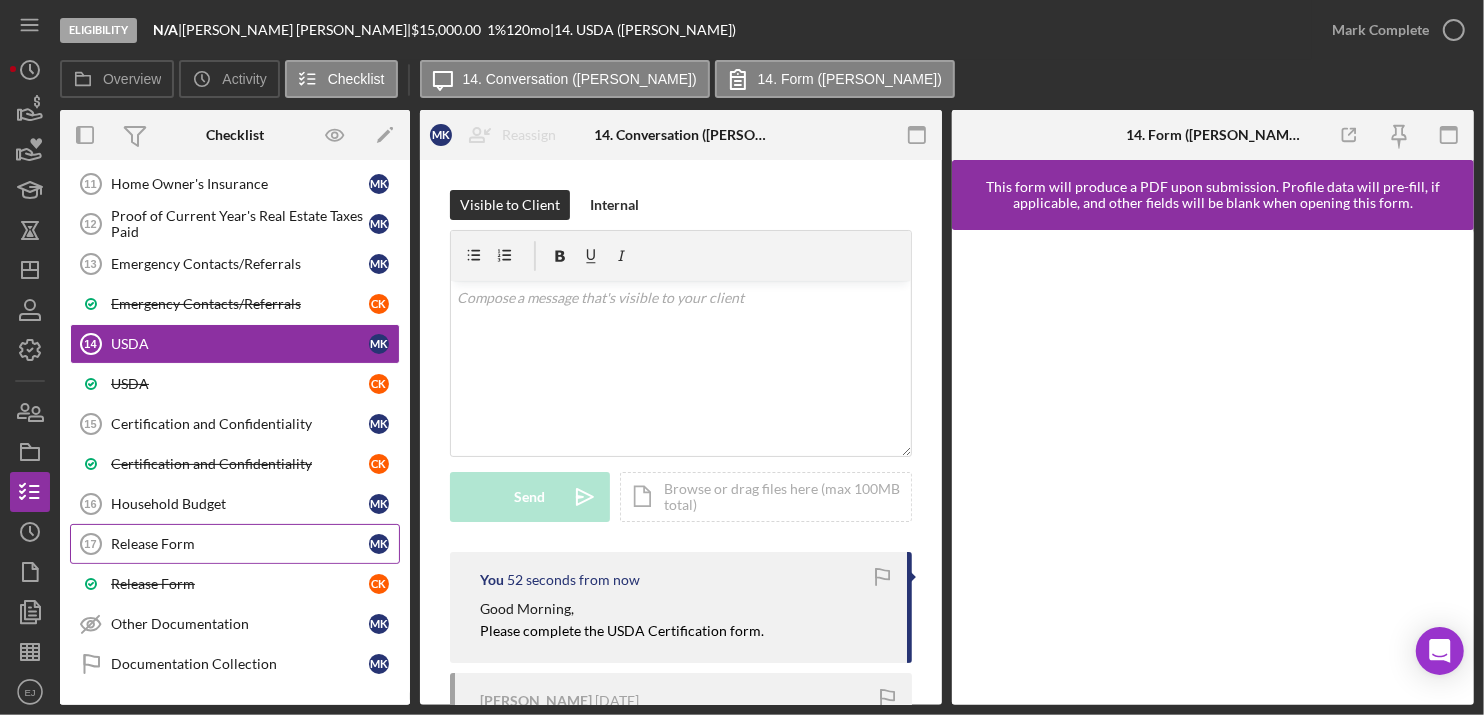 click on "Release Form 17 Release Form M K" at bounding box center (235, 544) 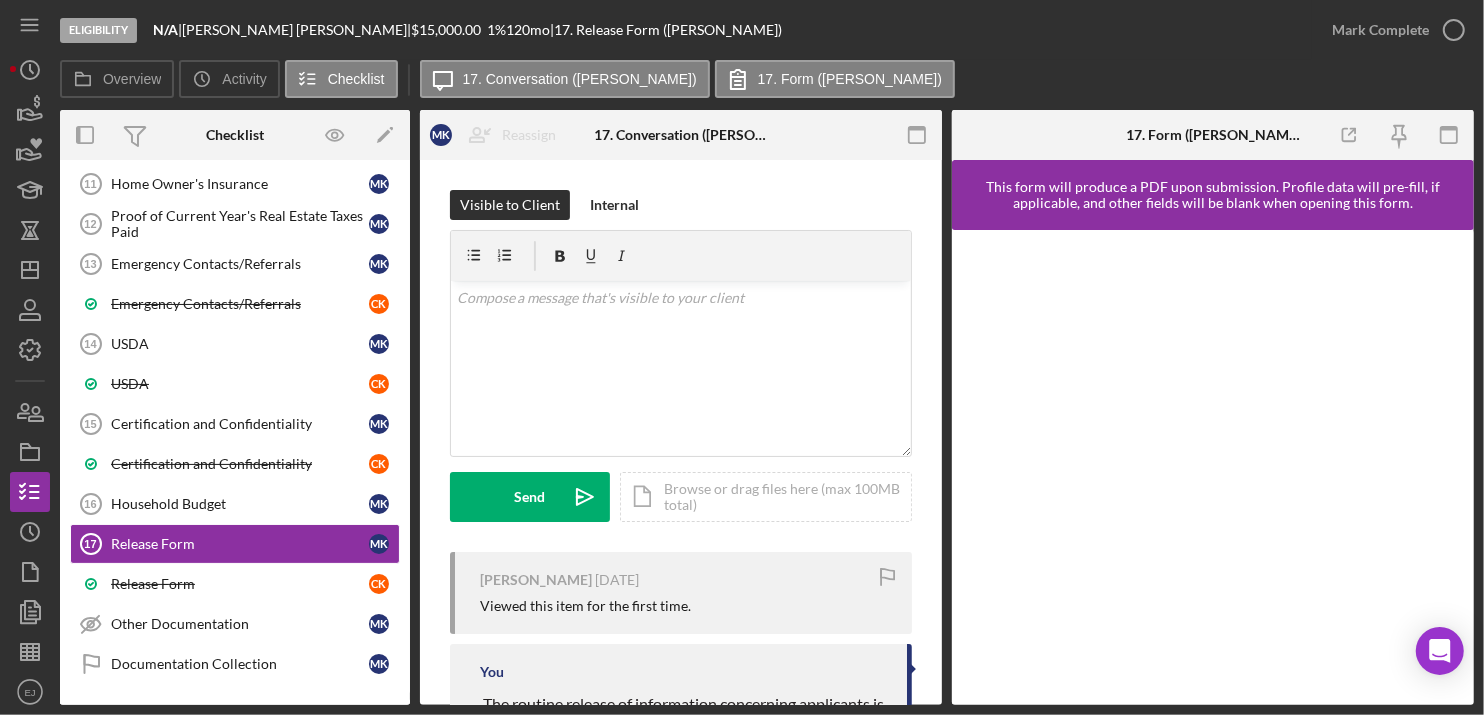 click on "Overview Overview Edit Icon/Edit Status Ongoing Risk Rating Sentiment Rating 5 Product Septic Loan Created Date [DATE] Started Date [DATE] Closing Goal Amount $15,000.00 Rate 1.000% Term 120 months Contact Icon/User Photo [PERSON_NAME] Account Executive Stage Eligibility Weekly Status Update Yes Inactivity Alerts Yes Key Ratios Edit Icon/Edit DSCR Collateral Coverage DTI LTV Global DSCR Global Collateral Coverage Global DTI NOI Recommendation Edit Icon/Edit Payment Type Rate Term Amount Down Payment Closing Fee Include closing fee in amount financed? No Origination Fee Include origination fee in amount financed? No Amount Financed Closing Date First Payment Date Maturity Date Resolution Edit Icon/Edit Resolved On Resolution New Activity No new activity. Checklist Icon/Edit M K C K Icon/Expander Eligibility 12 / 16 Personal Information Personal Information M K Personal Information C K Property Eligibility Property Eligibility M K Proof of Income Proof of Income M K Proof of Income C K M K M K C K M" at bounding box center (767, 407) 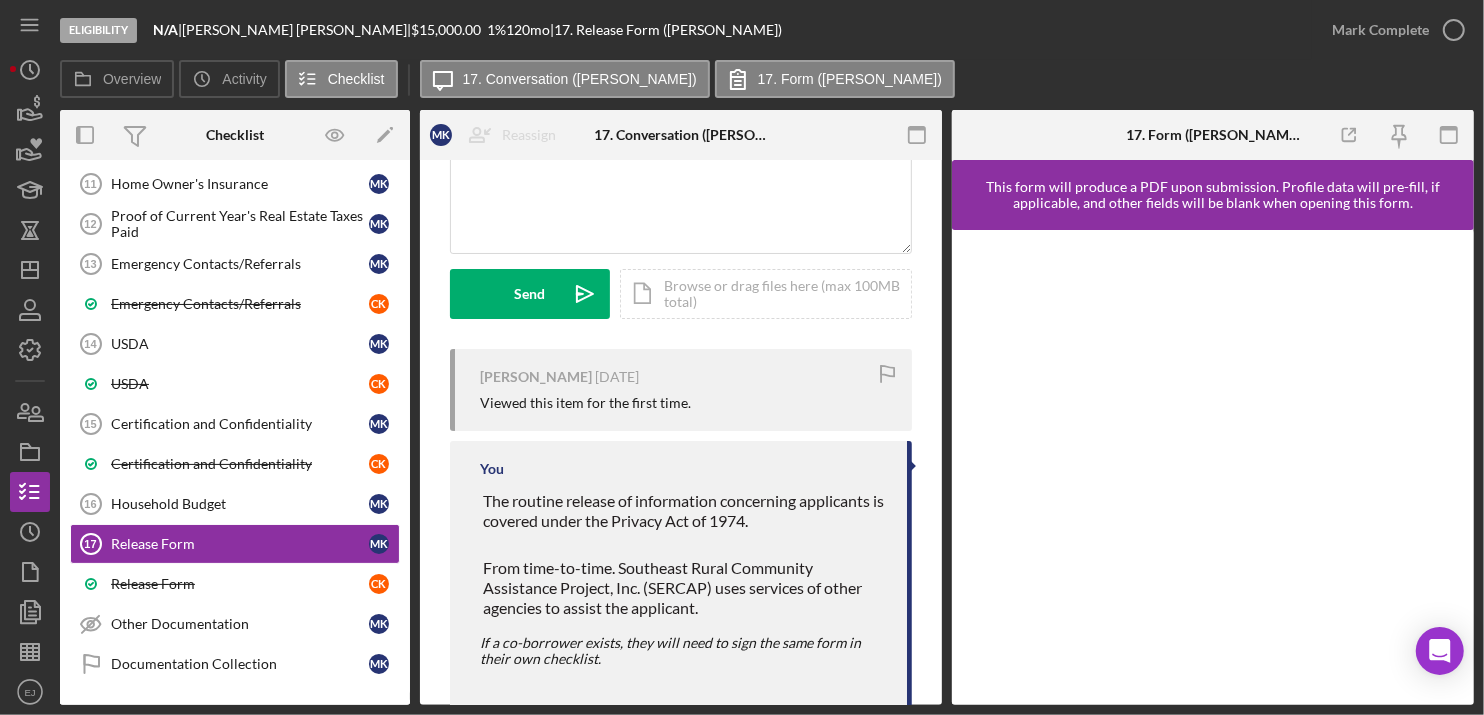 scroll, scrollTop: 246, scrollLeft: 0, axis: vertical 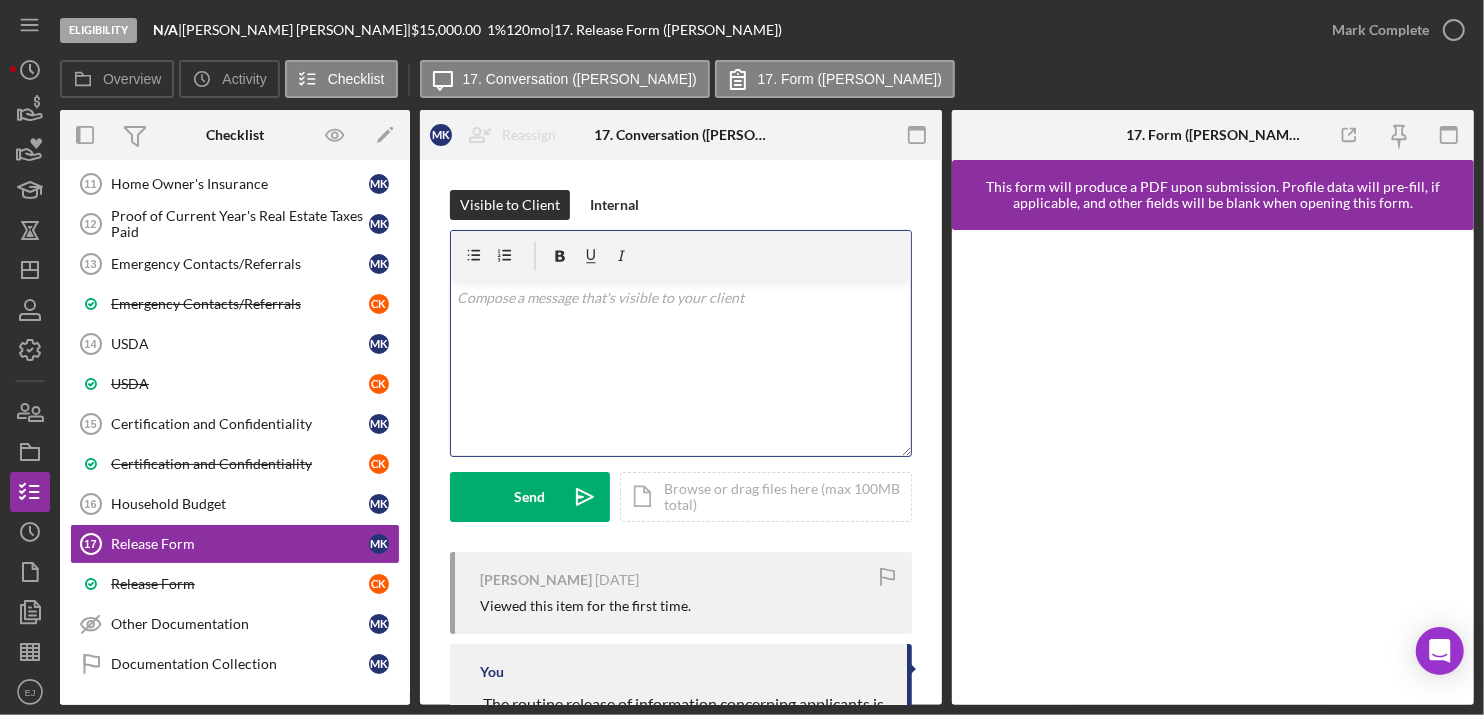 click on "v Color teal Color pink Remove color Add row above Add row below Add column before Add column after Merge cells Split cells Remove column Remove row Remove table" at bounding box center (681, 368) 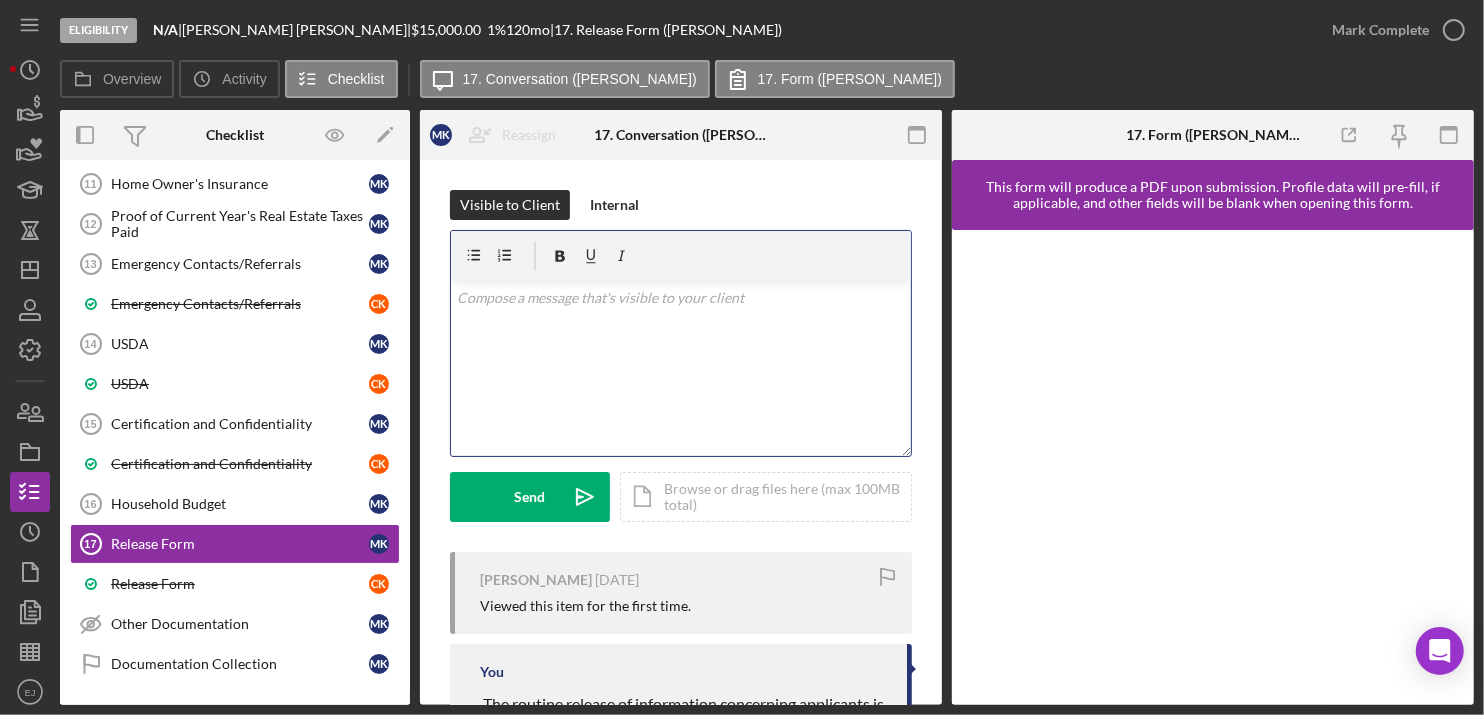 type 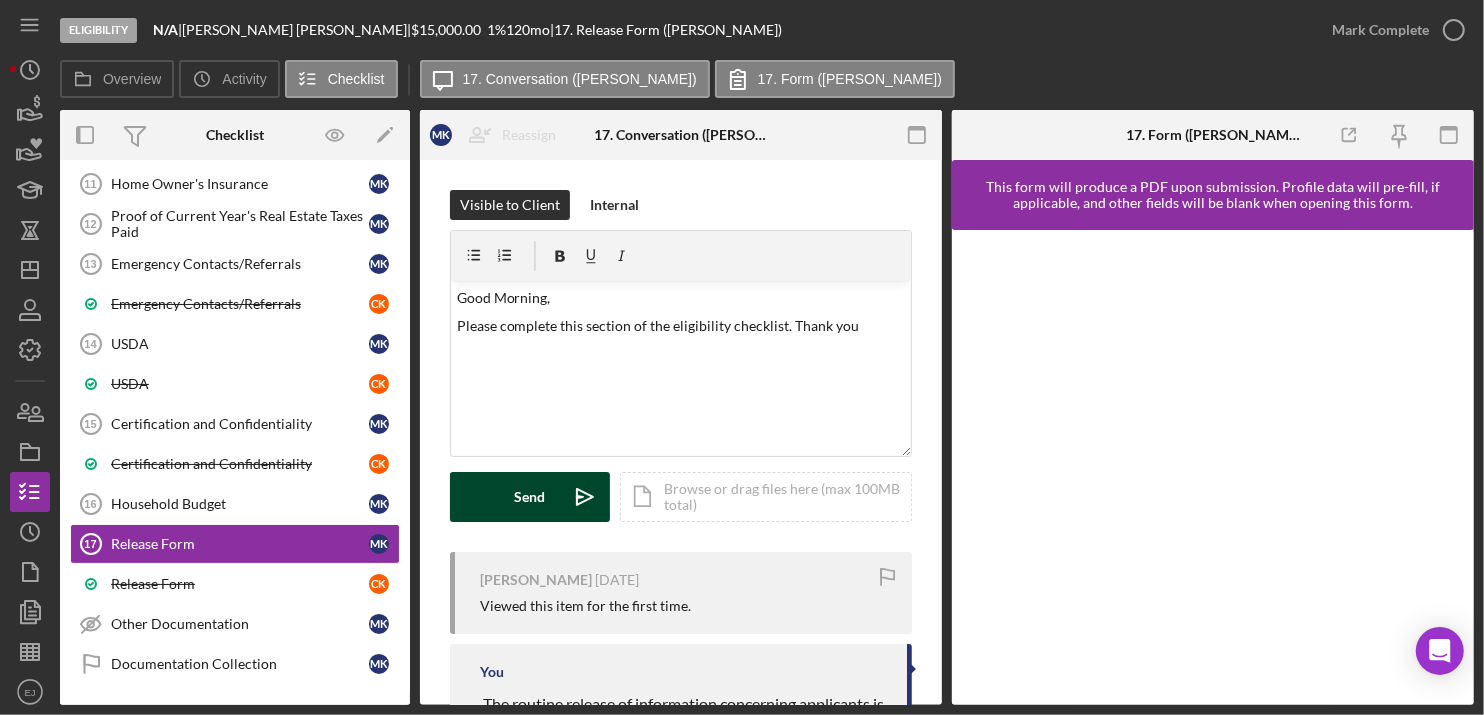 click on "Send" at bounding box center (530, 497) 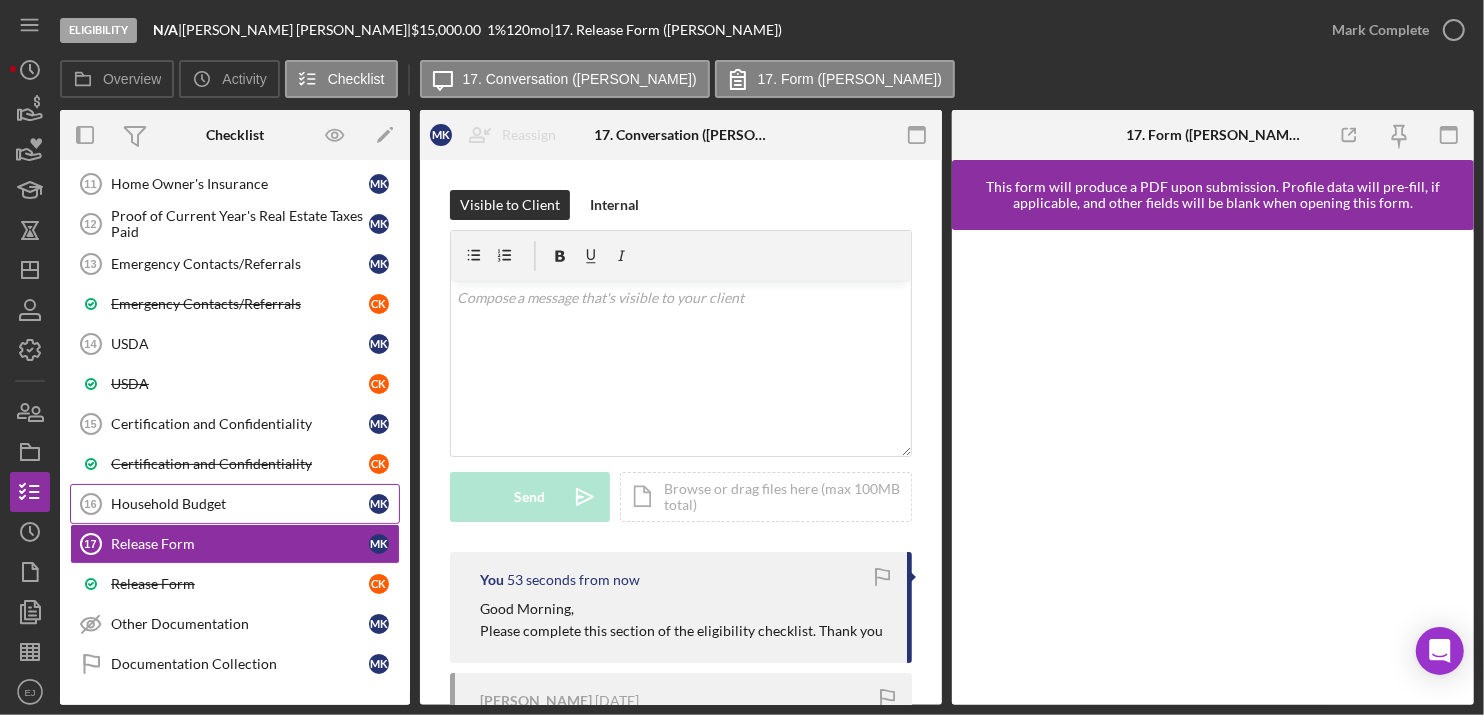 click on "Household Budget 16 Household Budget M K" at bounding box center (235, 504) 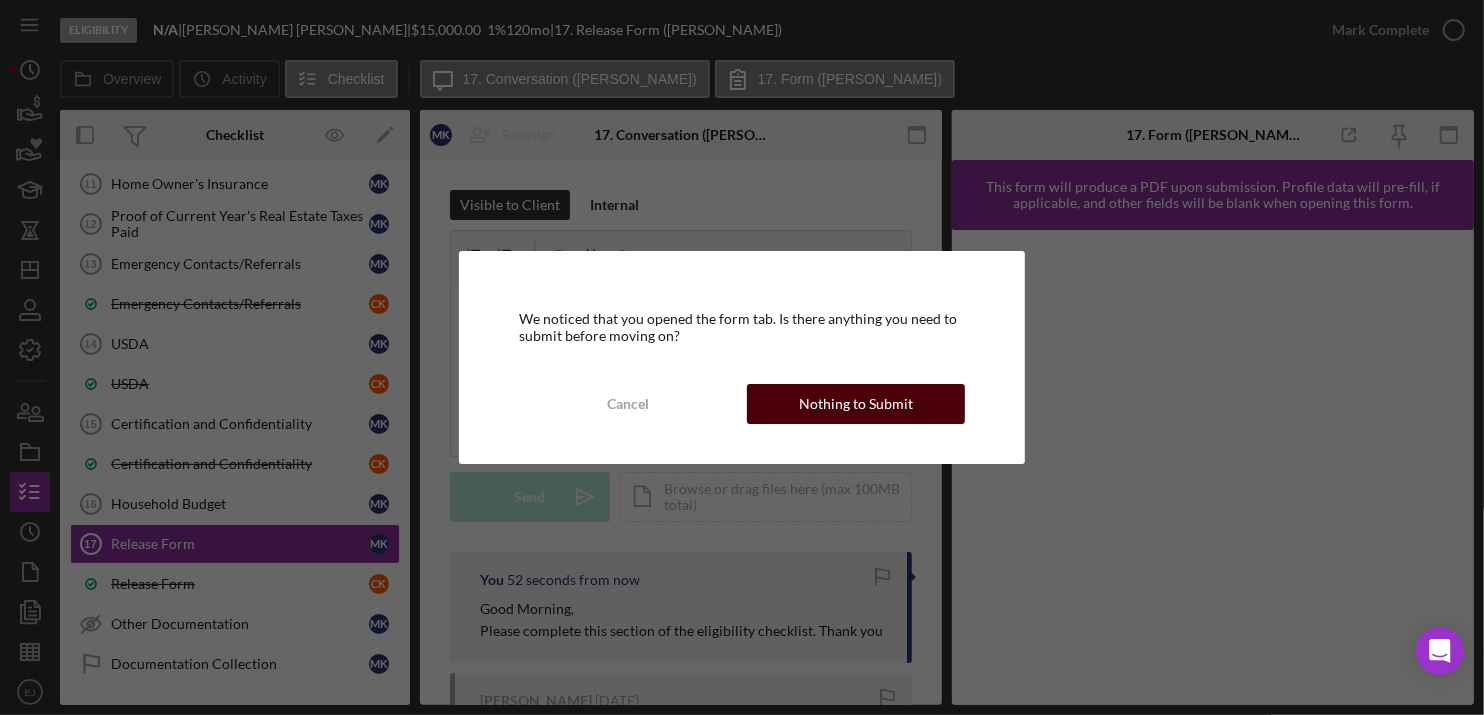 click on "Nothing to Submit" at bounding box center [856, 404] 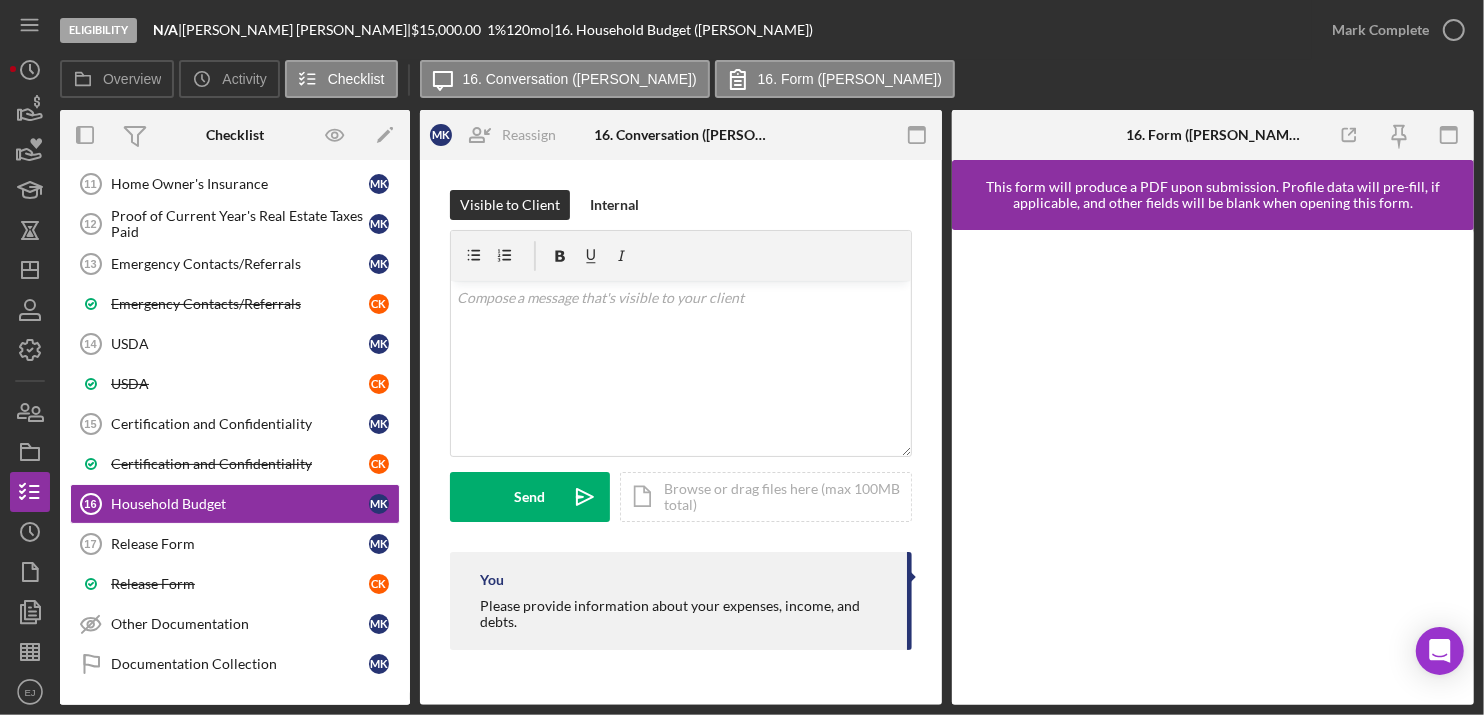 drag, startPoint x: 468, startPoint y: 602, endPoint x: 646, endPoint y: 635, distance: 181.03314 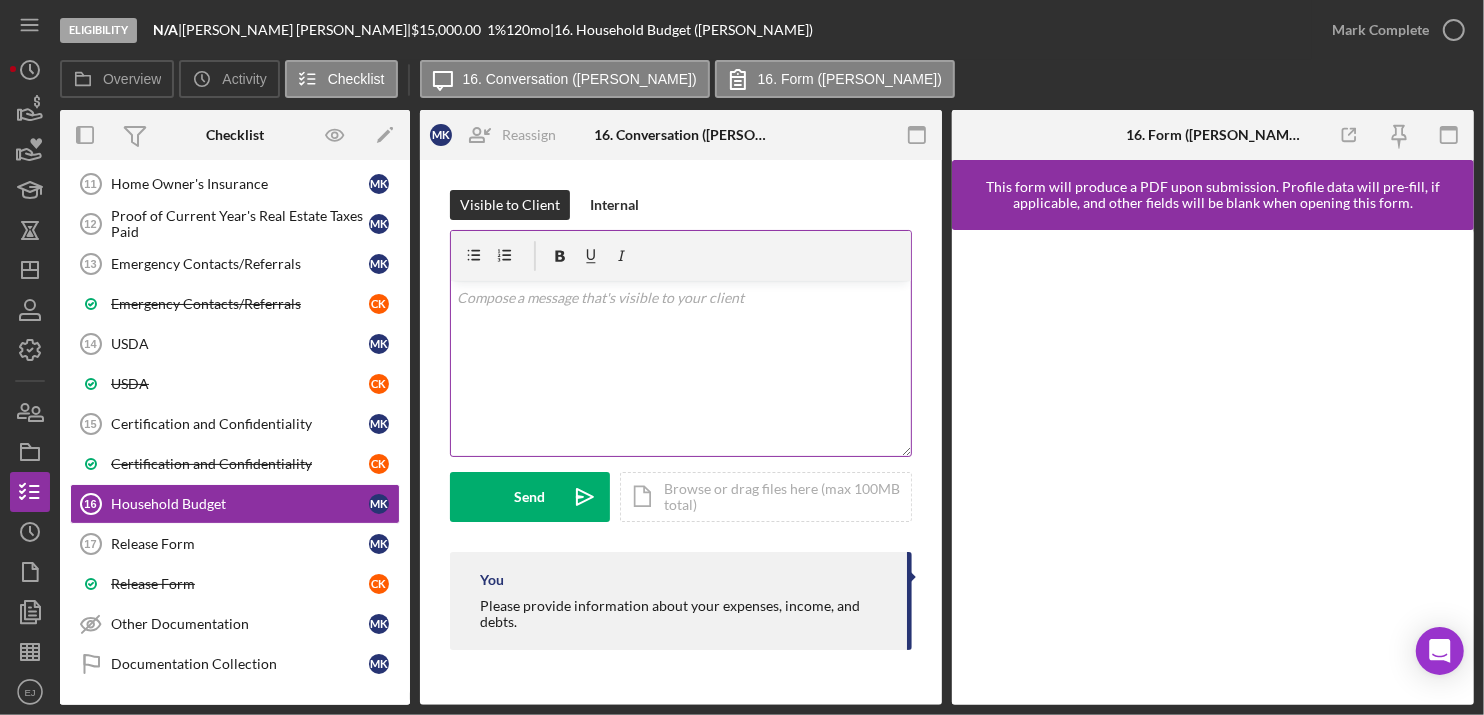 click at bounding box center [681, 298] 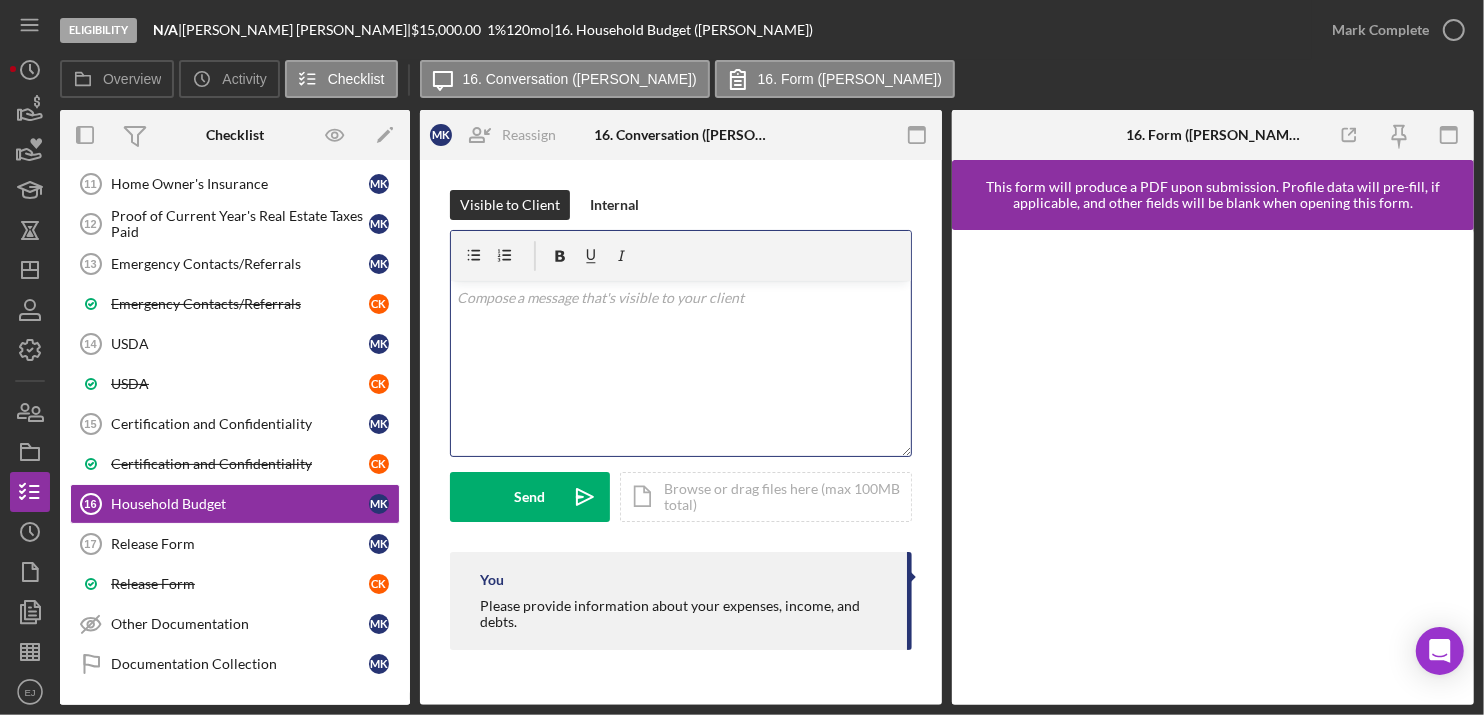 type 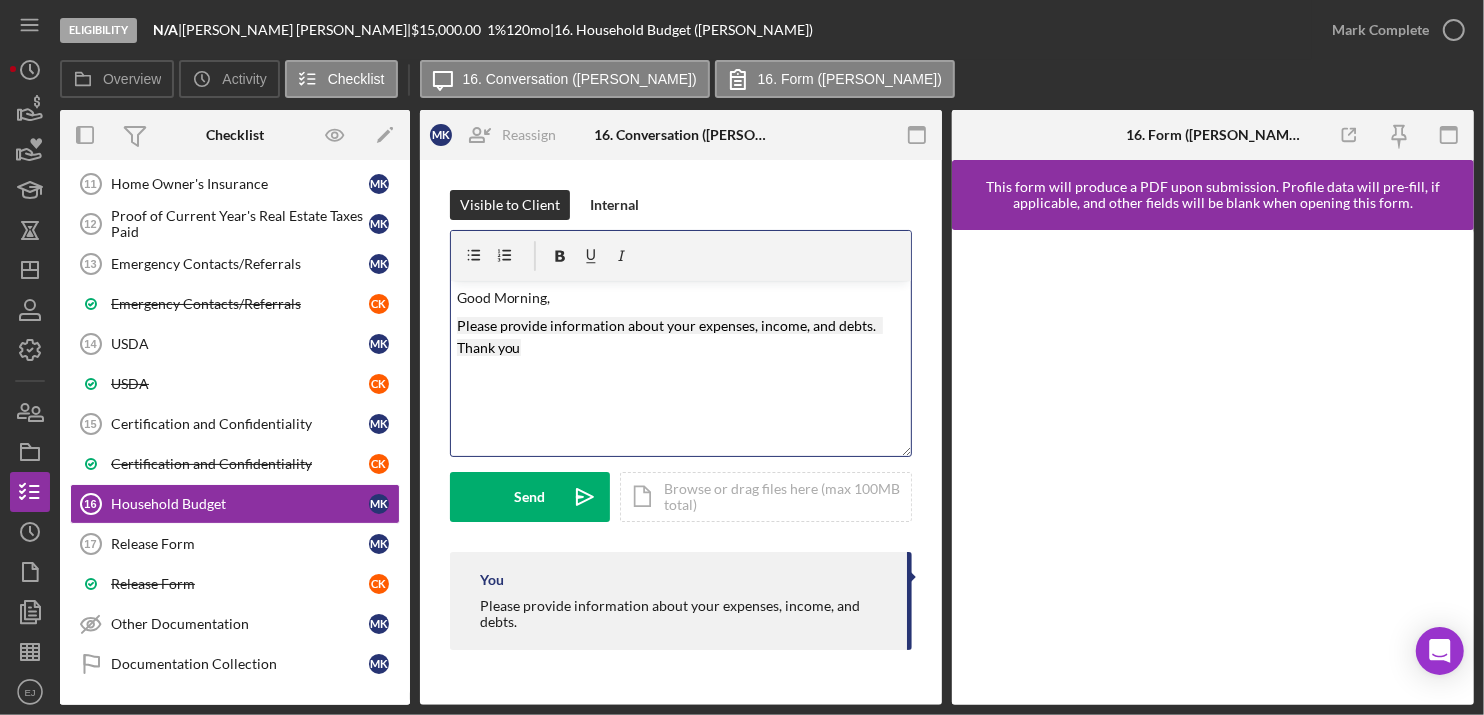 click on "v Color teal Color pink Remove color Add row above Add row below Add column before Add column after Merge cells Split cells Remove column Remove row Remove table Good Morning, Please provide information about your expenses, income, and debts.  Thank you <p style="">Good Morning,</p><p style=""><span style=" font-size:14px"><span style=" color:rgb(28, 28, 28)" data-text-color-mark="rgb(28, 28, 28)"><mark style=" background-color:rgb(241, 241, 241)" data-text-highlight-mark="rgb(241, 241, 241)">Please provide information about your expenses, income, and debts.&nbsp; Thank you</mark></span></span></p> Send Icon/icon-invite-send Icon/Document Browse or drag files here (max 100MB total) Tap to choose files or take a photo Cancel Send Icon/icon-invite-send" at bounding box center (681, 376) 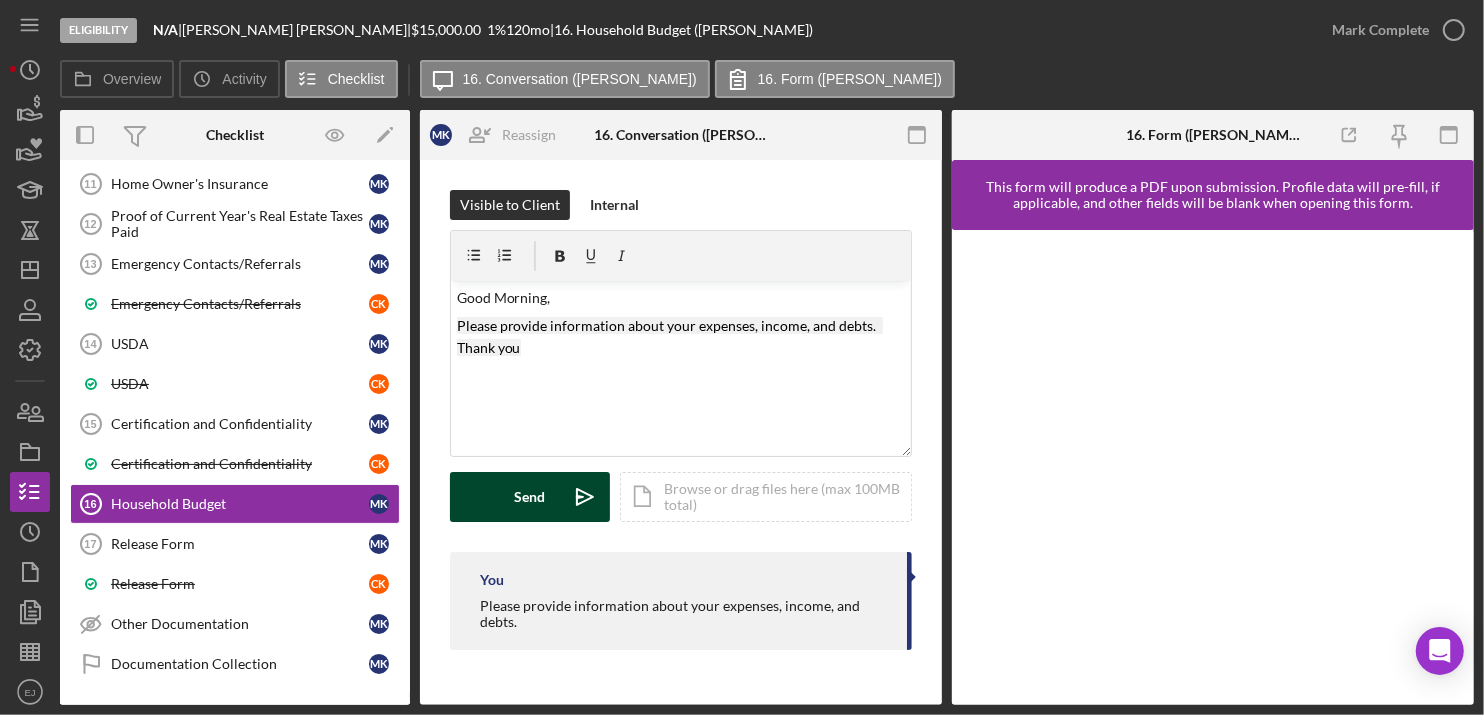 click on "Send" at bounding box center [530, 497] 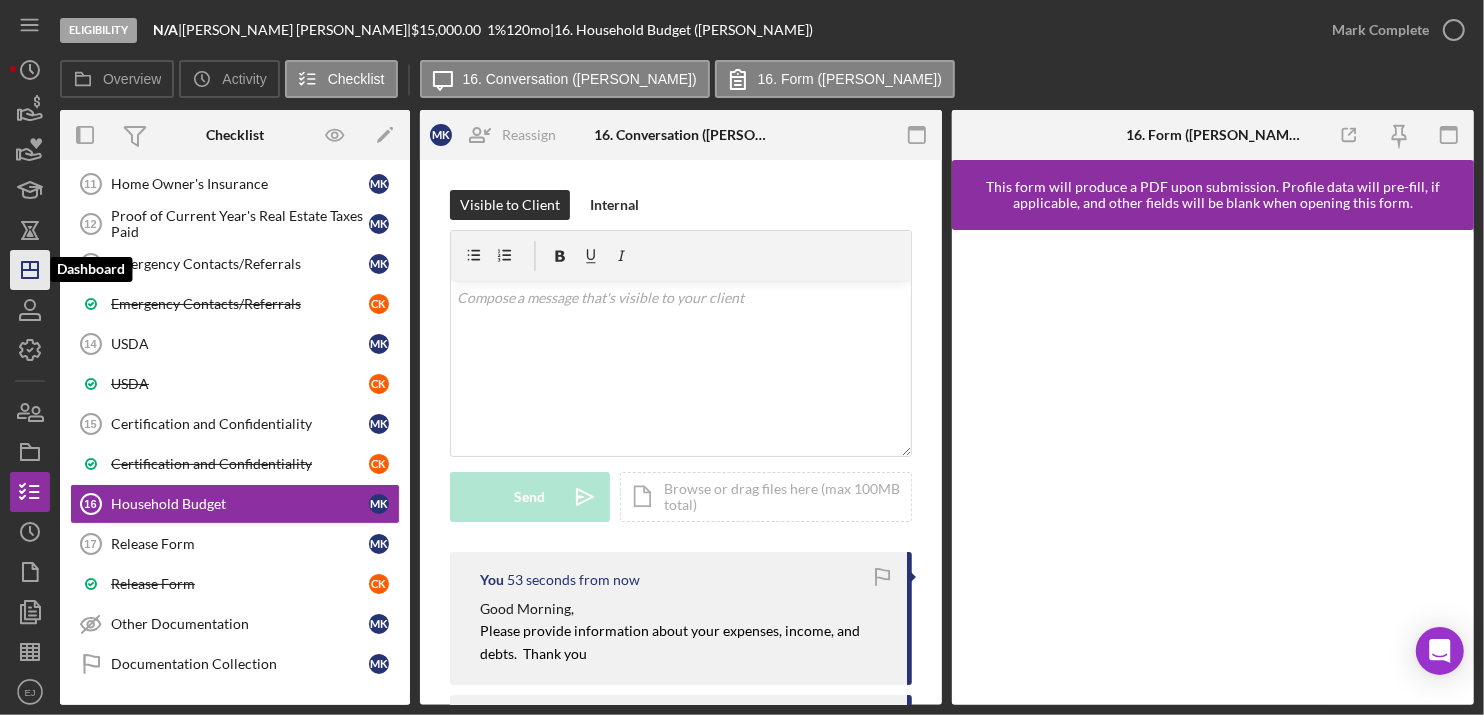 click 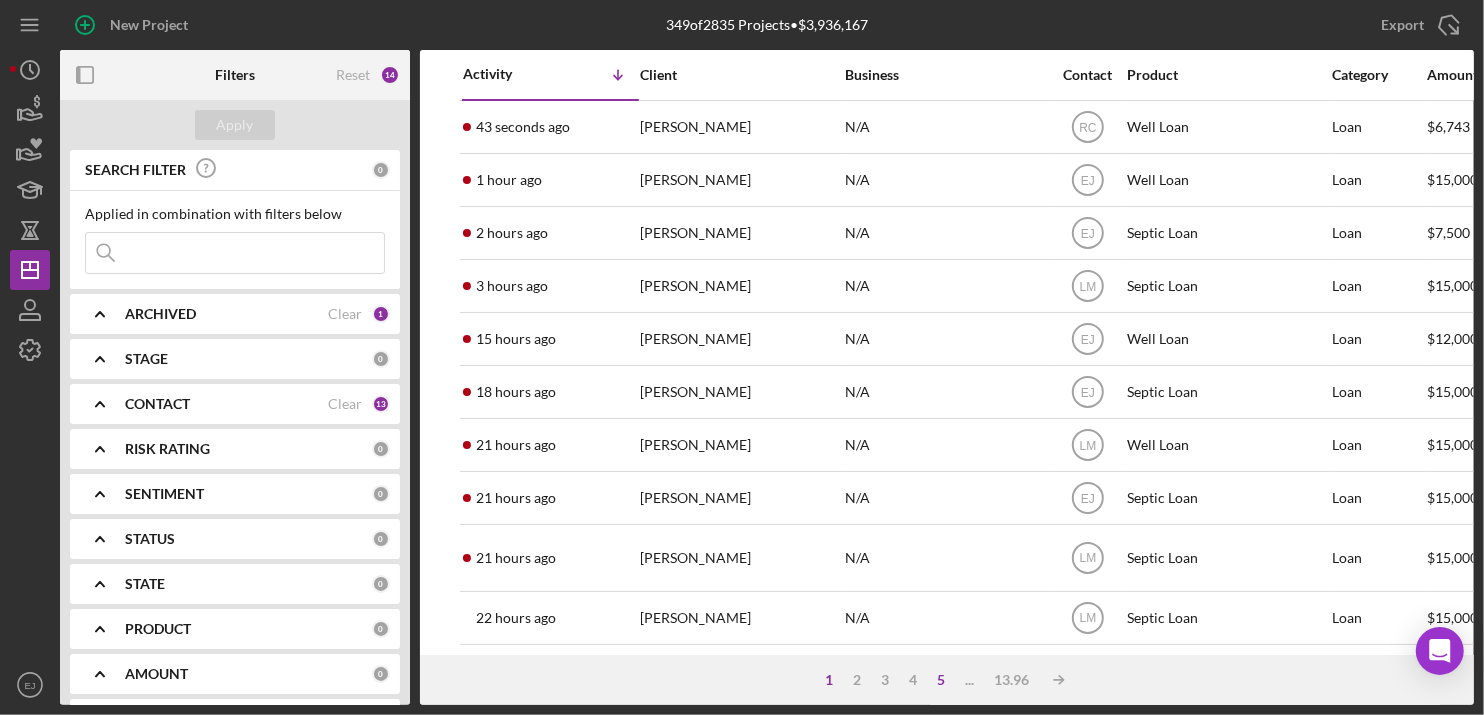 click on "5" at bounding box center [941, 680] 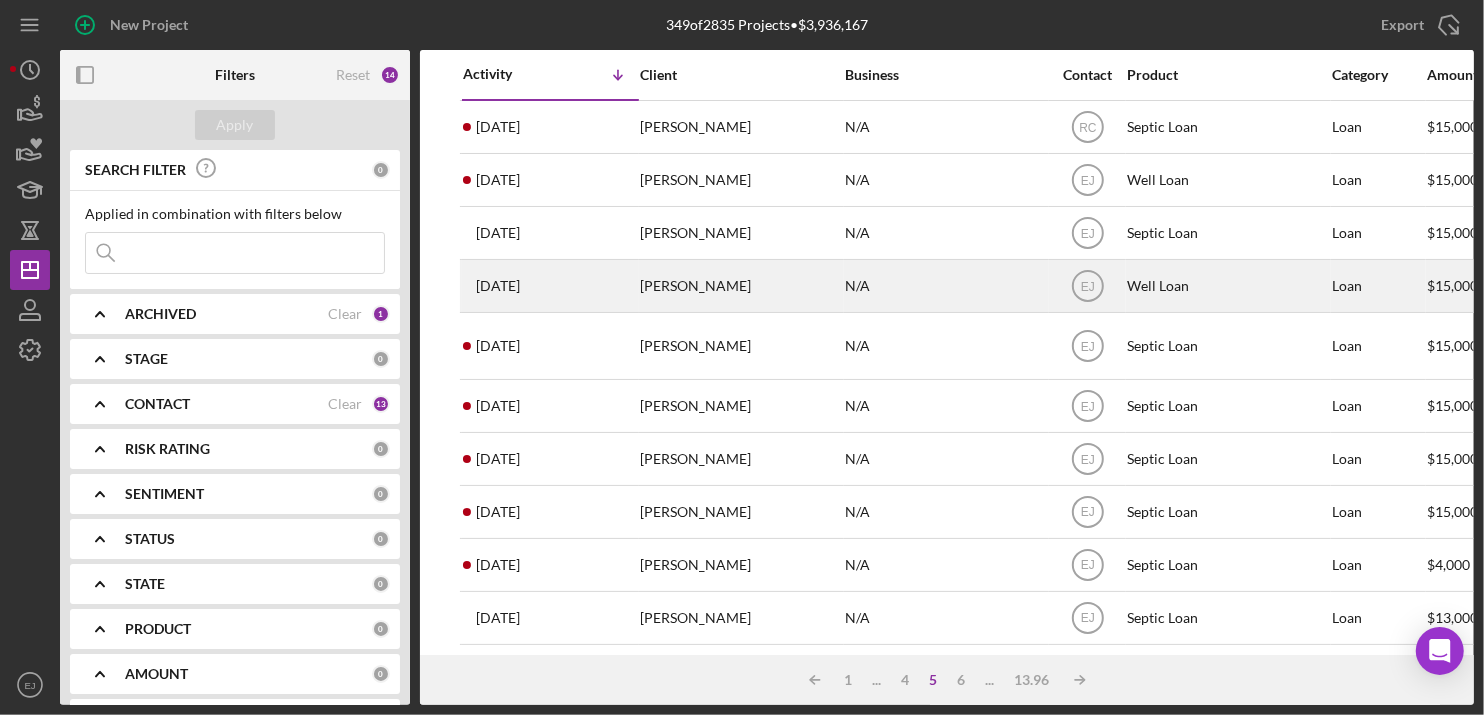 click on "[PERSON_NAME]" at bounding box center (740, 286) 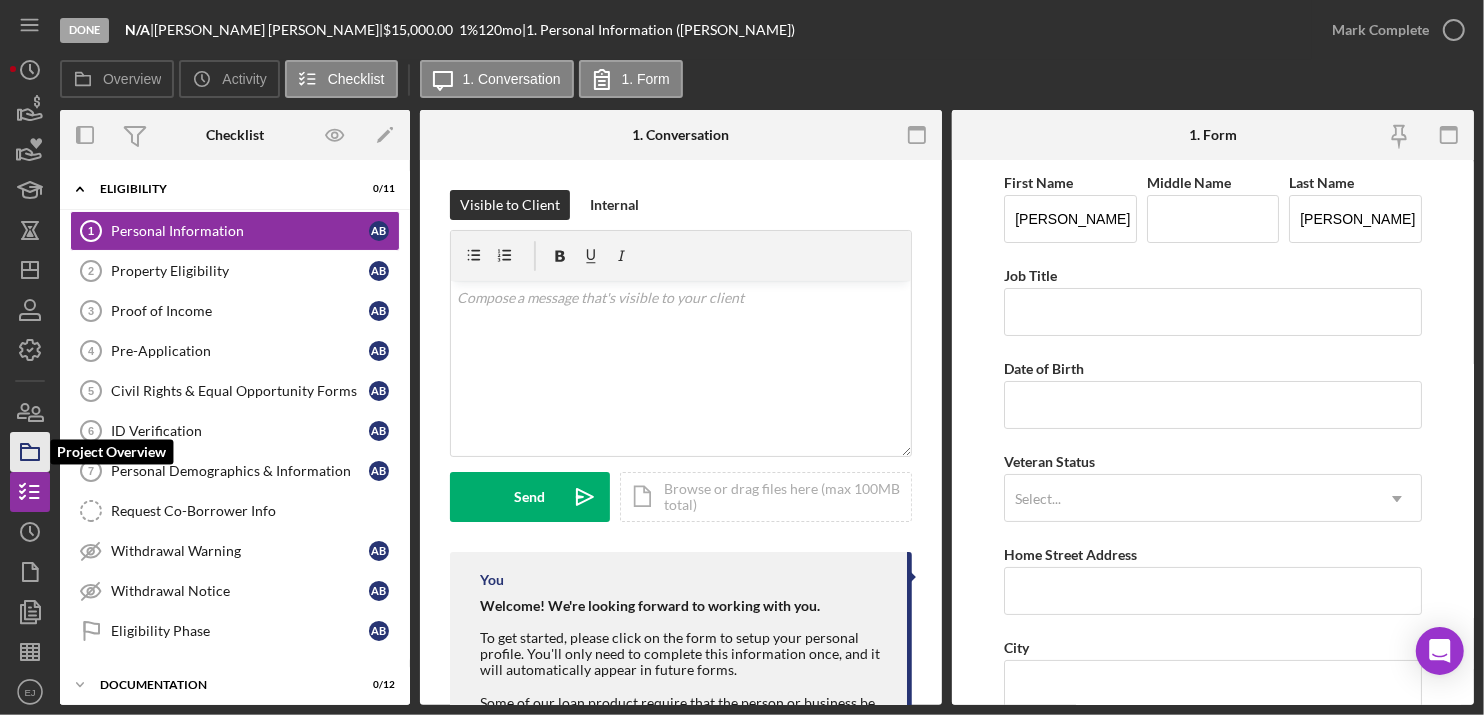 click 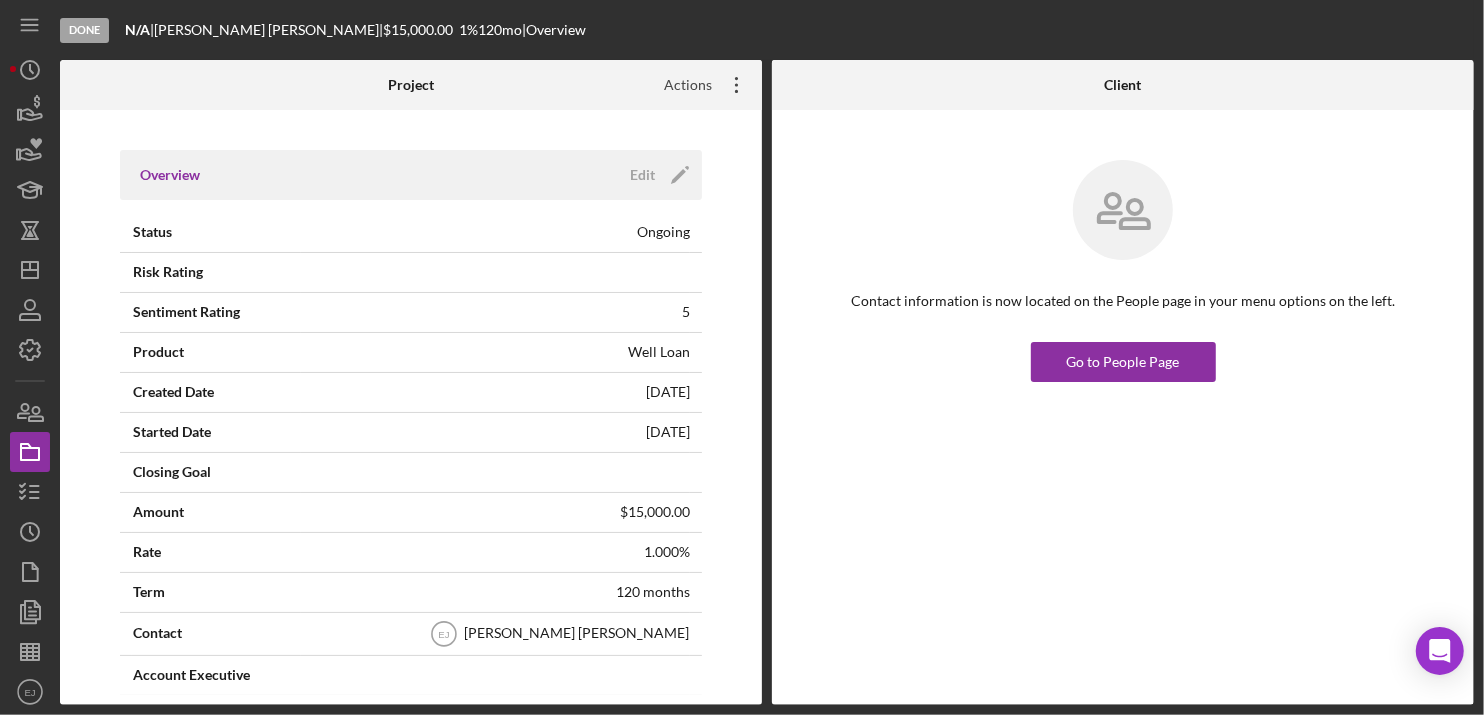 click on "Actions" at bounding box center (680, 85) 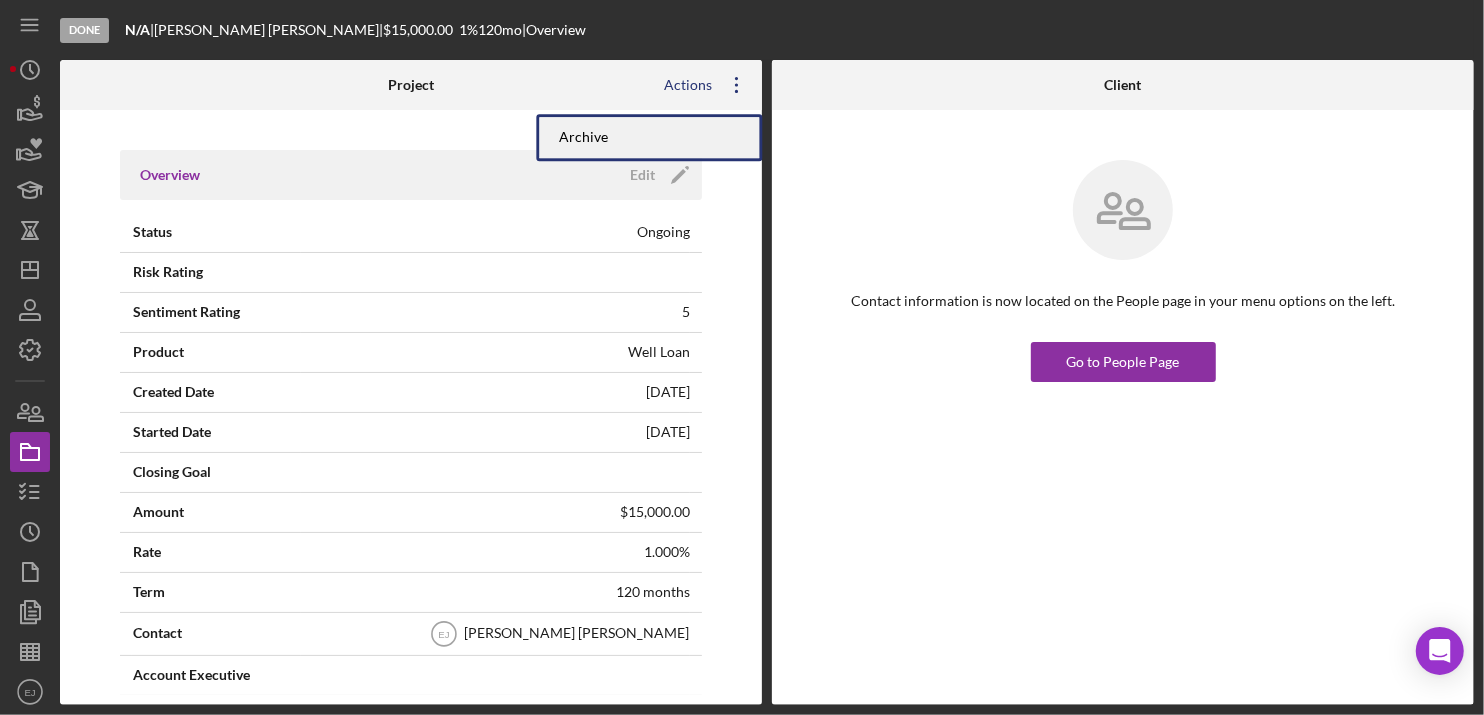 click on "Archive" at bounding box center (649, 137) 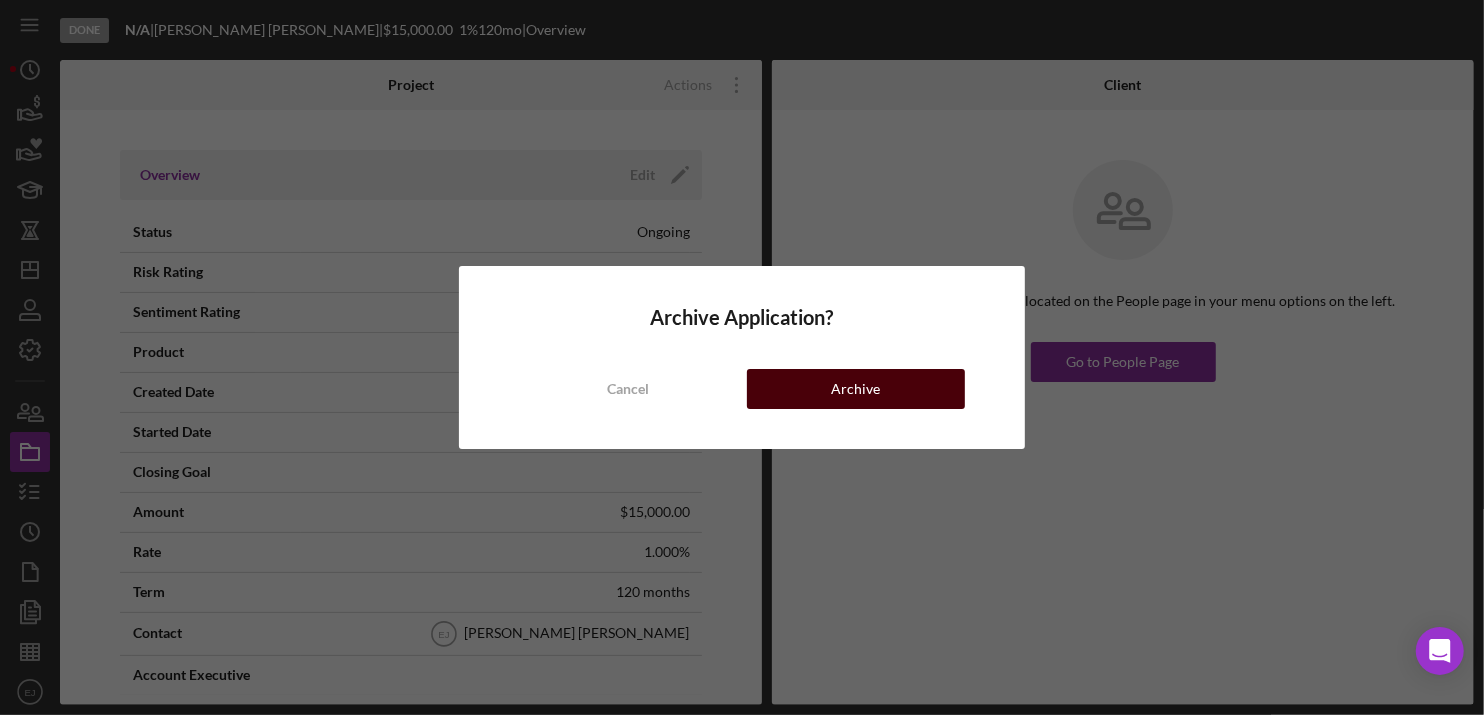 click on "Archive" at bounding box center (856, 389) 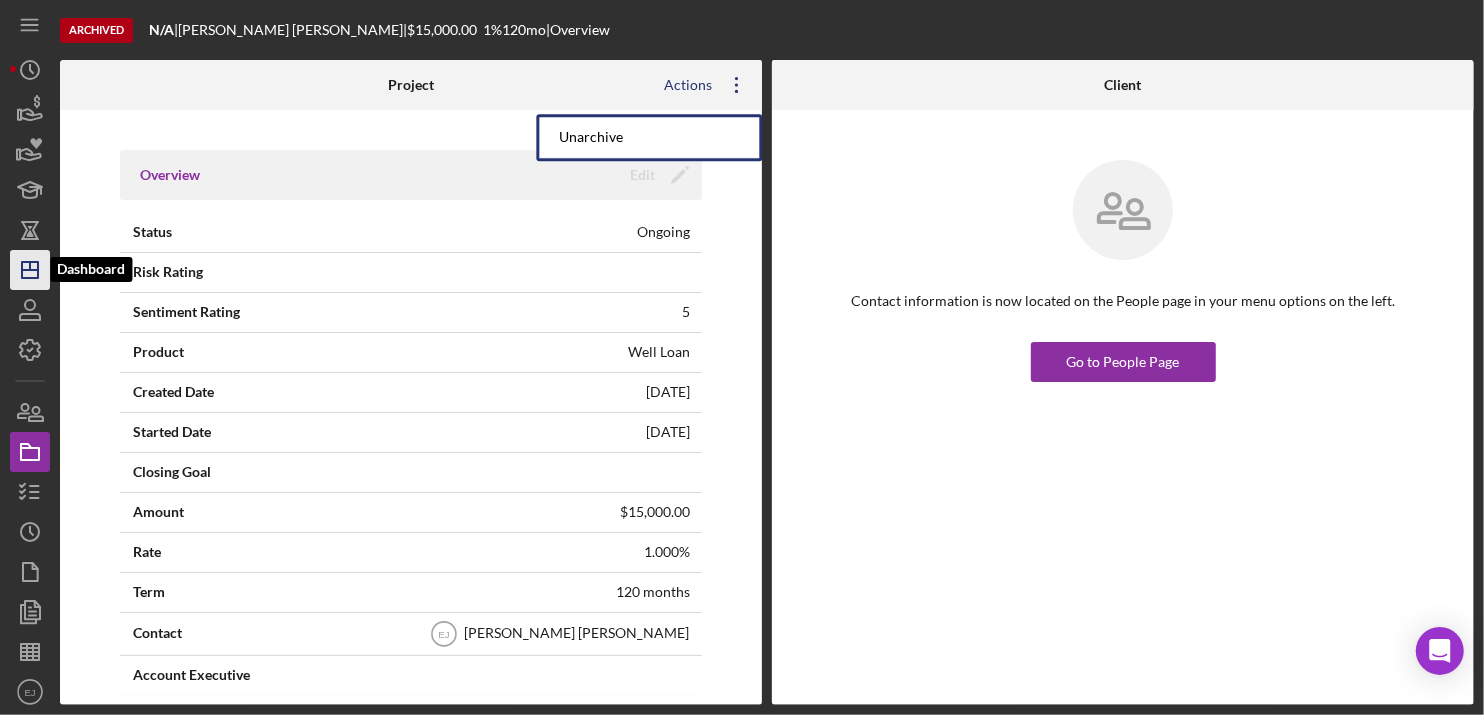 click on "Icon/Dashboard" 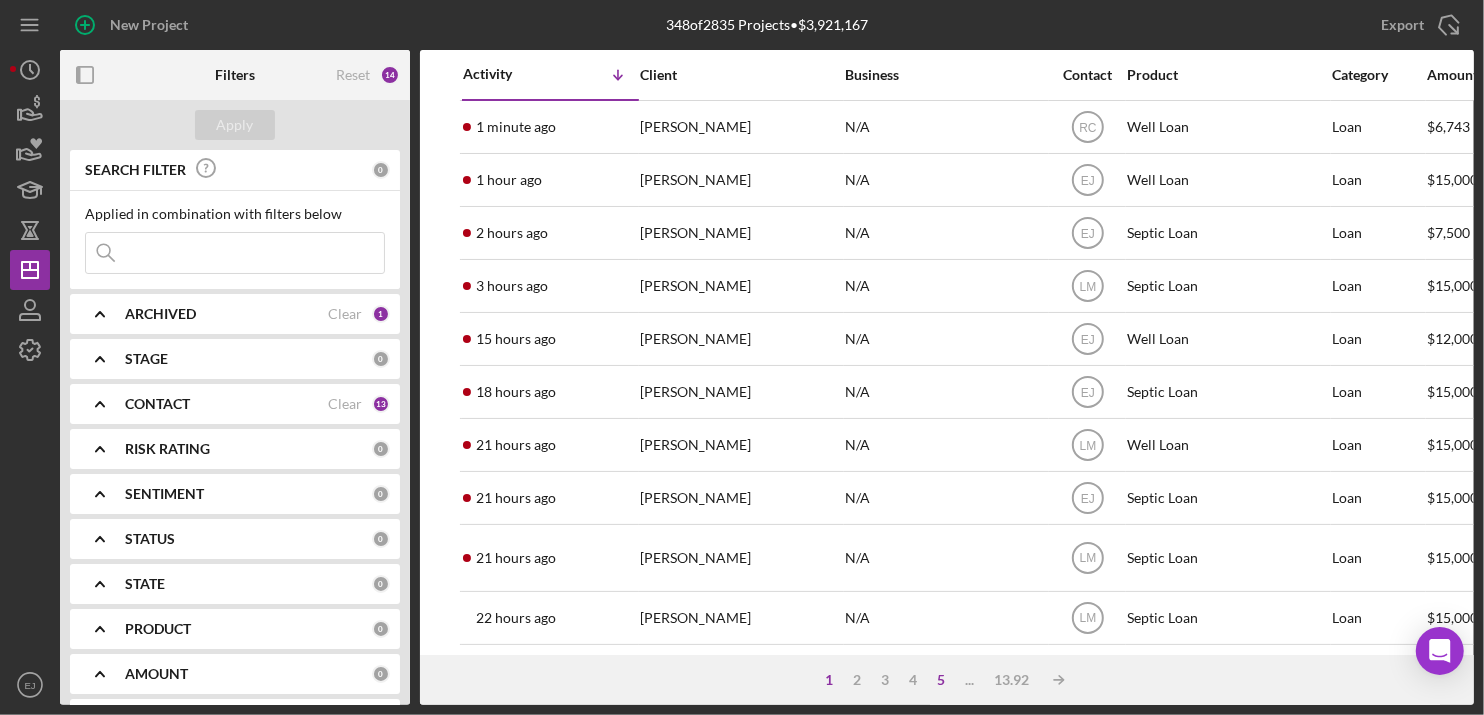click on "5" at bounding box center [941, 680] 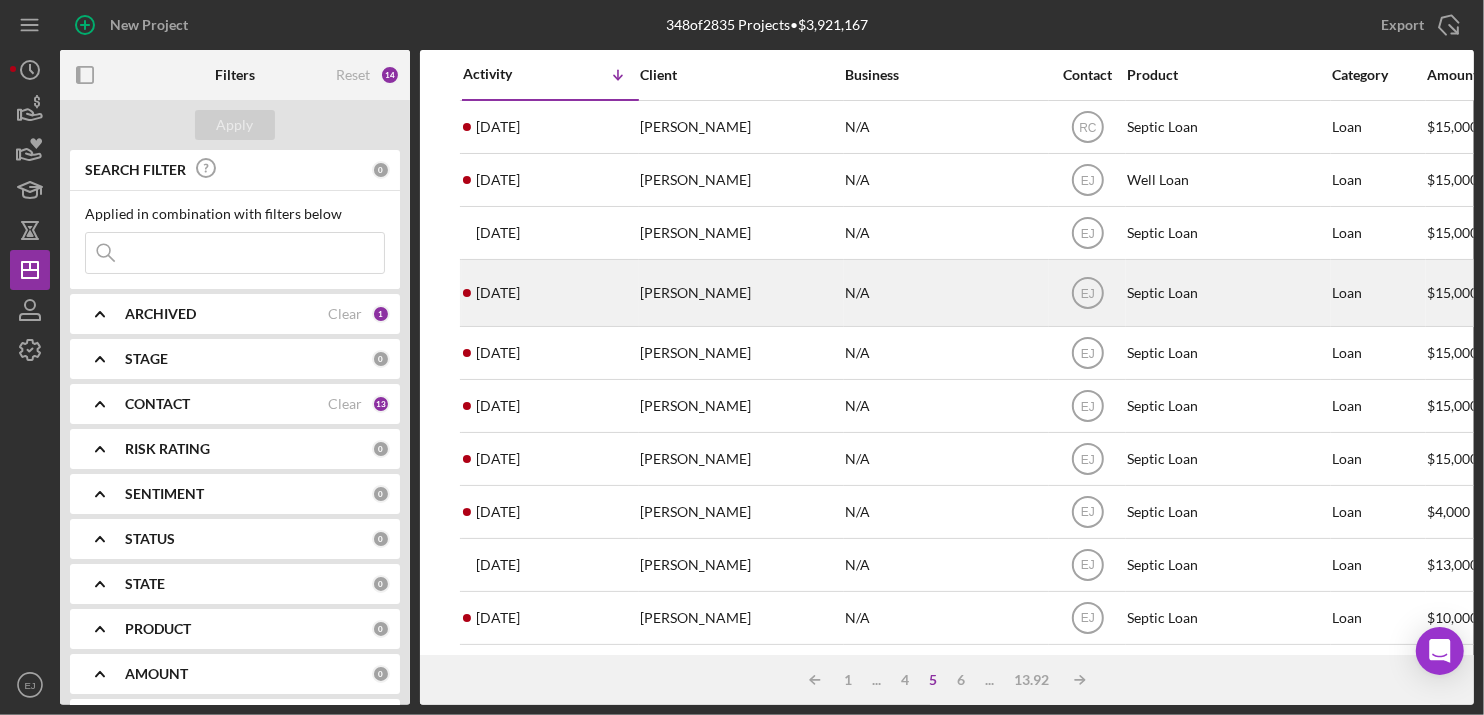 click on "[PERSON_NAME]" at bounding box center [740, 293] 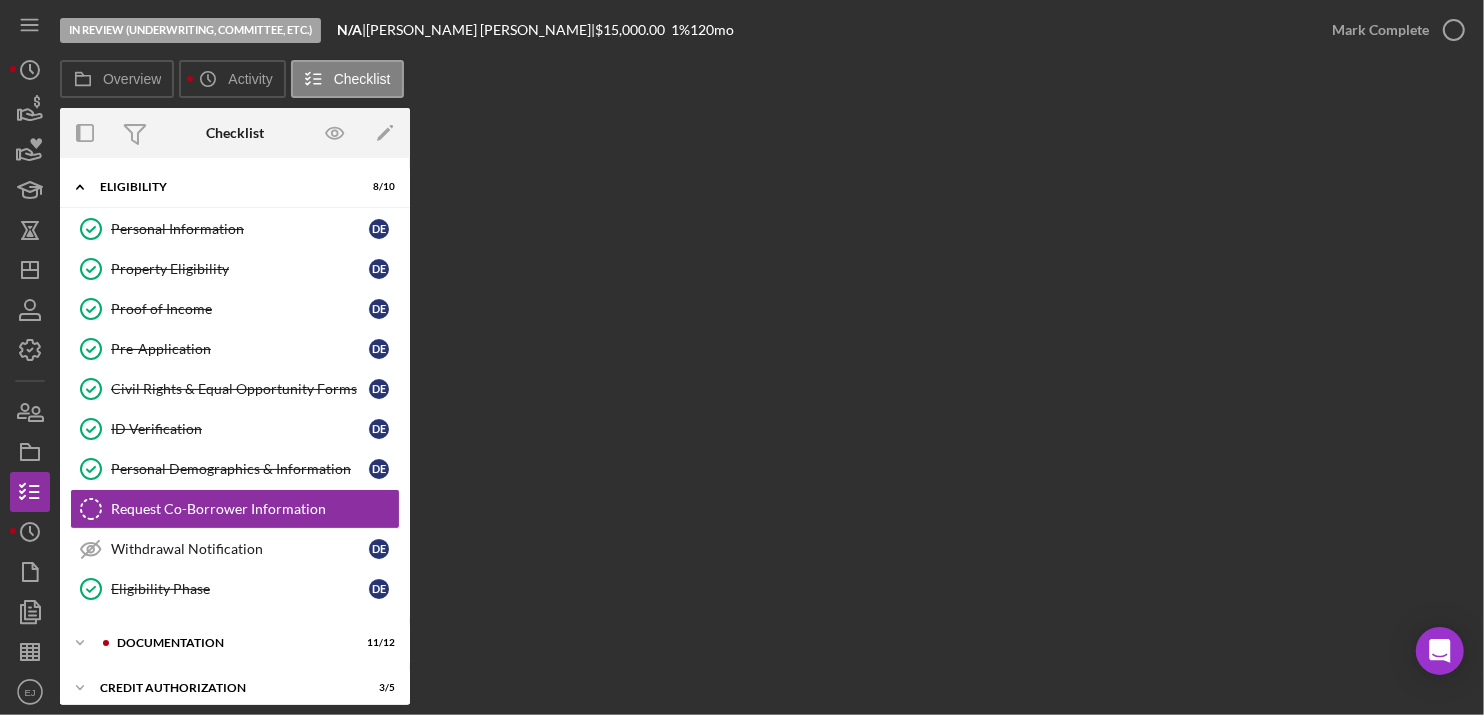 scroll, scrollTop: 74, scrollLeft: 0, axis: vertical 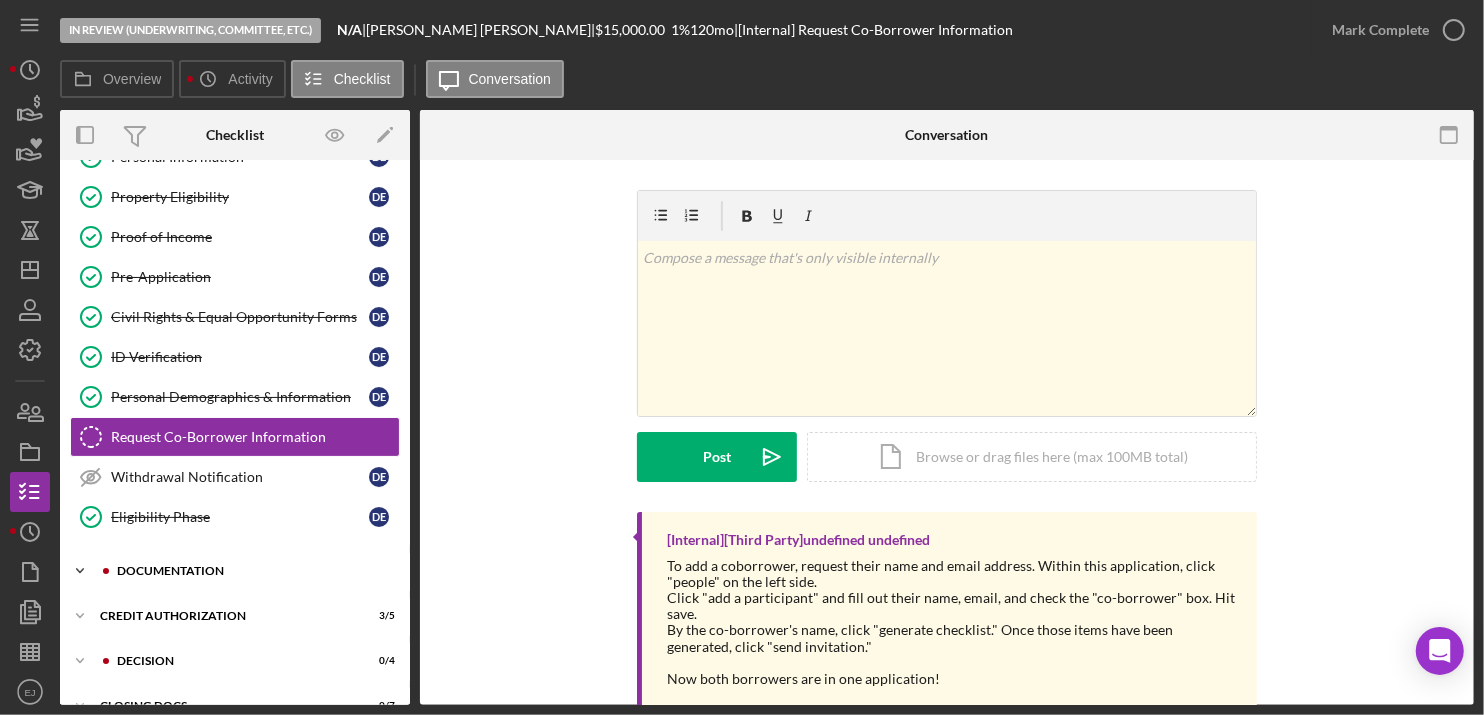 click on "Icon/Expander Documentation 11 / 12" at bounding box center (235, 571) 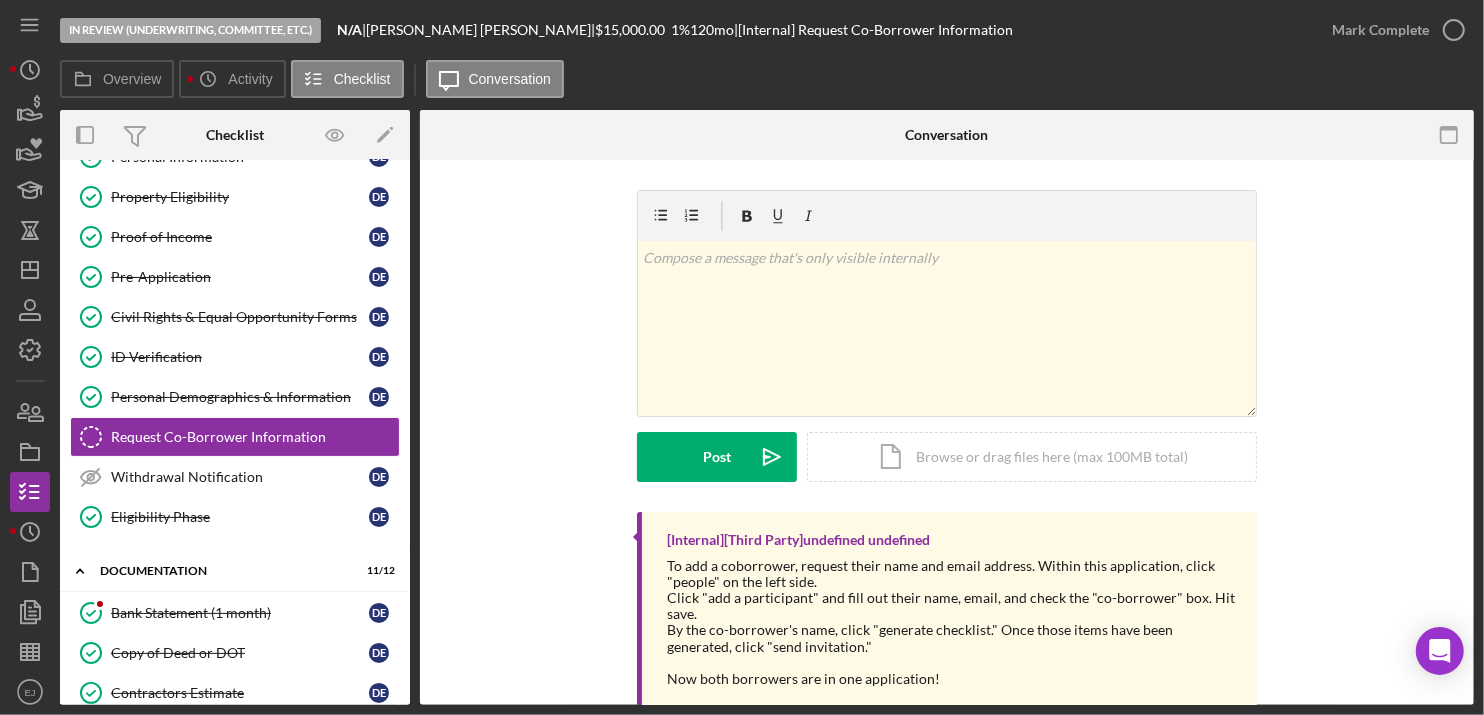 scroll, scrollTop: 551, scrollLeft: 0, axis: vertical 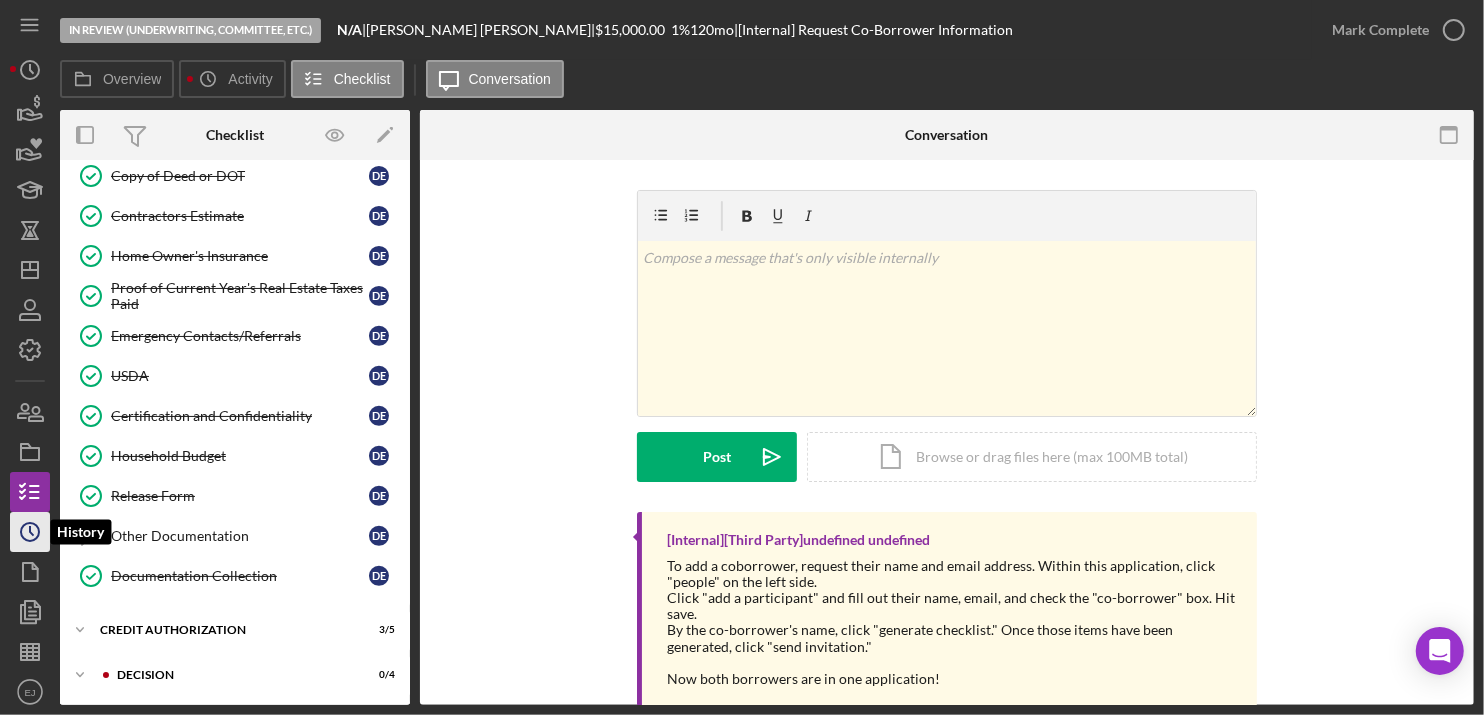 click on "Icon/History" 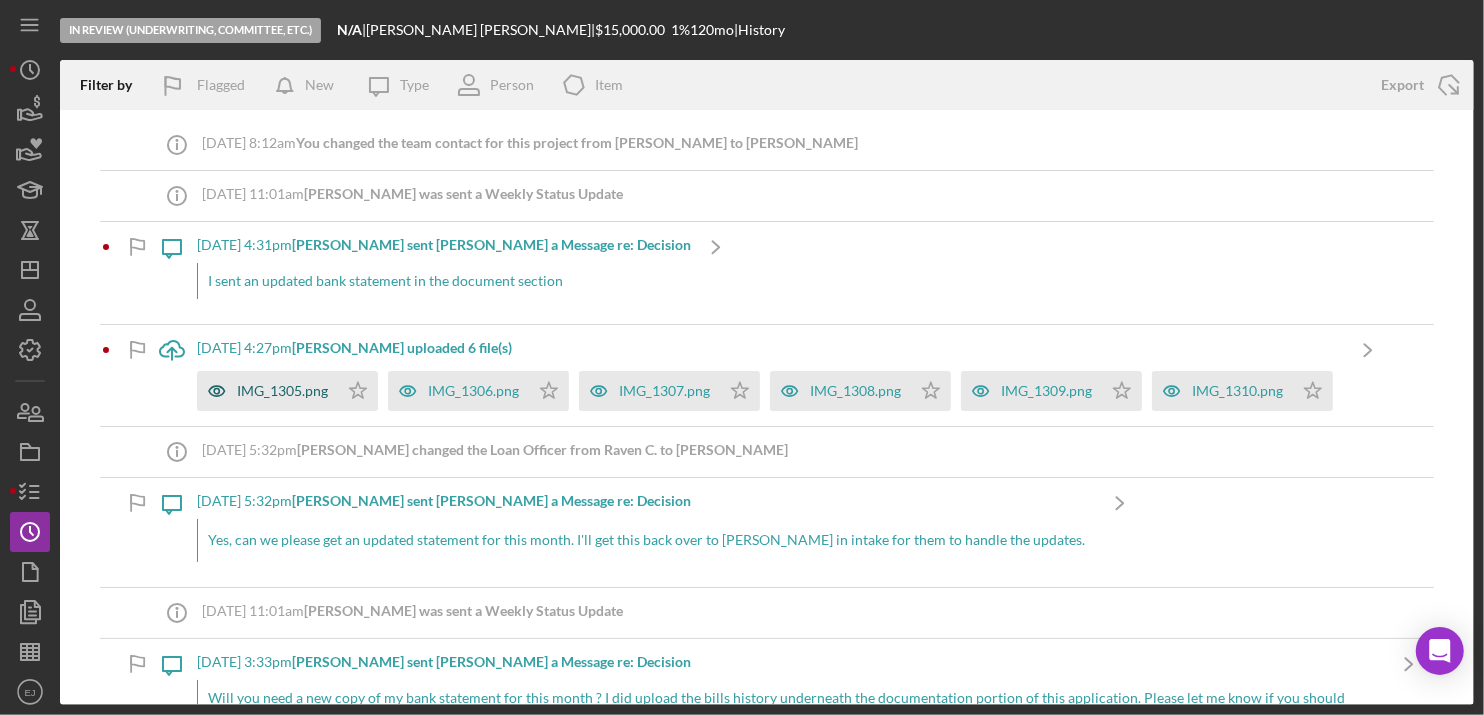 click on "IMG_1305.png" at bounding box center [282, 391] 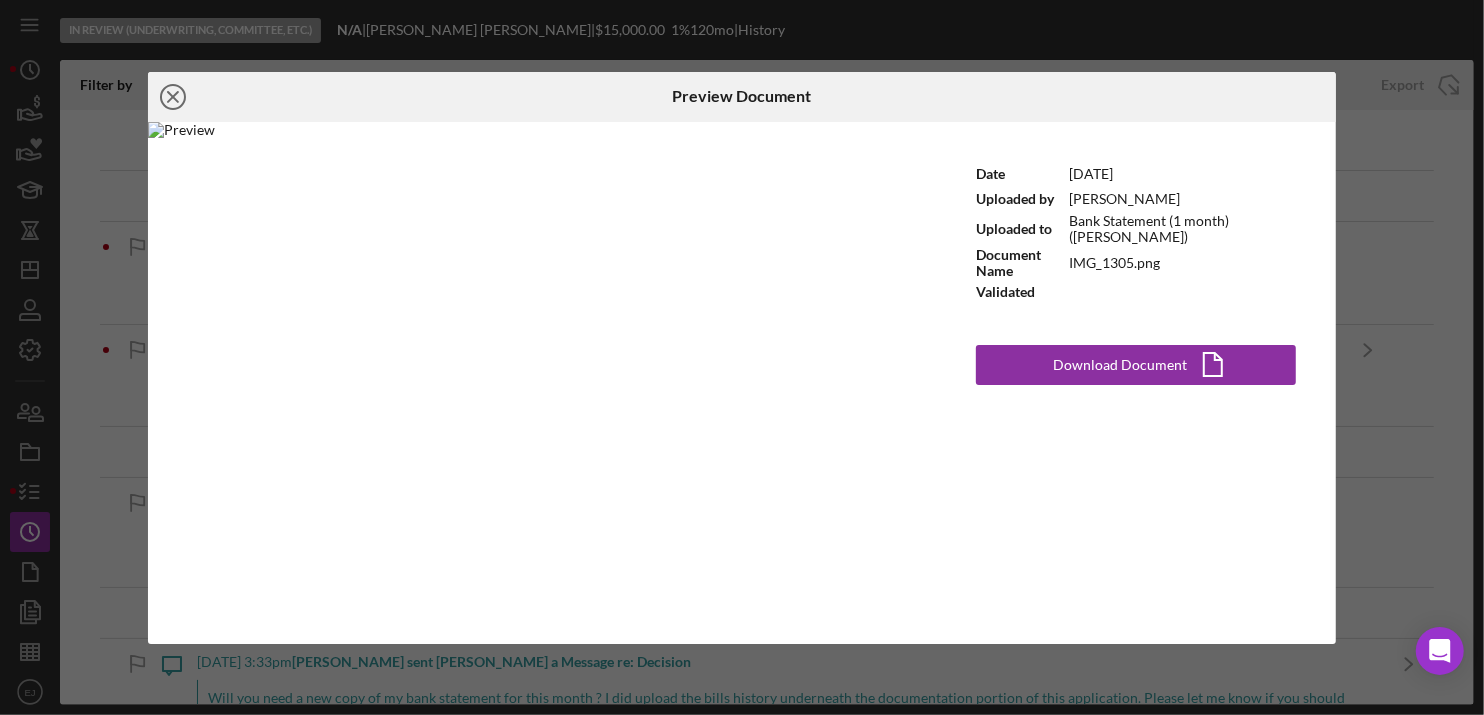 click on "Icon/Close" 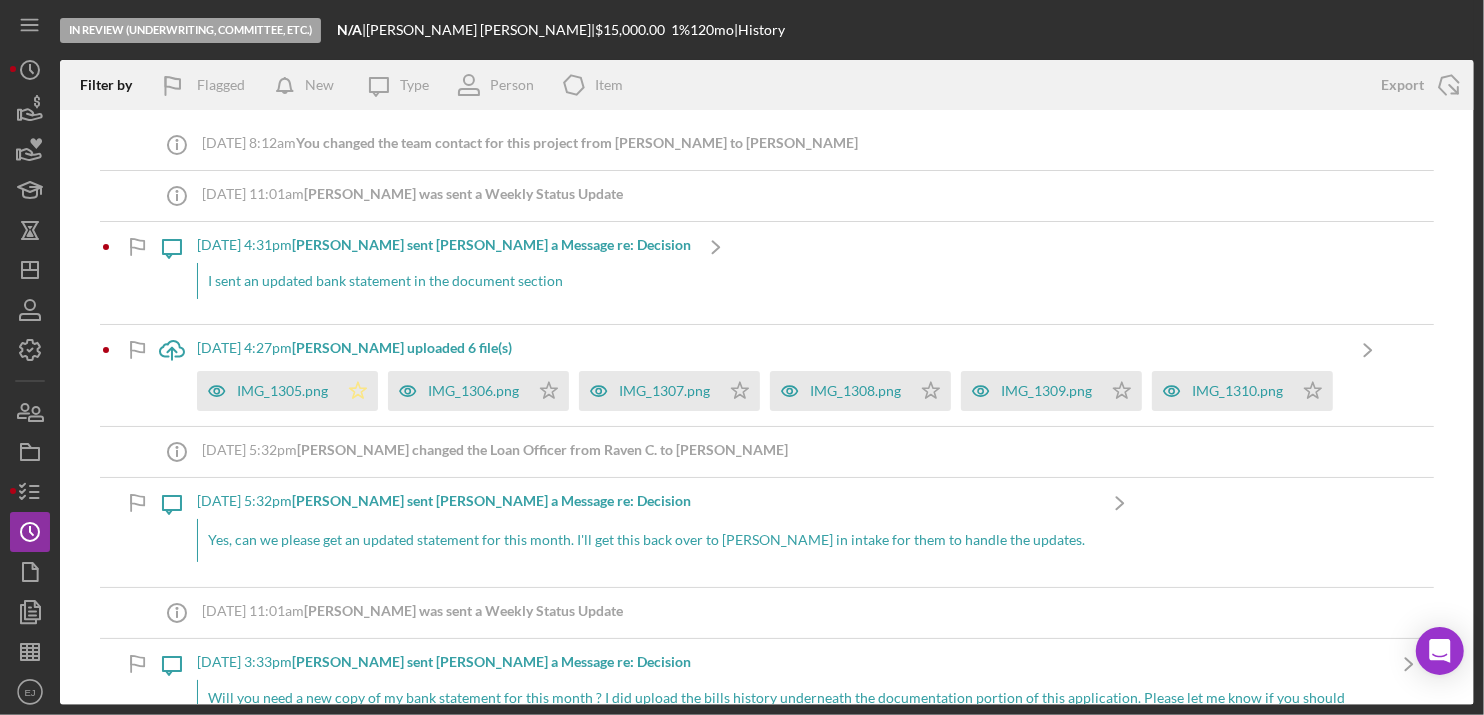 click on "Icon/Star" 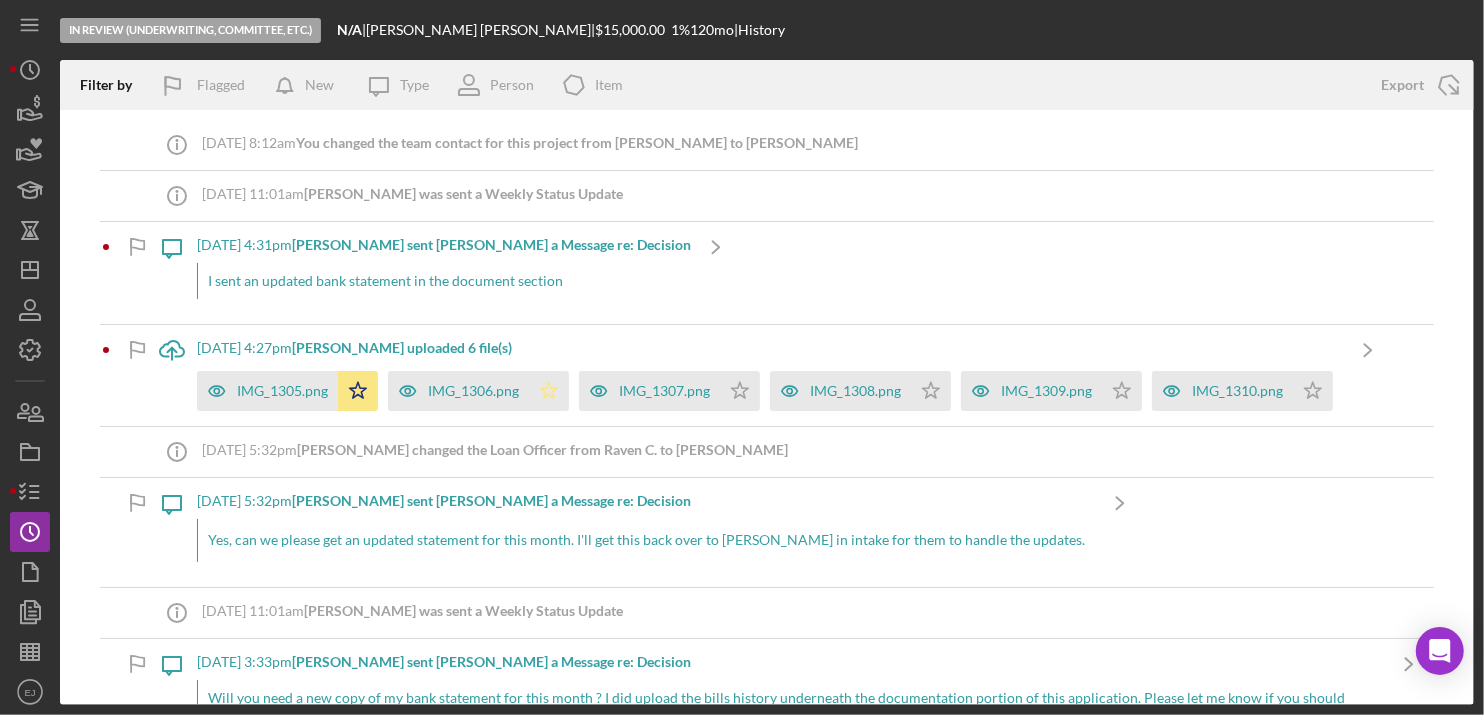 click on "Icon/Star" 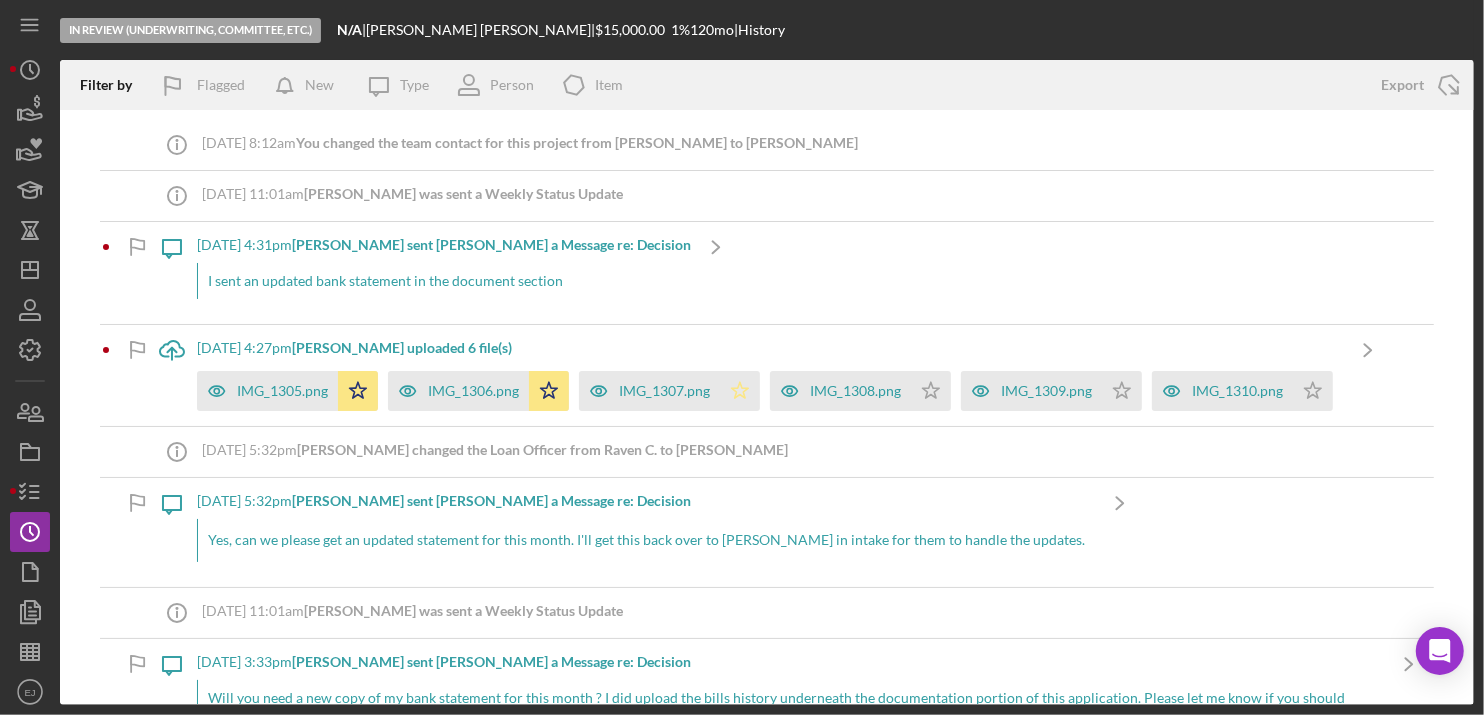 click on "Icon/Star" 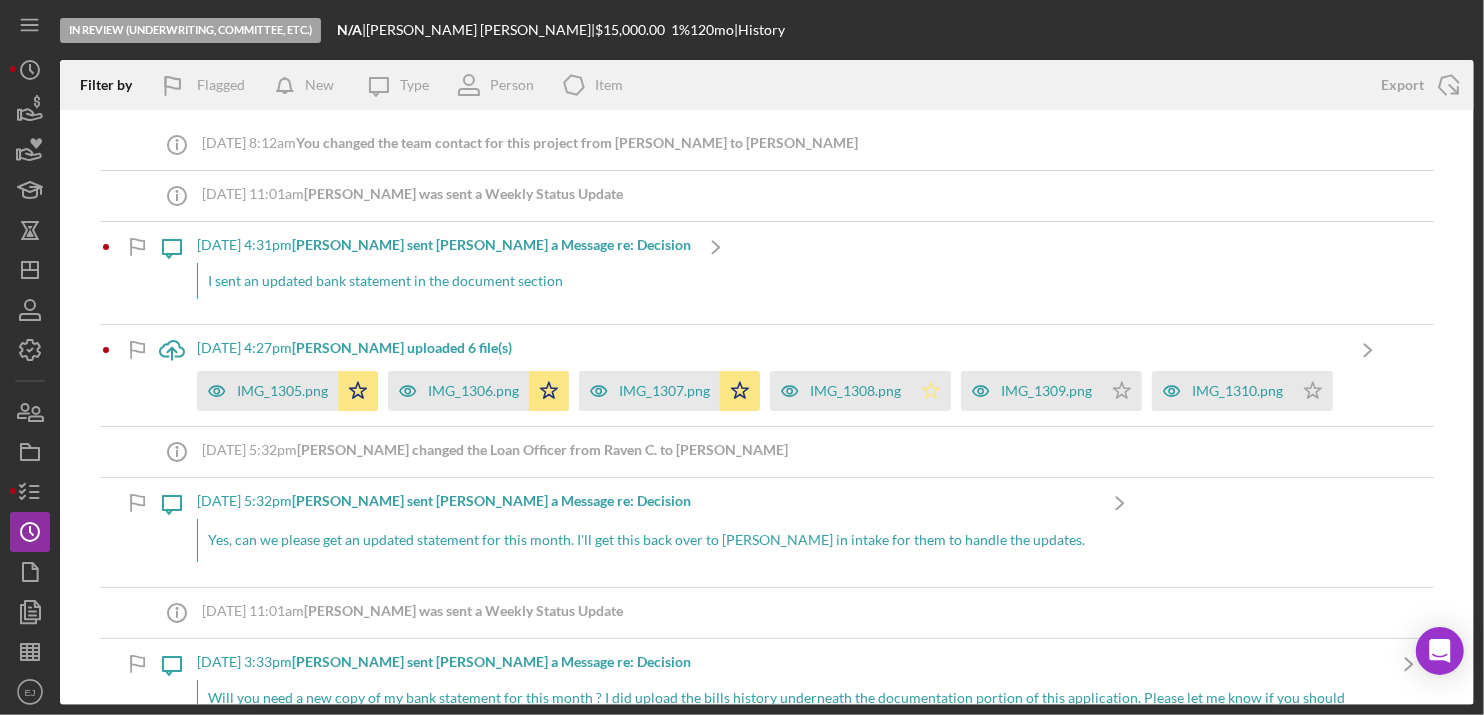 click on "Icon/Star" 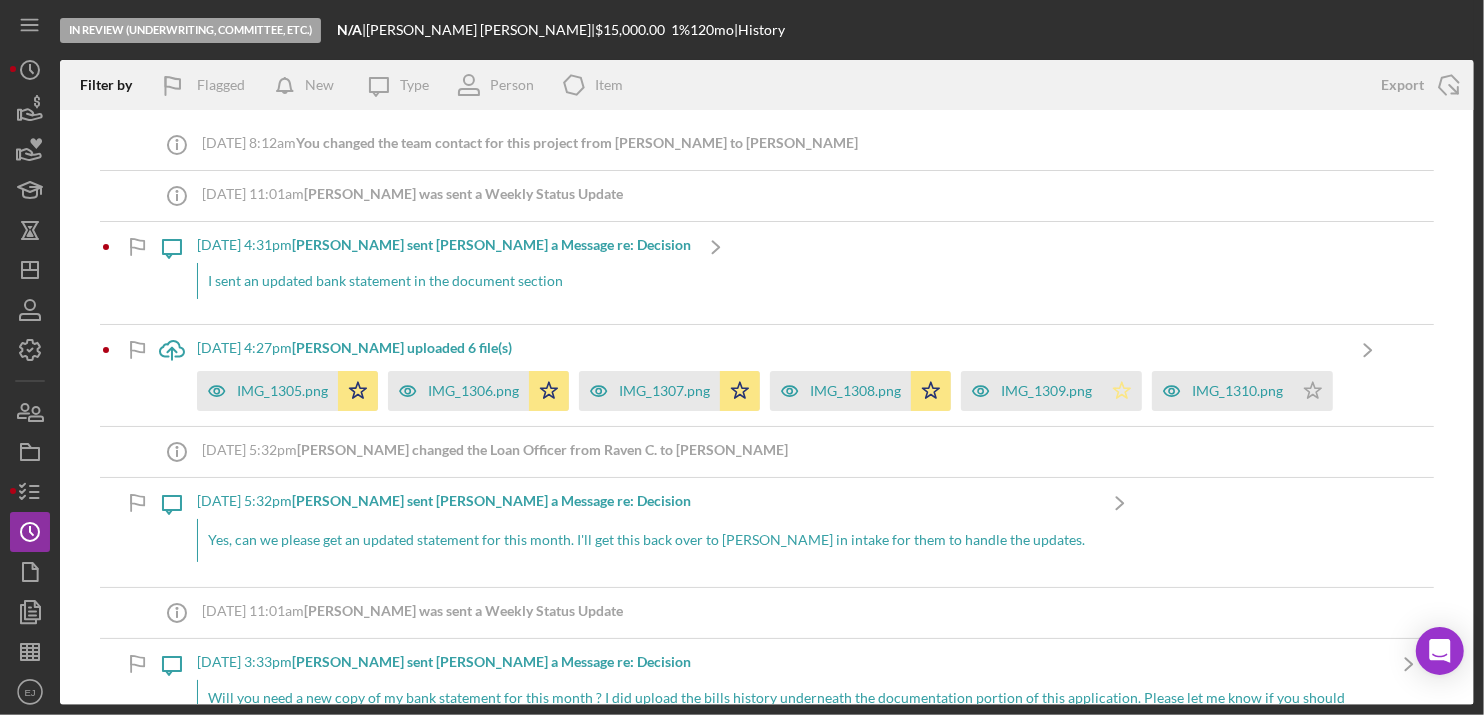 click on "Icon/Star" 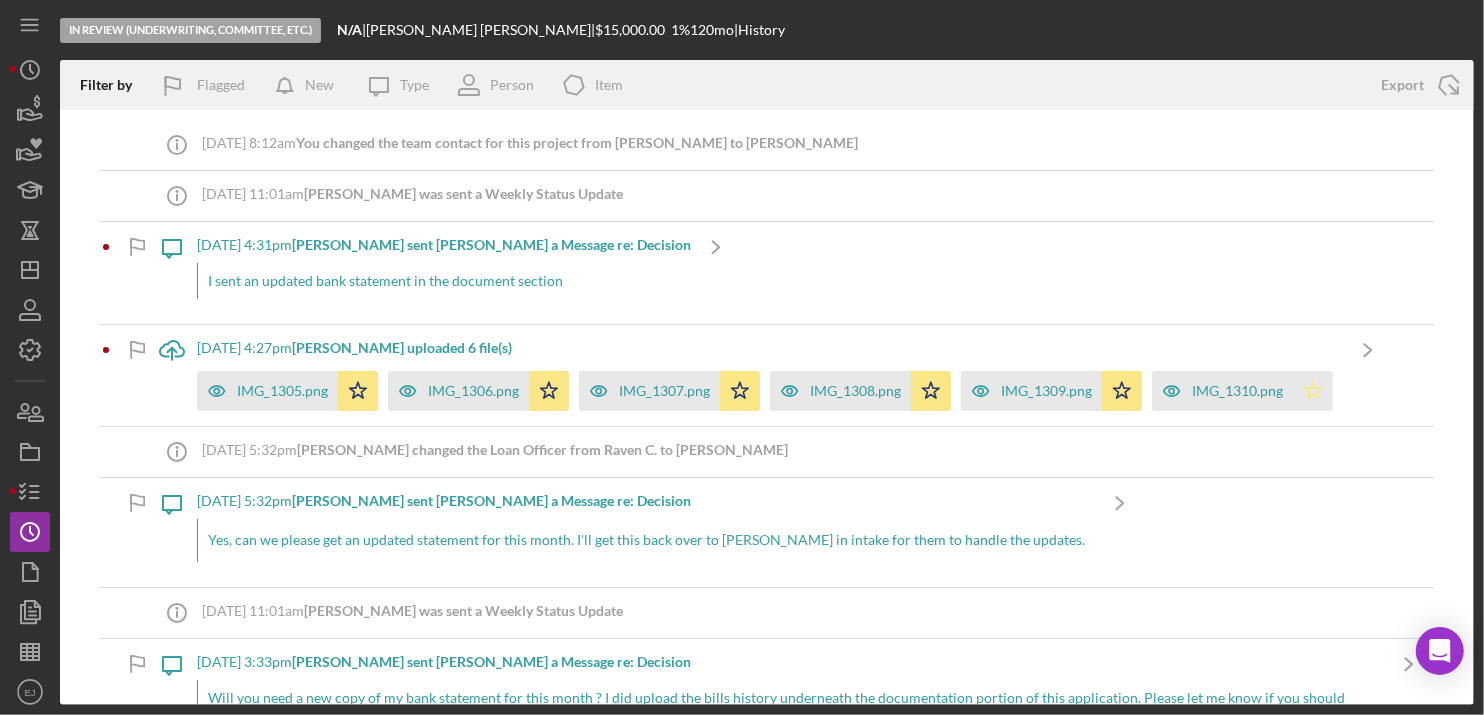 click on "Icon/Star" 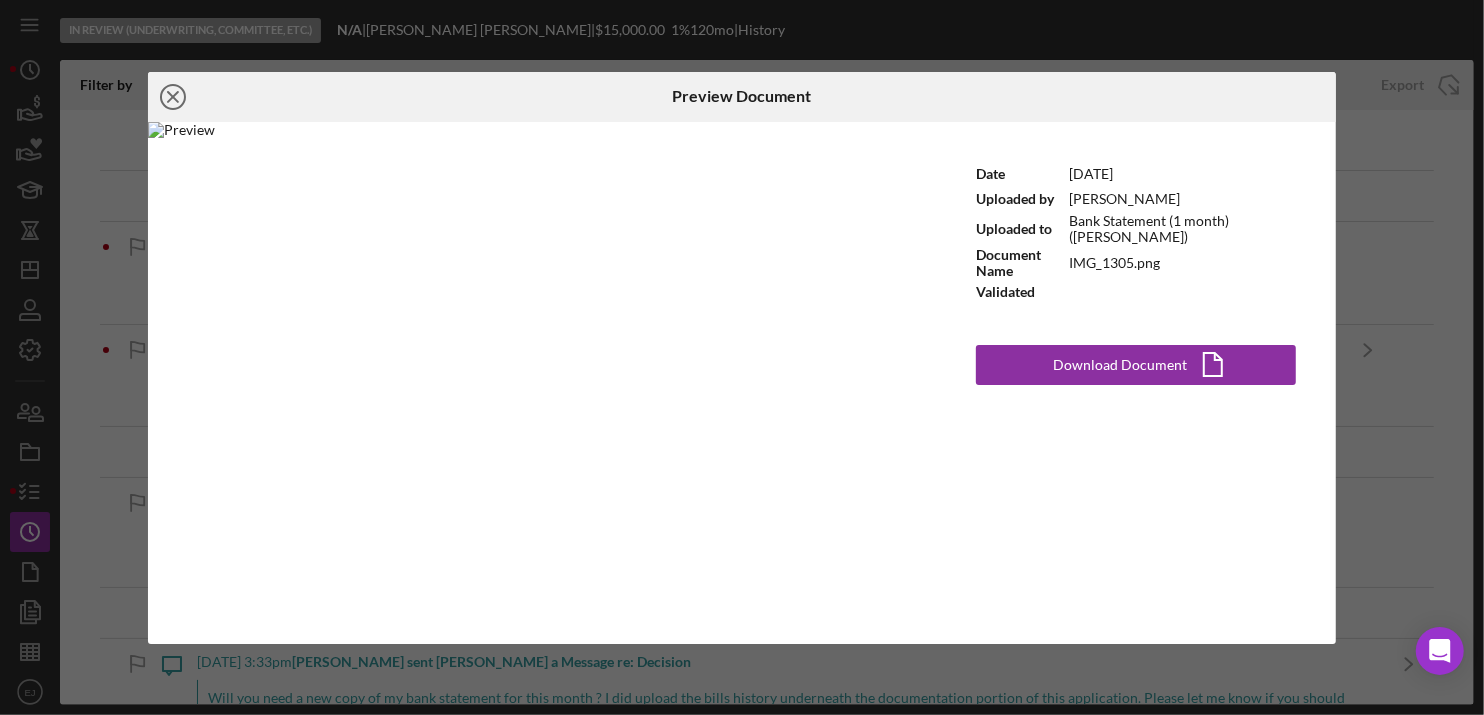click on "Icon/Close" 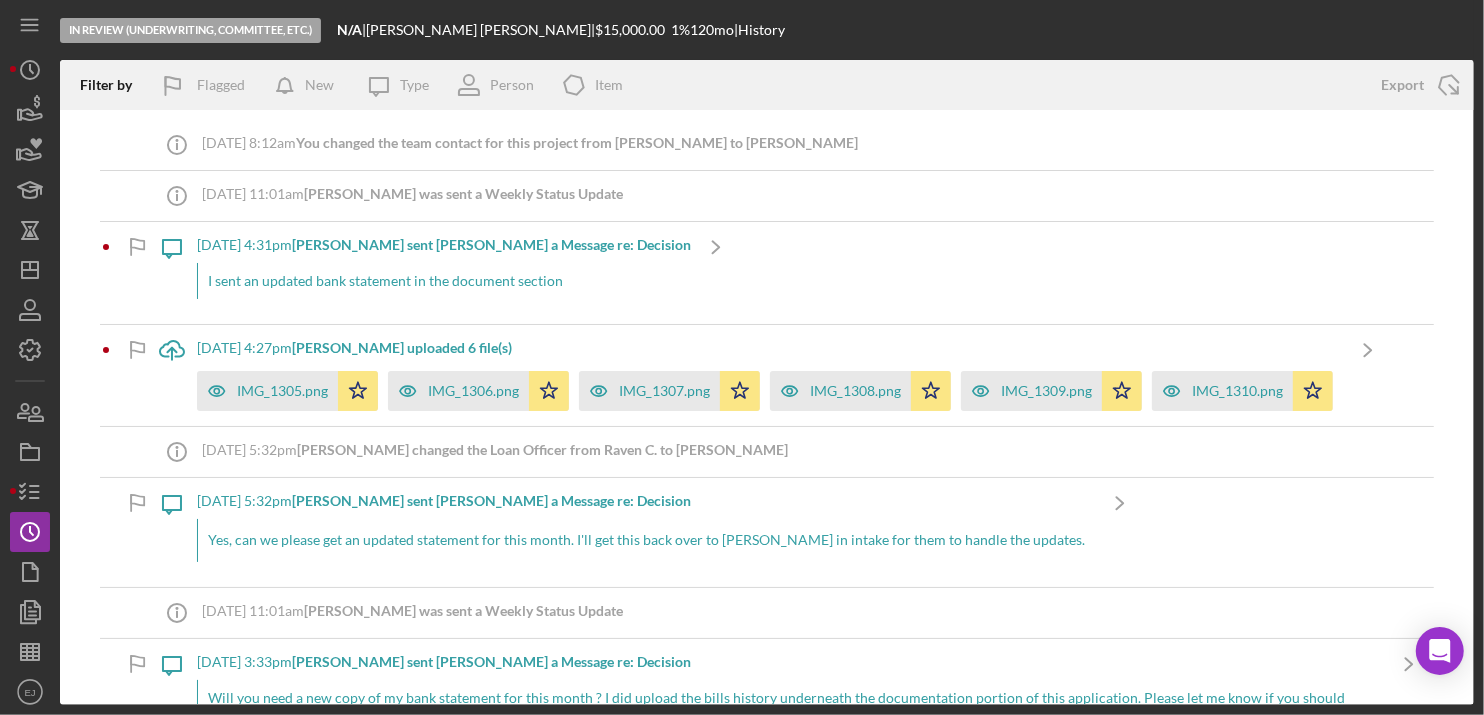 click on "Icon/Menu Icon/Dashboard Dashboard Navigation Divider Mobile Checklist Icon/Overflow Call [PERSON_NAME]  Project Overview  Chat with Support Icon/Menu Close  Close Call [PERSON_NAME]  Project Overview  Chat with Support Icon/History Activity Loans Grants Educational Long-Term Icon/Dashboard Dashboard Clients Product Templates People Project Overview Checklist Icon/History History Documents Document Templates Sheets Icon/User Photo [PERSON_NAME] Icon/Overflow Account Settings Chat with Support Support Articles Logout Icon/Menu Close  Close Account Settings Chat with Support Support Articles Logout" at bounding box center [35, 352] 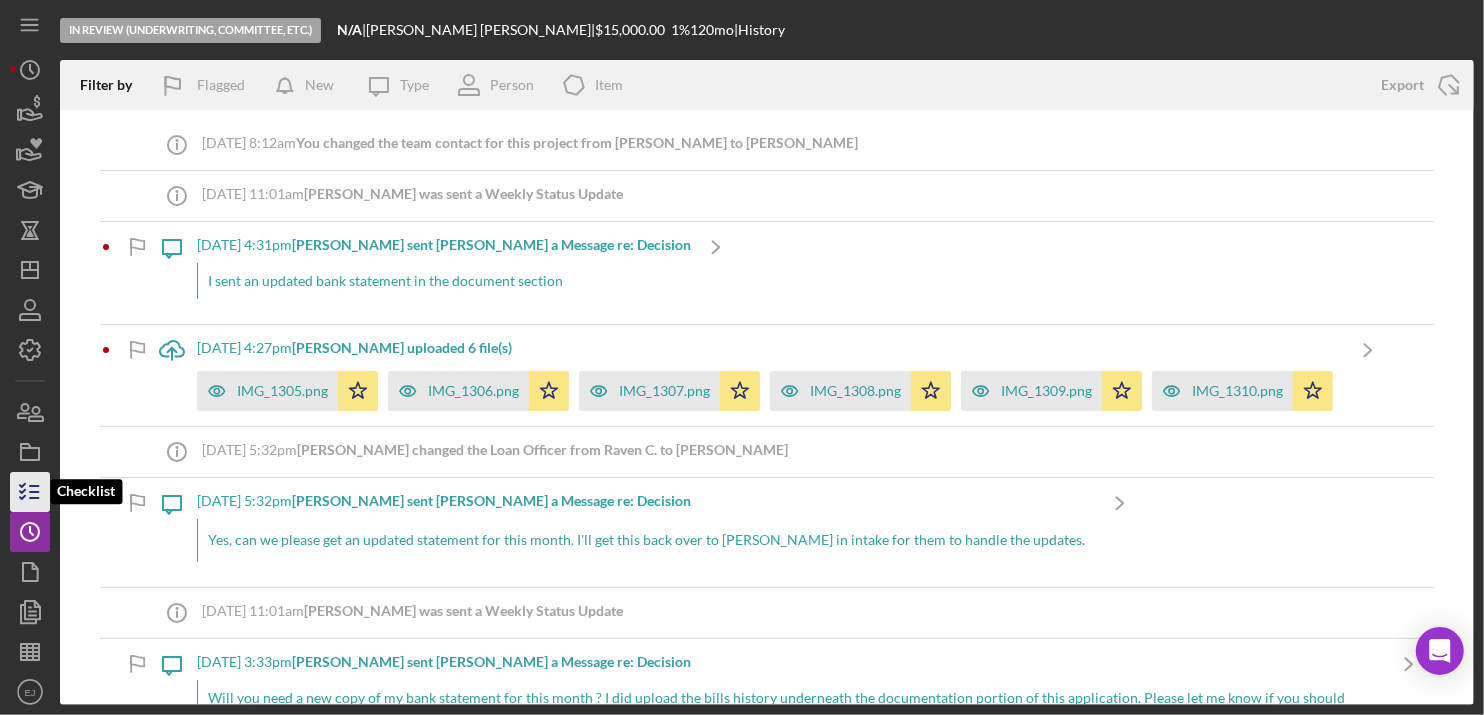 click 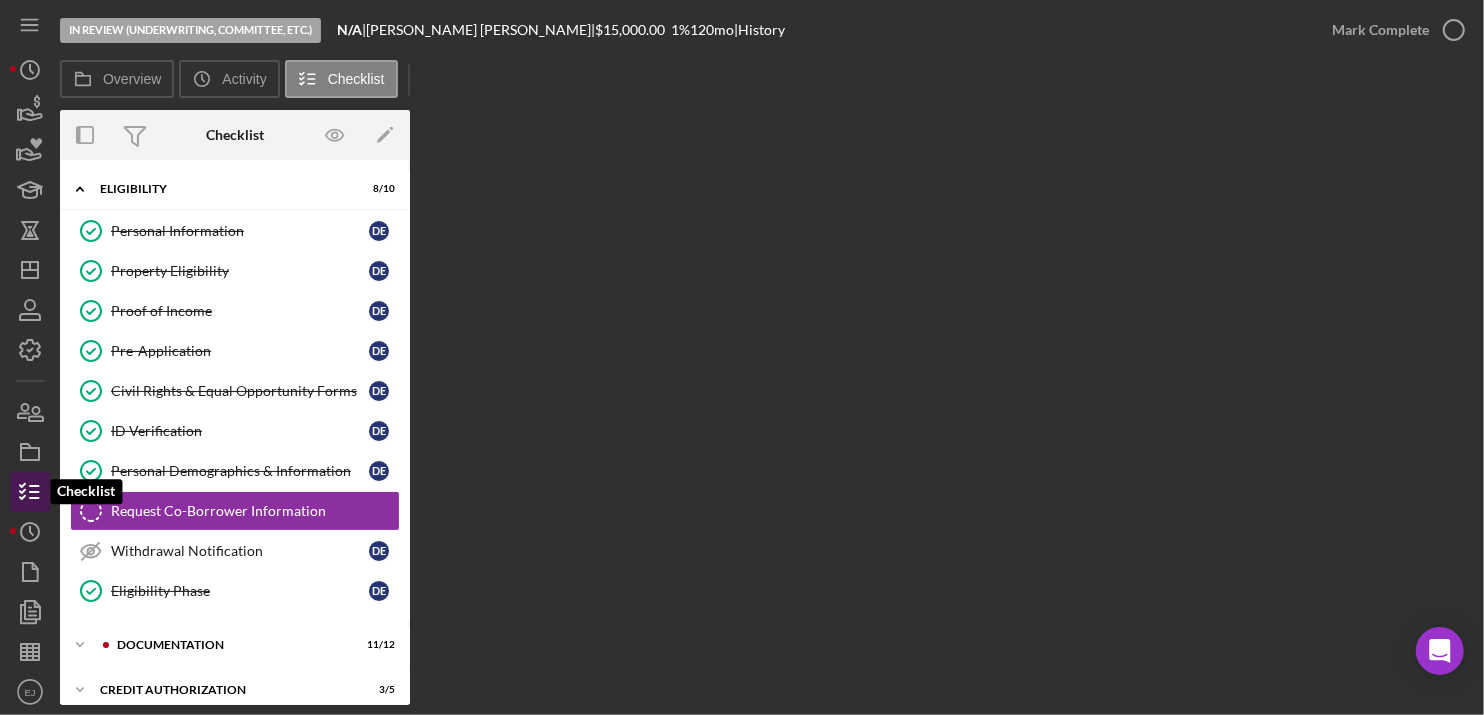 scroll, scrollTop: 74, scrollLeft: 0, axis: vertical 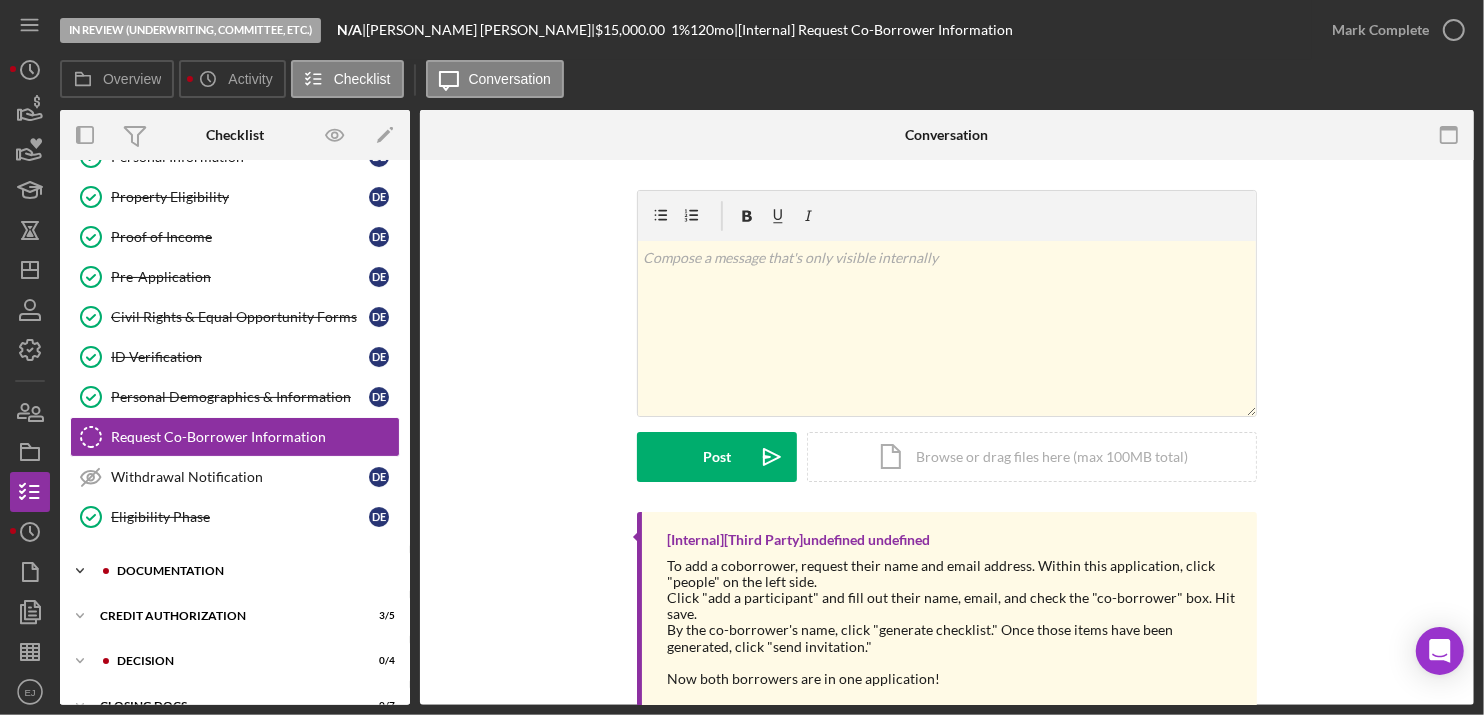 click on "Icon/Expander" 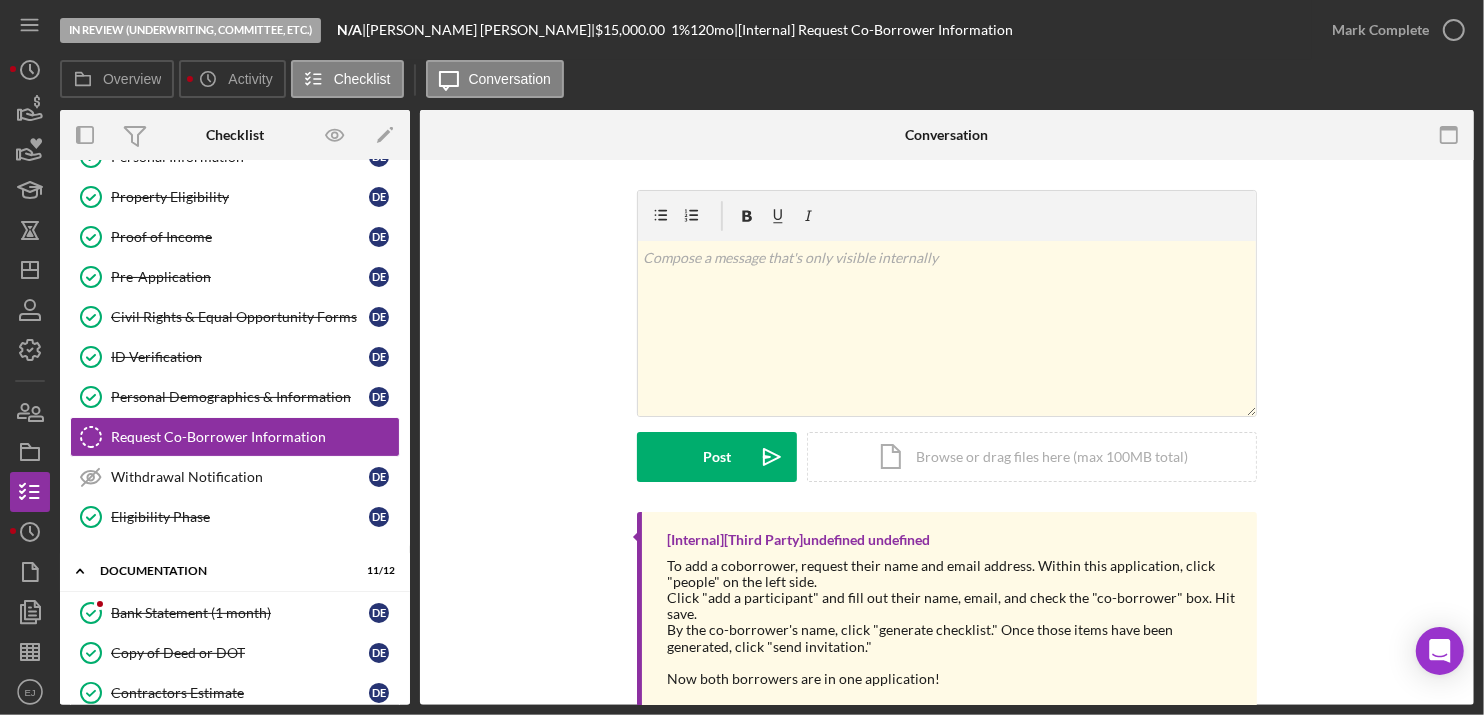 scroll, scrollTop: 551, scrollLeft: 0, axis: vertical 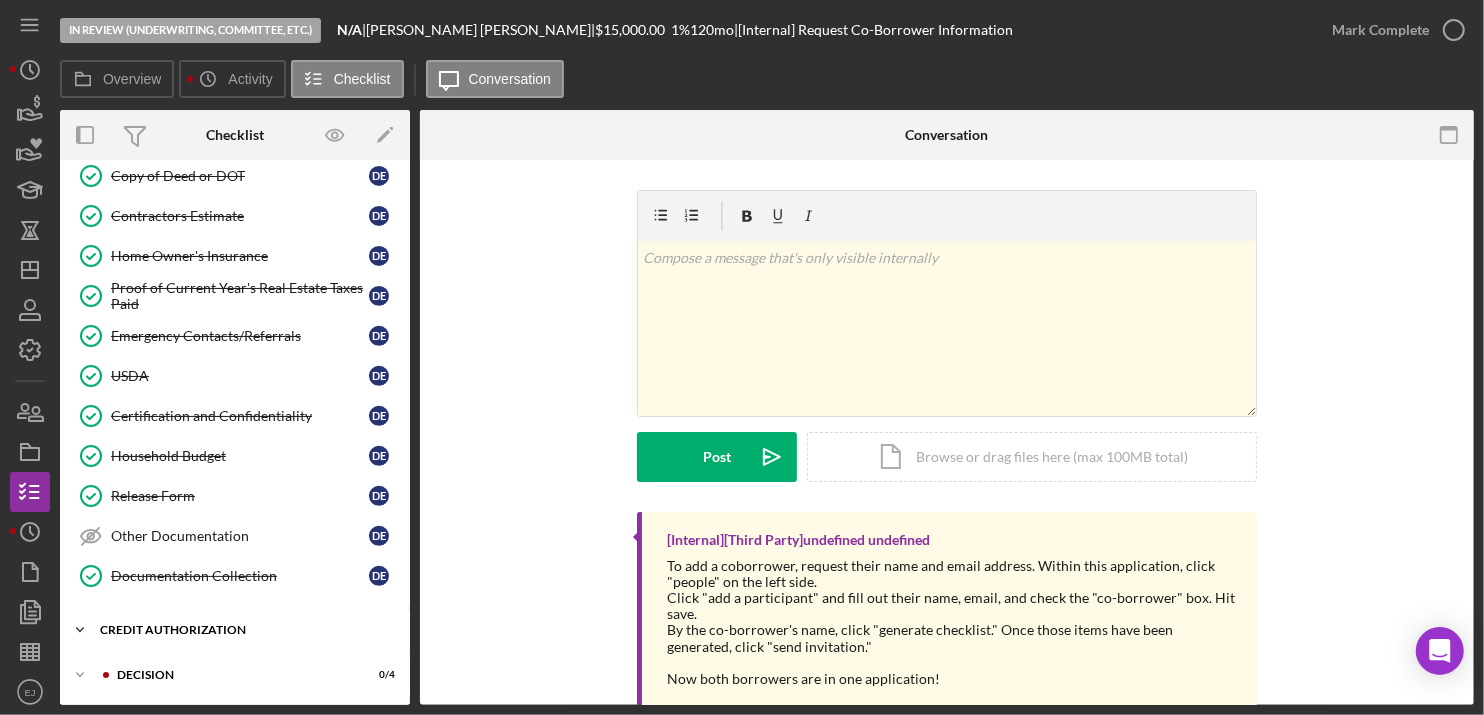 click on "Icon/Expander" 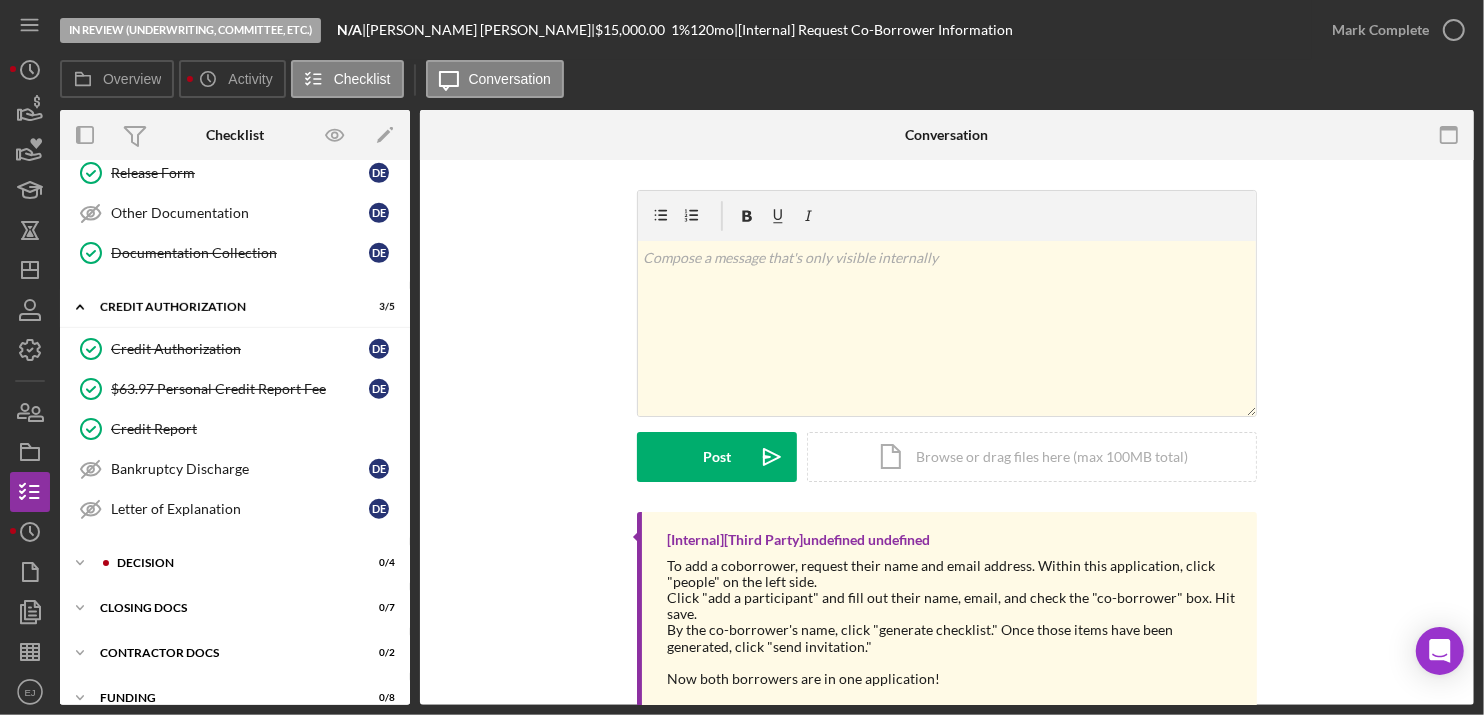 scroll, scrollTop: 884, scrollLeft: 0, axis: vertical 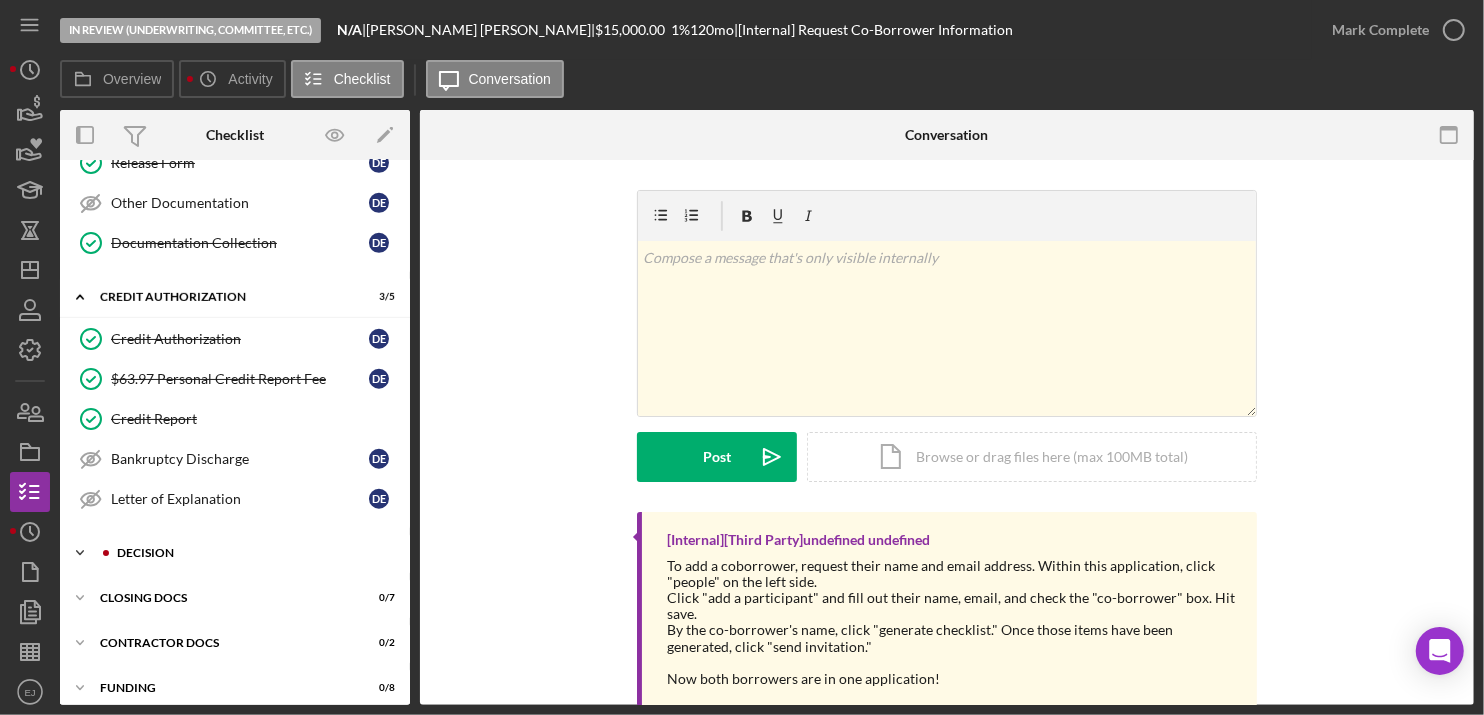 click 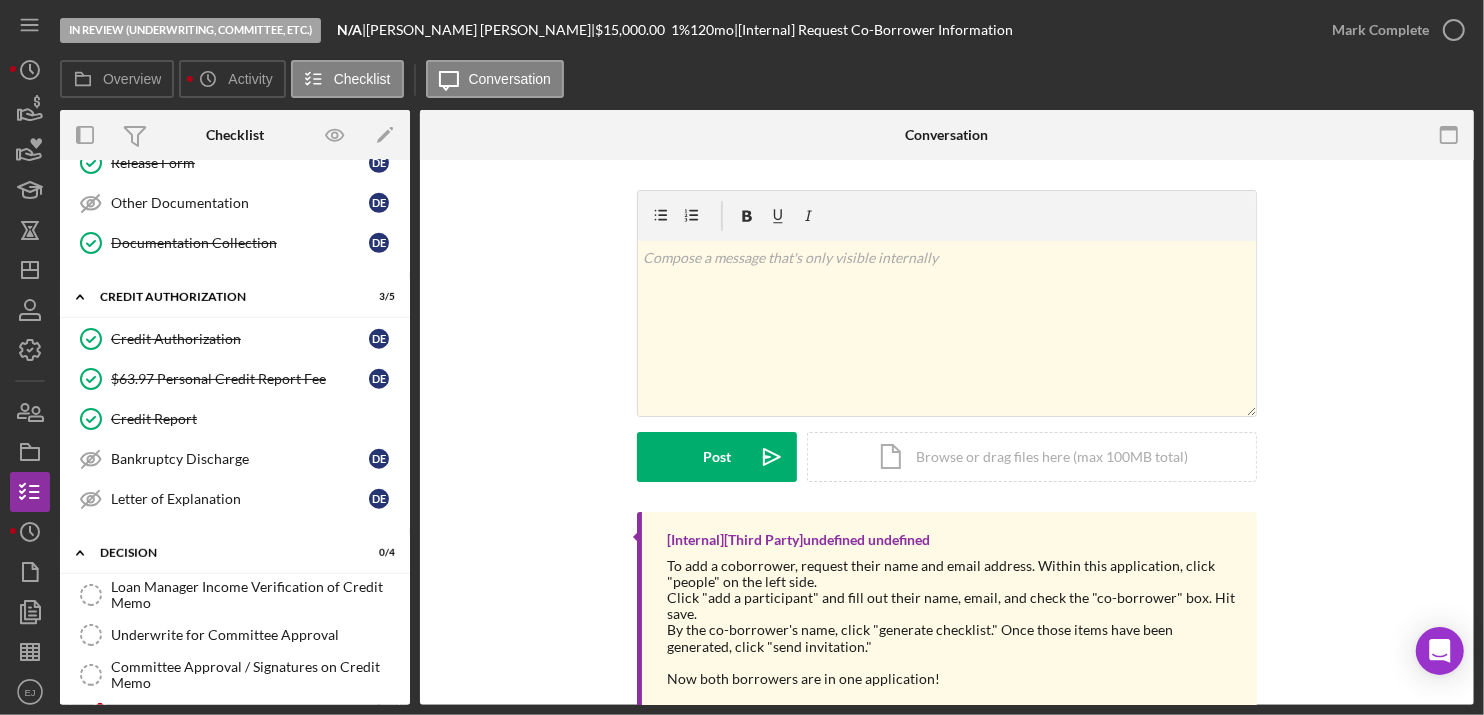 scroll, scrollTop: 1053, scrollLeft: 0, axis: vertical 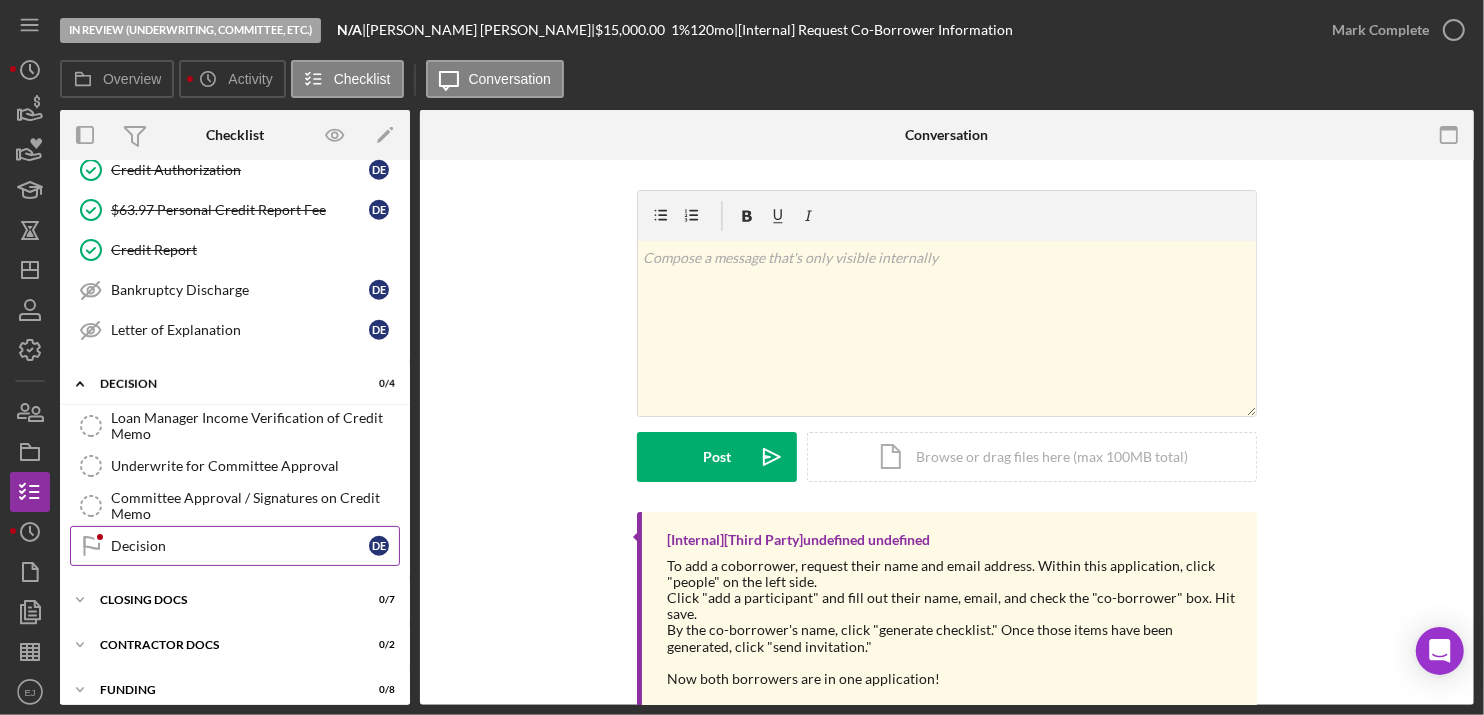 click on "Decision" at bounding box center [240, 546] 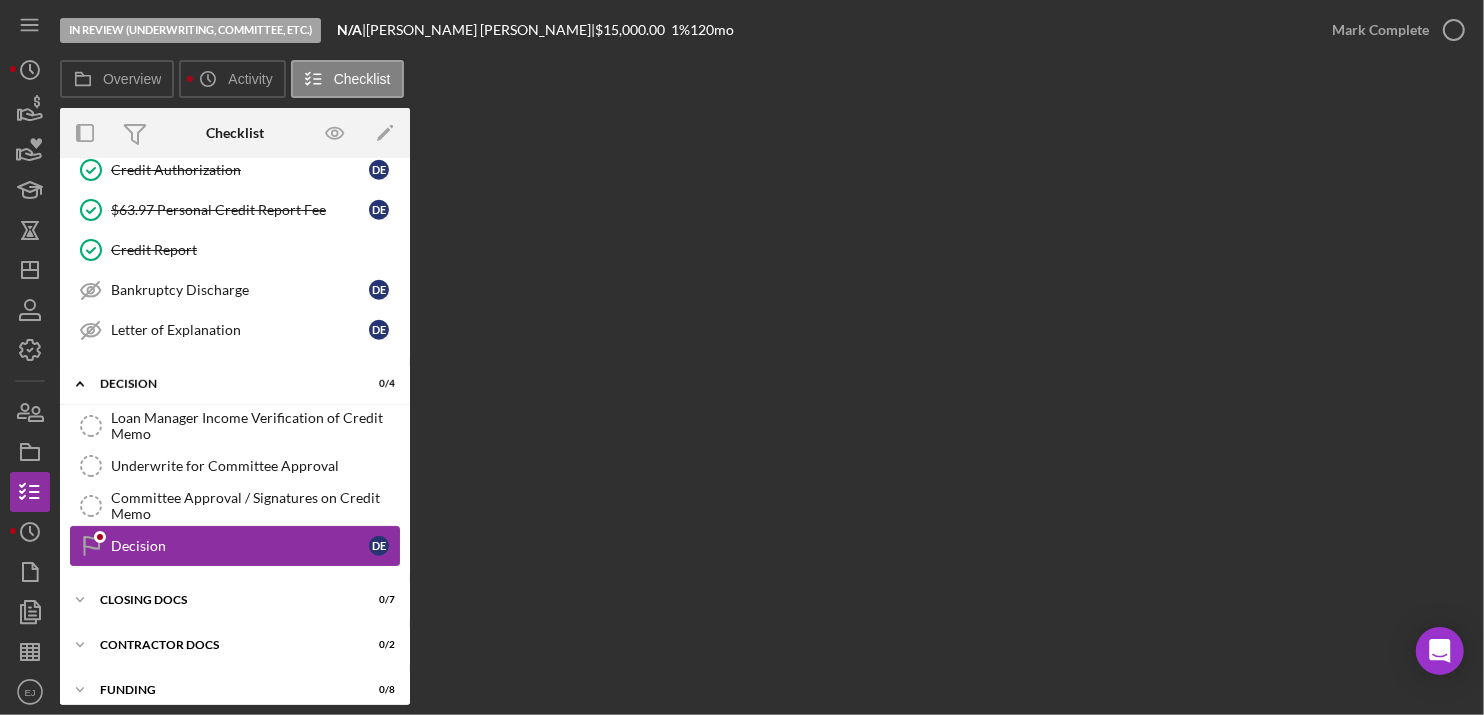 scroll, scrollTop: 1053, scrollLeft: 0, axis: vertical 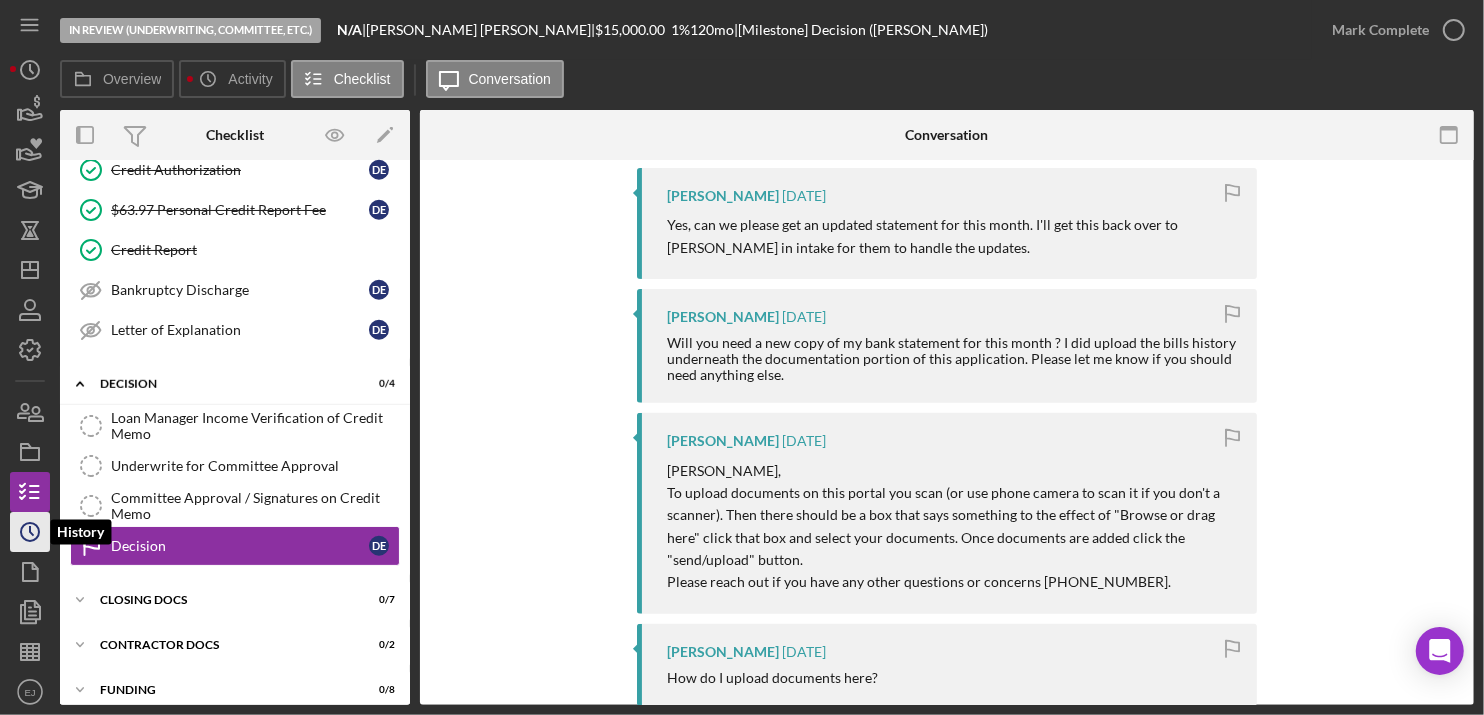 click on "Icon/History" 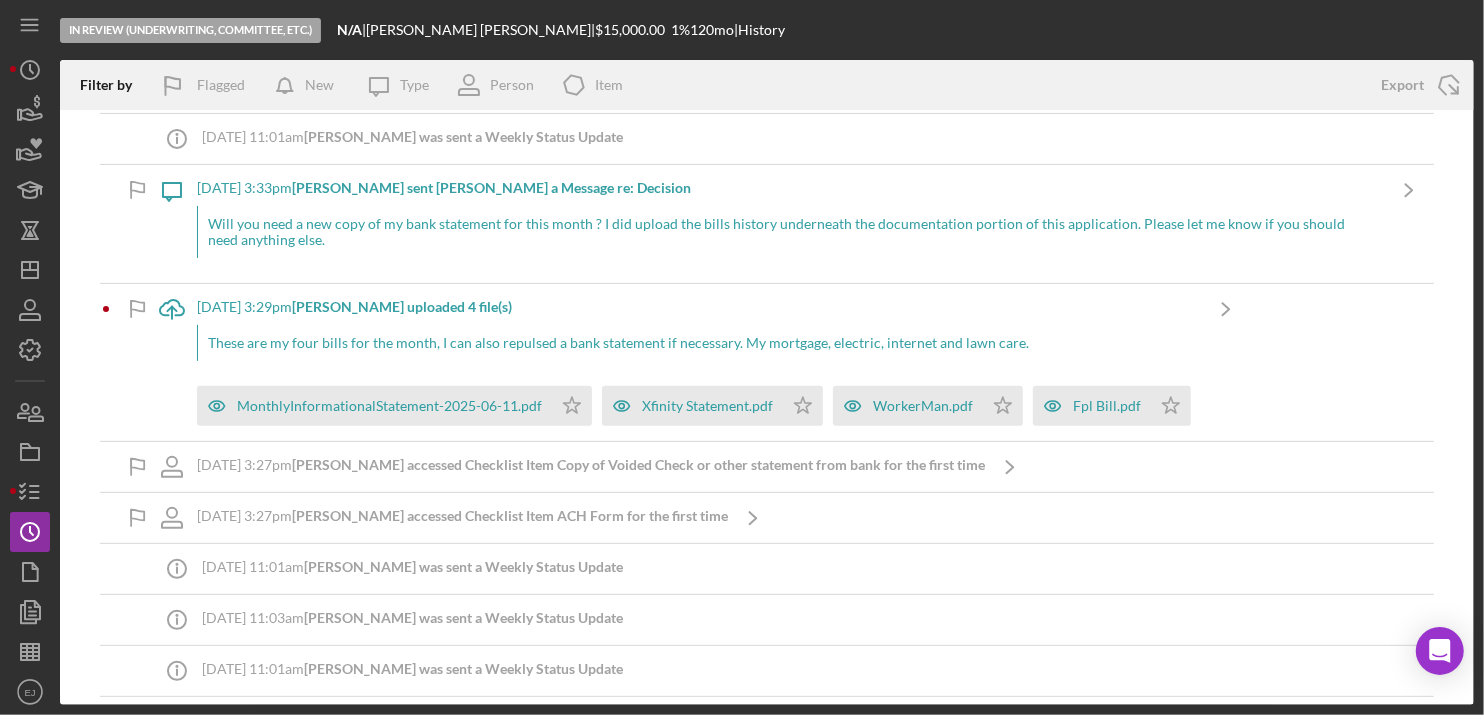 scroll, scrollTop: 480, scrollLeft: 0, axis: vertical 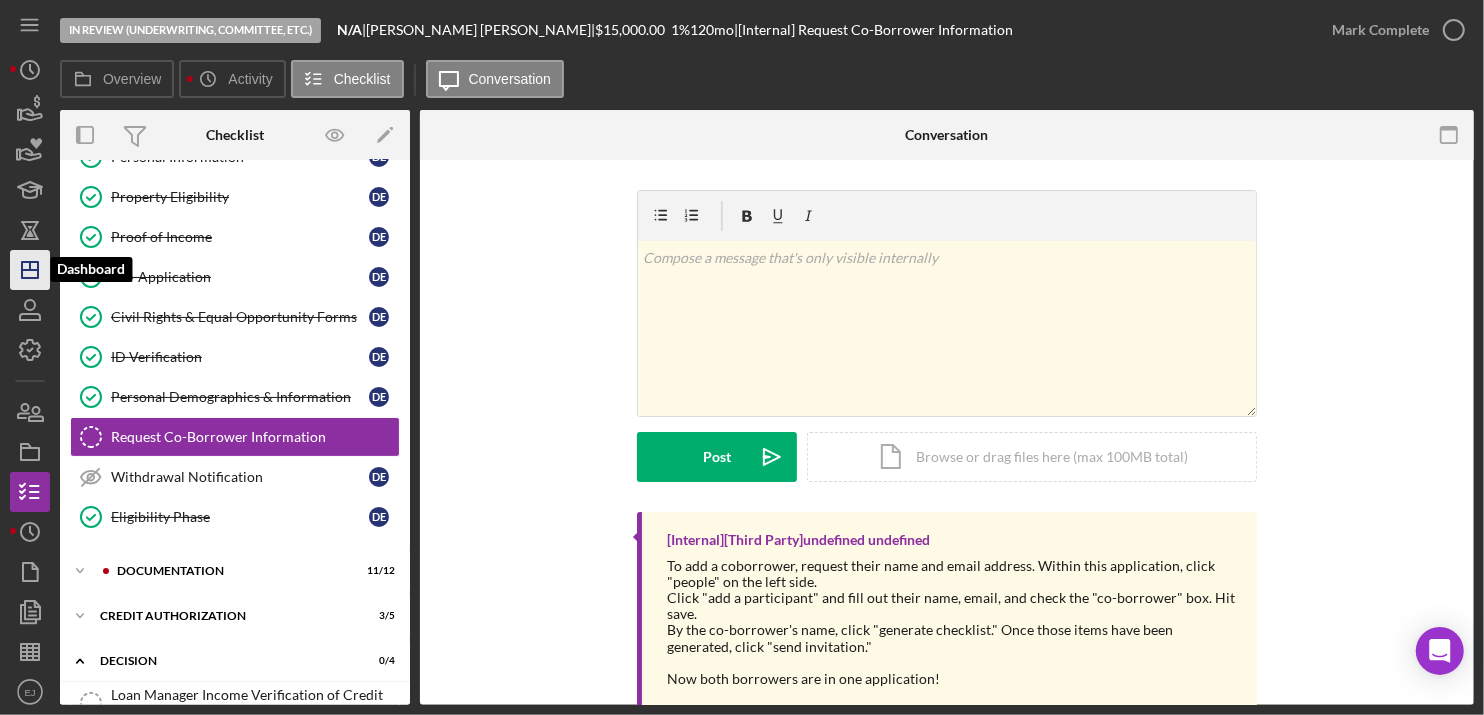 click on "Icon/Dashboard" 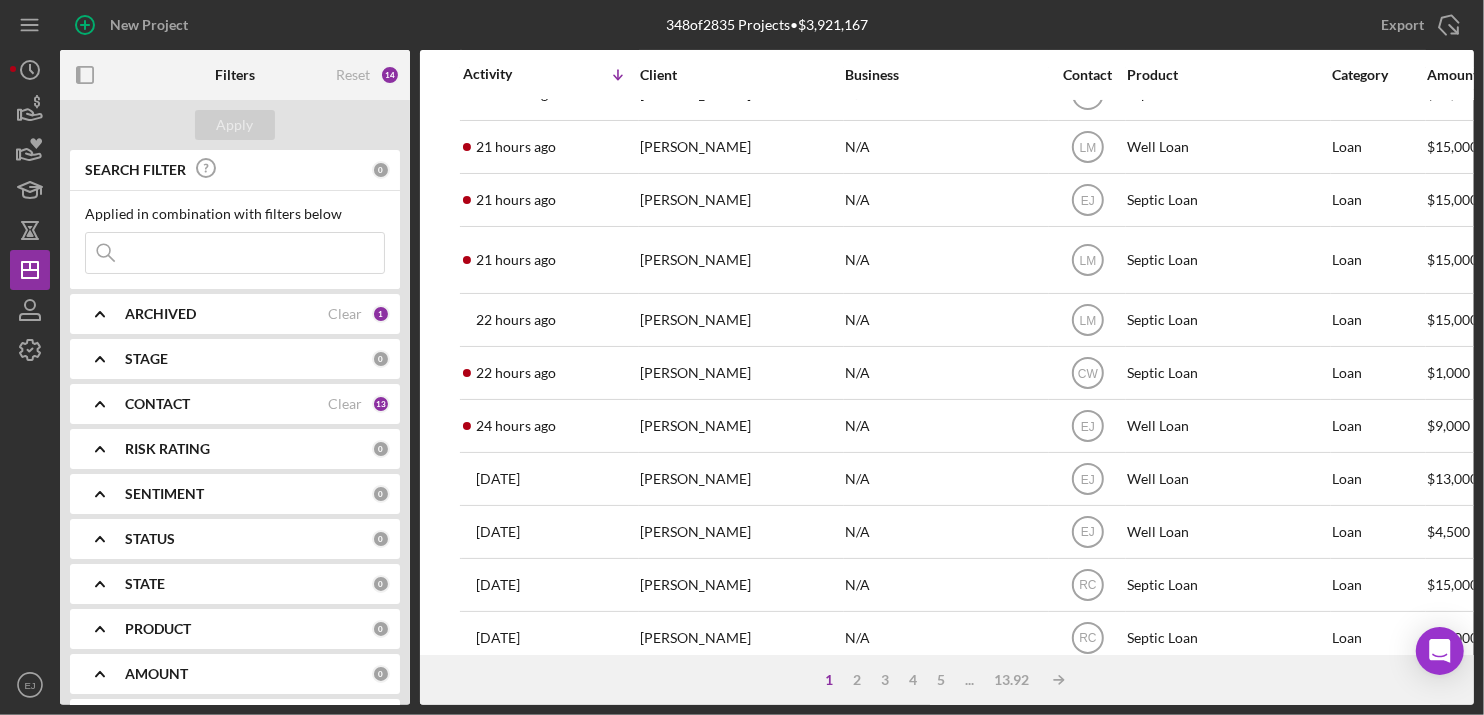 scroll, scrollTop: 320, scrollLeft: 0, axis: vertical 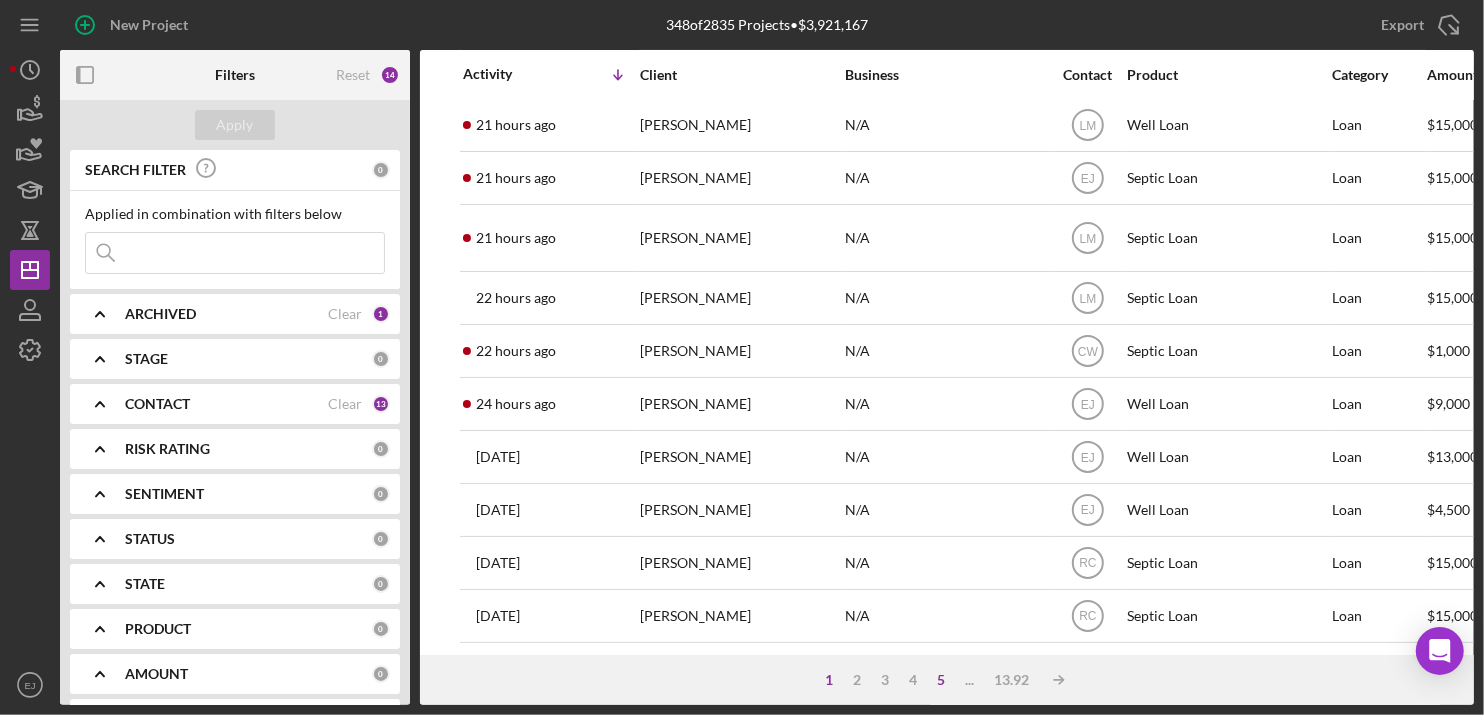 click on "5" at bounding box center (941, 680) 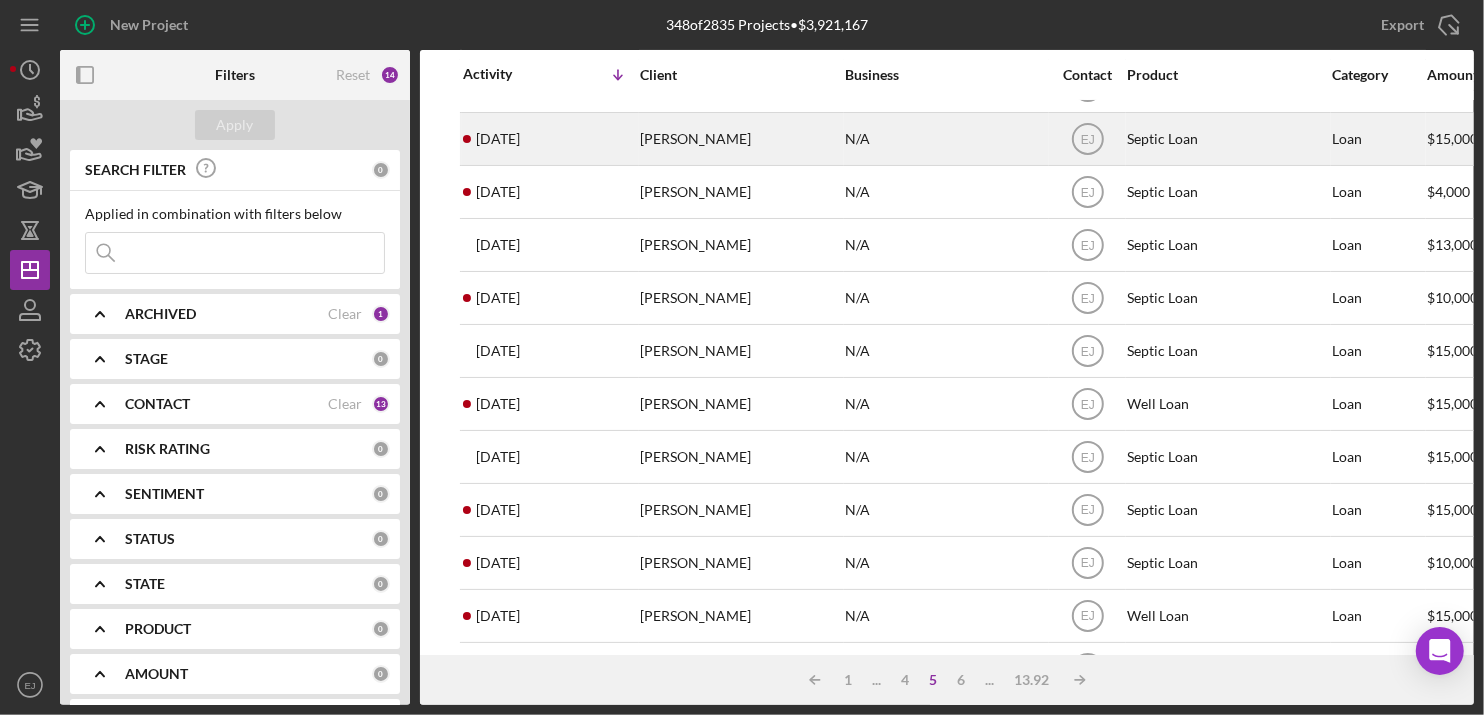 click on "[PERSON_NAME]" at bounding box center [740, 139] 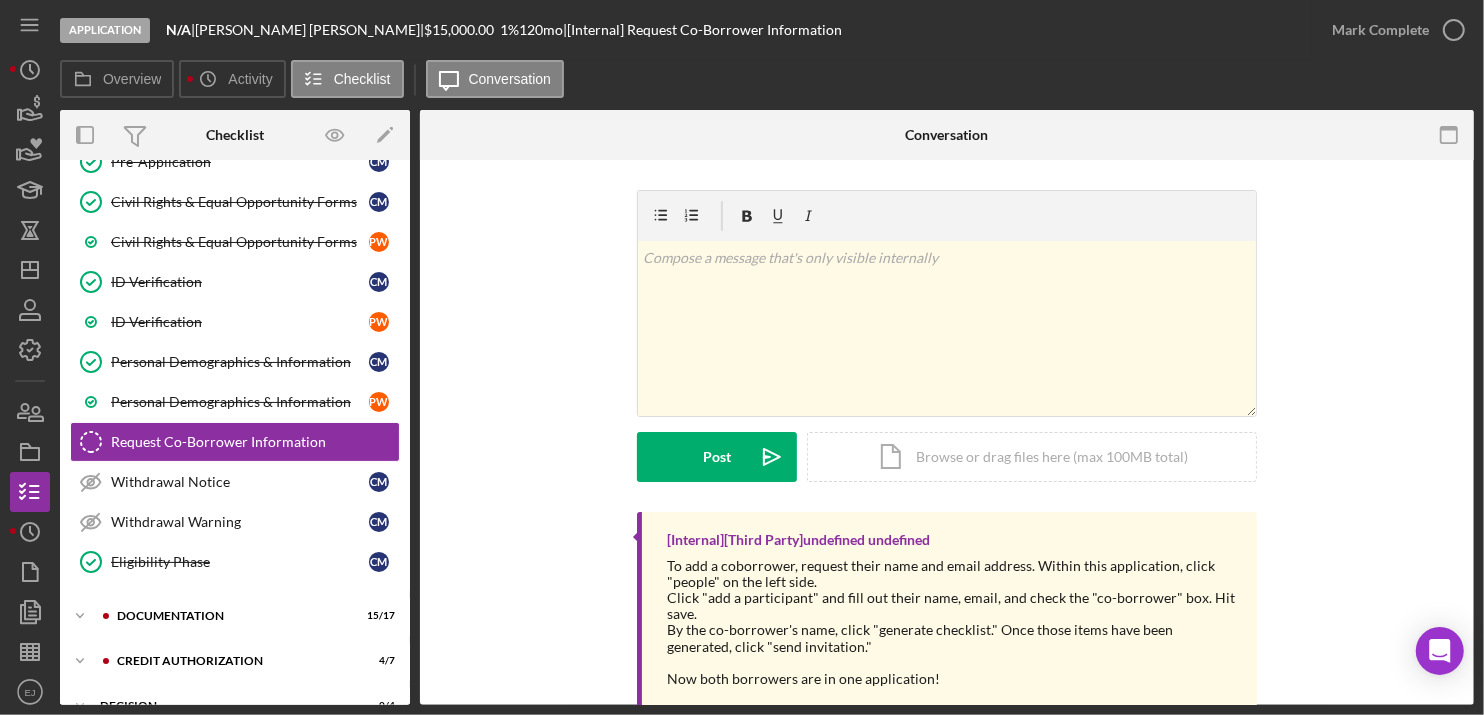 scroll, scrollTop: 315, scrollLeft: 0, axis: vertical 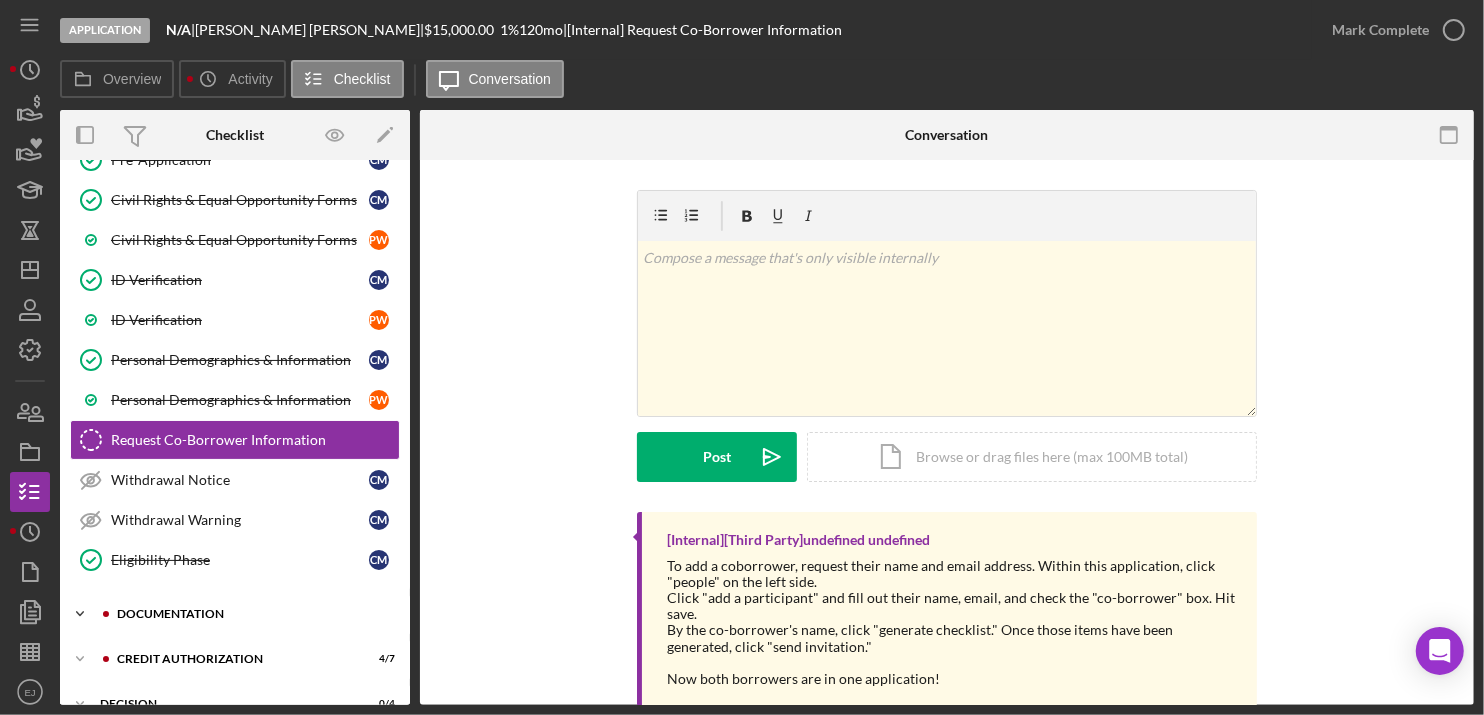 click on "Icon/Expander" 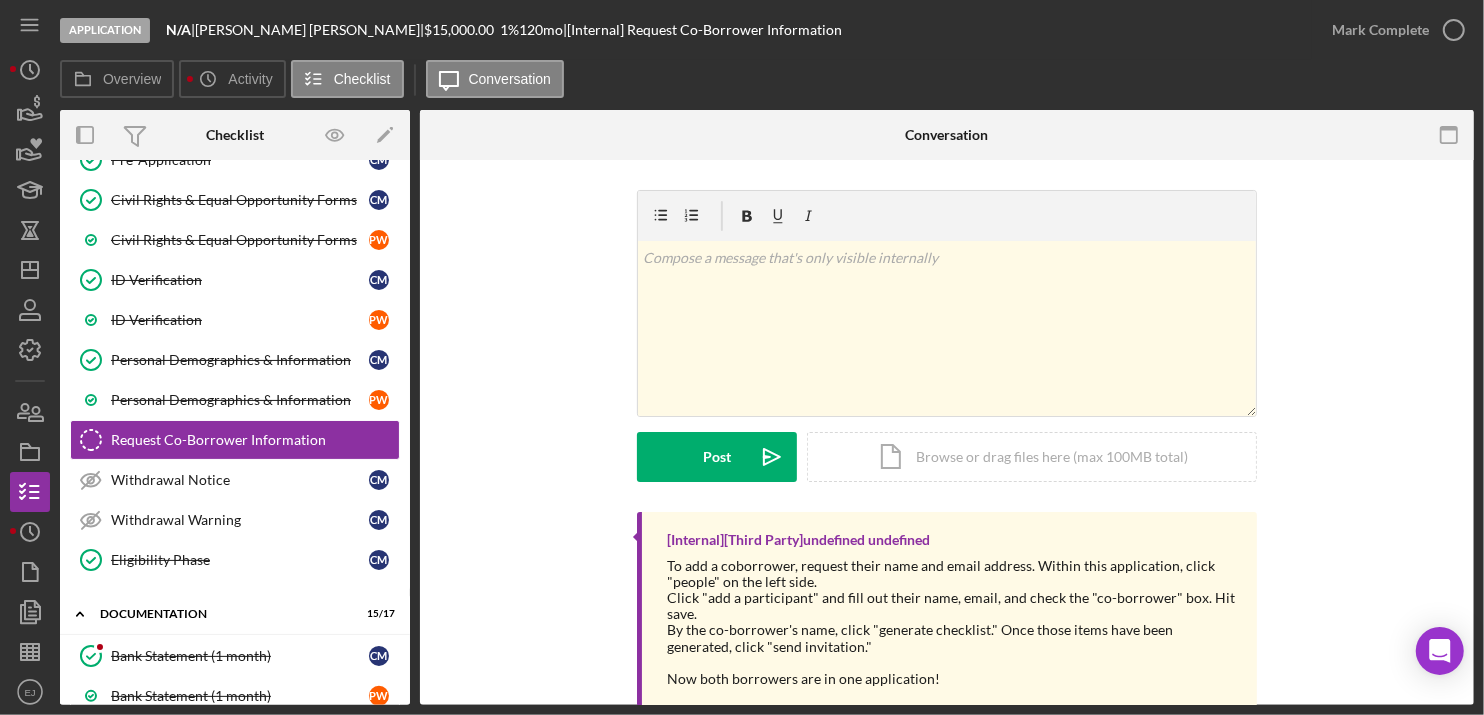 scroll, scrollTop: 792, scrollLeft: 0, axis: vertical 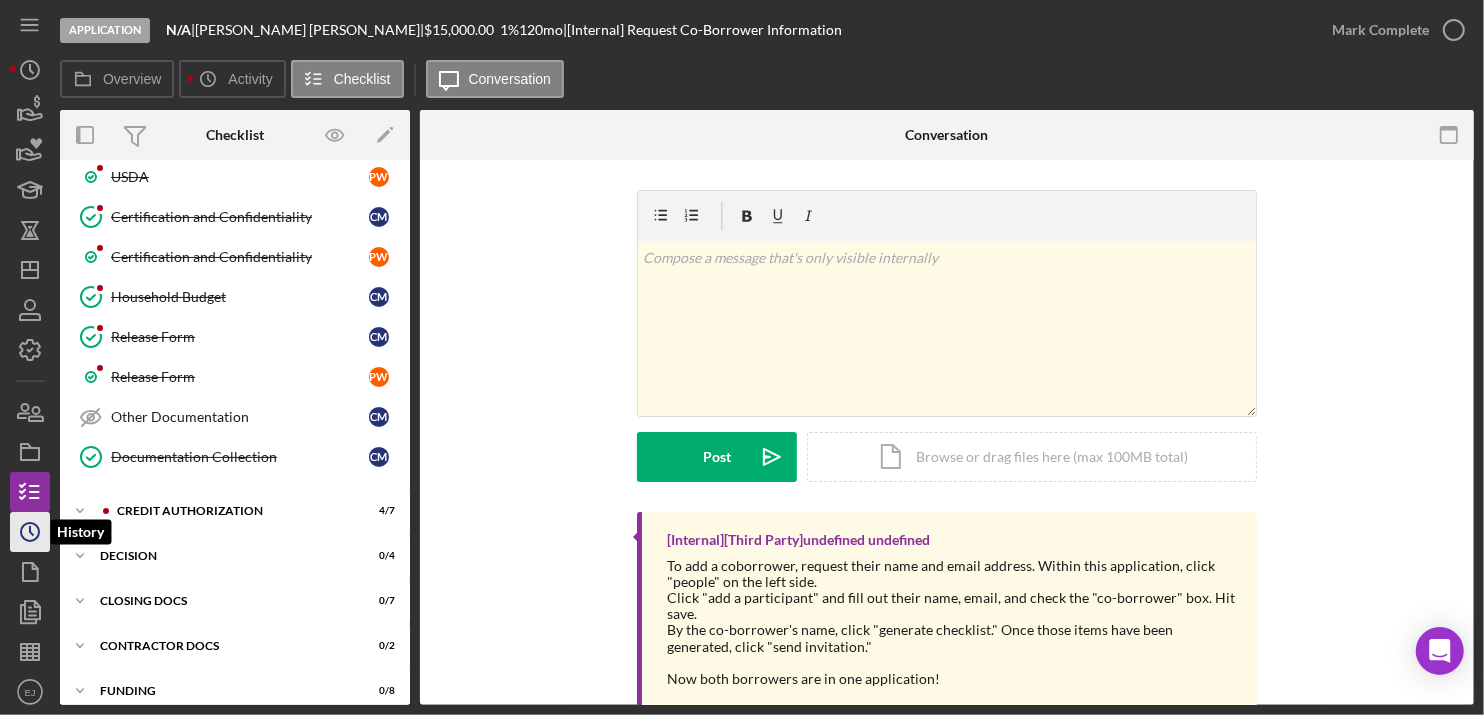 click 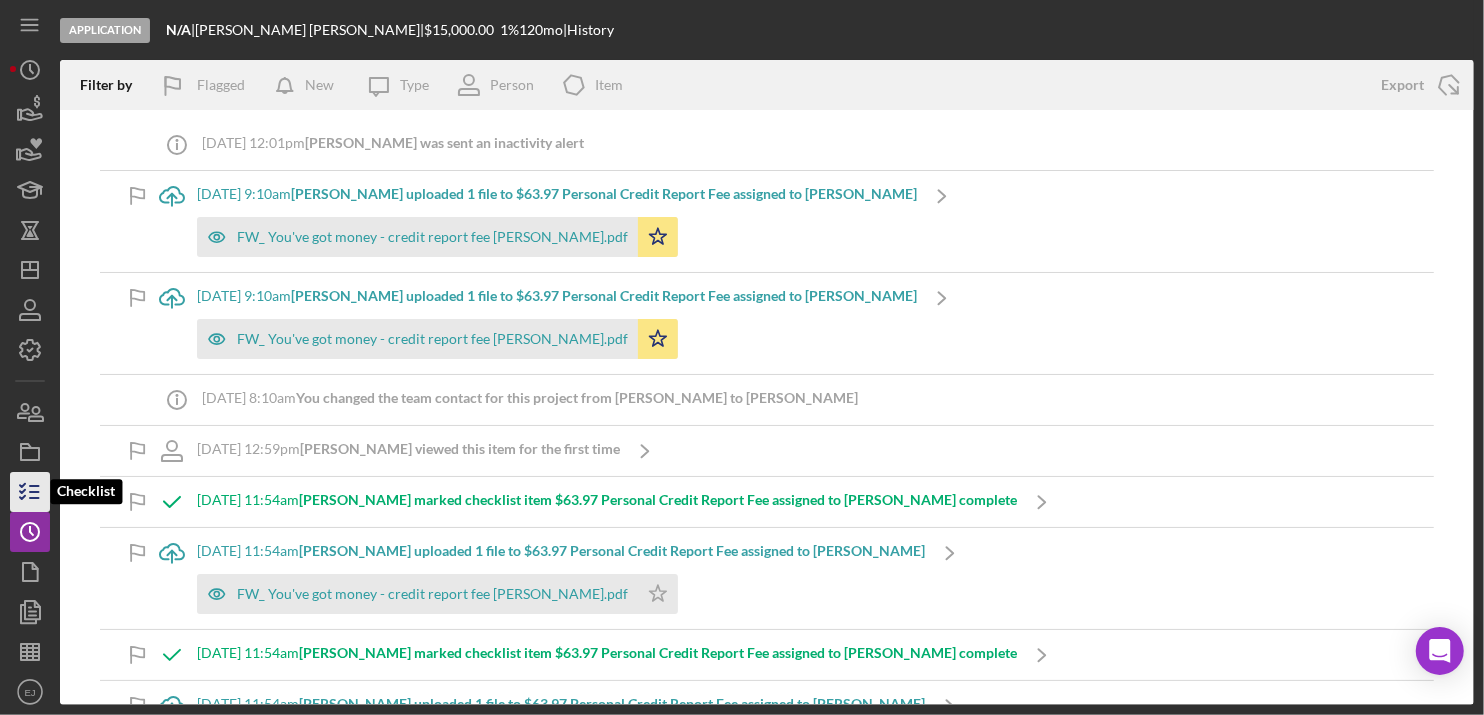 click 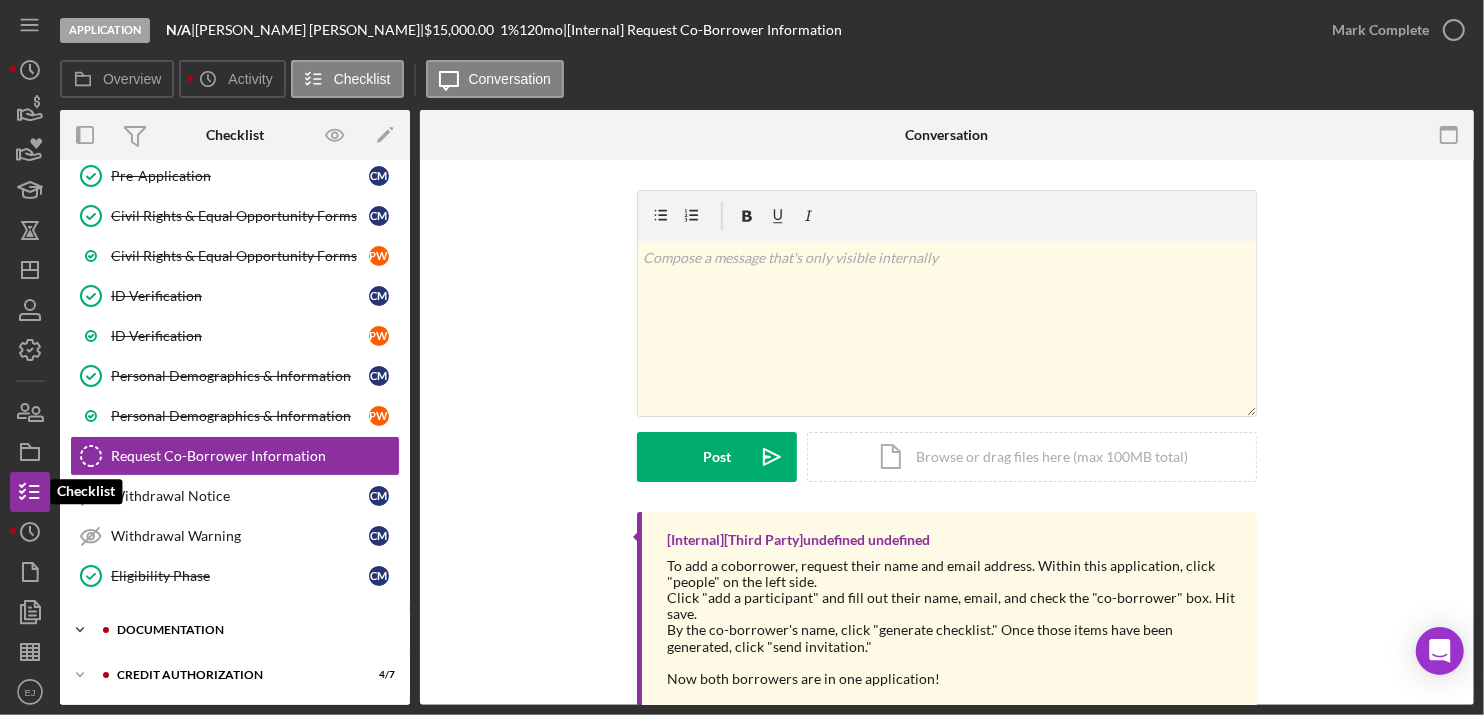 scroll, scrollTop: 315, scrollLeft: 0, axis: vertical 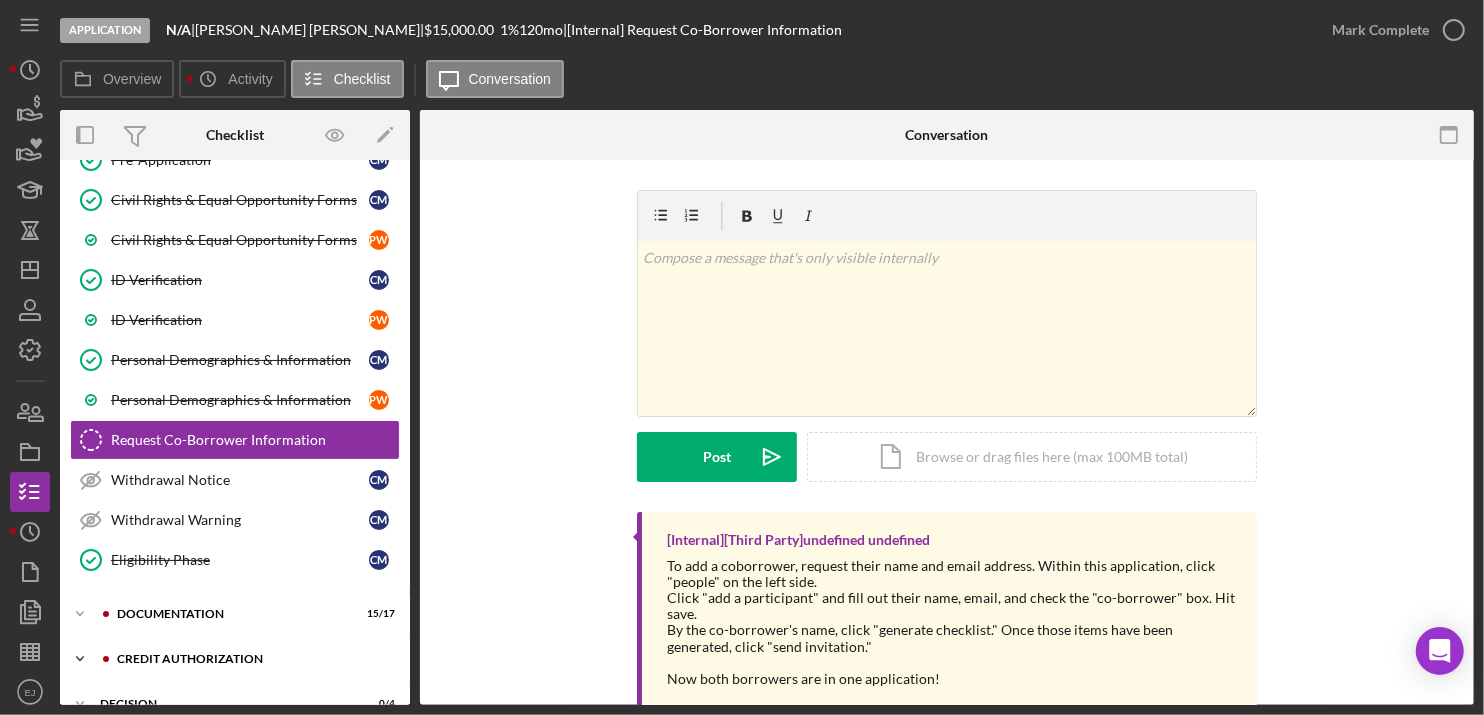click on "Icon/Expander" 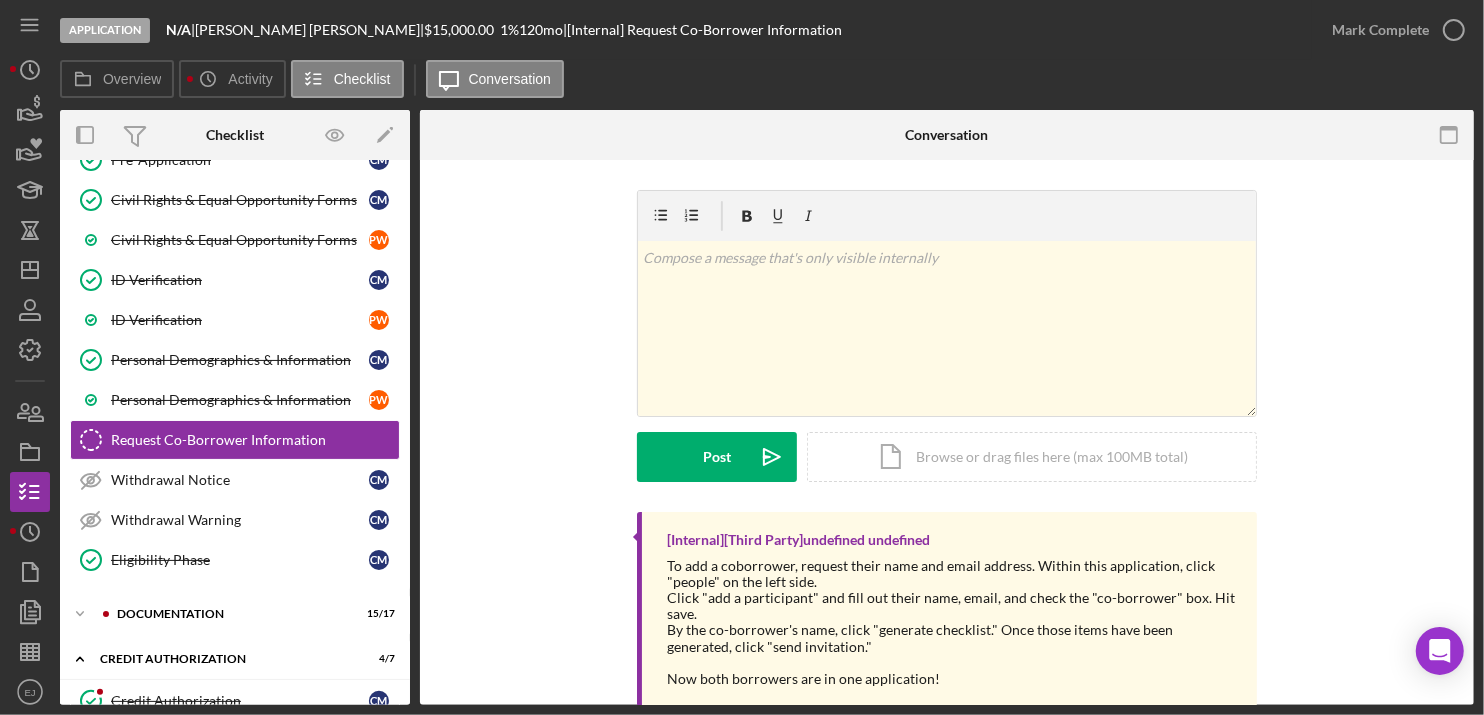 click on "Credit Authorization Credit Authorization C M Credit Authorization P W $63.97 Personal Credit Report Fee $63.97 Personal Credit Report Fee C M $63.97 Personal Credit Report Fee P W Credit Report Credit Report Bankruptcy Discharge Bankruptcy Discharge C M Letter of Explanation Letter of Explanation C M" at bounding box center (235, 826) 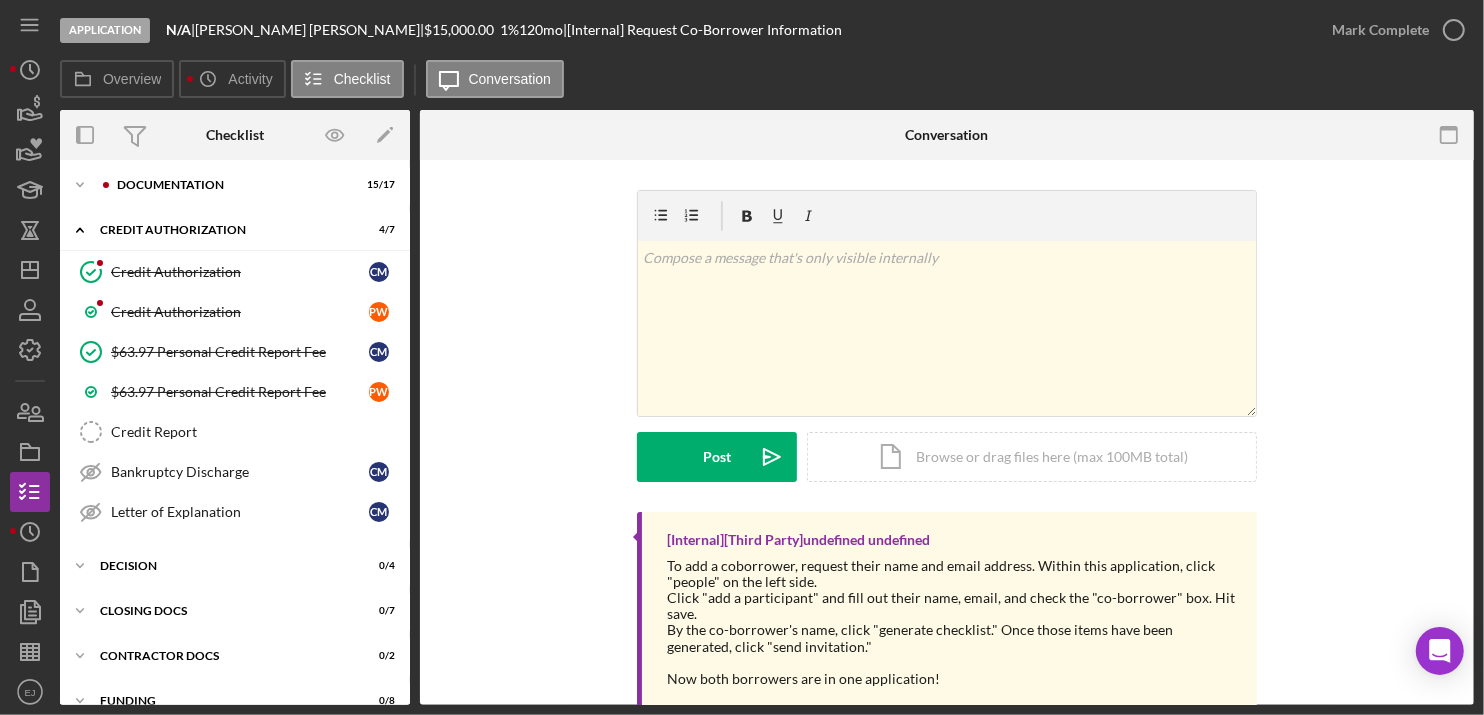 scroll, scrollTop: 758, scrollLeft: 0, axis: vertical 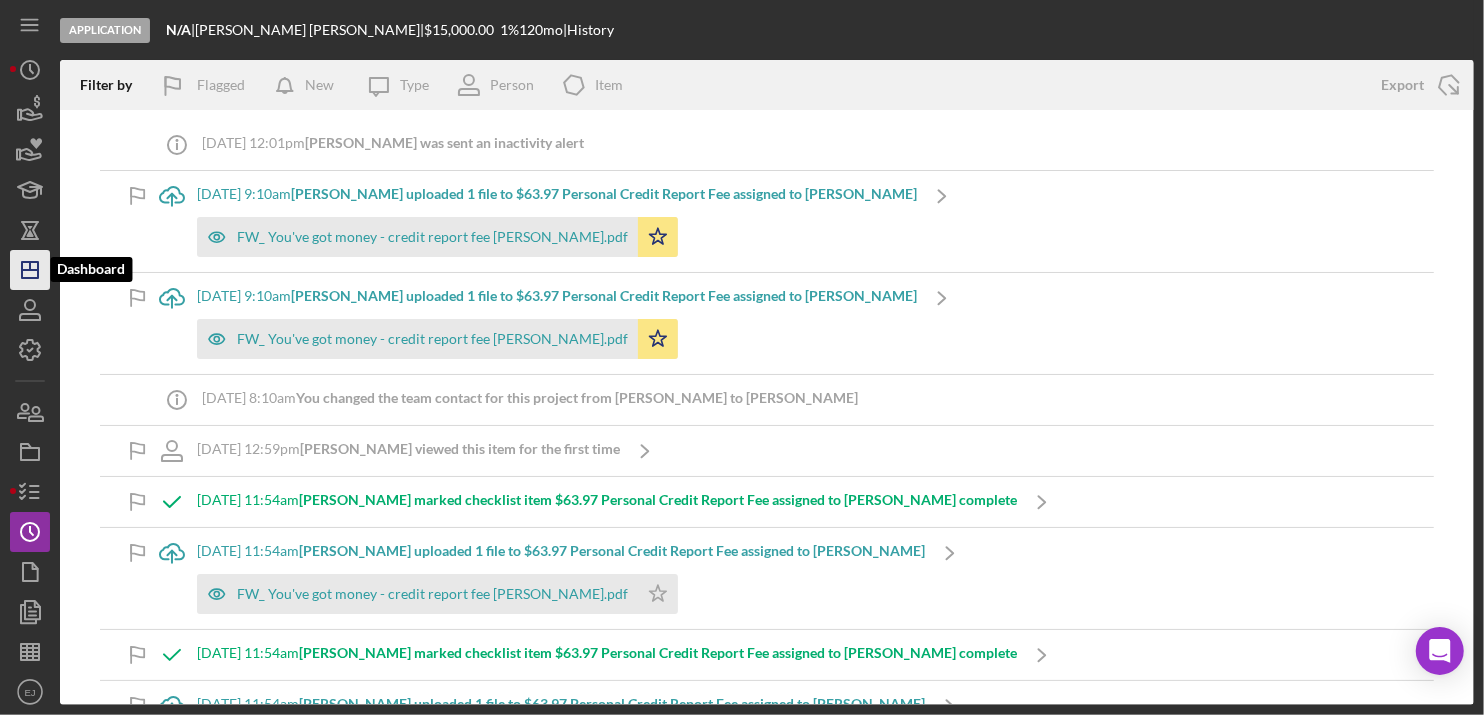click on "Icon/Dashboard" 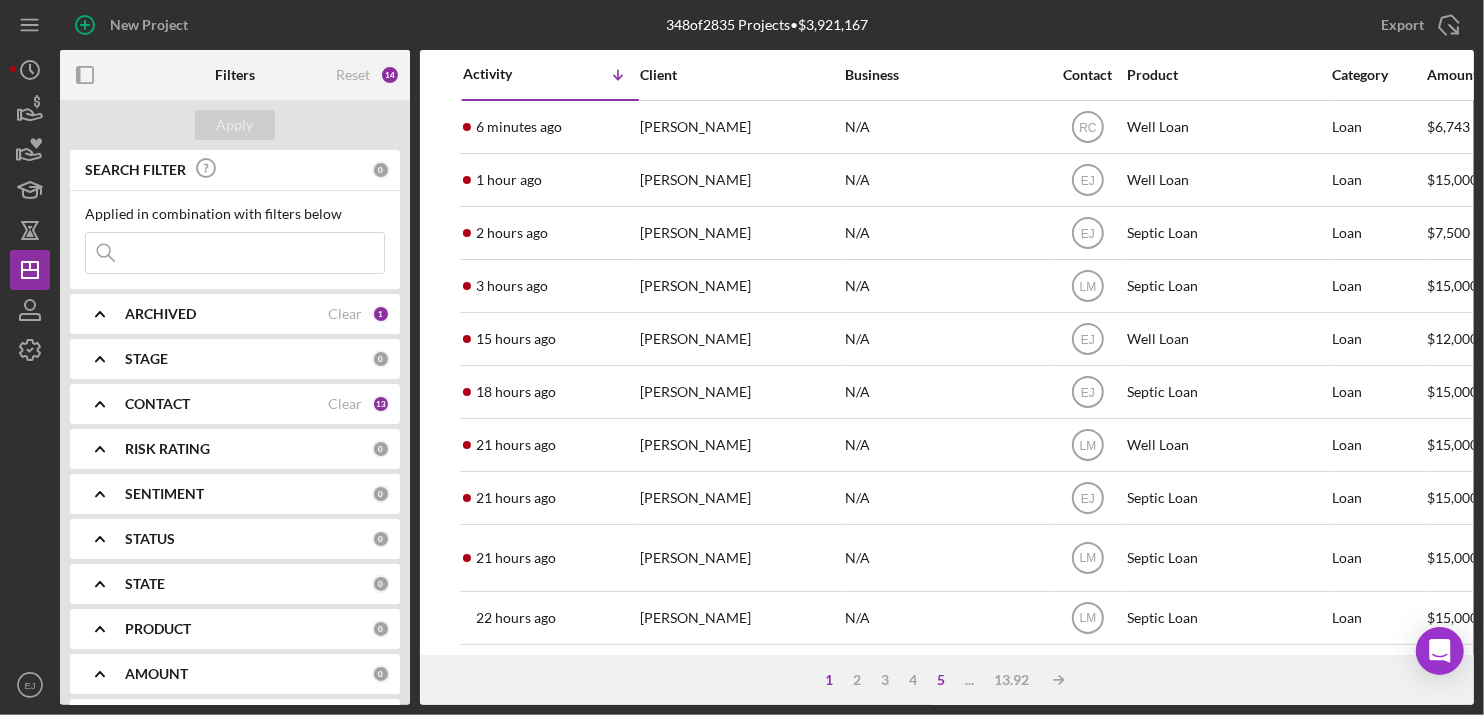 click on "5" at bounding box center (941, 680) 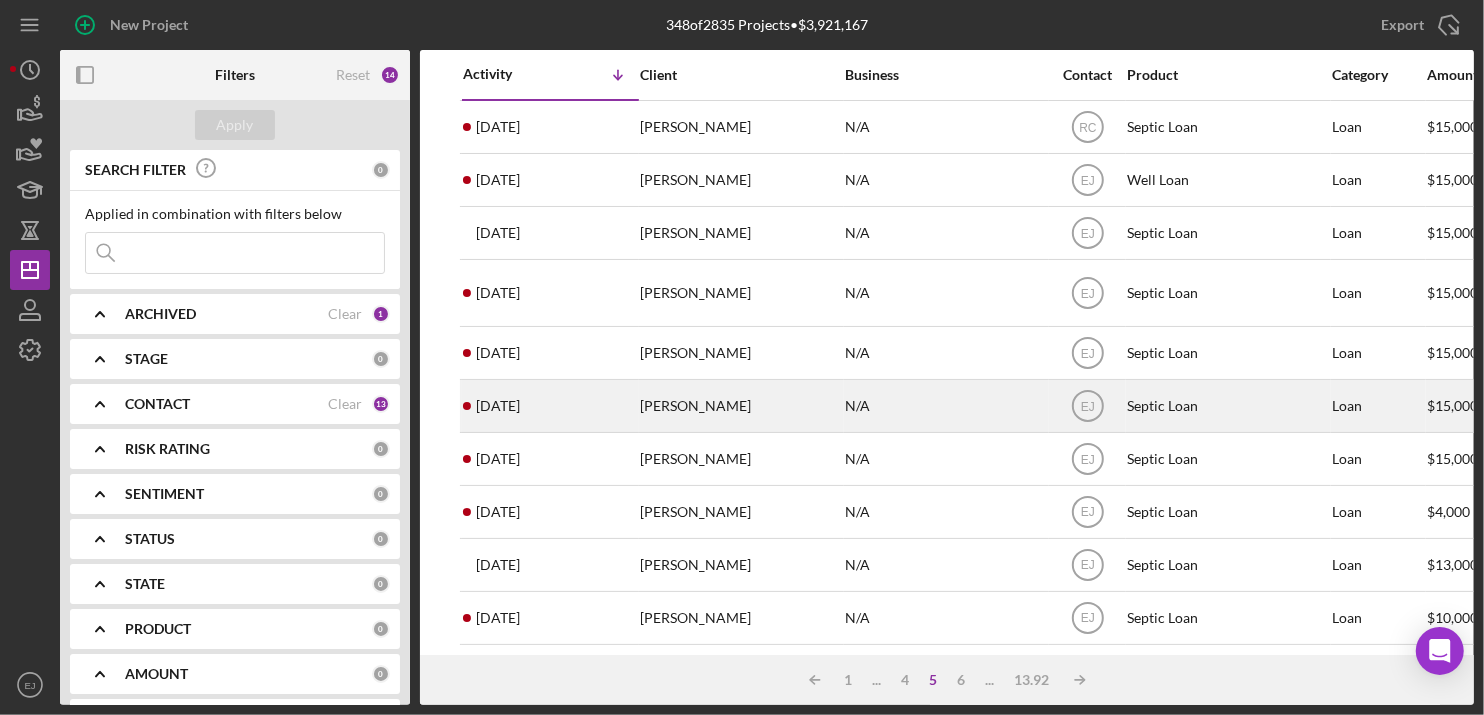 click on "[PERSON_NAME]" at bounding box center [740, 406] 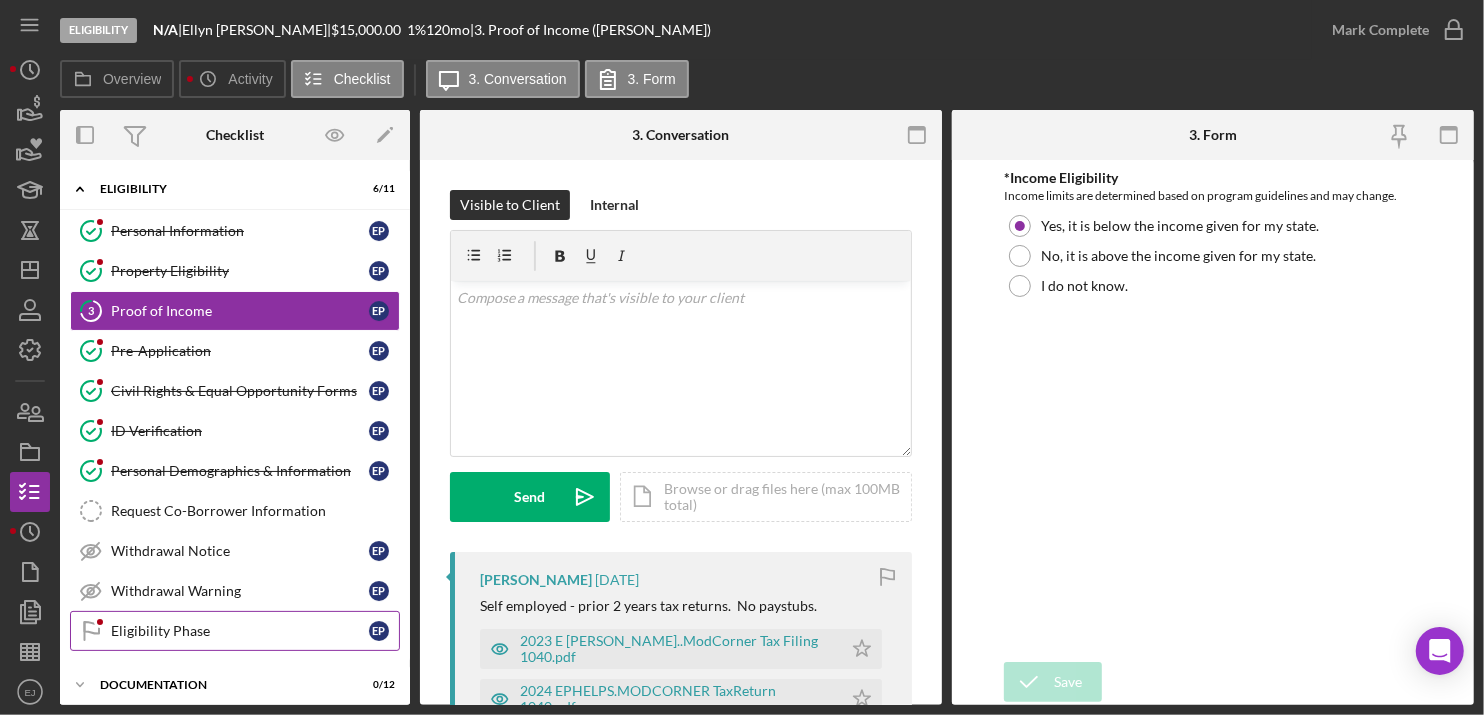 click on "Eligibility Phase" 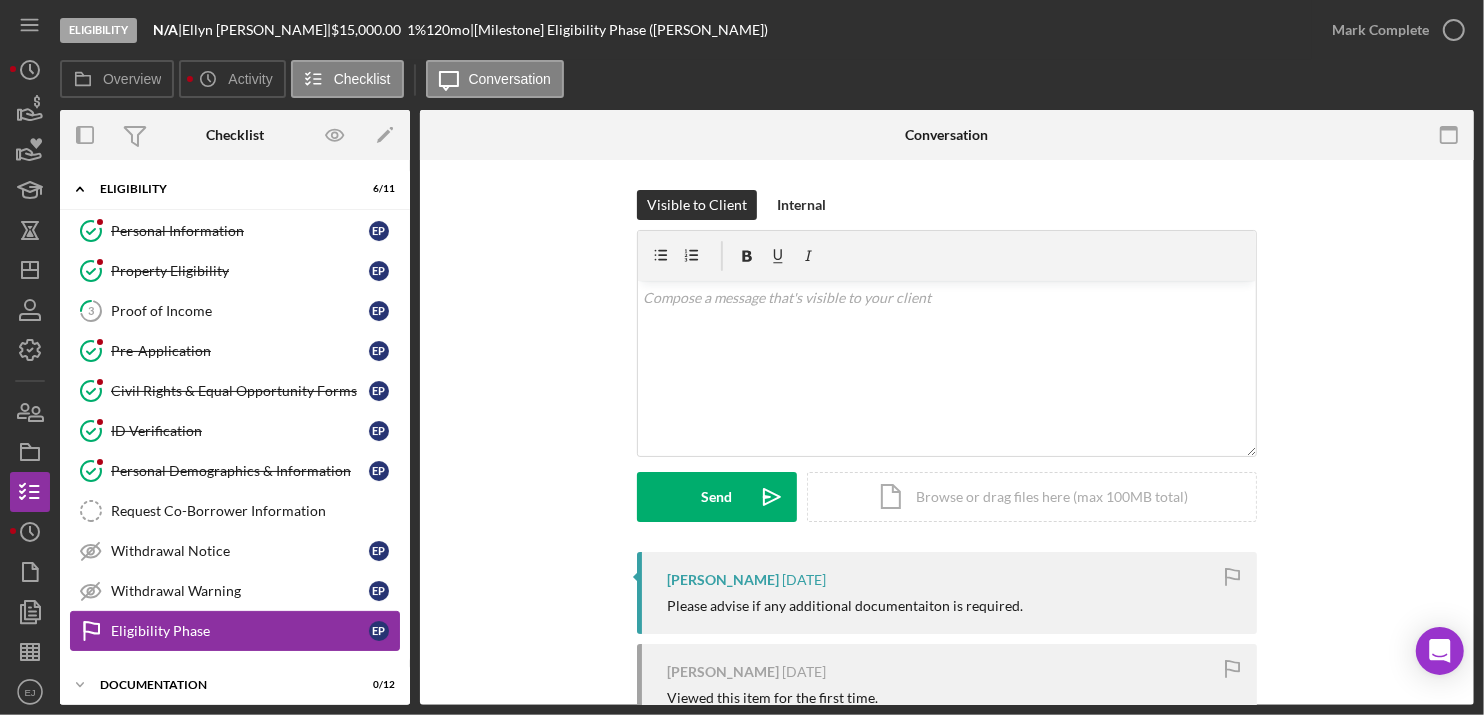 scroll, scrollTop: 230, scrollLeft: 0, axis: vertical 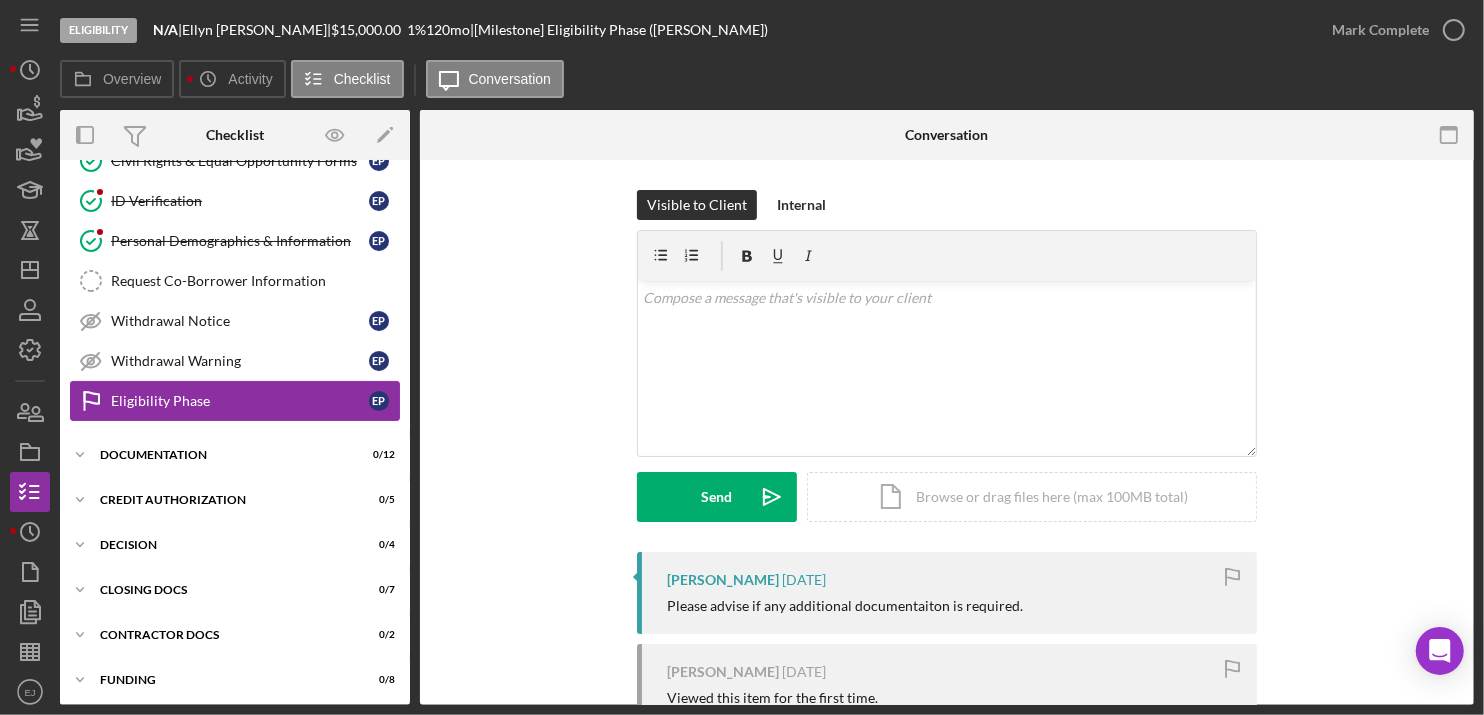 click on "Overview Overview Edit Icon/Edit Status Ongoing Risk Rating Sentiment Rating 5 Product Septic Loan Created Date [DATE] Started Date [DATE] Closing Goal Amount $15,000.00 Rate 1.000% Term 120 months Contact Icon/User Photo [PERSON_NAME] Account Executive Stage Eligibility Weekly Status Update Yes Inactivity Alerts Yes Key Ratios Edit Icon/Edit DSCR Collateral Coverage DTI LTV Global DSCR Global Collateral Coverage Global DTI NOI Recommendation Edit Icon/Edit Payment Type Rate Term Amount Down Payment Closing Fee Include closing fee in amount financed? No Origination Fee Include origination fee in amount financed? No Amount Financed Closing Date First Payment Date Maturity Date Resolution Edit Icon/Edit Resolved On Resolution New Activity [DATE] 12:19pm  [PERSON_NAME] updated the Personal Demographics & Information Icon/Navigate Icon/Upload [DATE] 12:19pm  [PERSON_NAME] uploaded 1 file(s) Icon/Navigate [DATE] 12:18pm  [PERSON_NAME] updated the ID Verification Icon/Navigate [DATE] 12:17pm  6" at bounding box center [767, 407] 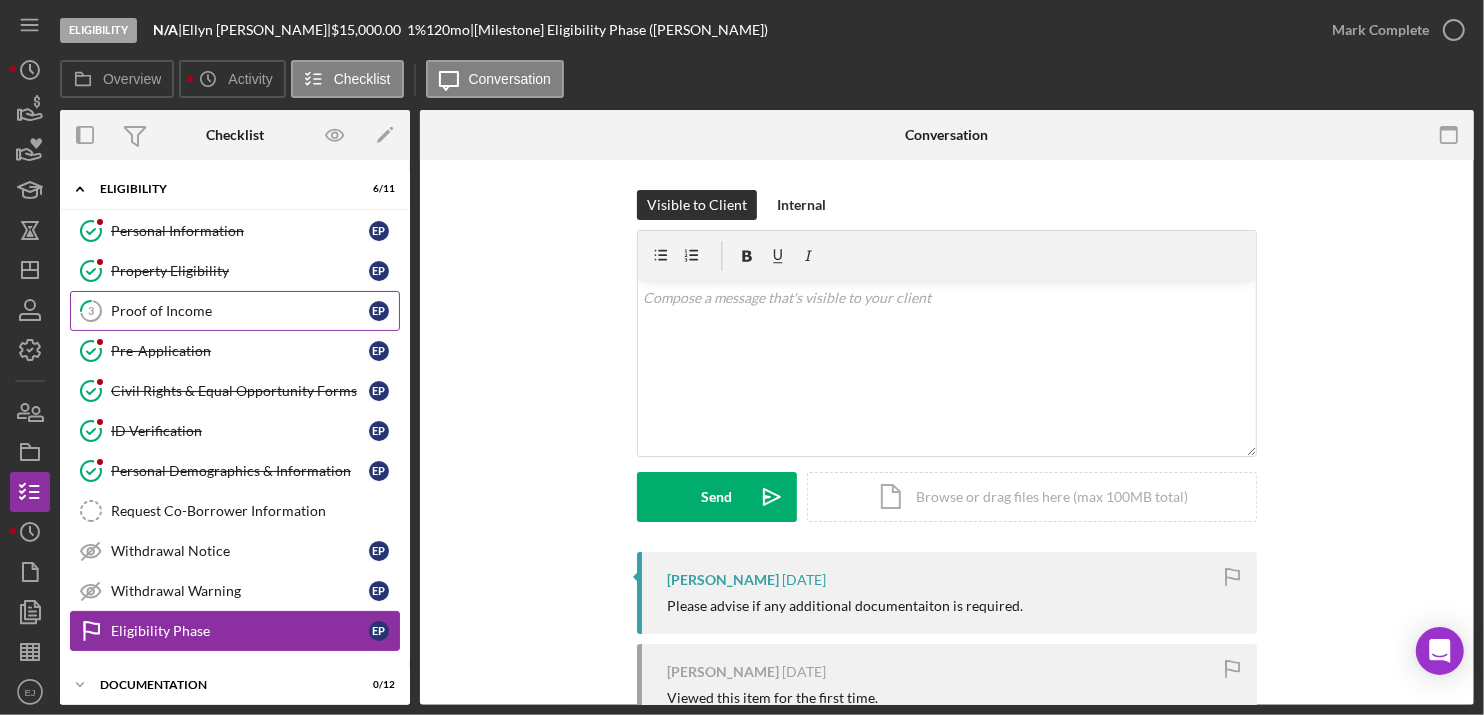 click on "Proof of Income" at bounding box center (240, 311) 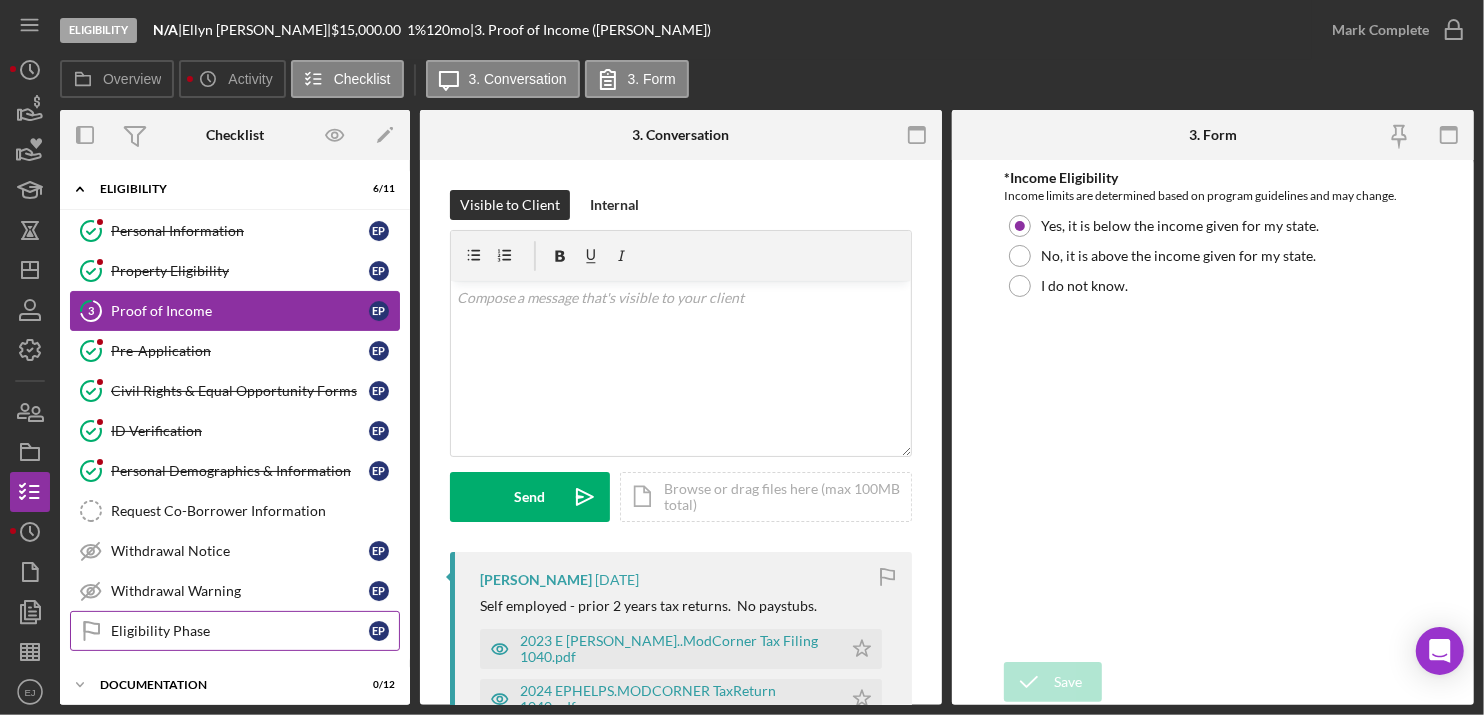 click on "Proof of Income" at bounding box center [240, 311] 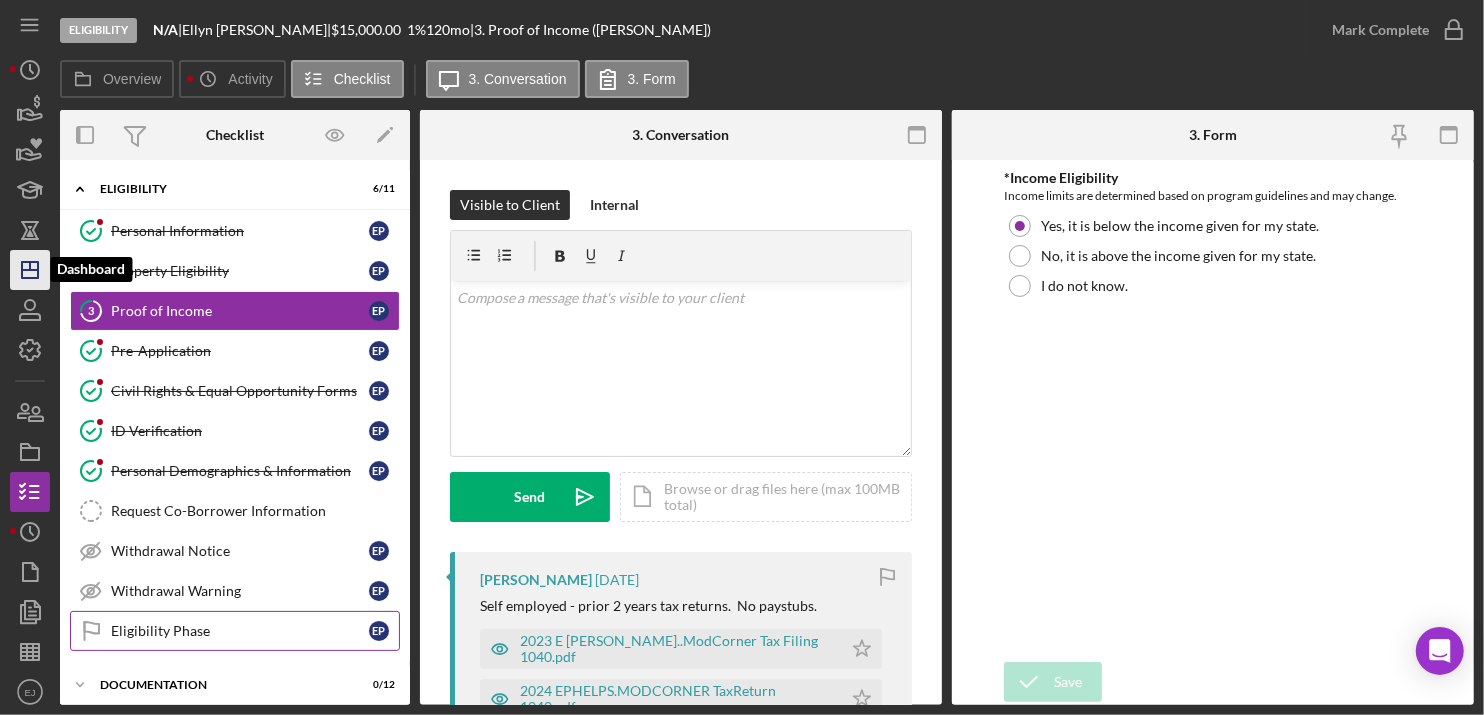 click 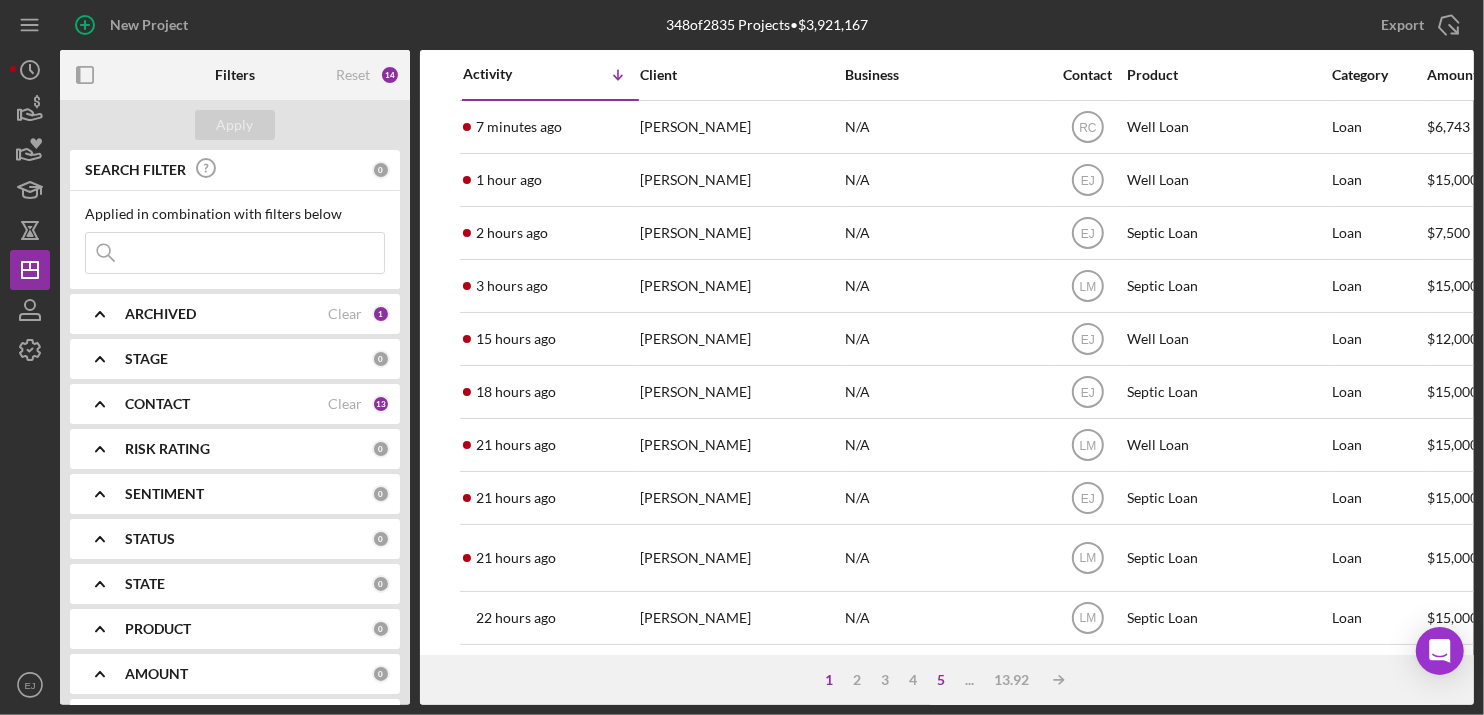 click on "5" at bounding box center [941, 680] 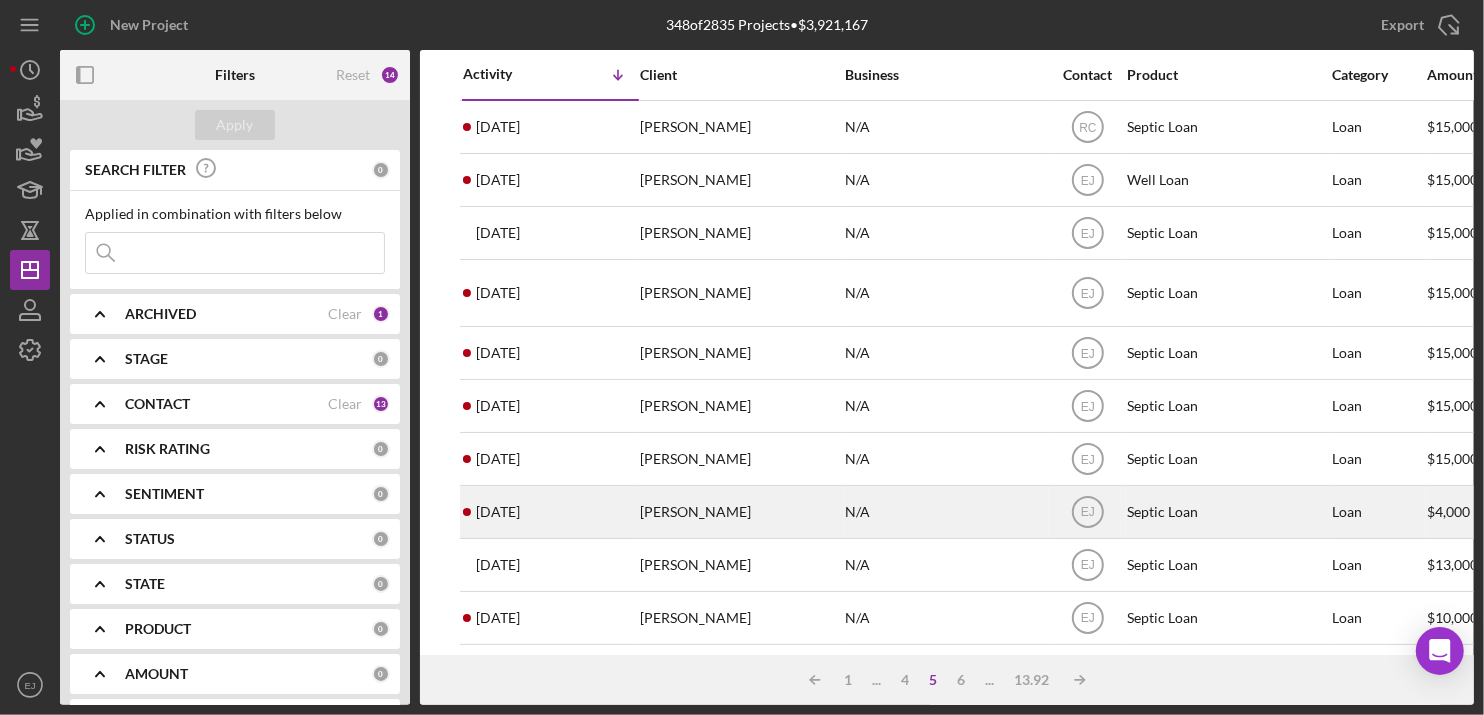 click on "[PERSON_NAME]" at bounding box center (740, 512) 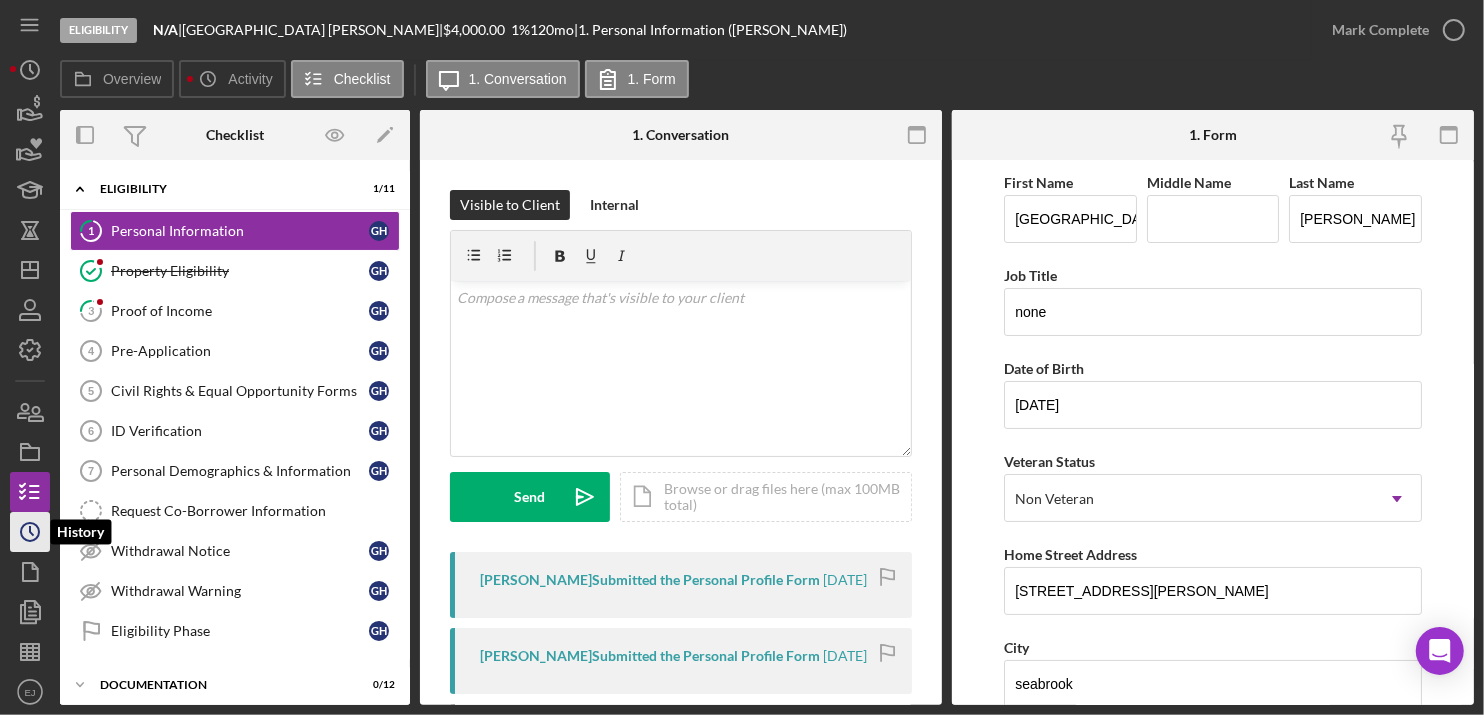 click on "Icon/History" 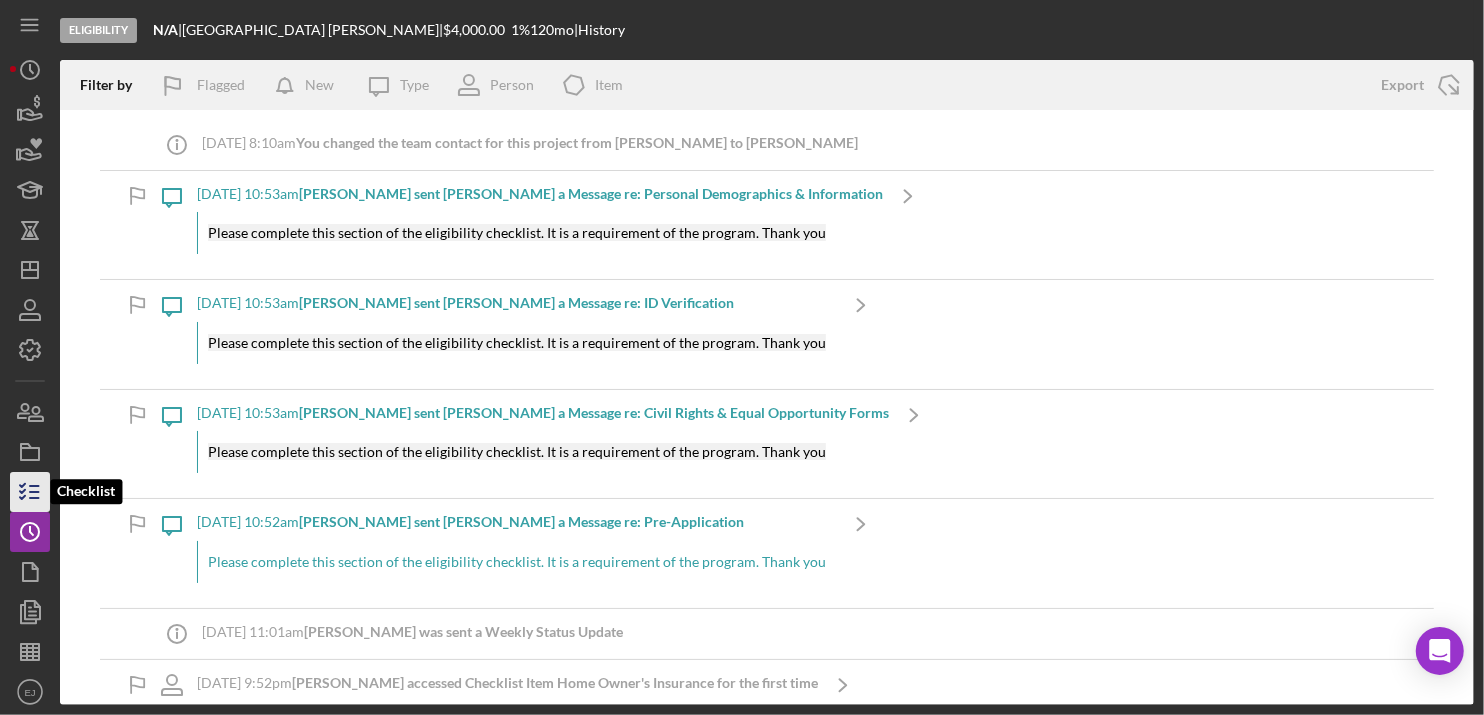 click 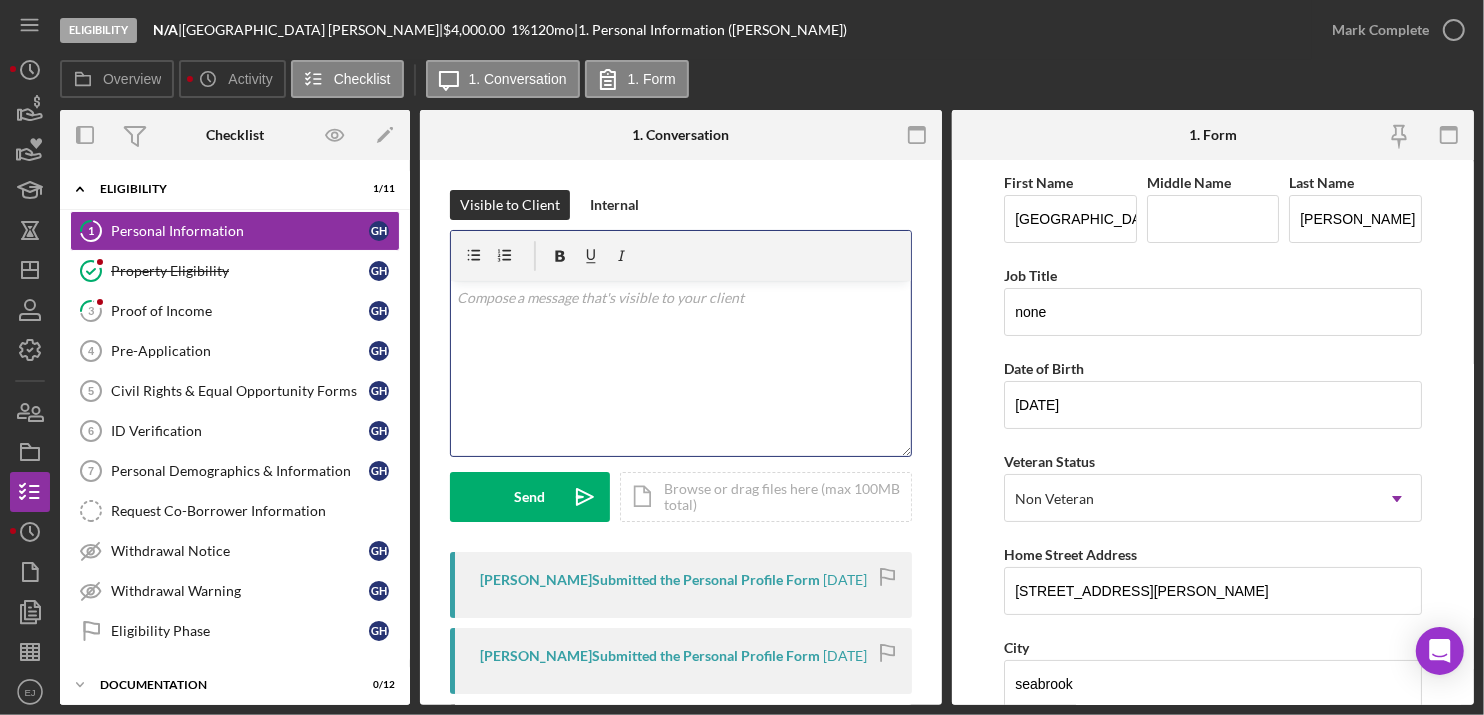 click on "v Color teal Color pink Remove color Add row above Add row below Add column before Add column after Merge cells Split cells Remove column Remove row Remove table" at bounding box center (681, 368) 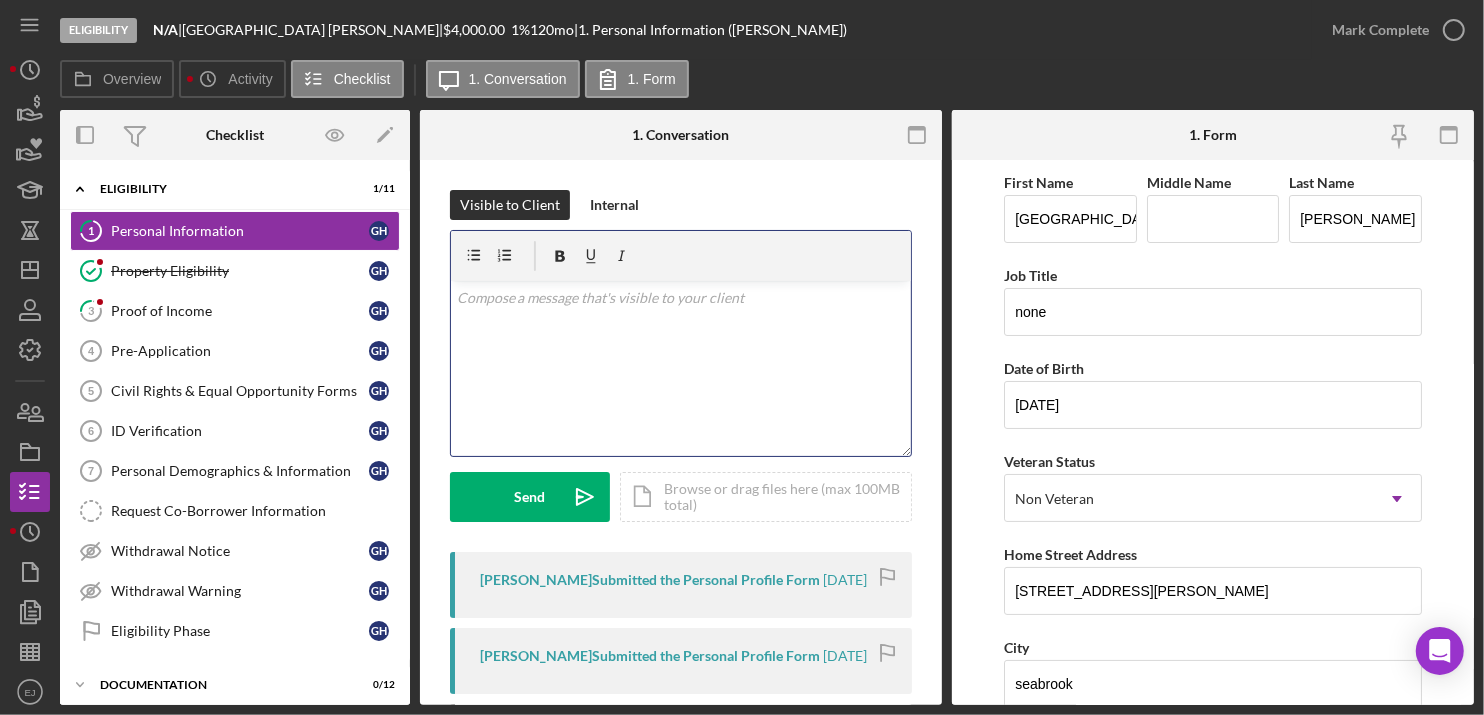 click at bounding box center (681, 298) 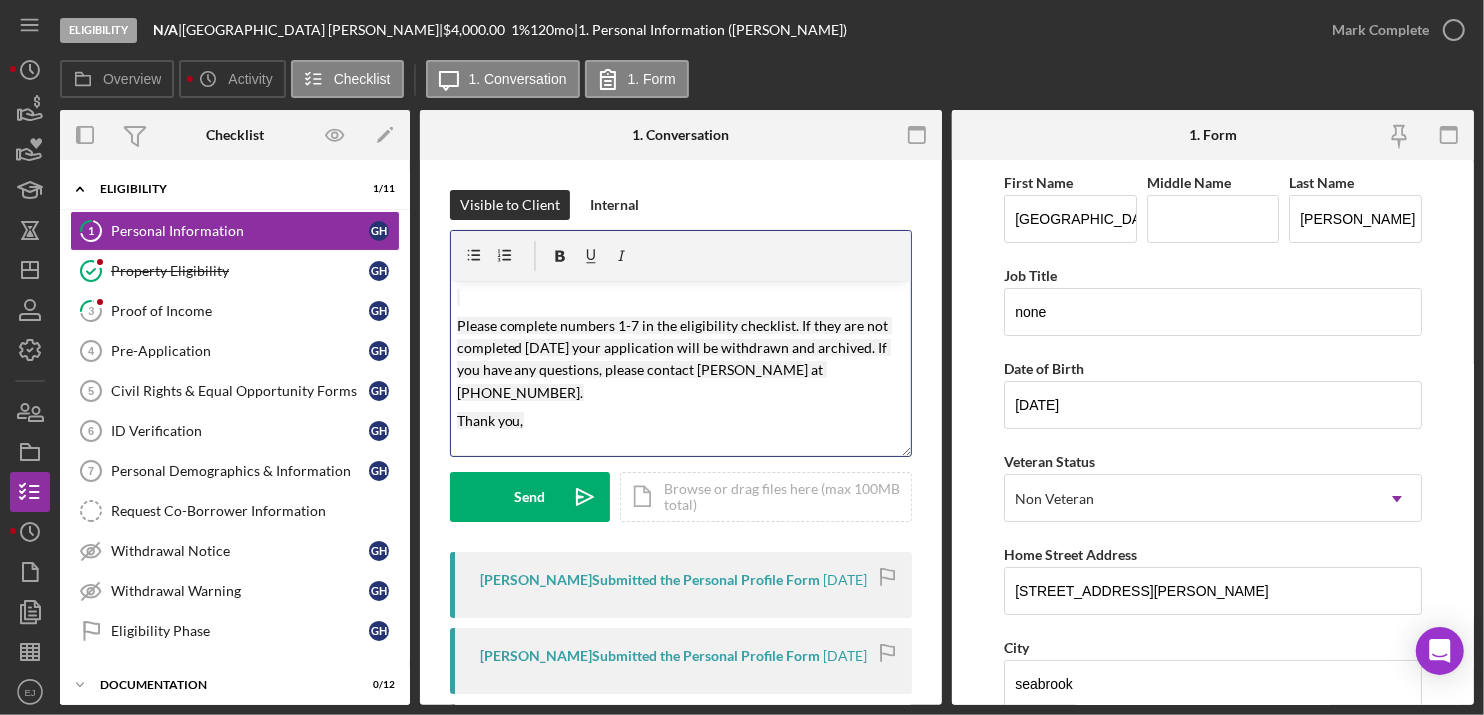 click on "v Color teal Color pink Remove color Add row above Add row below Add column before Add column after Merge cells Split cells Remove column Remove row Remove table   Please complete numbers 1-7 in the eligibility checklist. If they are not completed [DATE] your application will be withdrawn and archived. If you have any questions, please contact [PERSON_NAME] at [PHONE_NUMBER]. Thank you," at bounding box center [681, 368] 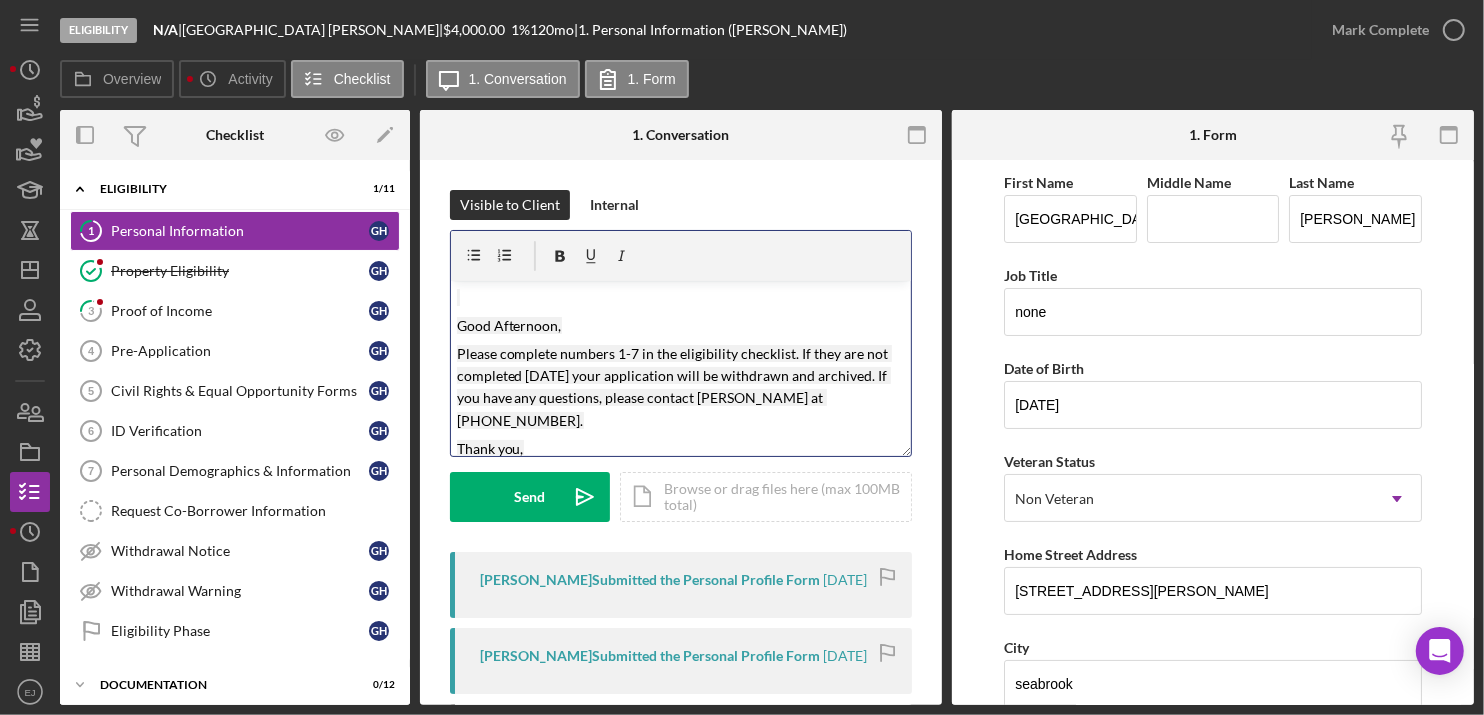 click on "Please complete numbers 1-7 in the eligibility checklist. If they are not completed [DATE] your application will be withdrawn and archived. If you have any questions, please contact [PERSON_NAME] at [PHONE_NUMBER]." at bounding box center (674, 387) 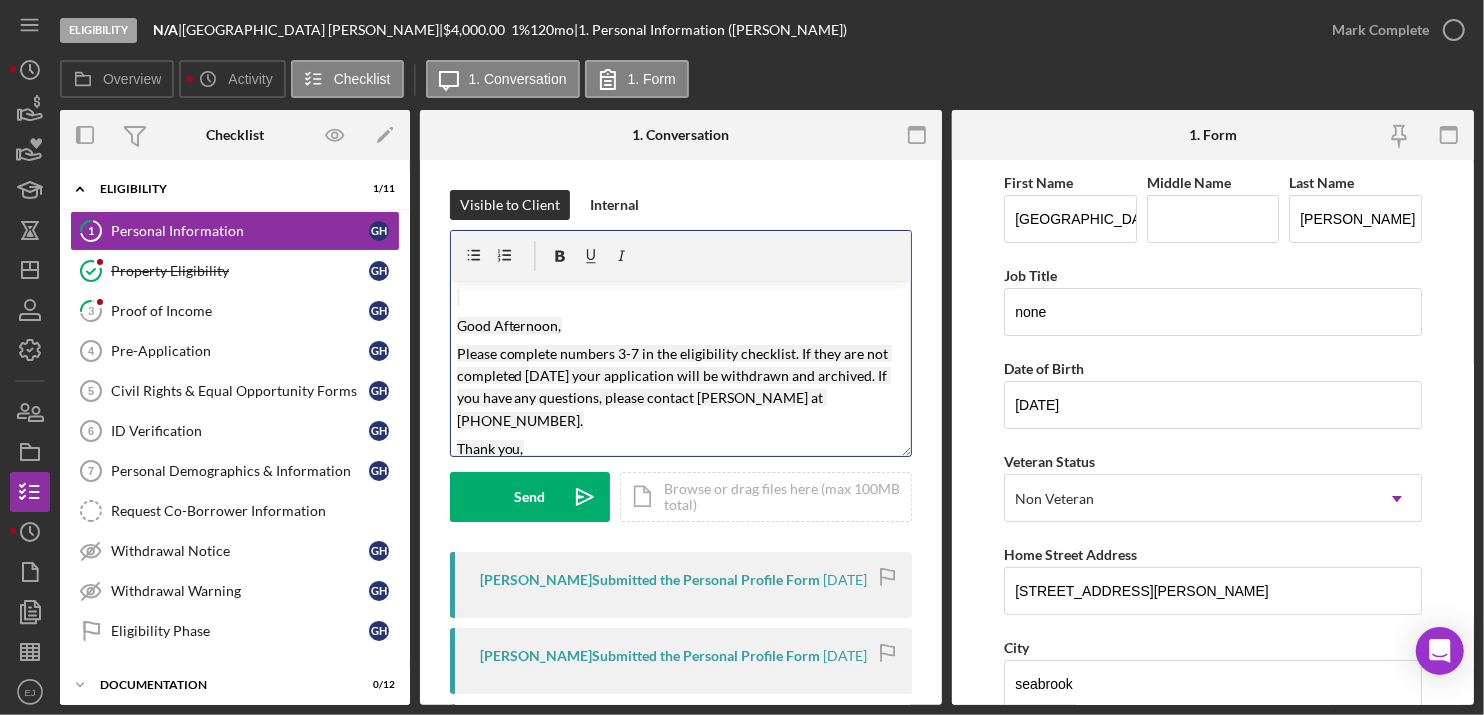 click on "Please complete numbers 3-7 in the eligibility checklist. If they are not completed [DATE] your application will be withdrawn and archived. If you have any questions, please contact [PERSON_NAME] at [PHONE_NUMBER]." at bounding box center (674, 387) 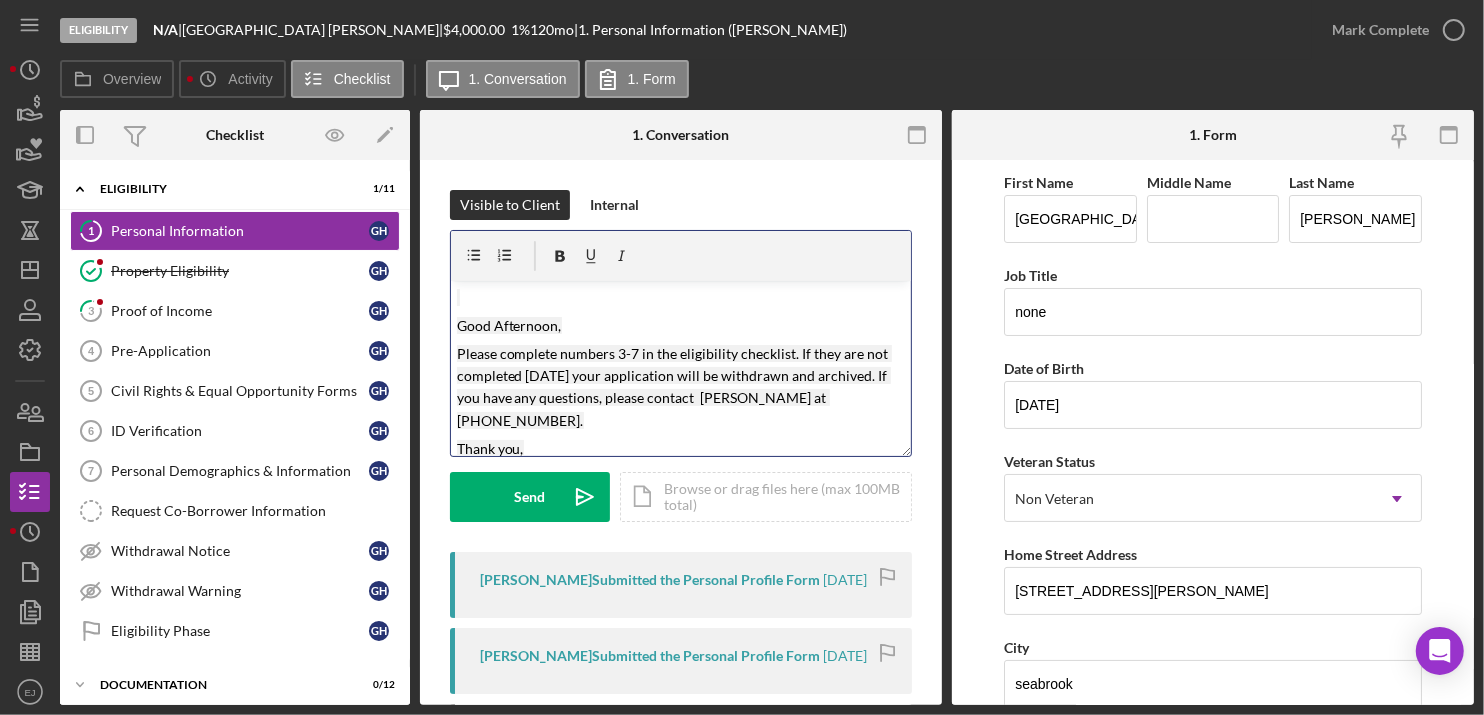 click on "Please complete numbers 3-7 in the eligibility checklist. If they are not completed [DATE] your application will be withdrawn and archived. If you have any questions, please contact  [PERSON_NAME] at [PHONE_NUMBER]." at bounding box center (674, 387) 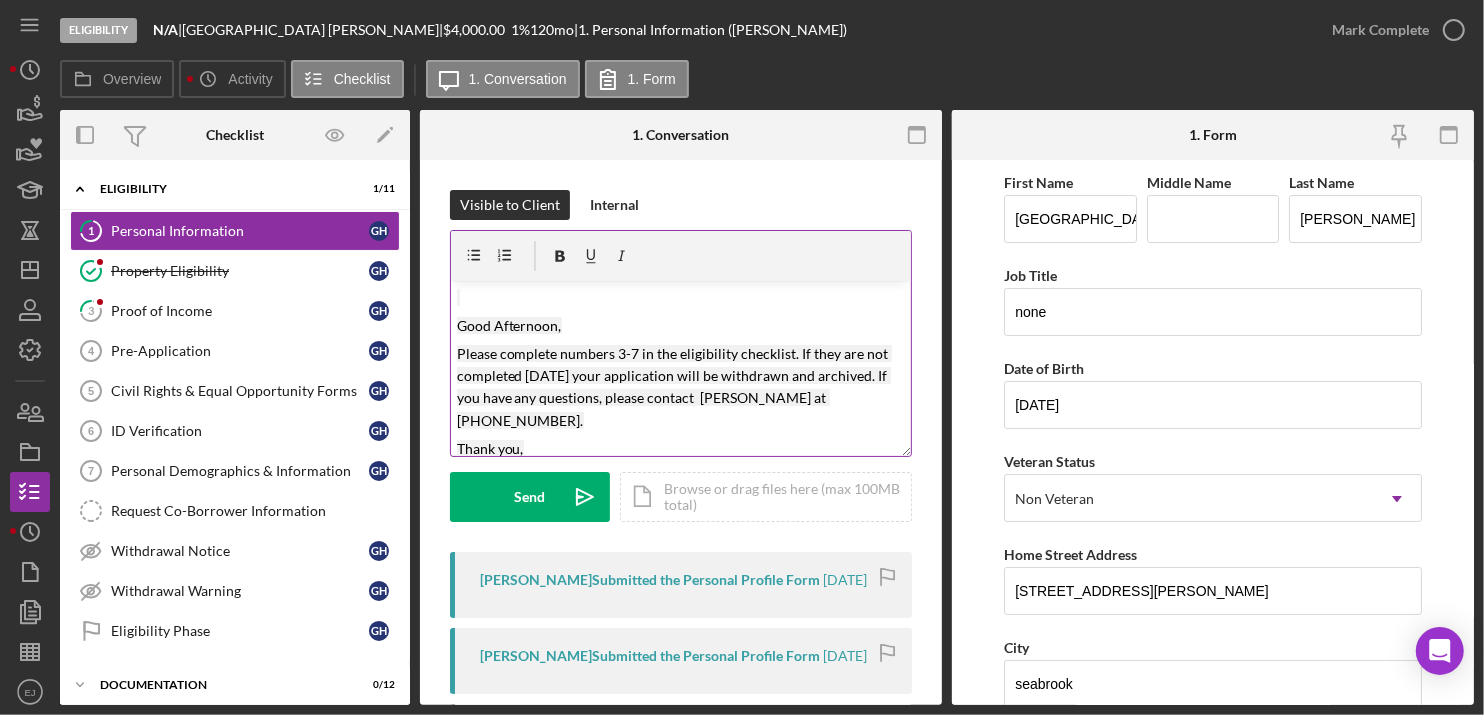 click on "v Color teal Color pink Remove color Add row above Add row below Add column before Add column after Merge cells Split cells Remove column Remove row Remove table   Good Afternoon, Please complete numbers 3-7 in the eligibility checklist. If they are not completed [DATE] your application will be withdrawn and archived. If you have any questions, please contact  [PERSON_NAME] at [PHONE_NUMBER]. Thank you," at bounding box center [681, 343] 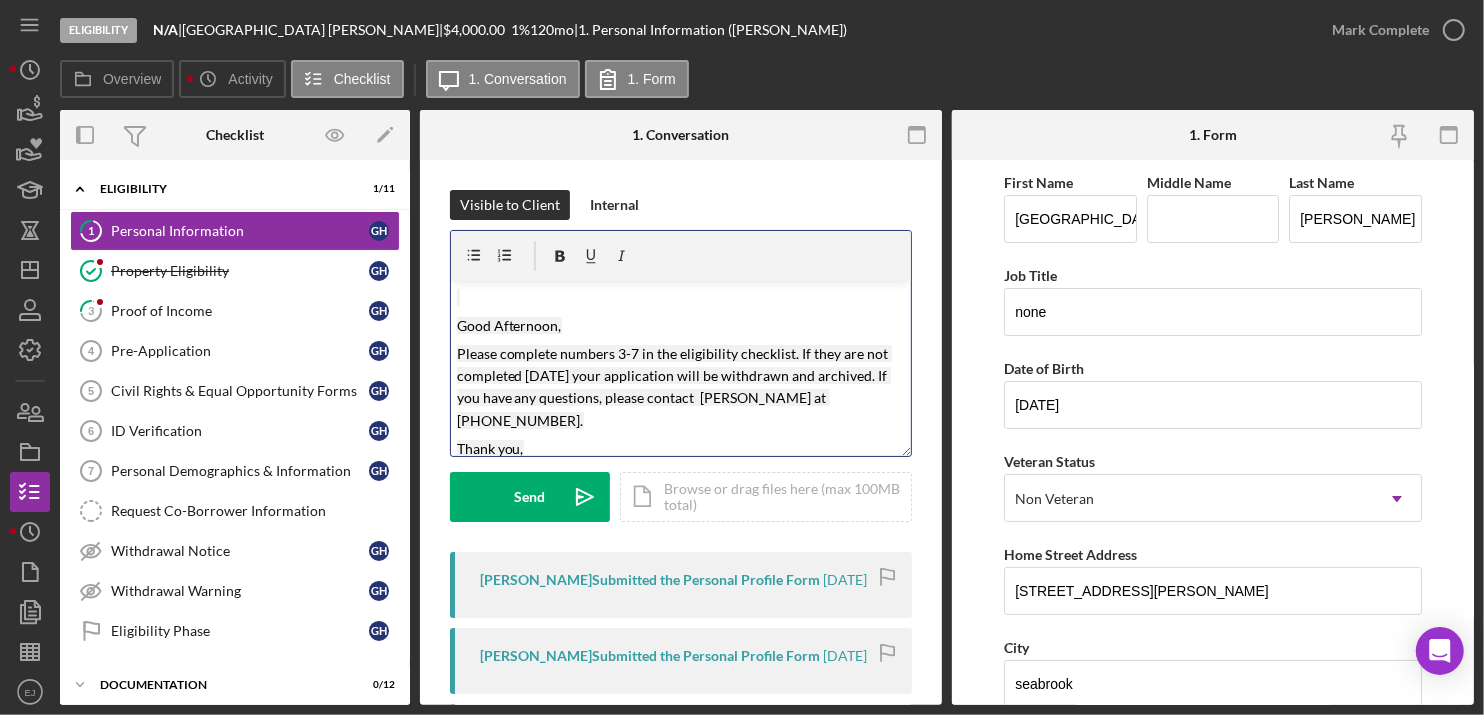 click on "Thank you," at bounding box center (681, 449) 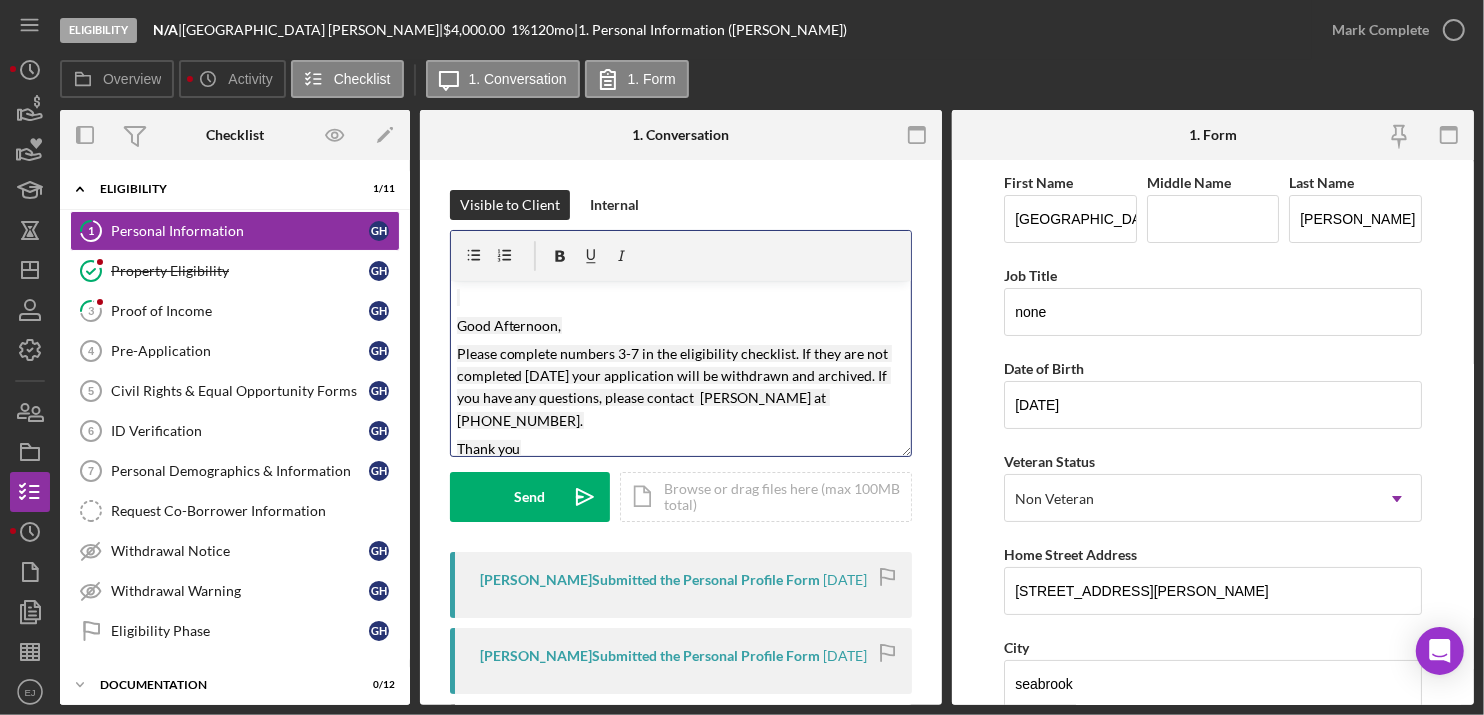 scroll, scrollTop: 6, scrollLeft: 0, axis: vertical 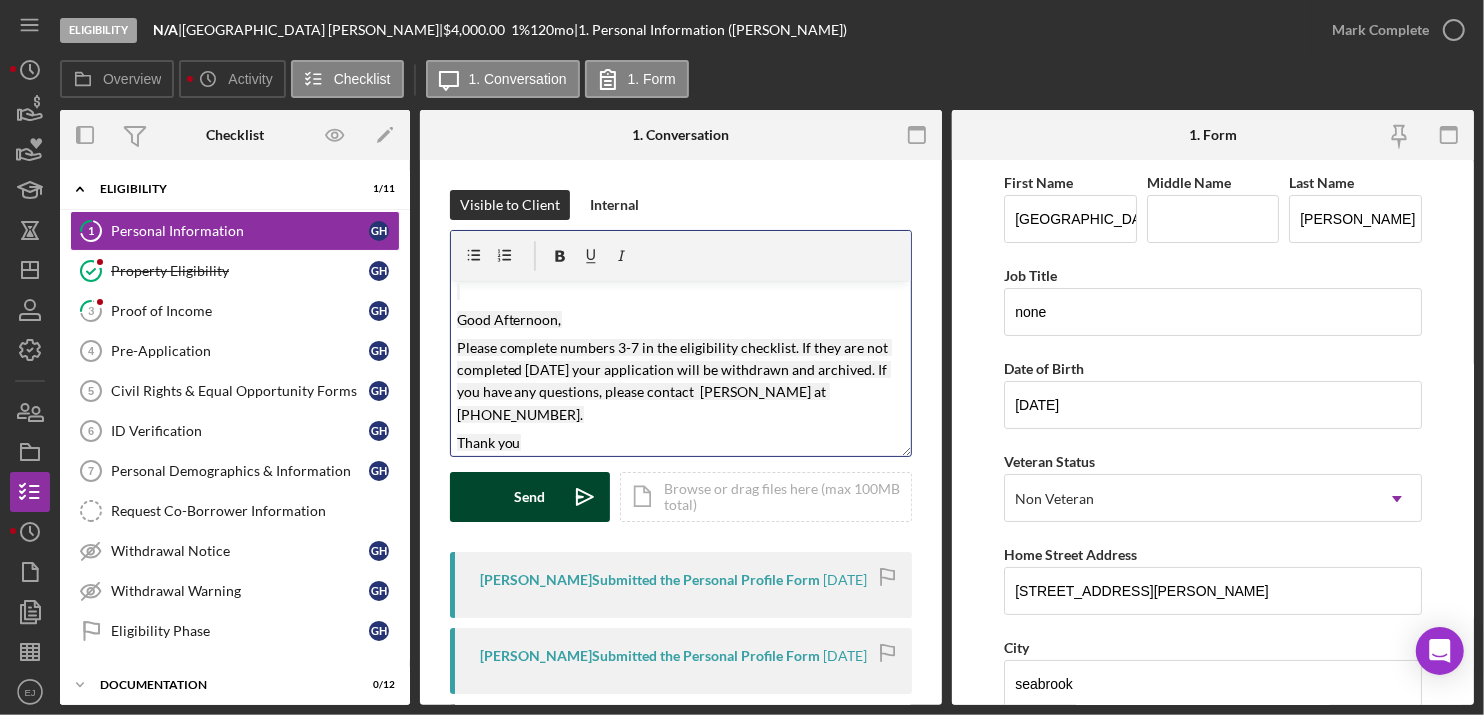 click on "Send" at bounding box center (530, 497) 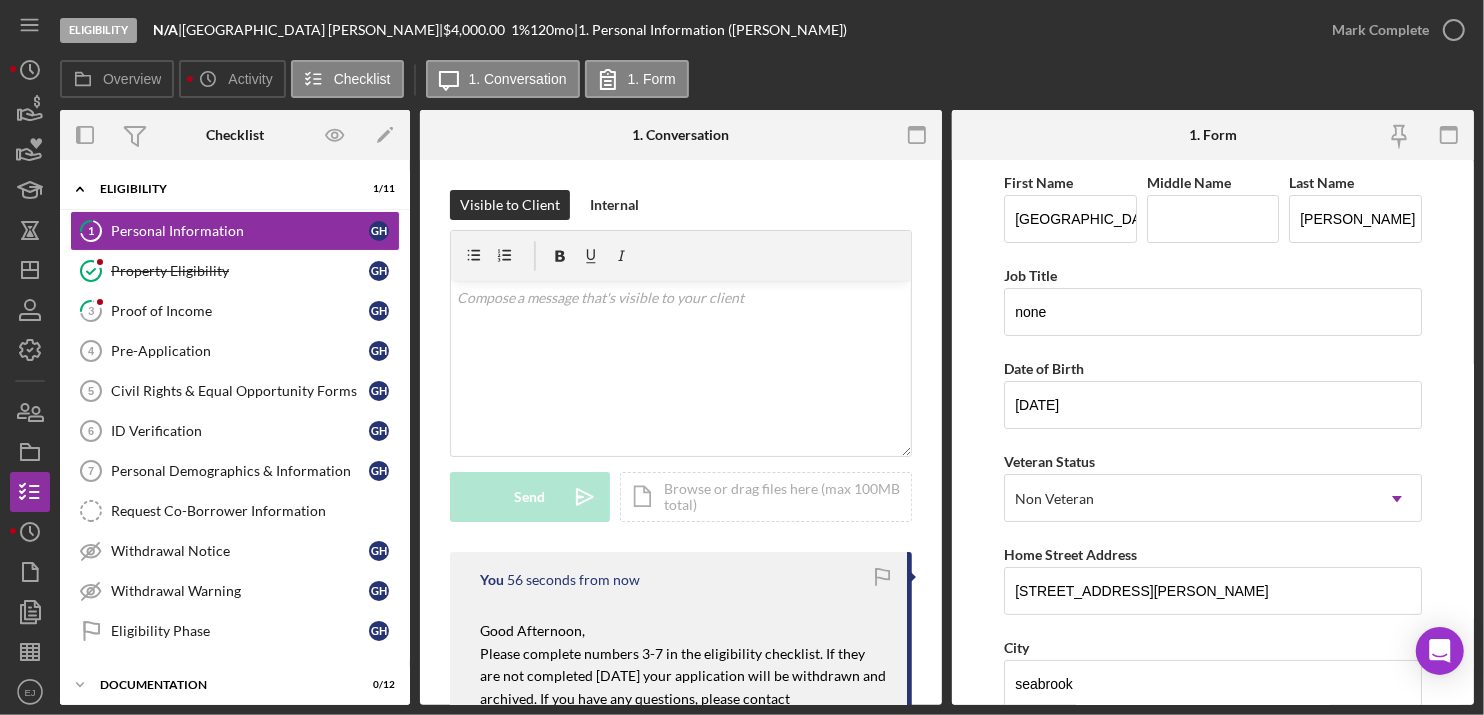 scroll, scrollTop: 0, scrollLeft: 0, axis: both 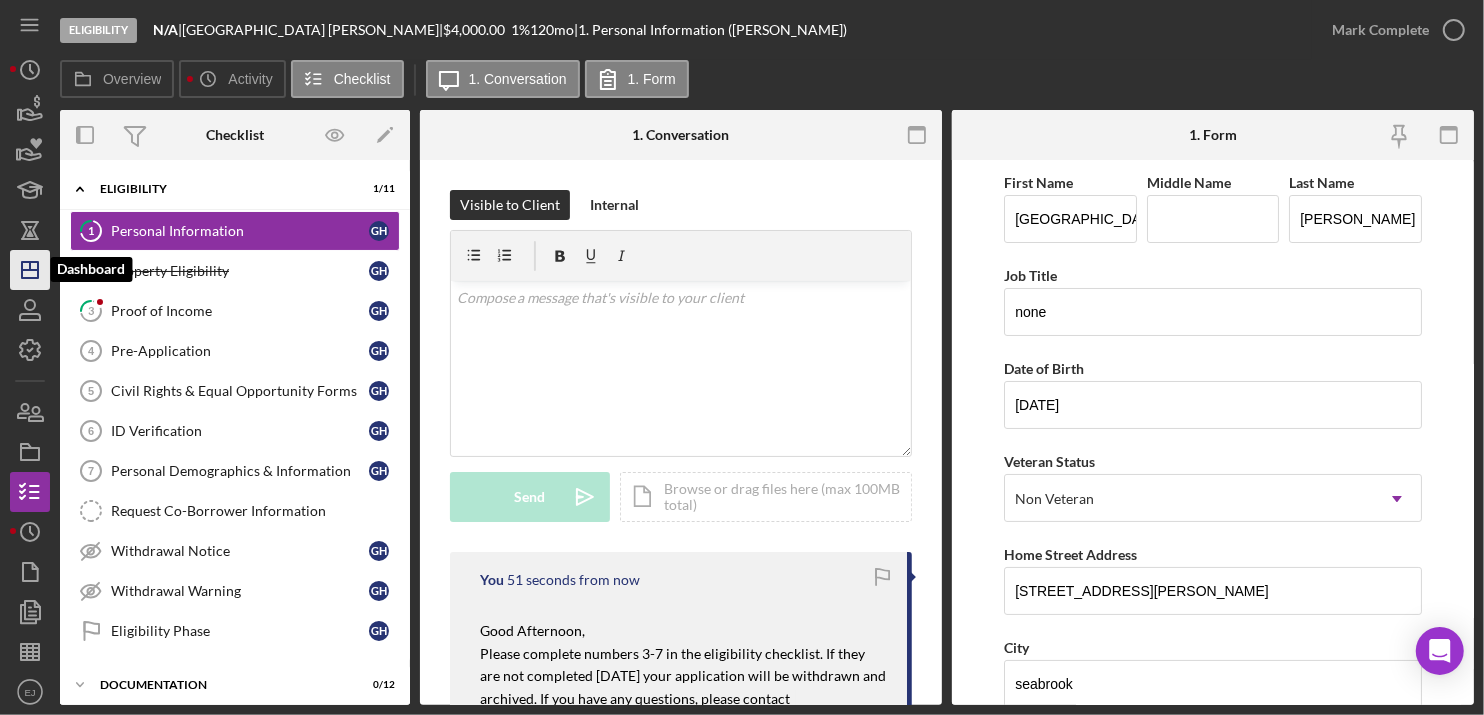 click on "Icon/Dashboard" 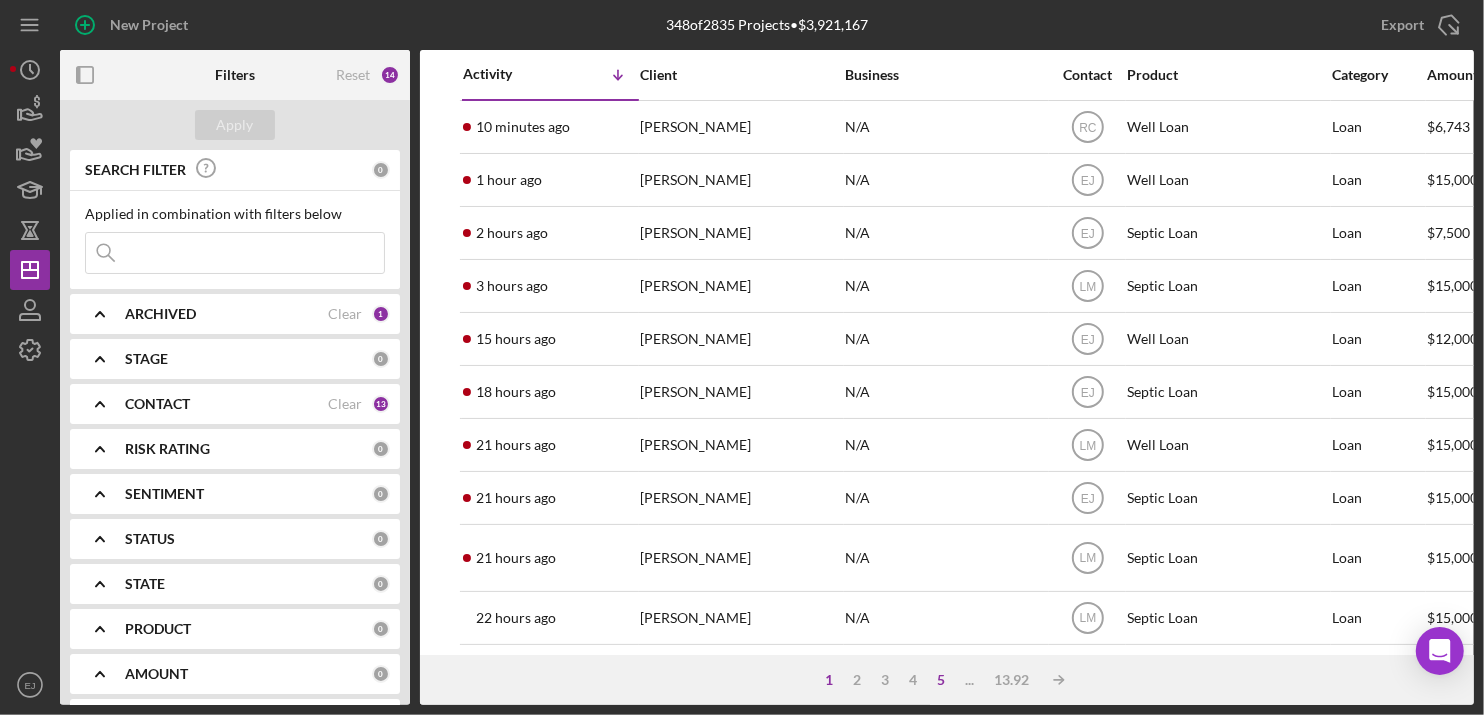 click on "5" at bounding box center (941, 680) 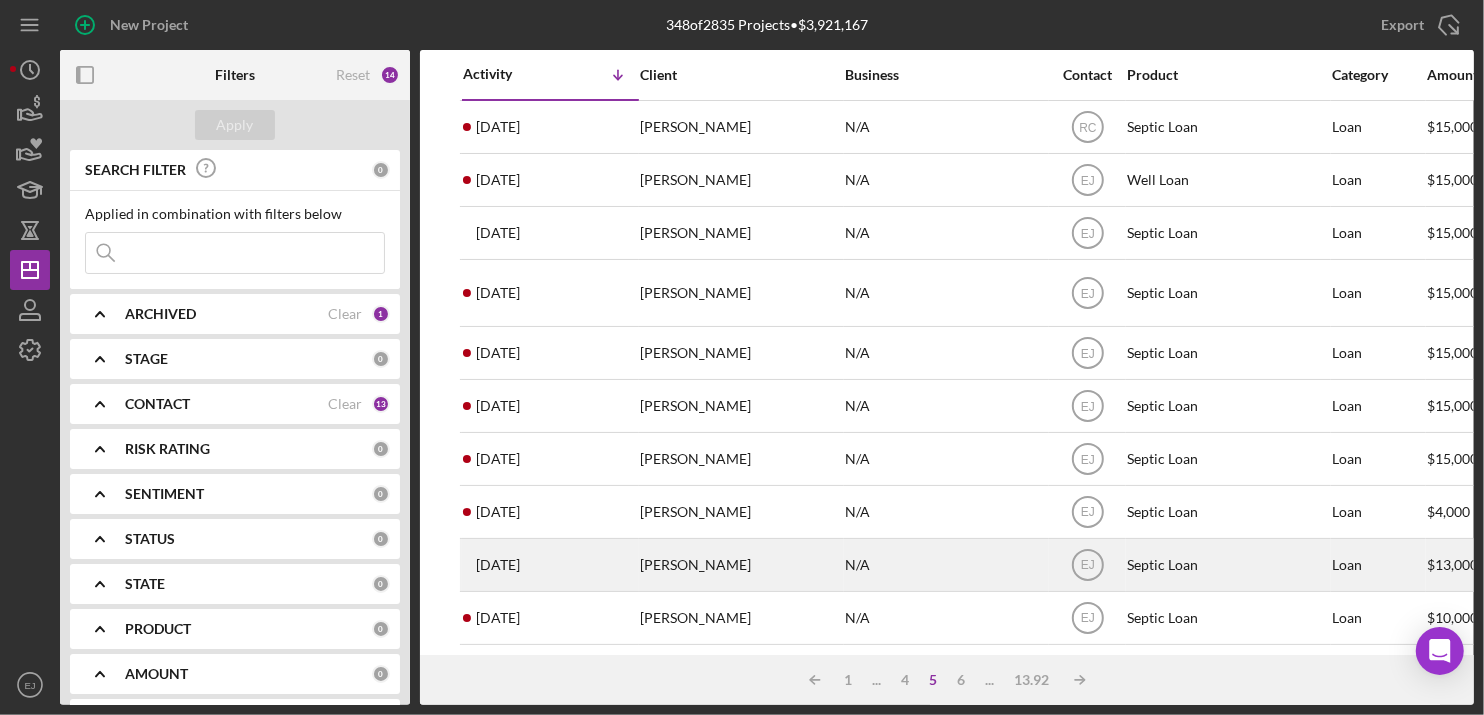 click on "[PERSON_NAME]" at bounding box center (740, 565) 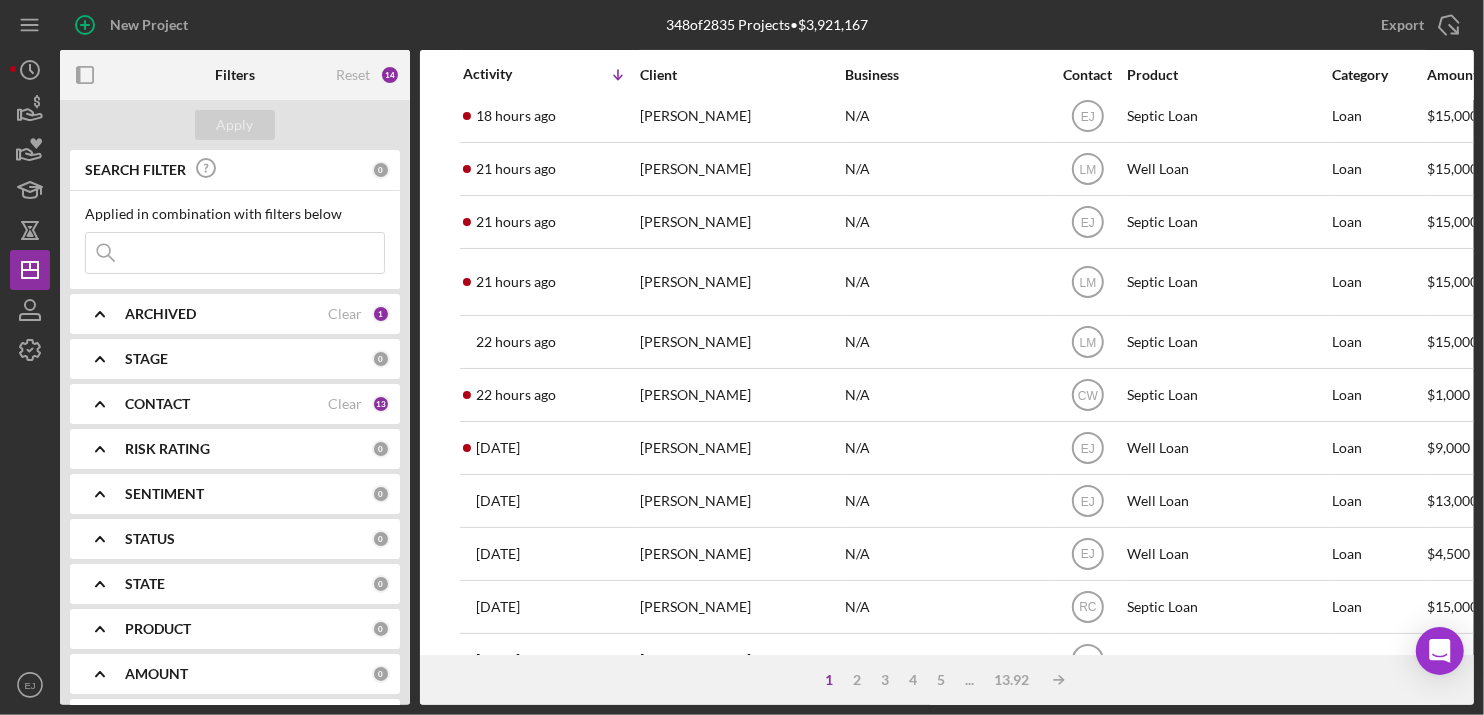 scroll, scrollTop: 279, scrollLeft: 0, axis: vertical 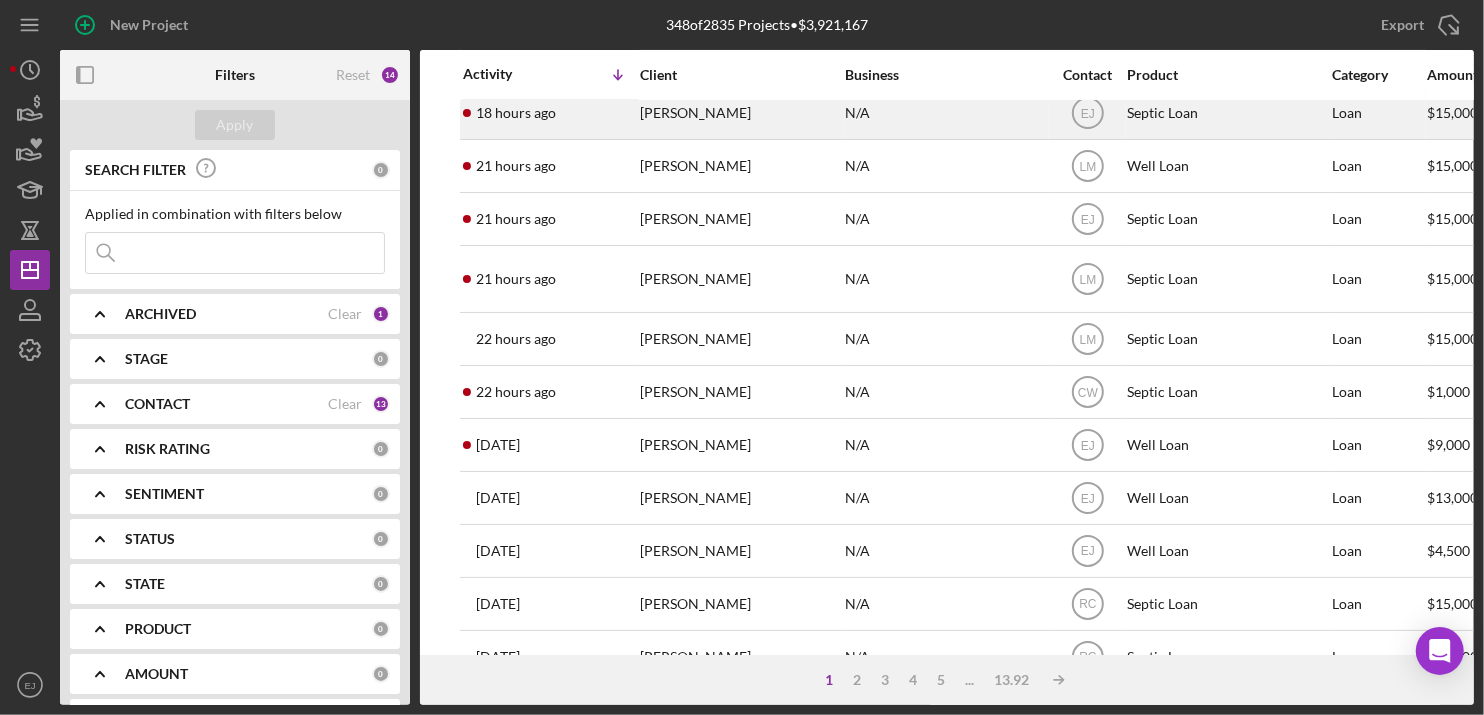 click on "[PERSON_NAME]" at bounding box center [740, 113] 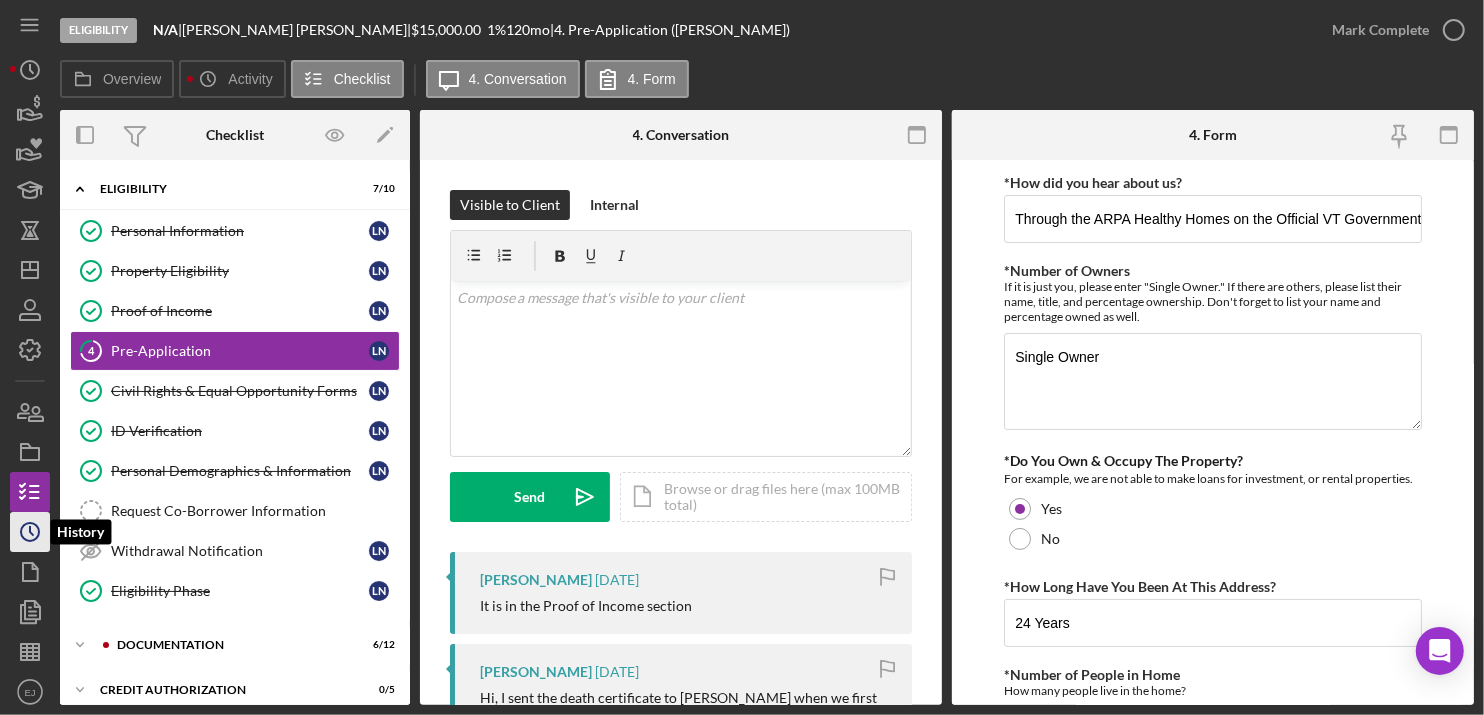 click 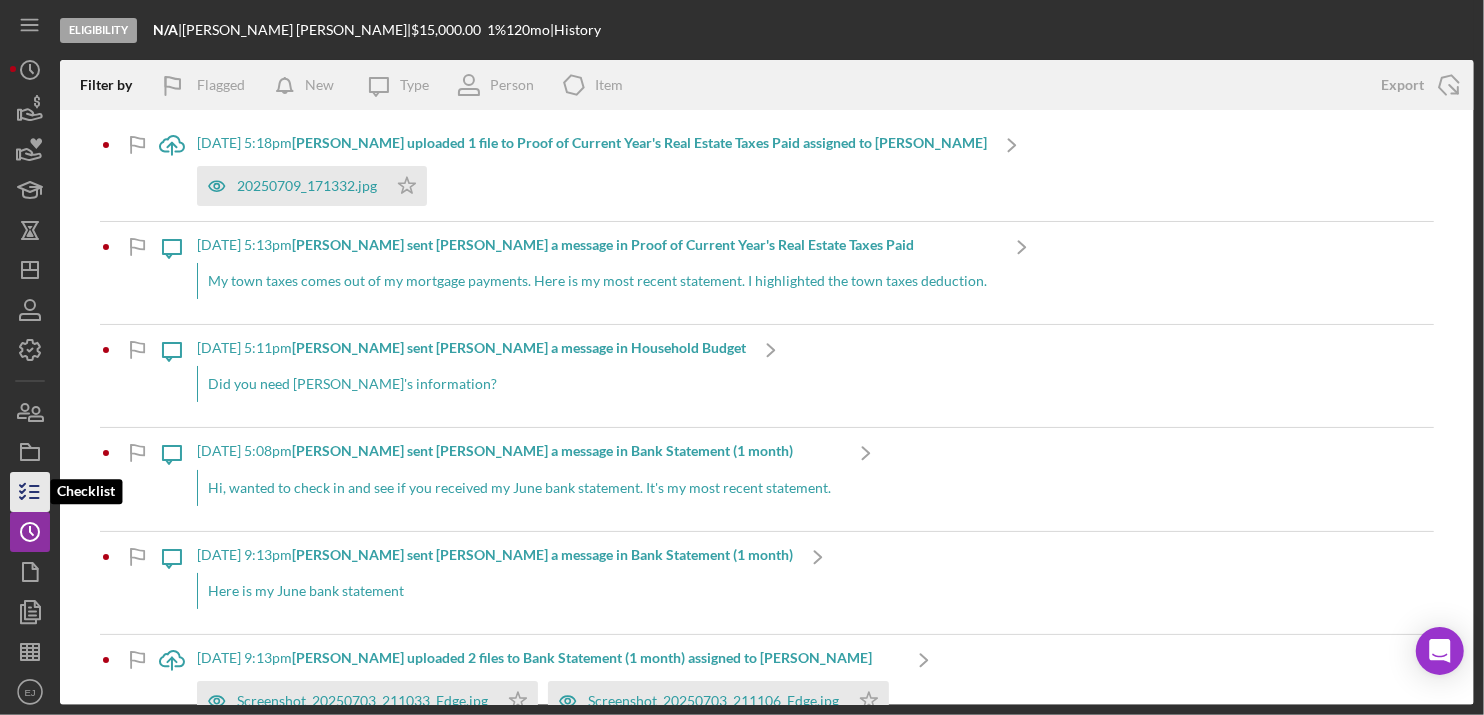 click 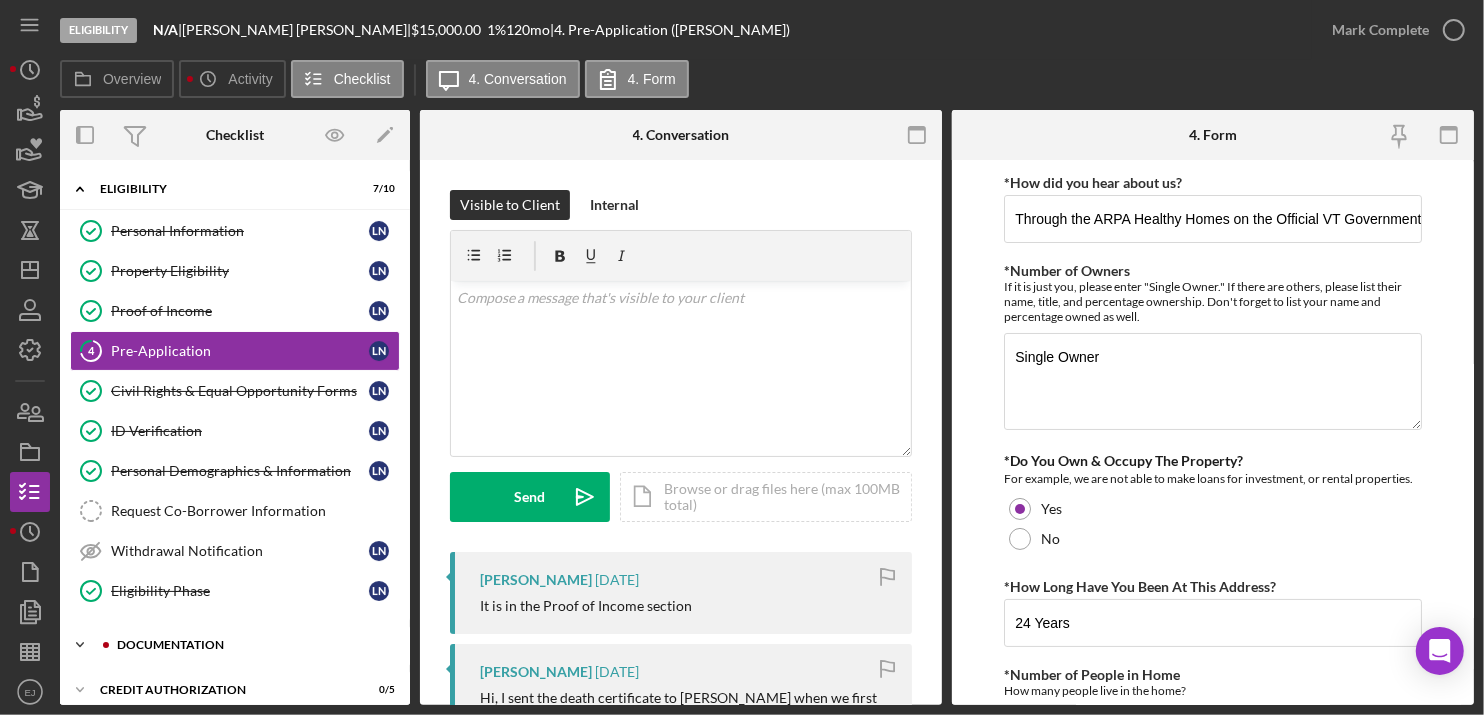 click on "Icon/Expander" 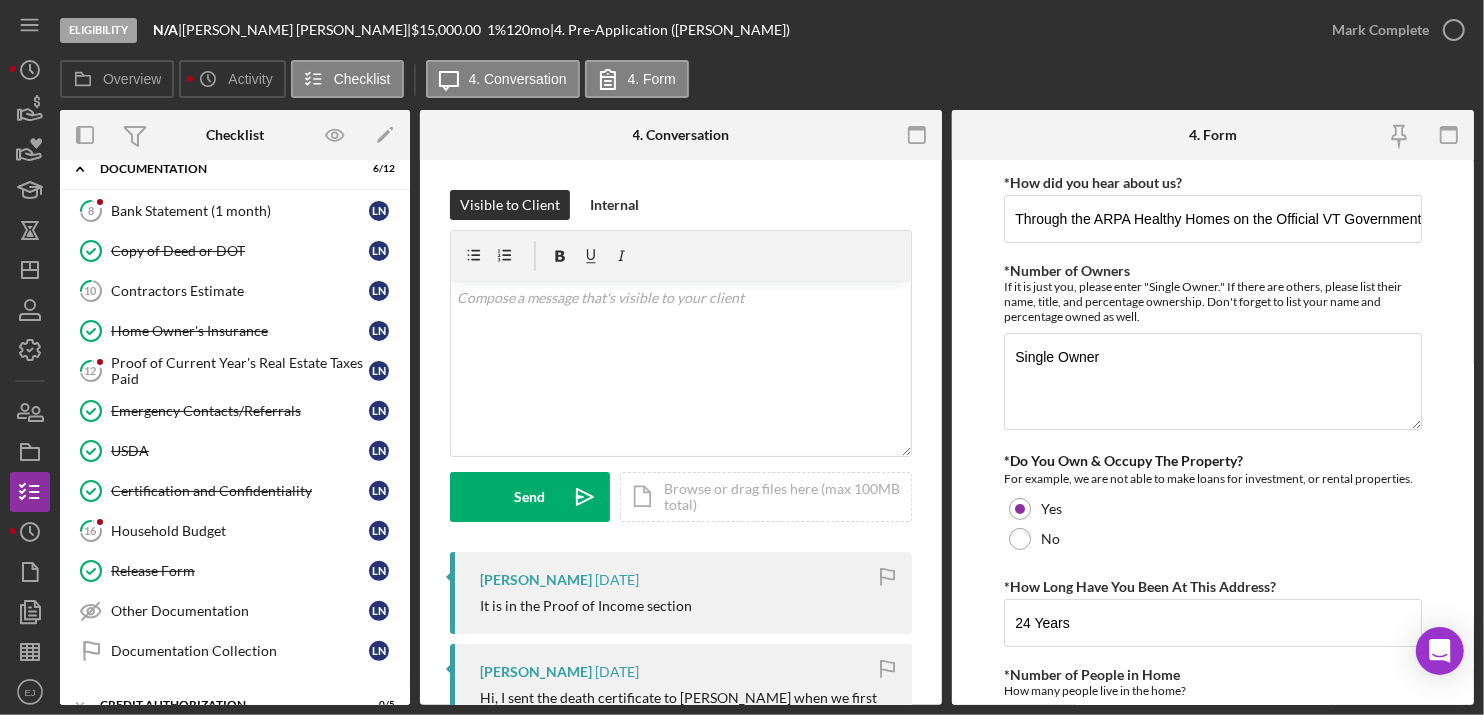 scroll, scrollTop: 676, scrollLeft: 0, axis: vertical 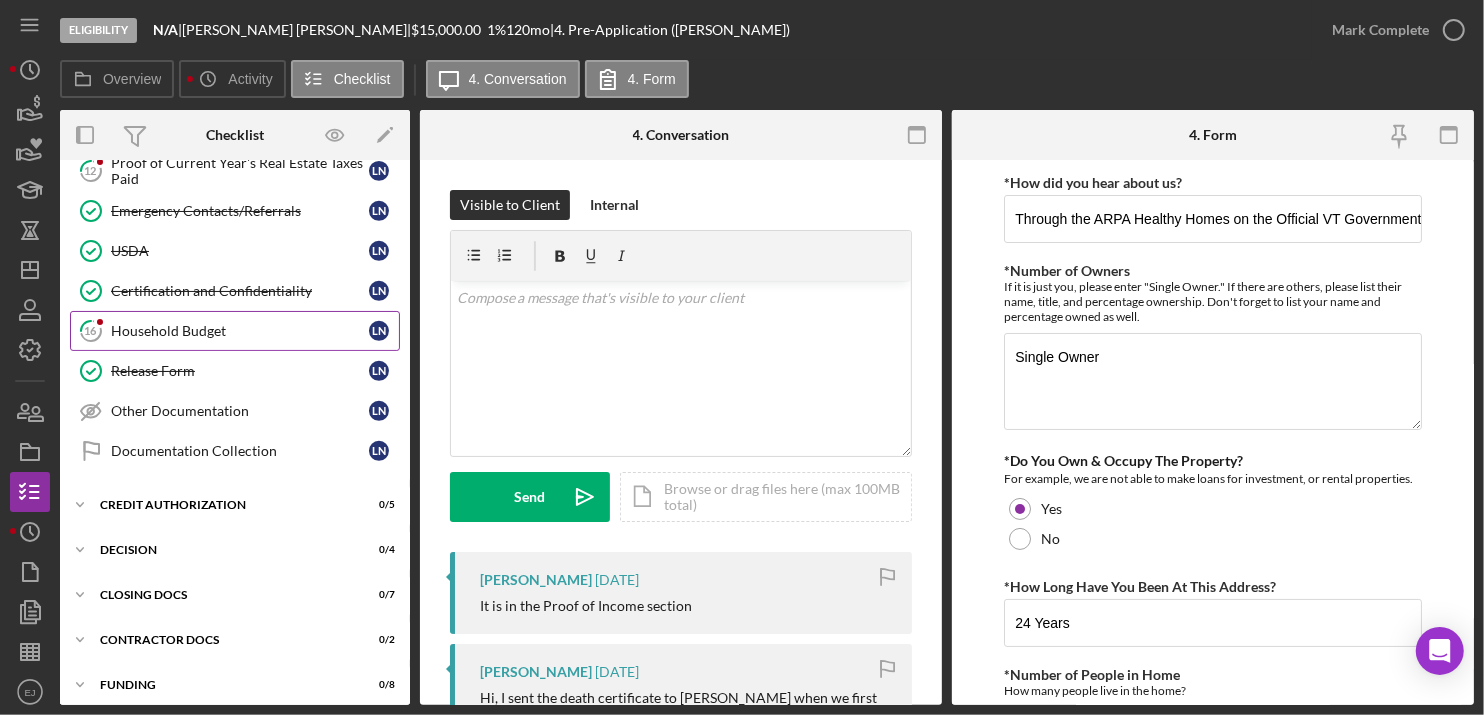 click on "Household Budget" at bounding box center [240, 331] 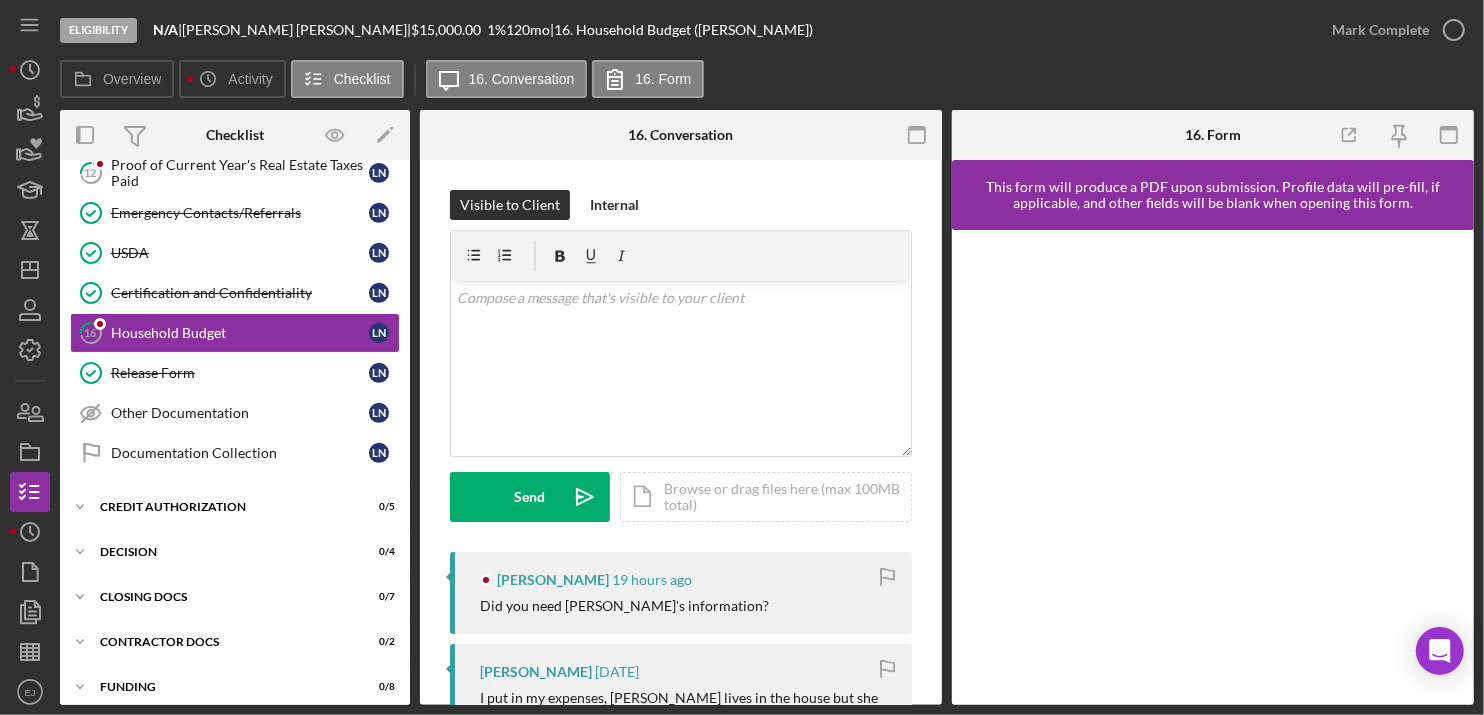 scroll, scrollTop: 676, scrollLeft: 0, axis: vertical 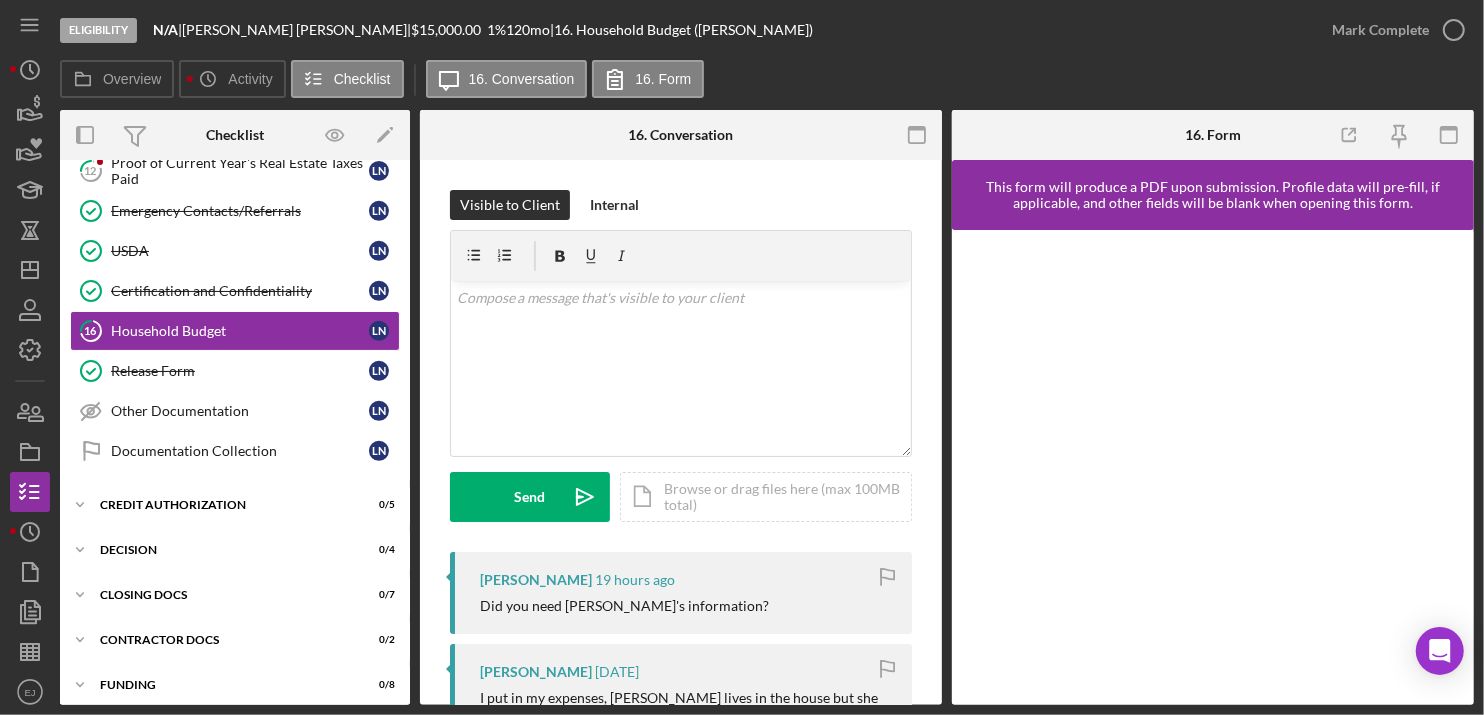 click on "16 Household Budget Visible to Client Internal v Color teal Color pink Remove color Add row above Add row below Add column before Add column after Merge cells Split cells Remove column Remove row Remove table Send Icon/icon-invite-send Icon/Document Browse or drag files here (max 100MB total) Tap to choose files or take a photo Cancel Send Icon/icon-invite-send Icon/Message Comment [PERSON_NAME]   19 hours ago Did you need [PERSON_NAME]'s information? [PERSON_NAME]   [DATE] I put in my expenses, [PERSON_NAME] lives in the house but she has her own expenses and did not add it in to this. Please let us know if we need this additional information.  [PERSON_NAME]  Submitted the Lenderfit - Personal Income & DSCR Form   [DATE] Household Budget & DSCR -- [DATE] 04_56pm.pdf Icon/Star Move Documents [PERSON_NAME]   [DATE] Viewed this item for the first time. You   Please provide information about your expenses, income, and debts." at bounding box center (681, 432) 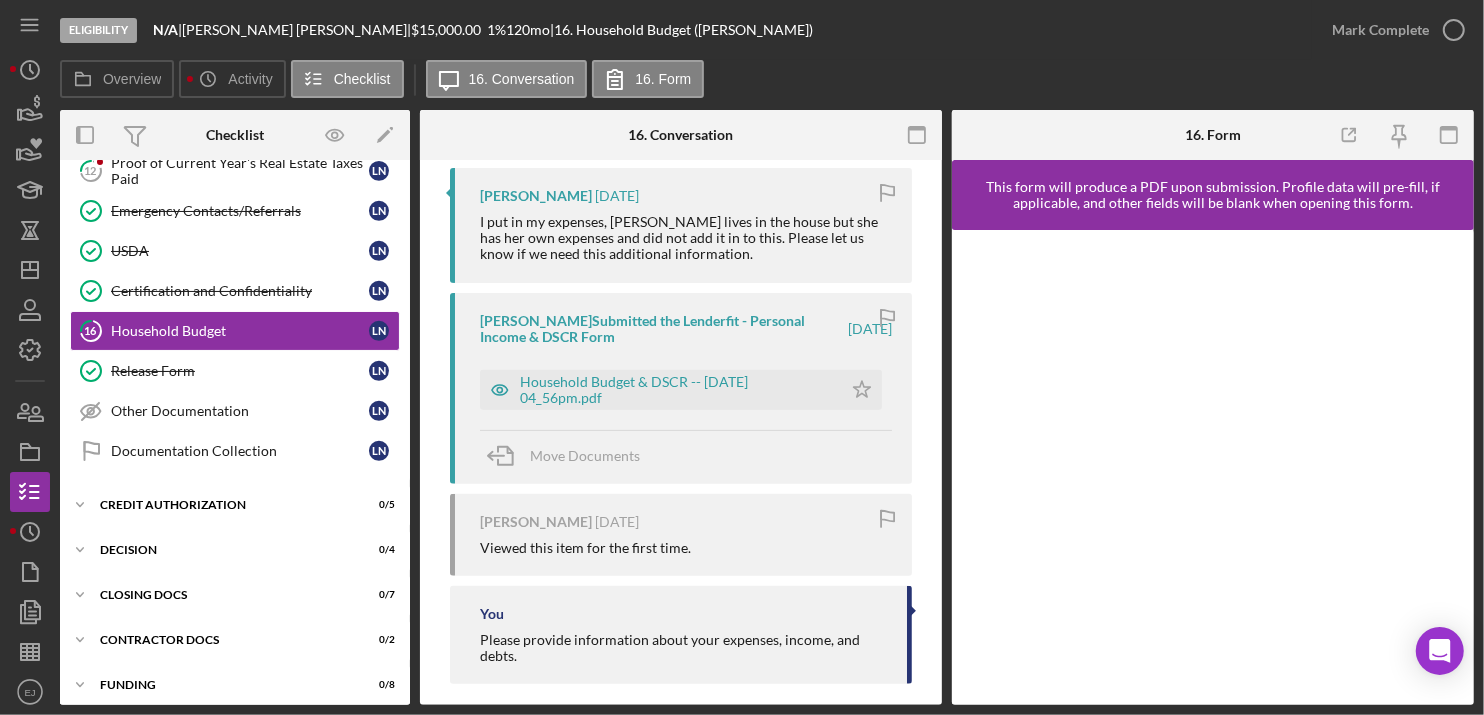 click on "Visible to Client Internal v Color teal Color pink Remove color Add row above Add row below Add column before Add column after Merge cells Split cells Remove column Remove row Remove table Send Icon/icon-invite-send Icon/Document Browse or drag files here (max 100MB total) Tap to choose files or take a photo Cancel Send Icon/icon-invite-send Icon/Message Comment [PERSON_NAME]   19 hours ago Did you need Dawn's information? [PERSON_NAME]   [DATE] I put in my expenses, [PERSON_NAME] lives in the house but she has her own expenses and did not add it in to this. Please let us know if we need this additional information.  [PERSON_NAME]  Submitted the Lenderfit - Personal Income & DSCR Form   [DATE] Household Budget & DSCR -- [DATE] 04_56pm.pdf Icon/Star Move Documents [PERSON_NAME]   [DATE] Viewed this item for the first time. You   Please provide information about your expenses, income, and debts." at bounding box center (681, 204) 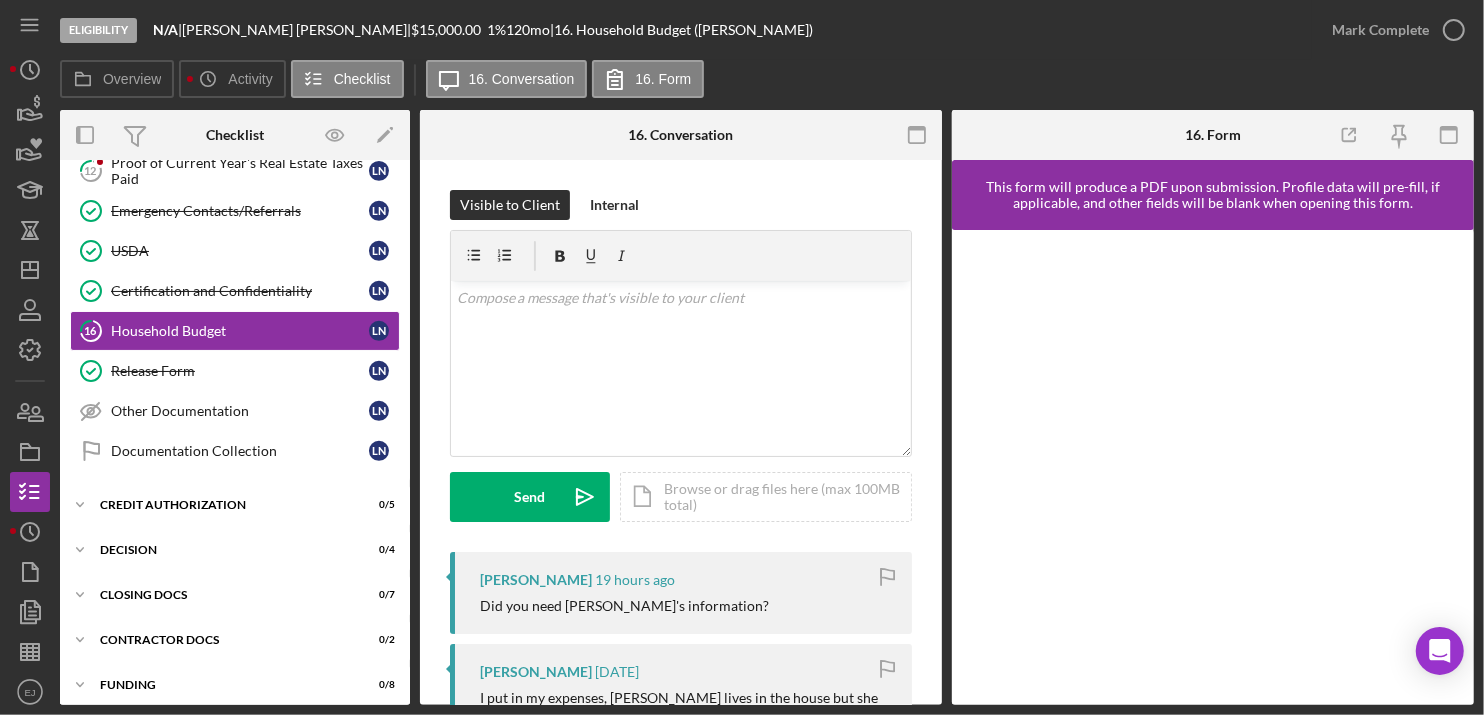 scroll, scrollTop: 199, scrollLeft: 0, axis: vertical 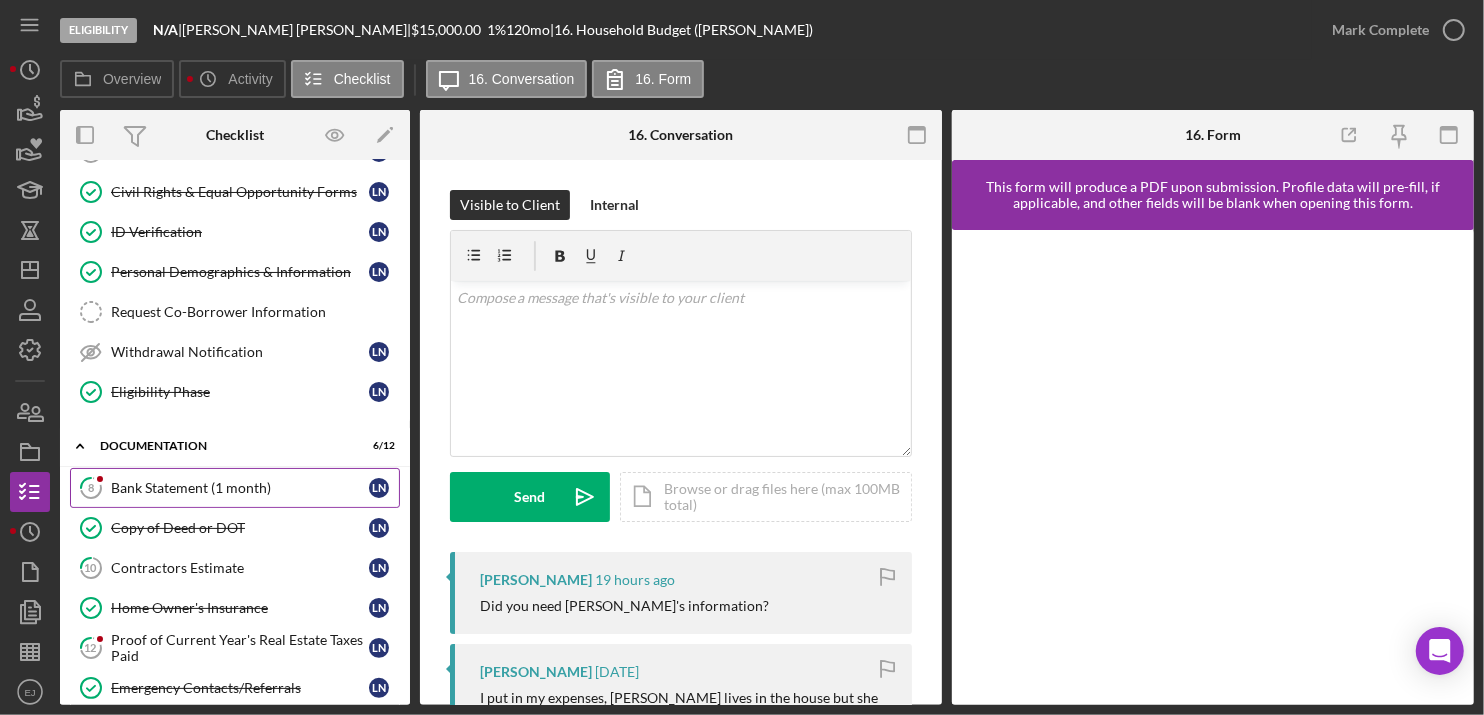 click on "Bank Statement (1 month)" at bounding box center [240, 488] 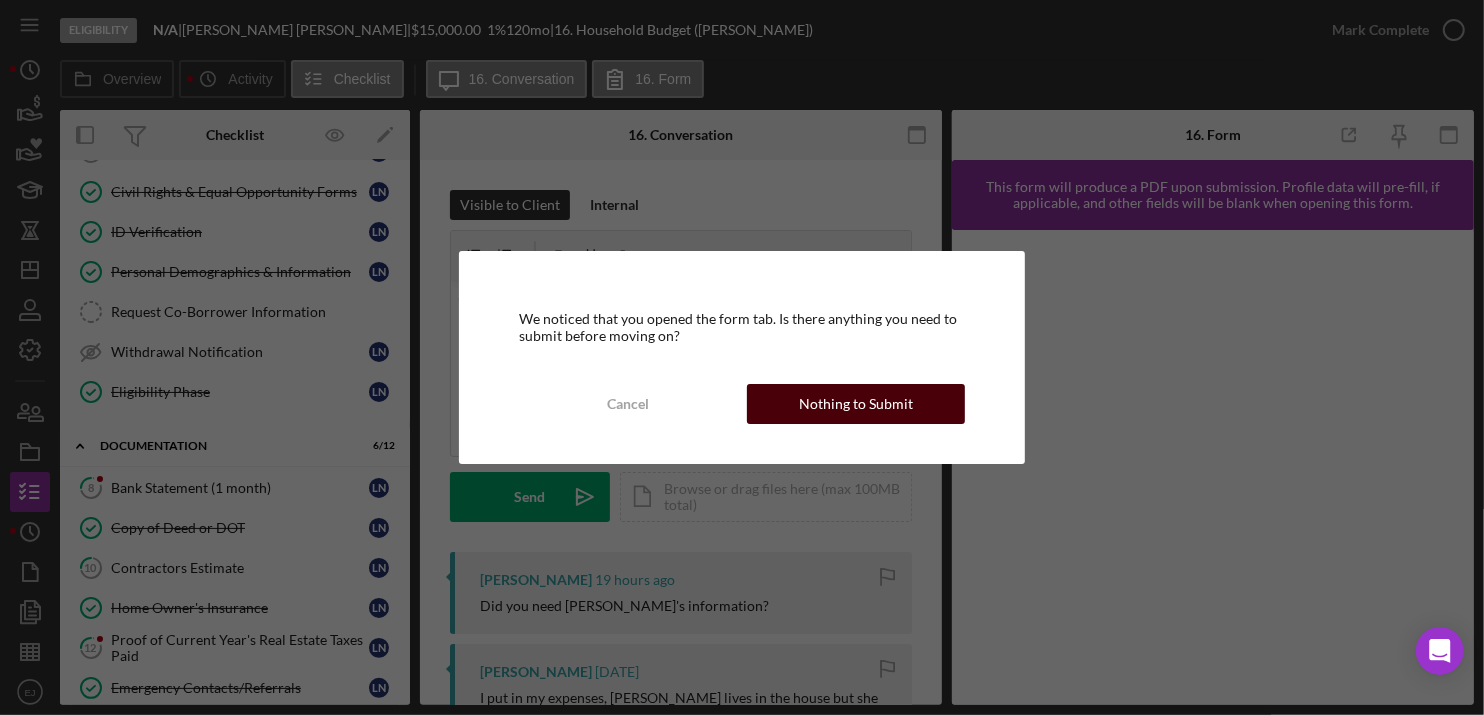 click on "Nothing to Submit" at bounding box center (856, 404) 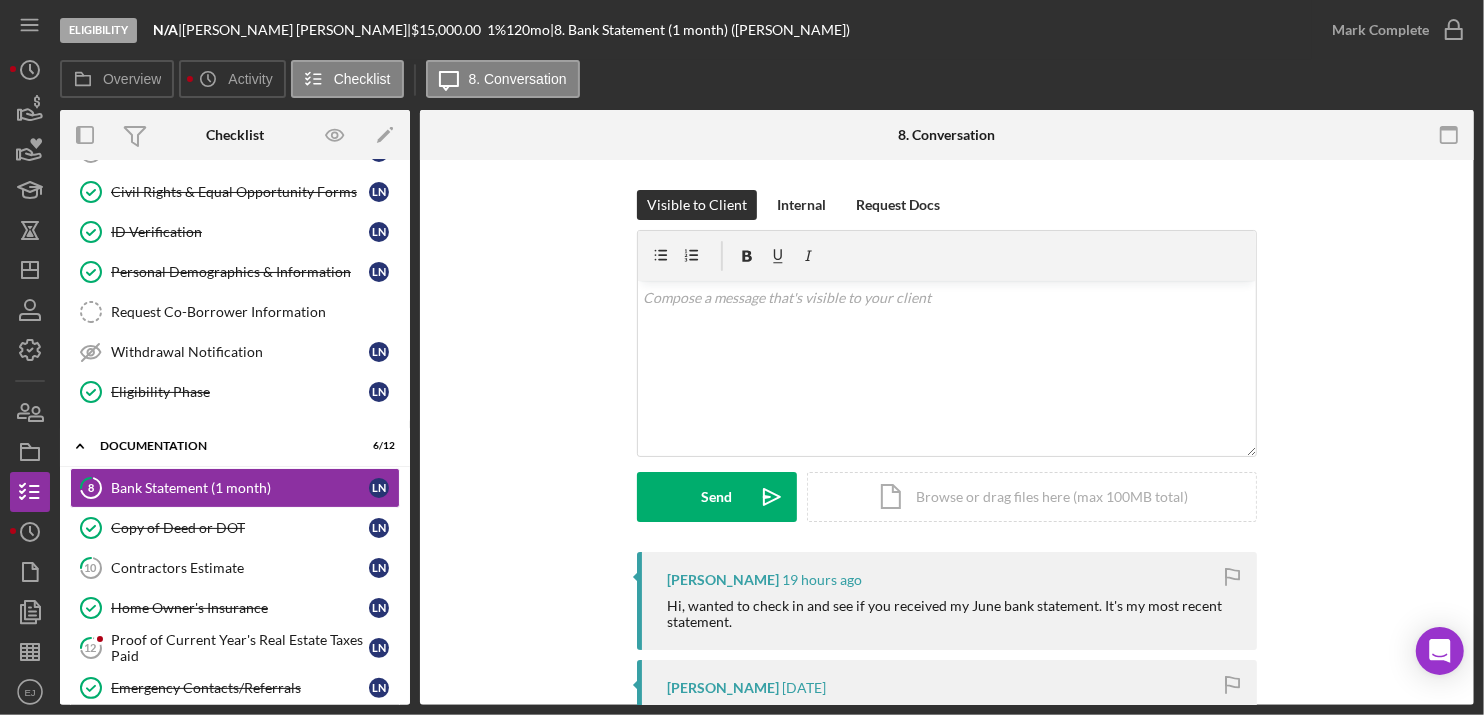 scroll, scrollTop: 476, scrollLeft: 0, axis: vertical 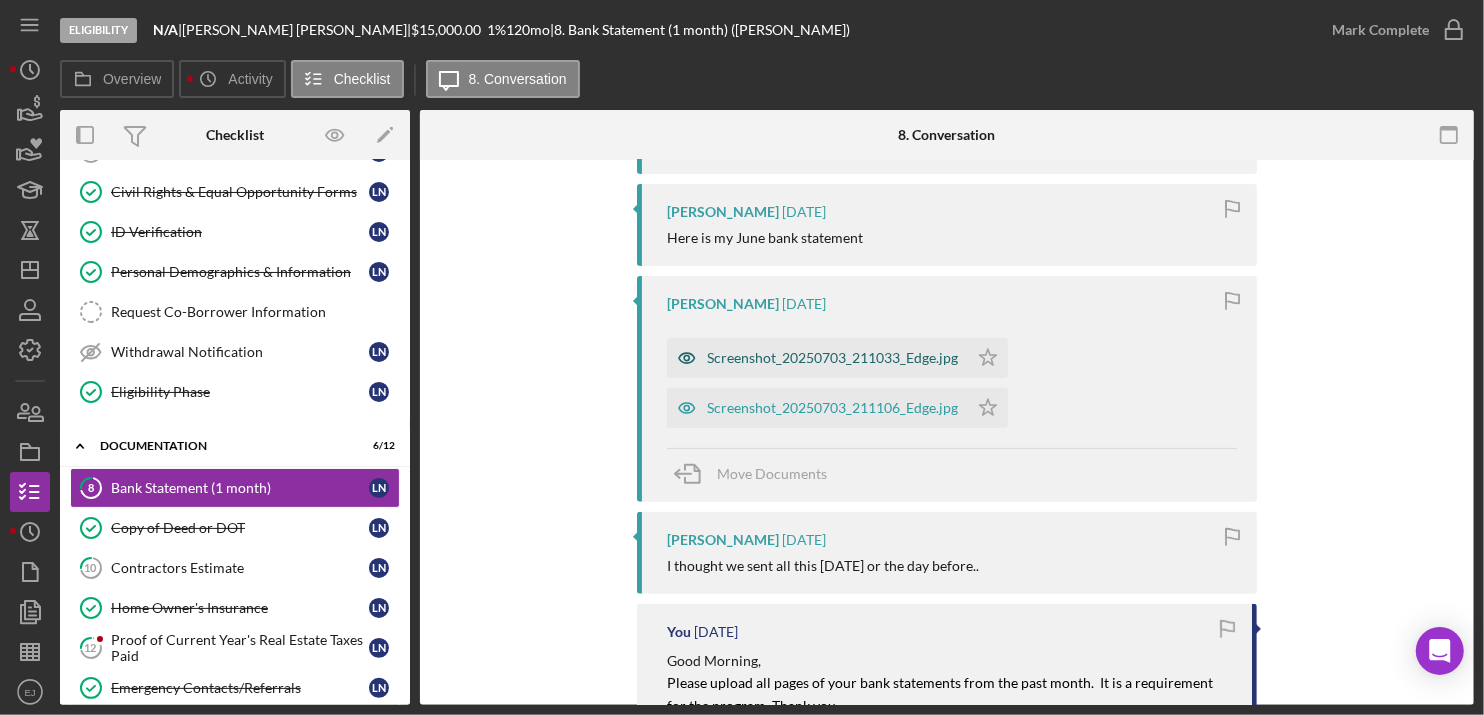 click on "Screenshot_20250703_211033_Edge.jpg" at bounding box center [832, 358] 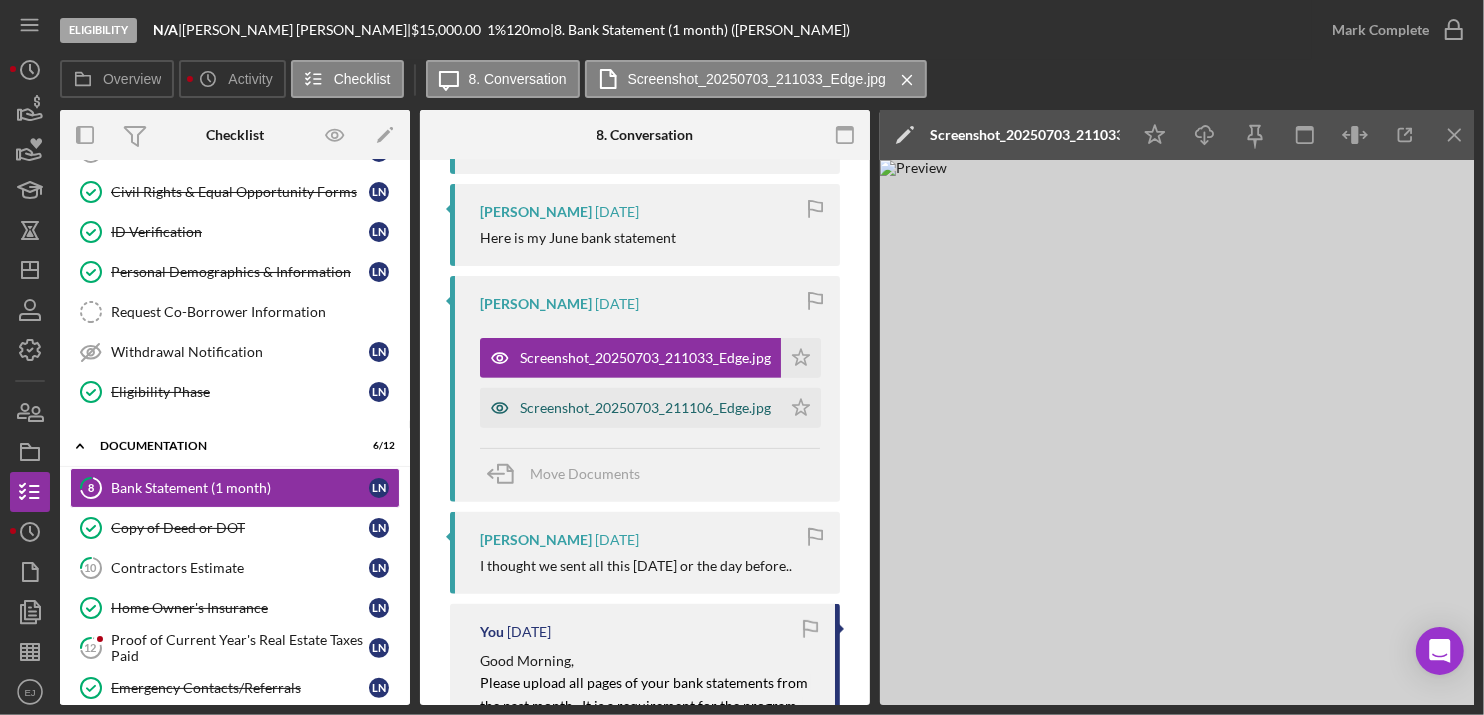 click on "Screenshot_20250703_211106_Edge.jpg" at bounding box center (645, 408) 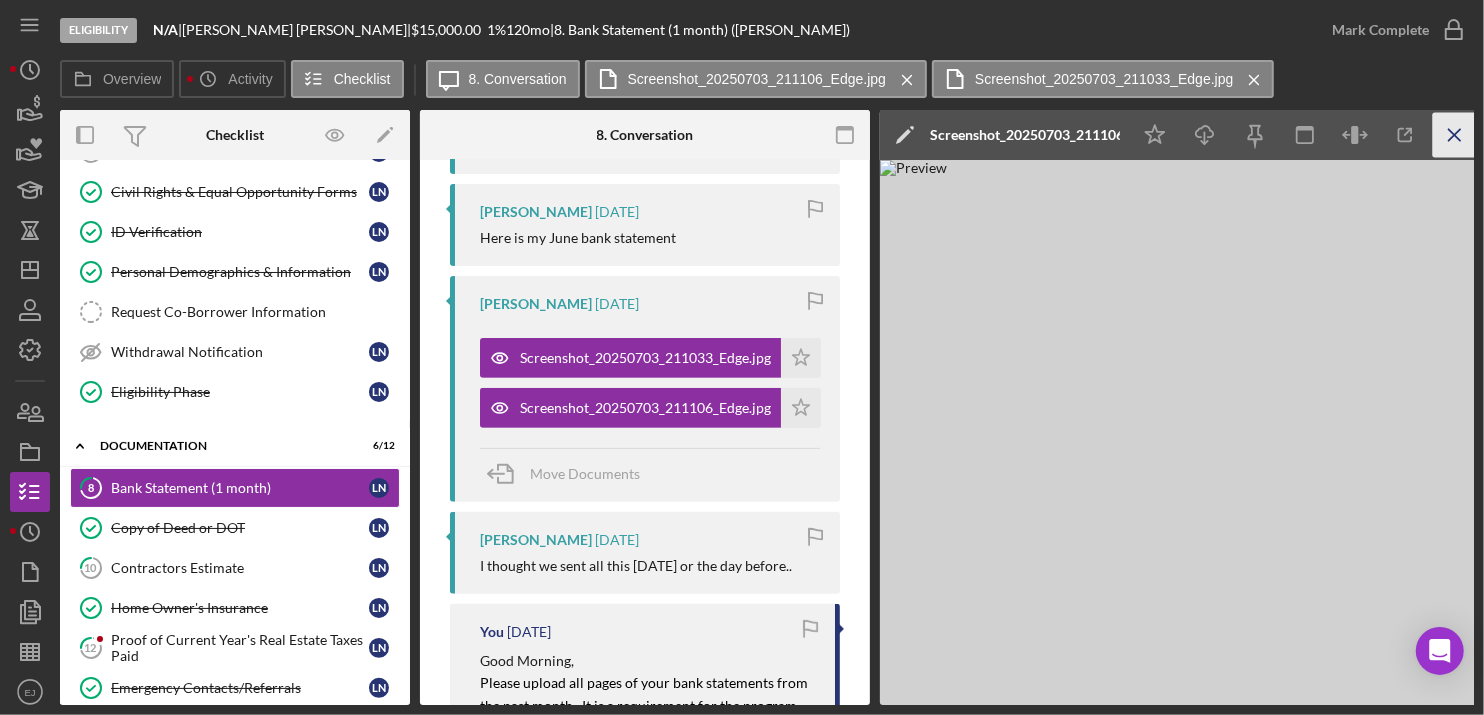 click on "Icon/Menu Close" 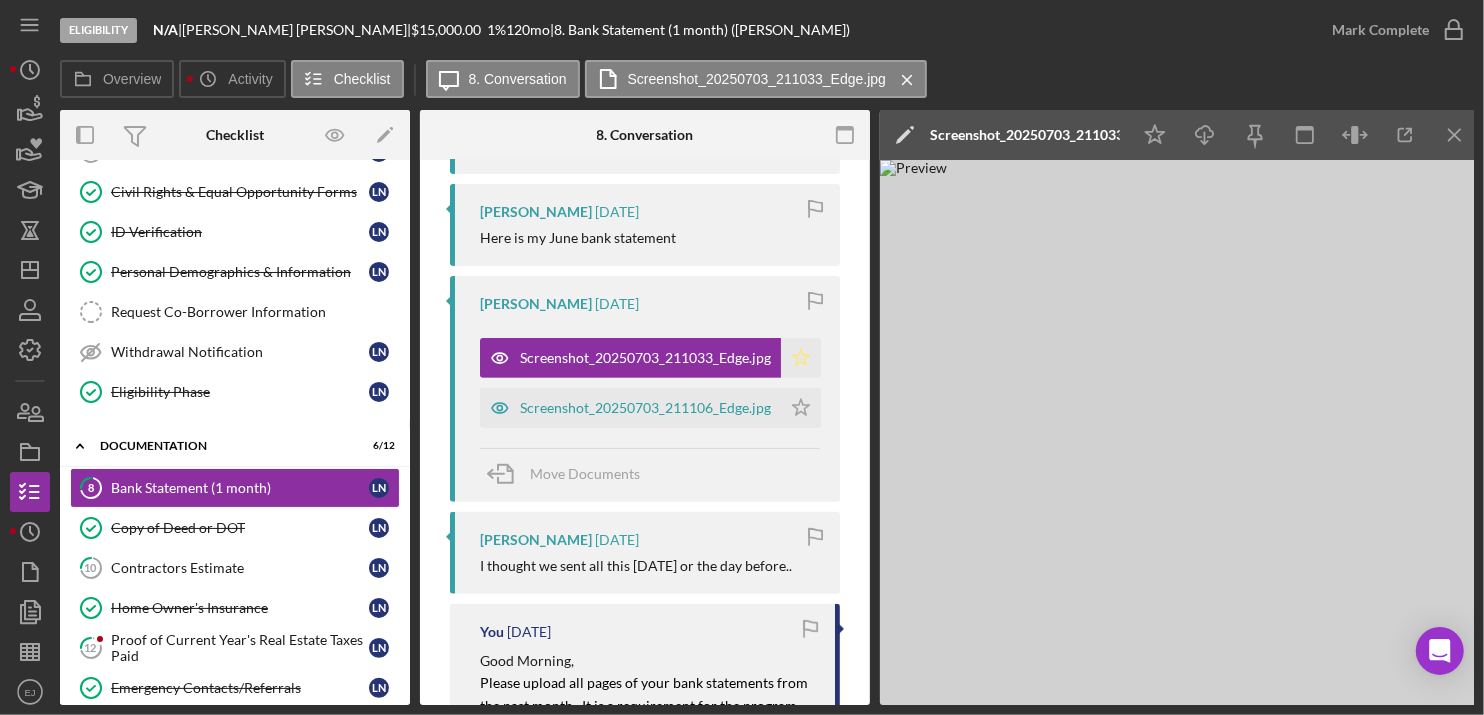 click on "Icon/Star" 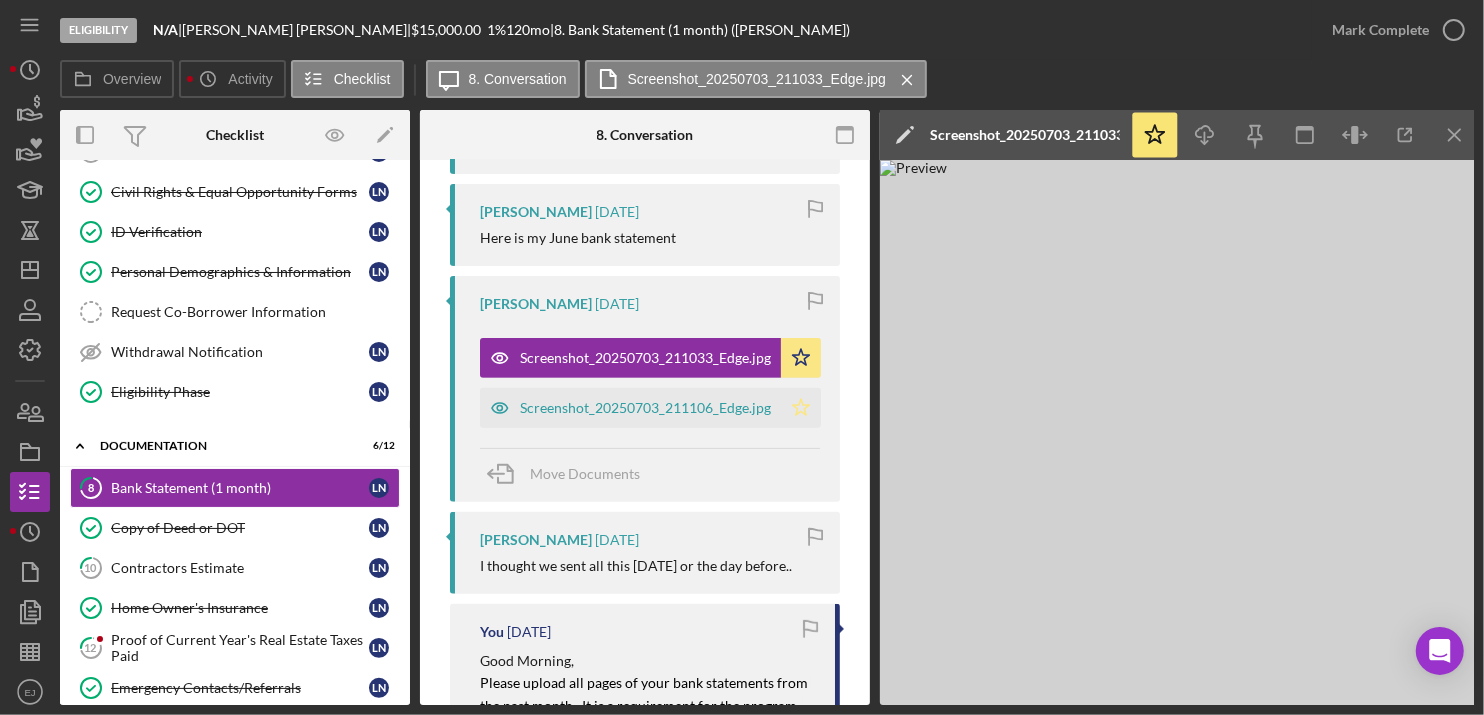 click on "Icon/Star" 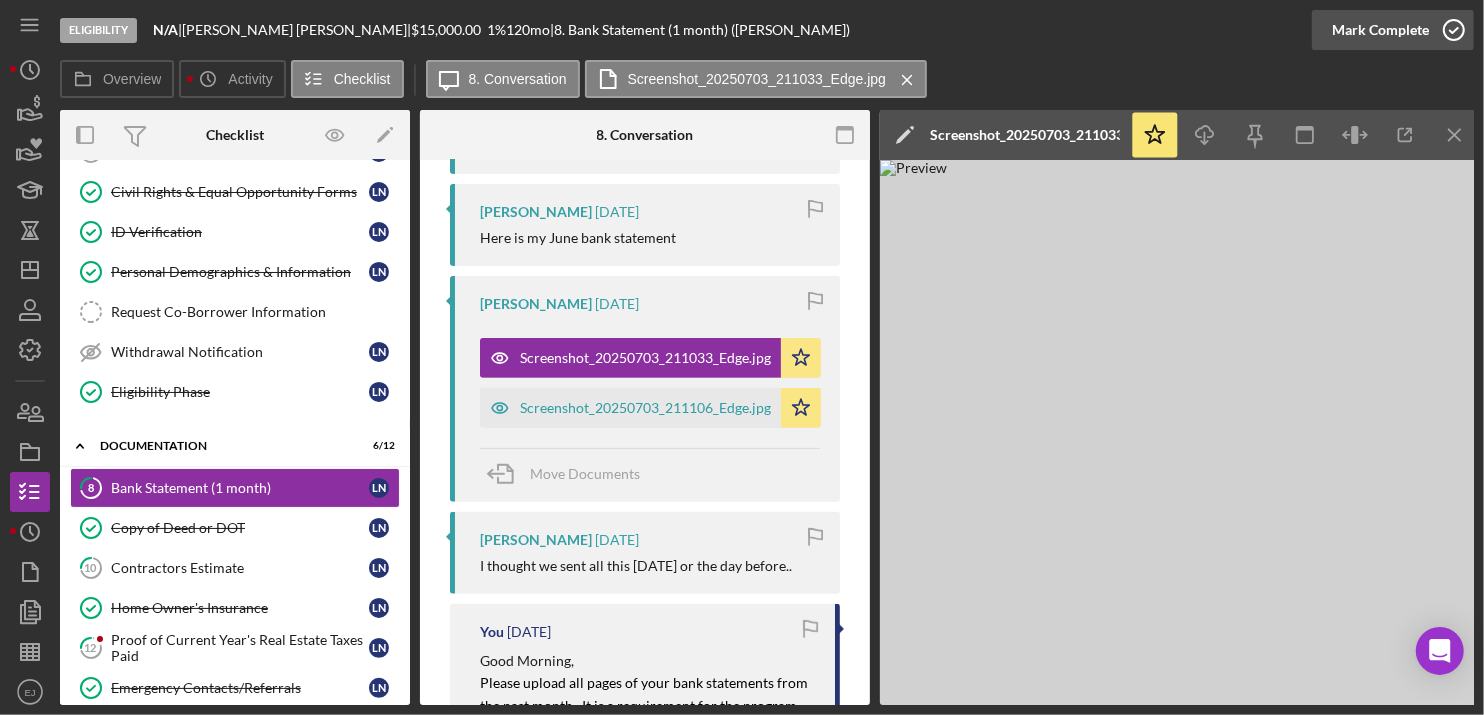 click 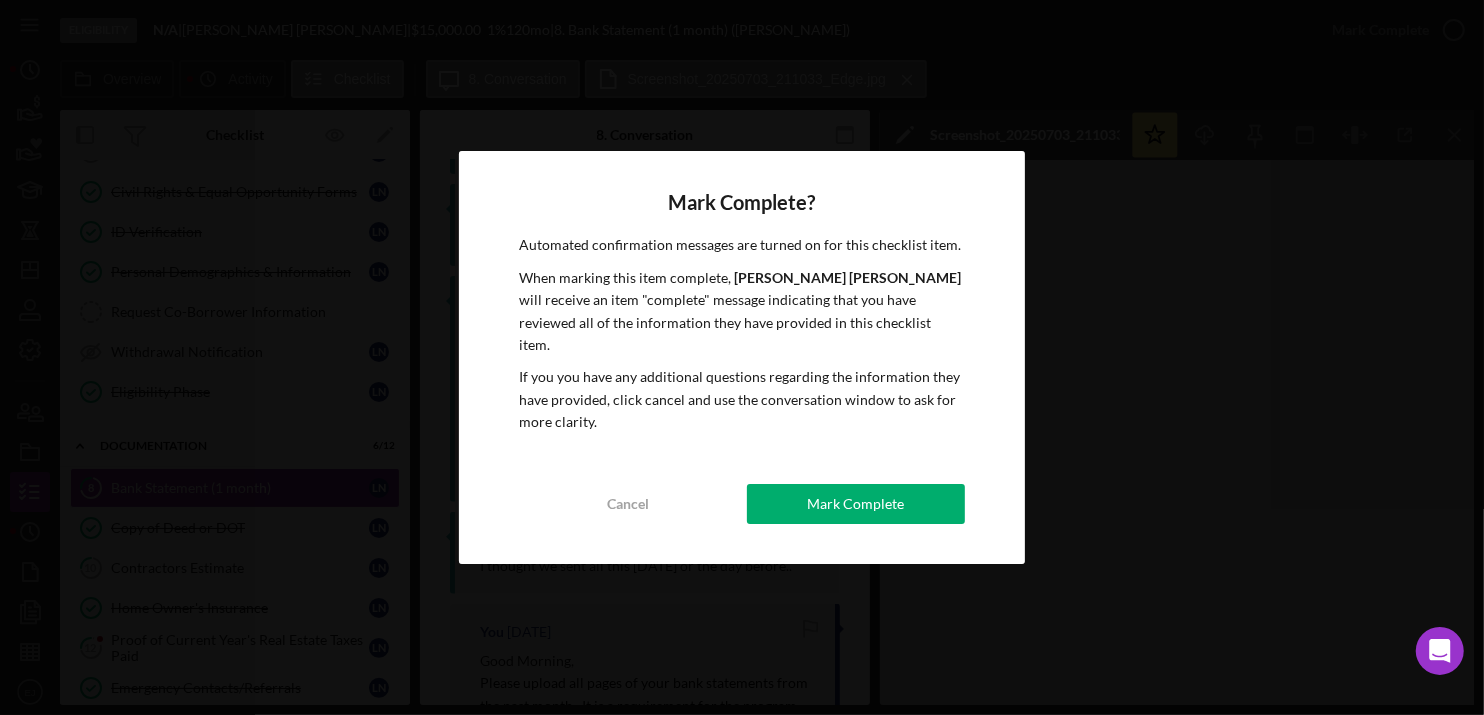 click on "Mark Complete? Automated confirmation messages are turned on for this checklist item. When marking this item complete,   [PERSON_NAME]   will receive an item "complete" message indicating that you have reviewed all of the information they have provided in this checklist item. If you you have any additional questions regarding the information they have provided, click cancel and use the conversation window to ask for more clarity. Cancel Mark Complete" at bounding box center [741, 357] 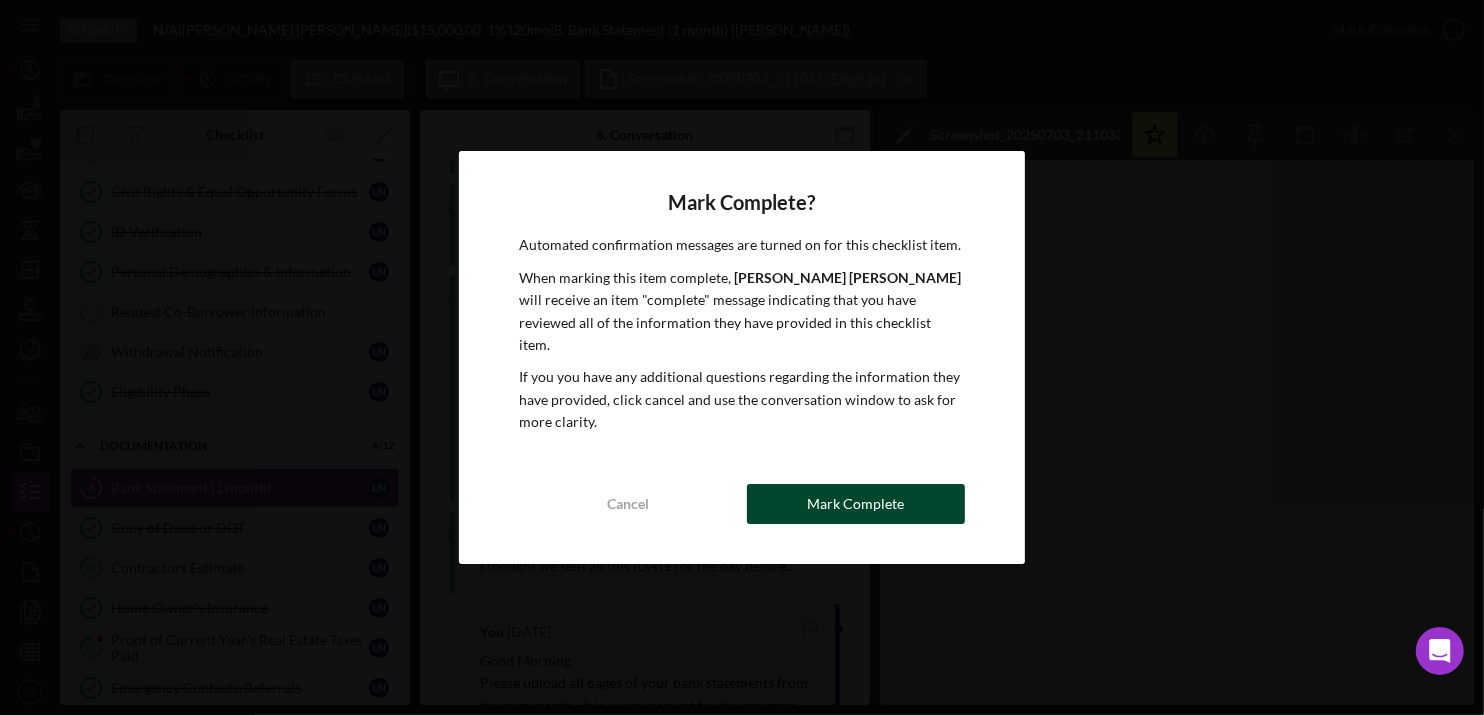 click on "Mark Complete" at bounding box center [856, 504] 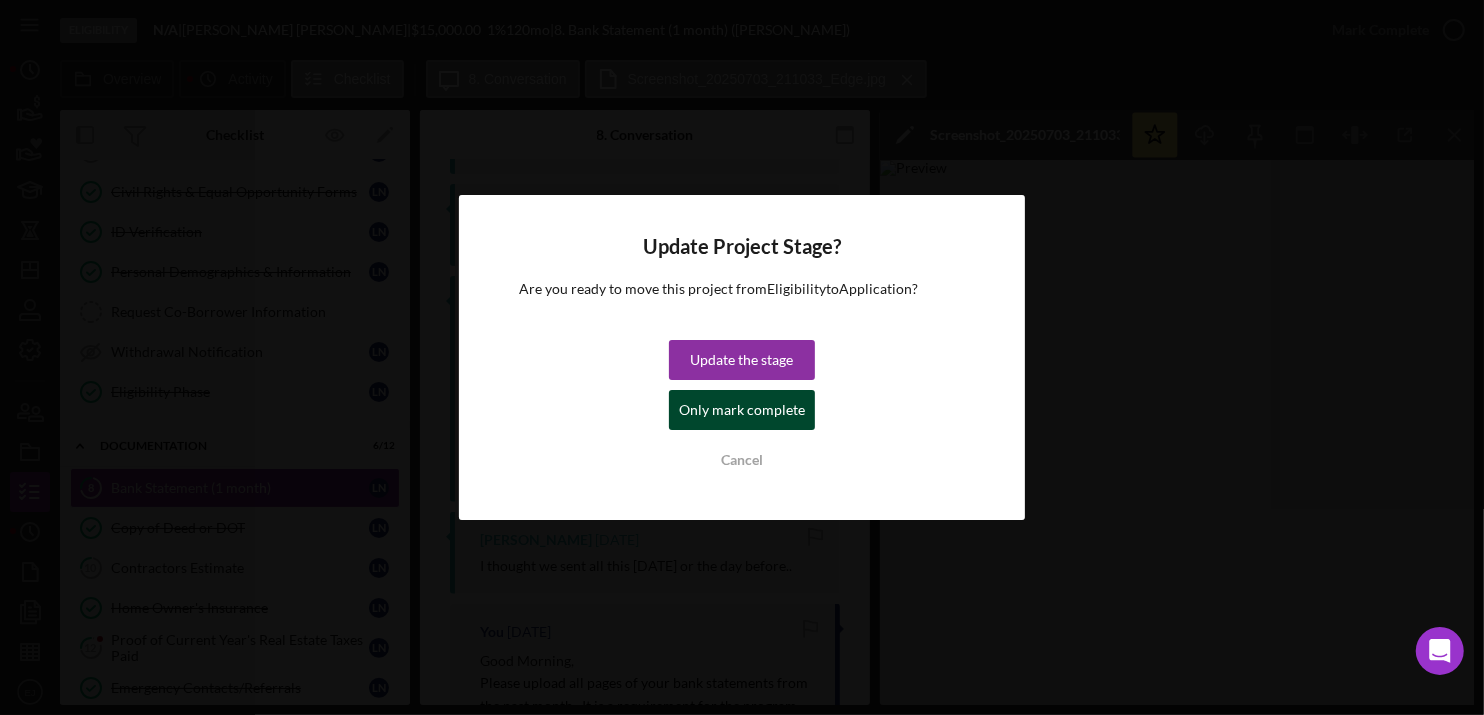 click on "Only mark complete" at bounding box center [742, 410] 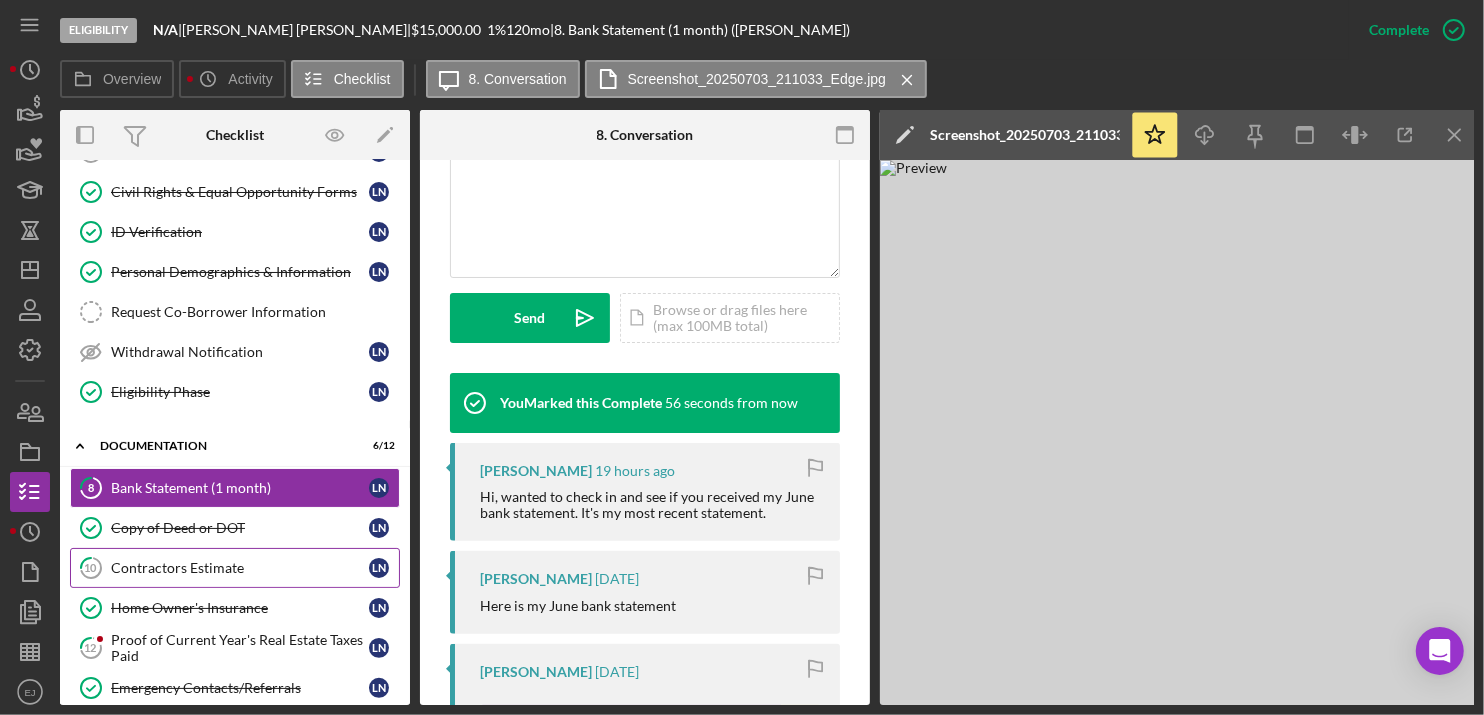 scroll, scrollTop: 844, scrollLeft: 0, axis: vertical 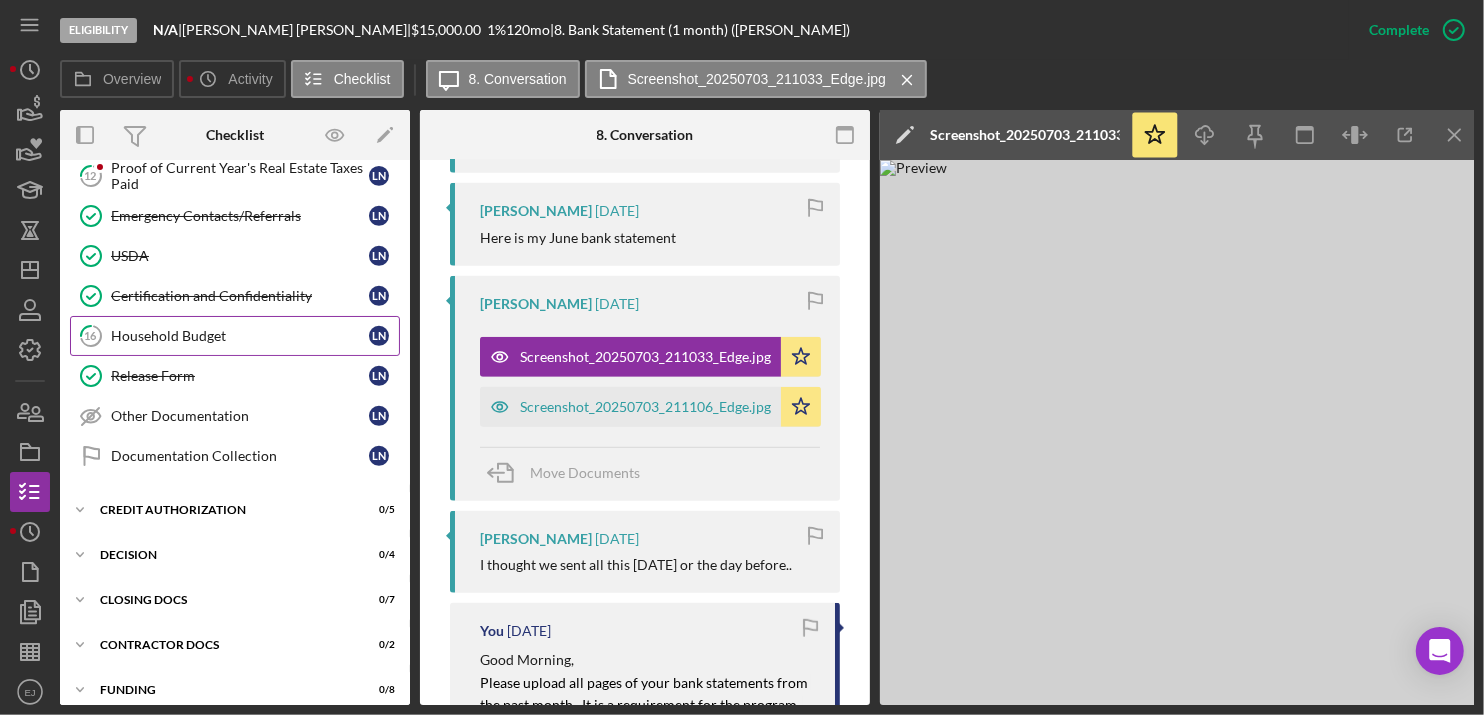 click on "Household Budget" at bounding box center [240, 336] 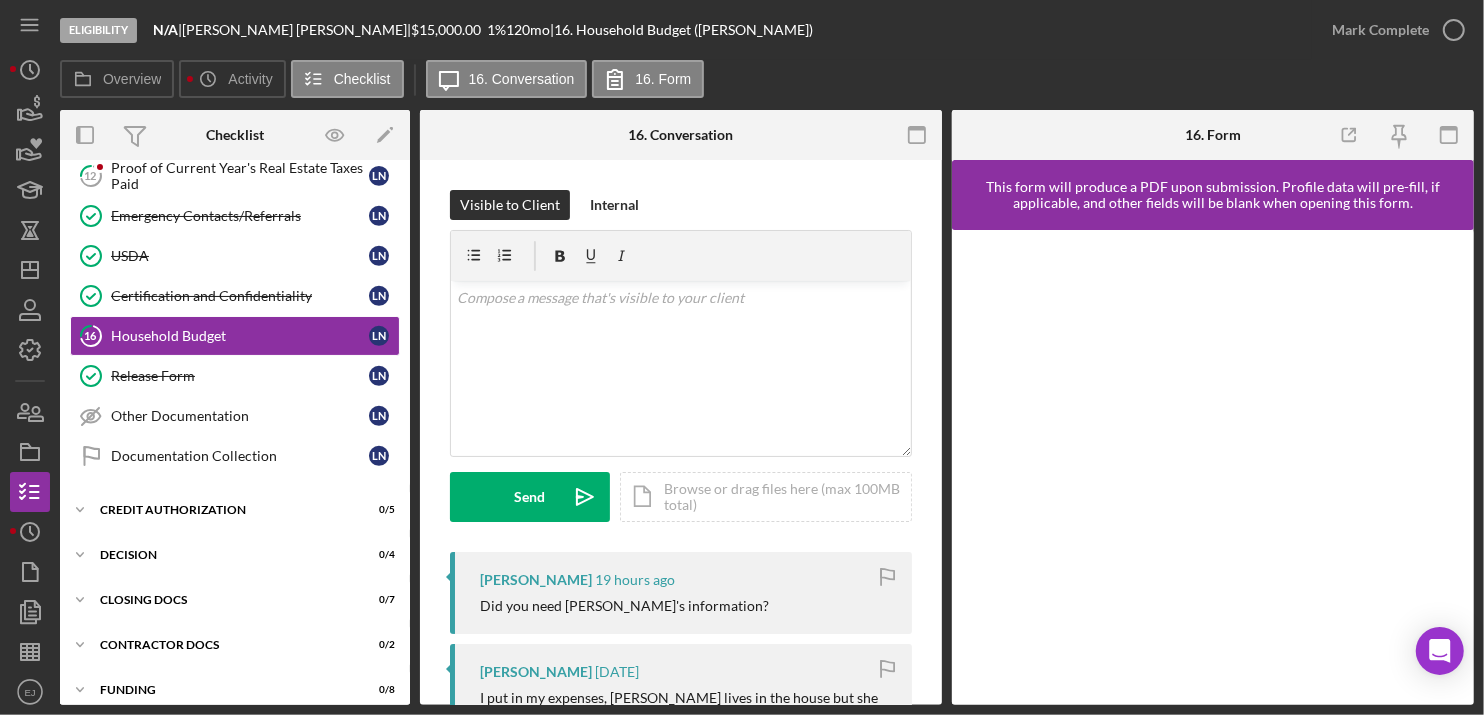 scroll, scrollTop: 476, scrollLeft: 0, axis: vertical 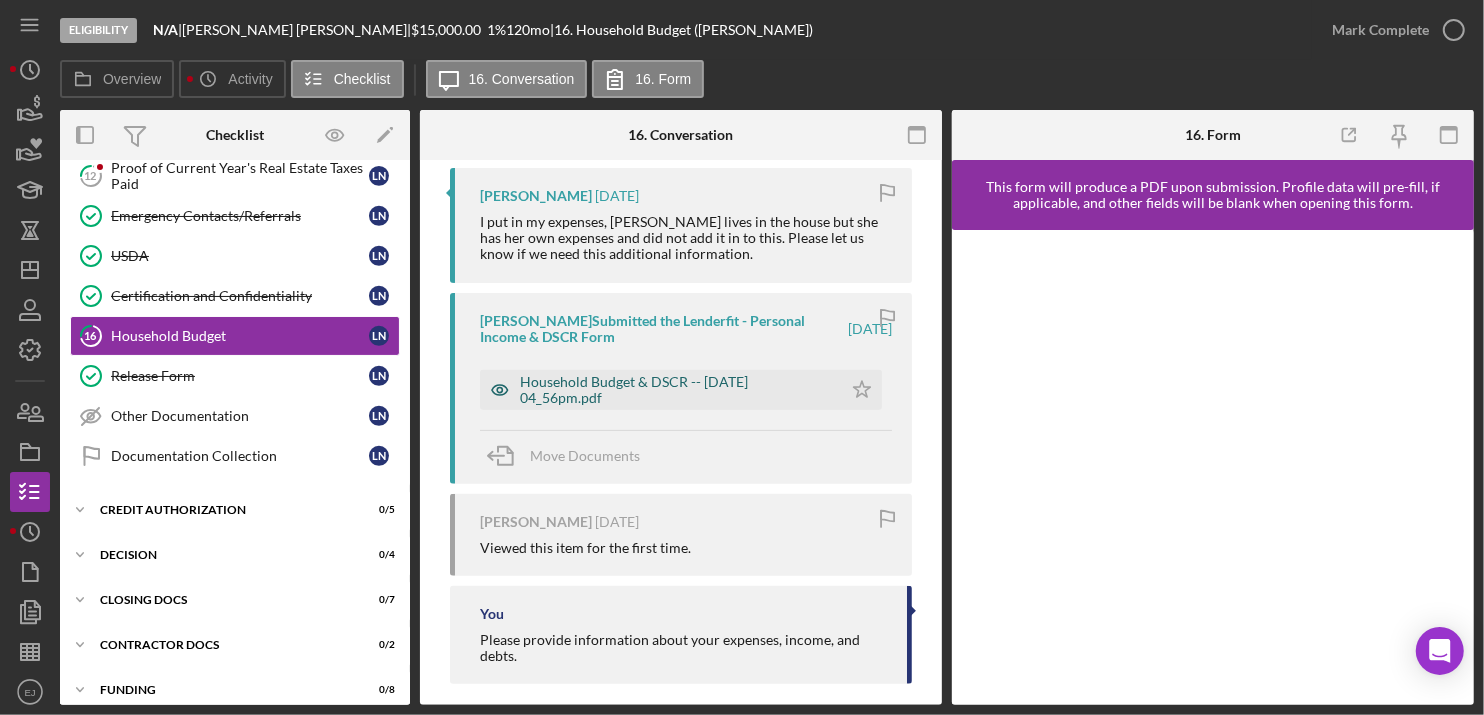 click on "Household Budget & DSCR -- [DATE] 04_56pm.pdf" at bounding box center [676, 390] 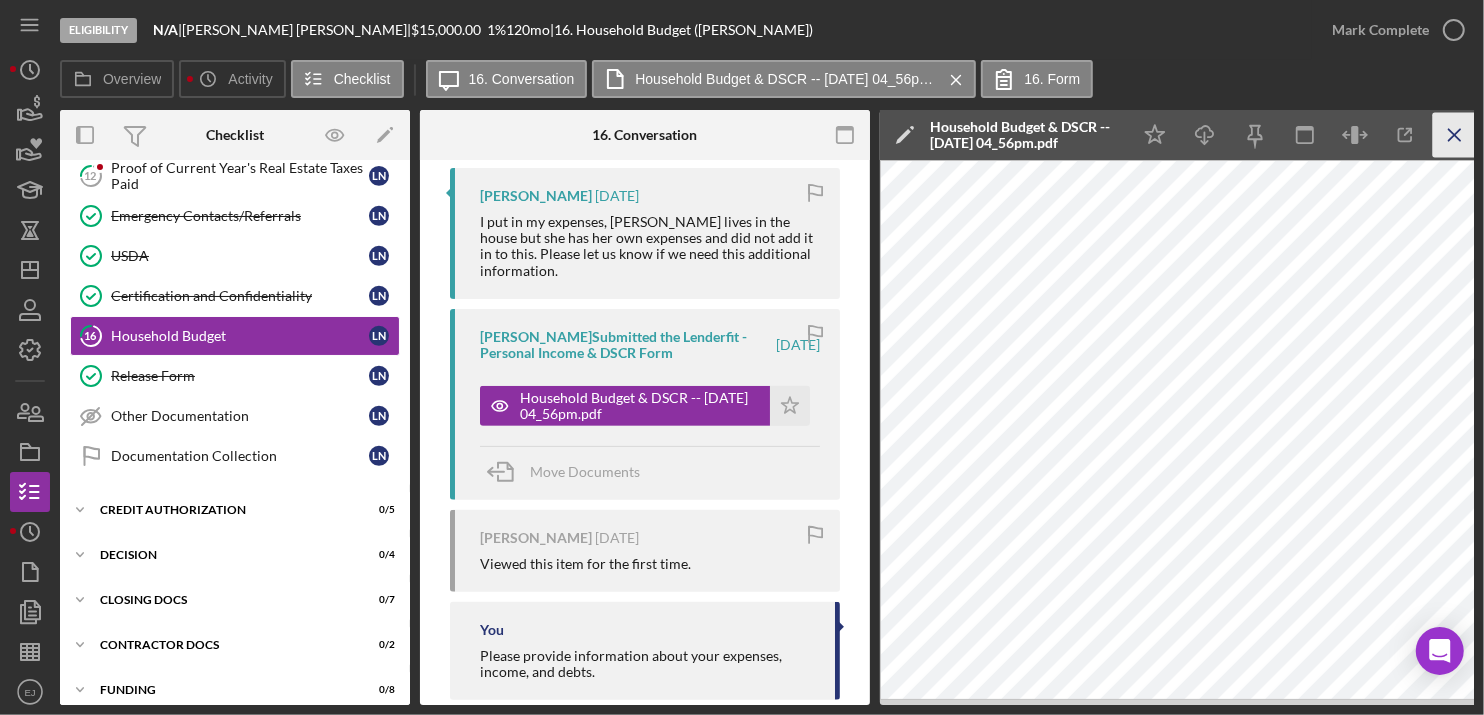 click on "Icon/Menu Close" 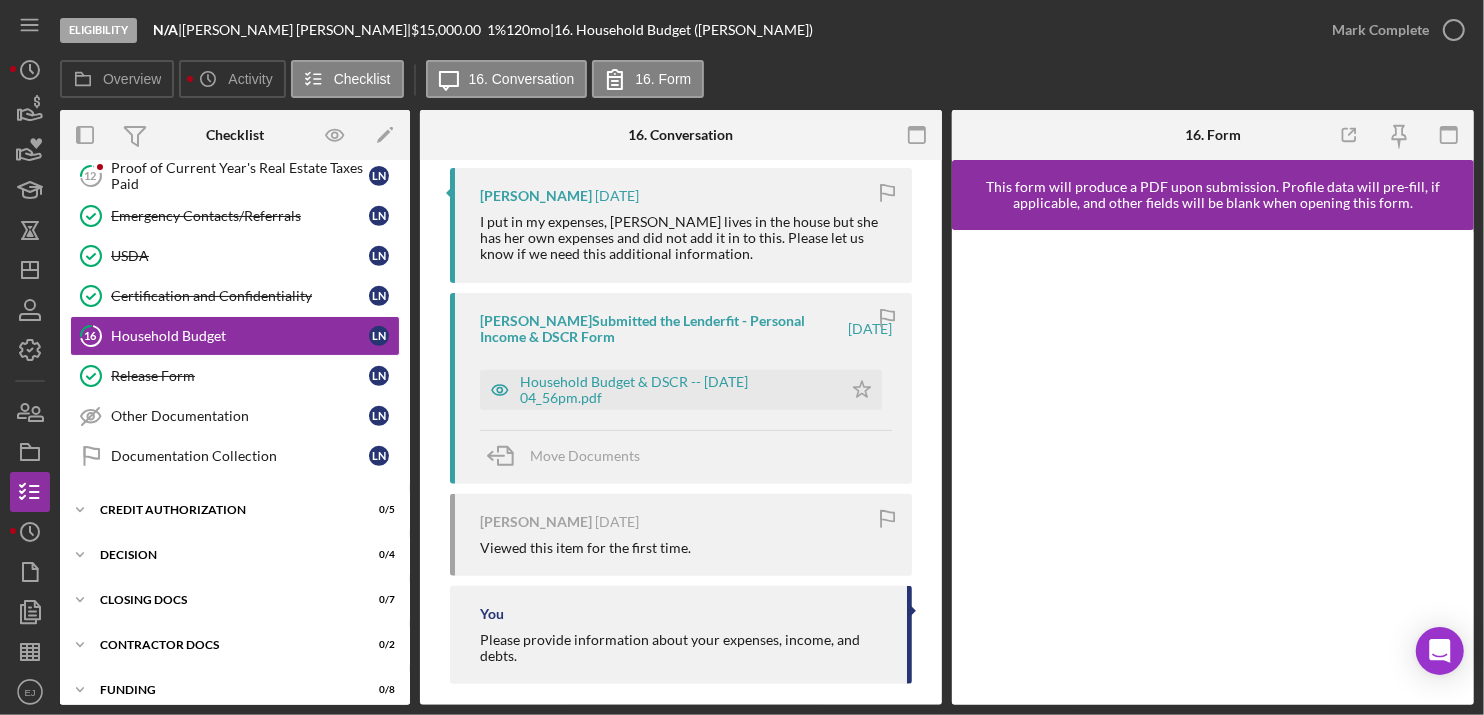 scroll, scrollTop: 0, scrollLeft: 0, axis: both 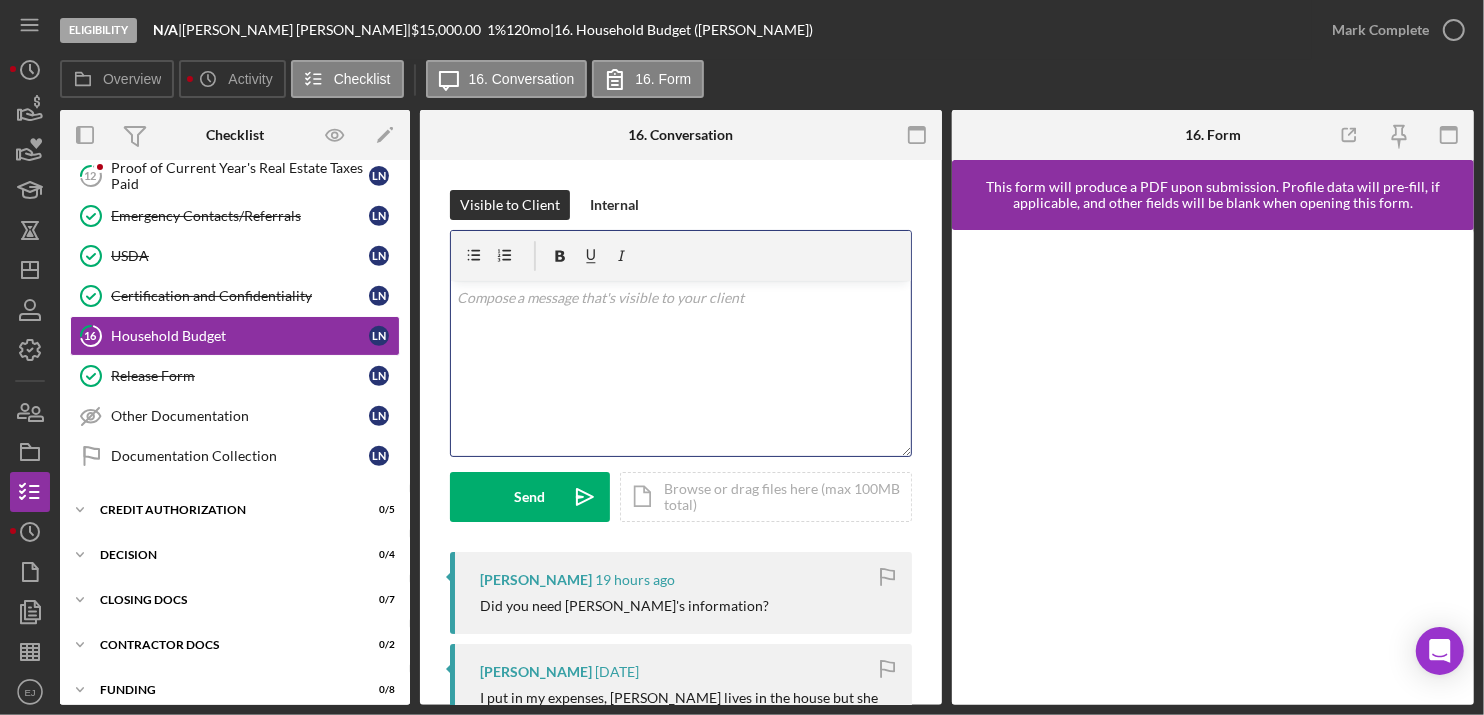 click on "v Color teal Color pink Remove color Add row above Add row below Add column before Add column after Merge cells Split cells Remove column Remove row Remove table" at bounding box center (681, 368) 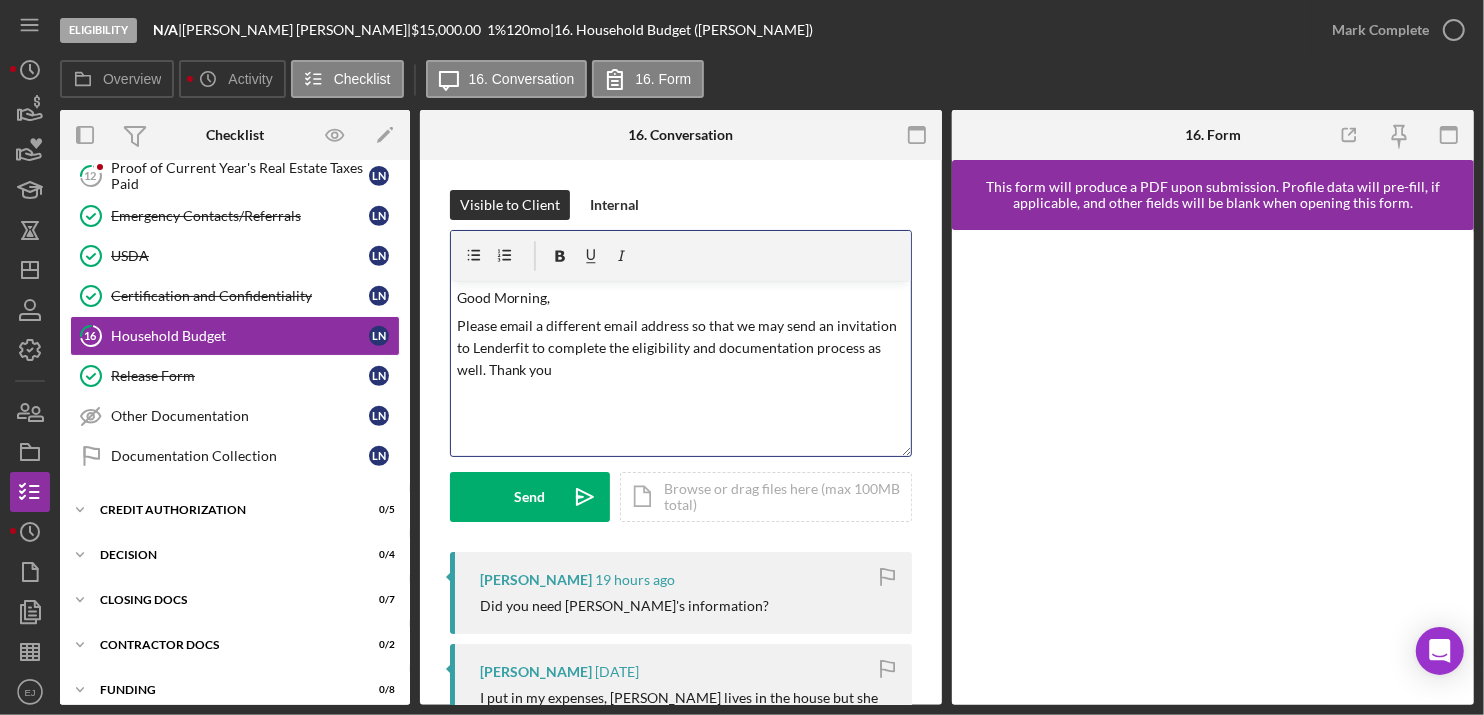 click on "Please email a different email address so that we may send an invitation to Lenderfit to complete the eligibility and documentation process as well. Thank you" at bounding box center (681, 348) 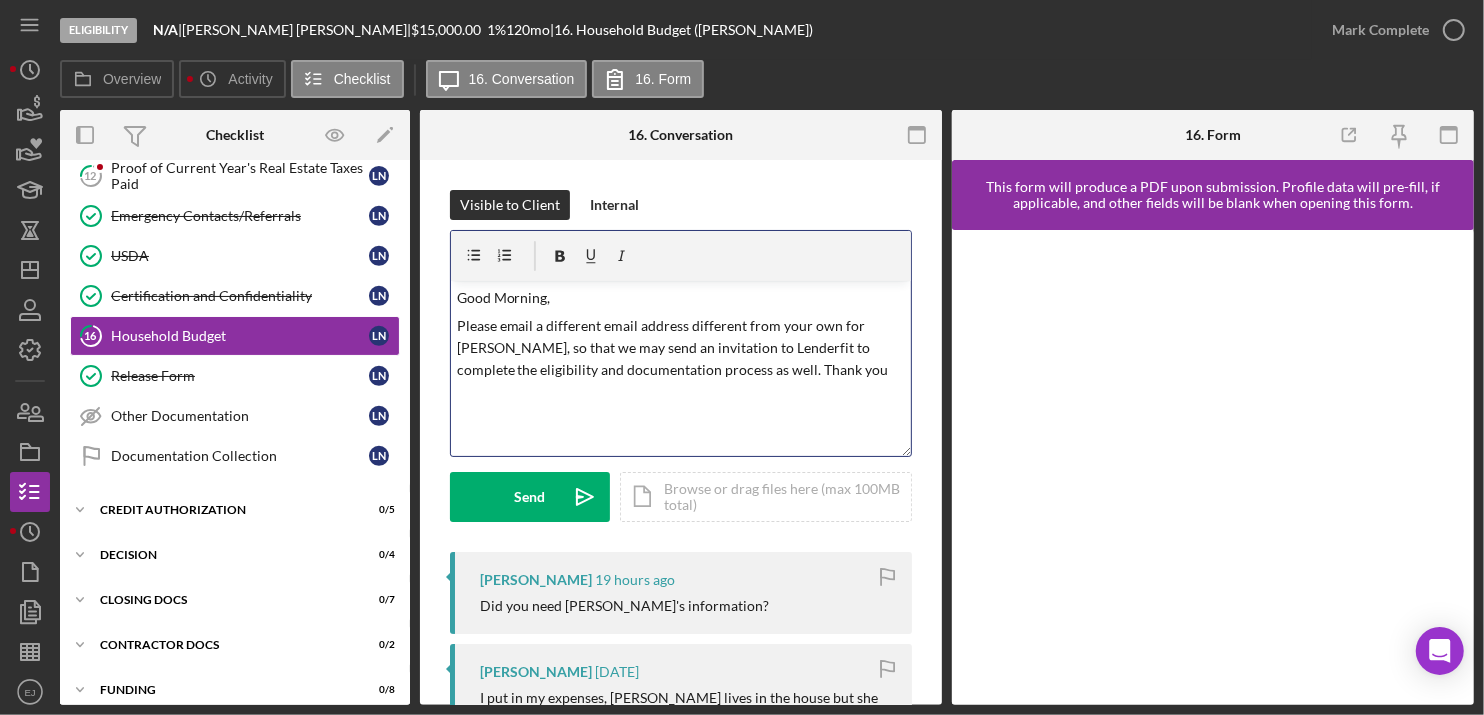 click on "Please email a different email address different from your own for [PERSON_NAME], so that we may send an invitation to Lenderfit to complete the eligibility and documentation process as well. Thank you" at bounding box center [681, 348] 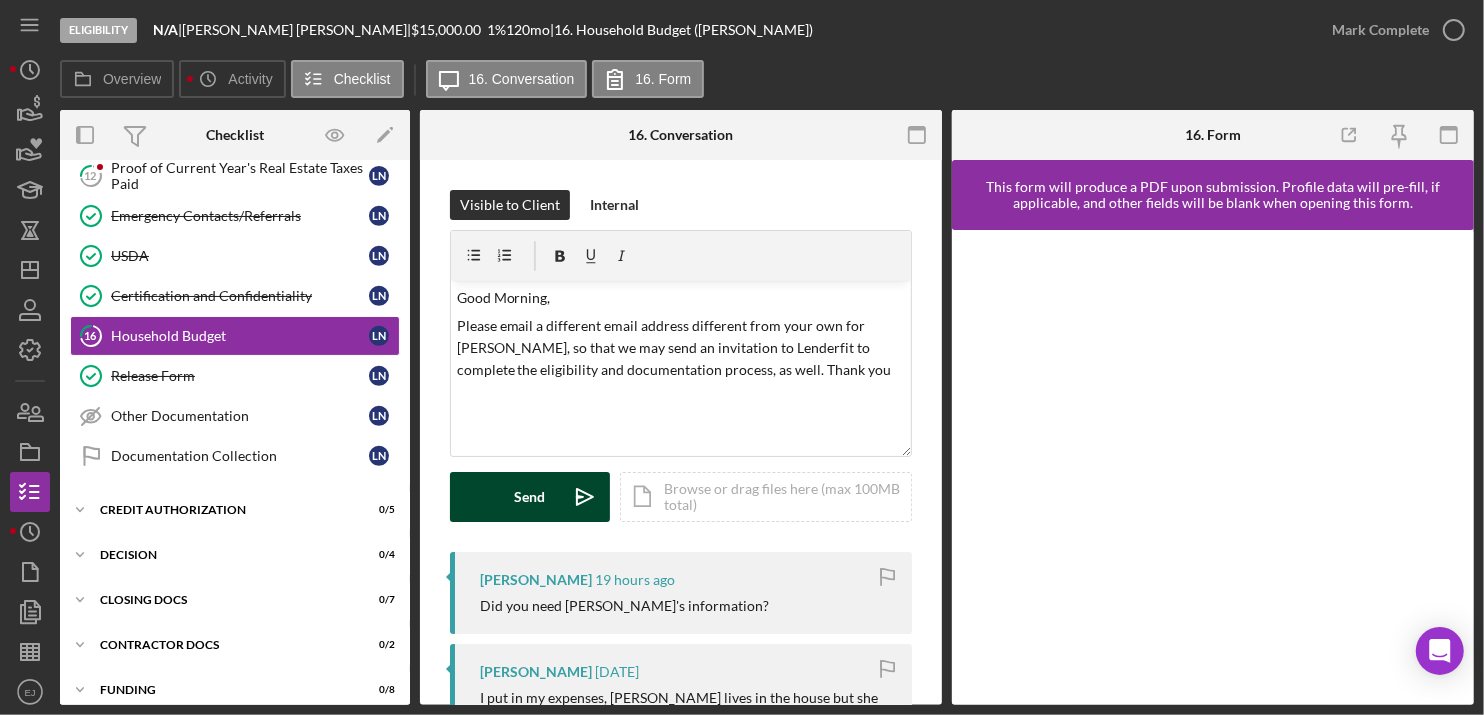 click on "Send Icon/icon-invite-send" at bounding box center (530, 497) 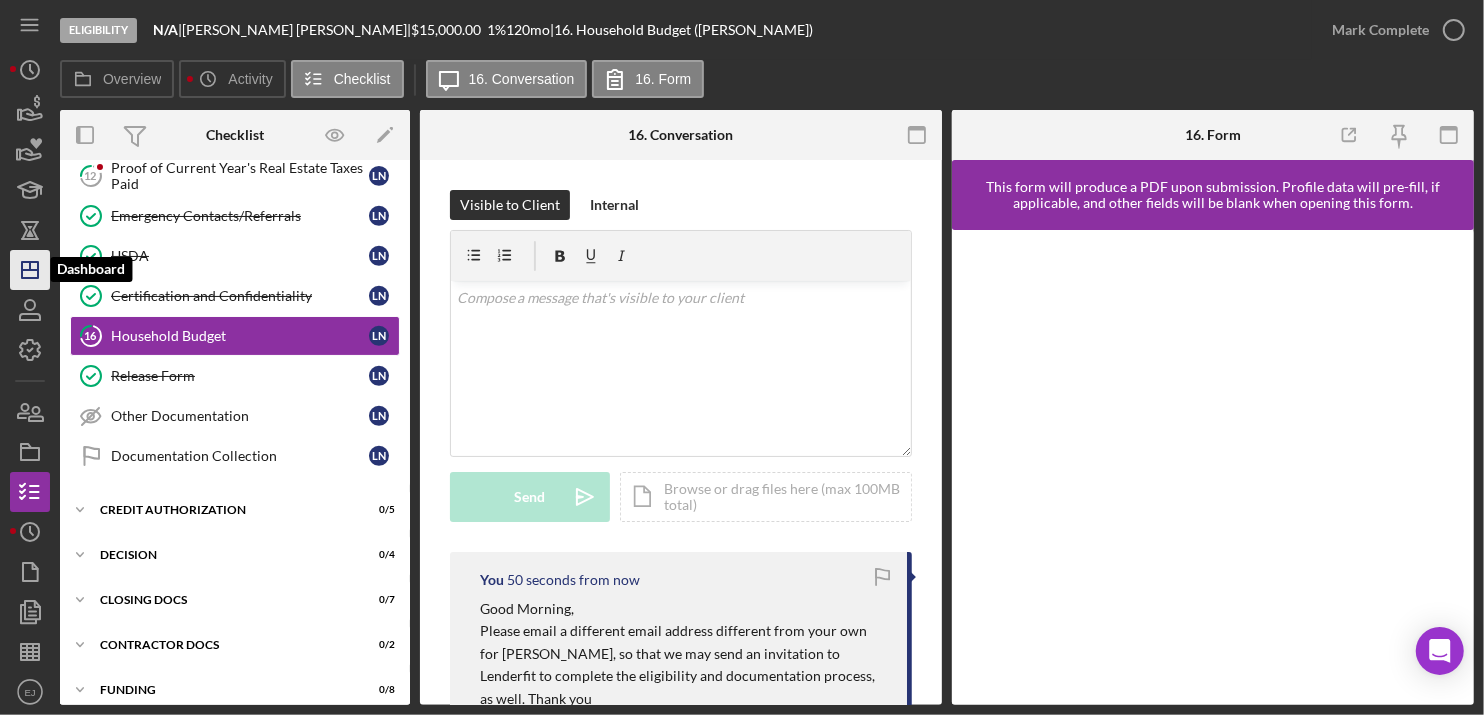 click on "Icon/Dashboard" 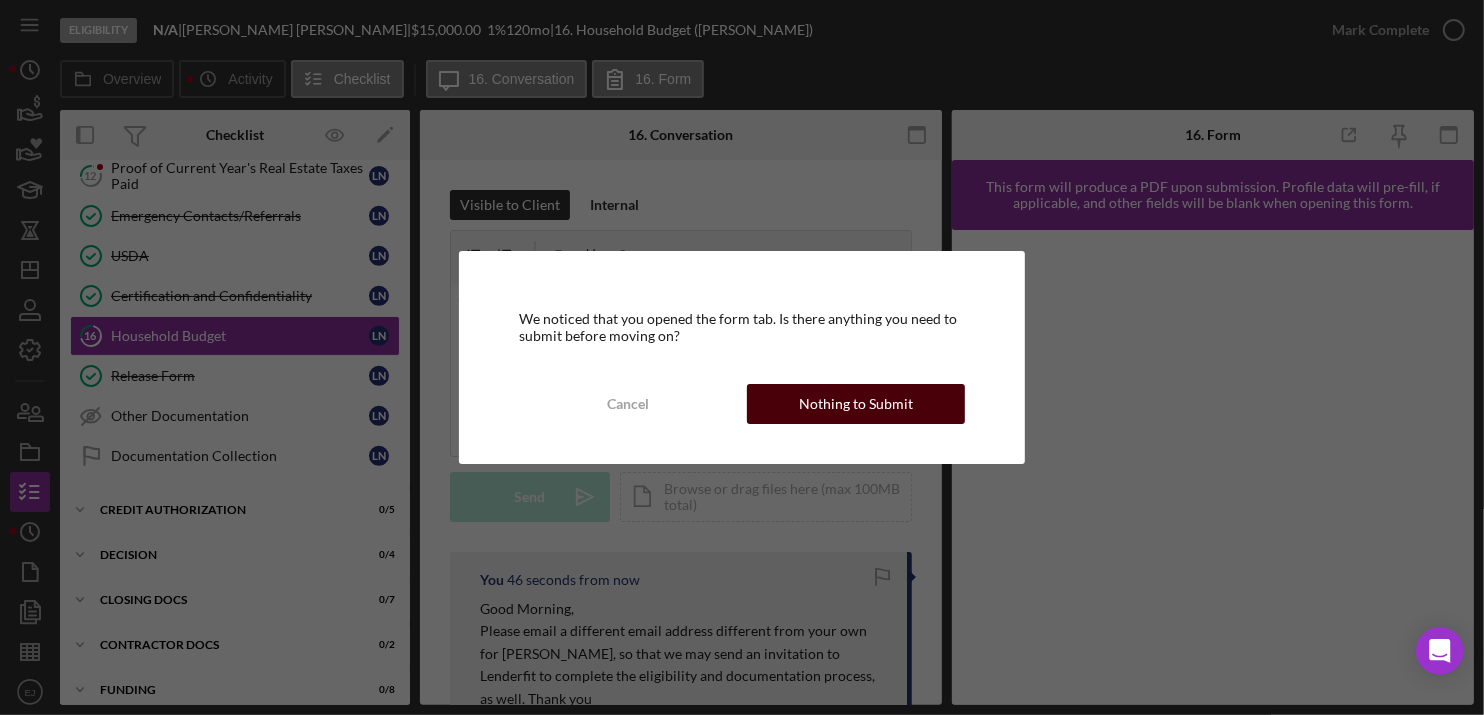 click on "Nothing to Submit" at bounding box center (856, 404) 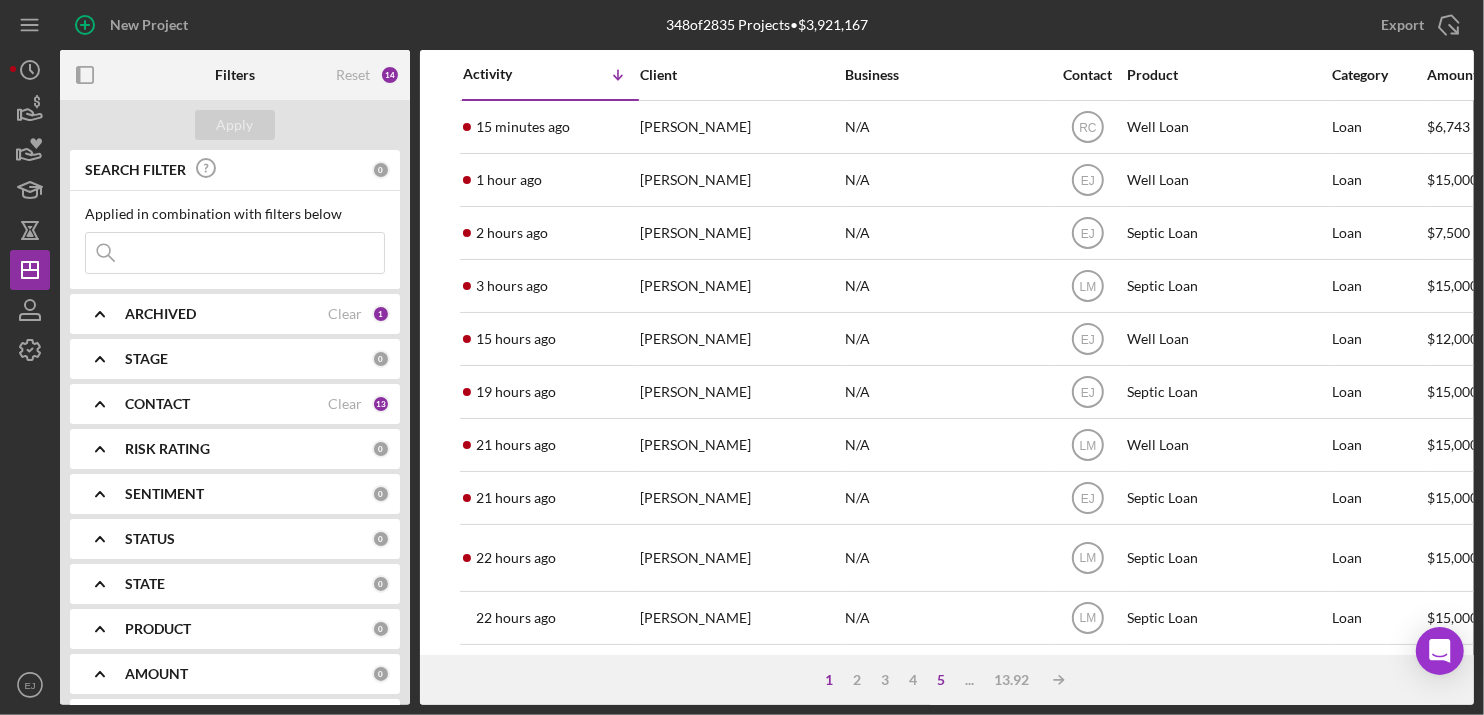 click on "5" at bounding box center [941, 680] 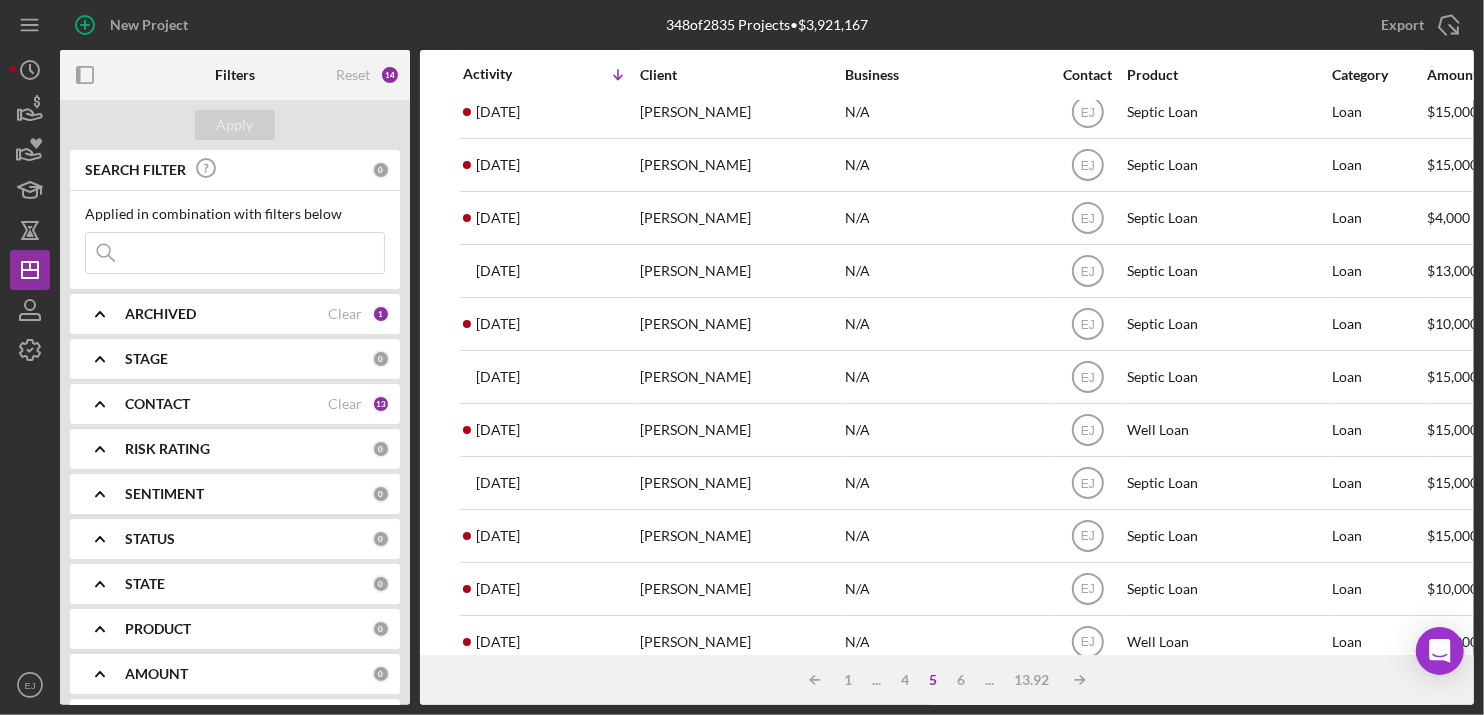 scroll, scrollTop: 320, scrollLeft: 0, axis: vertical 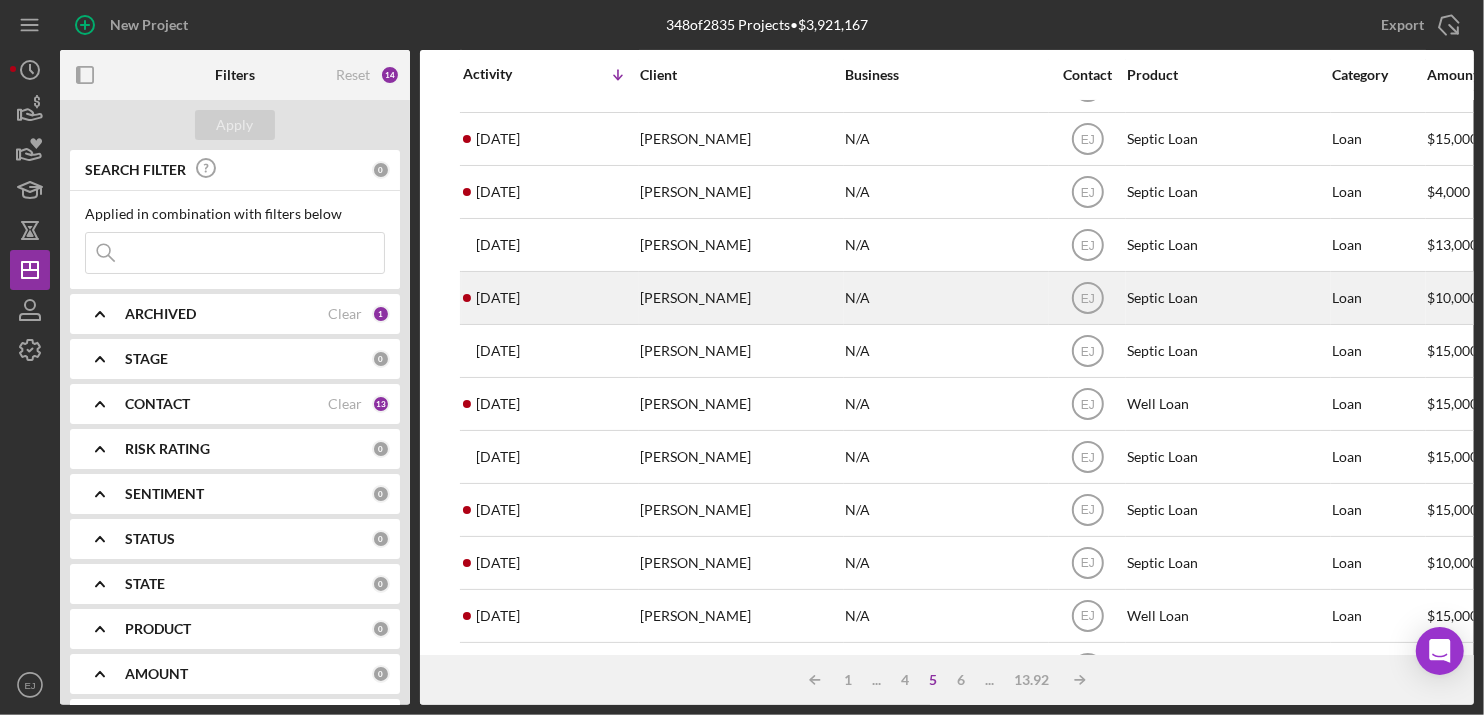 click on "[PERSON_NAME]" at bounding box center (740, 298) 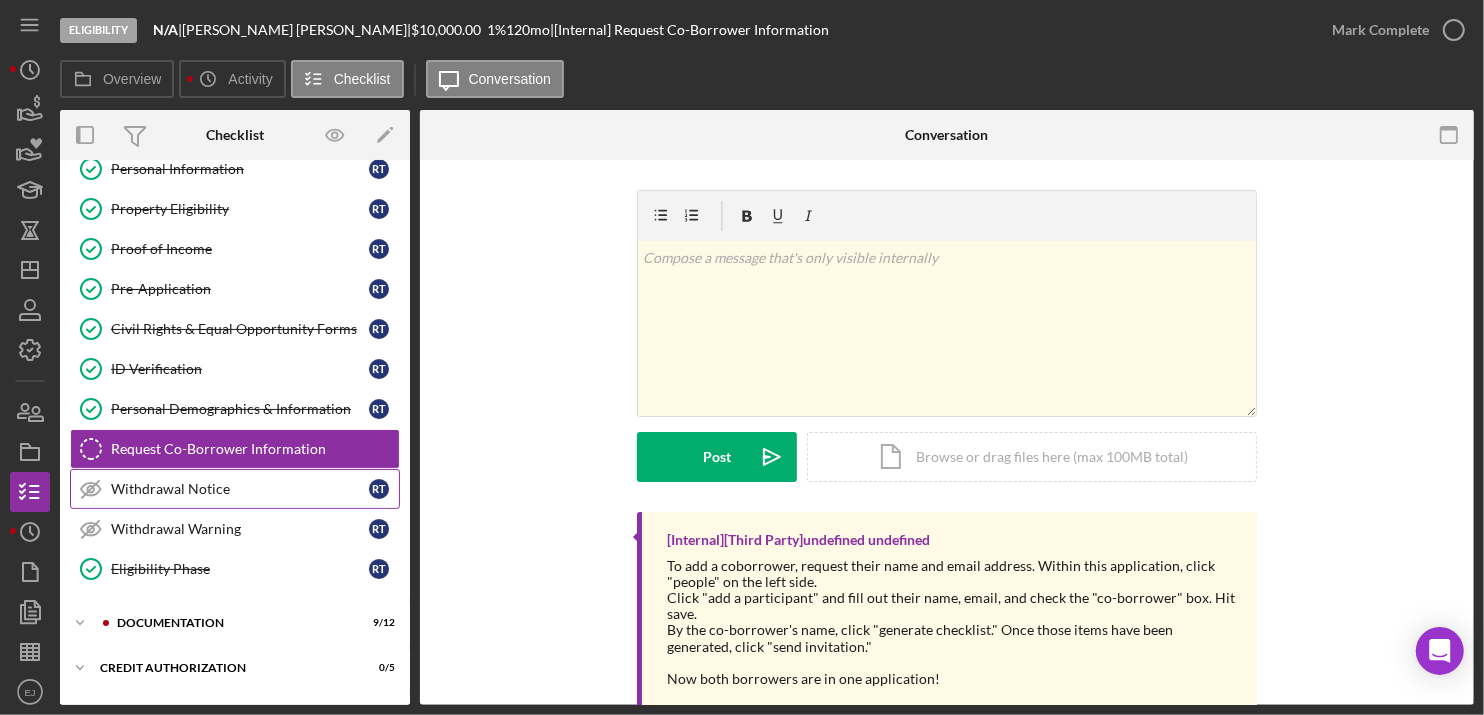 scroll, scrollTop: 74, scrollLeft: 0, axis: vertical 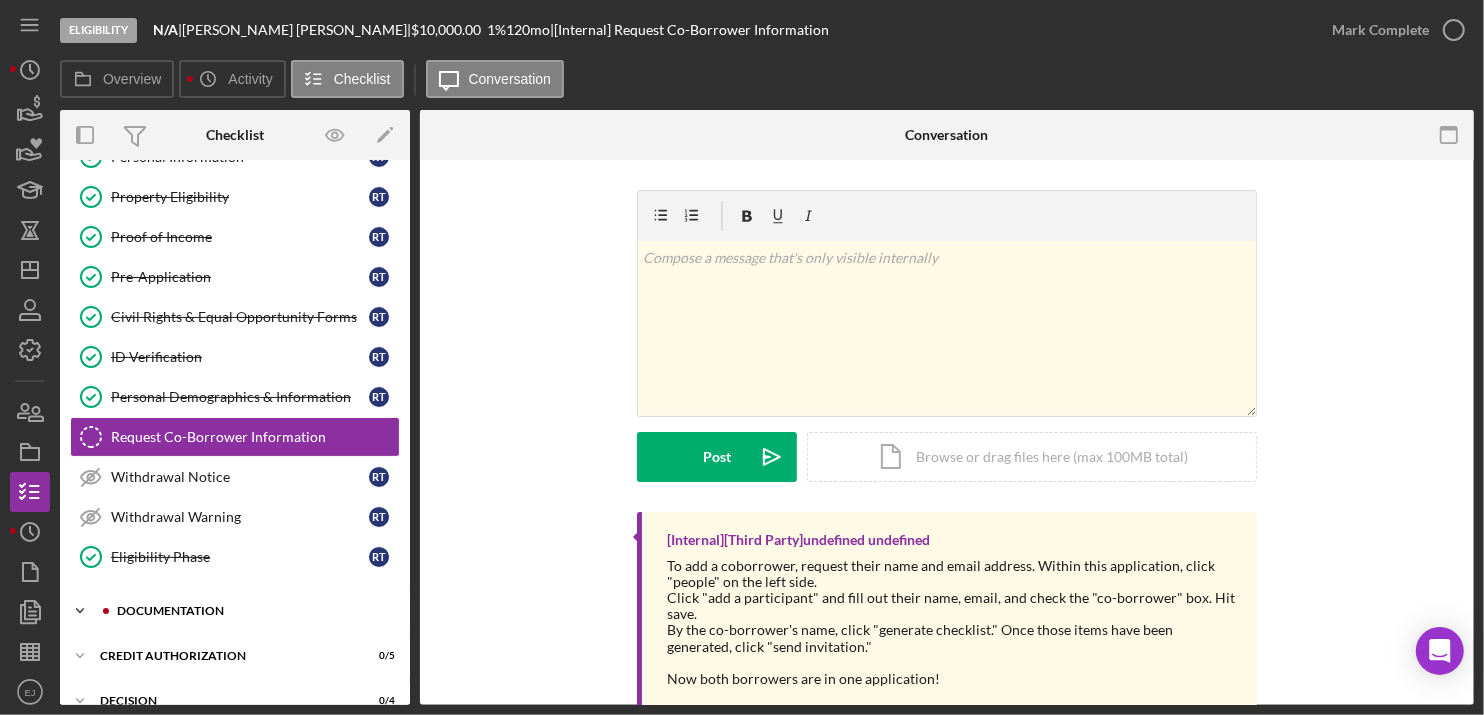 click on "Icon/Expander" 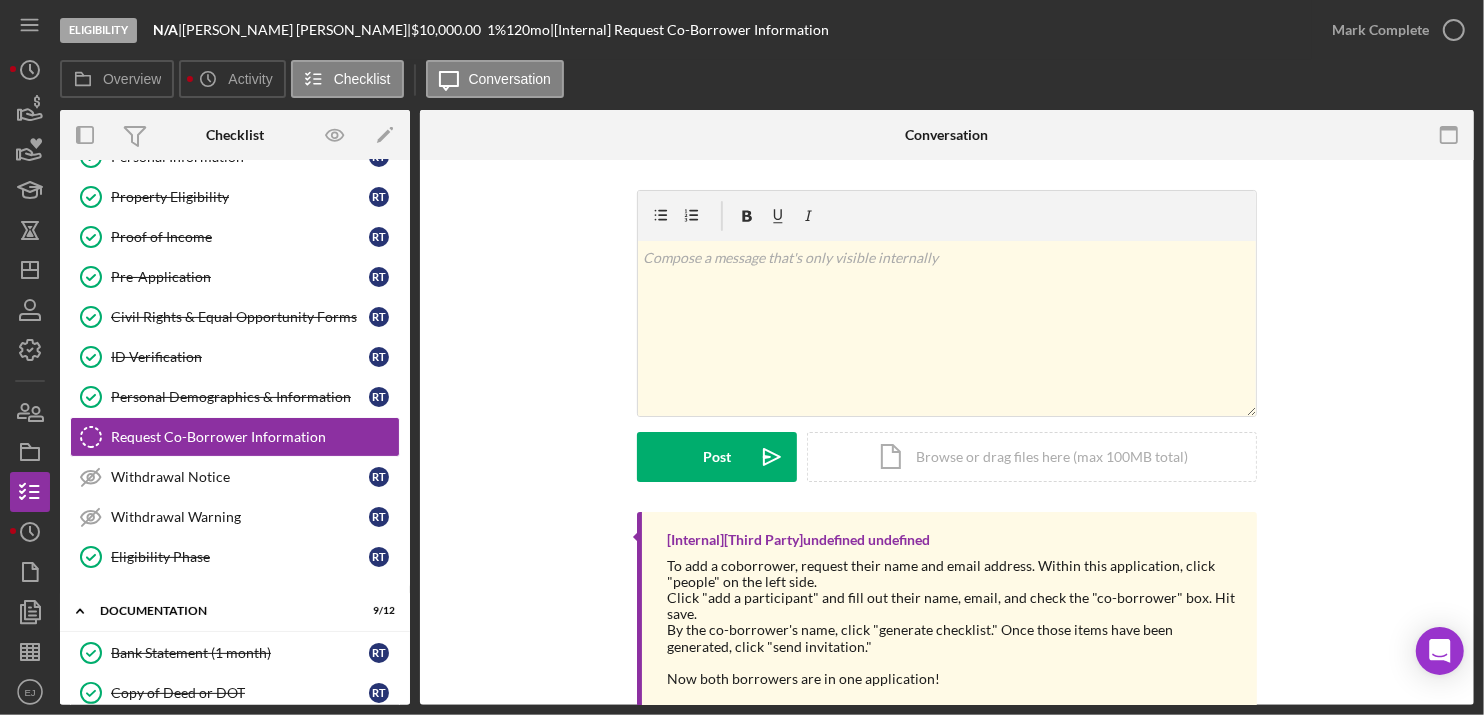 scroll, scrollTop: 551, scrollLeft: 0, axis: vertical 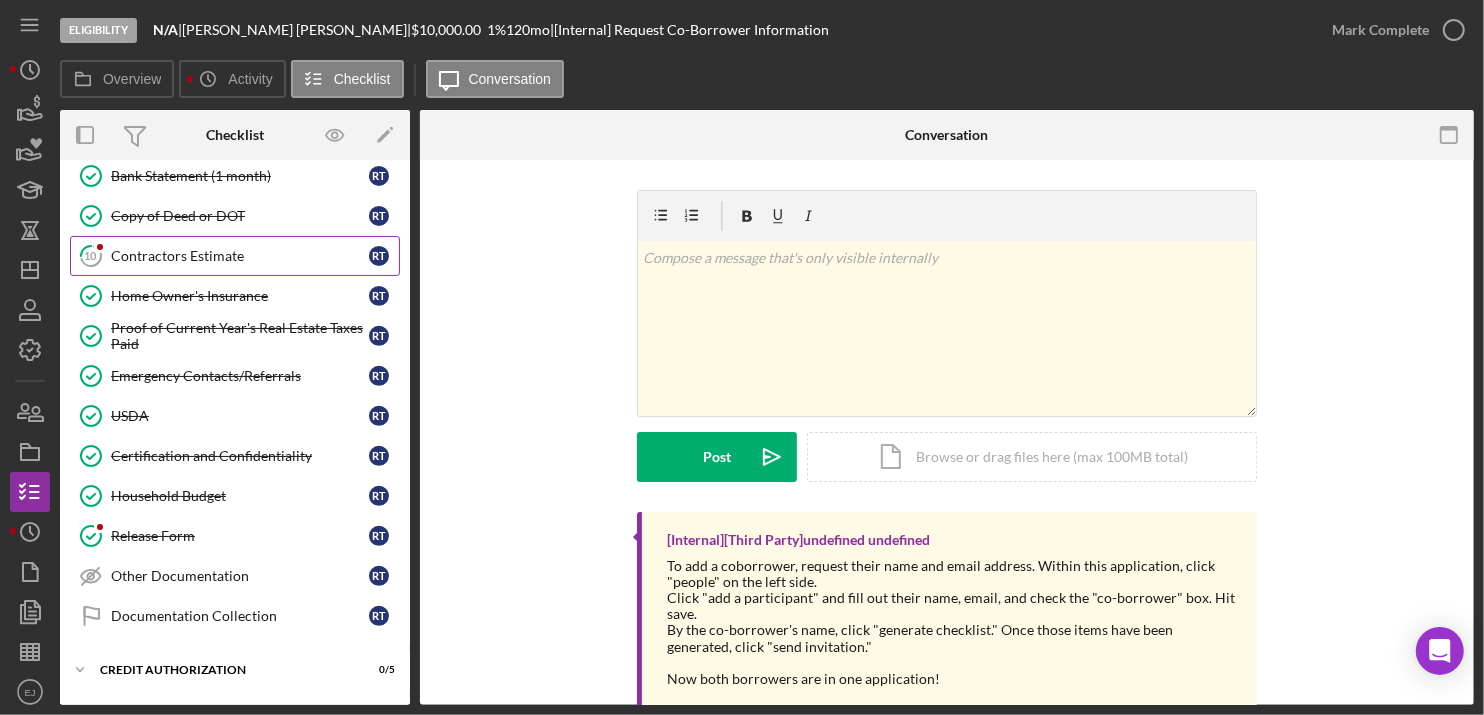 click on "Contractors Estimate" at bounding box center [240, 256] 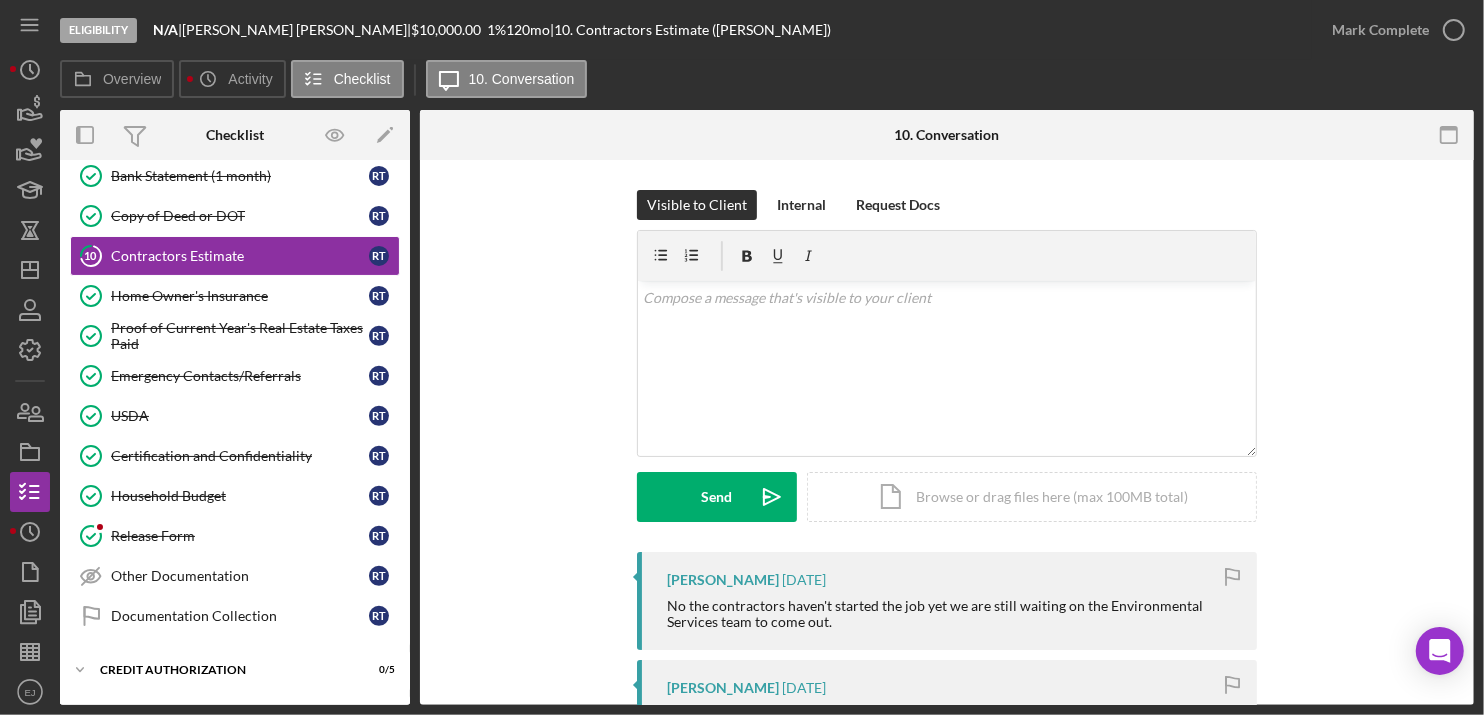 scroll, scrollTop: 476, scrollLeft: 0, axis: vertical 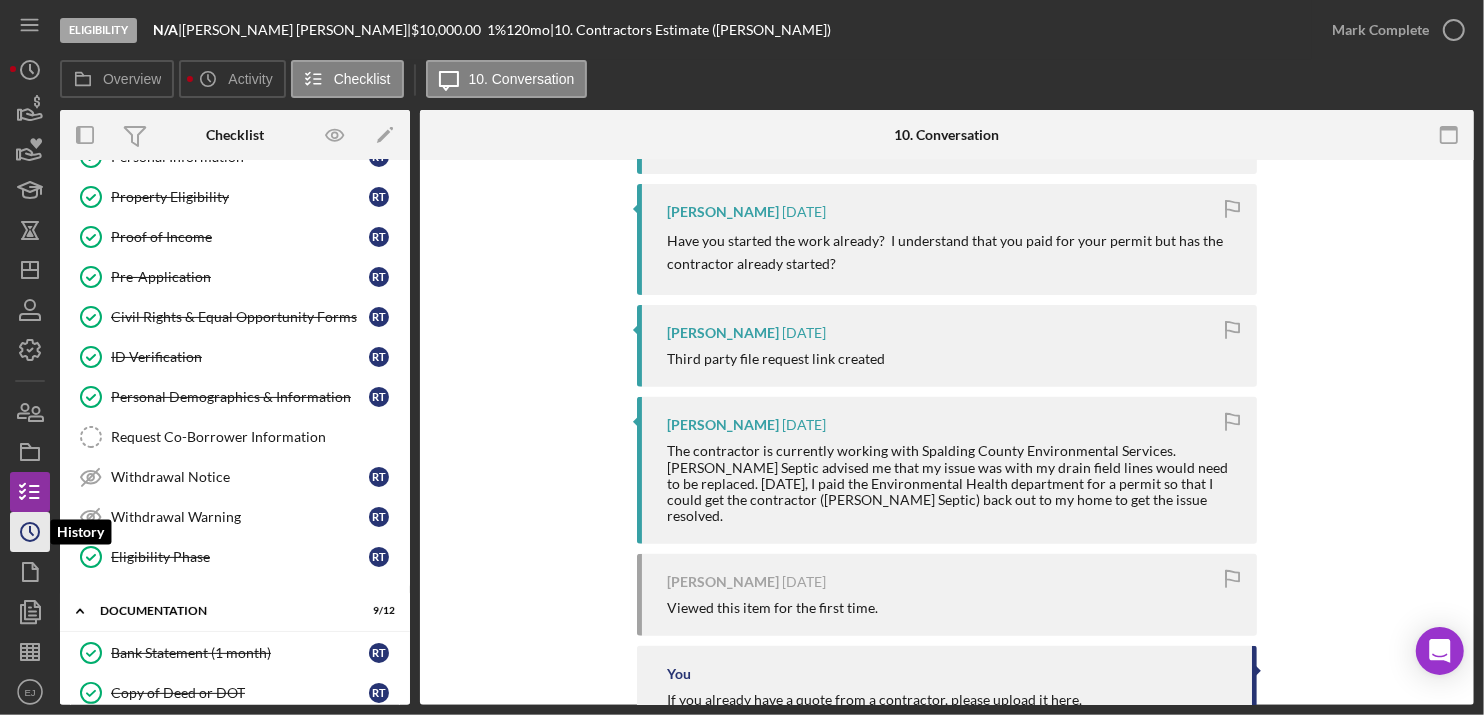 click on "Icon/History" 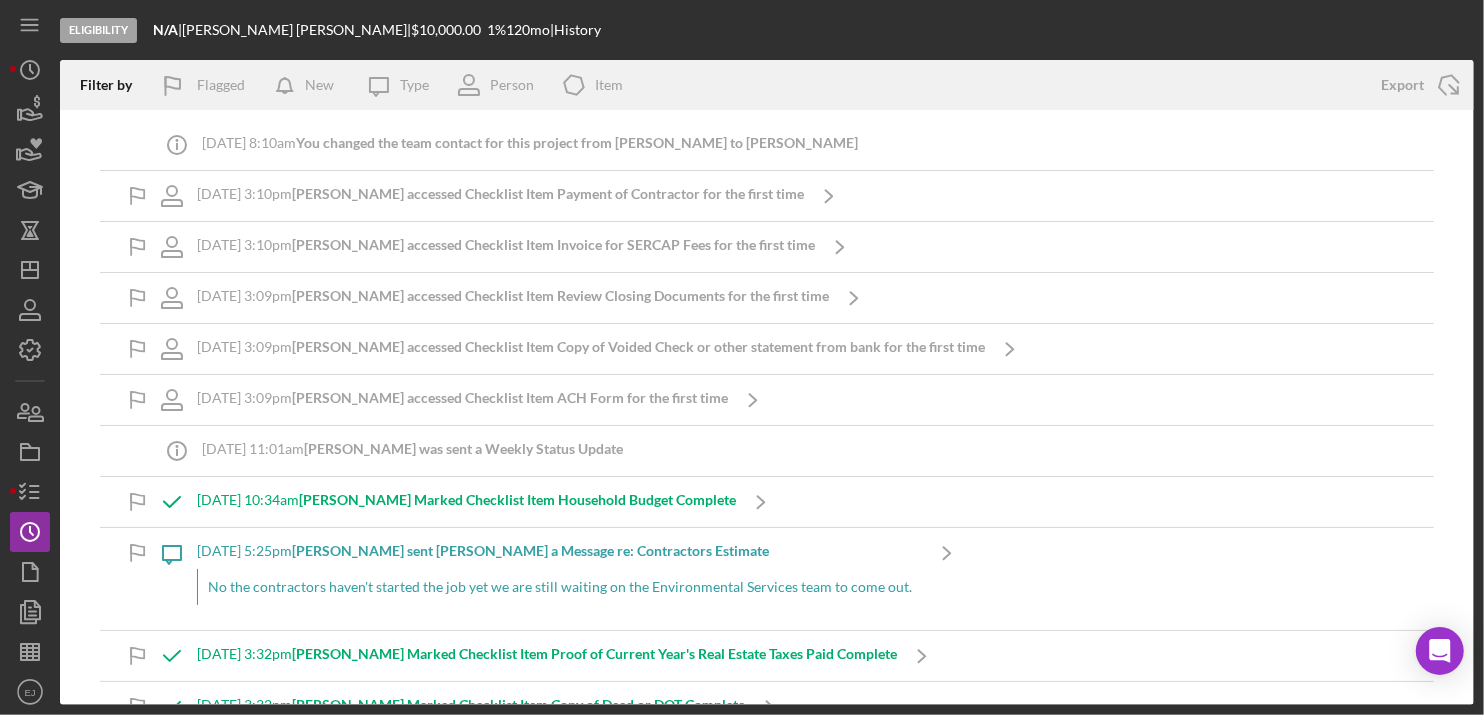 scroll, scrollTop: 520, scrollLeft: 0, axis: vertical 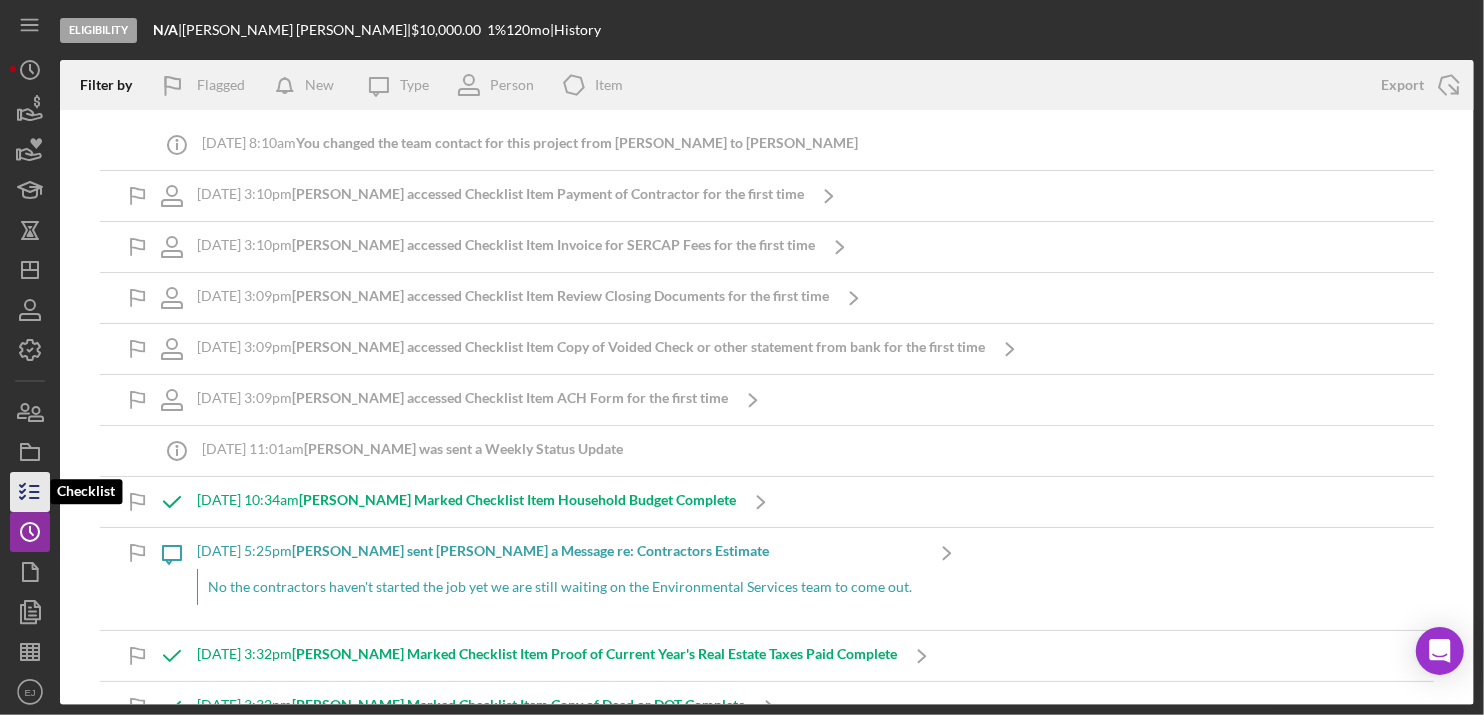 click 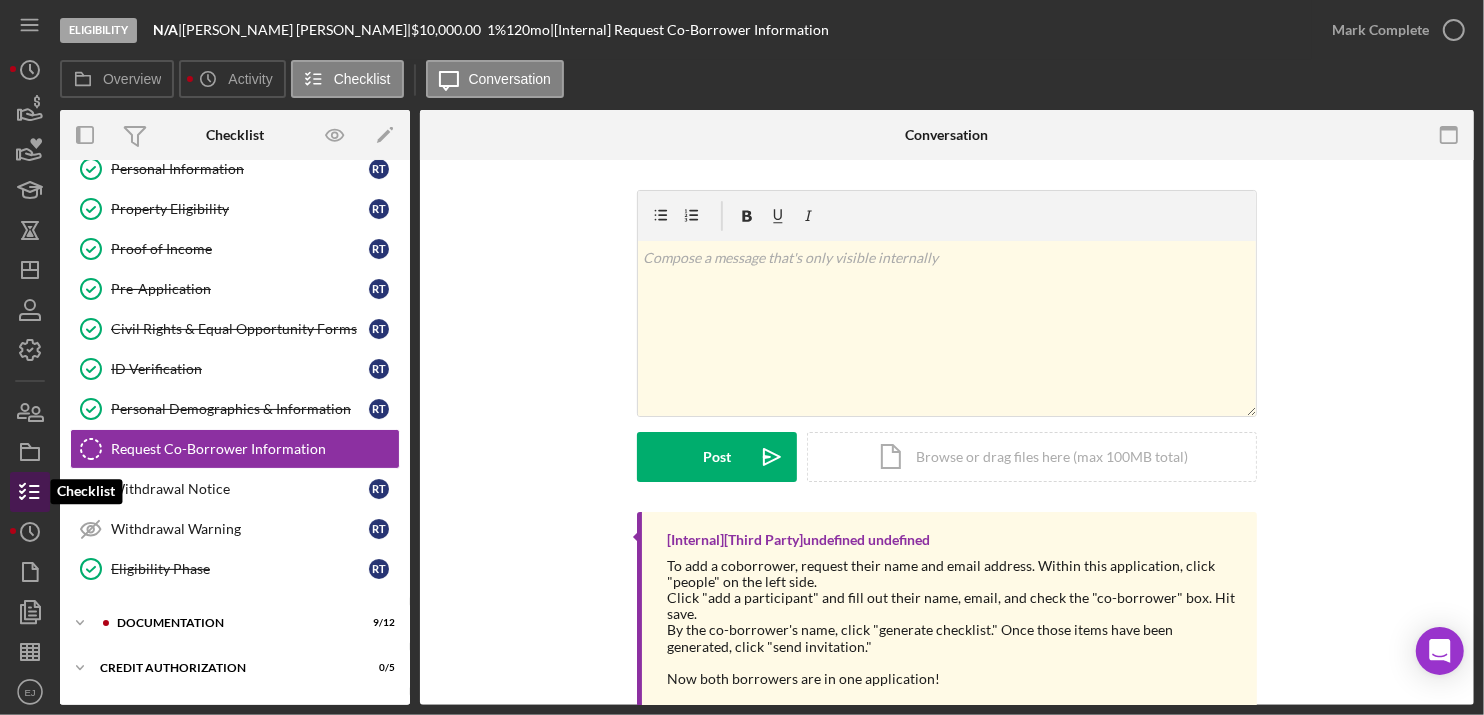 scroll, scrollTop: 74, scrollLeft: 0, axis: vertical 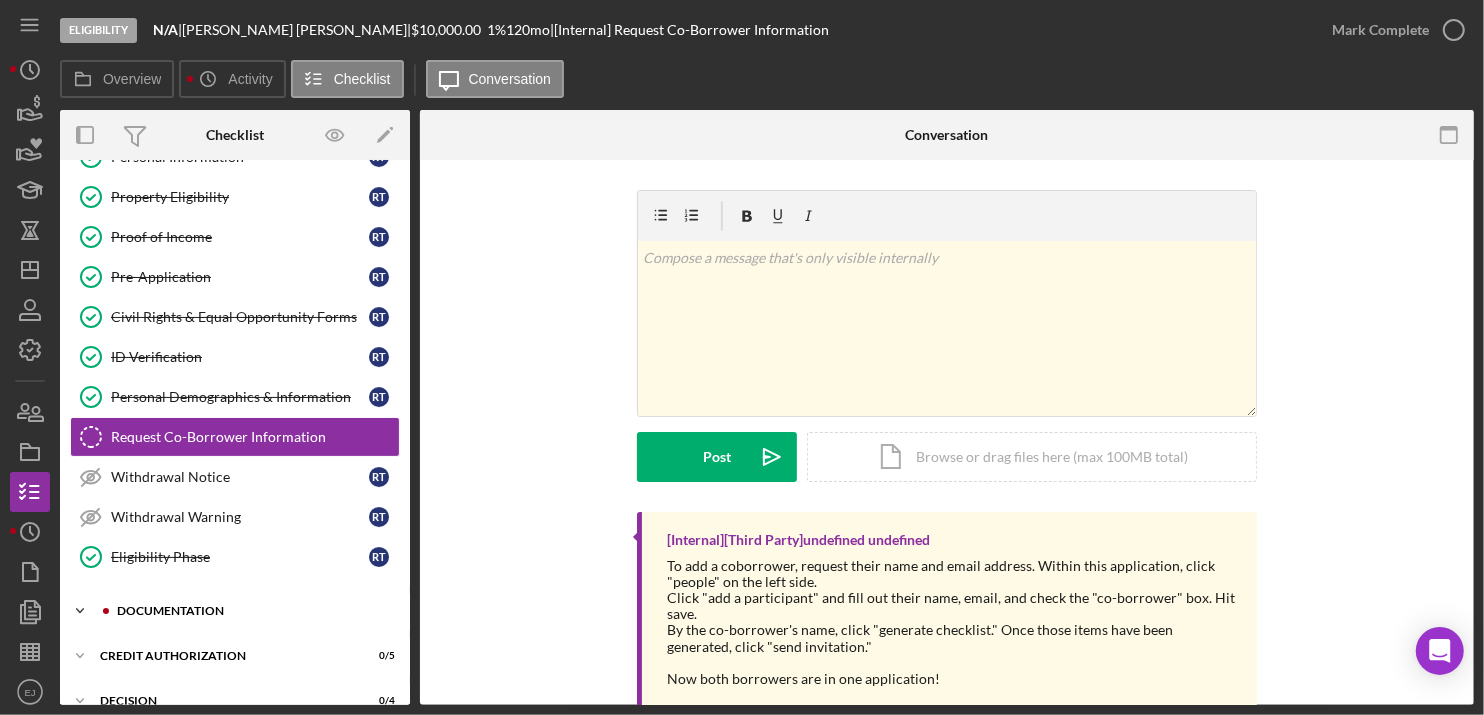 click on "Icon/Expander" 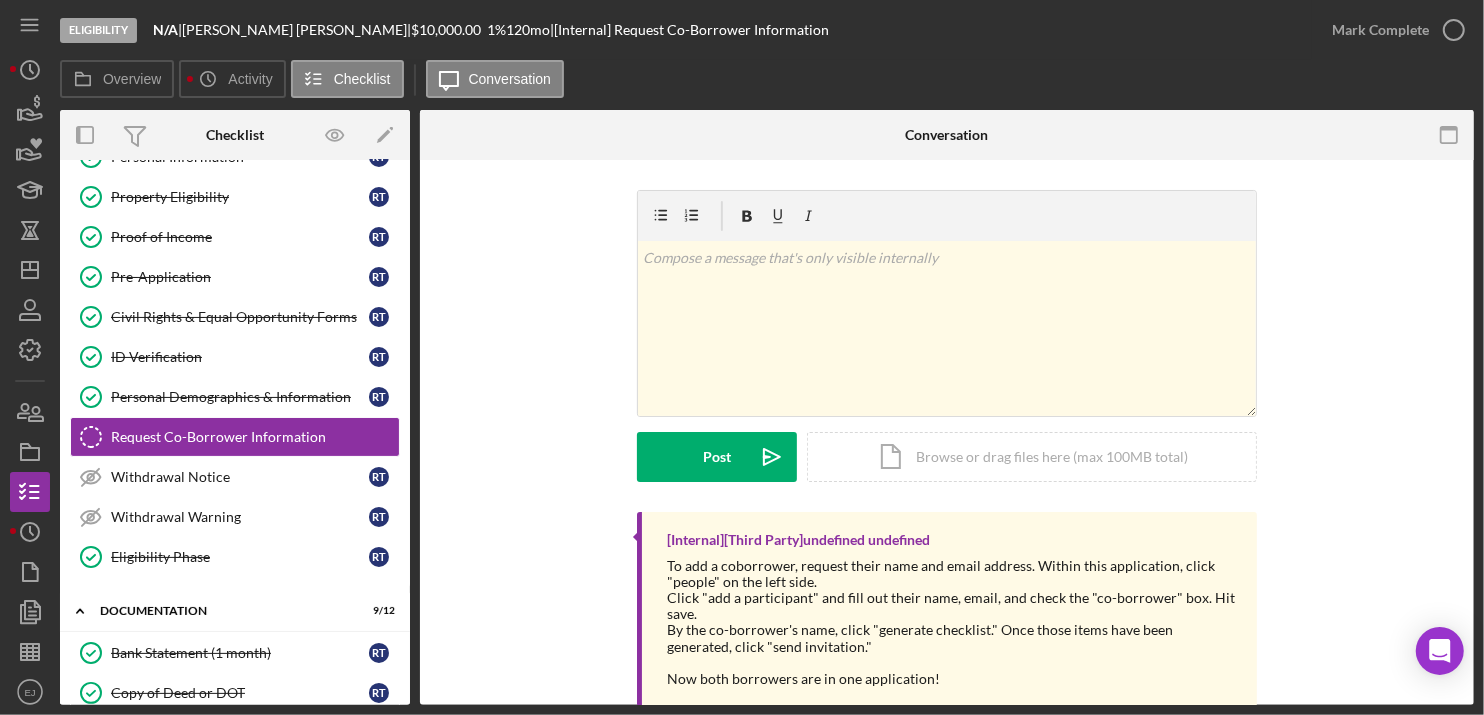 scroll, scrollTop: 551, scrollLeft: 0, axis: vertical 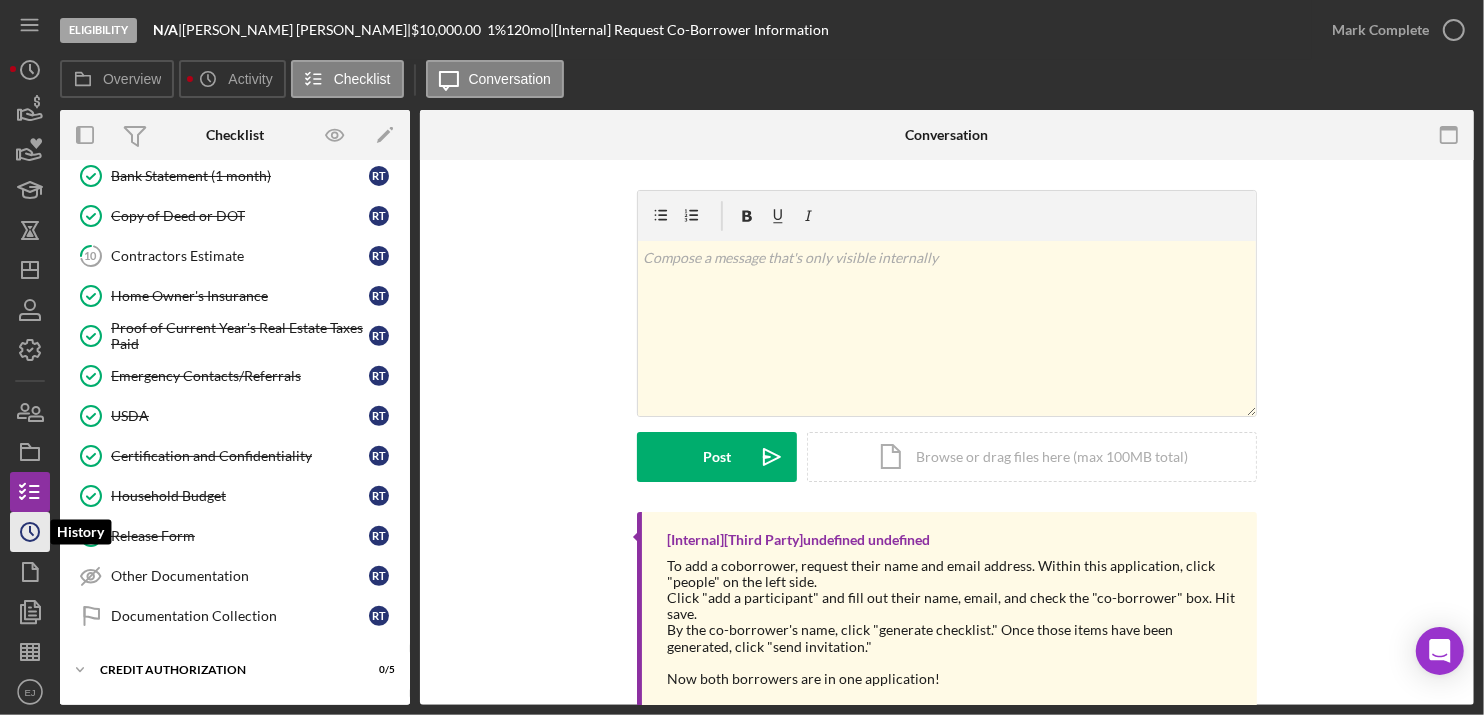 click 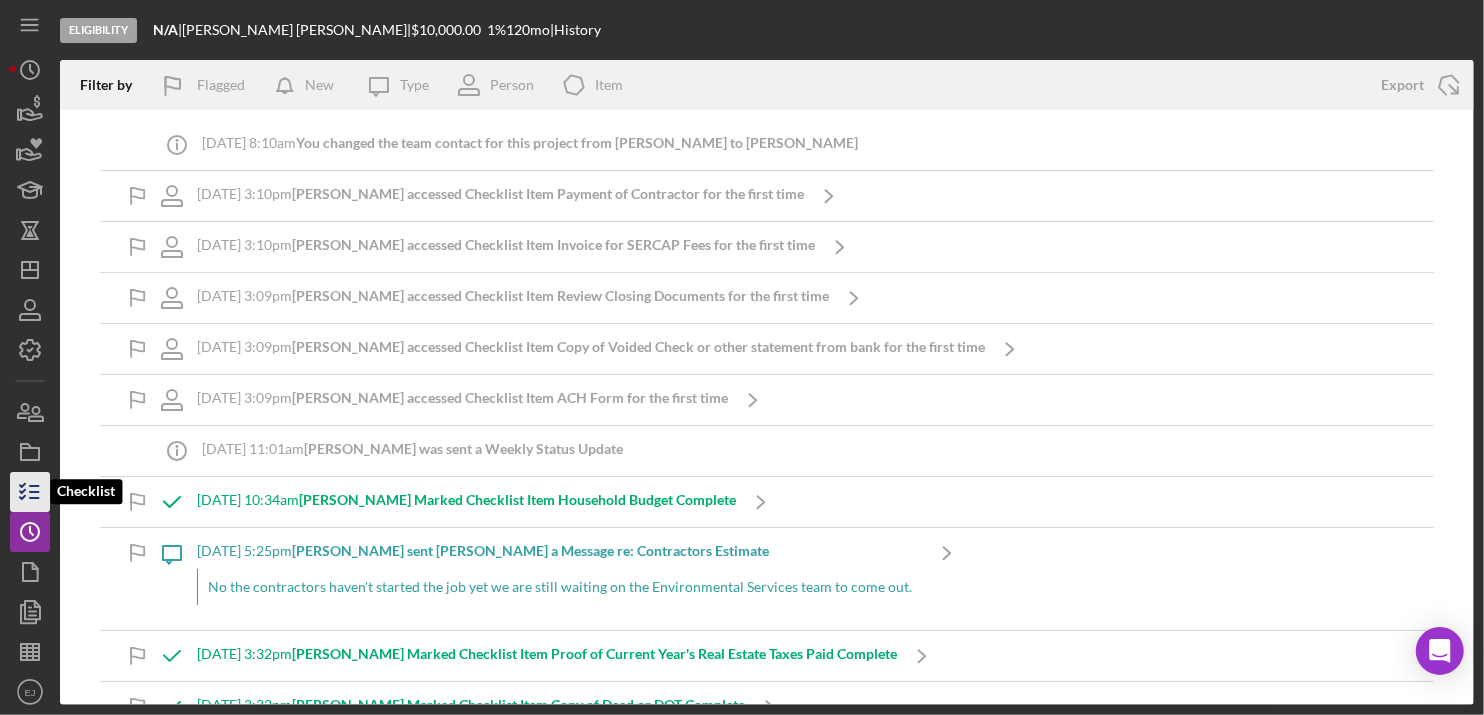 click 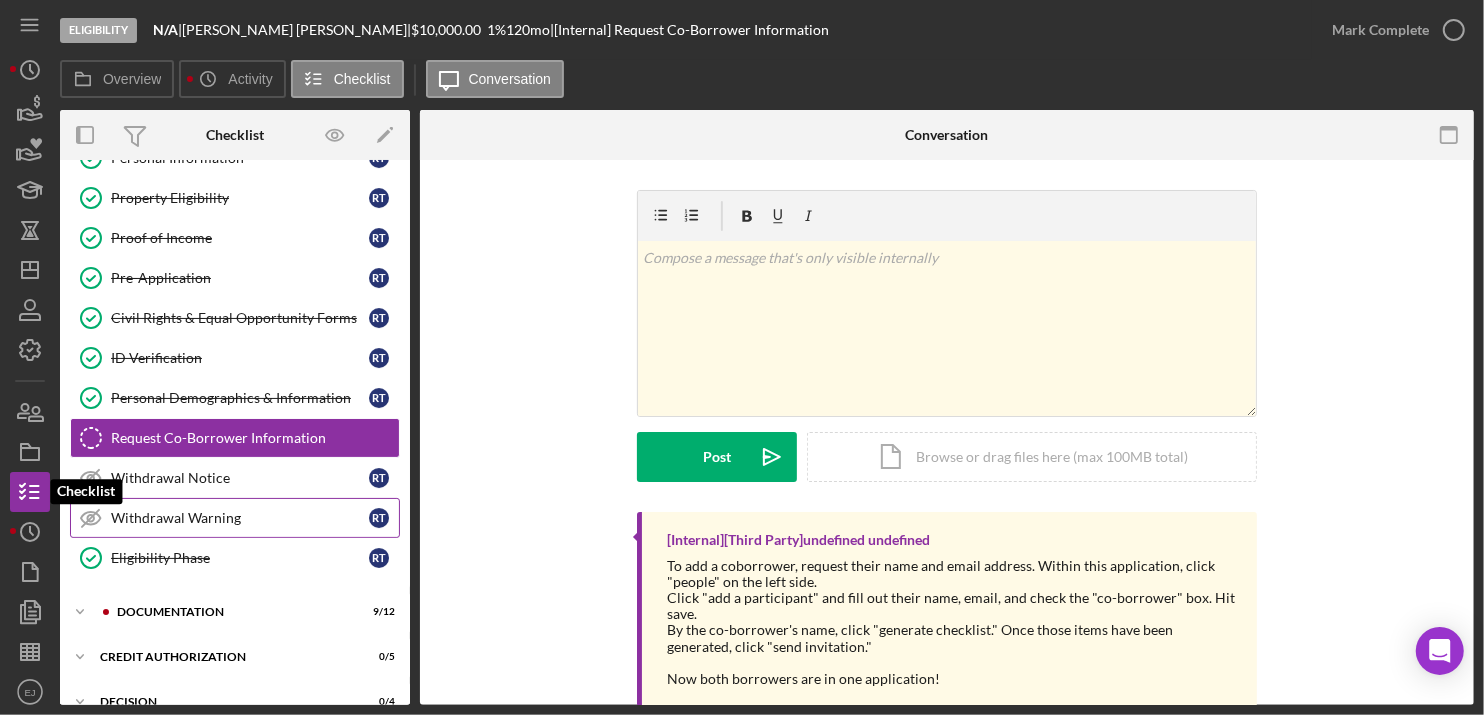 scroll, scrollTop: 74, scrollLeft: 0, axis: vertical 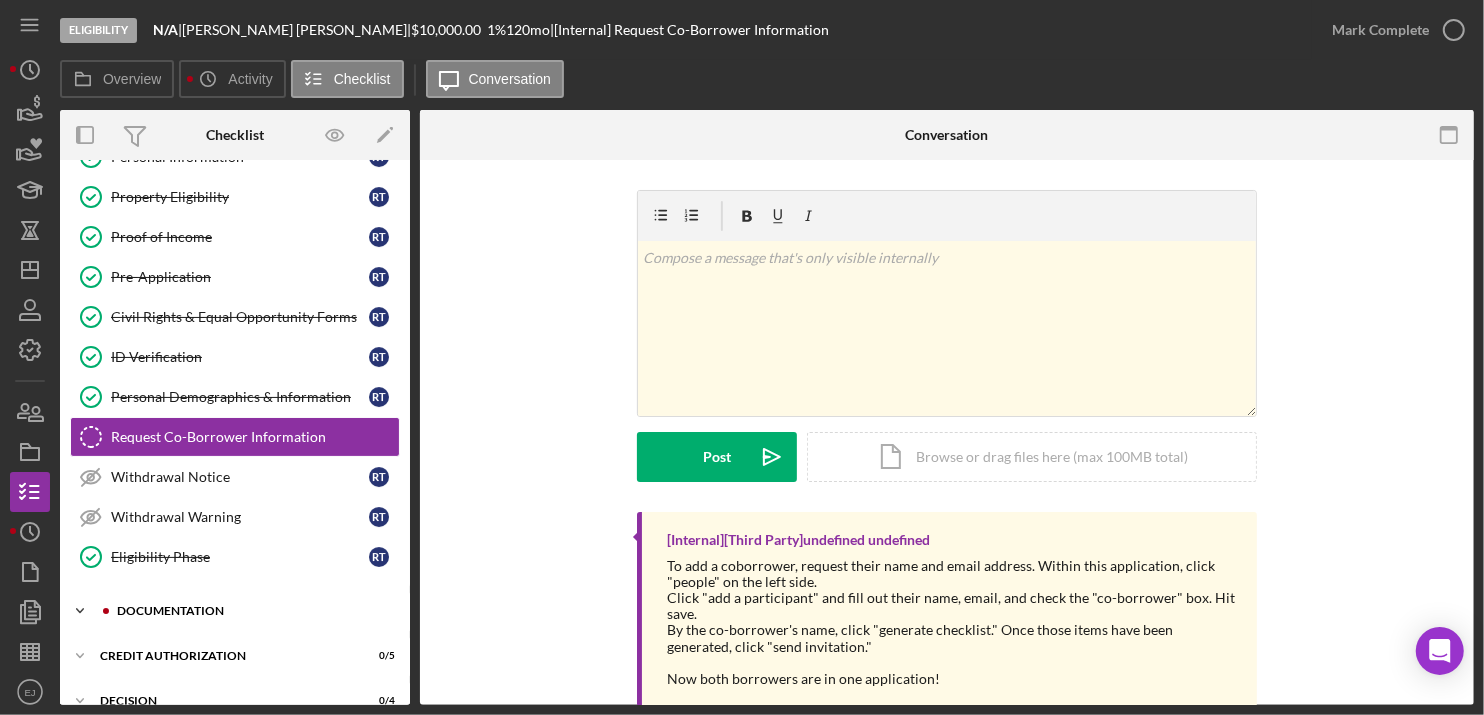 click on "Icon/Expander" 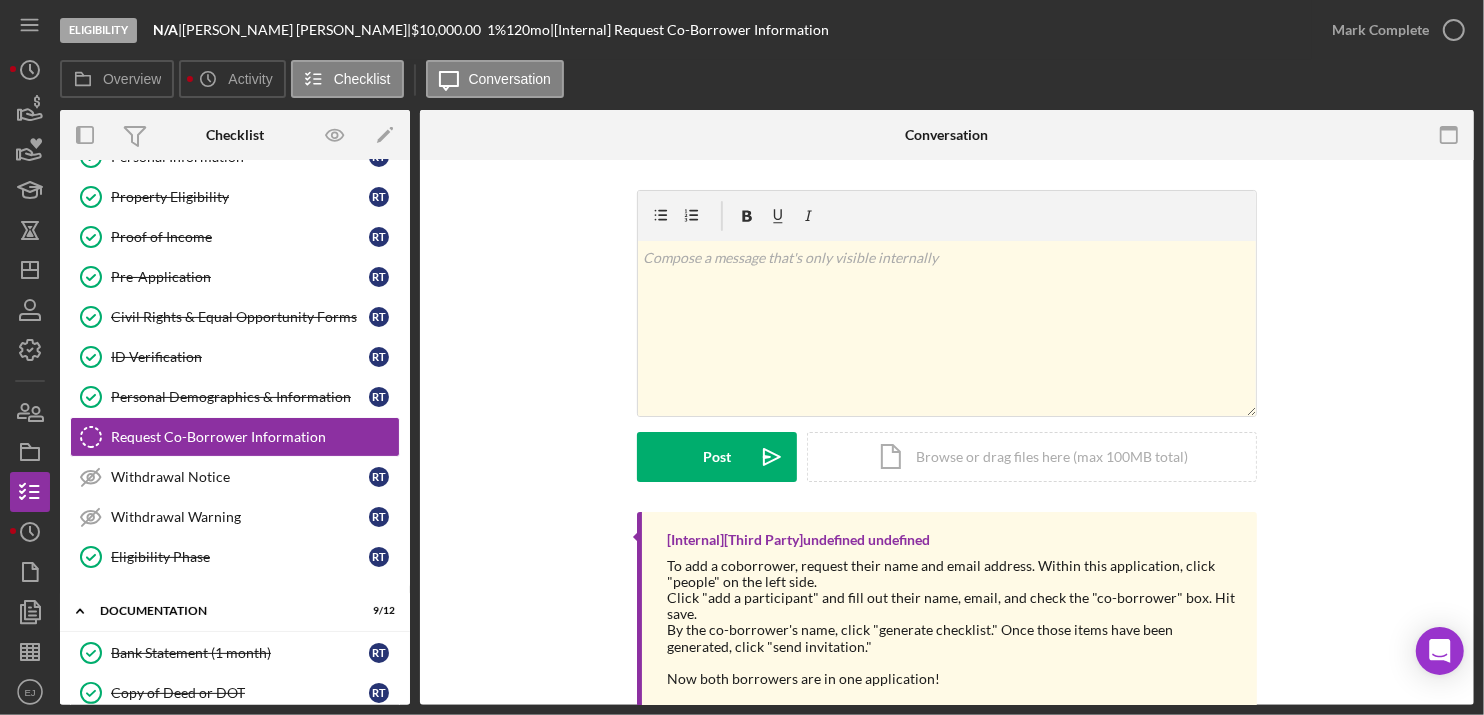 scroll, scrollTop: 551, scrollLeft: 0, axis: vertical 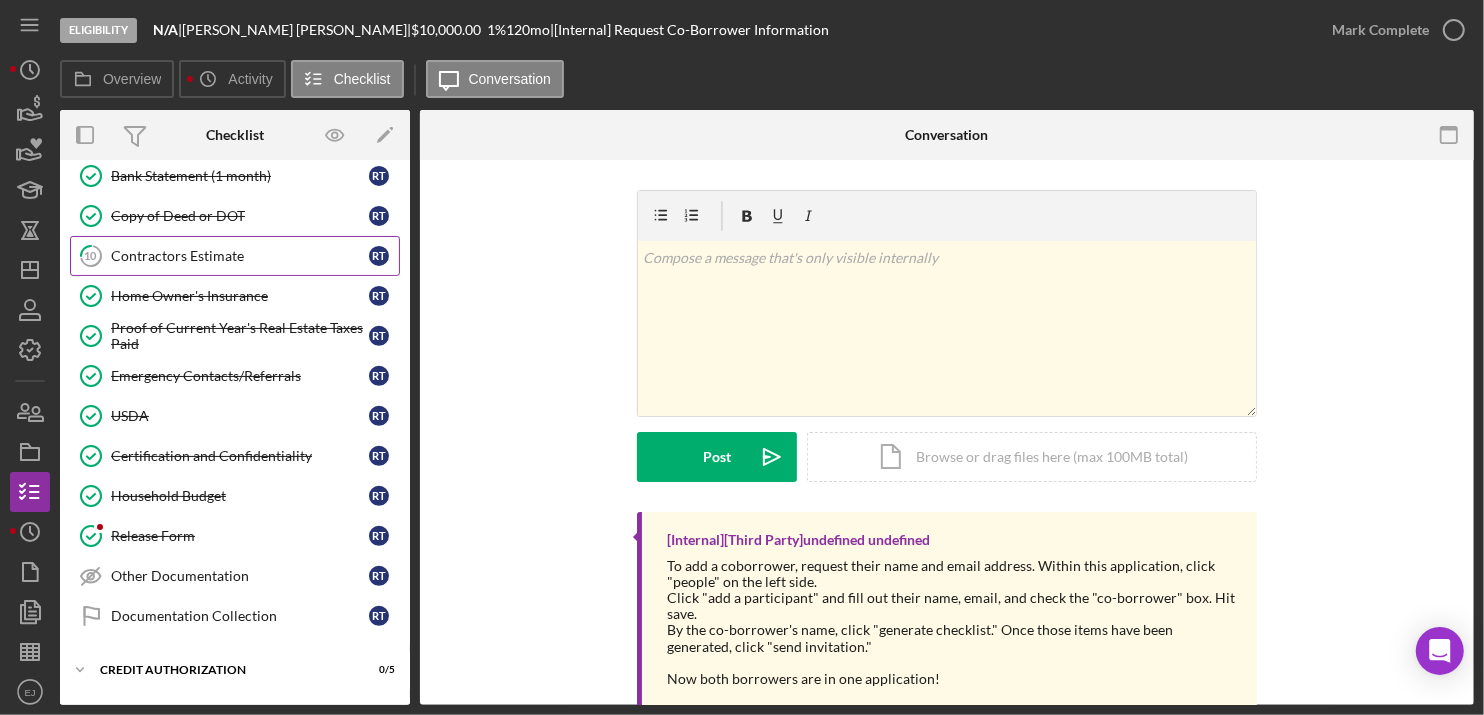 click on "Contractors Estimate" at bounding box center (240, 256) 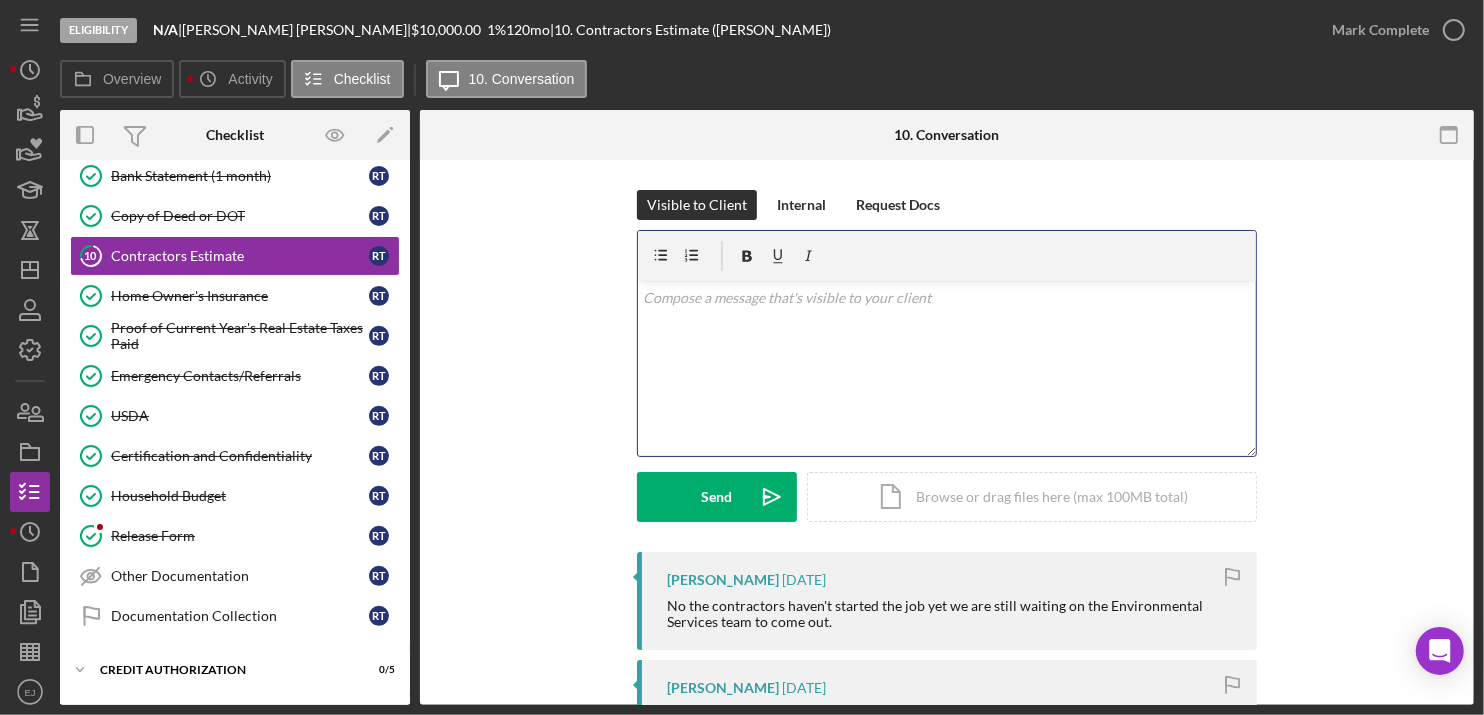 click on "v Color teal Color pink Remove color Add row above Add row below Add column before Add column after Merge cells Split cells Remove column Remove row Remove table" at bounding box center [947, 368] 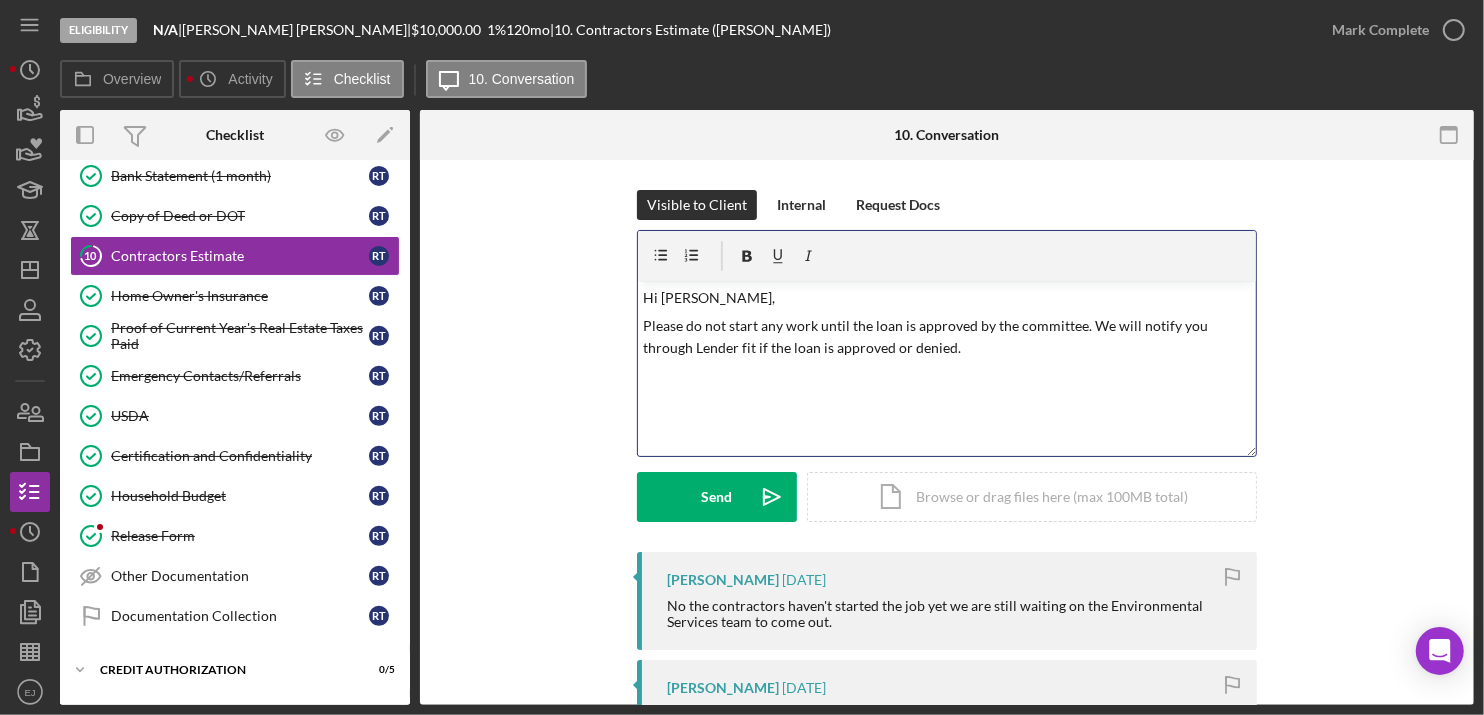 click on "Please do not start any work until the loan is approved by the committee. We will notify you through Lender fit if the loan is approved or denied." at bounding box center (947, 337) 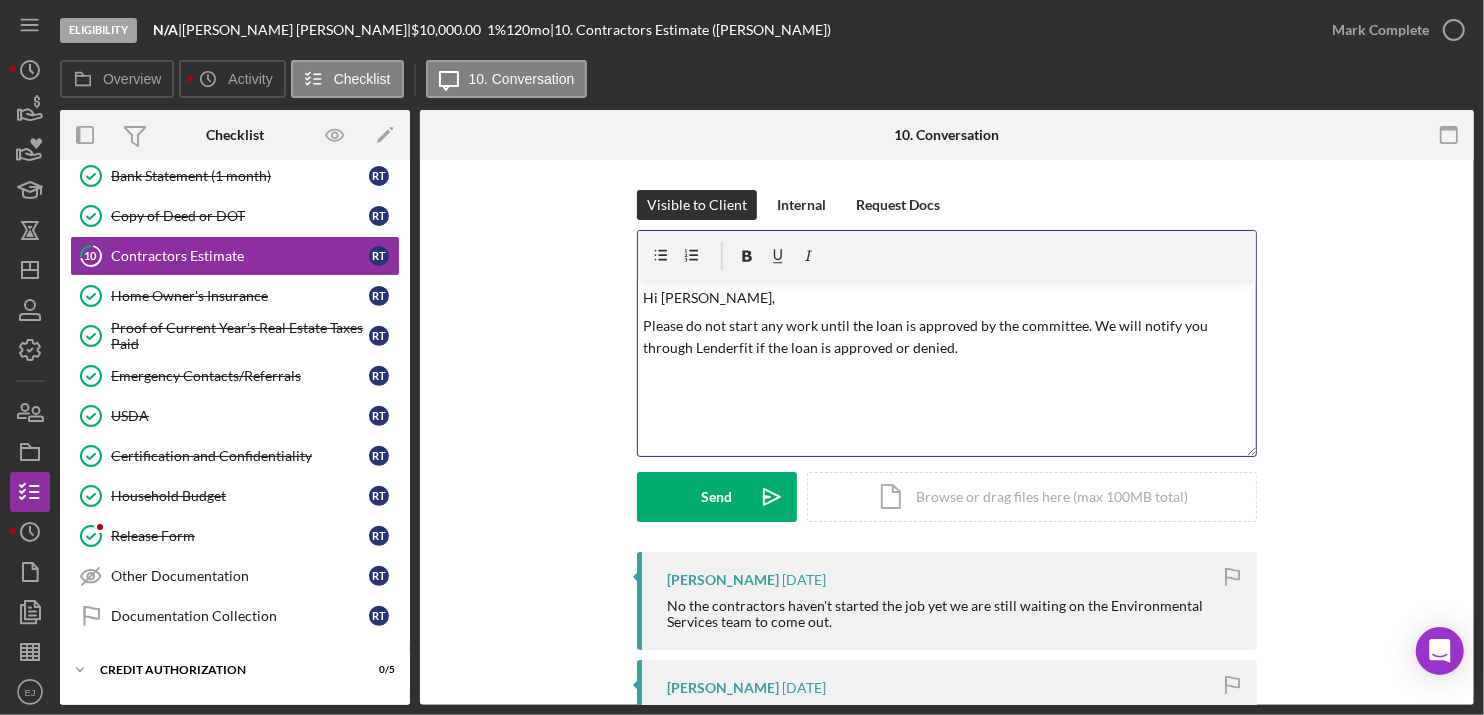 click on "Please do not start any work until the loan is approved by the committee. We will notify you through Lenderfit if the loan is approved or denied." at bounding box center (947, 337) 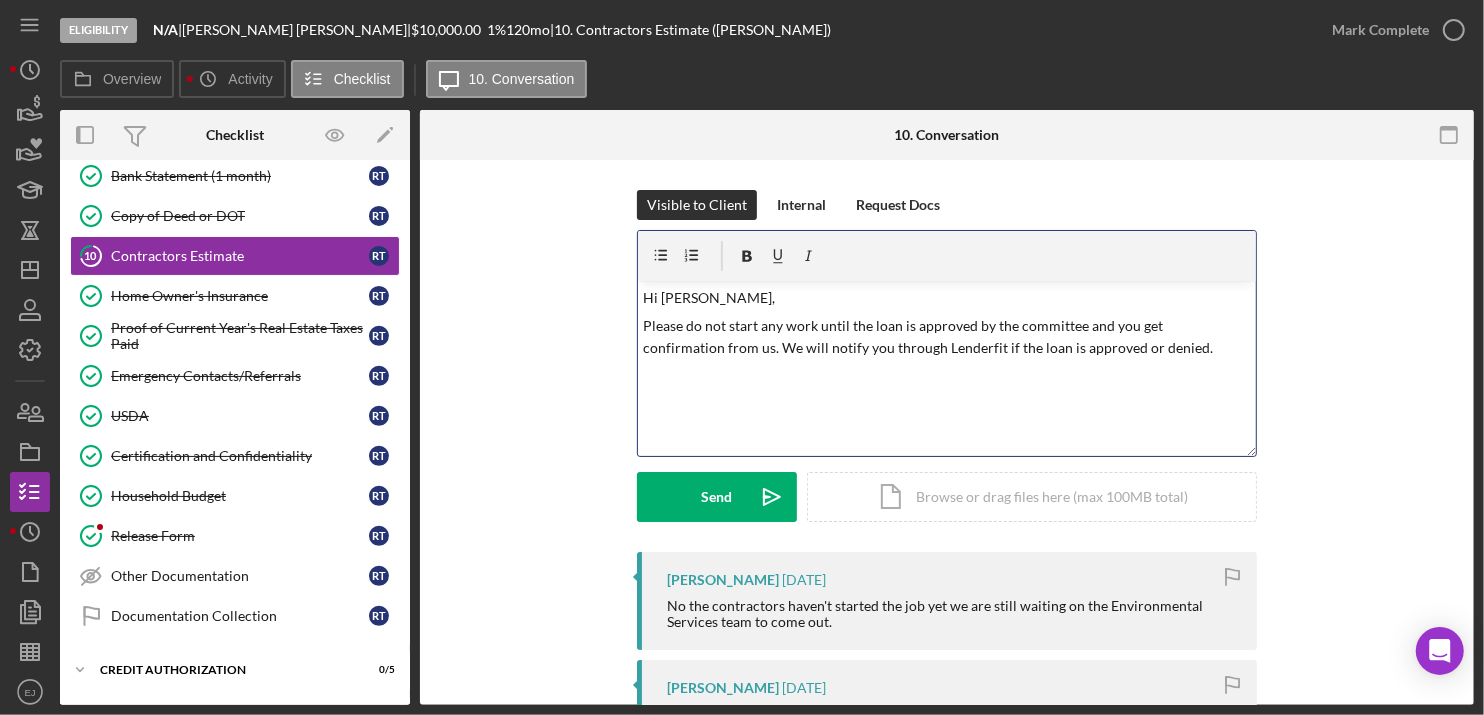 click on "Please do not start any work until the loan is approved by the committee and you get confirmation from us. We will notify you through Lenderfit if the loan is approved or denied." at bounding box center (947, 337) 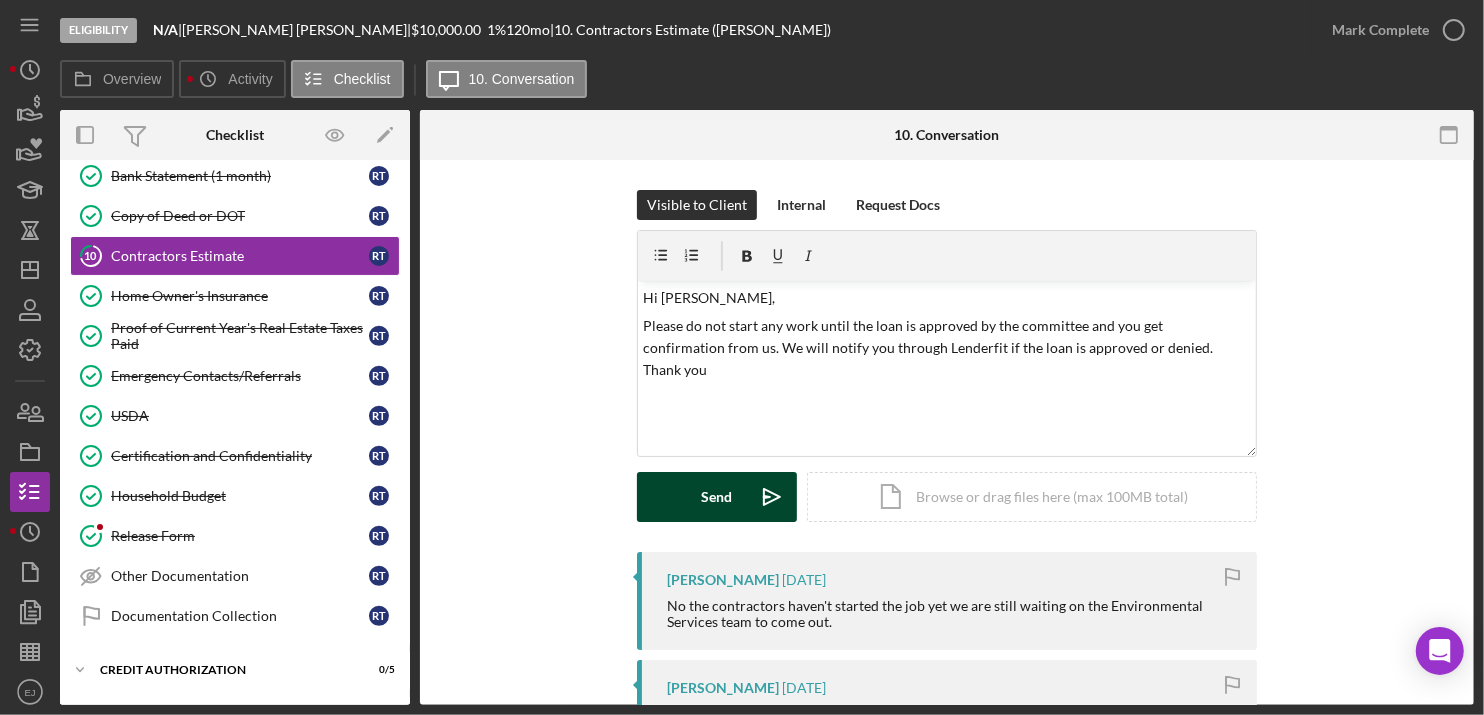 click on "Icon/icon-invite-send" 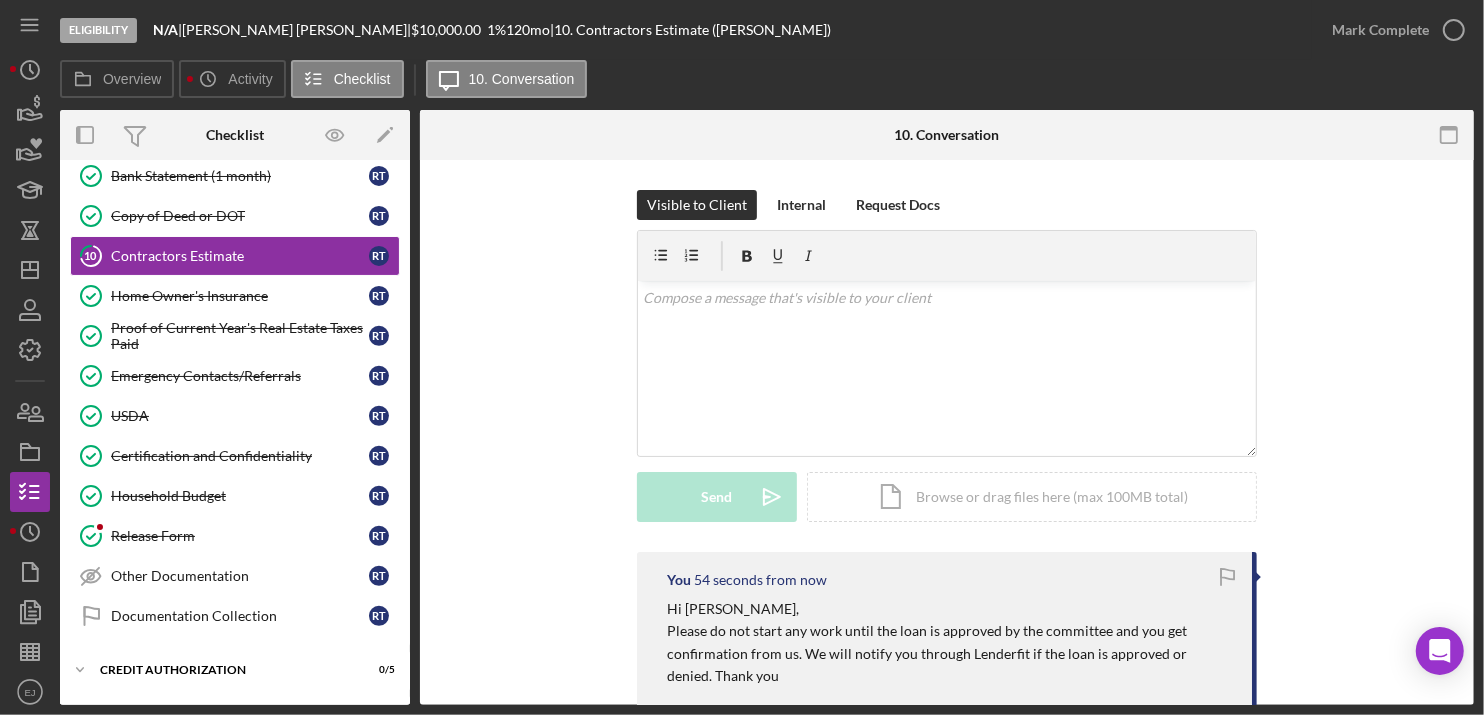 scroll, scrollTop: 716, scrollLeft: 0, axis: vertical 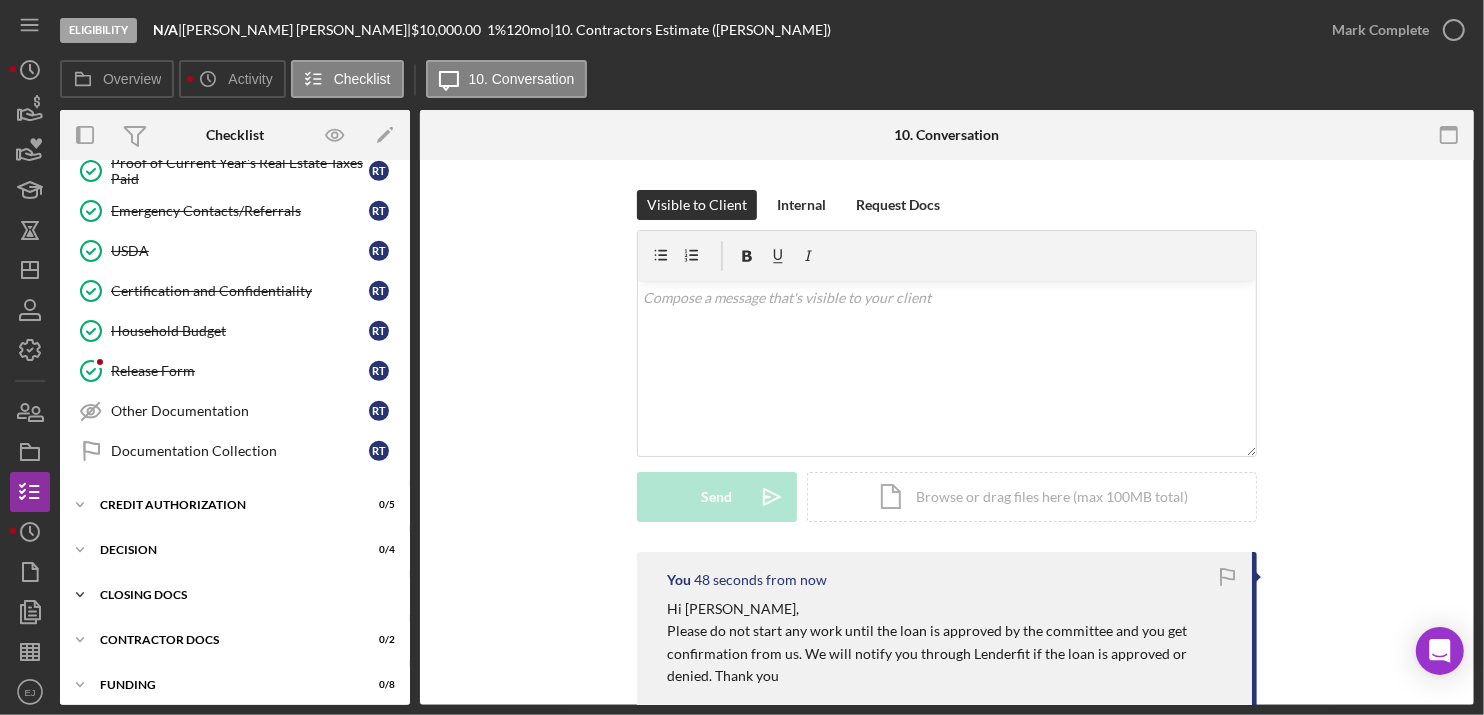 click on "Icon/Expander" 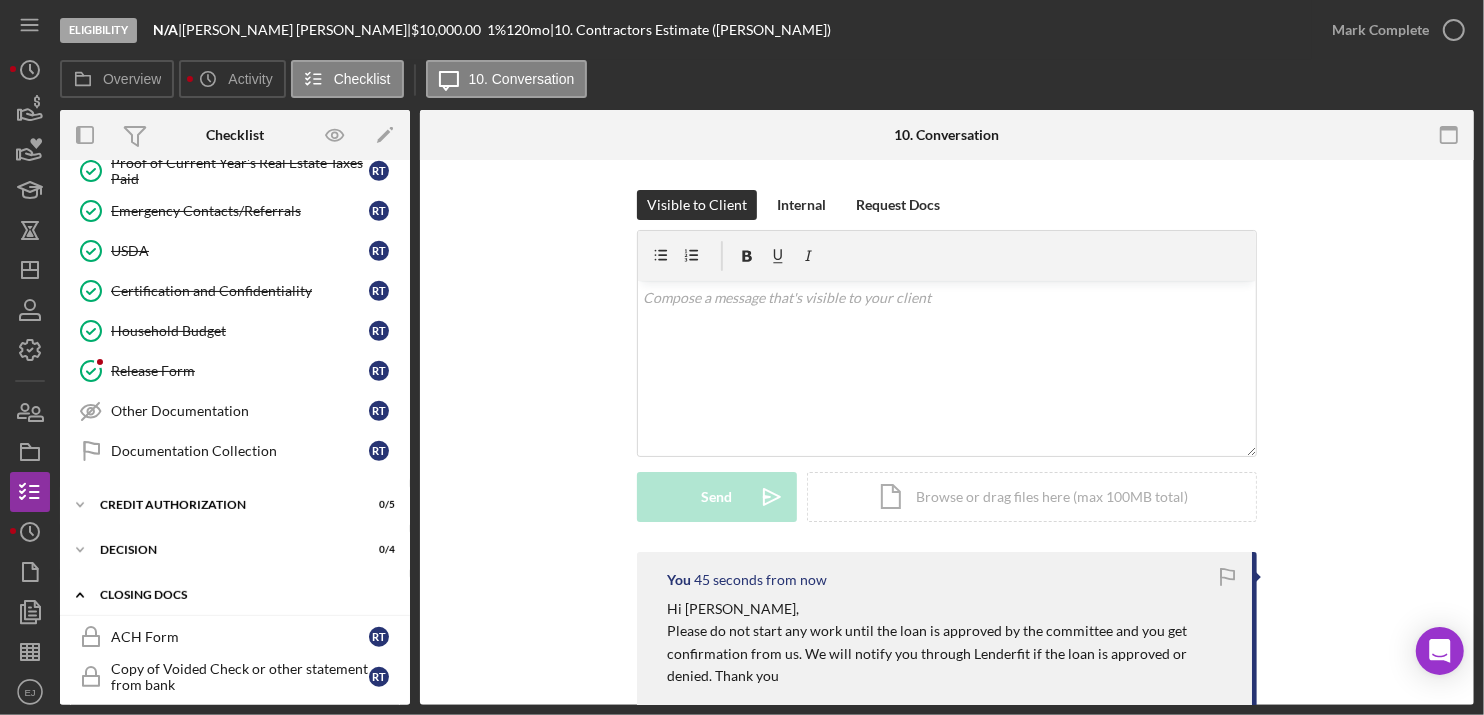 click on "Icon/Expander" 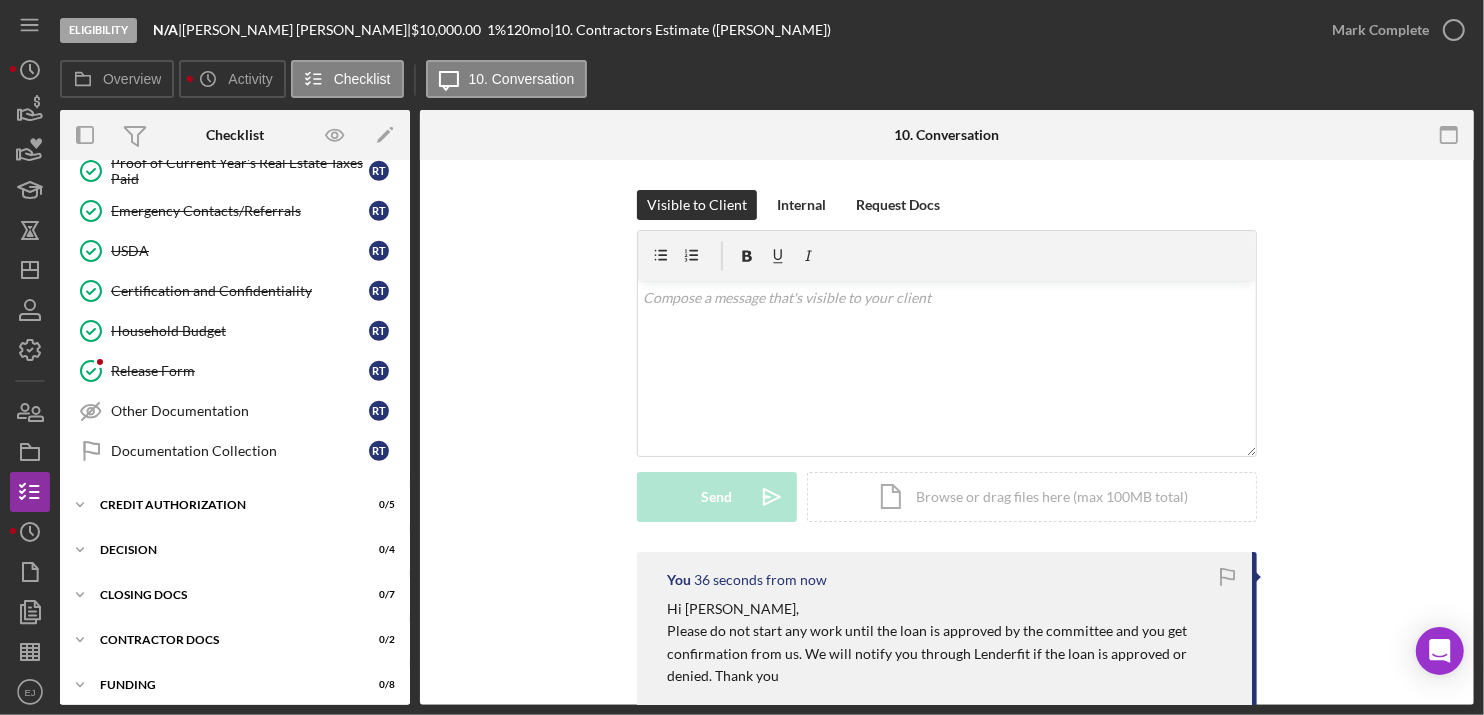 scroll, scrollTop: 239, scrollLeft: 0, axis: vertical 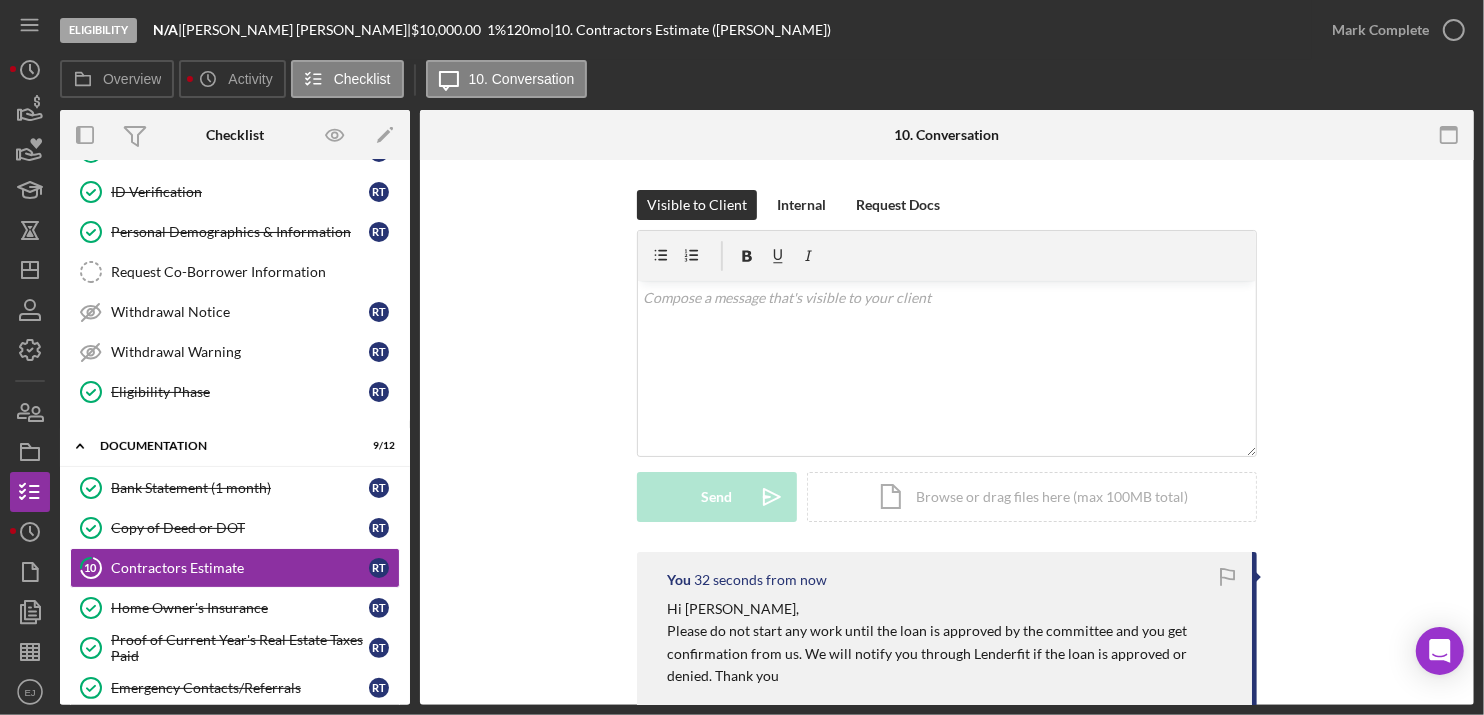 click on "Bank Statement (1 month) Bank Statement (1 month) R T Copy of Deed or DOT Copy of Deed or DOT R T 10 Contractors Estimate R T Home Owner's Insurance Home Owner's Insurance R T Proof of Current Year's Real Estate Taxes Paid Proof of Current Year's Real Estate Taxes Paid R T Emergency Contacts/Referrals Emergency Contacts/Referrals R T USDA USDA R T Certification and Confidentiality Certification and Confidentiality R T Household Budget Household Budget R T Release Form Release Form R T Other Documentation Other Documentation R T Documentation Collection Documentation Collection R T" at bounding box center [235, 713] 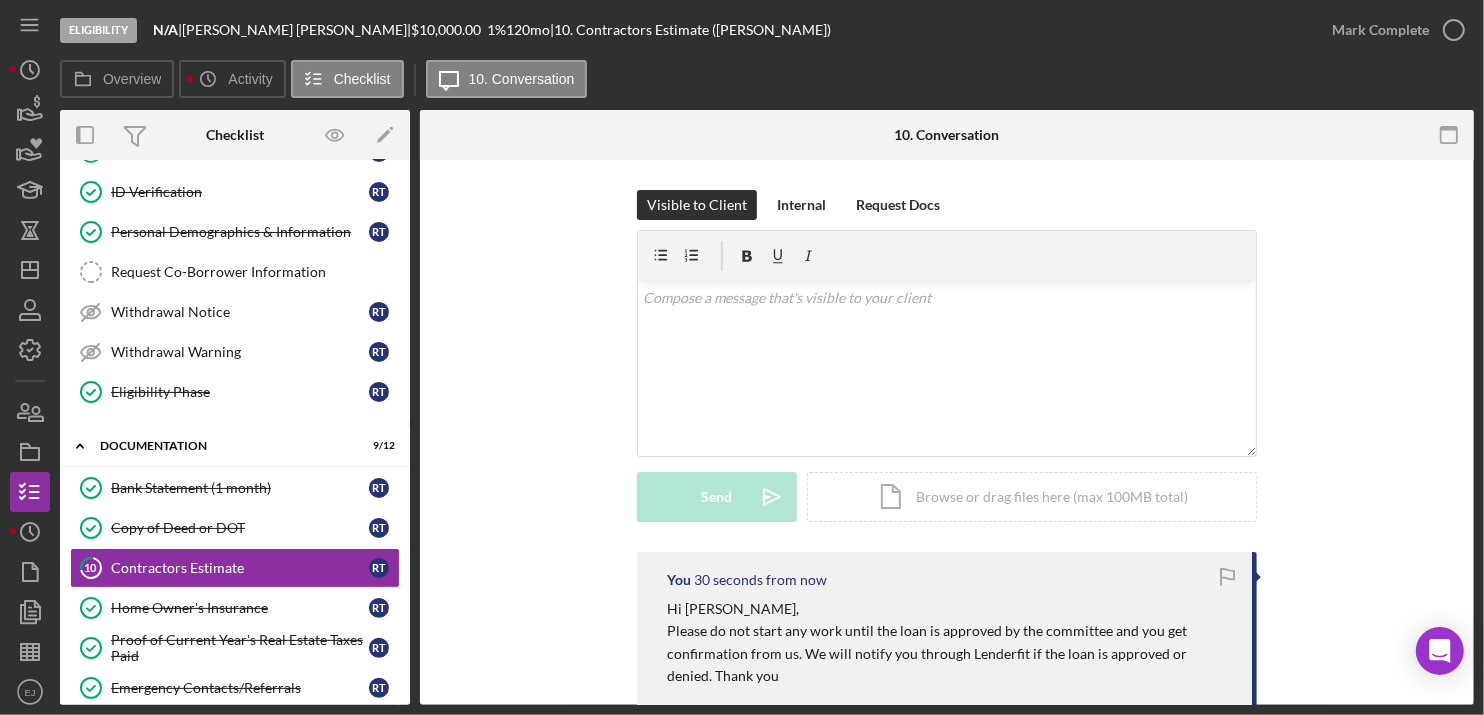 scroll, scrollTop: 716, scrollLeft: 0, axis: vertical 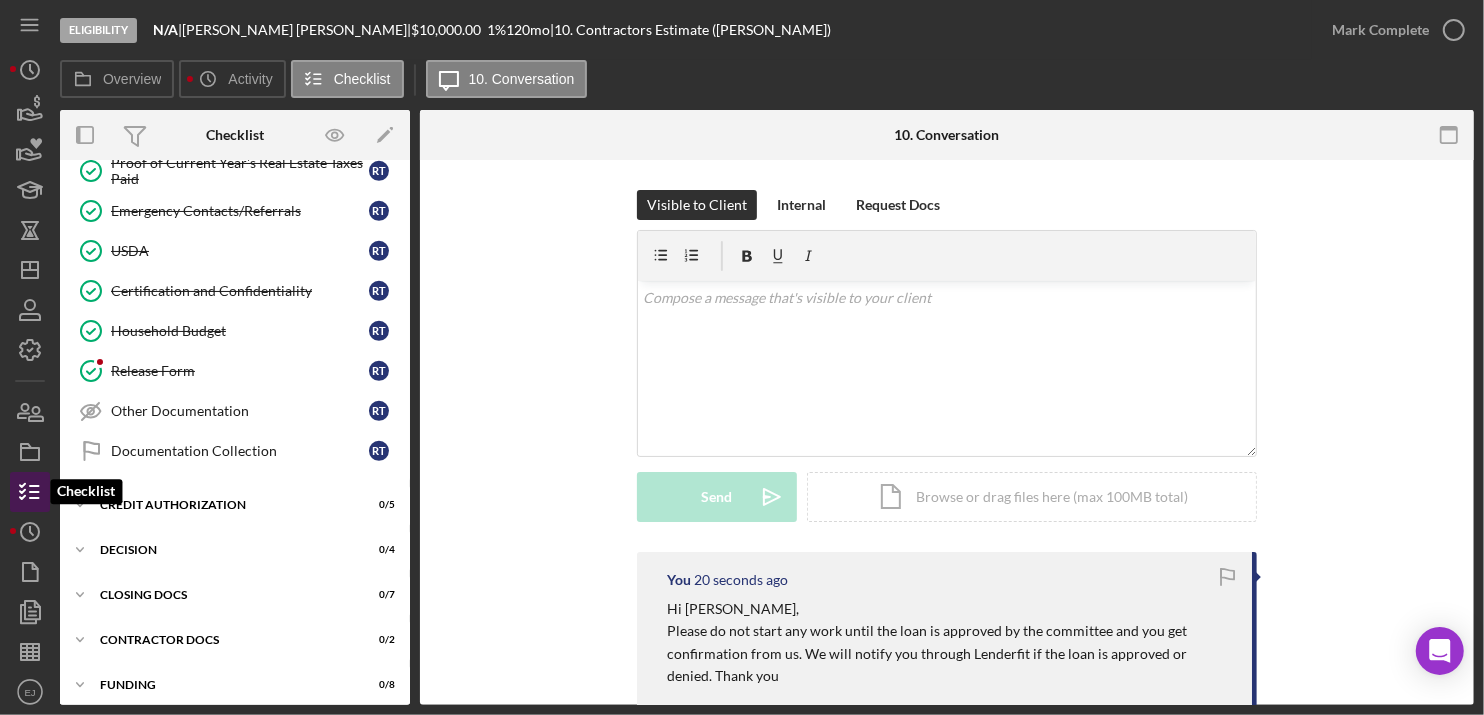 click 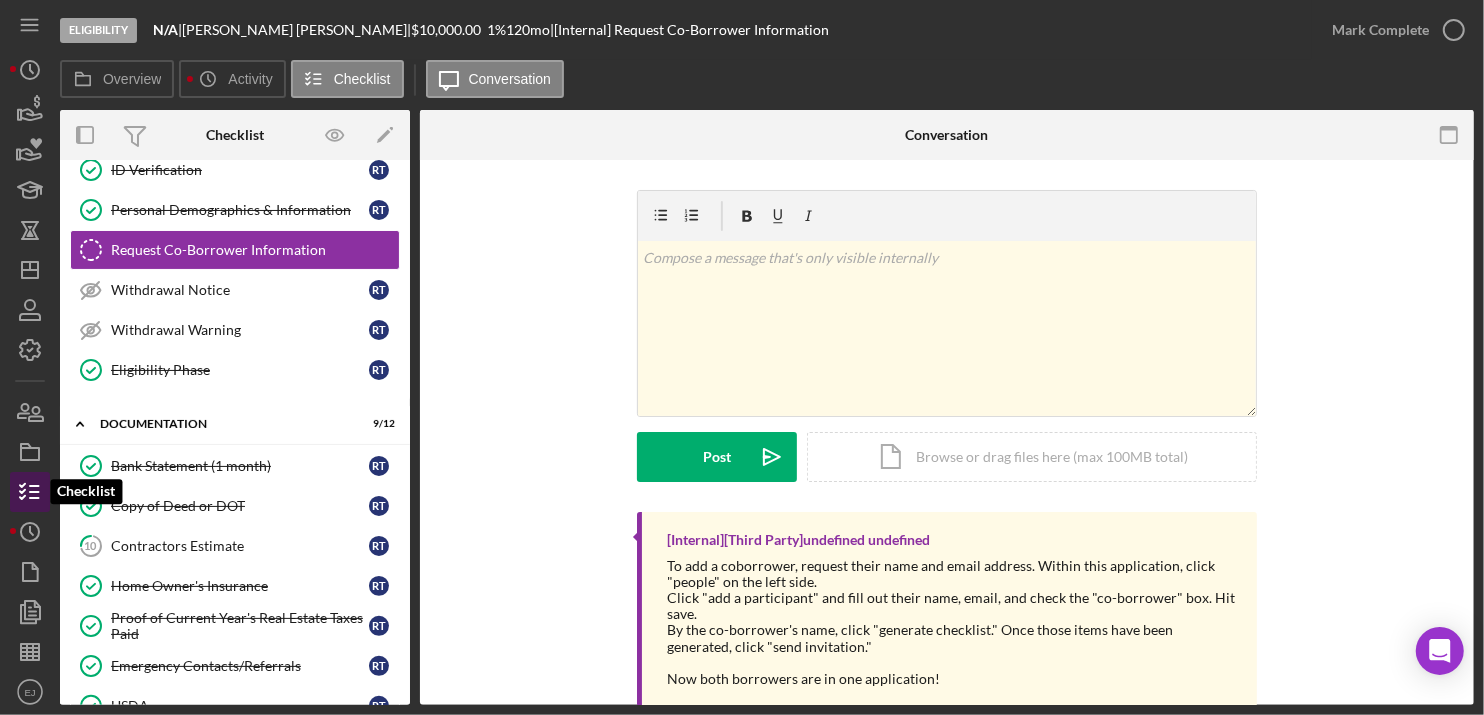 scroll, scrollTop: 74, scrollLeft: 0, axis: vertical 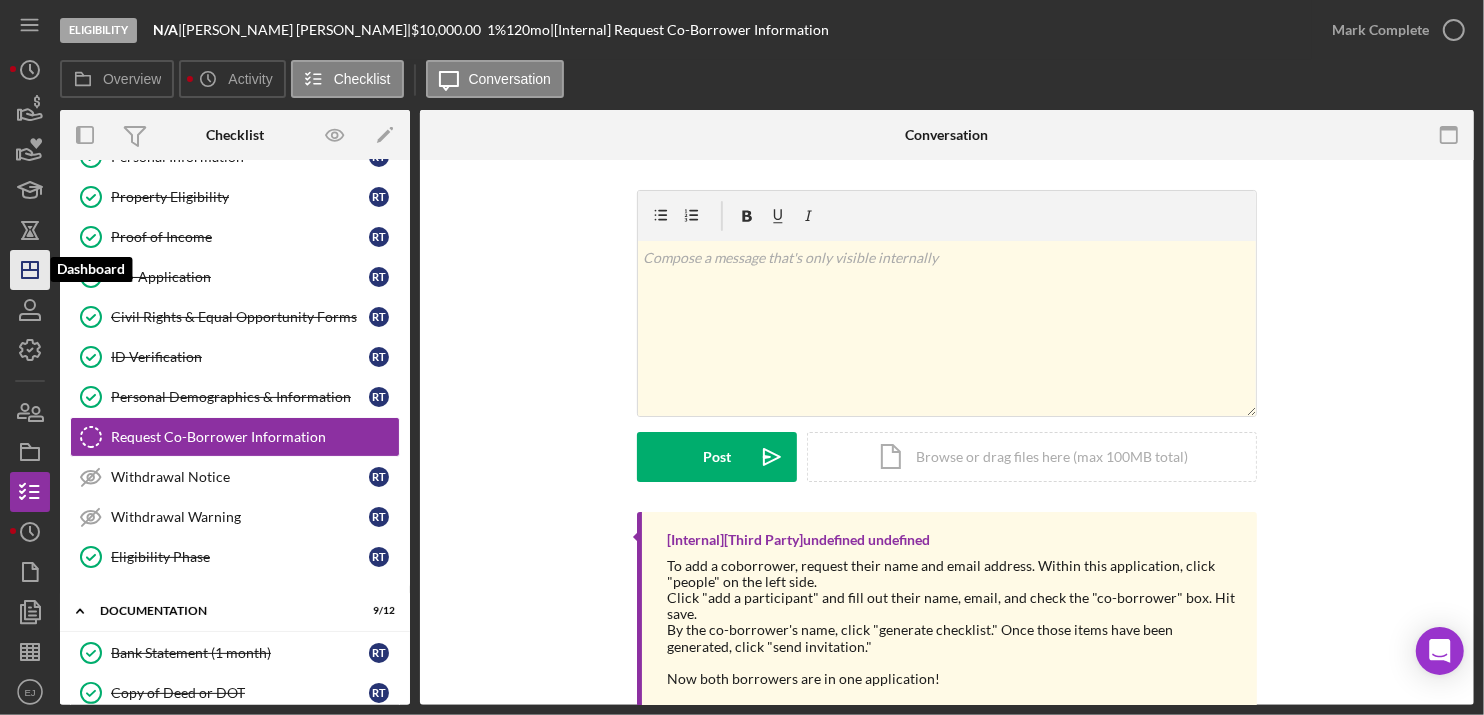 click on "Icon/Dashboard" 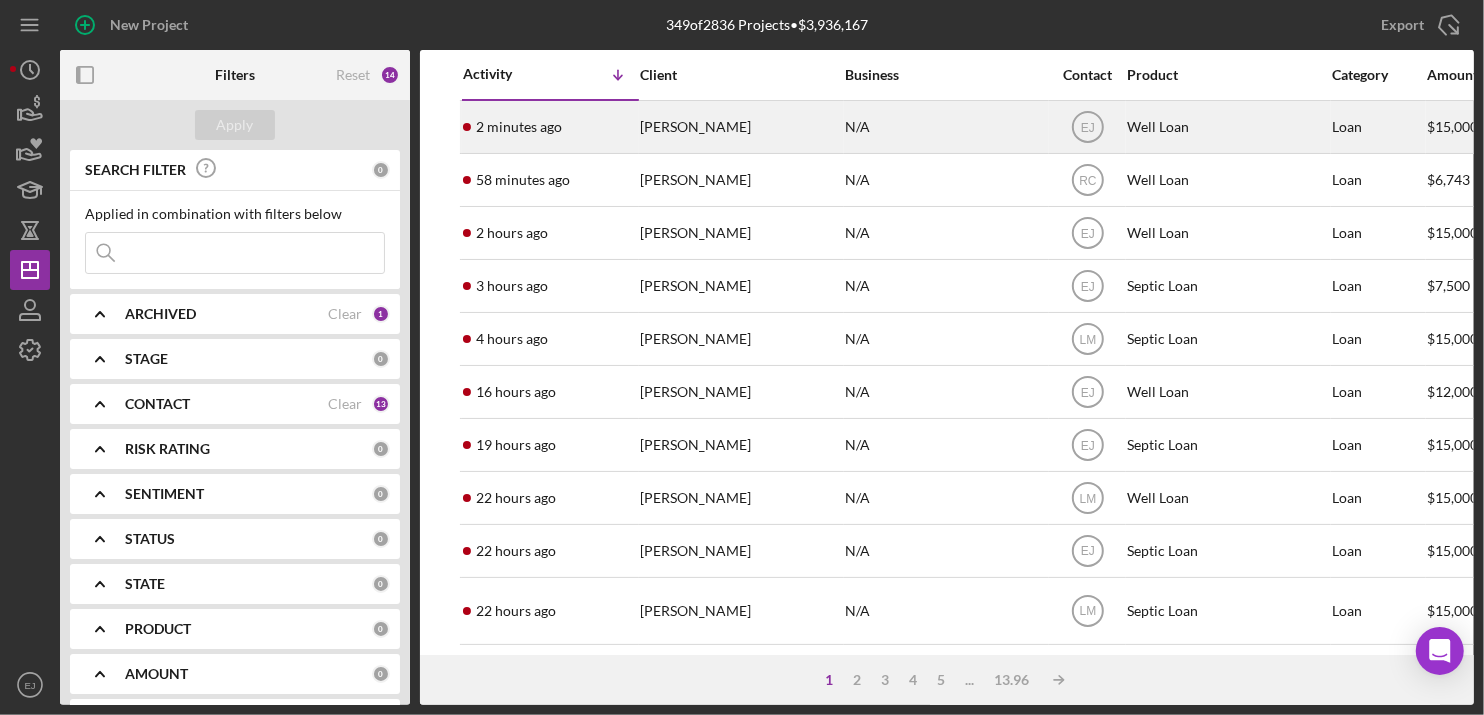 click on "[PERSON_NAME]" at bounding box center [740, 127] 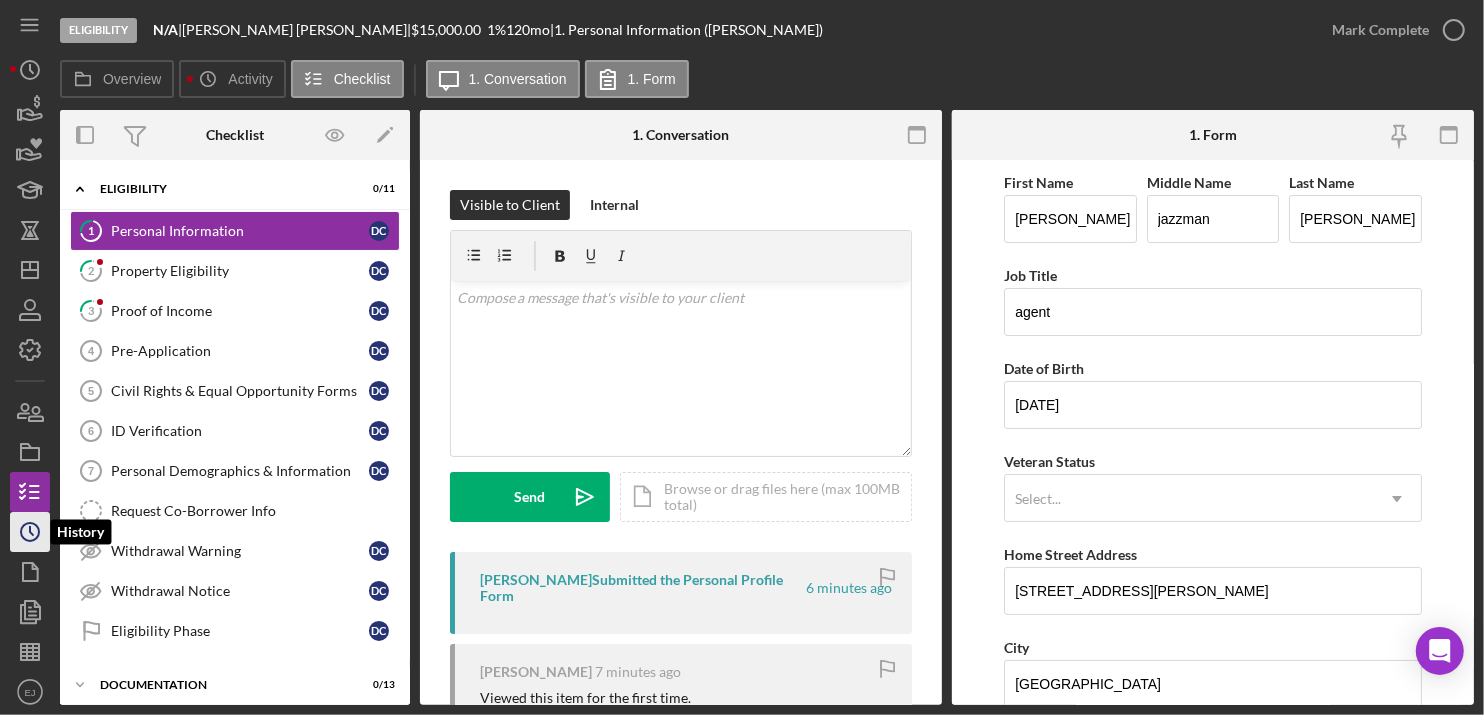 click on "Icon/History" 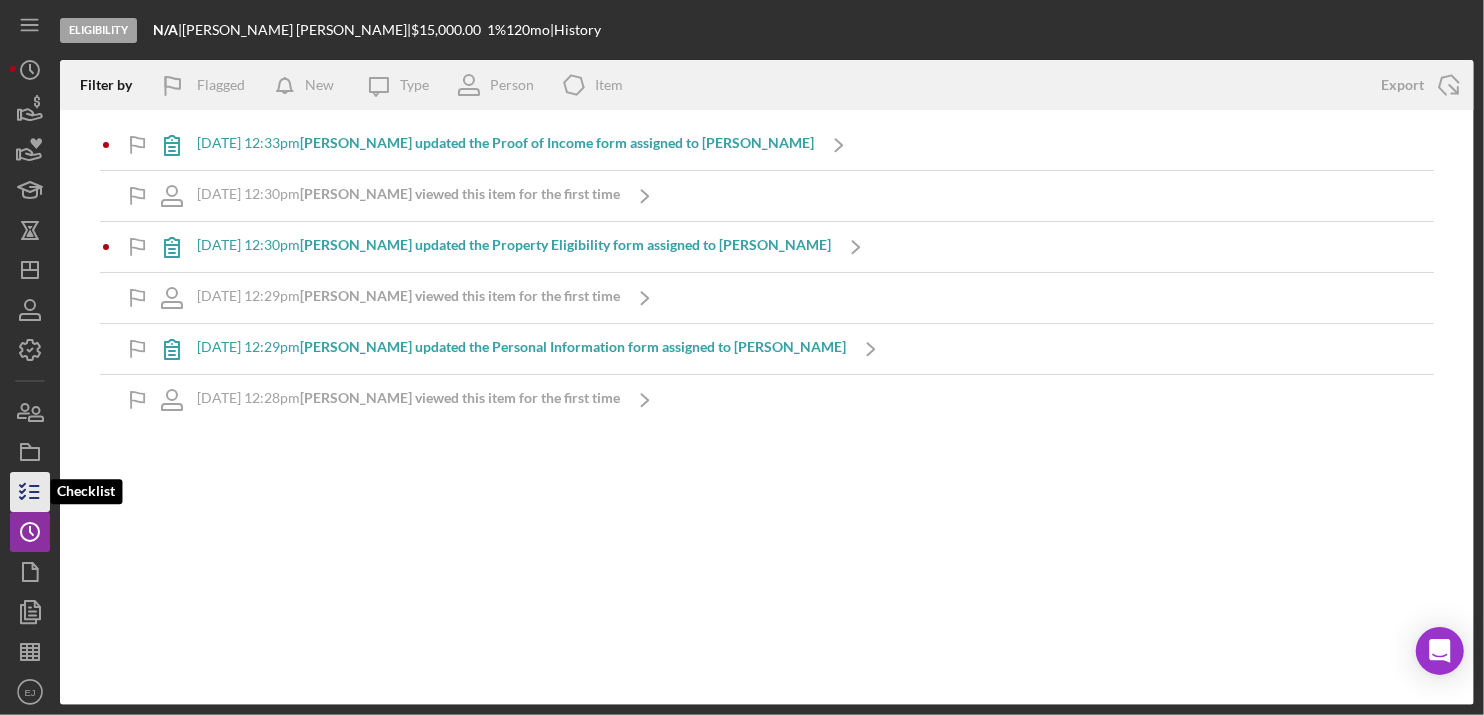 click 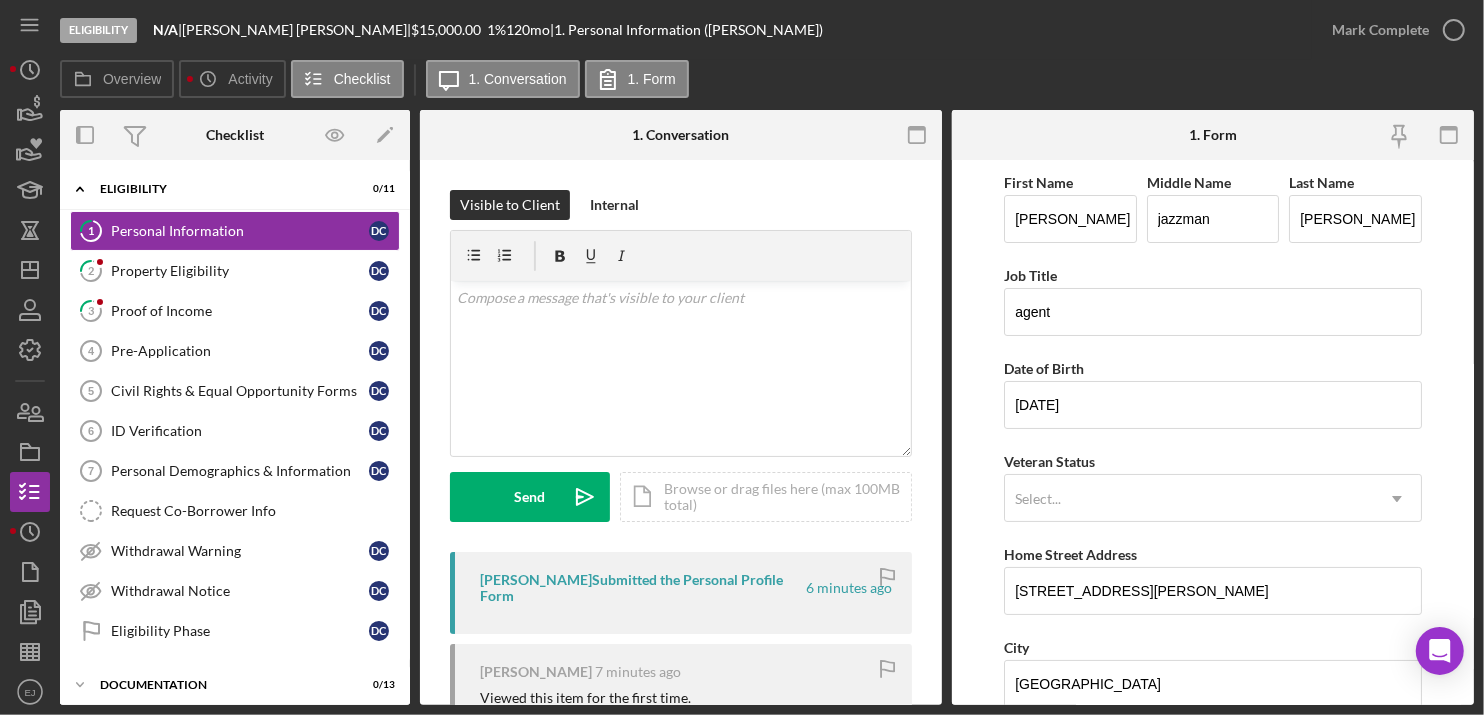 click on "Eligibility N/A   |   [PERSON_NAME]   |   $15,000.00    1 %   120  mo   |   1. Personal Information ([PERSON_NAME]) [PERSON_NAME] Complete Overview Icon/History Activity Checklist Icon/Message 1. Conversation 1. Form Overview Overview Edit Icon/Edit Status Ongoing Risk Rating Sentiment Rating 5 Product Well Loan Created Date [DATE] Started Date [DATE] Closing Goal Amount $15,000.00 Rate 1.000% Term 120 months Contact Icon/User Photo [PERSON_NAME] Account Executive Stage Eligibility Weekly Status Update Yes Inactivity Alerts Yes Key Ratios Edit Icon/Edit DSCR Collateral Coverage DTI LTV Global DSCR Global Collateral Coverage Global DTI NOI Recommendation Edit Icon/Edit Payment Type Rate Term Amount Down Payment Closing Fee Include closing fee in amount financed? No Origination Fee Include origination fee in amount financed? No Amount Financed Closing Date First Payment Date Maturity Date Resolution Edit Icon/Edit Resolved On Resolution New Activity [DATE] 12:33pm  Icon/Navigate 0 / 11" at bounding box center [742, 357] 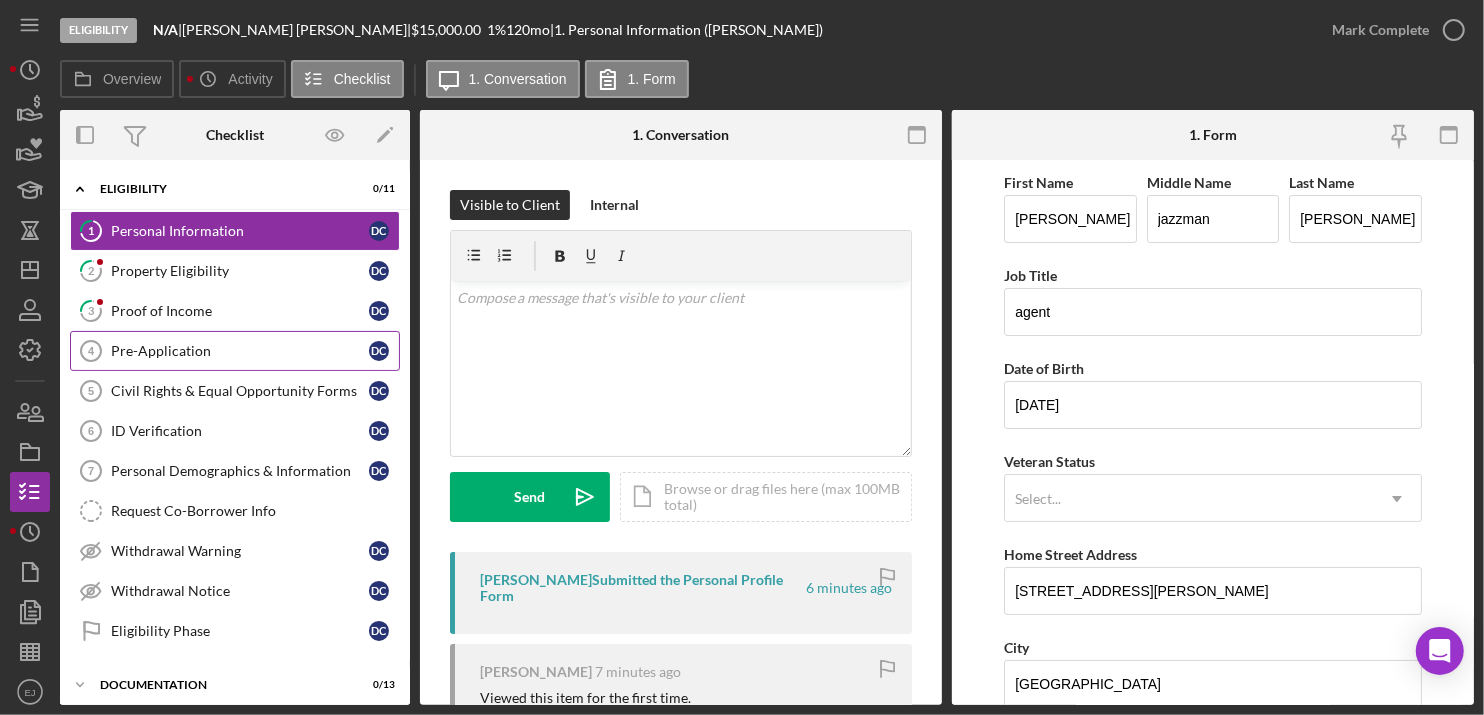 click on "Pre-Application" at bounding box center [240, 351] 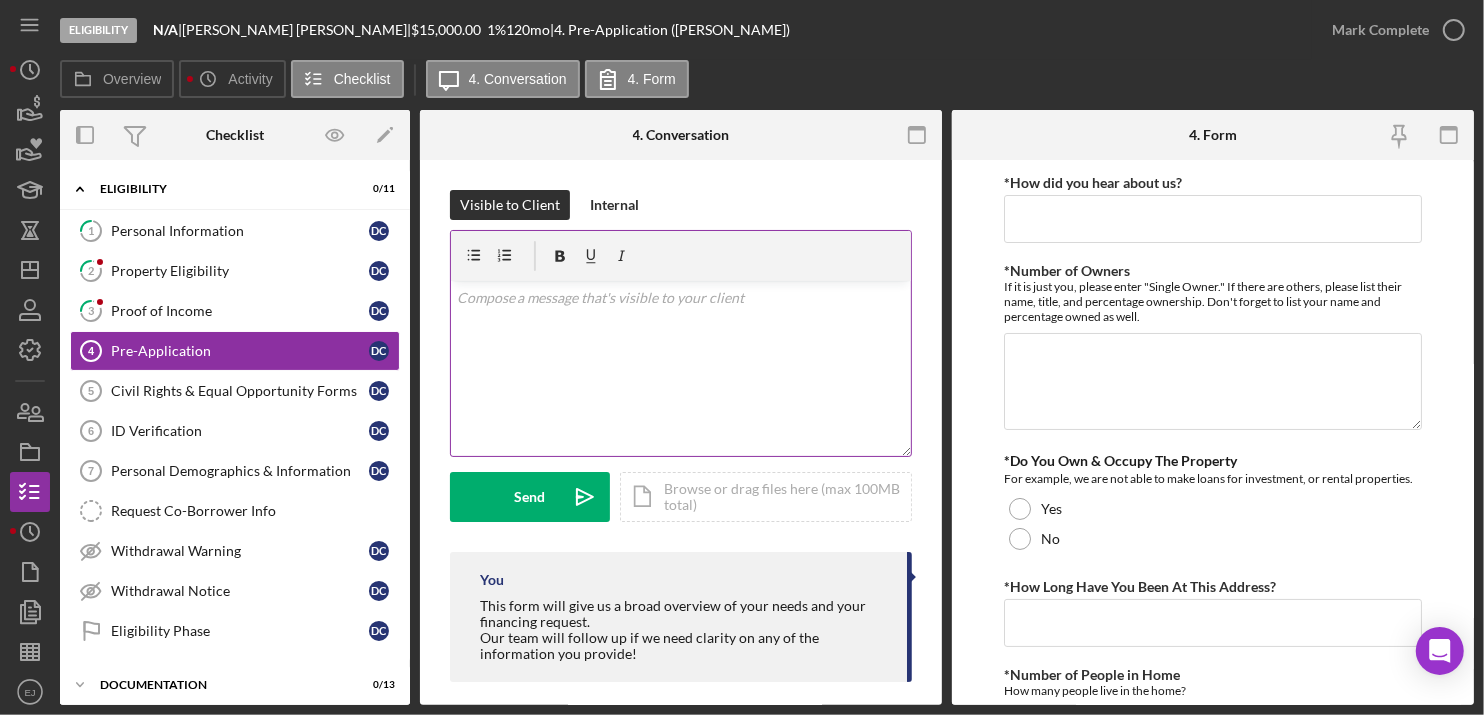 click on "v Color teal Color pink Remove color Add row above Add row below Add column before Add column after Merge cells Split cells Remove column Remove row Remove table" at bounding box center [681, 368] 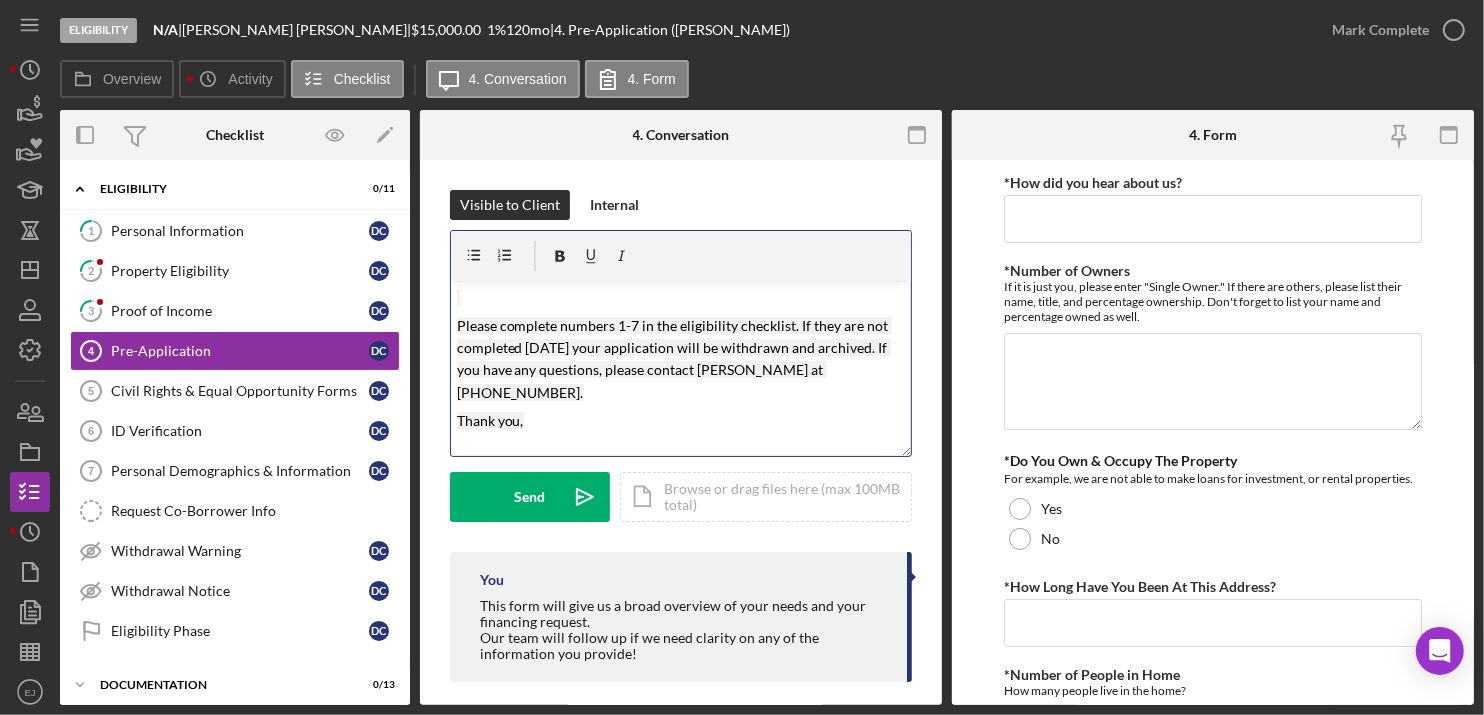click on "Please complete numbers 1-7 in the eligibility checklist. If they are not completed [DATE] your application will be withdrawn and archived. If you have any questions, please contact [PERSON_NAME] at [PHONE_NUMBER]." at bounding box center (674, 359) 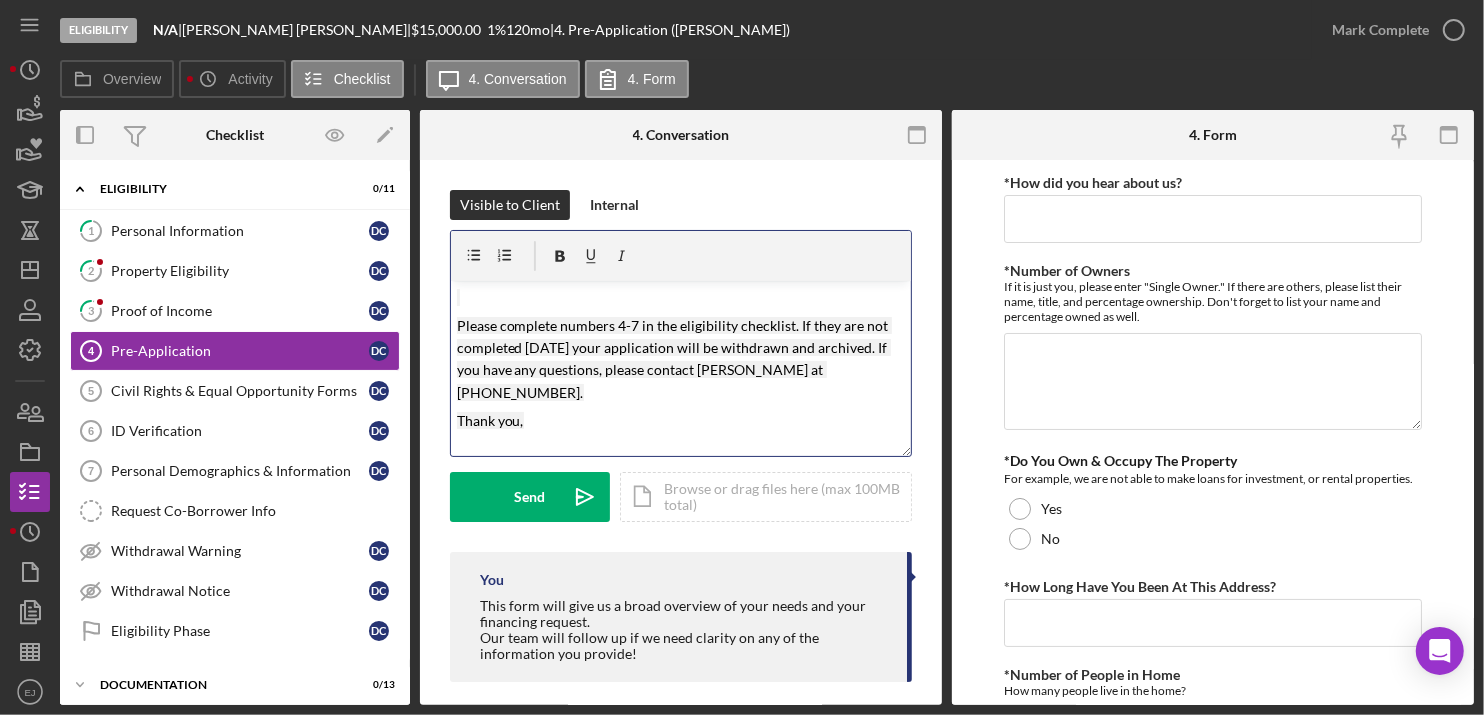 click on "Please complete numbers 4-7 in the eligibility checklist. If they are not completed [DATE] your application will be withdrawn and archived. If you have any questions, please contact [PERSON_NAME] at [PHONE_NUMBER]." at bounding box center (681, 360) 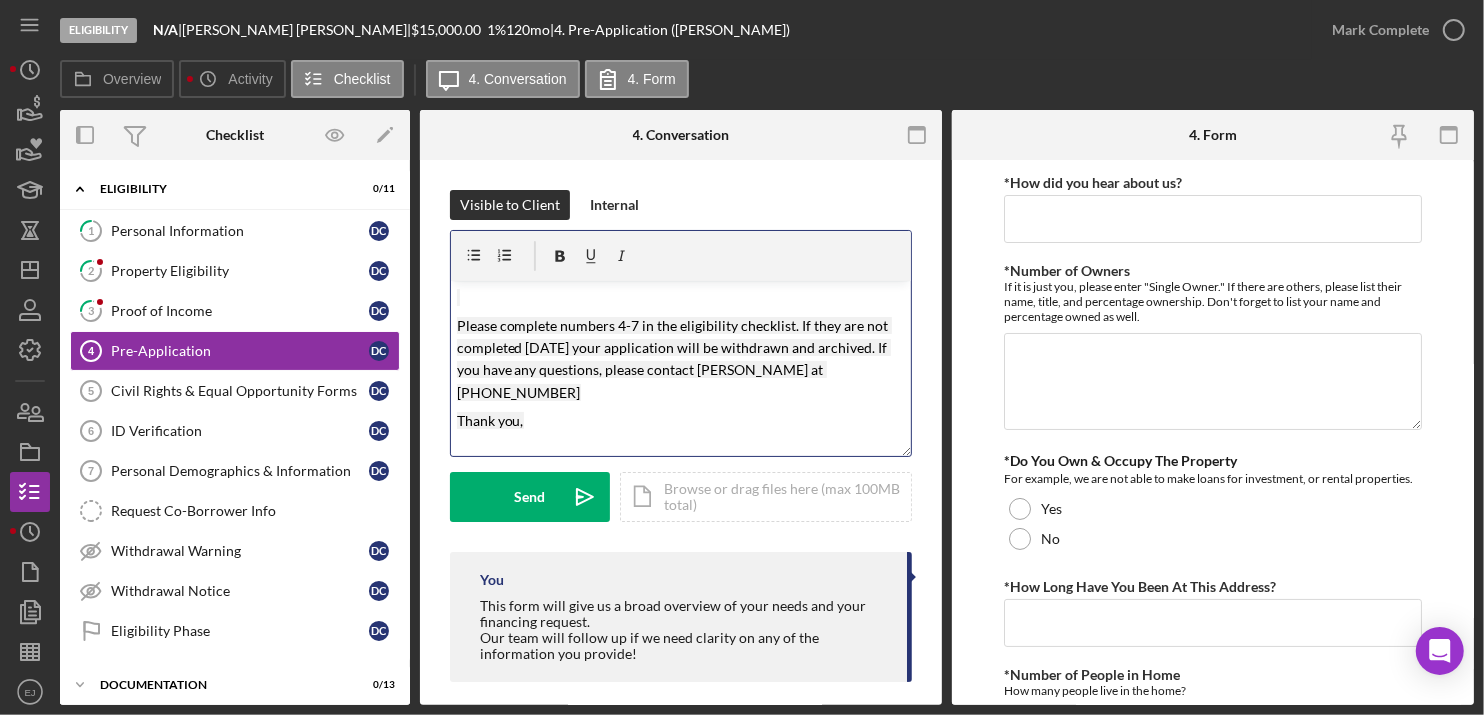 click on "v Color teal Color pink Remove color Add row above Add row below Add column before Add column after Merge cells Split cells Remove column Remove row Remove table   Please complete numbers 4-7 in the eligibility checklist. If they are not completed [DATE] your application will be withdrawn and archived. If you have any questions, please contact [PERSON_NAME] at [PHONE_NUMBER] Thank you," at bounding box center [681, 368] 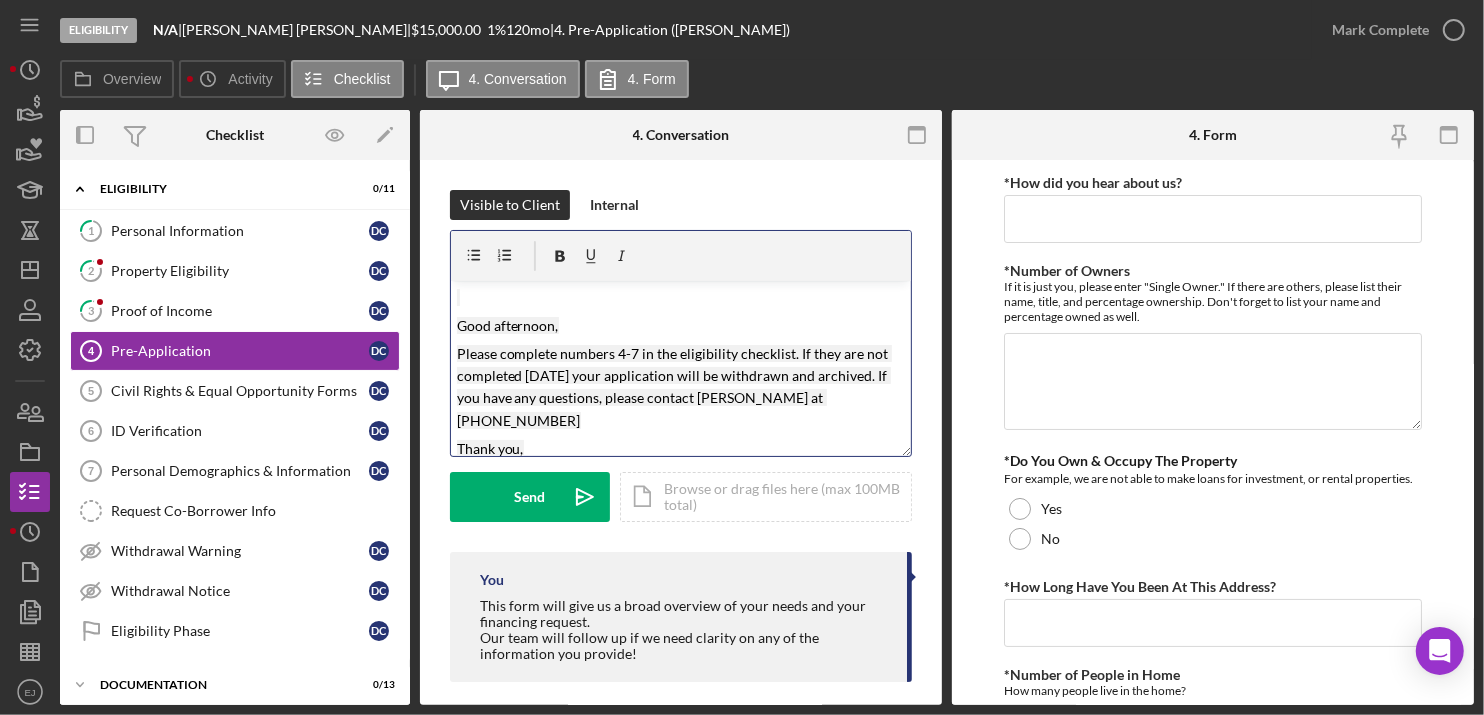 click on "Good afternoon," at bounding box center [508, 325] 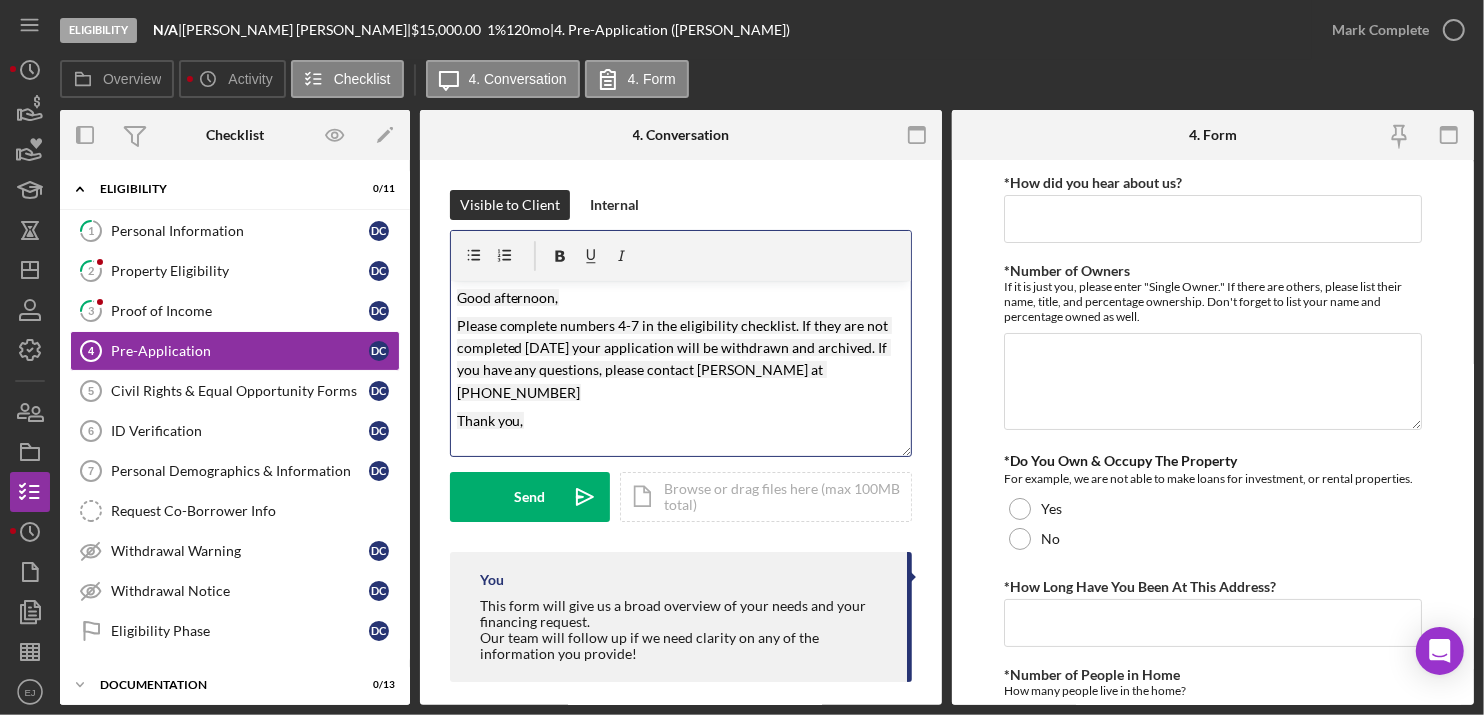 click on "Thank you," at bounding box center [681, 421] 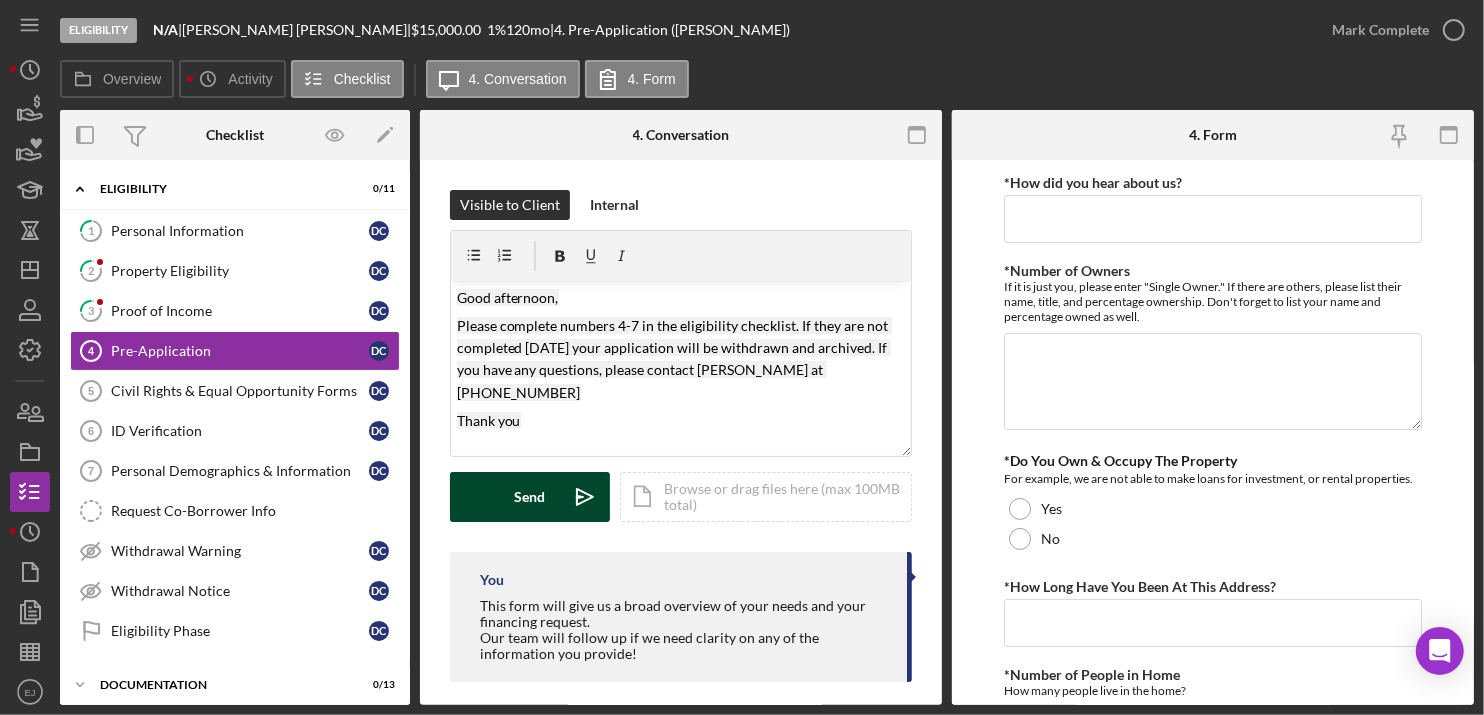 click on "Send Icon/icon-invite-send" at bounding box center (530, 497) 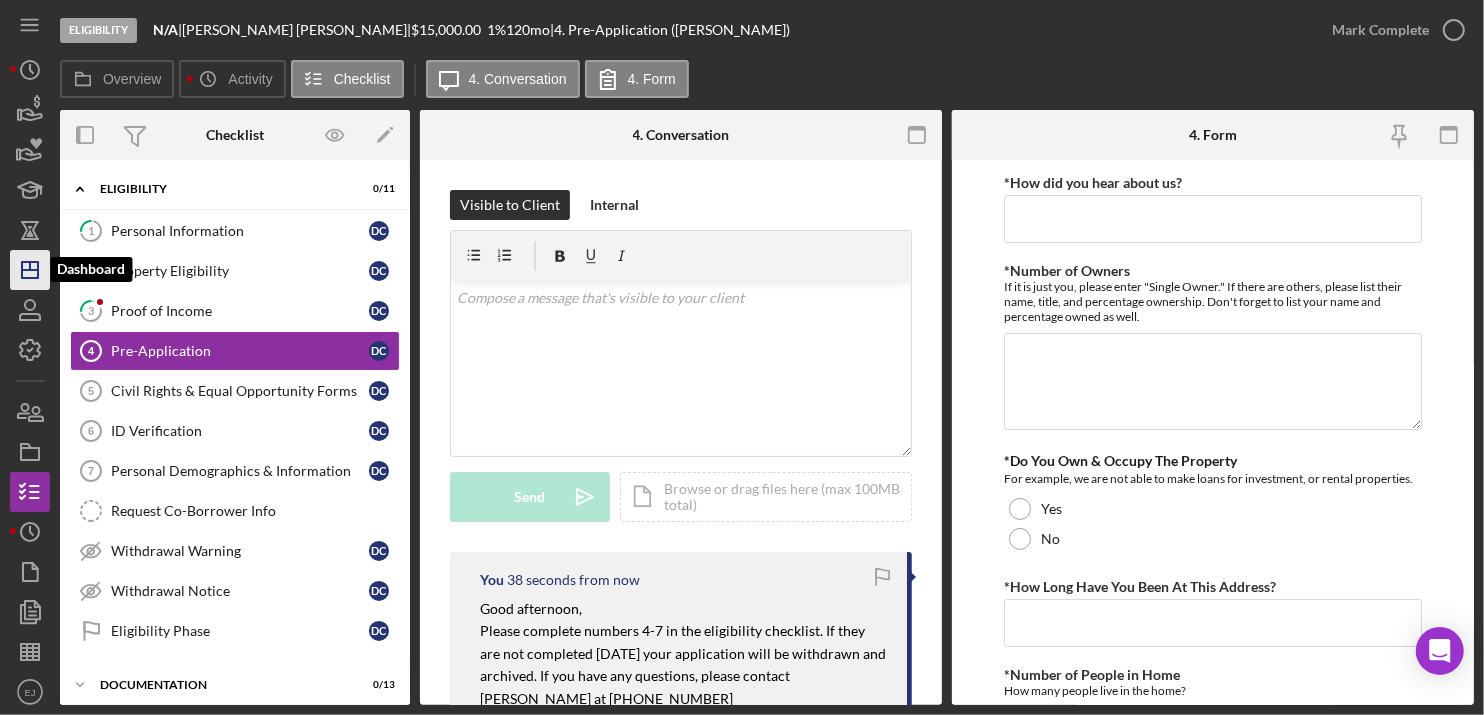 click 